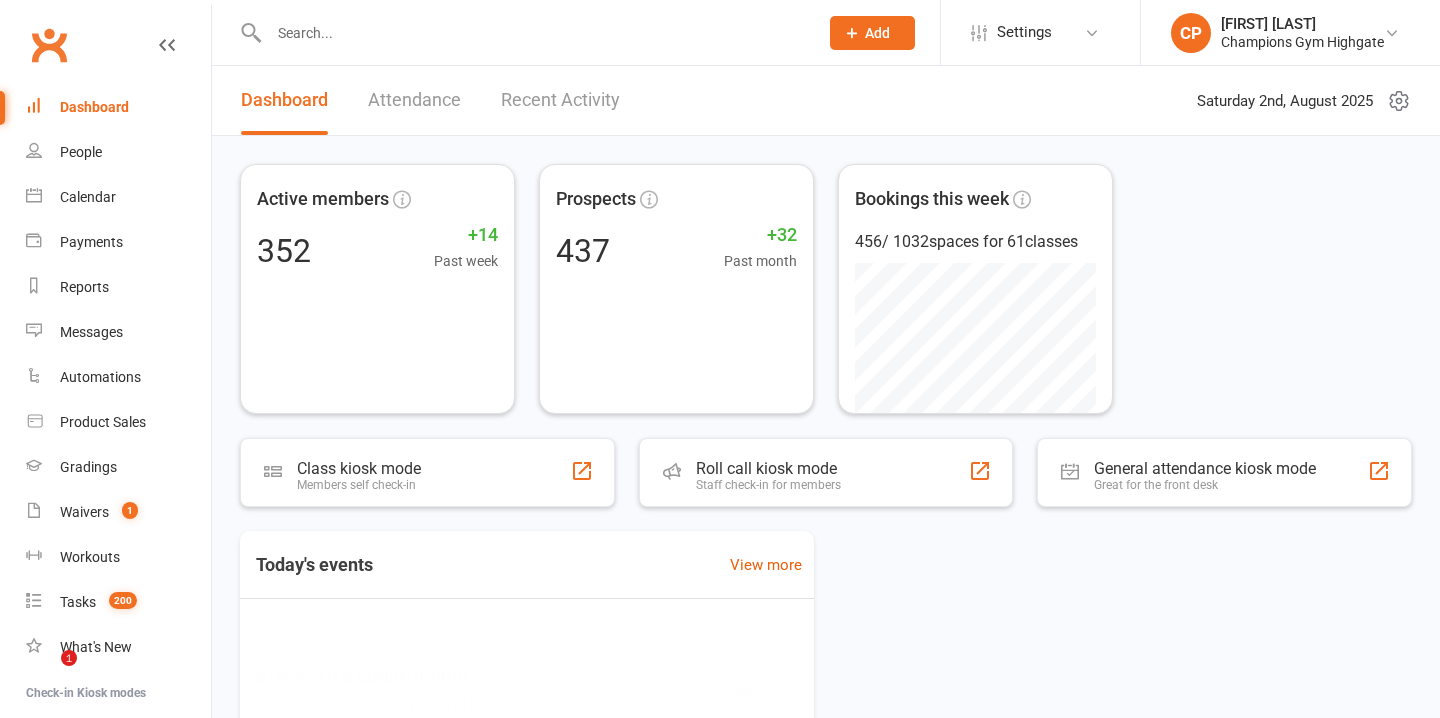 scroll, scrollTop: 0, scrollLeft: 0, axis: both 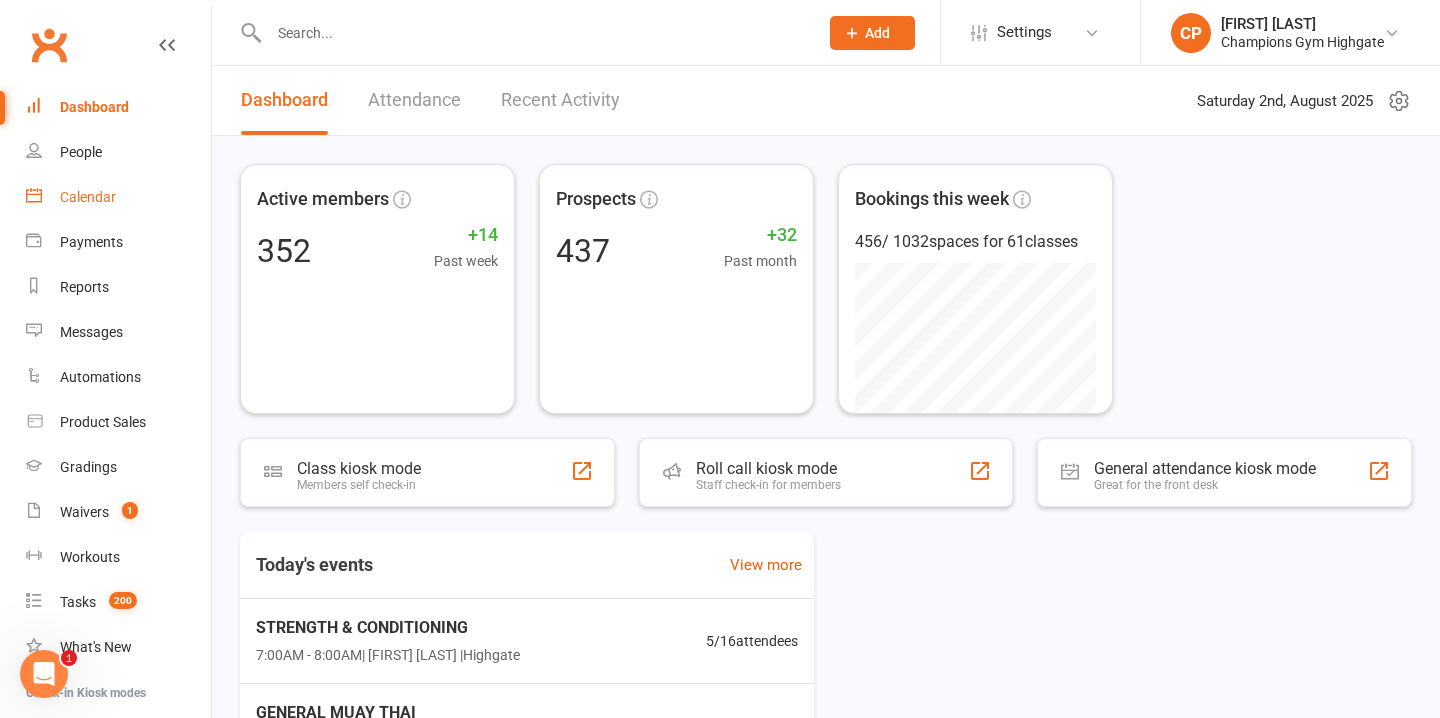click on "Calendar" at bounding box center [88, 197] 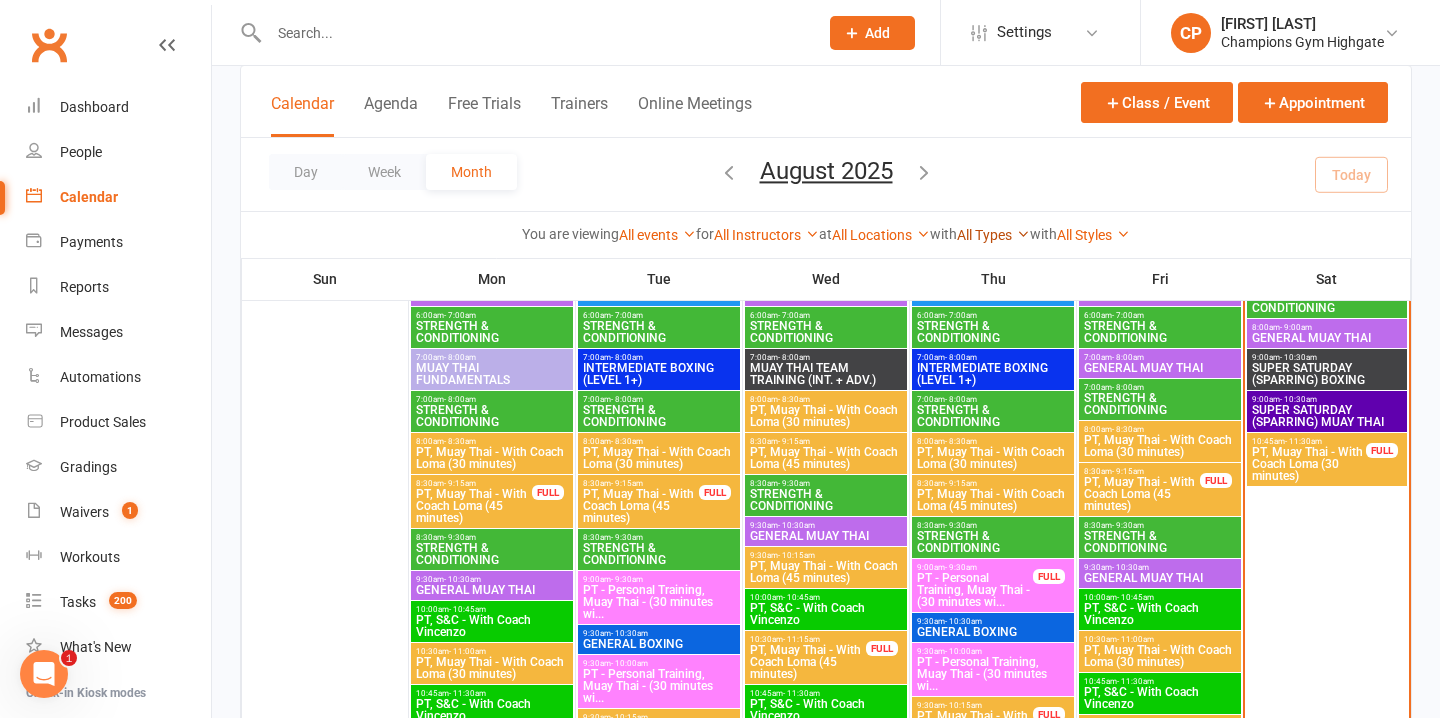 scroll, scrollTop: 185, scrollLeft: 0, axis: vertical 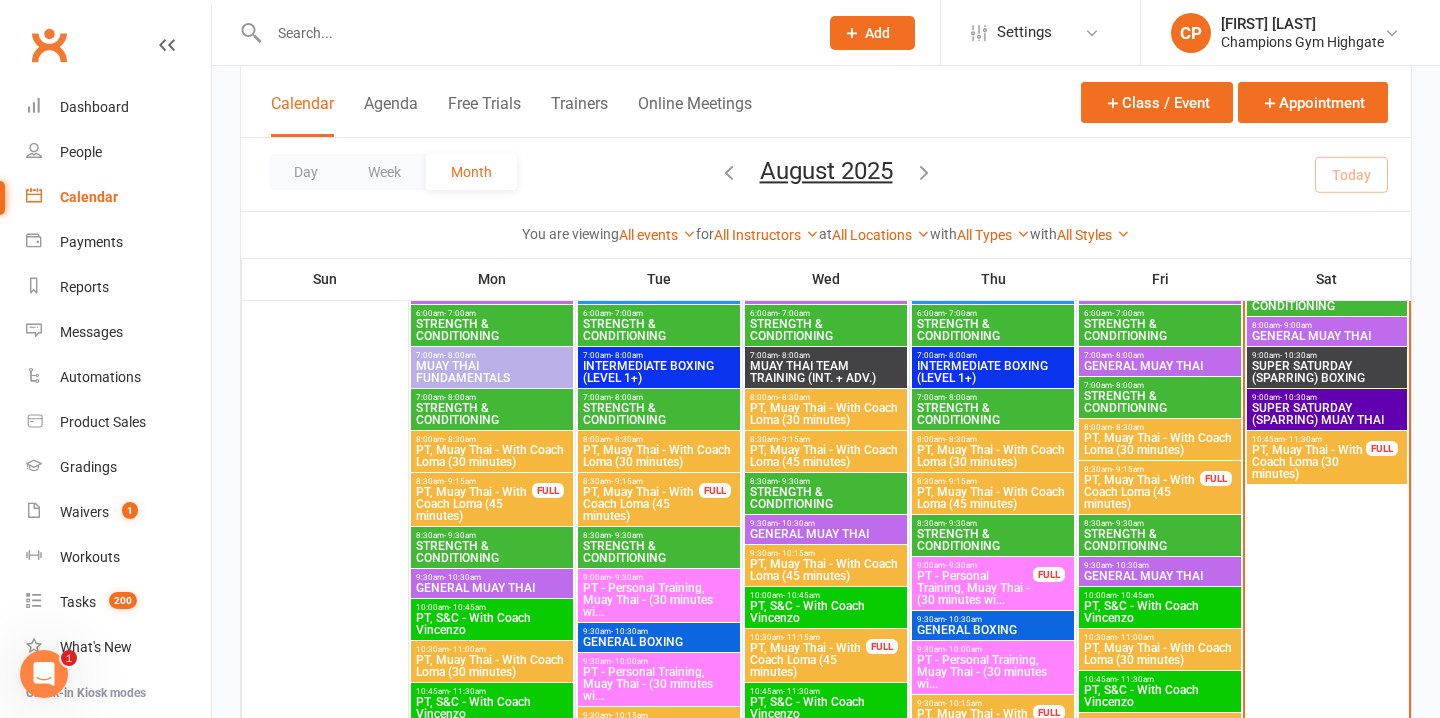 click on "PT, Muay Thai - With Coach Loma (30 minutes)" at bounding box center (1309, 462) 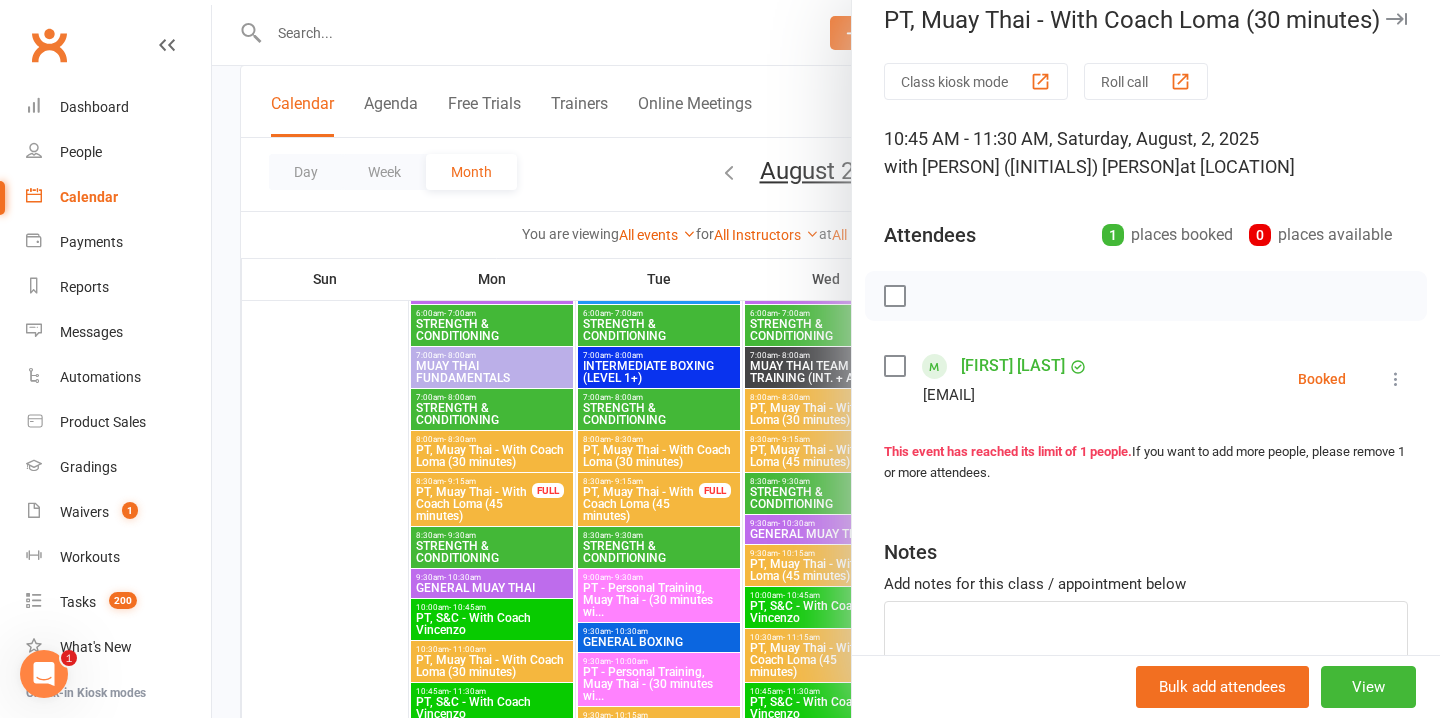 scroll, scrollTop: 26, scrollLeft: 0, axis: vertical 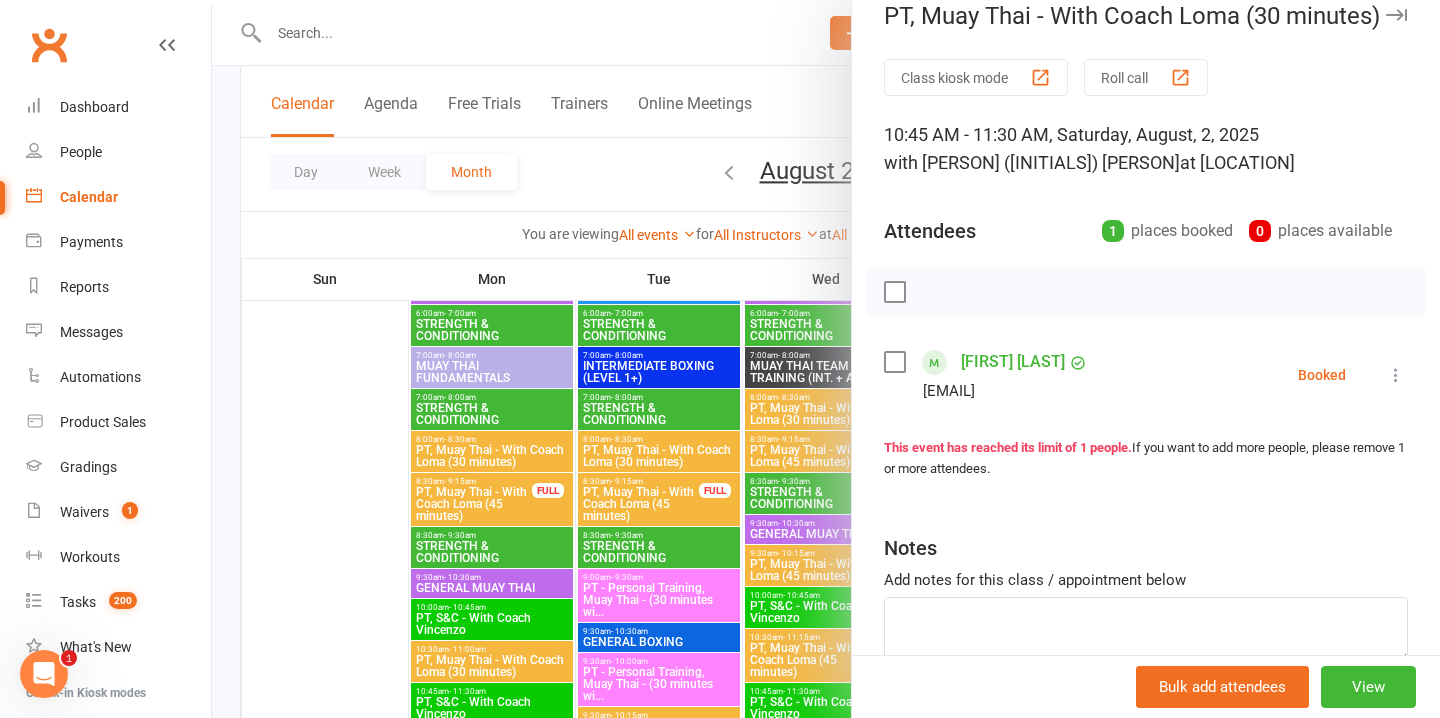 click on "Corrina Prodan" at bounding box center (1013, 362) 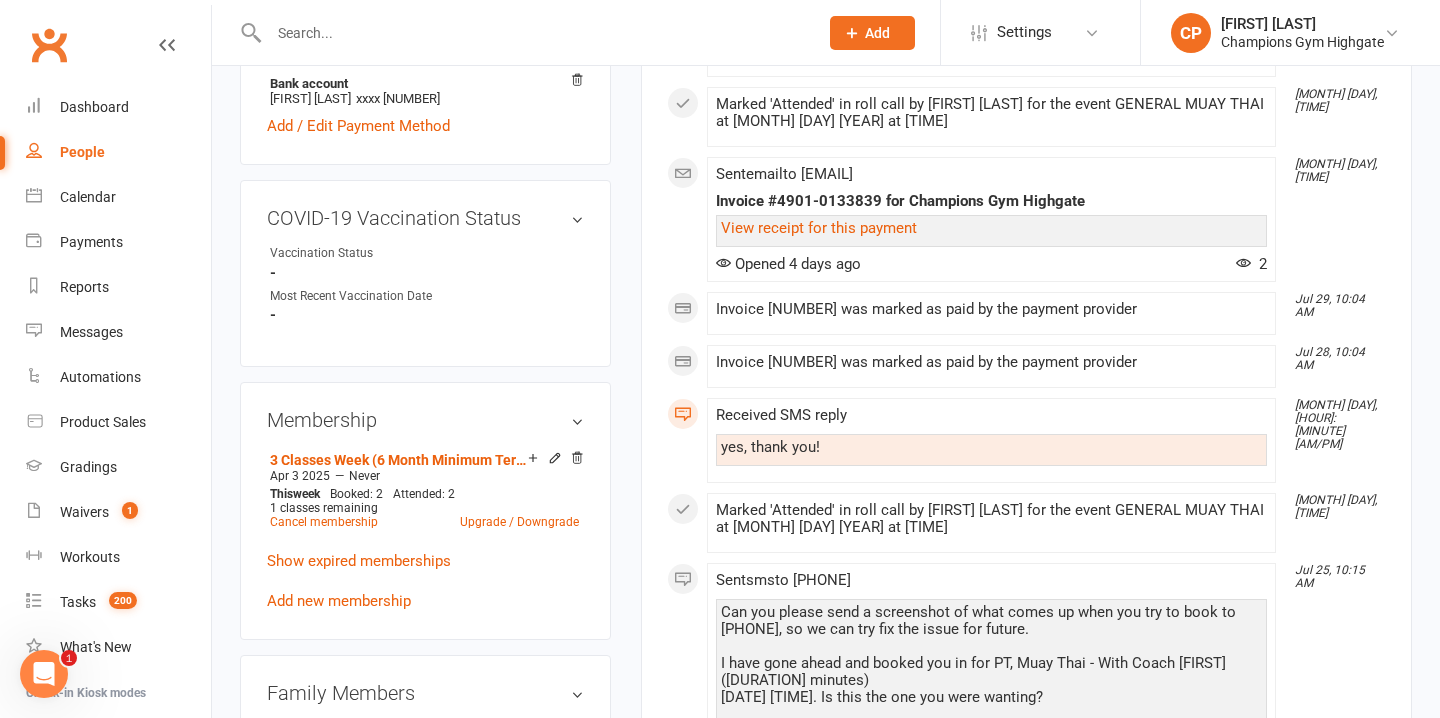 scroll, scrollTop: 748, scrollLeft: 0, axis: vertical 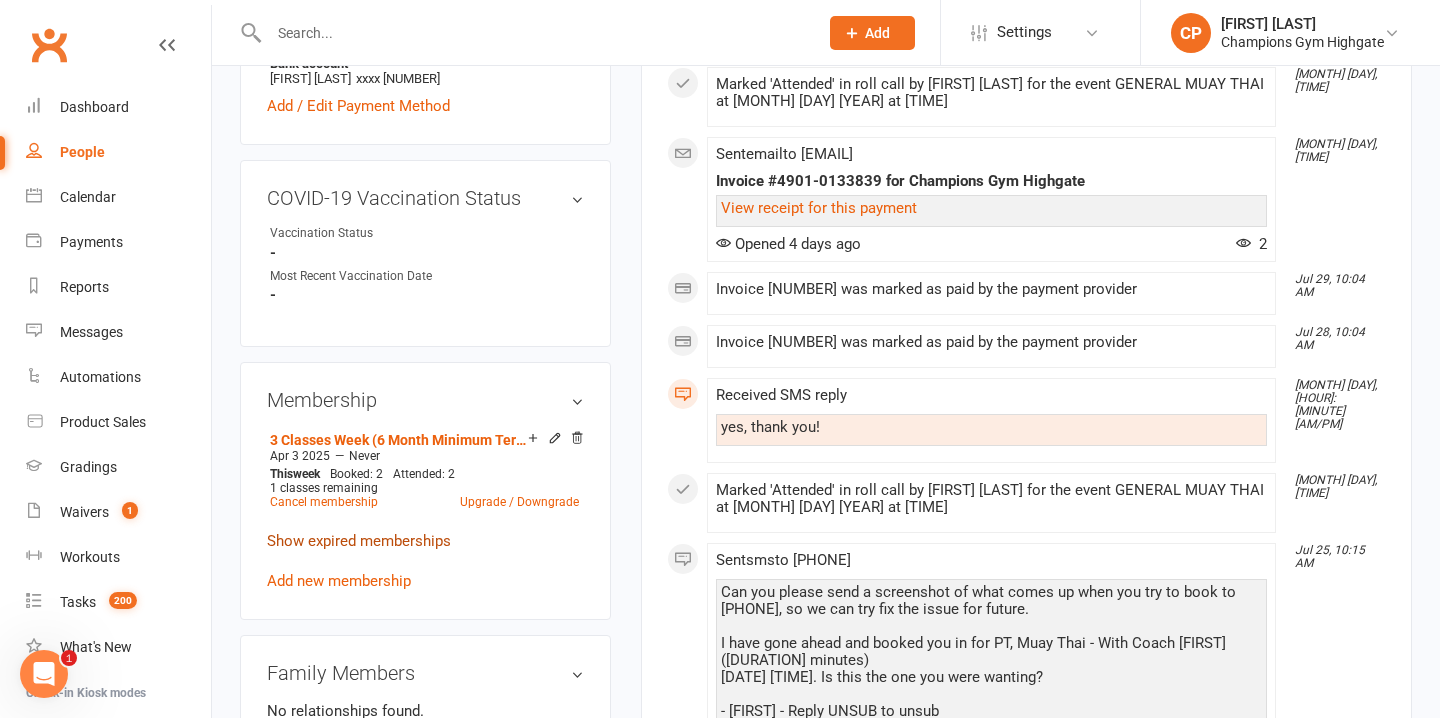 click on "Show expired memberships" at bounding box center [359, 541] 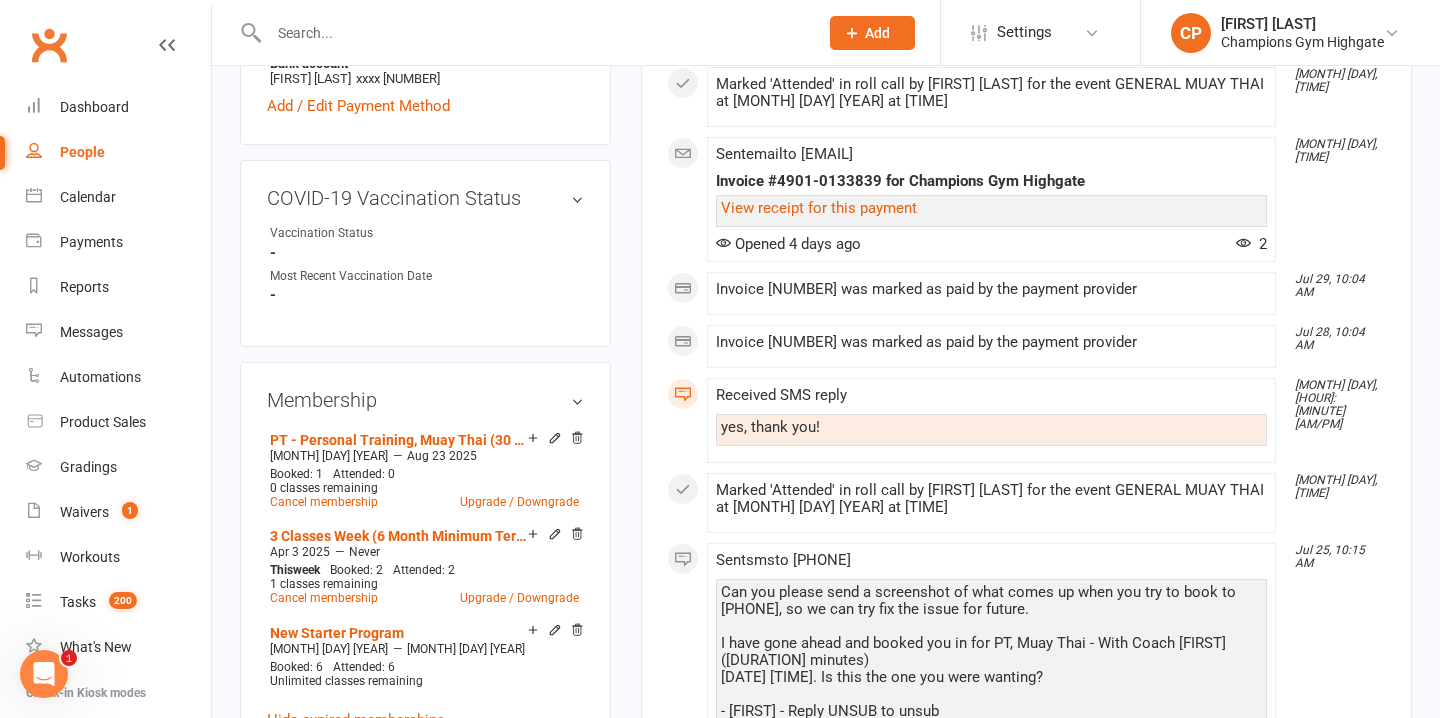 click on "People" at bounding box center [82, 152] 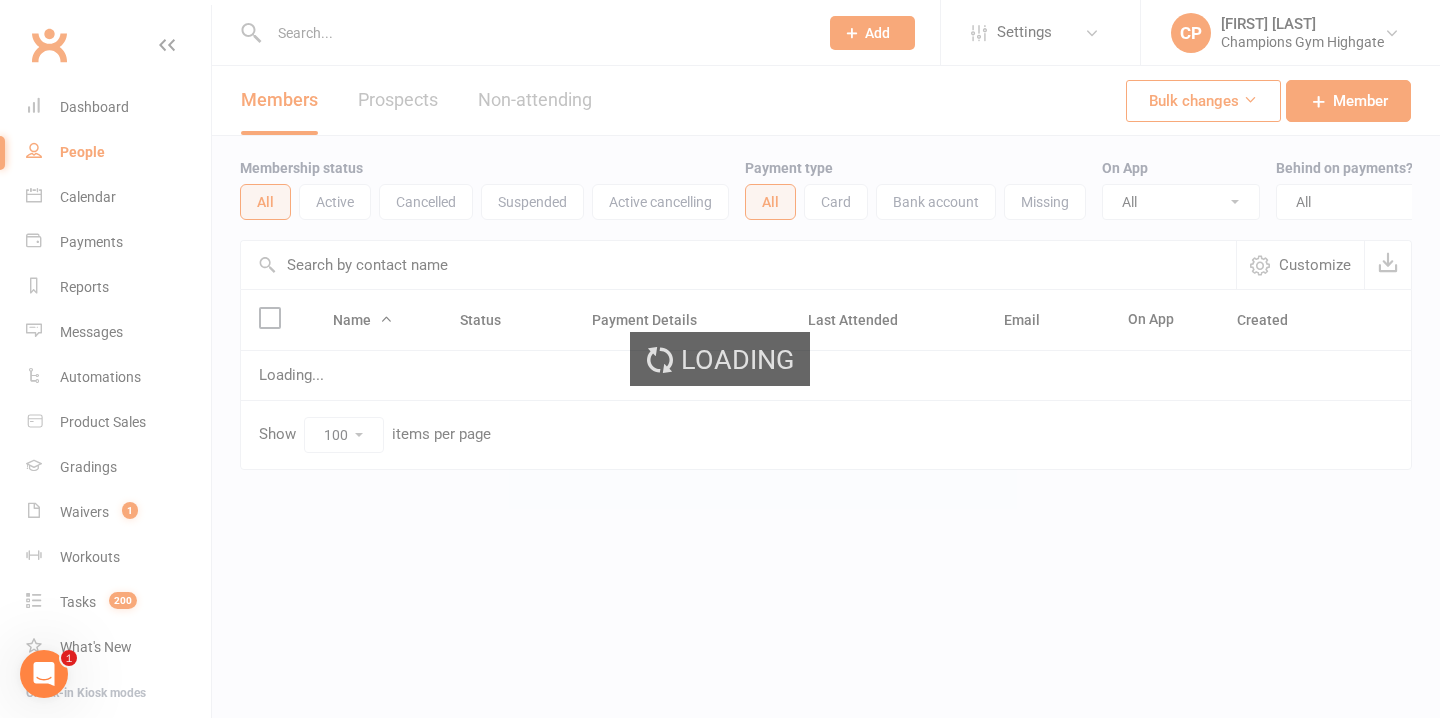 scroll, scrollTop: 0, scrollLeft: 0, axis: both 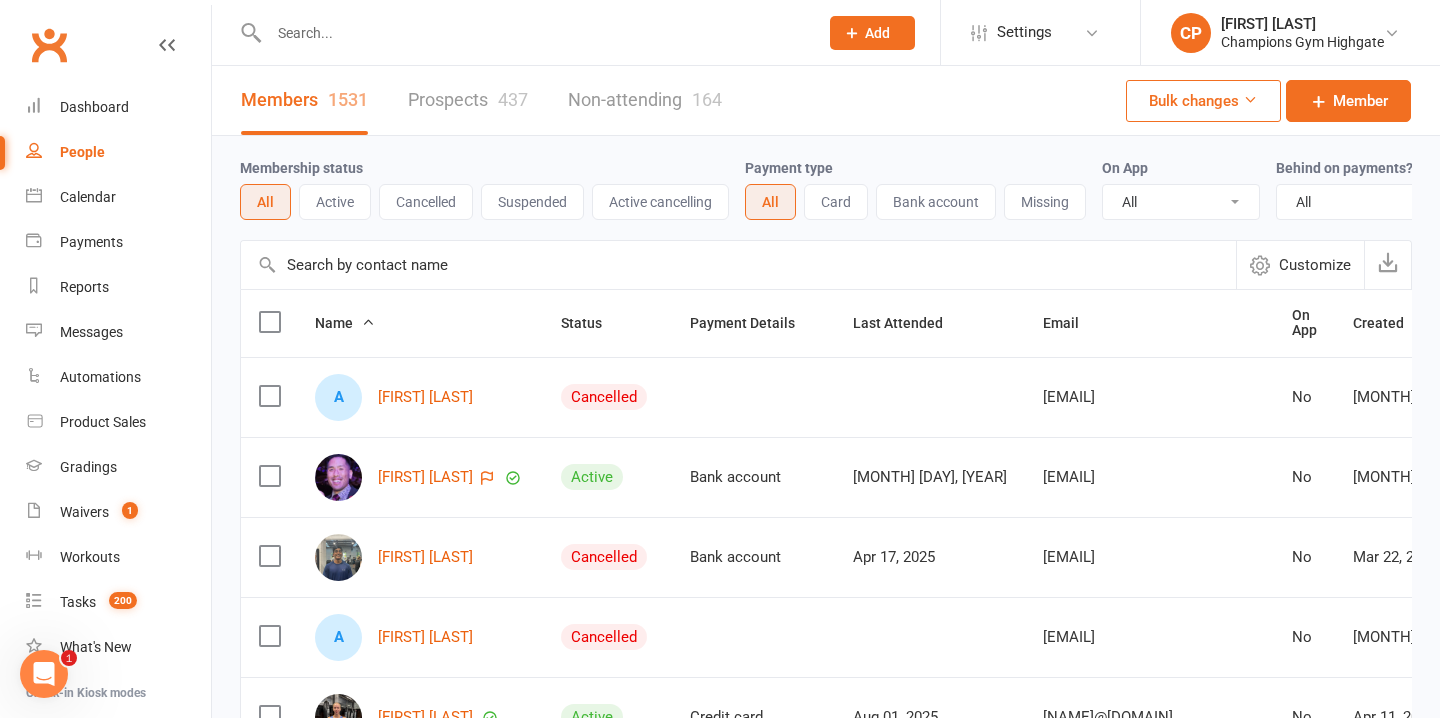 click at bounding box center (533, 33) 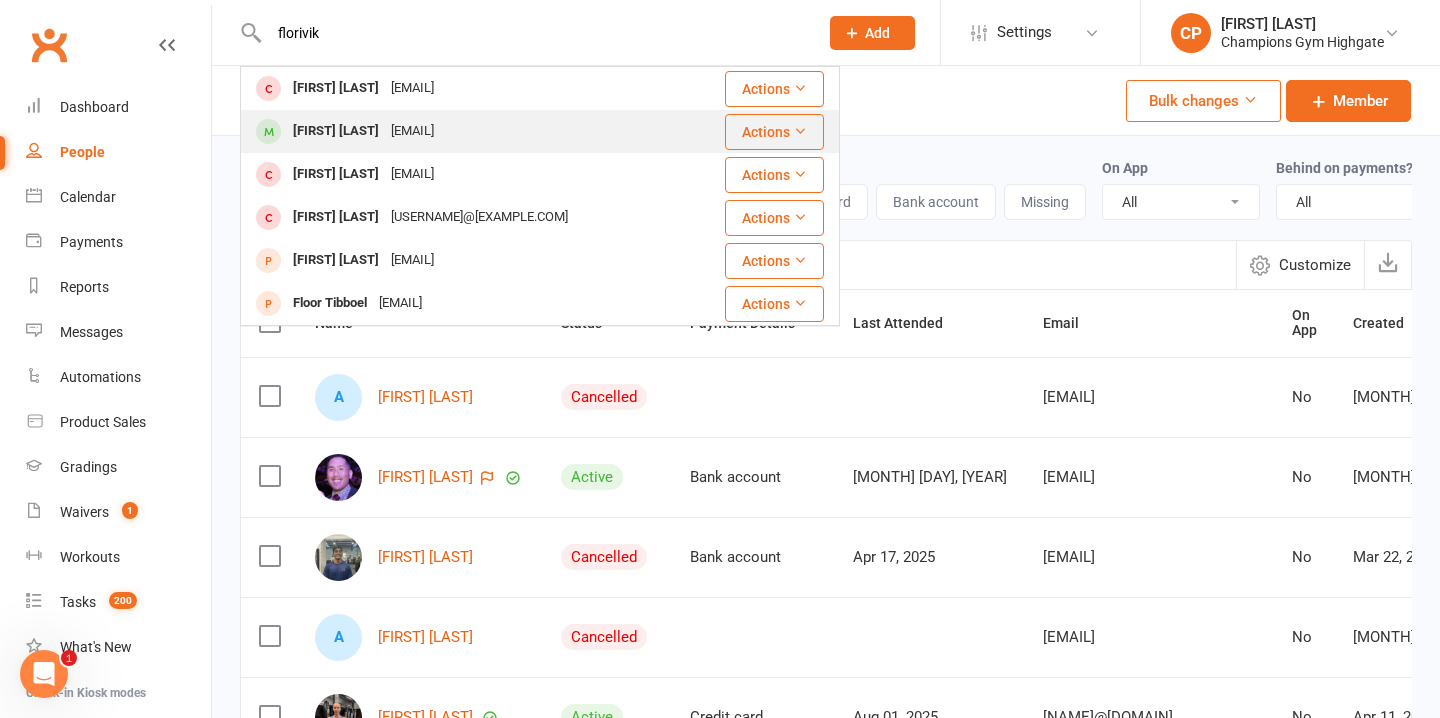type on "florivik" 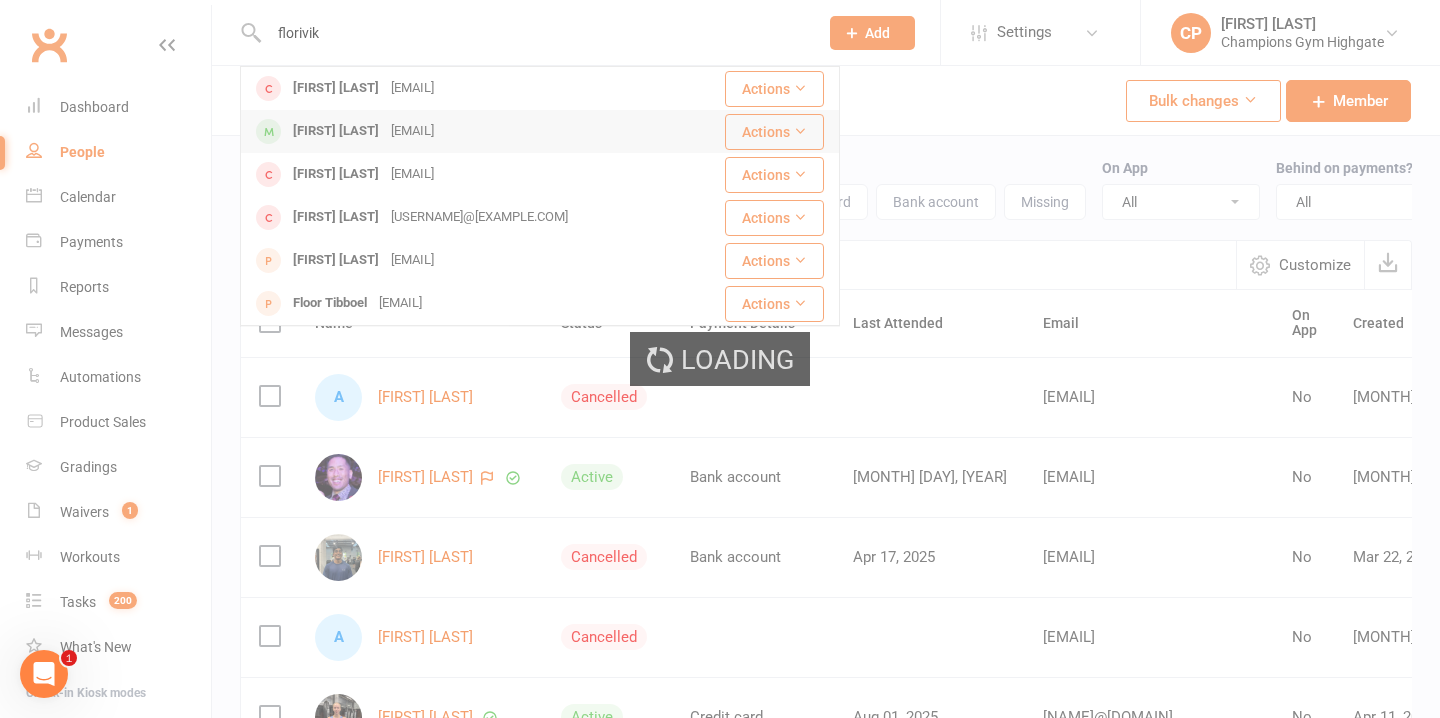 type 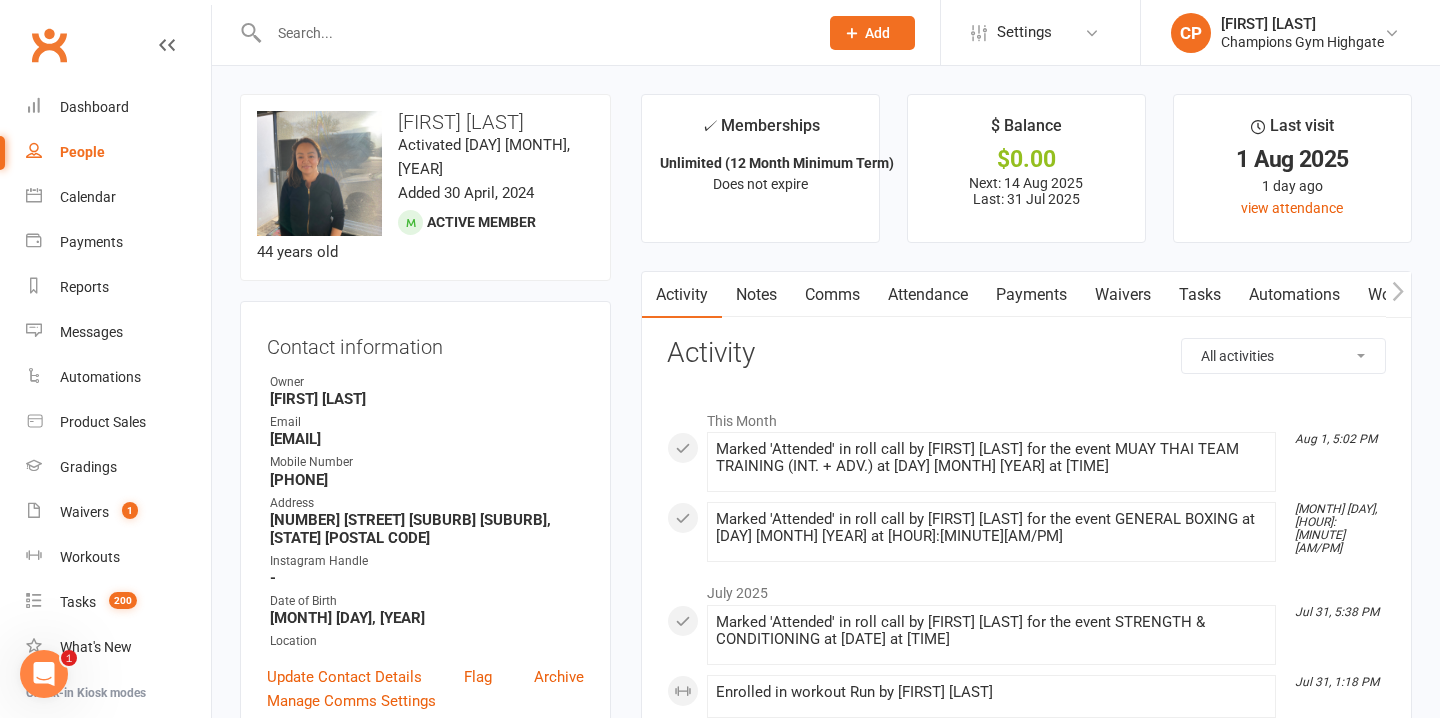 click on "Attendance" at bounding box center [928, 295] 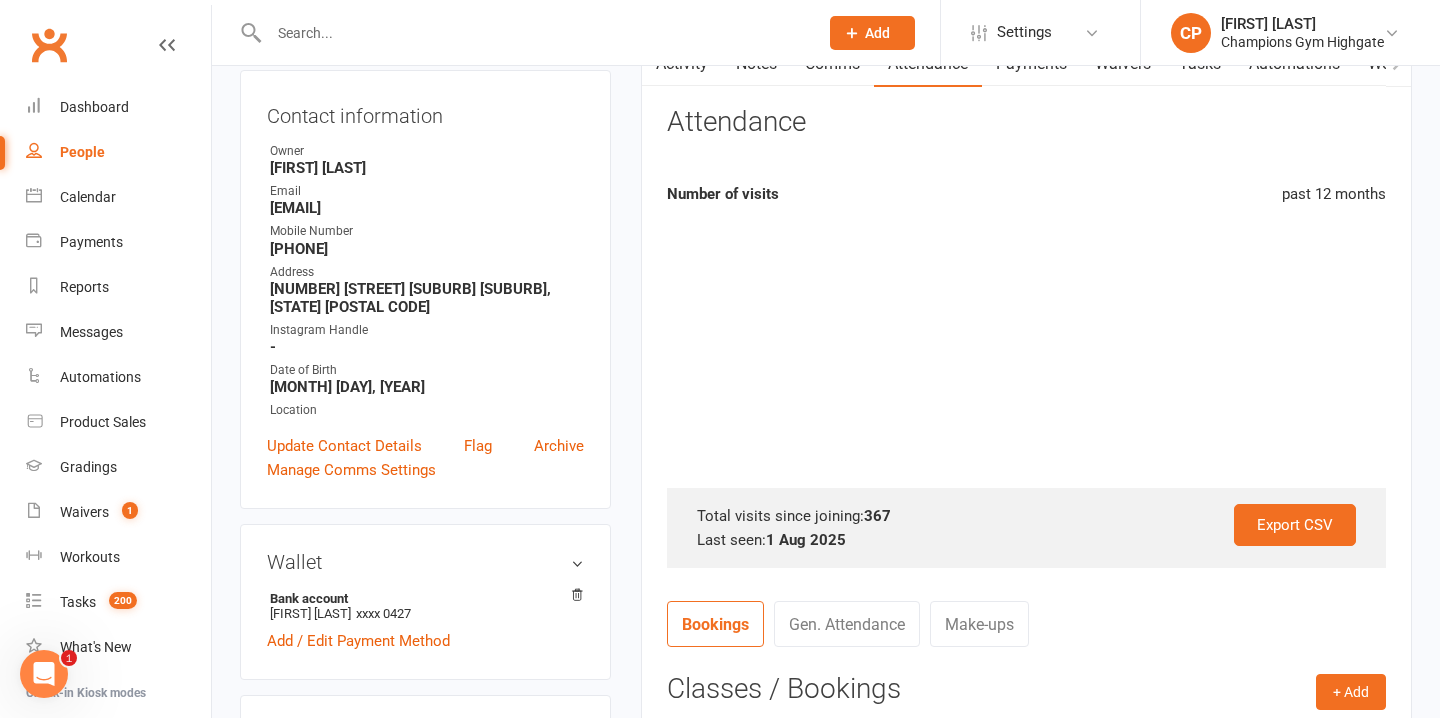 scroll, scrollTop: 306, scrollLeft: 0, axis: vertical 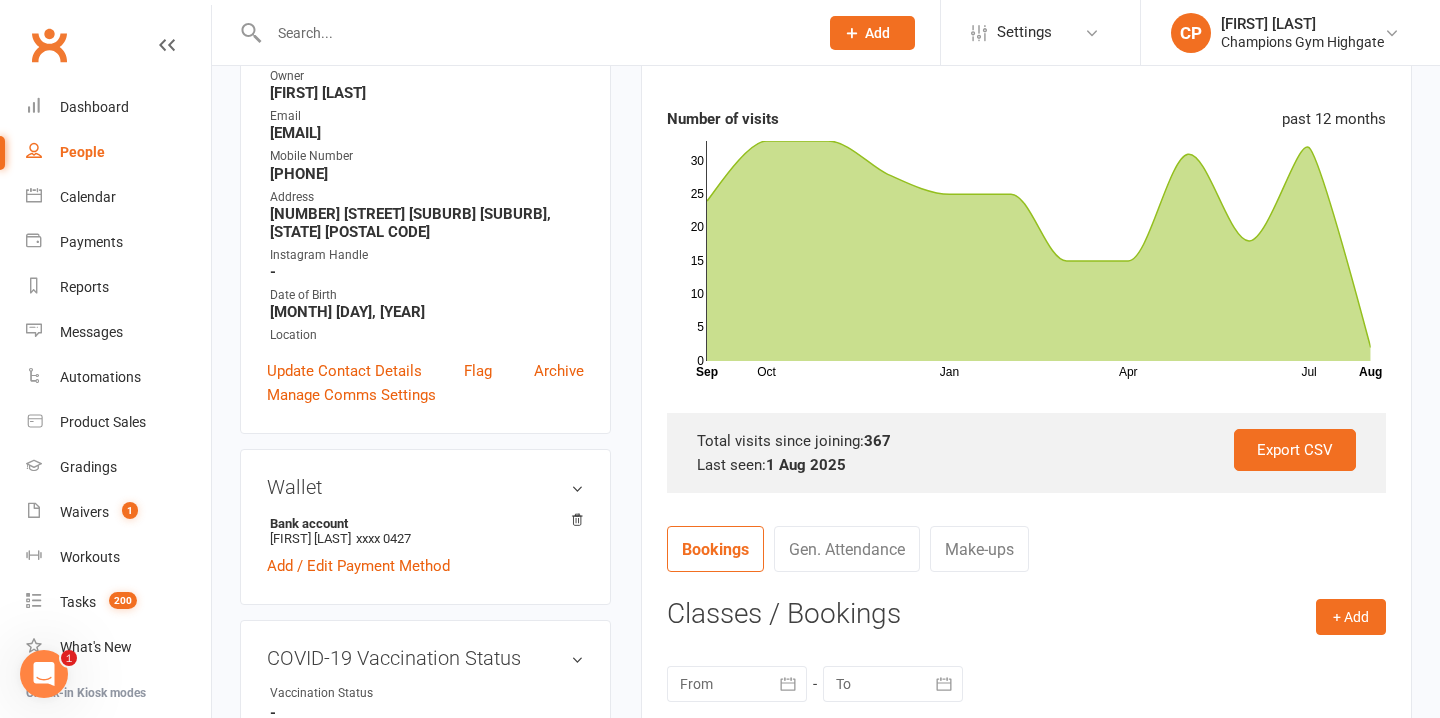 click at bounding box center (737, 684) 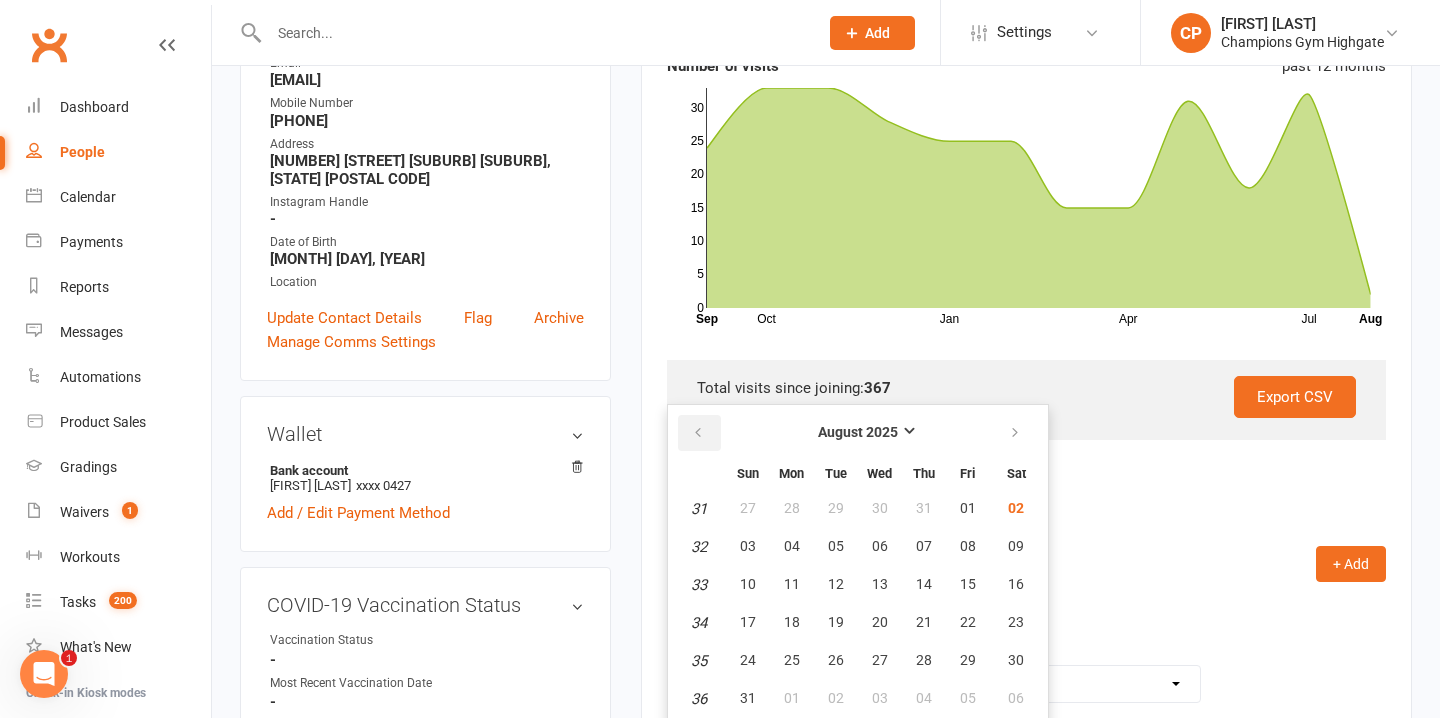 click at bounding box center (699, 433) 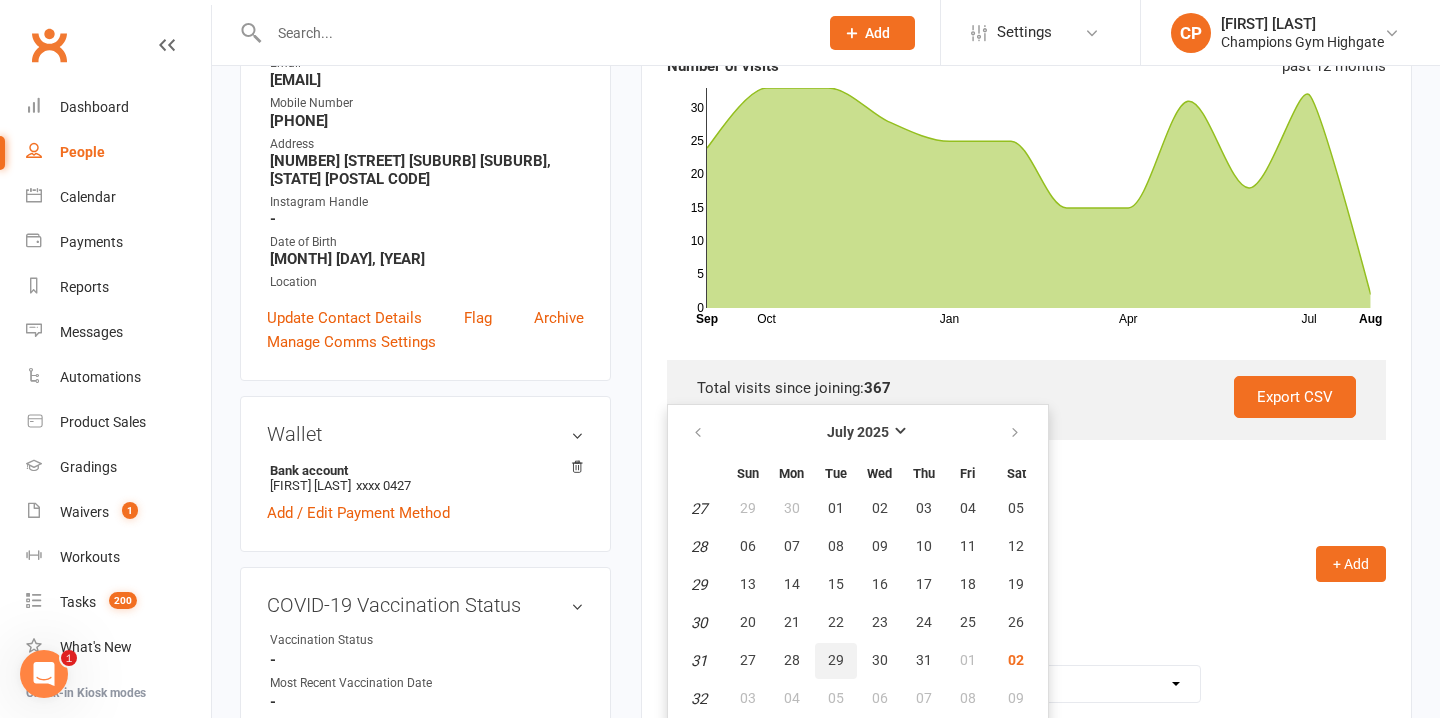 click on "29" at bounding box center (836, 661) 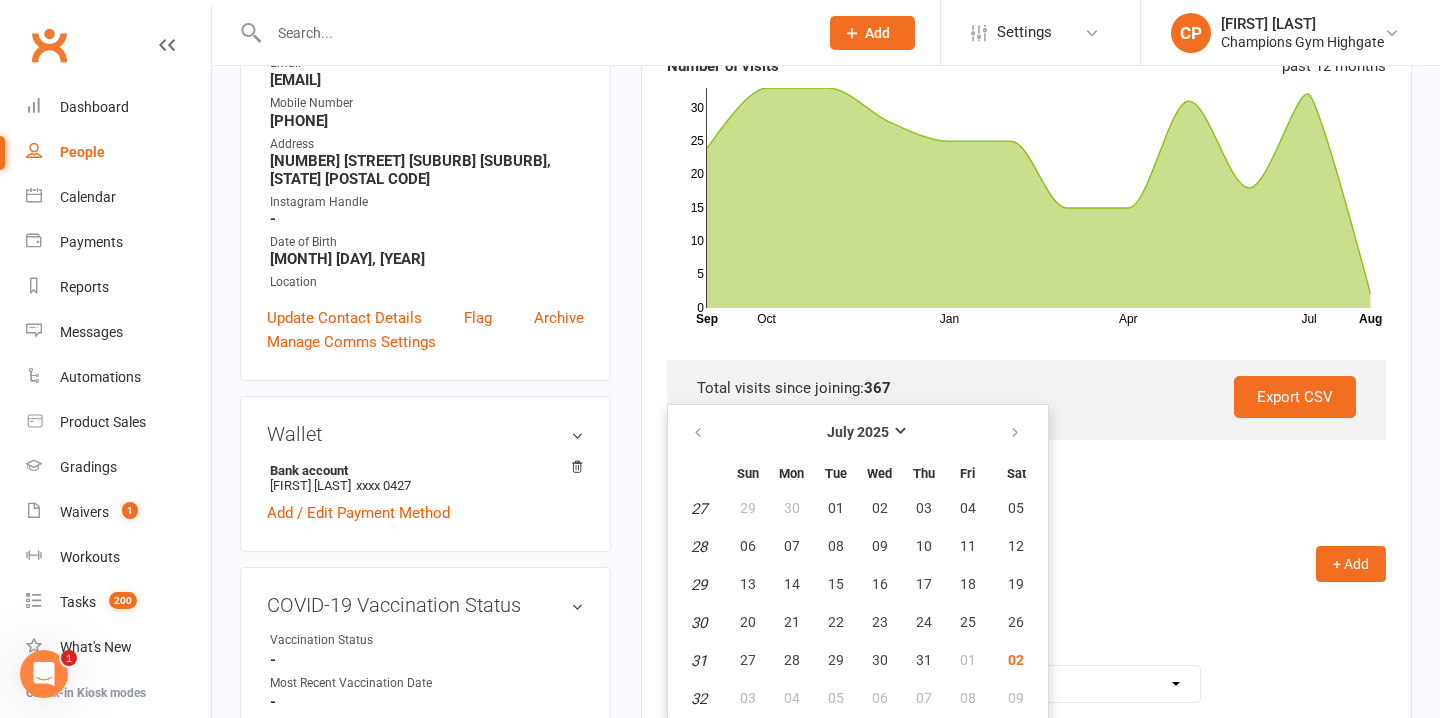 type on "29 Jul 2025" 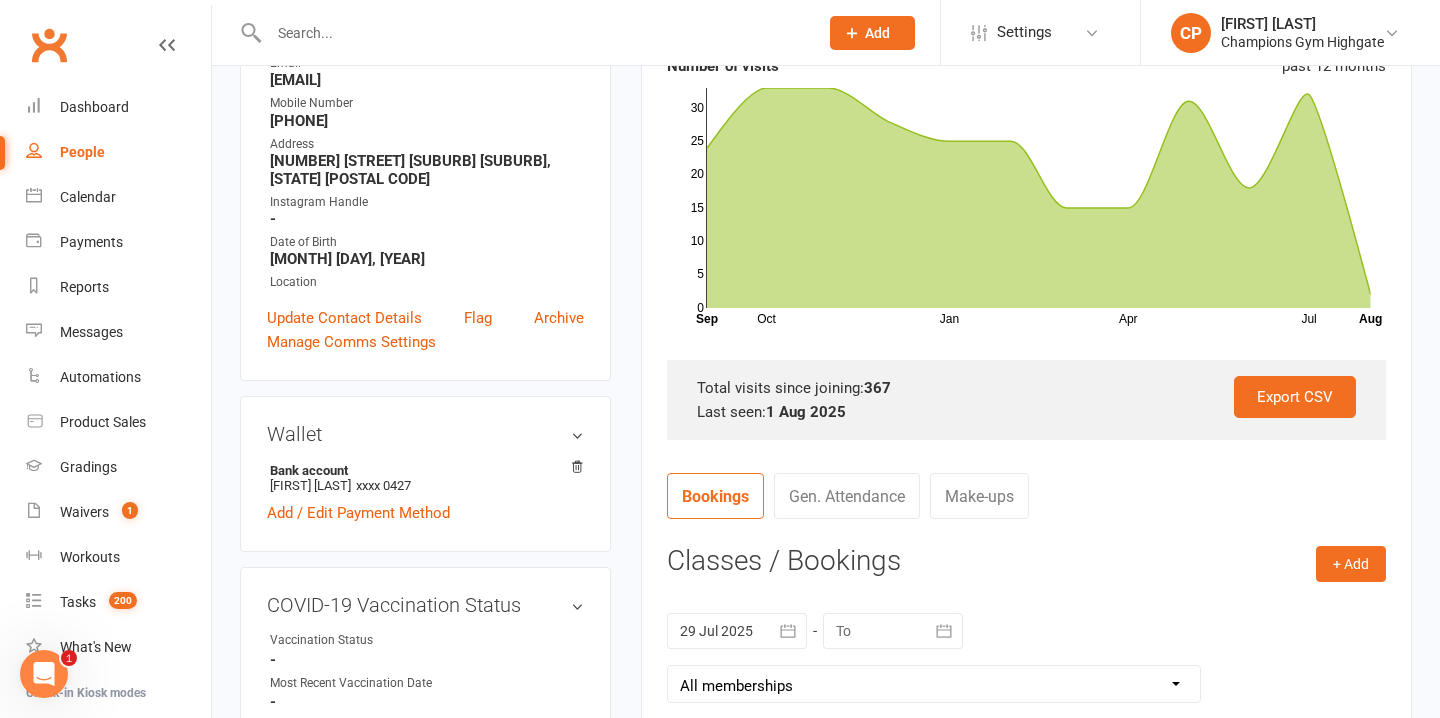 click at bounding box center (893, 631) 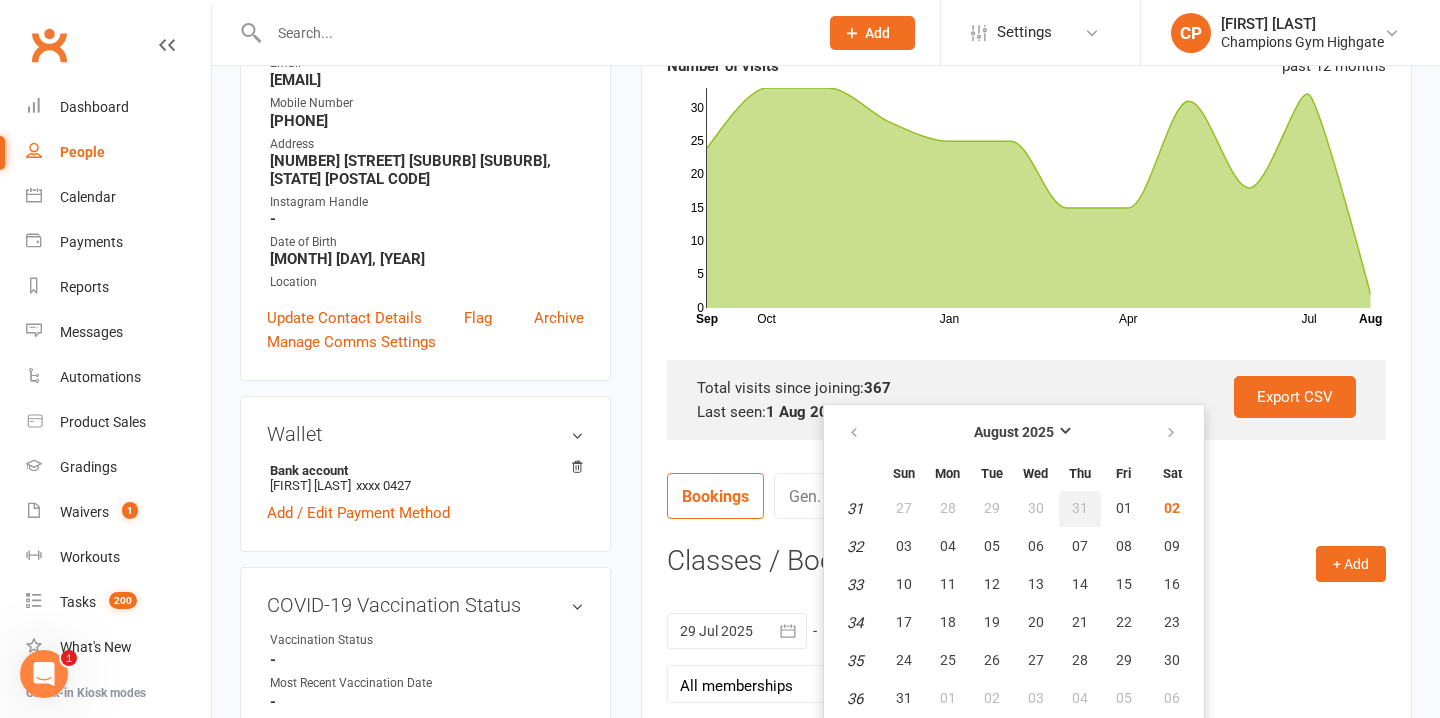 click on "31" at bounding box center (1080, 508) 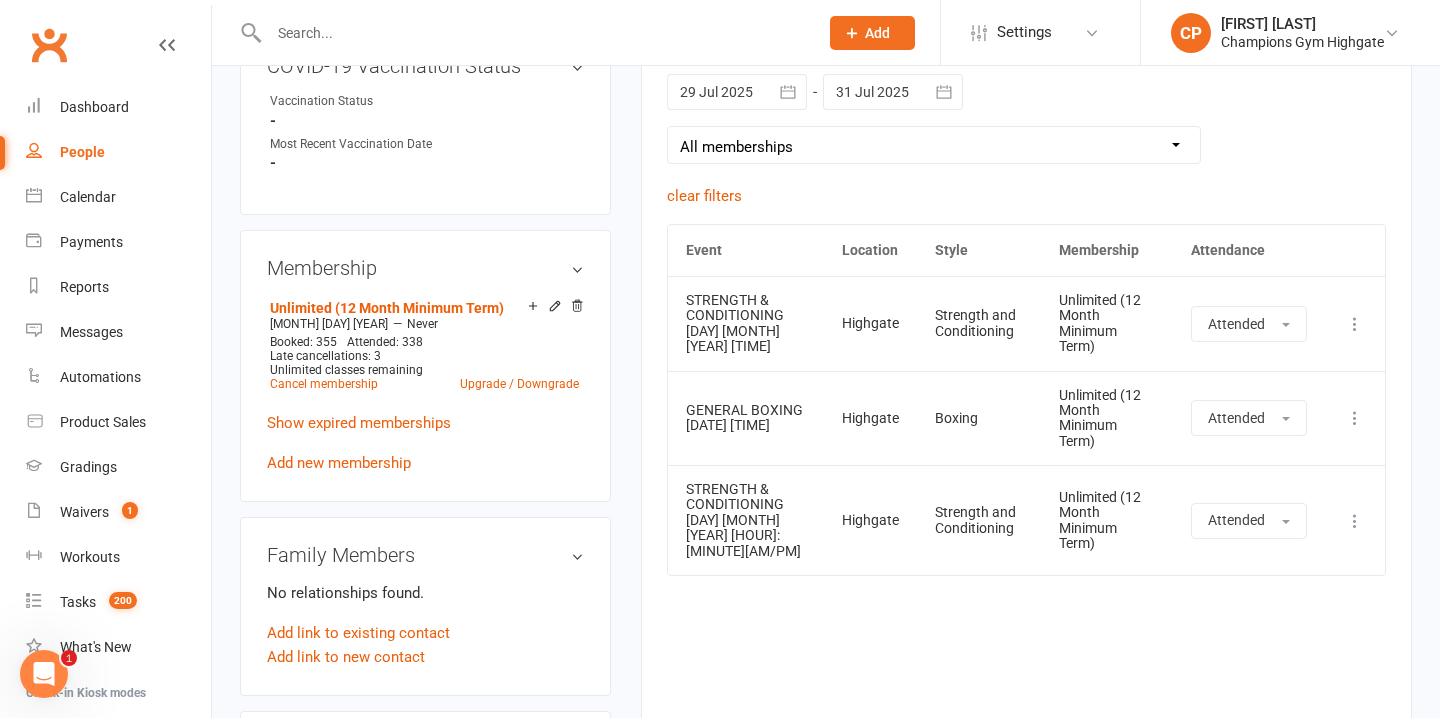 scroll, scrollTop: 914, scrollLeft: 0, axis: vertical 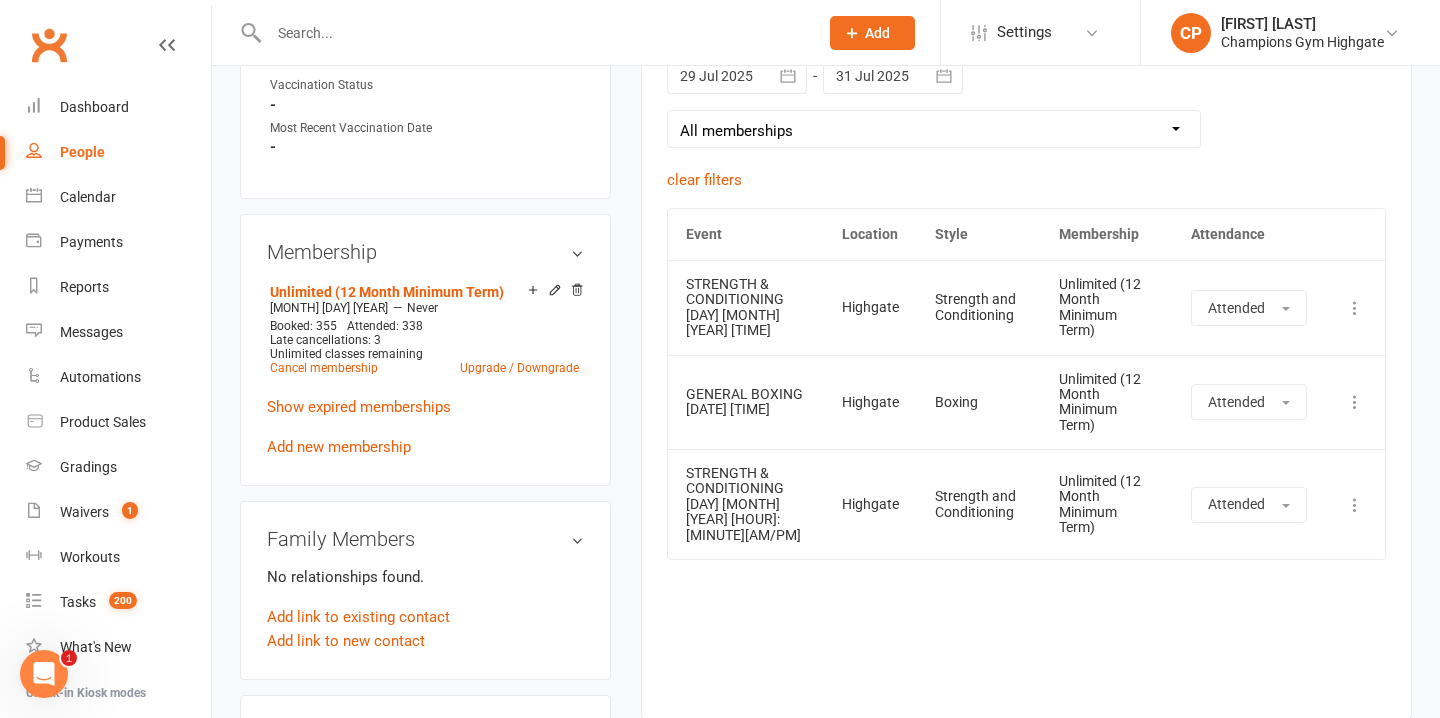 click at bounding box center (533, 33) 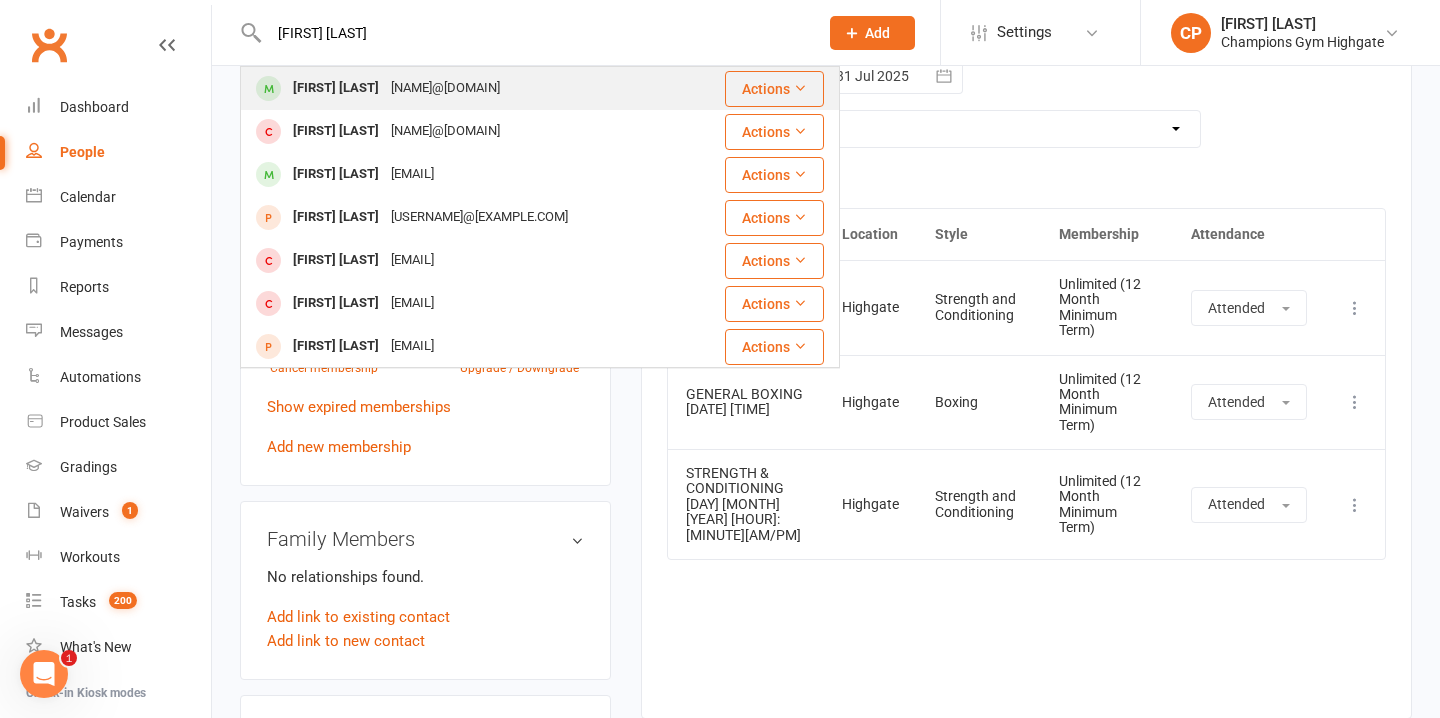type on "natalie remkes" 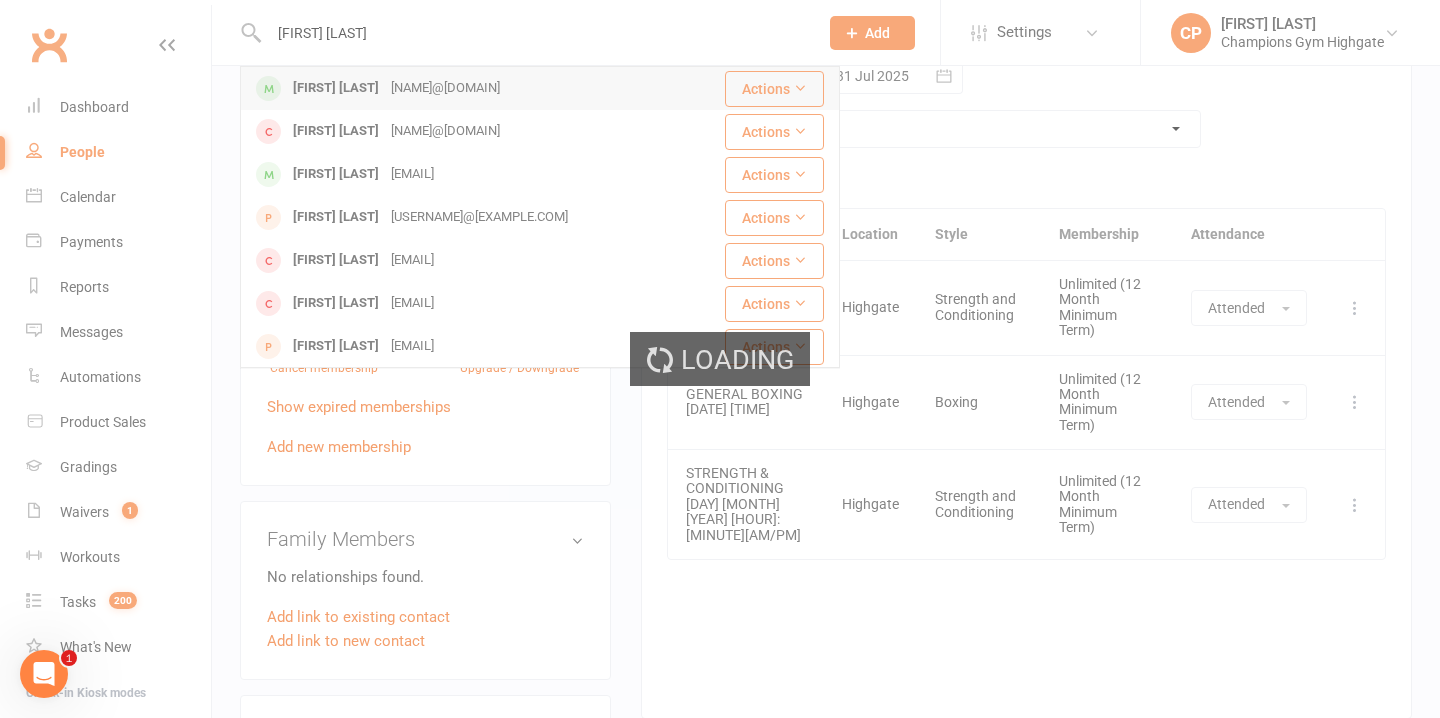 type 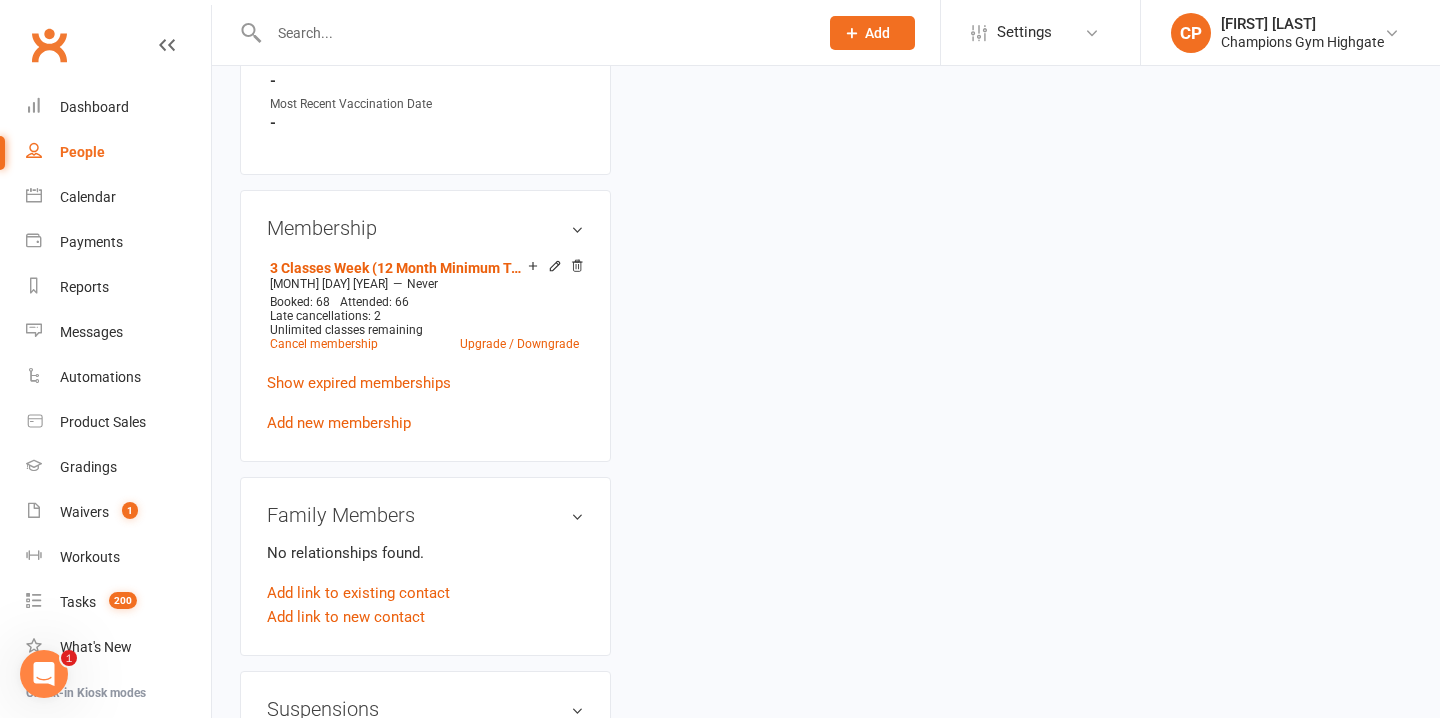 scroll, scrollTop: 0, scrollLeft: 0, axis: both 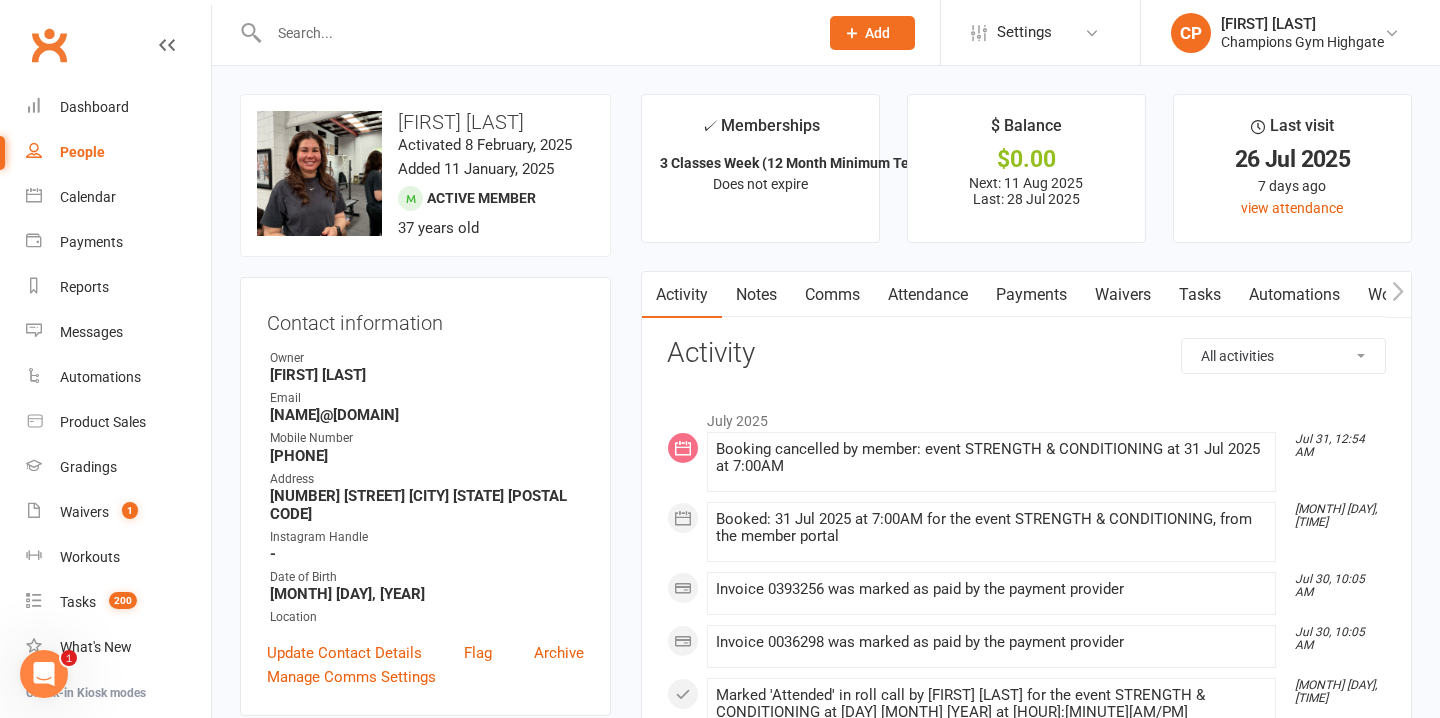 click on "Attendance" at bounding box center (928, 295) 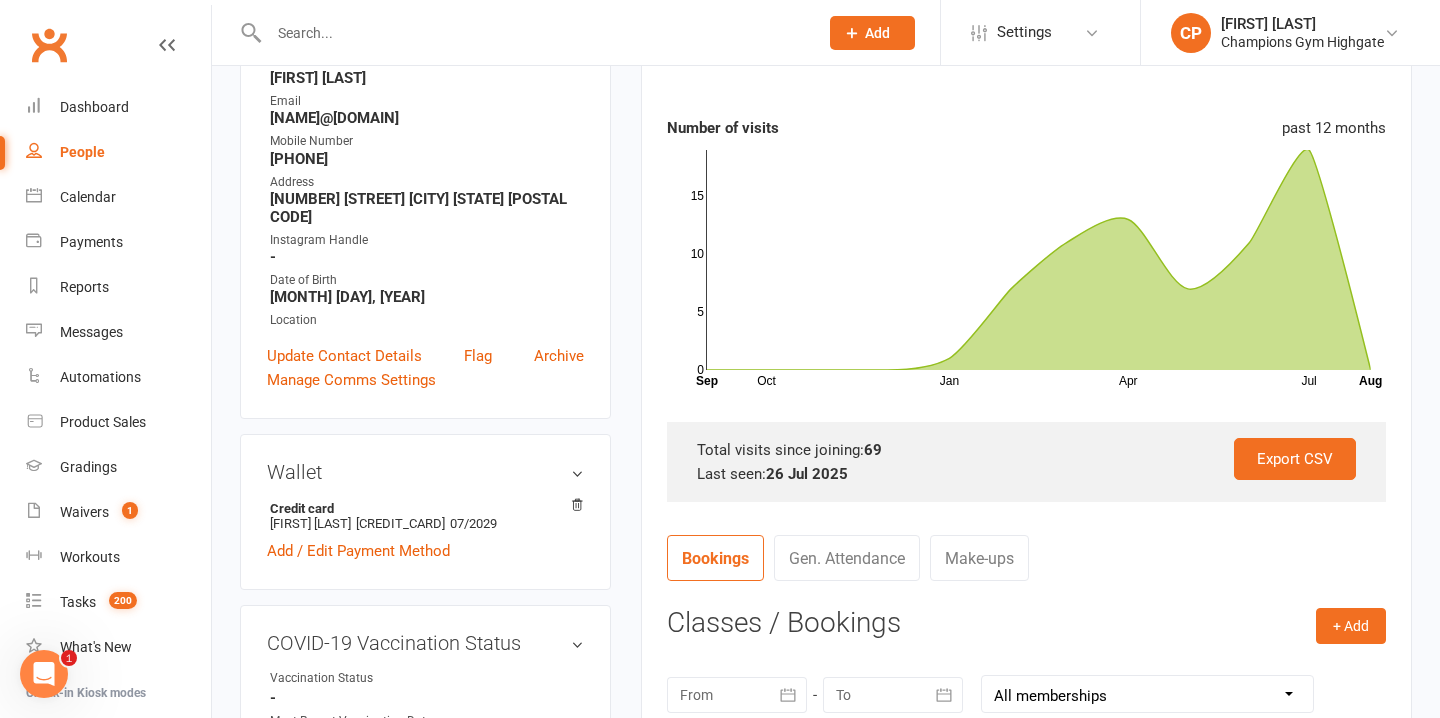 scroll, scrollTop: 404, scrollLeft: 0, axis: vertical 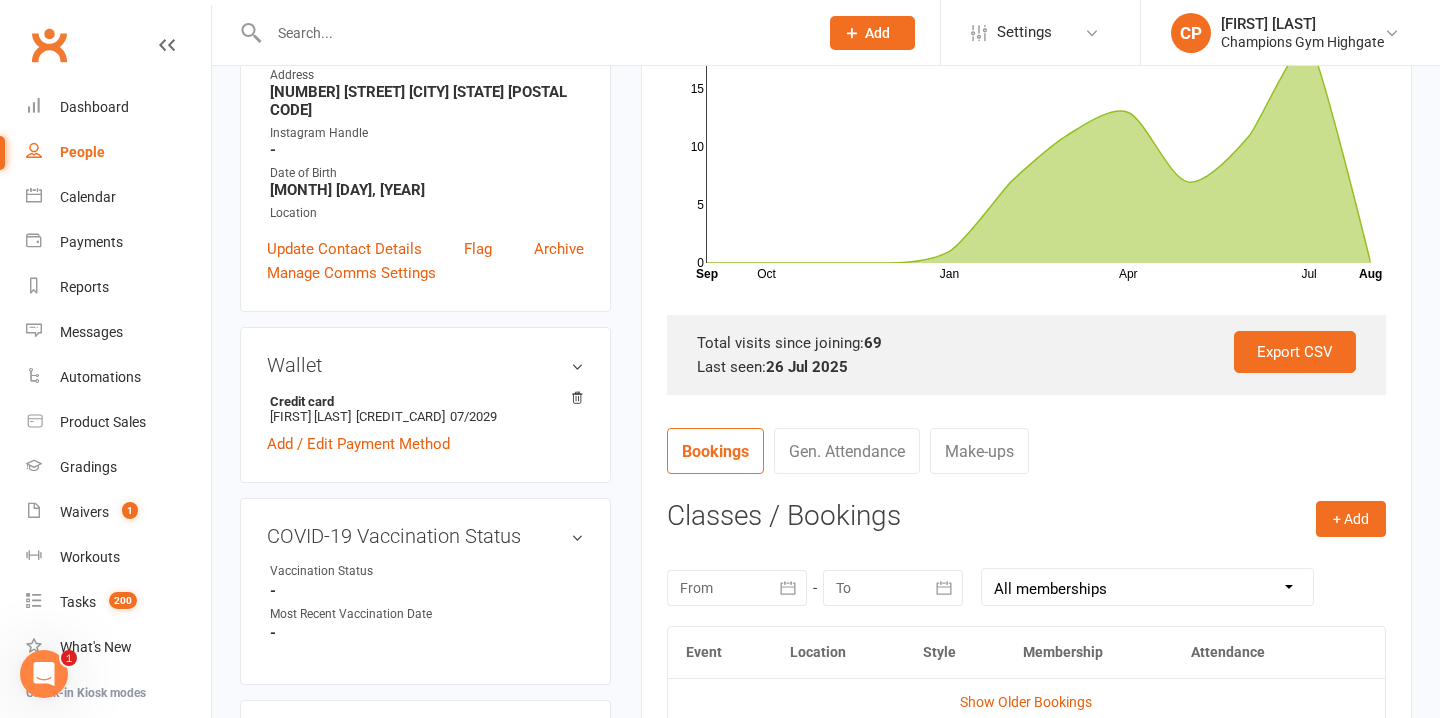click at bounding box center (737, 588) 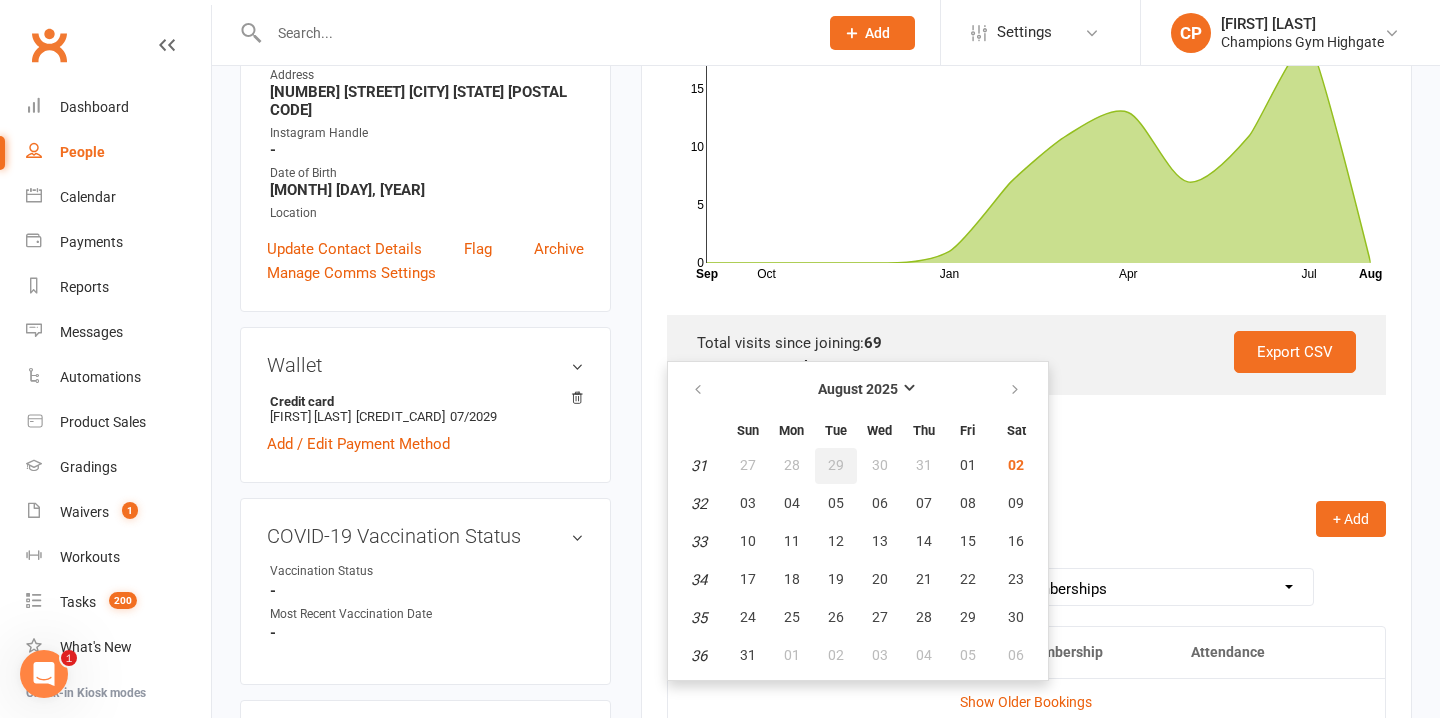 click on "29" at bounding box center (836, 465) 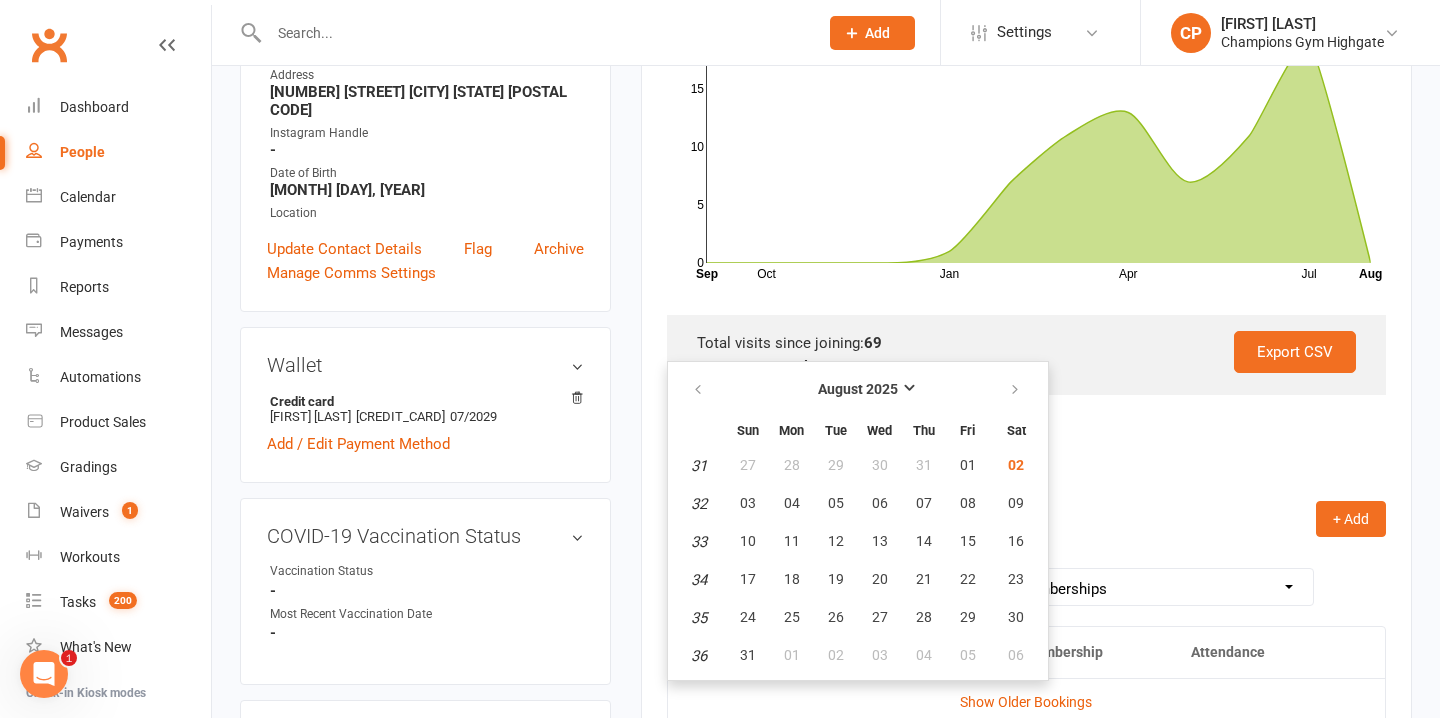type on "29 Jul 2025" 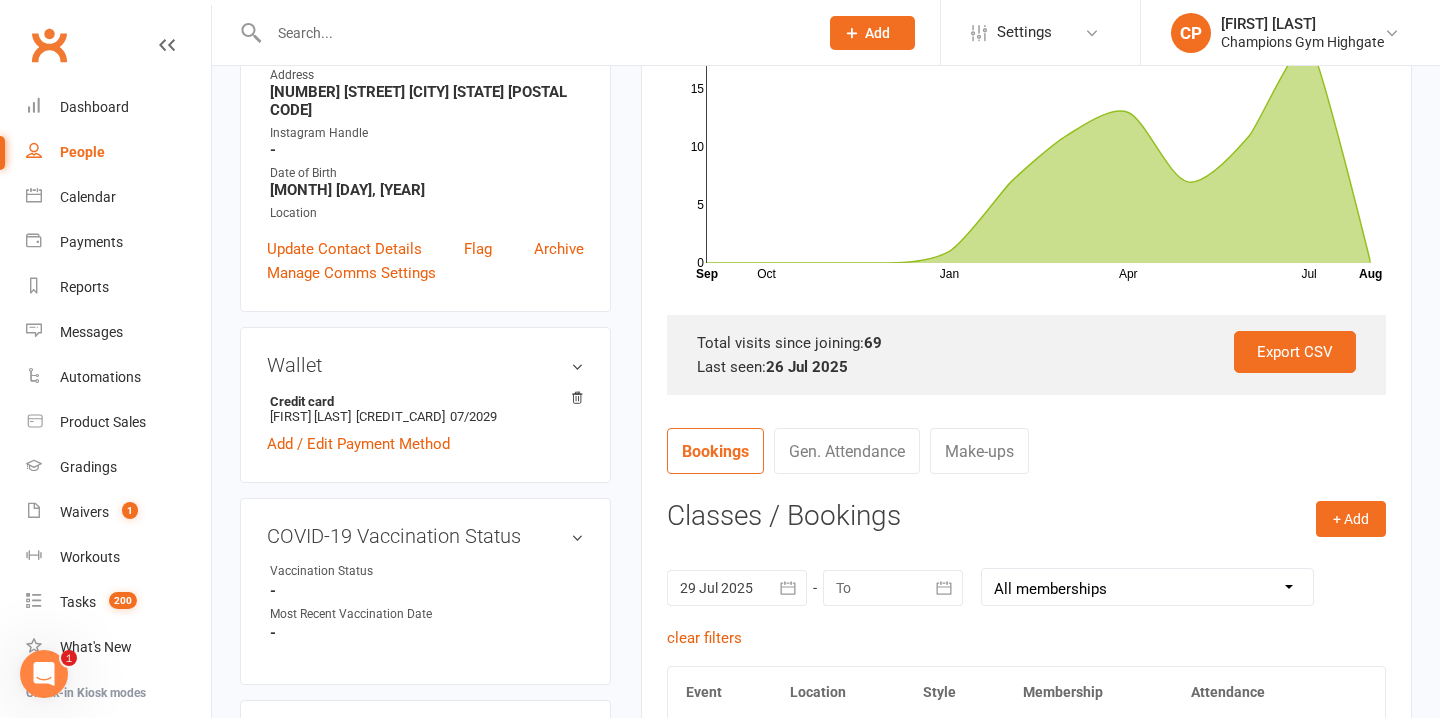 click at bounding box center (893, 588) 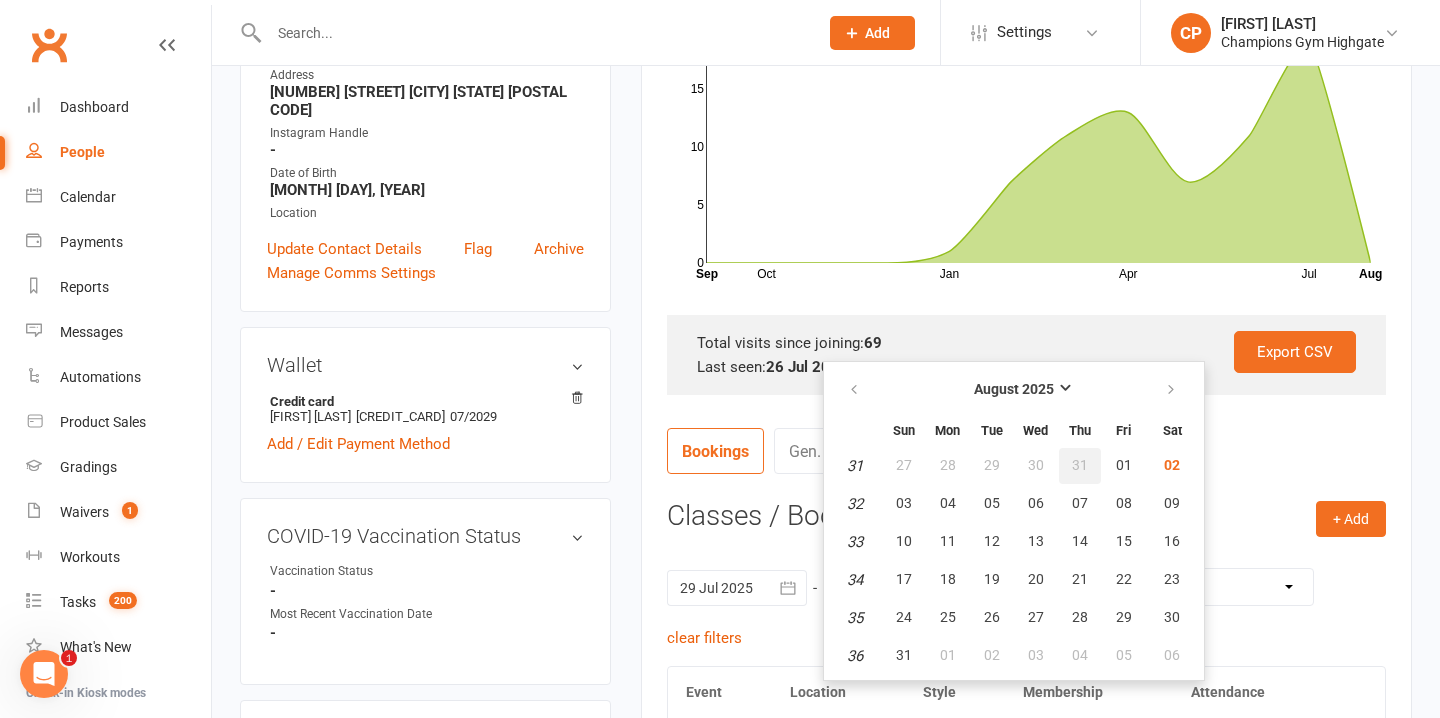 click on "31" at bounding box center (1080, 466) 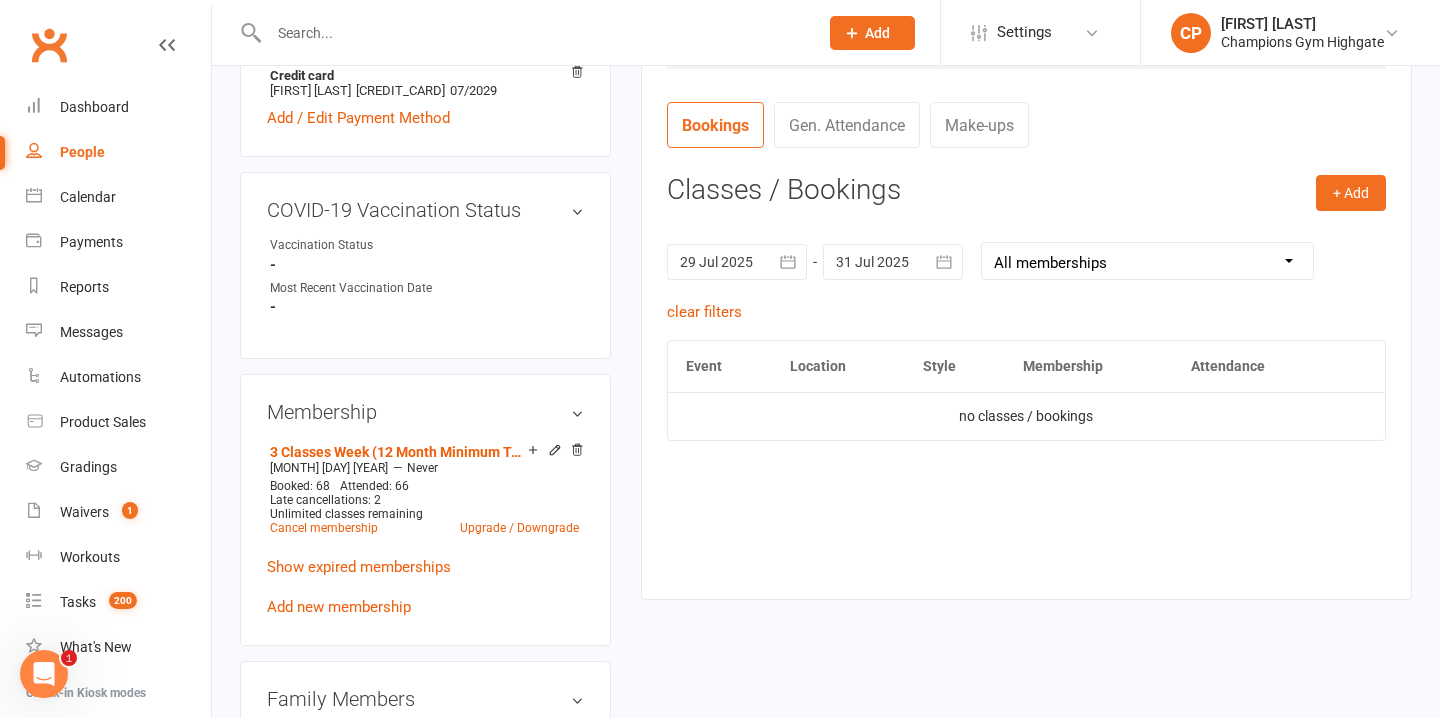 scroll, scrollTop: 748, scrollLeft: 0, axis: vertical 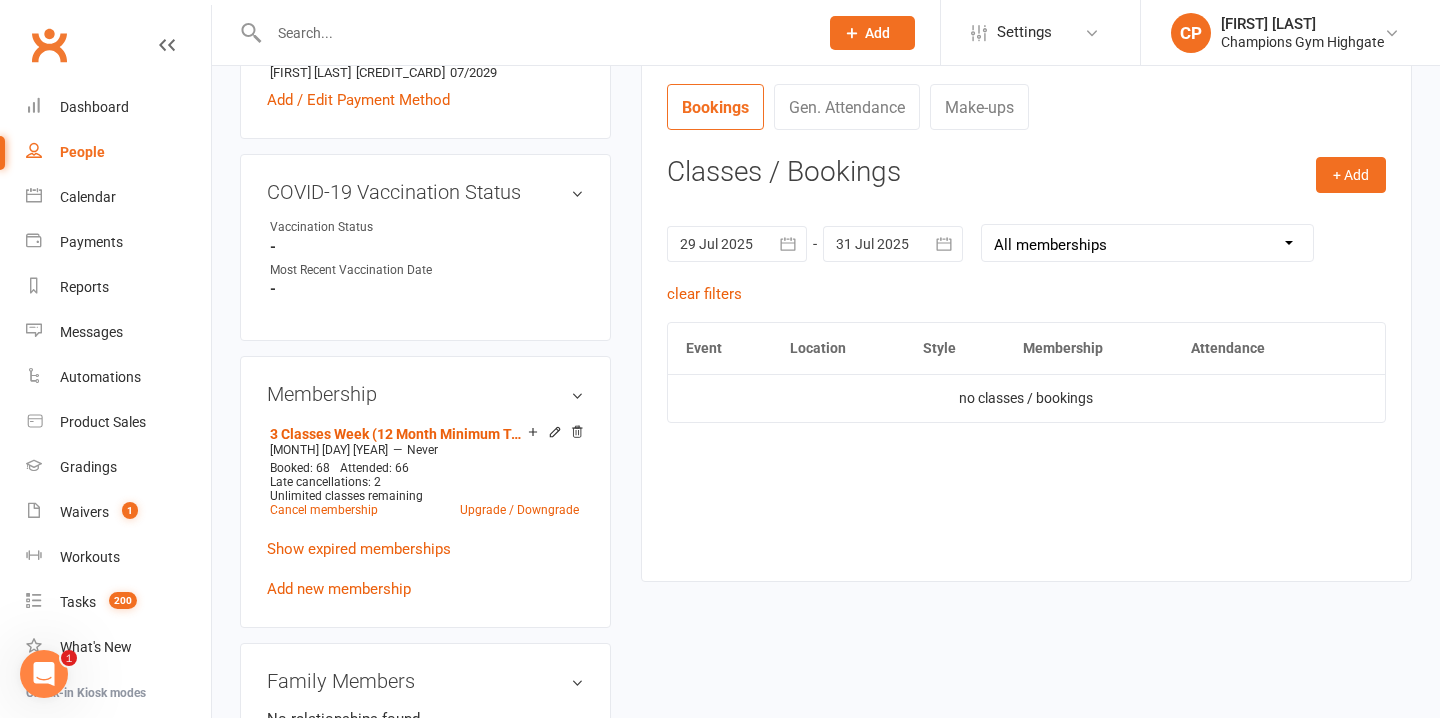 click at bounding box center [533, 33] 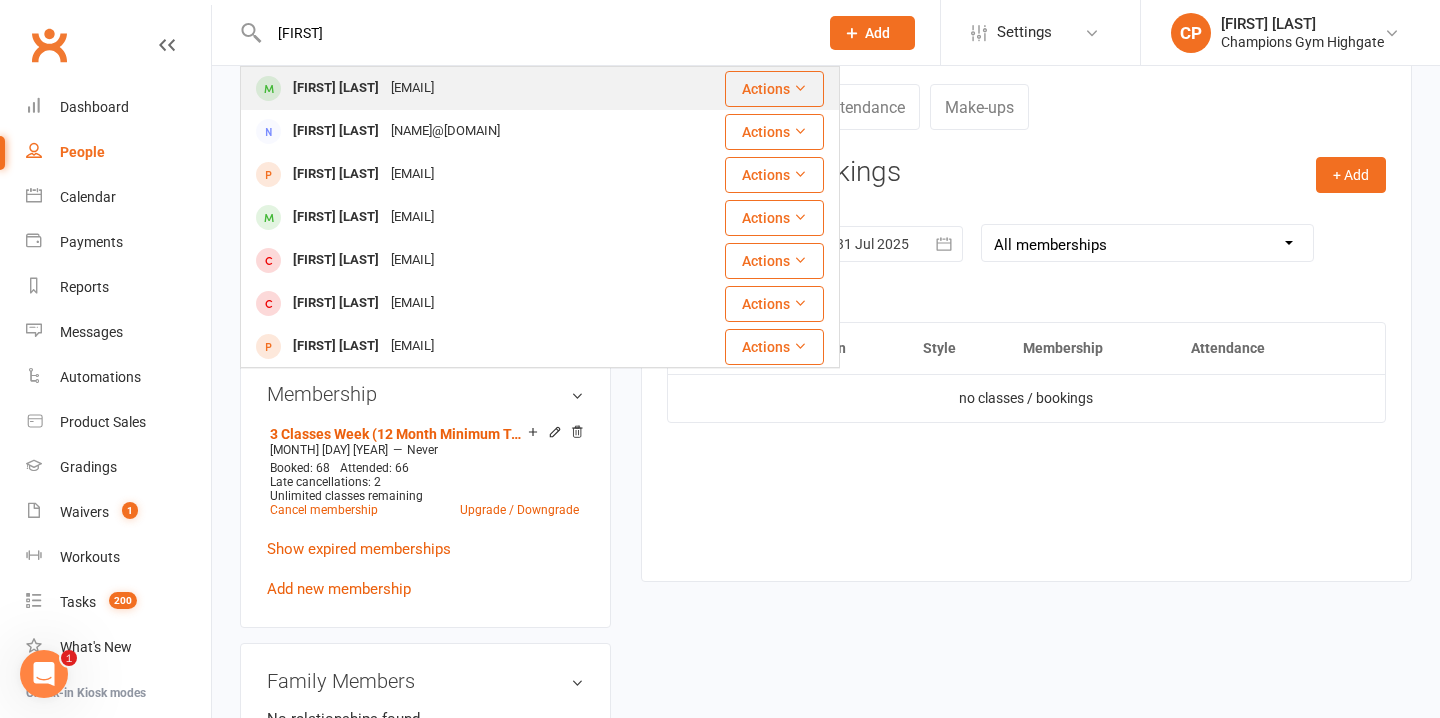 type on "pina" 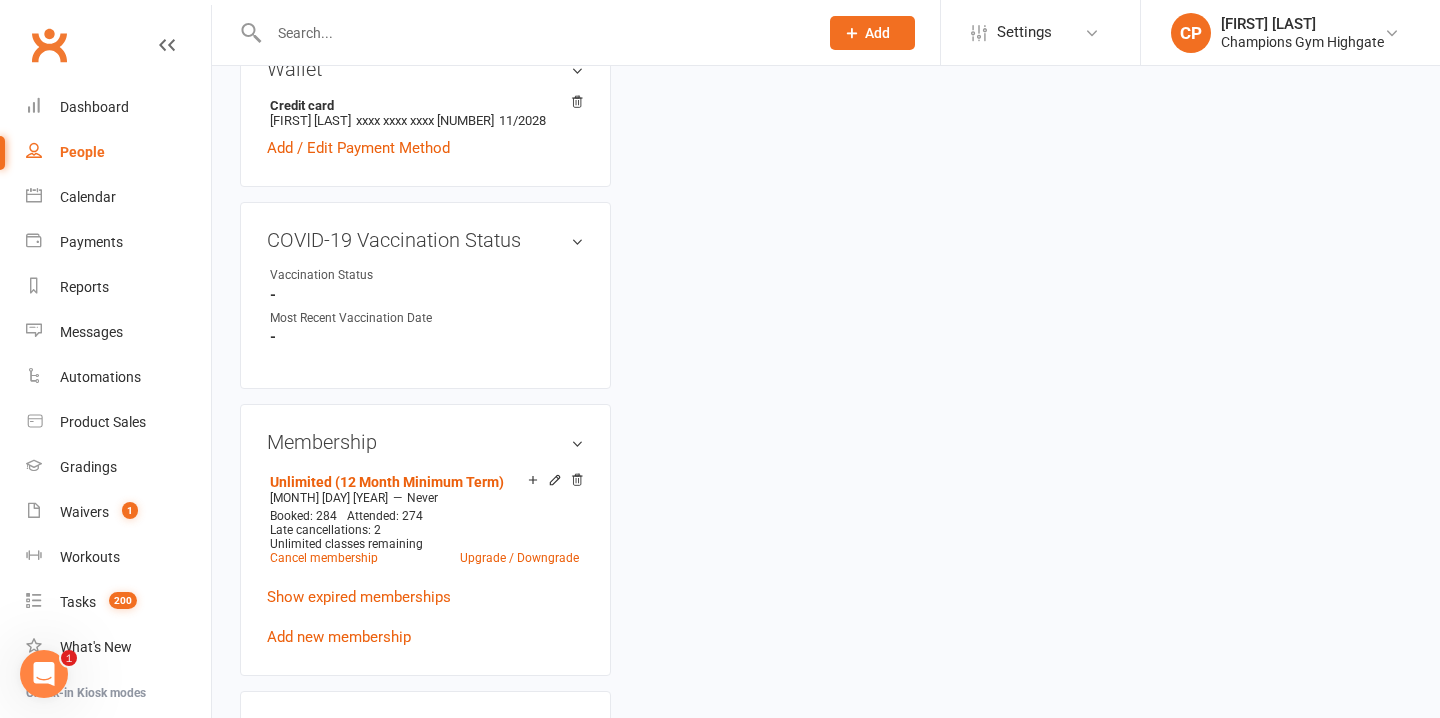 scroll, scrollTop: 0, scrollLeft: 0, axis: both 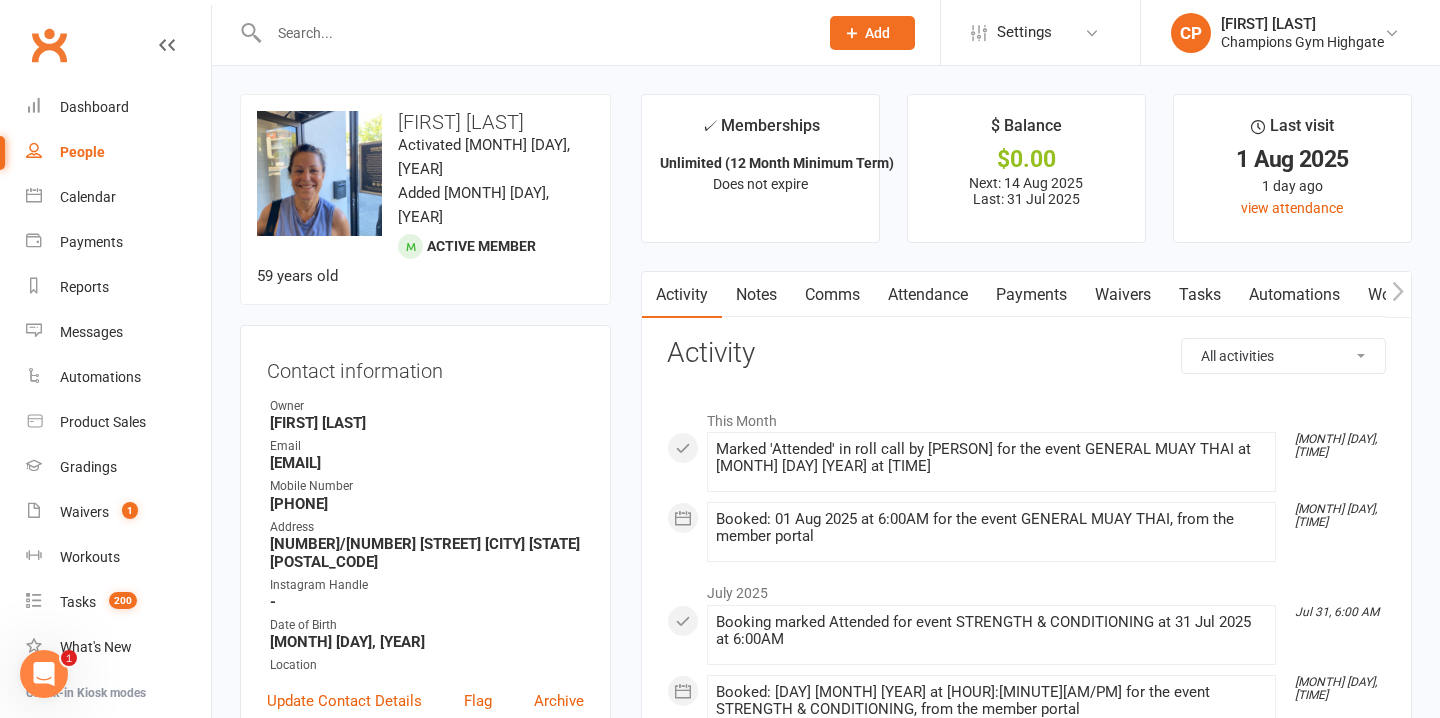 click on "Attendance" at bounding box center [928, 295] 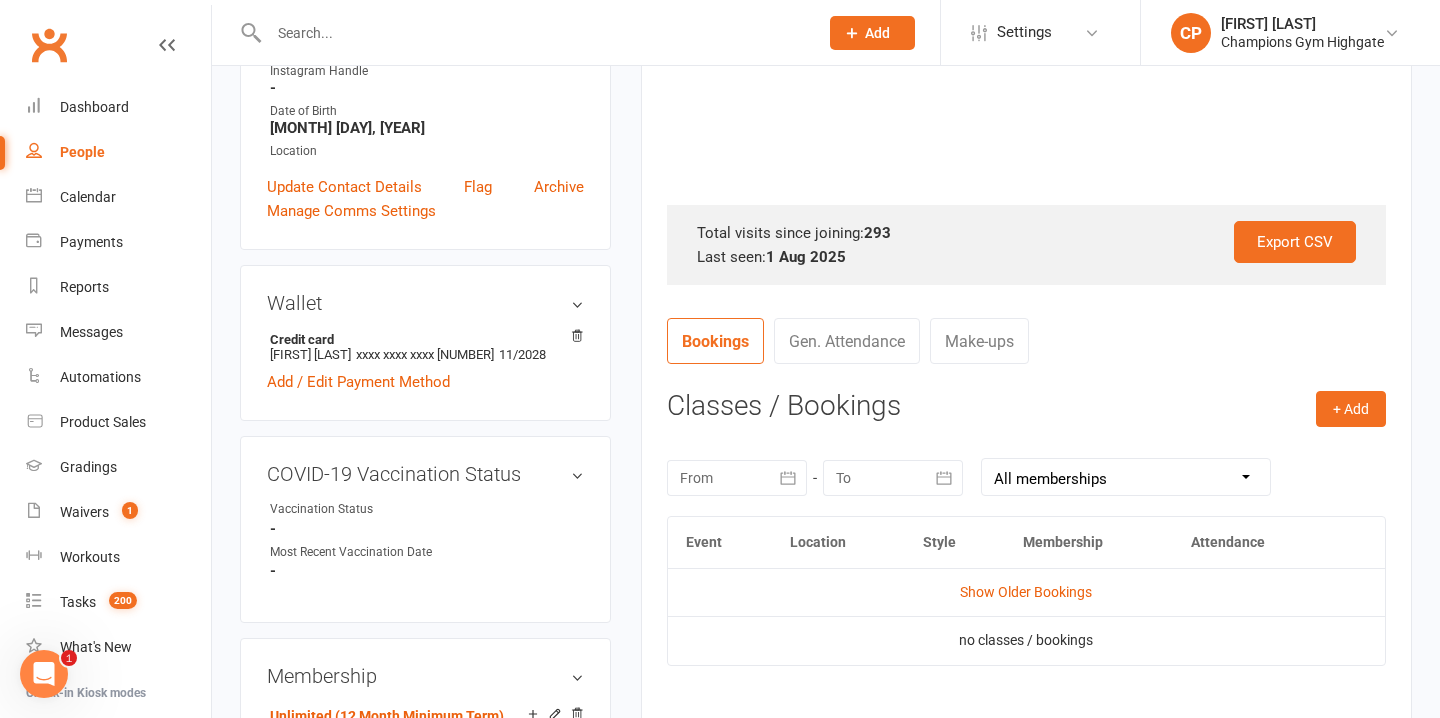 scroll, scrollTop: 541, scrollLeft: 0, axis: vertical 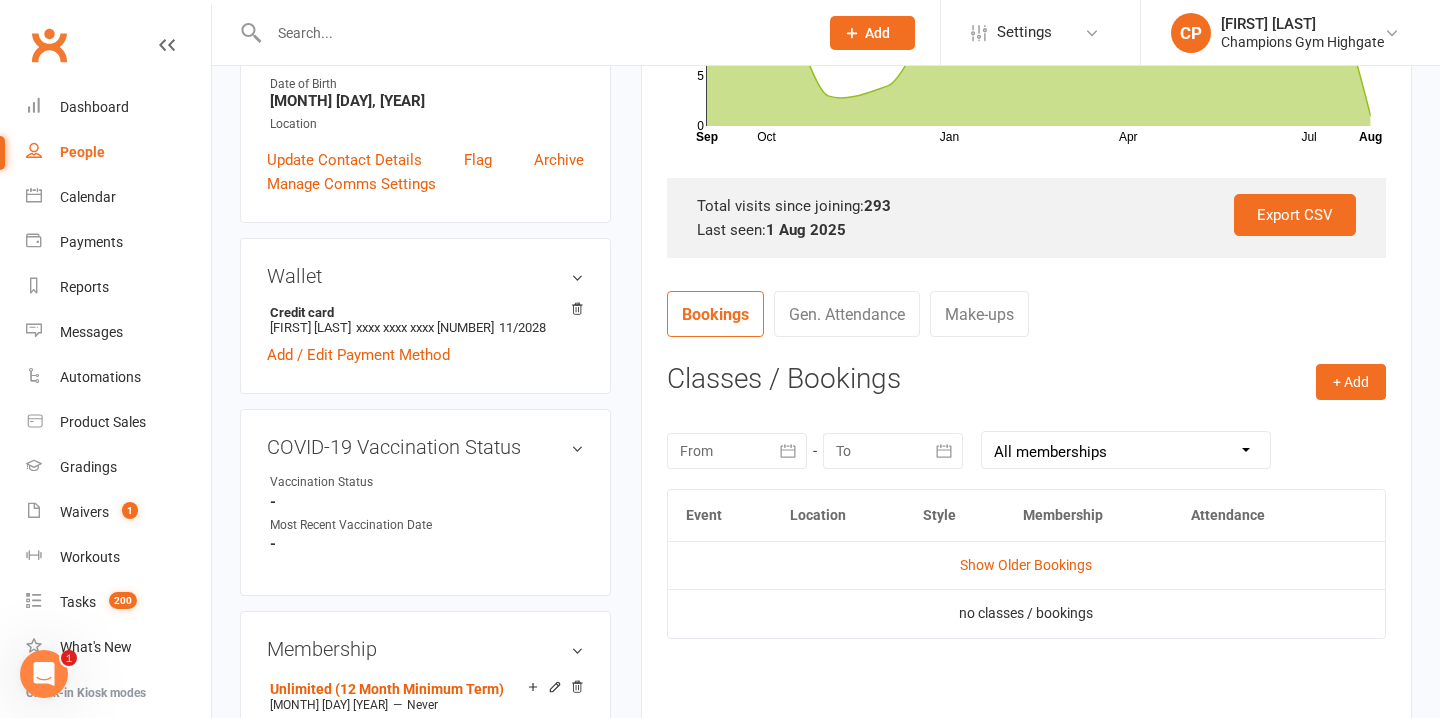 click at bounding box center (737, 451) 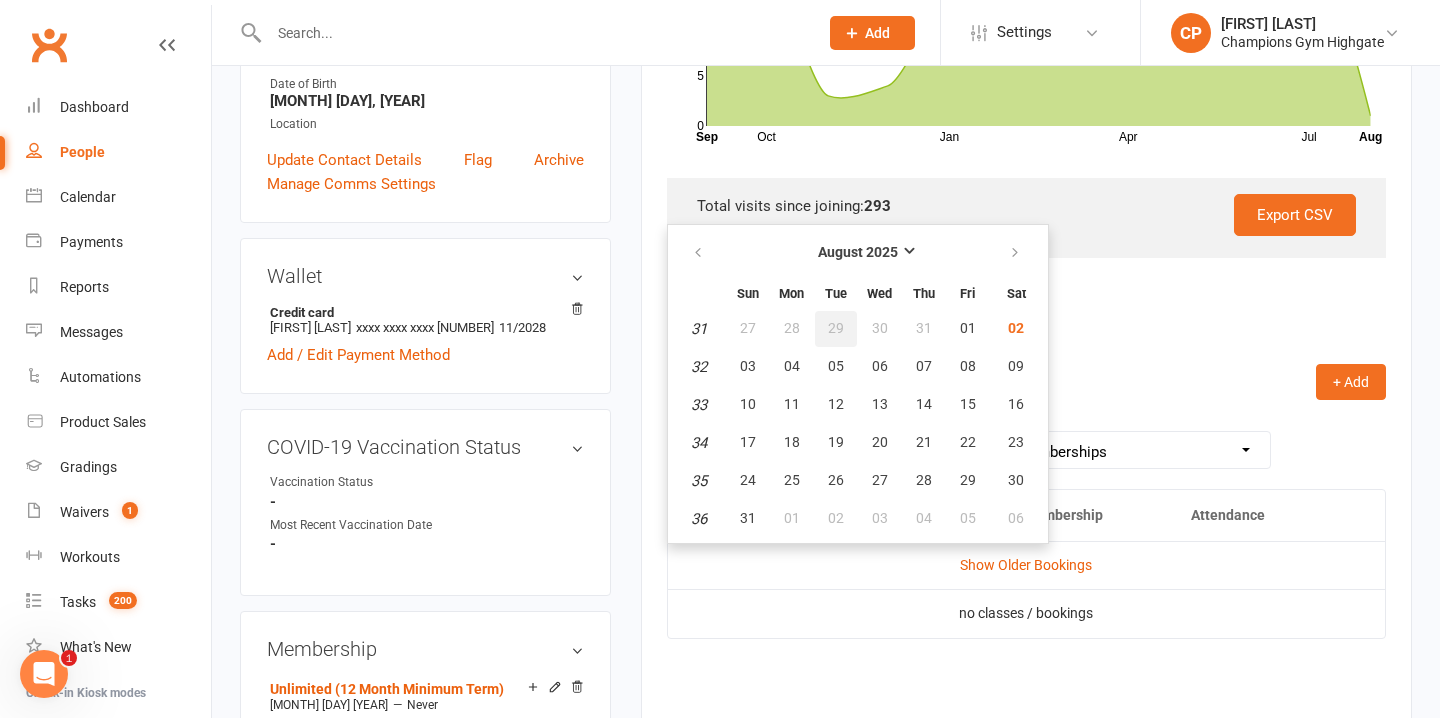 click on "29" at bounding box center (836, 329) 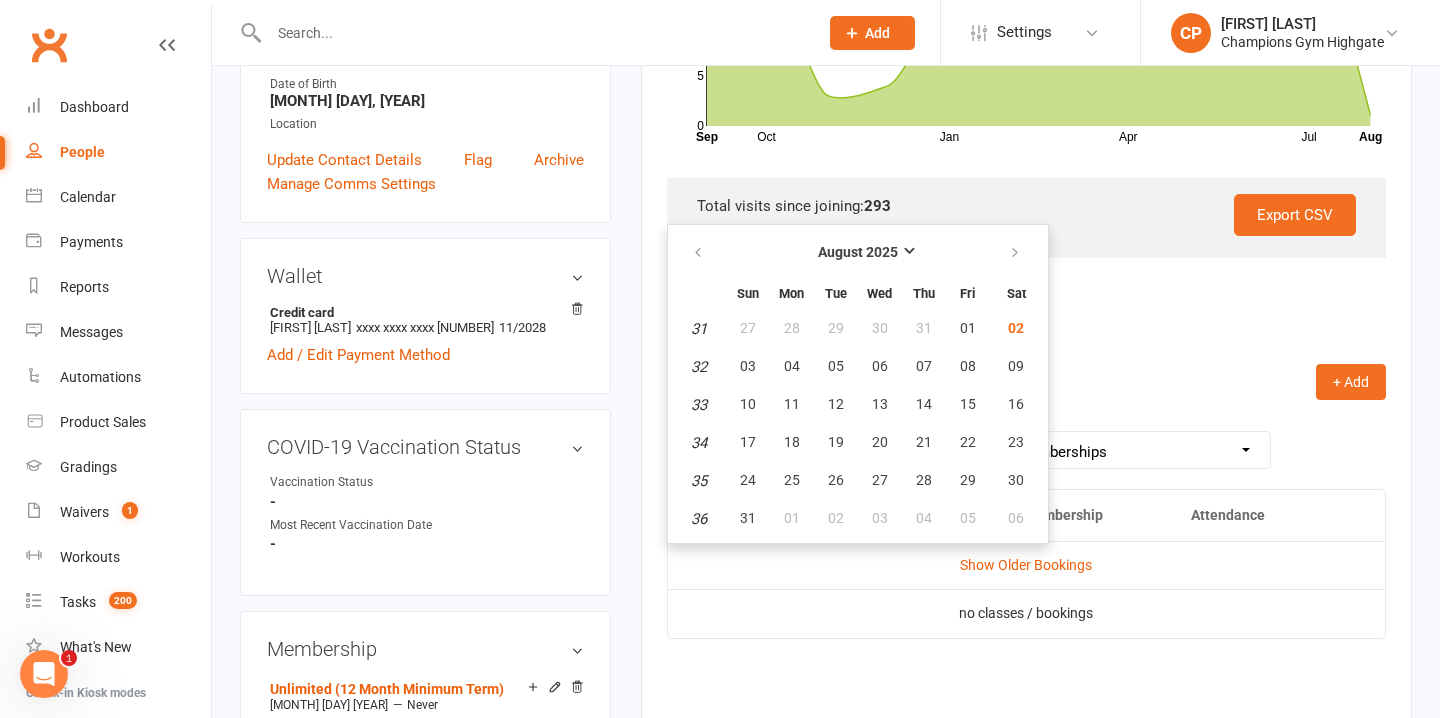type on "29 Jul 2025" 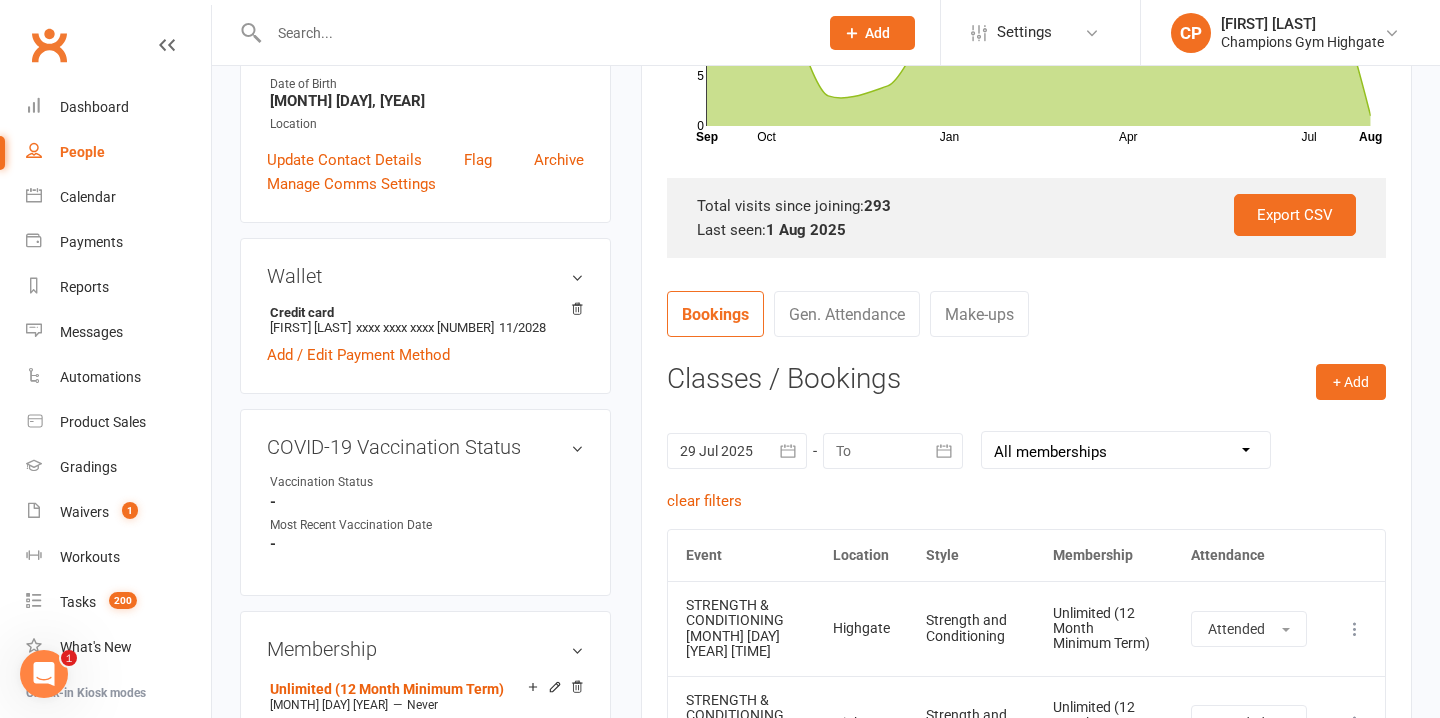 click at bounding box center [893, 451] 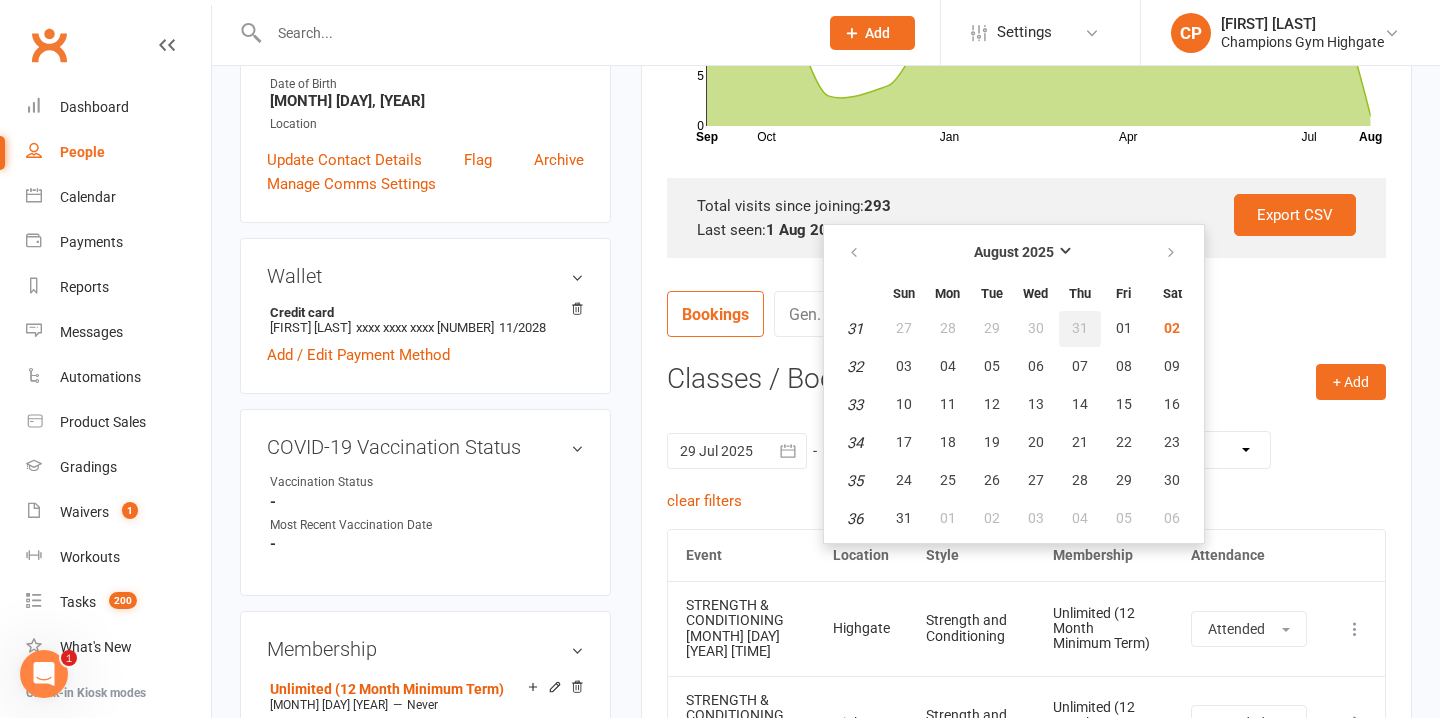 click on "31" at bounding box center [1080, 328] 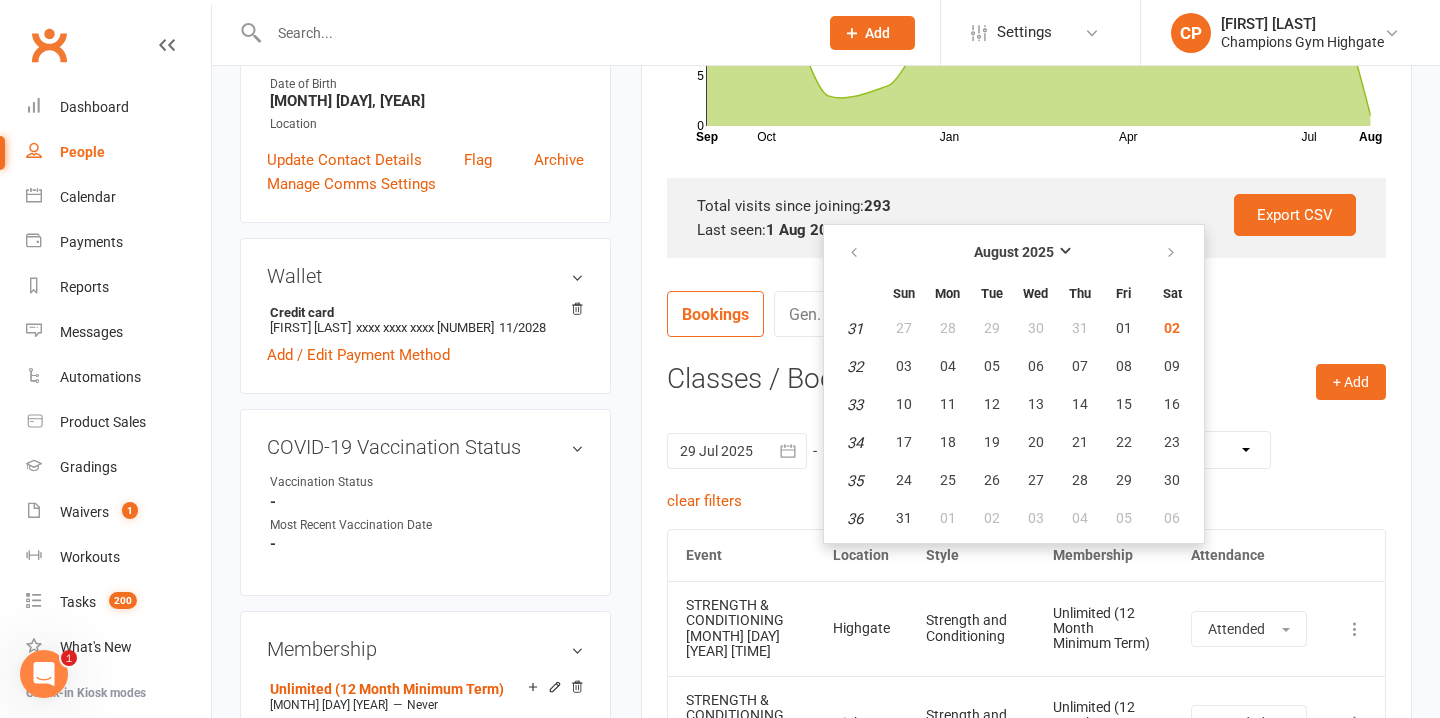 type on "31 Jul 2025" 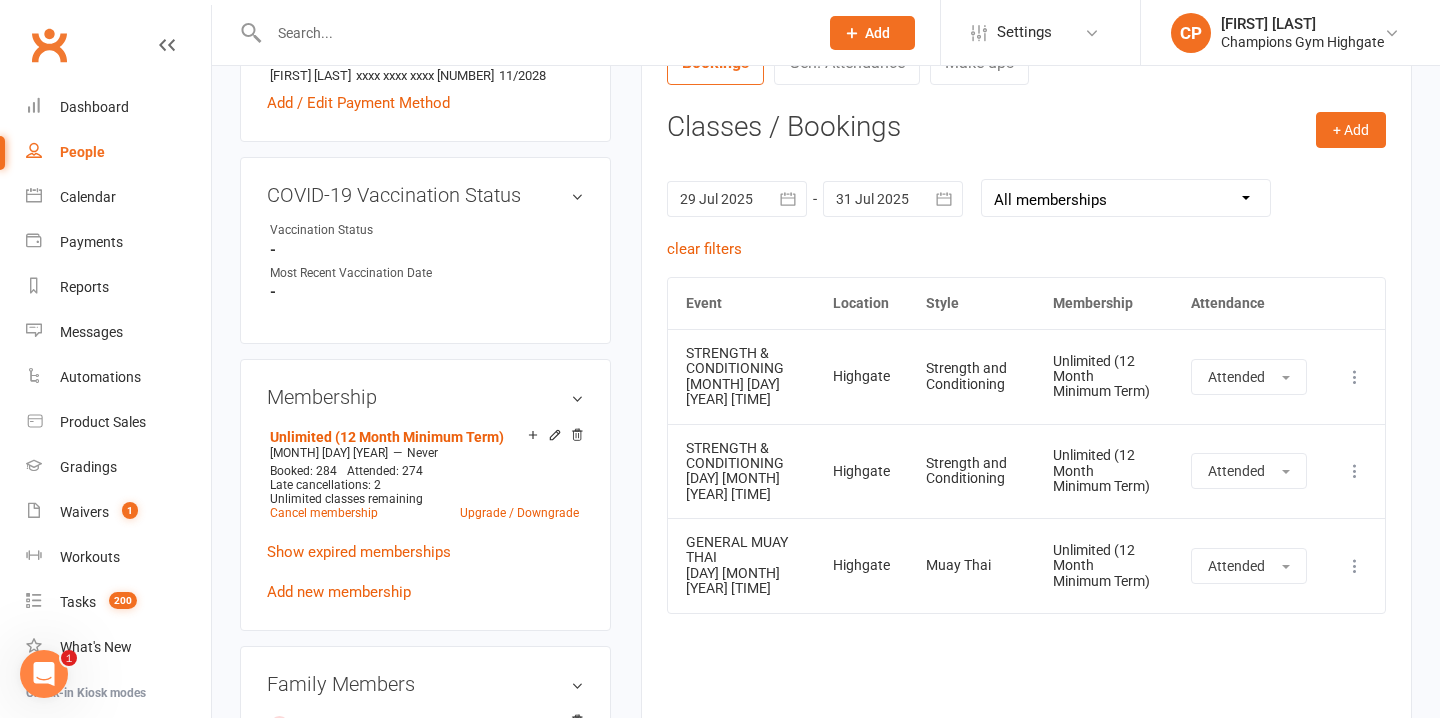 scroll, scrollTop: 815, scrollLeft: 0, axis: vertical 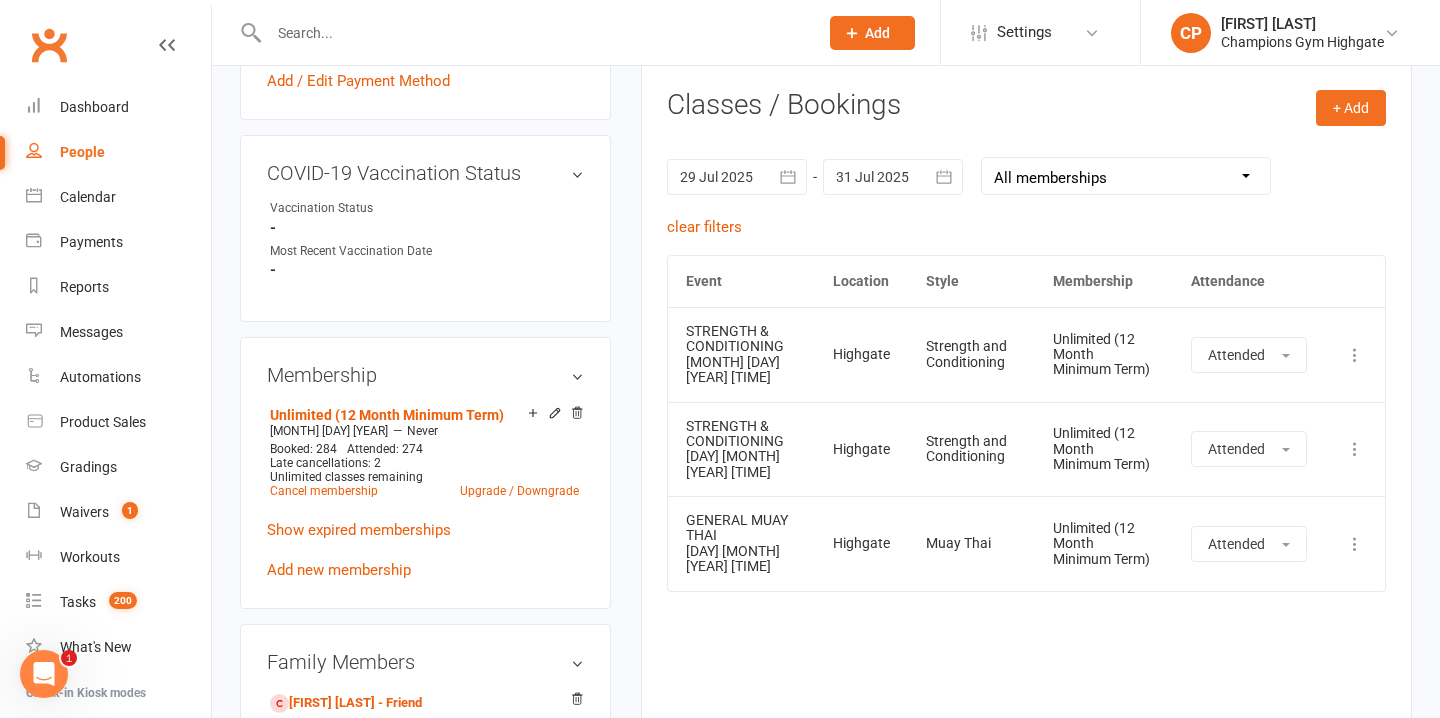 click at bounding box center (533, 33) 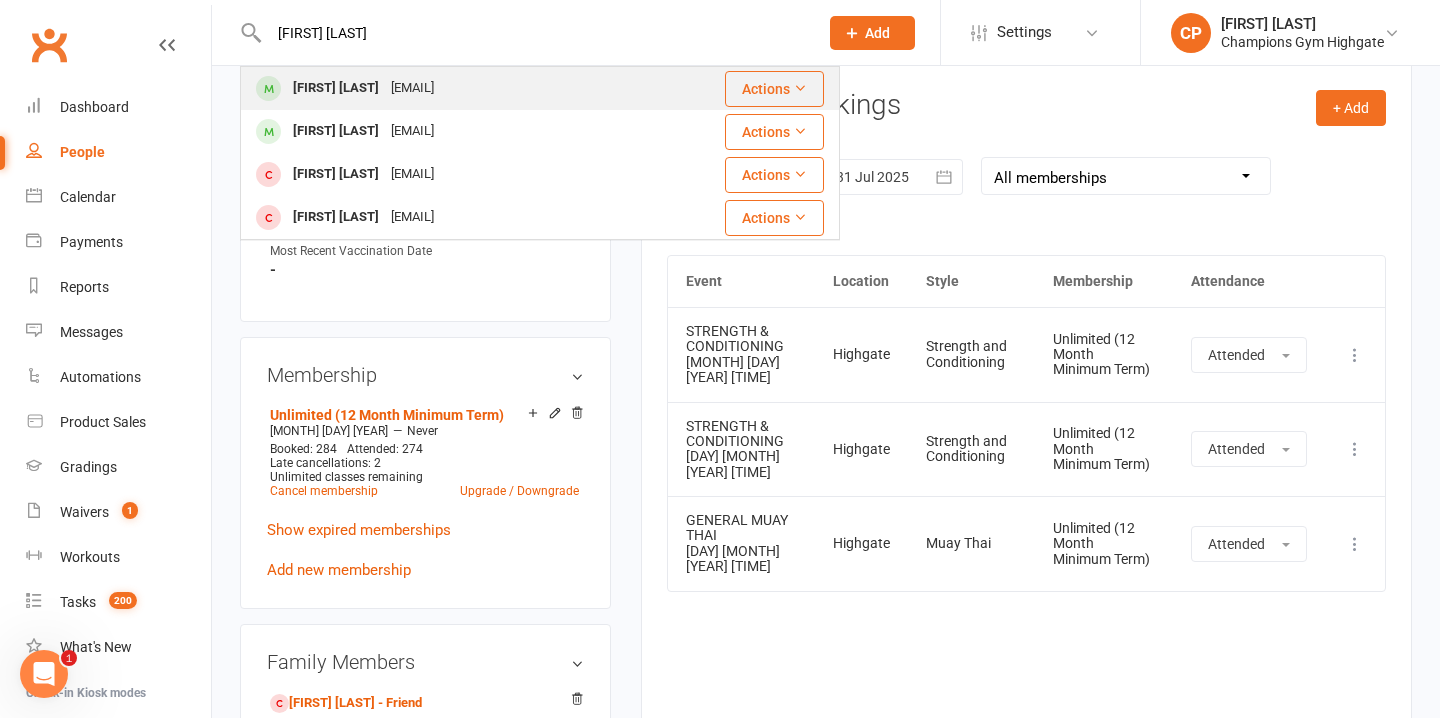 type on "peh see" 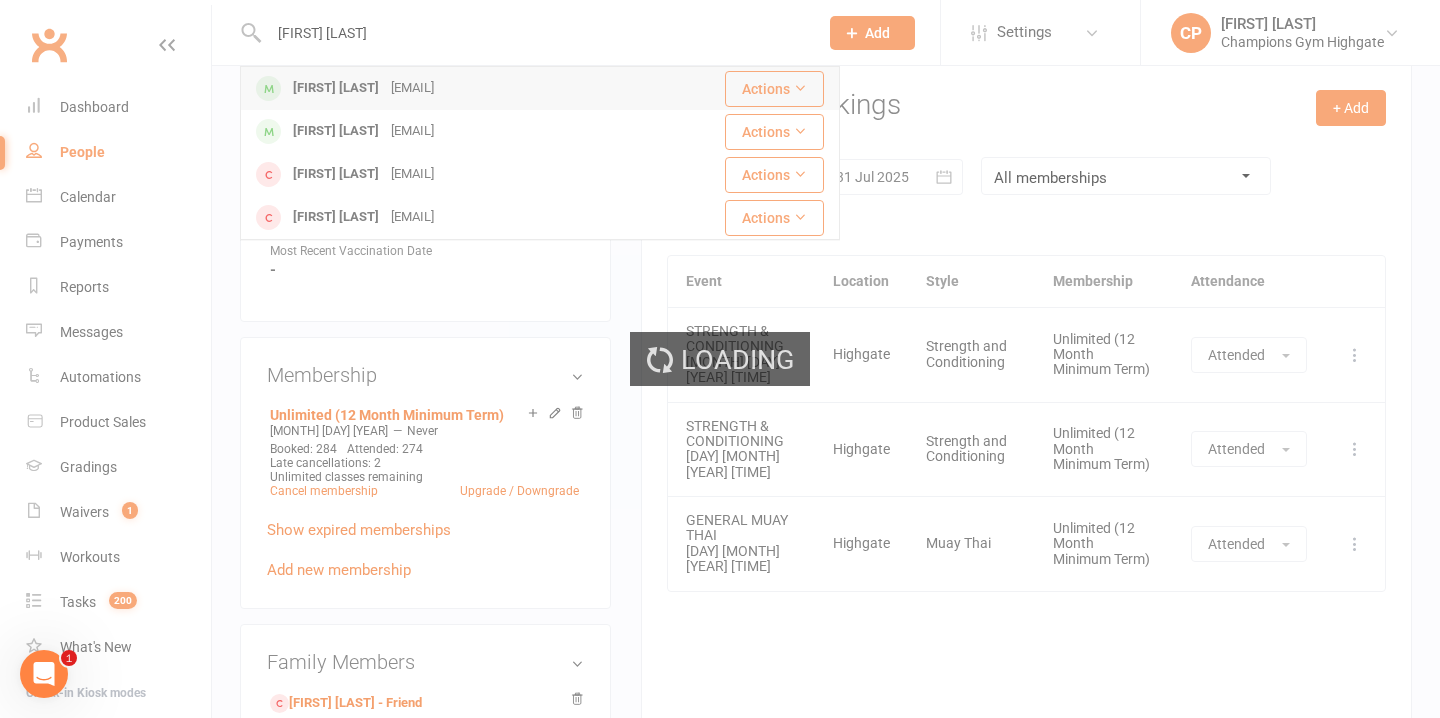 type 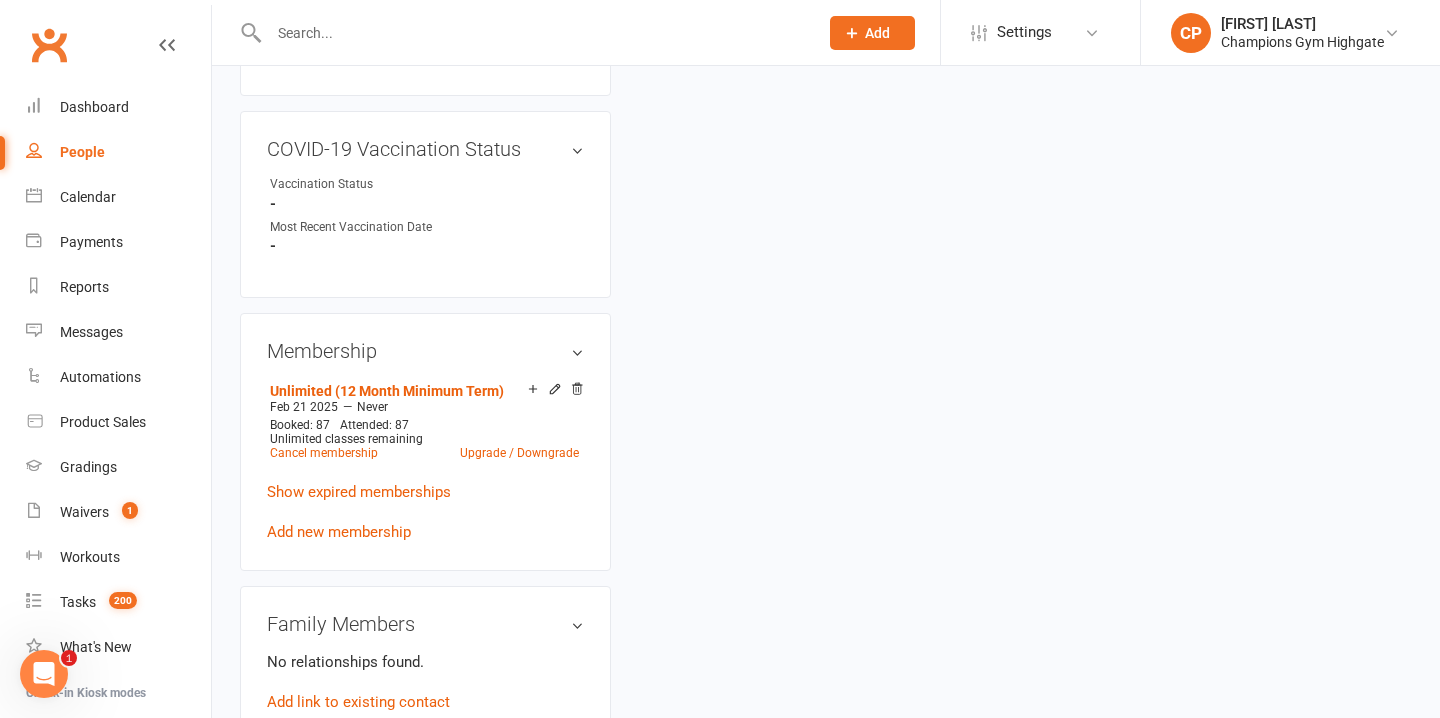 scroll, scrollTop: 0, scrollLeft: 0, axis: both 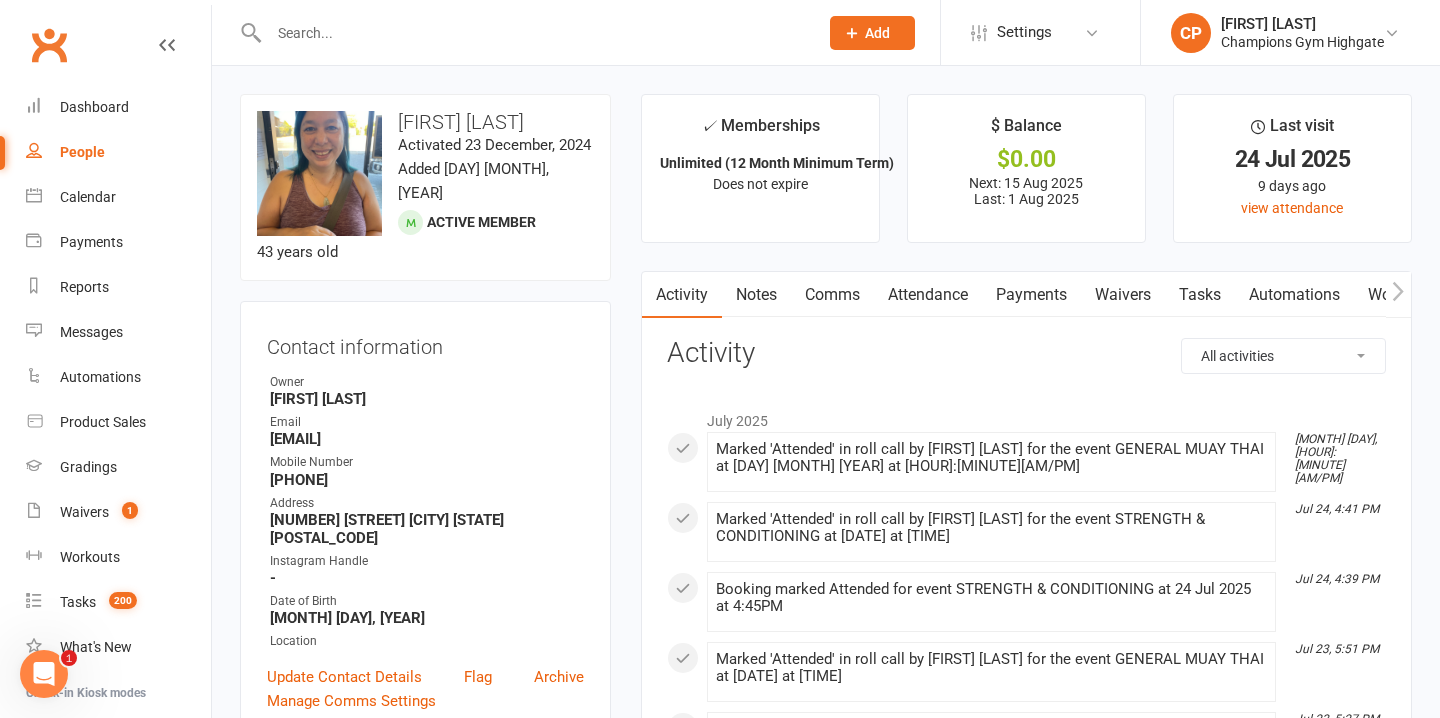 click on "Attendance" at bounding box center [928, 295] 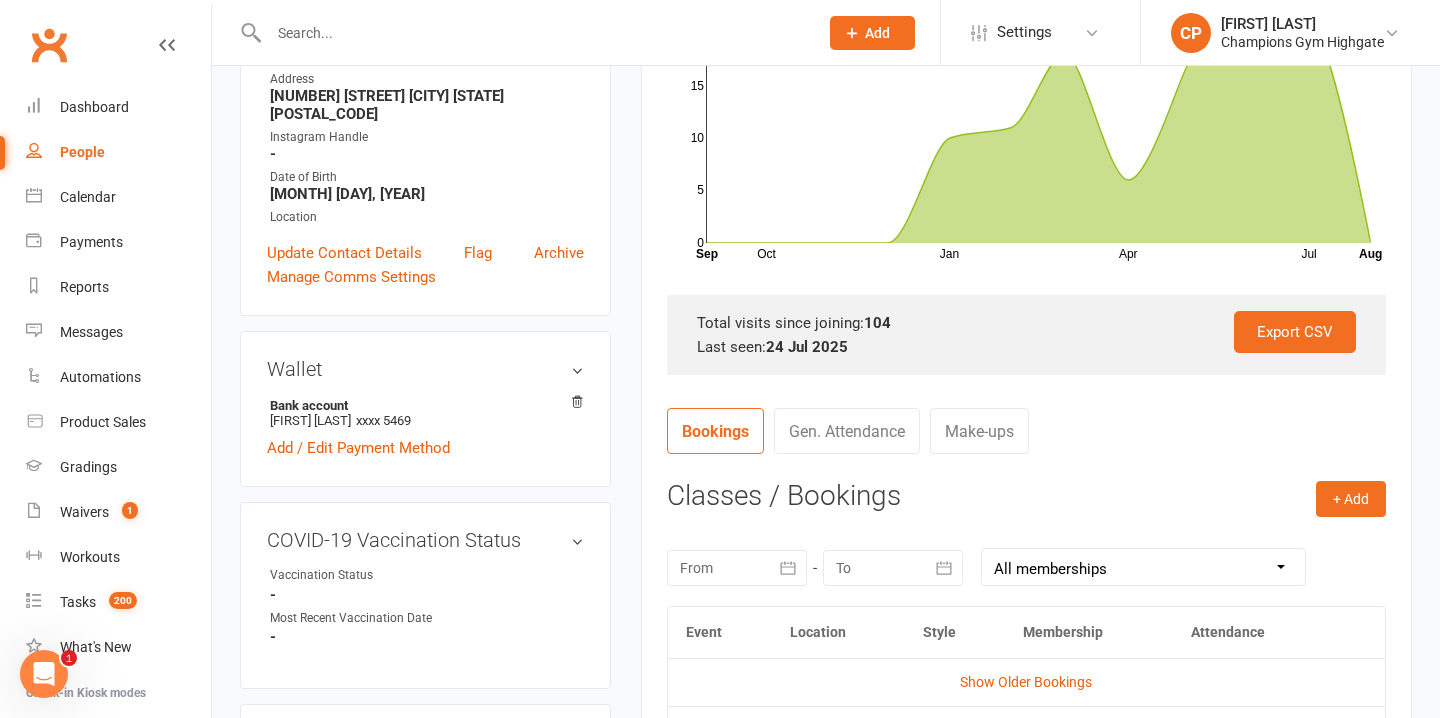 scroll, scrollTop: 429, scrollLeft: 0, axis: vertical 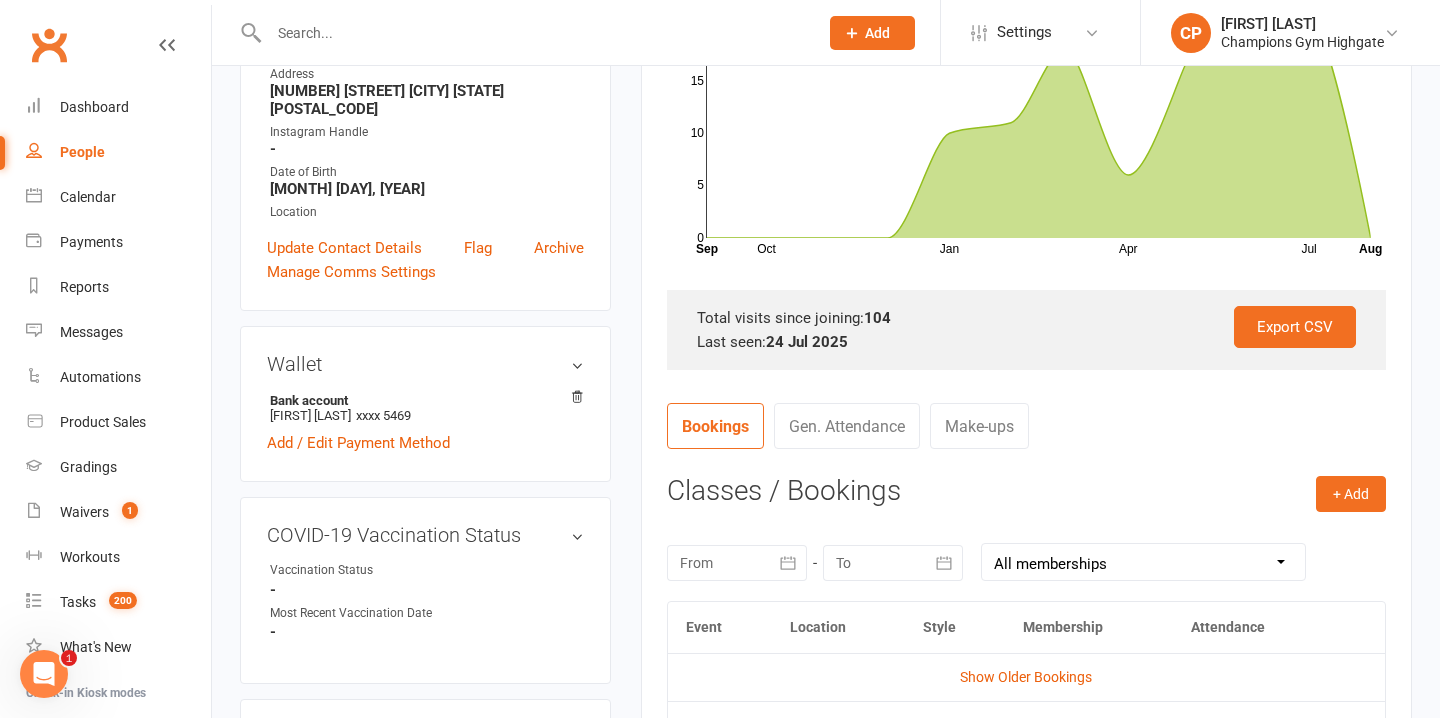 click at bounding box center [737, 563] 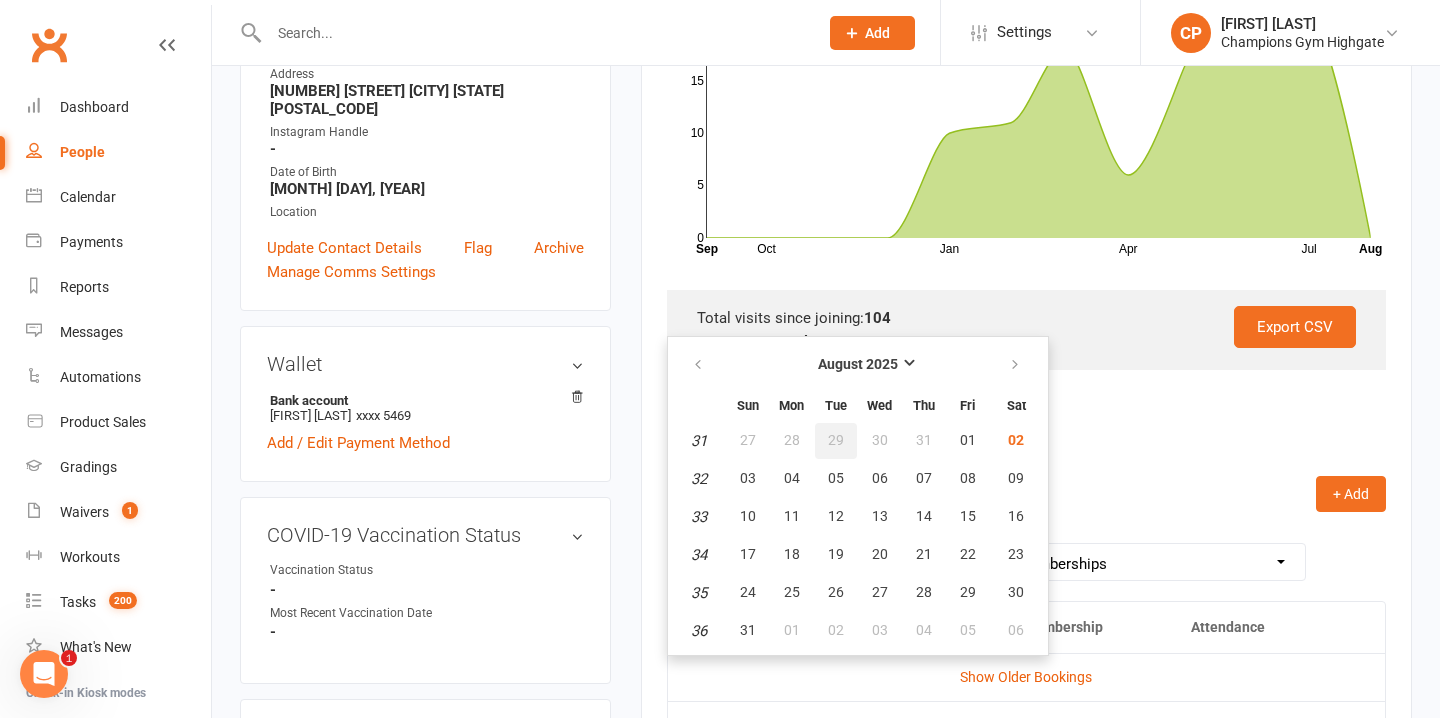 click on "29" at bounding box center (836, 441) 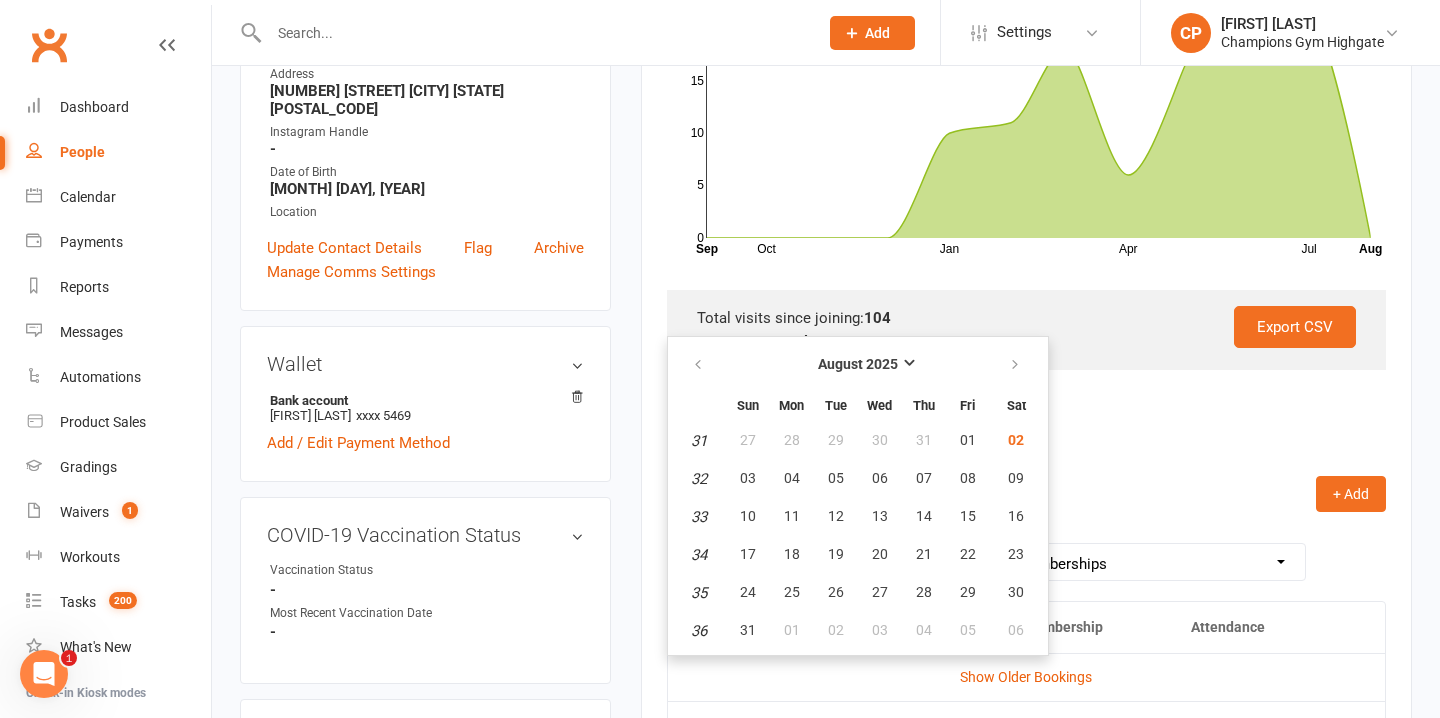 type on "29 Jul 2025" 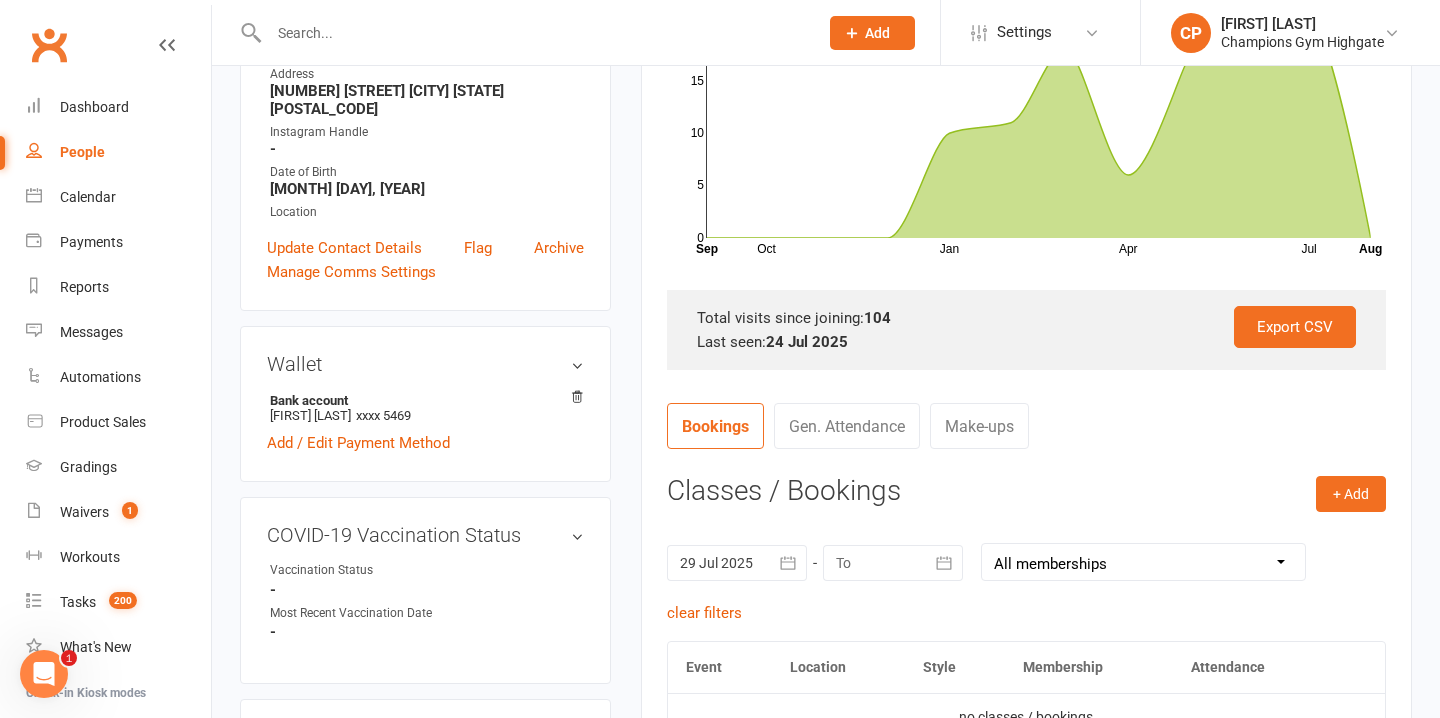 click at bounding box center [893, 563] 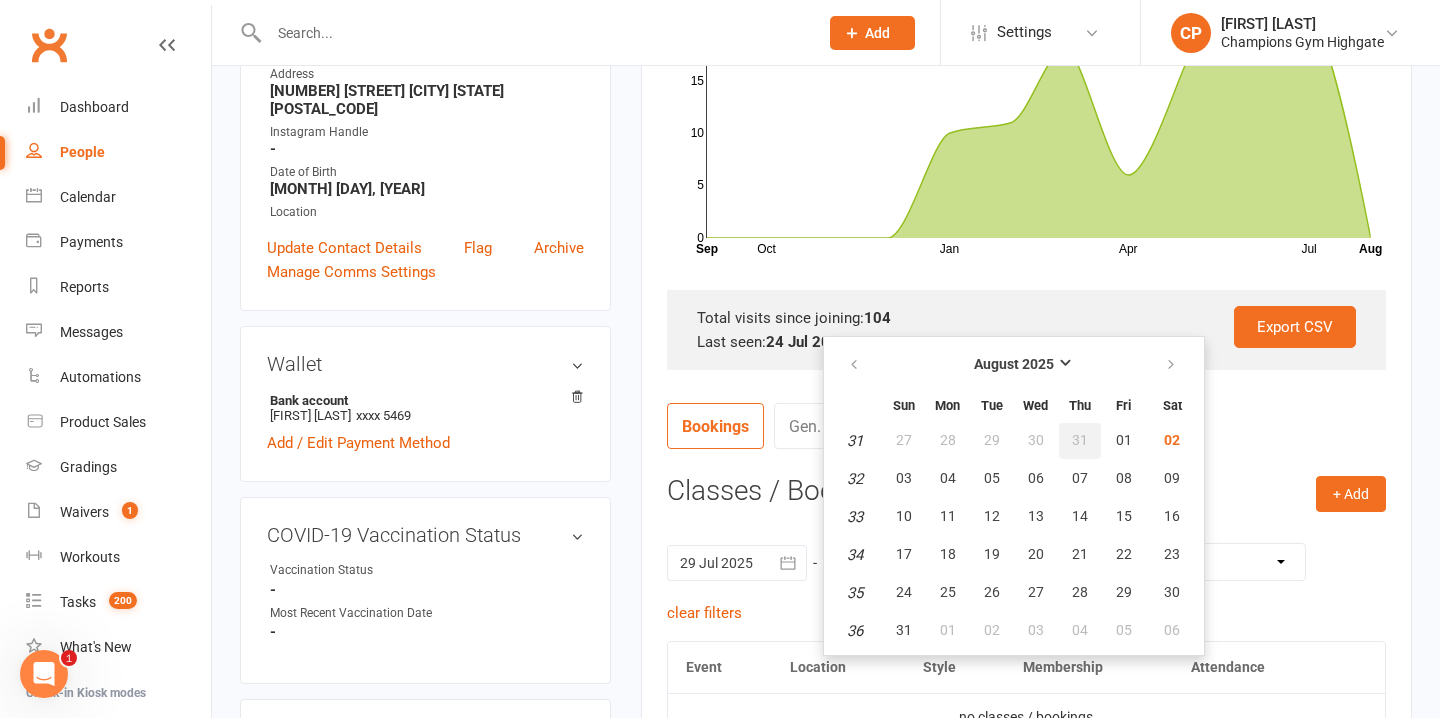 click on "31" at bounding box center (1080, 441) 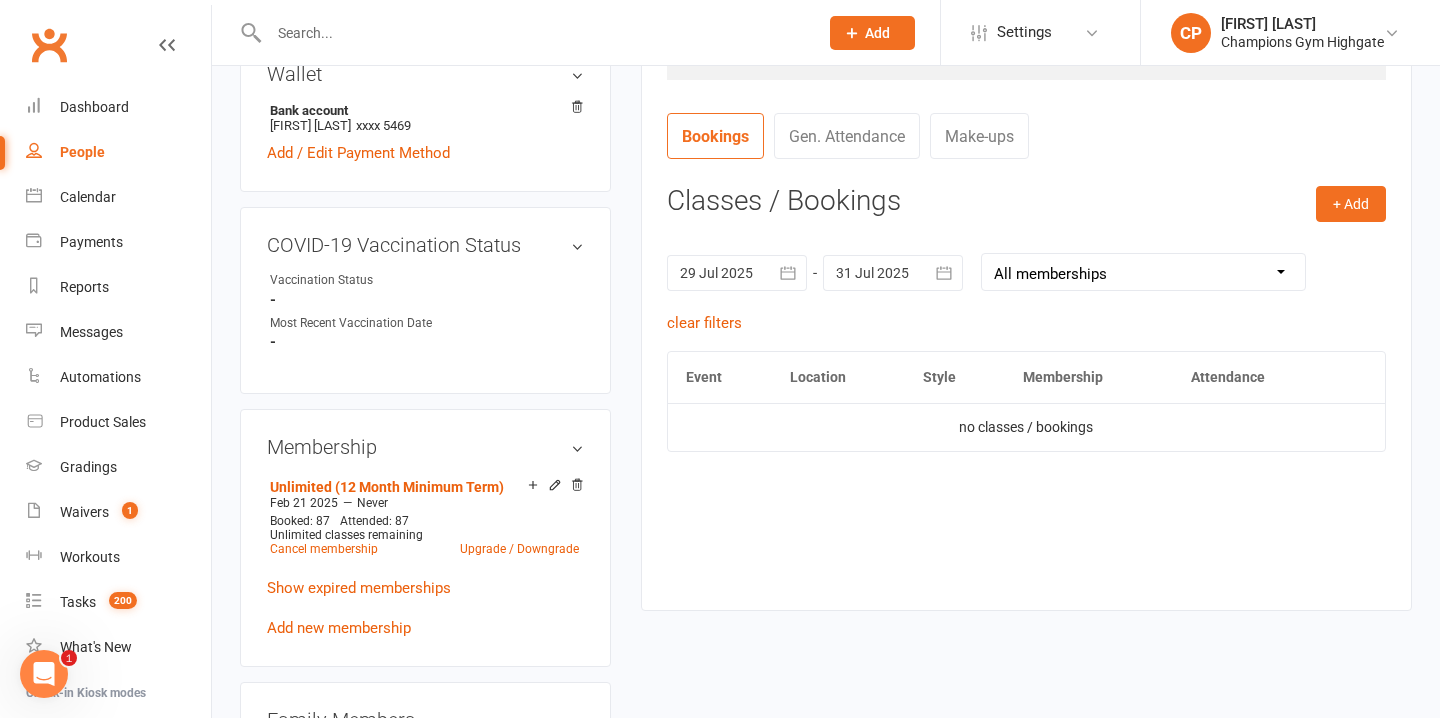 scroll, scrollTop: 721, scrollLeft: 0, axis: vertical 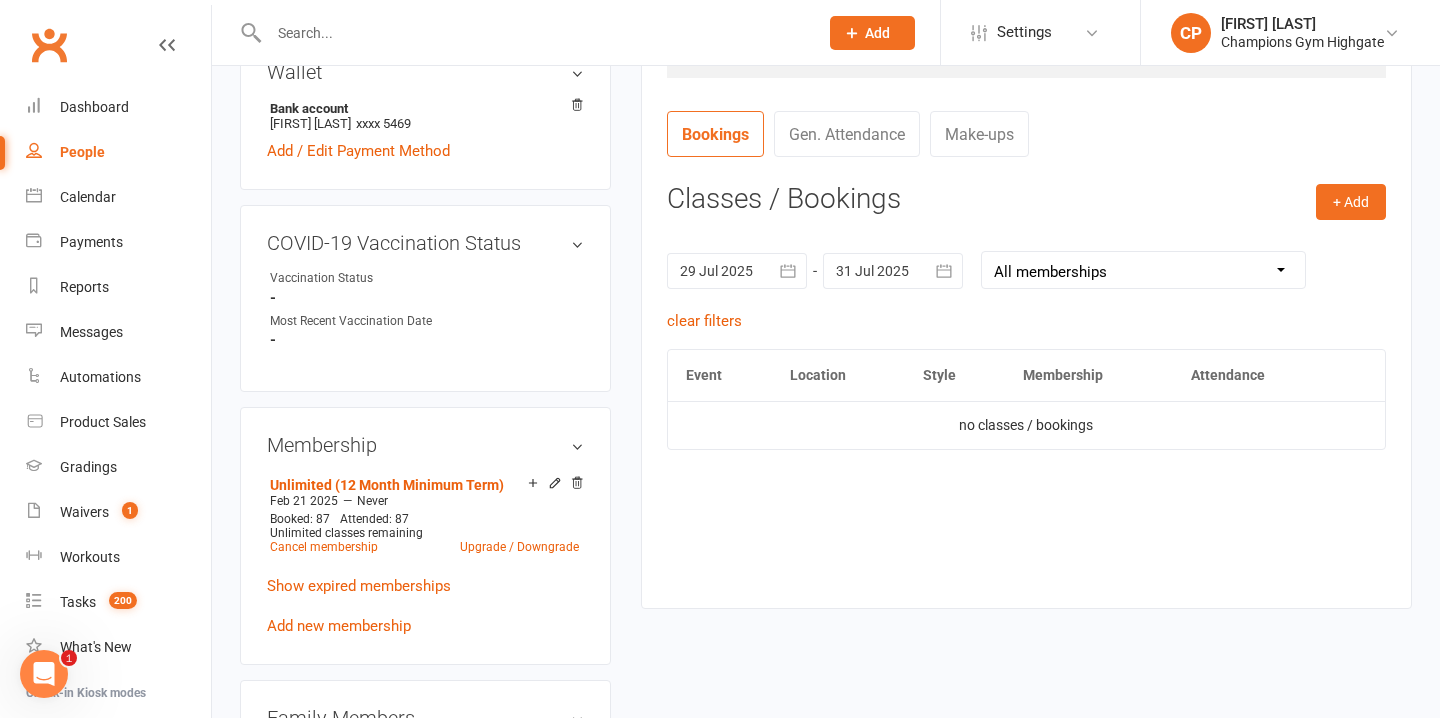 click at bounding box center (533, 33) 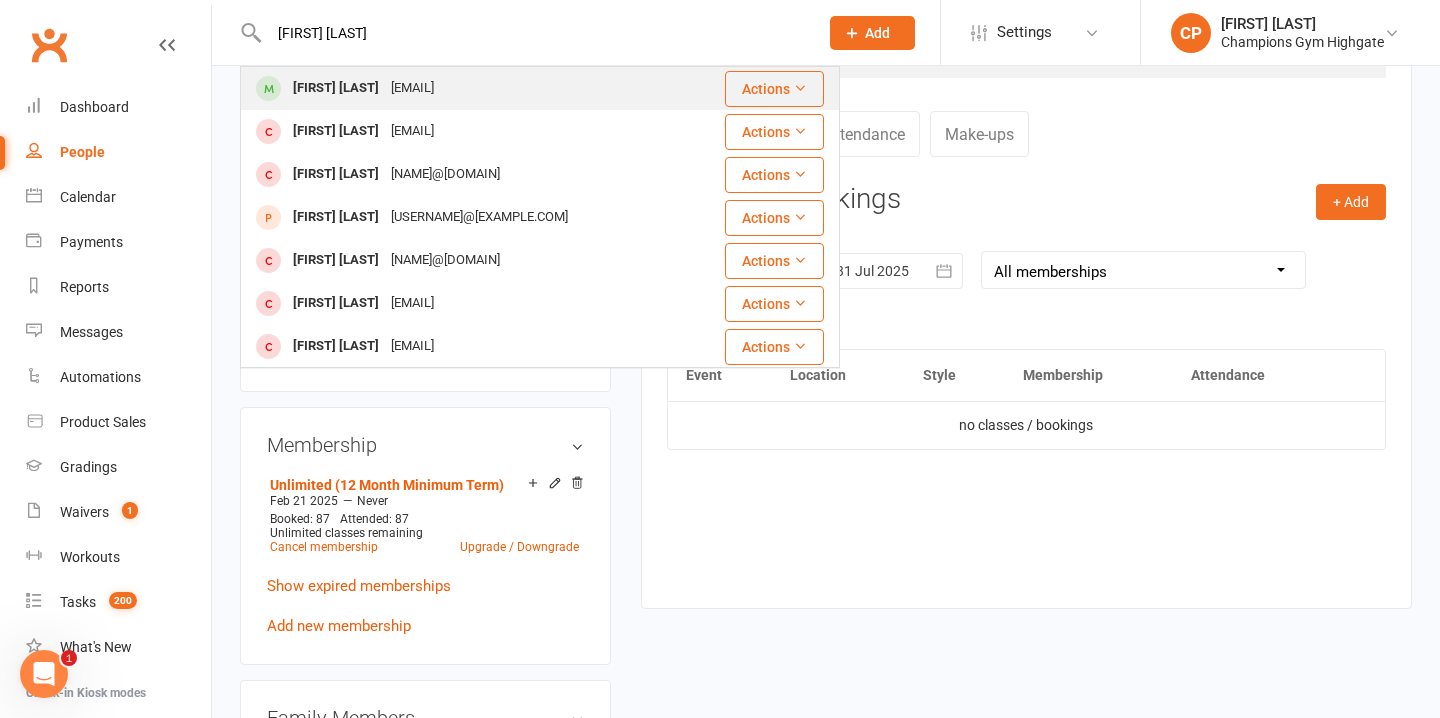 type on "tiaan botes" 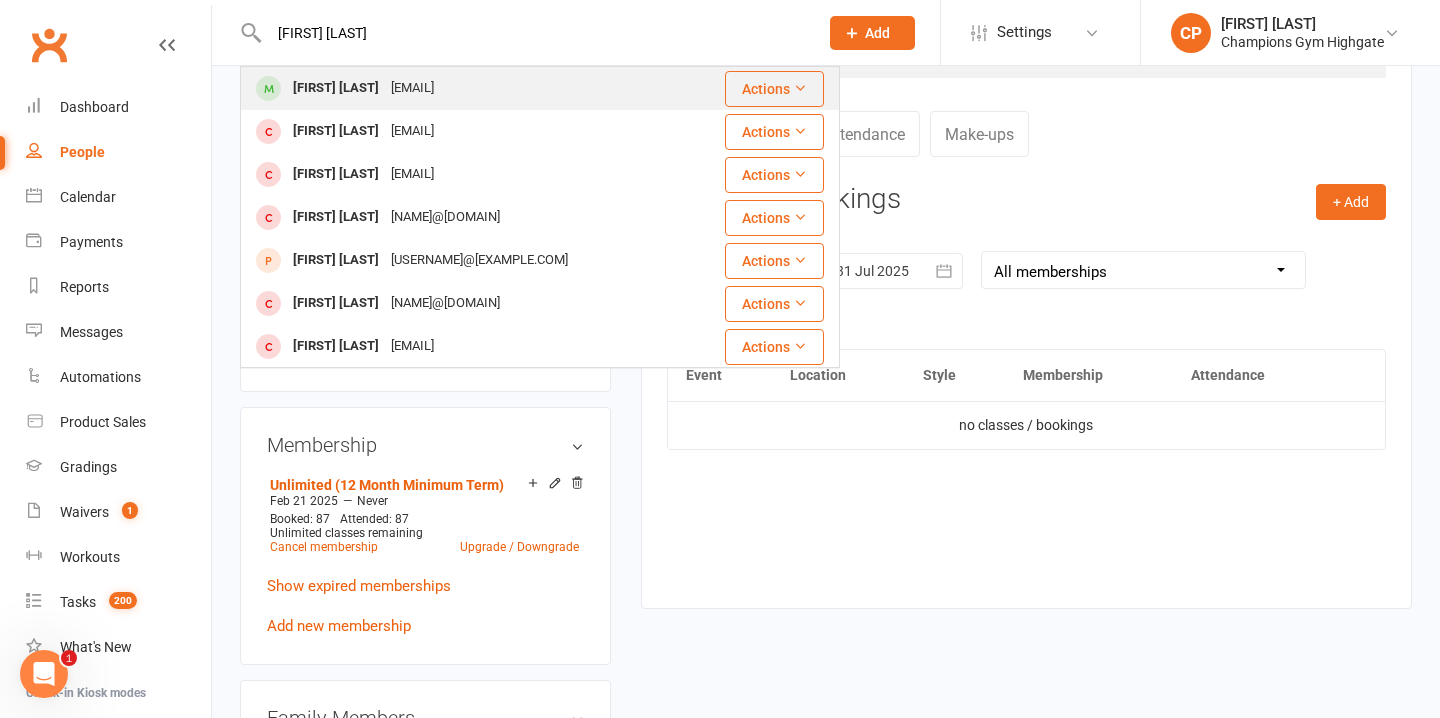 click on "Tiaan Botes botestiaan@gmail.com" at bounding box center (465, 88) 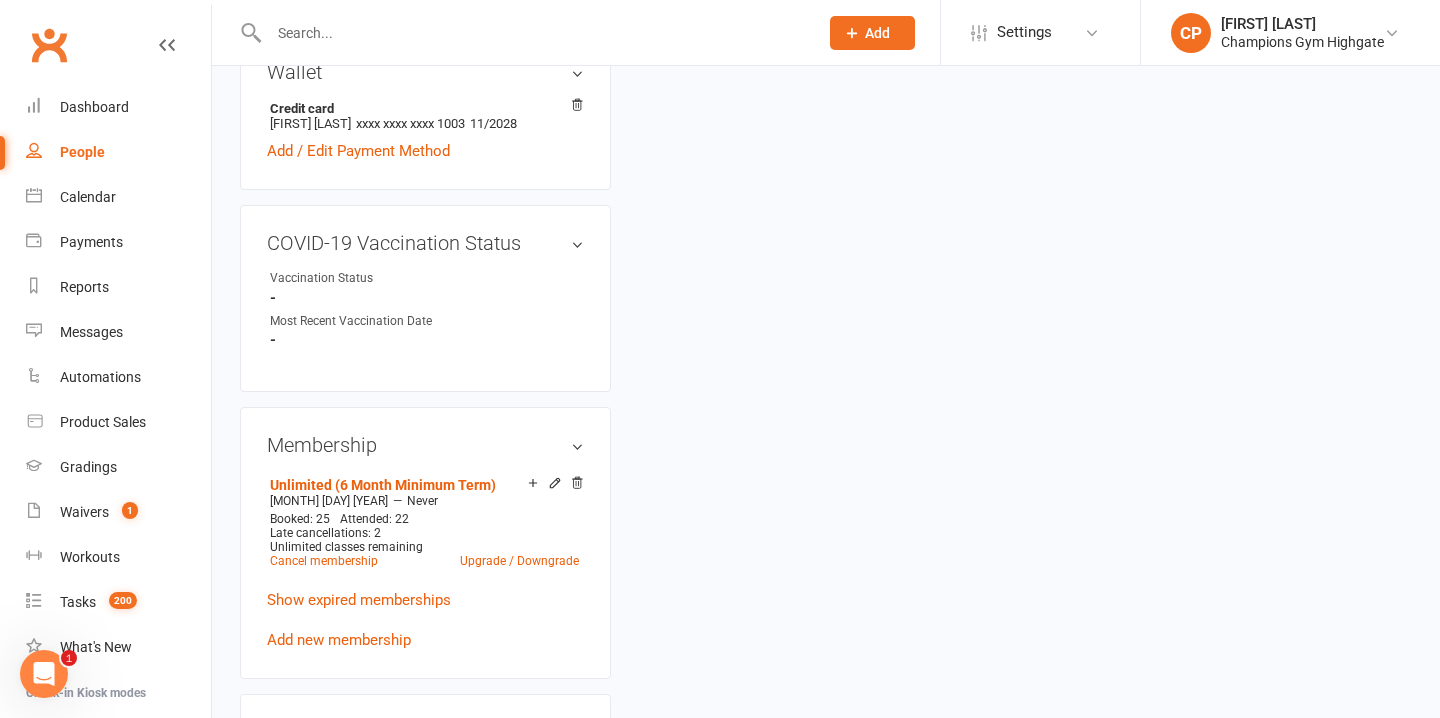 scroll, scrollTop: 0, scrollLeft: 0, axis: both 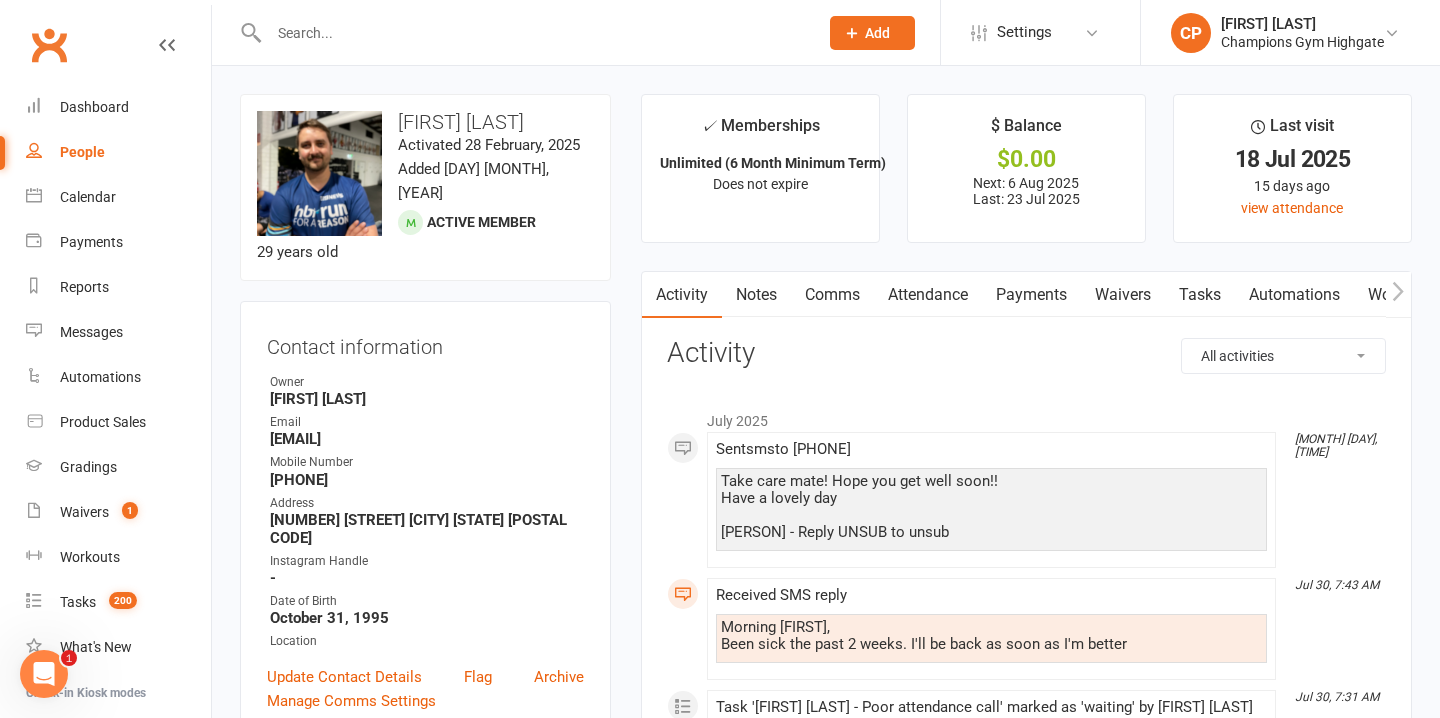 click on "Attendance" at bounding box center (928, 295) 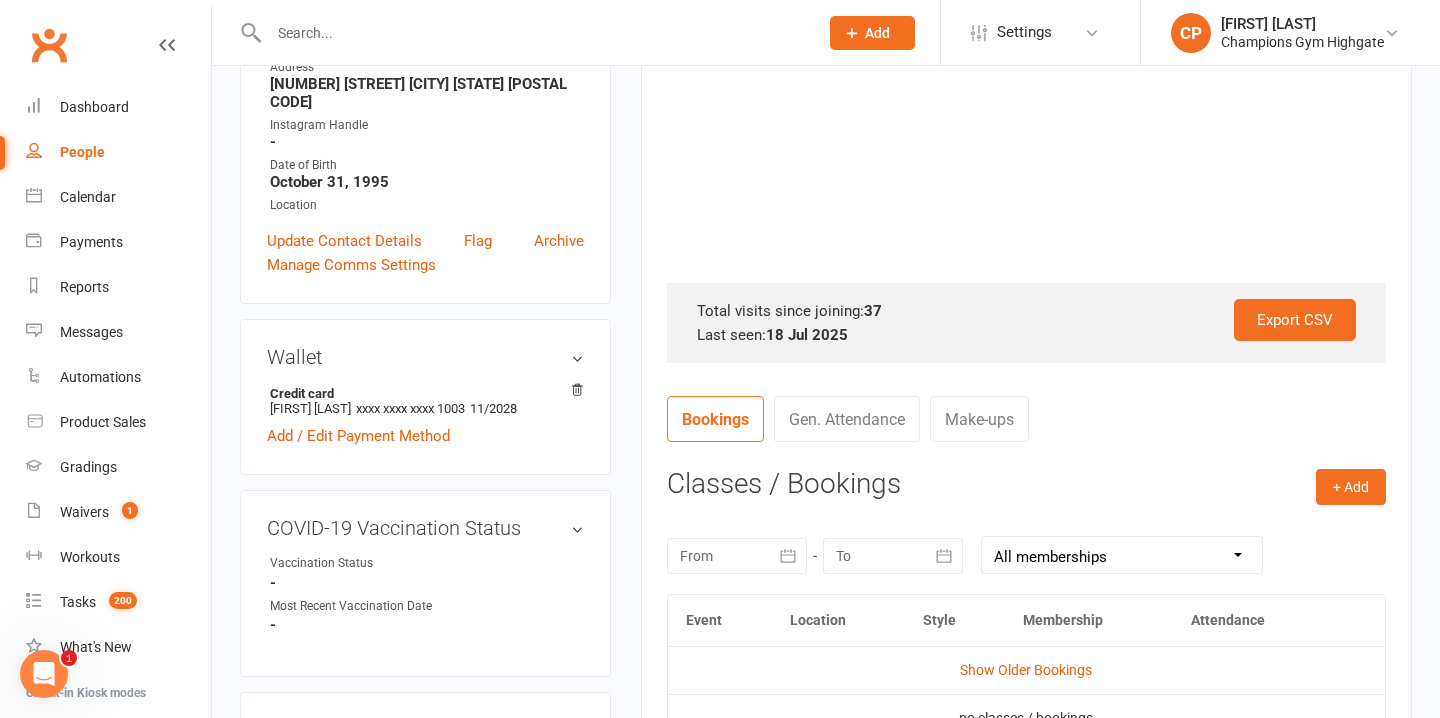 scroll, scrollTop: 508, scrollLeft: 0, axis: vertical 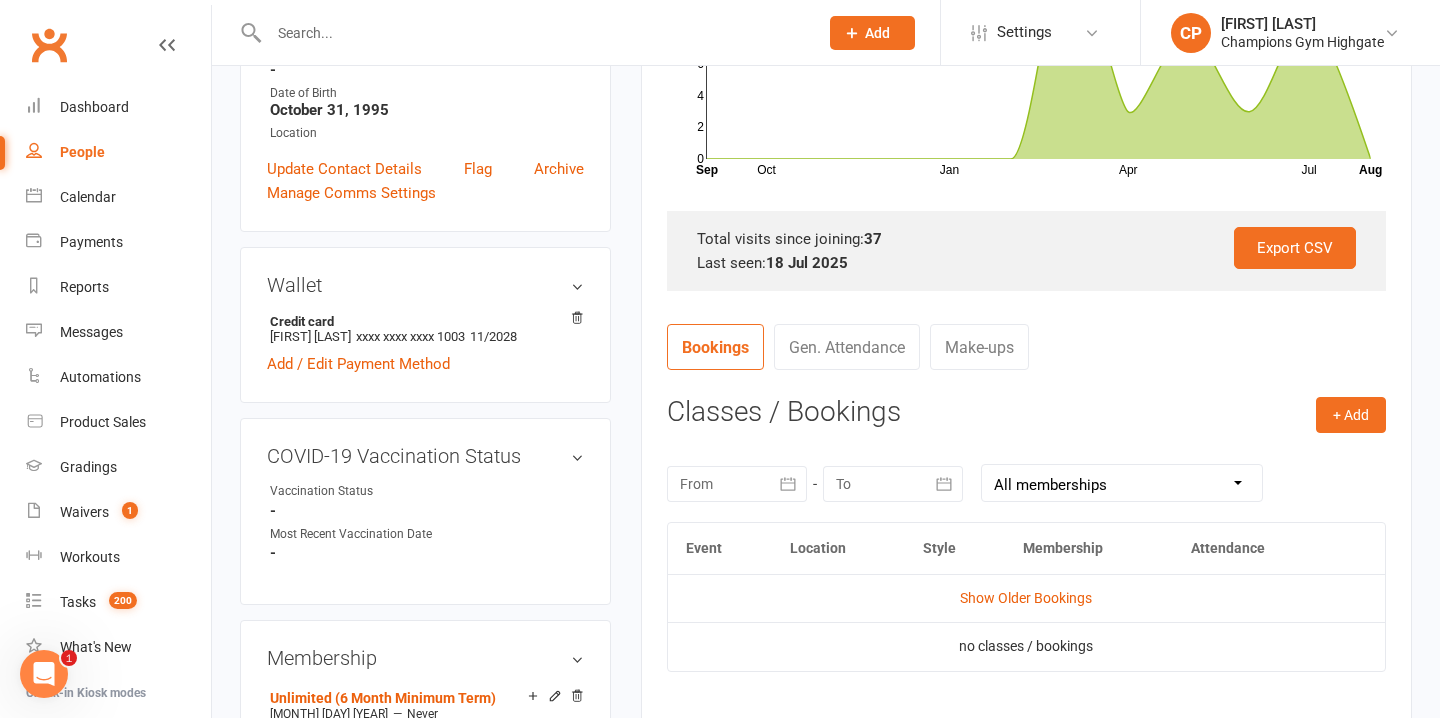 click at bounding box center [737, 484] 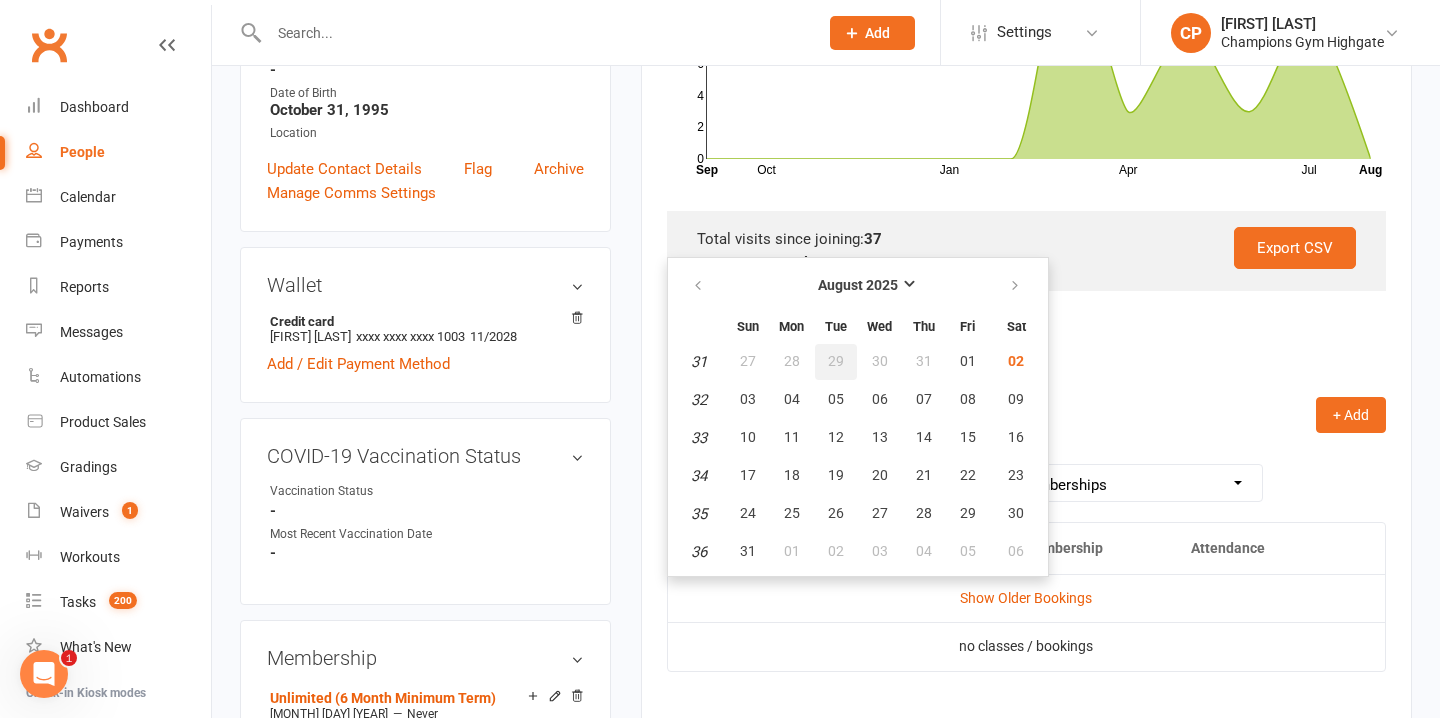 click on "29" at bounding box center (836, 361) 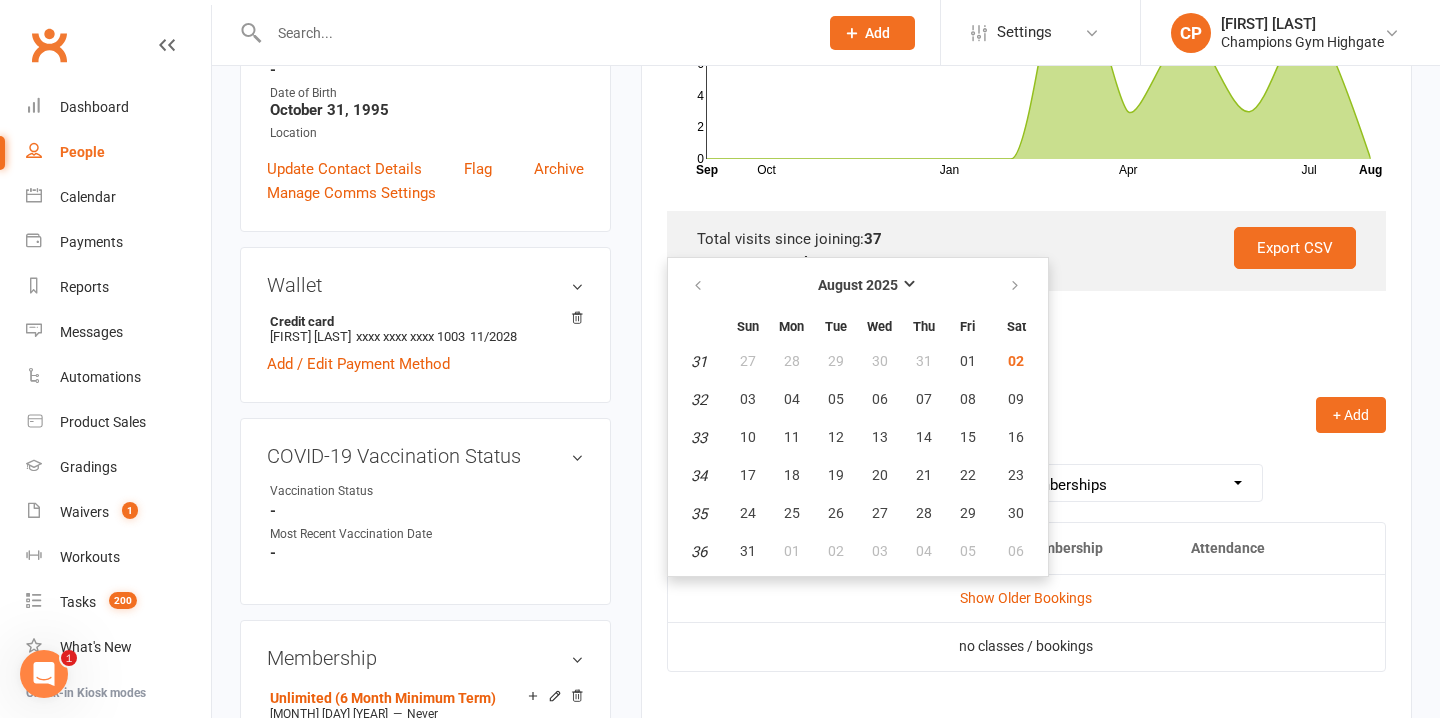 type on "29 Jul 2025" 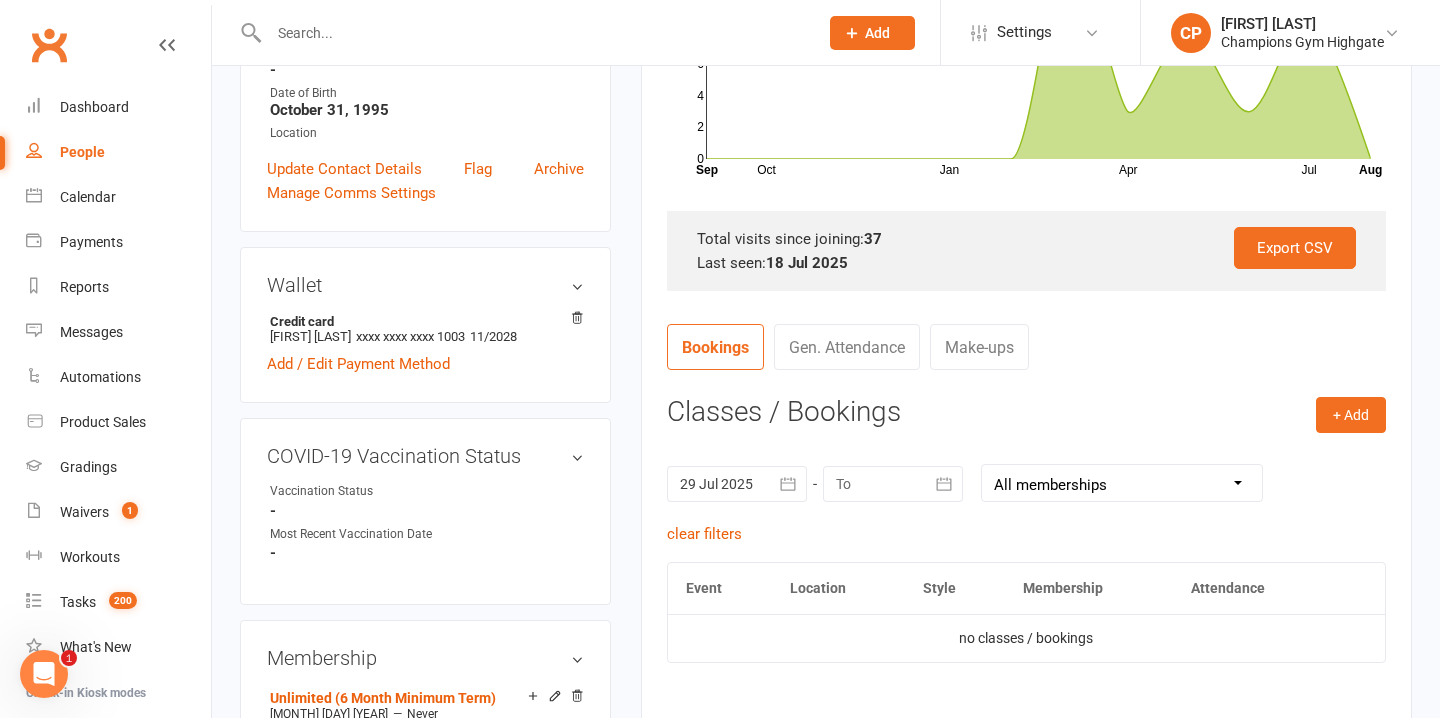 click at bounding box center (893, 484) 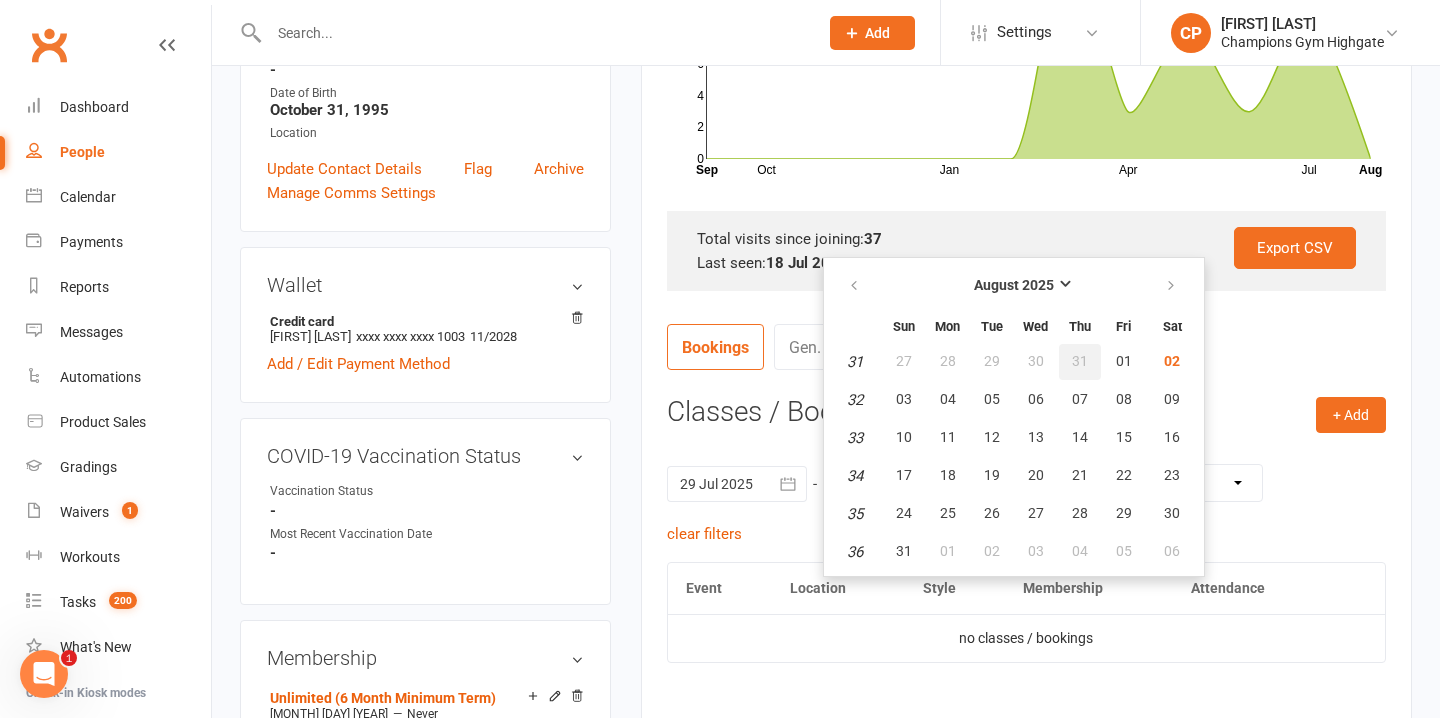 click on "31" at bounding box center [1080, 361] 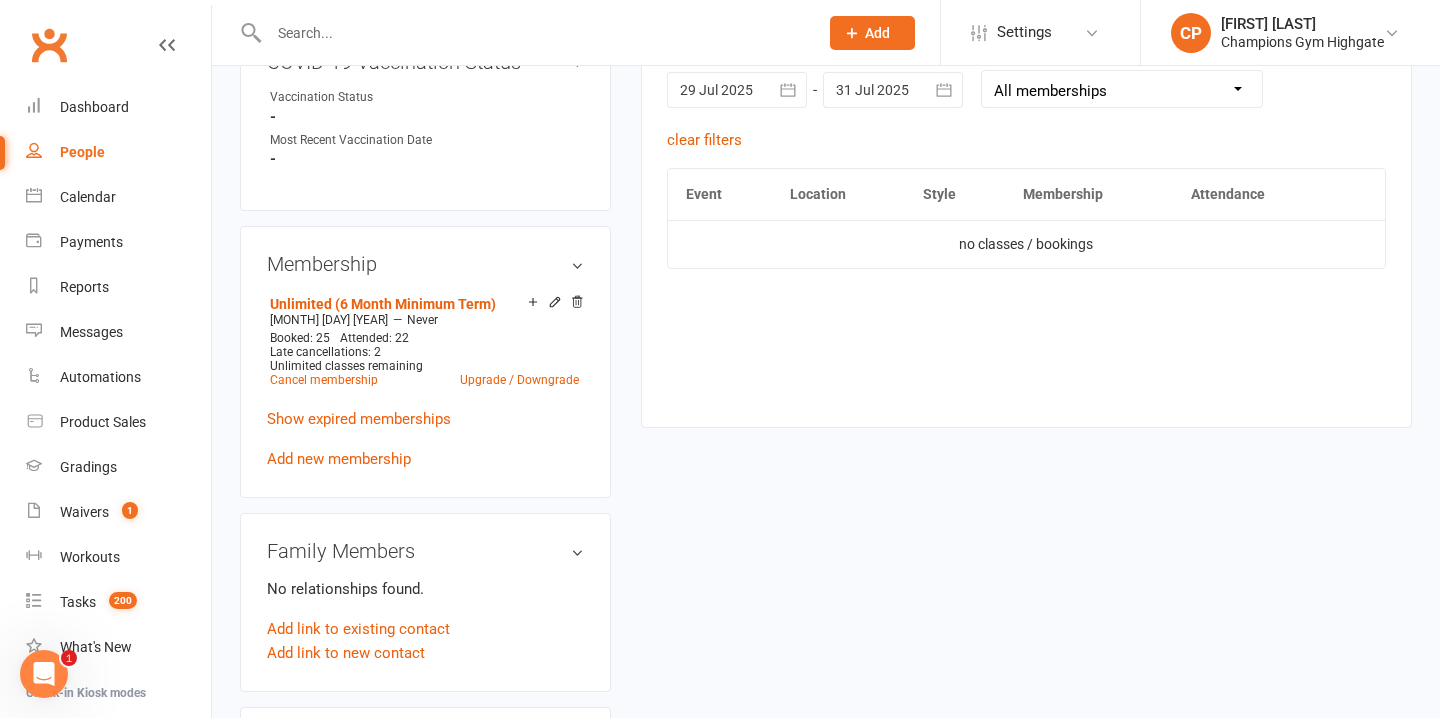 scroll, scrollTop: 906, scrollLeft: 0, axis: vertical 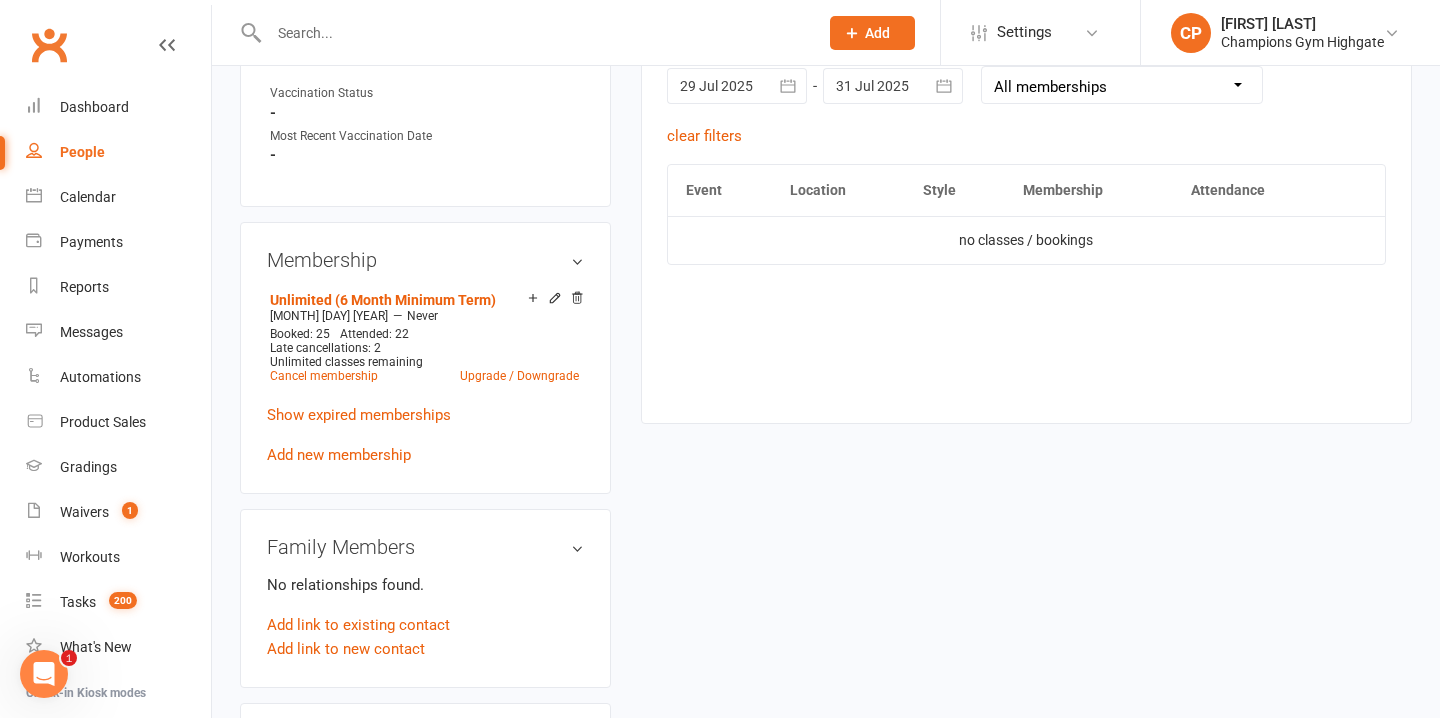 click at bounding box center [533, 33] 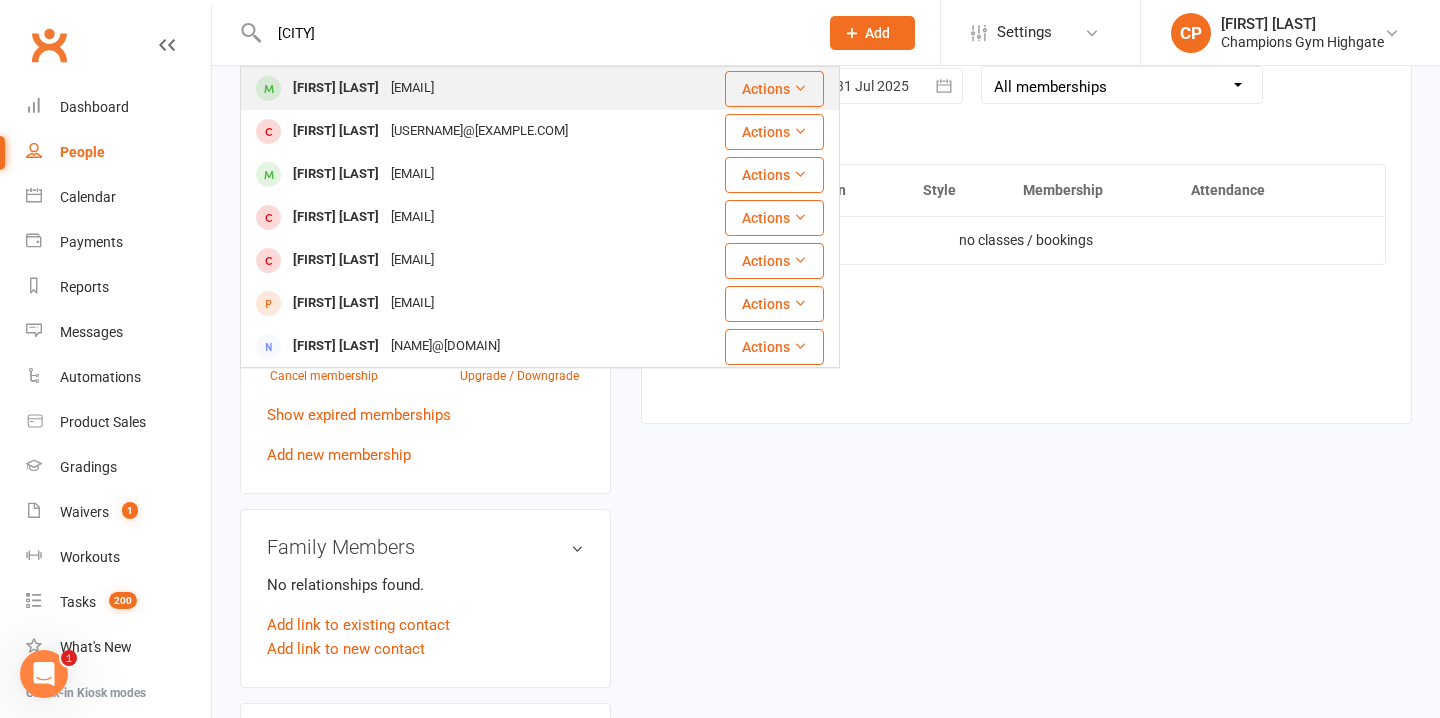 type on "georia" 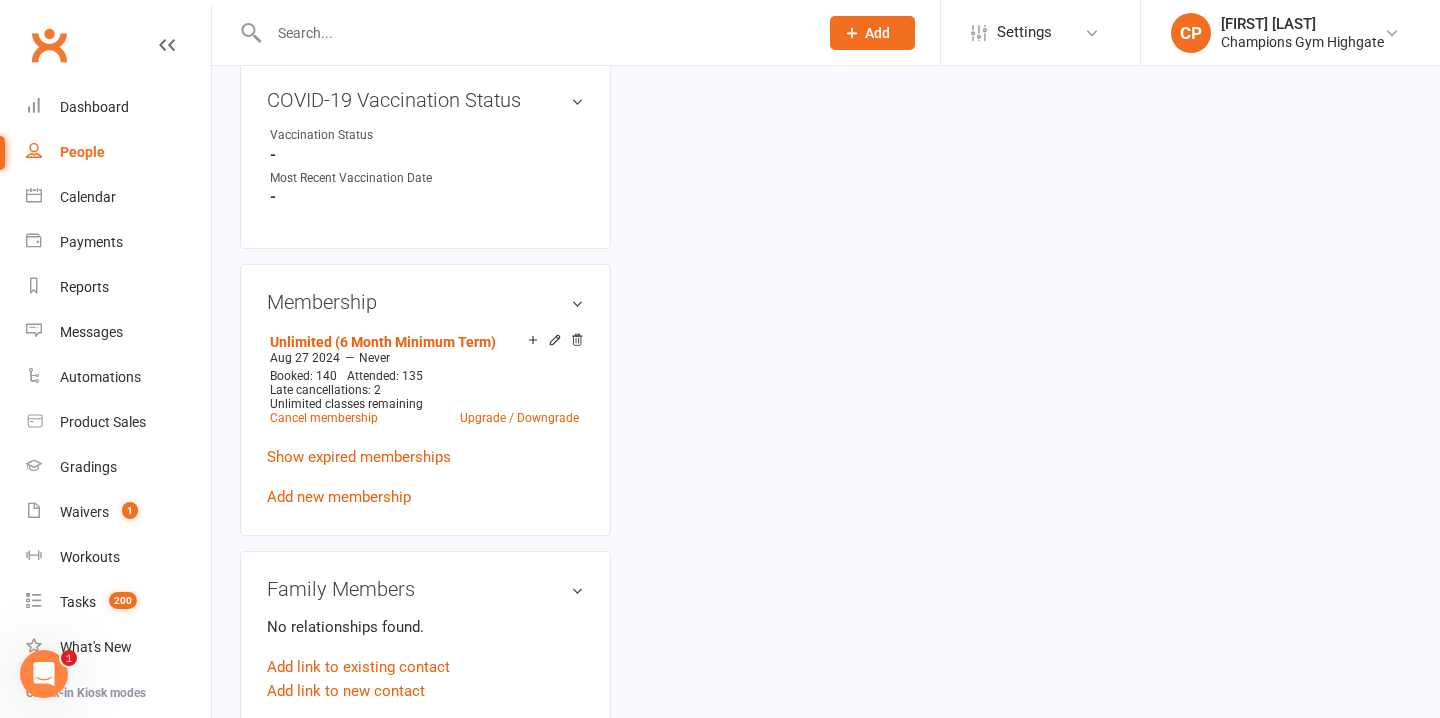 scroll, scrollTop: 0, scrollLeft: 0, axis: both 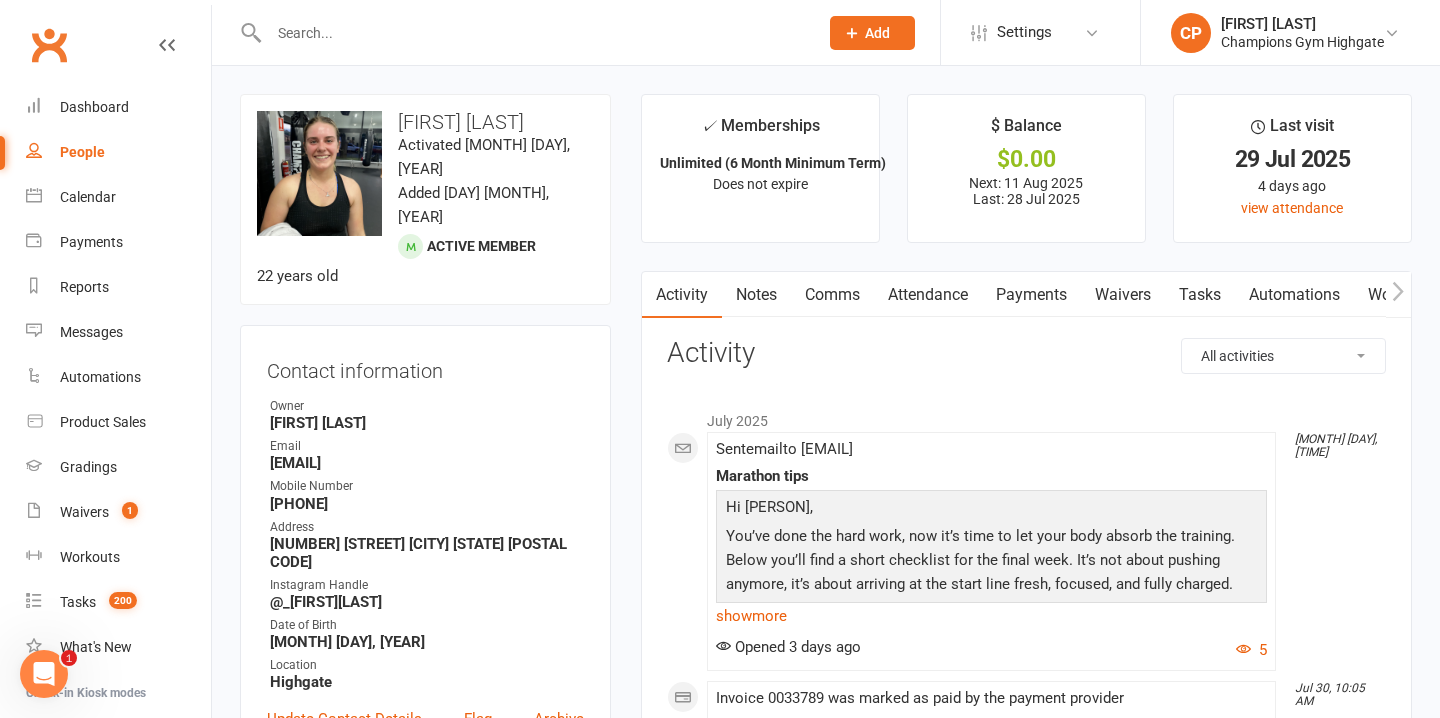 click on "Comms" at bounding box center (832, 295) 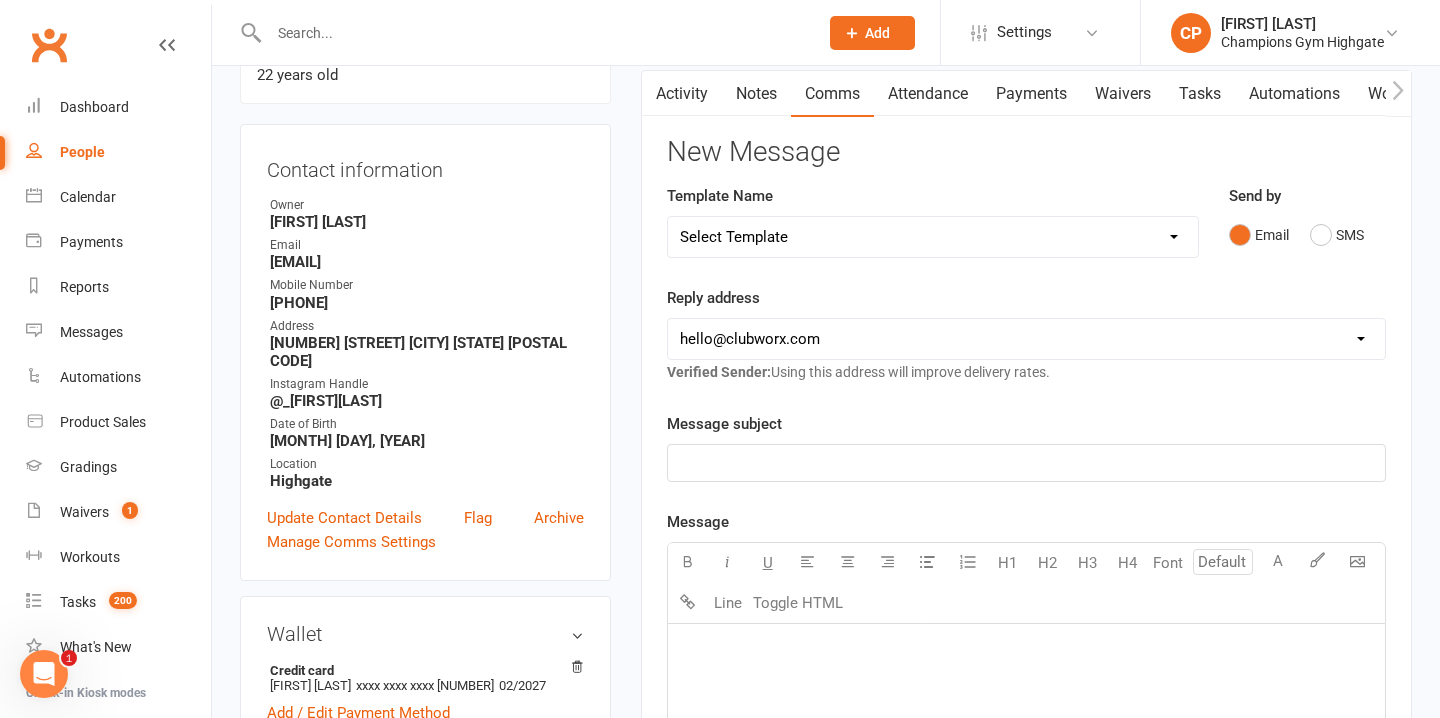 scroll, scrollTop: 193, scrollLeft: 0, axis: vertical 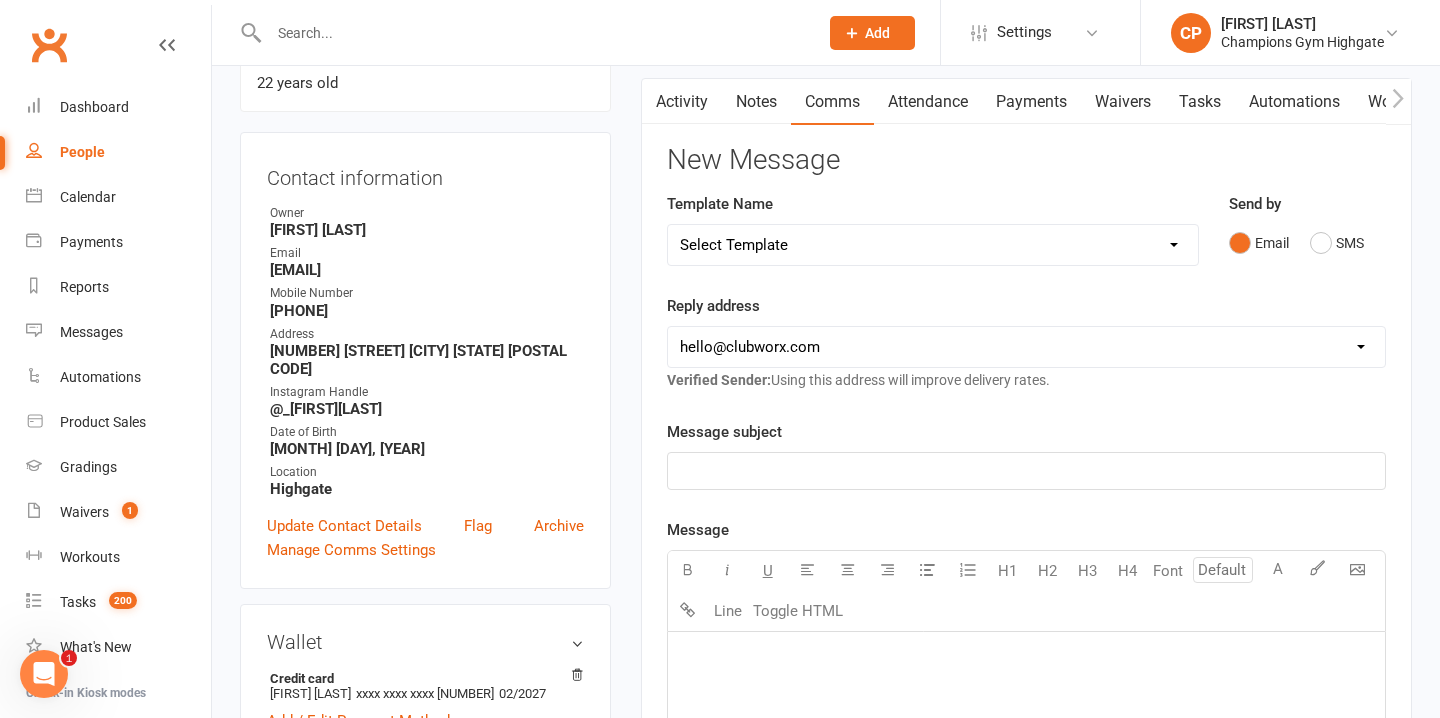click on "Attendance" at bounding box center (928, 102) 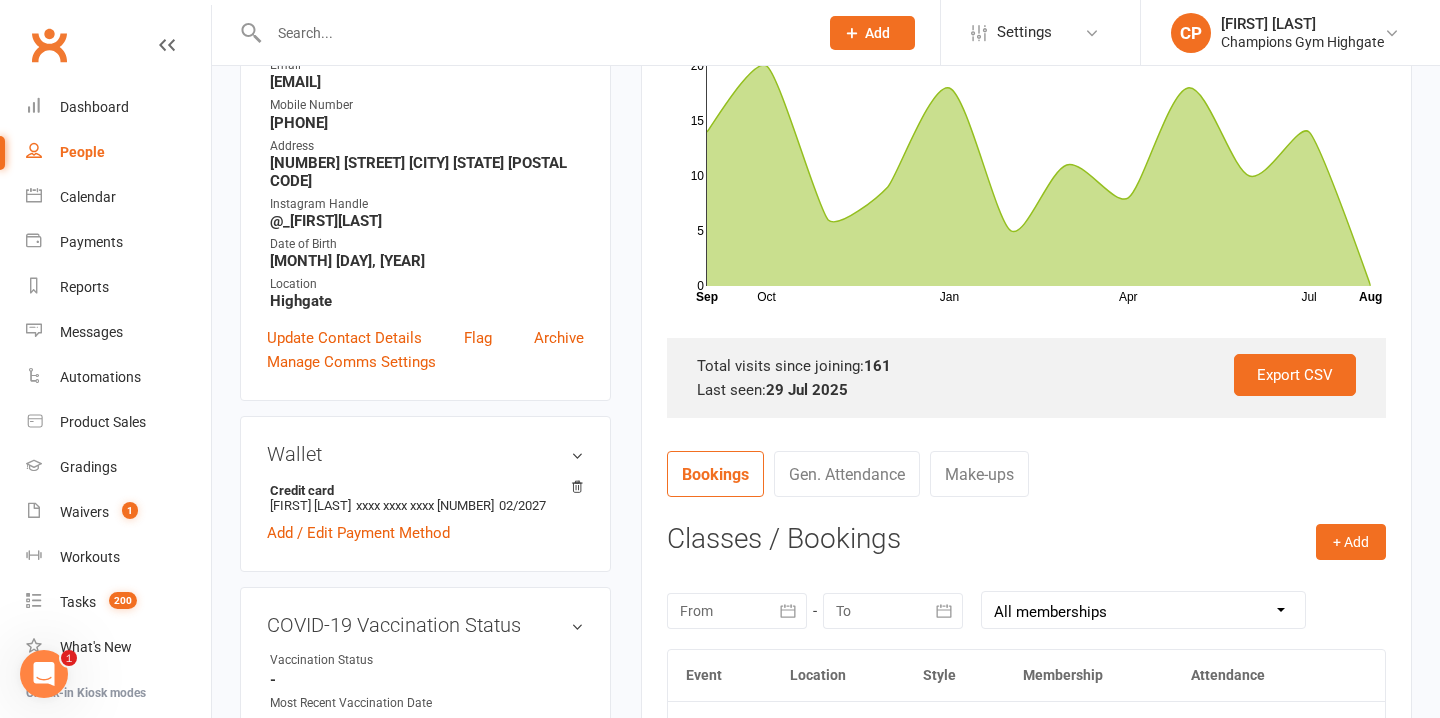 scroll, scrollTop: 401, scrollLeft: 0, axis: vertical 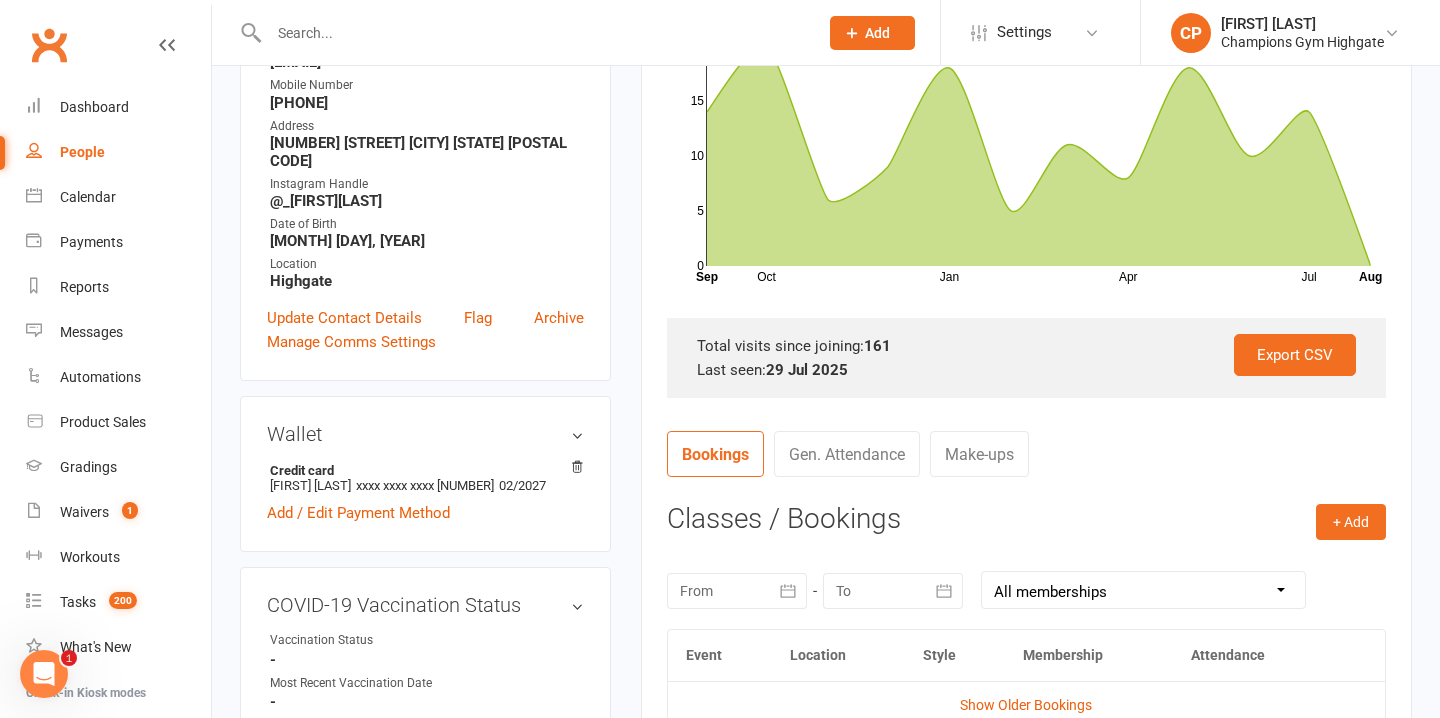 click at bounding box center [737, 591] 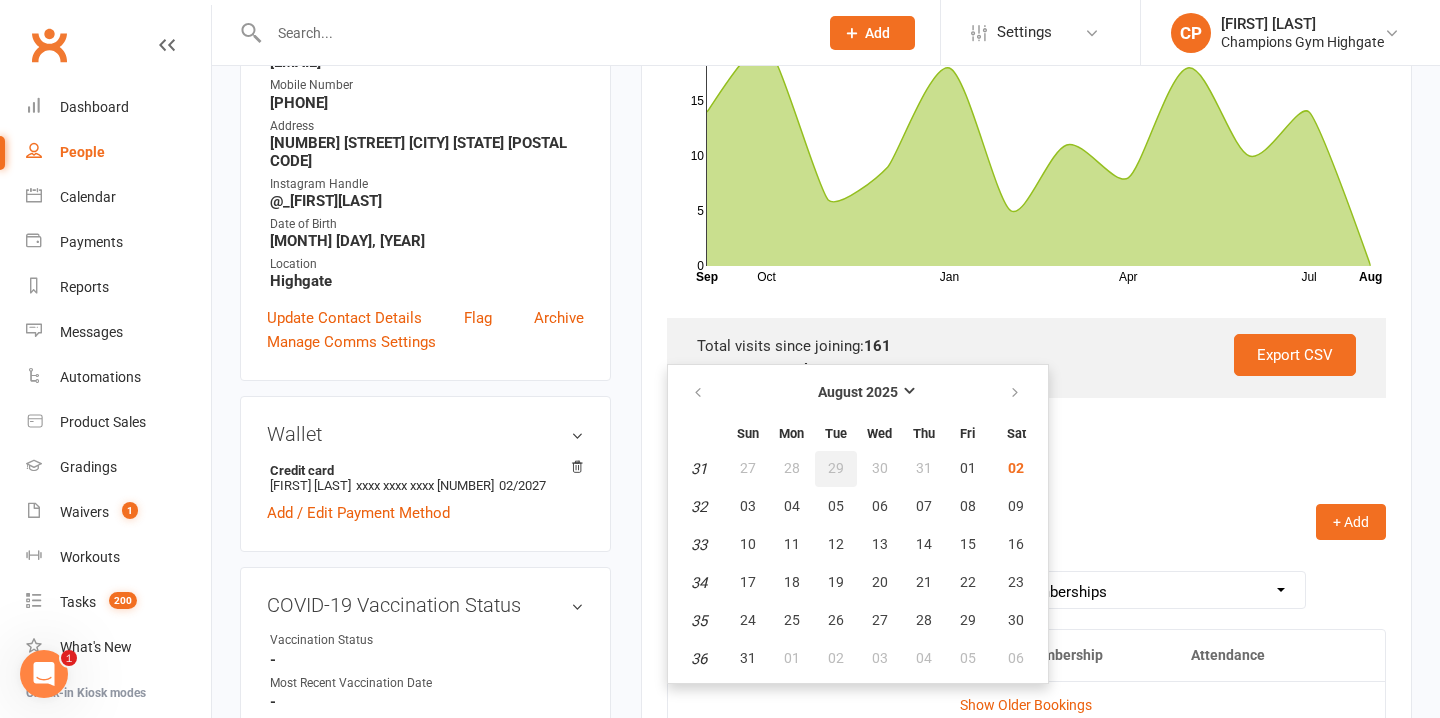 click on "29" at bounding box center [836, 469] 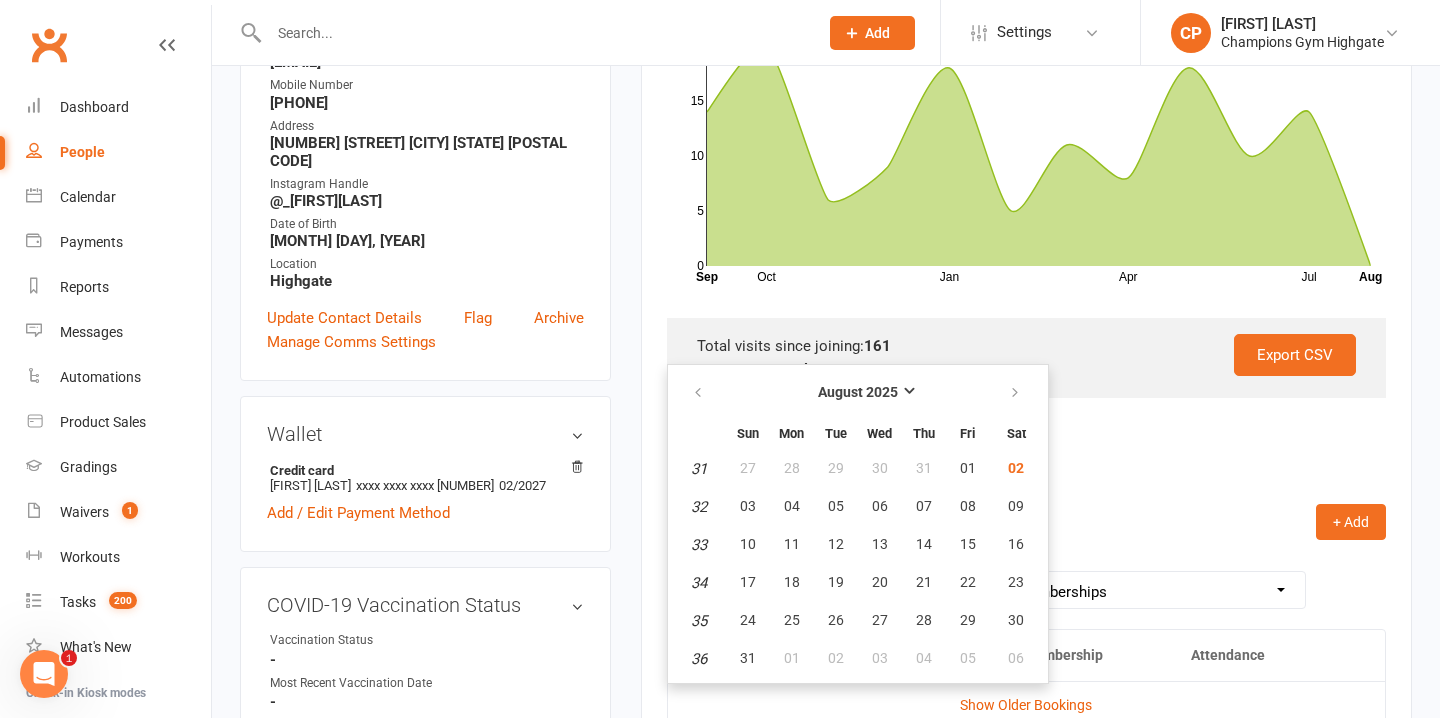 type on "29 Jul 2025" 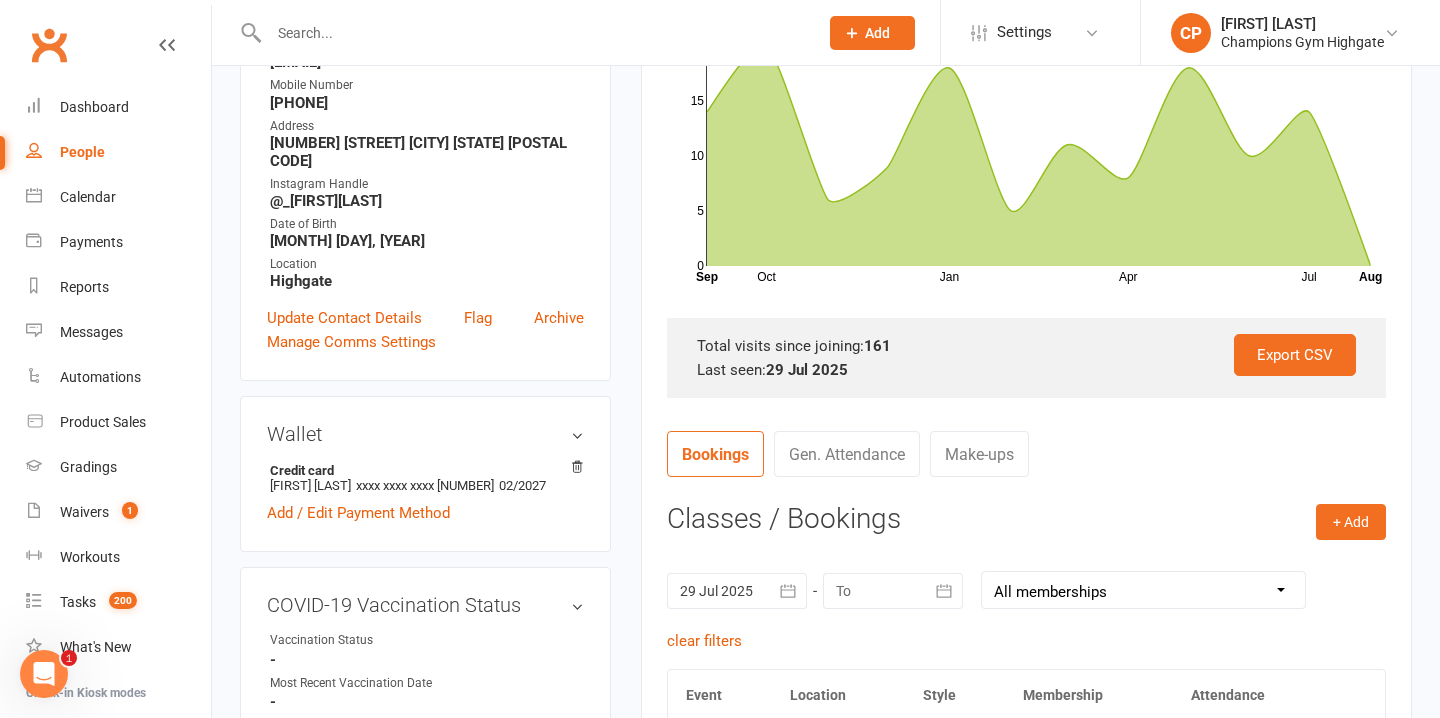 click at bounding box center [893, 591] 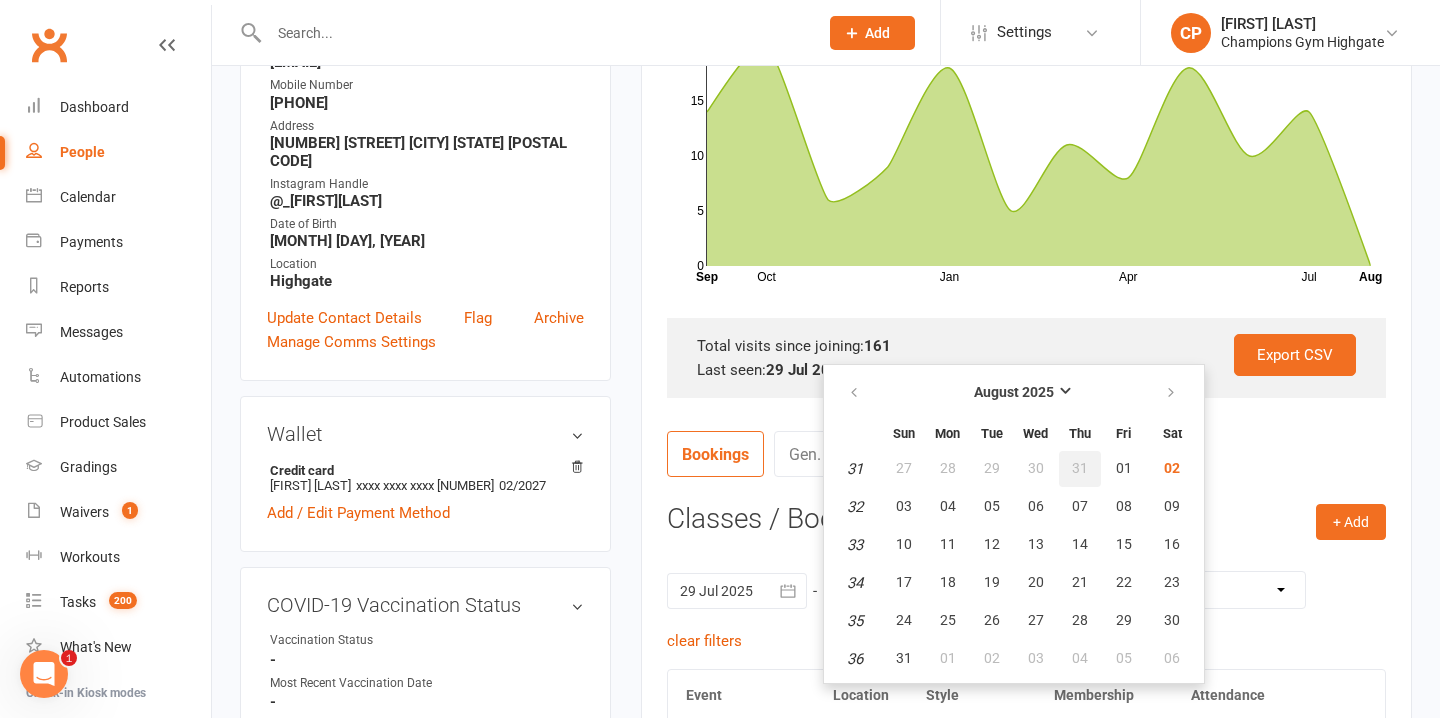 click on "31" at bounding box center (1080, 468) 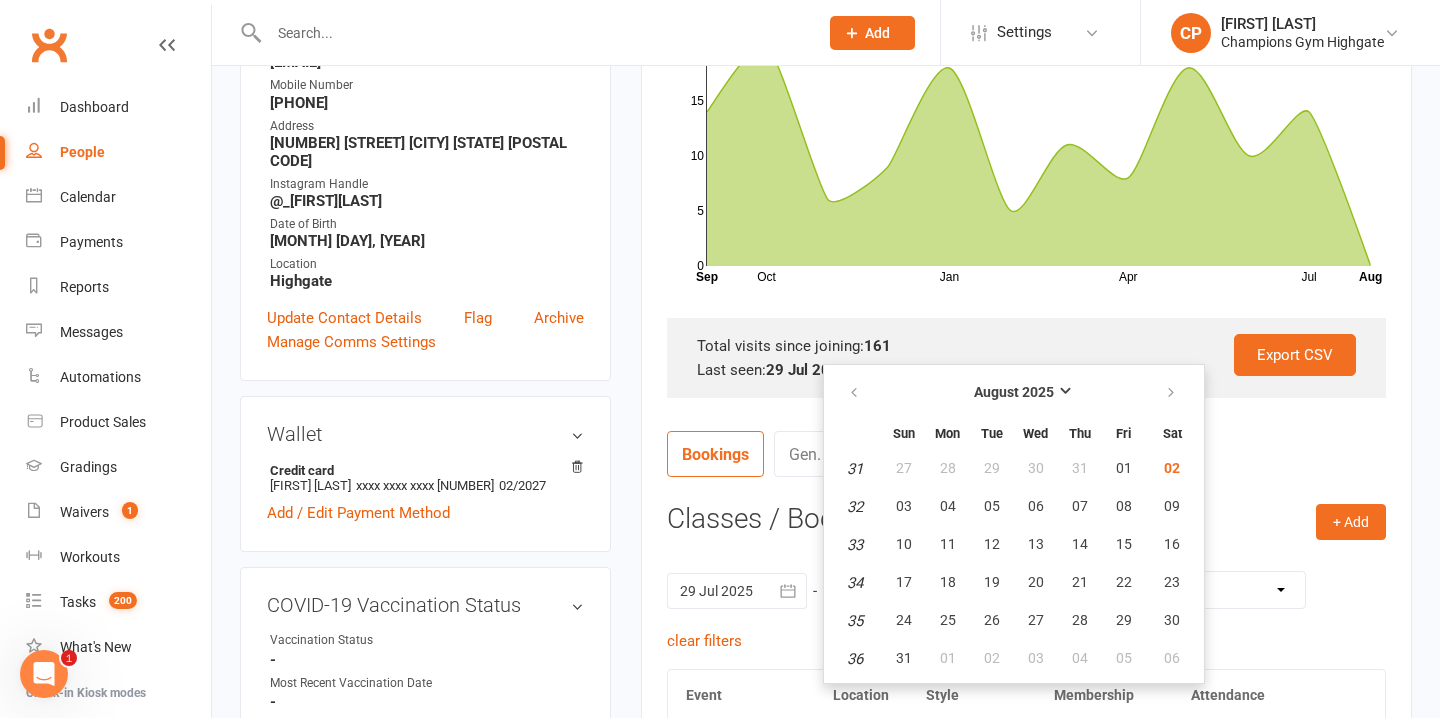 type on "31 Jul 2025" 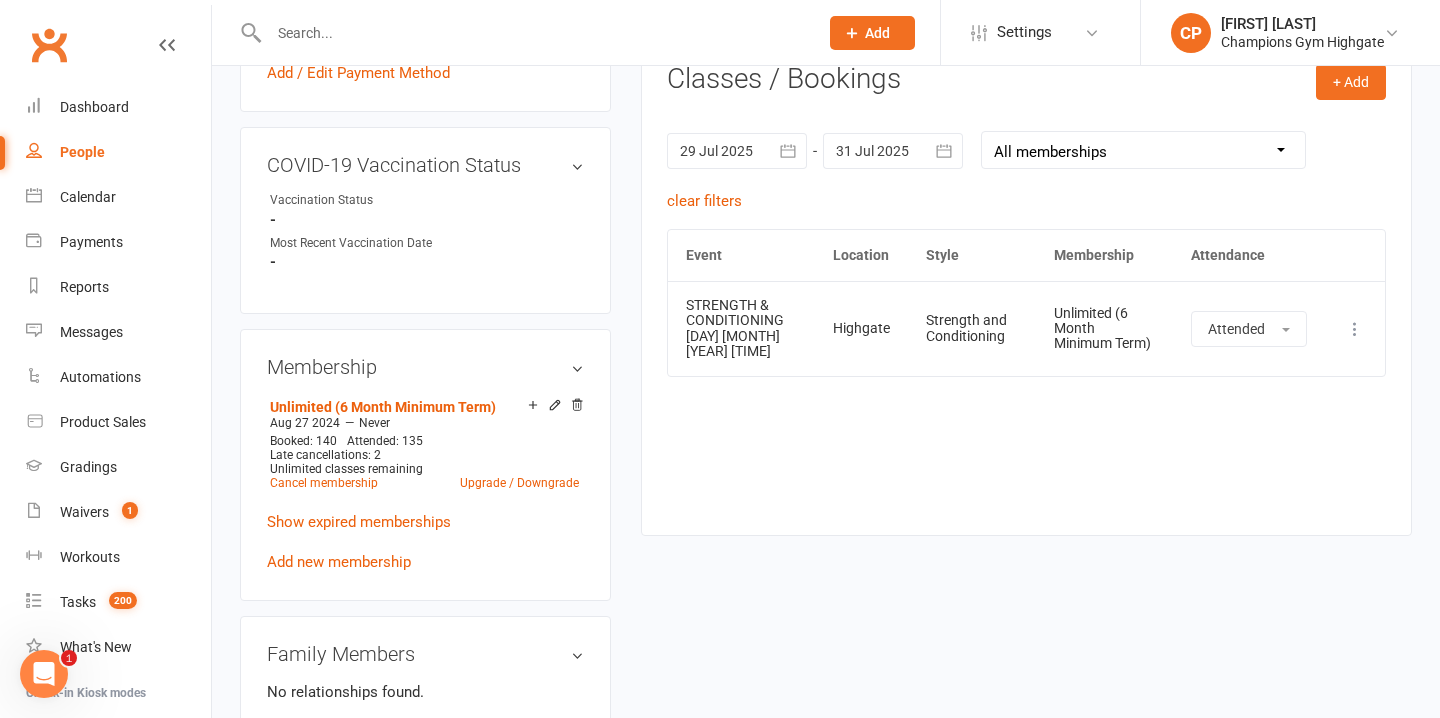 scroll, scrollTop: 846, scrollLeft: 0, axis: vertical 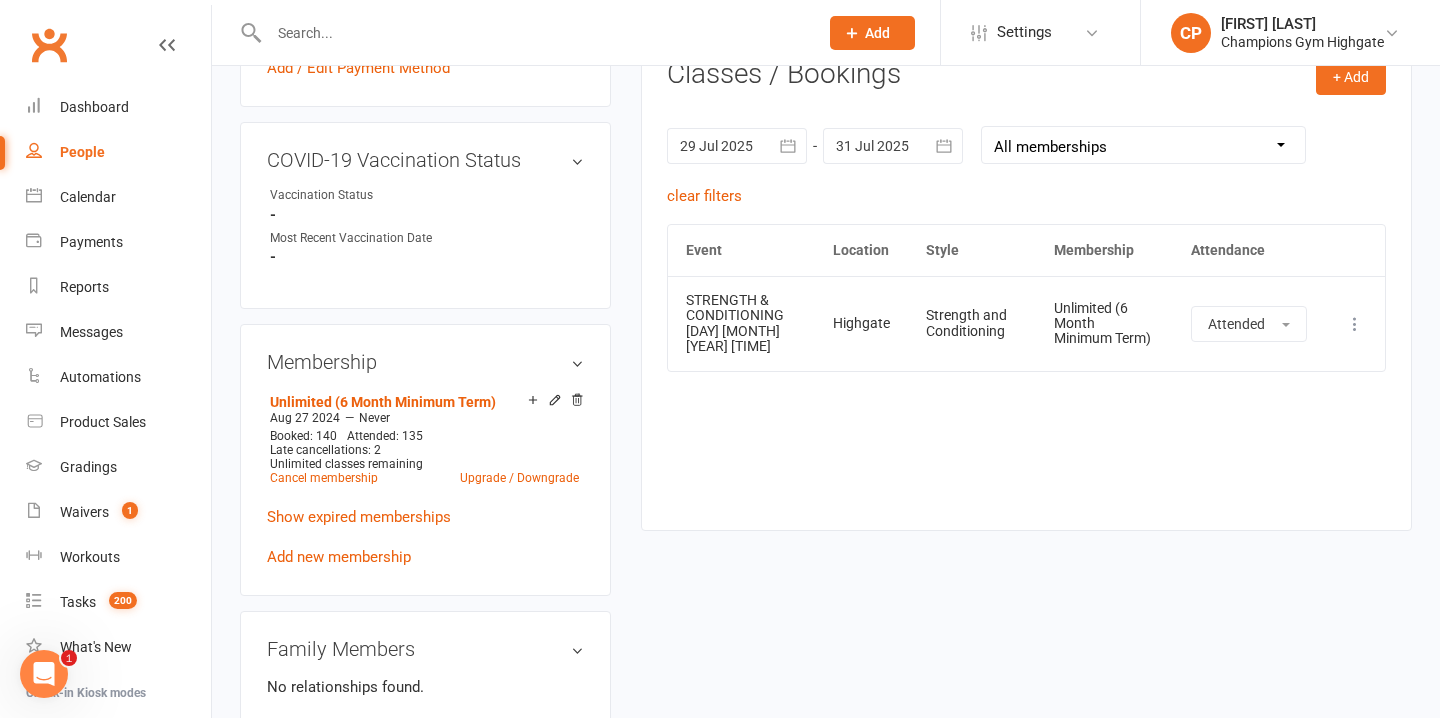click at bounding box center (533, 33) 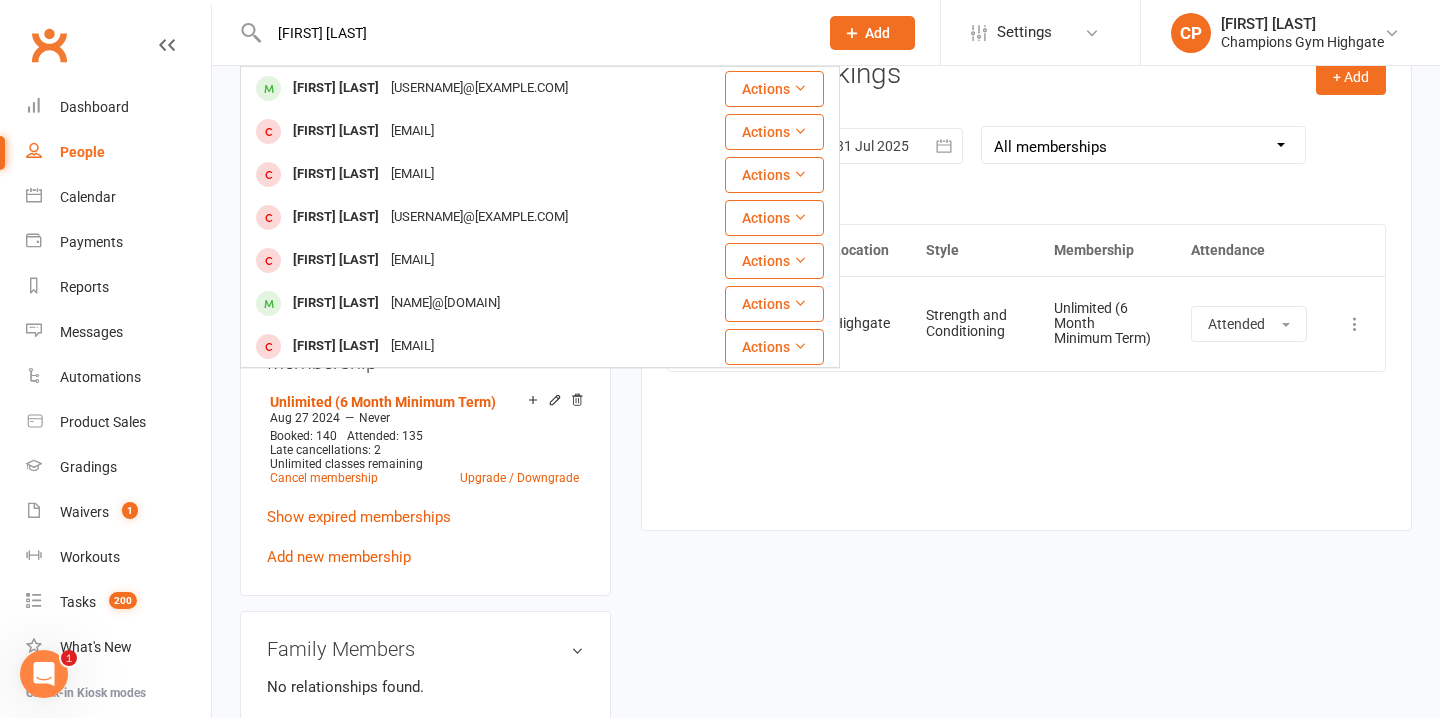 type on "joshua hew" 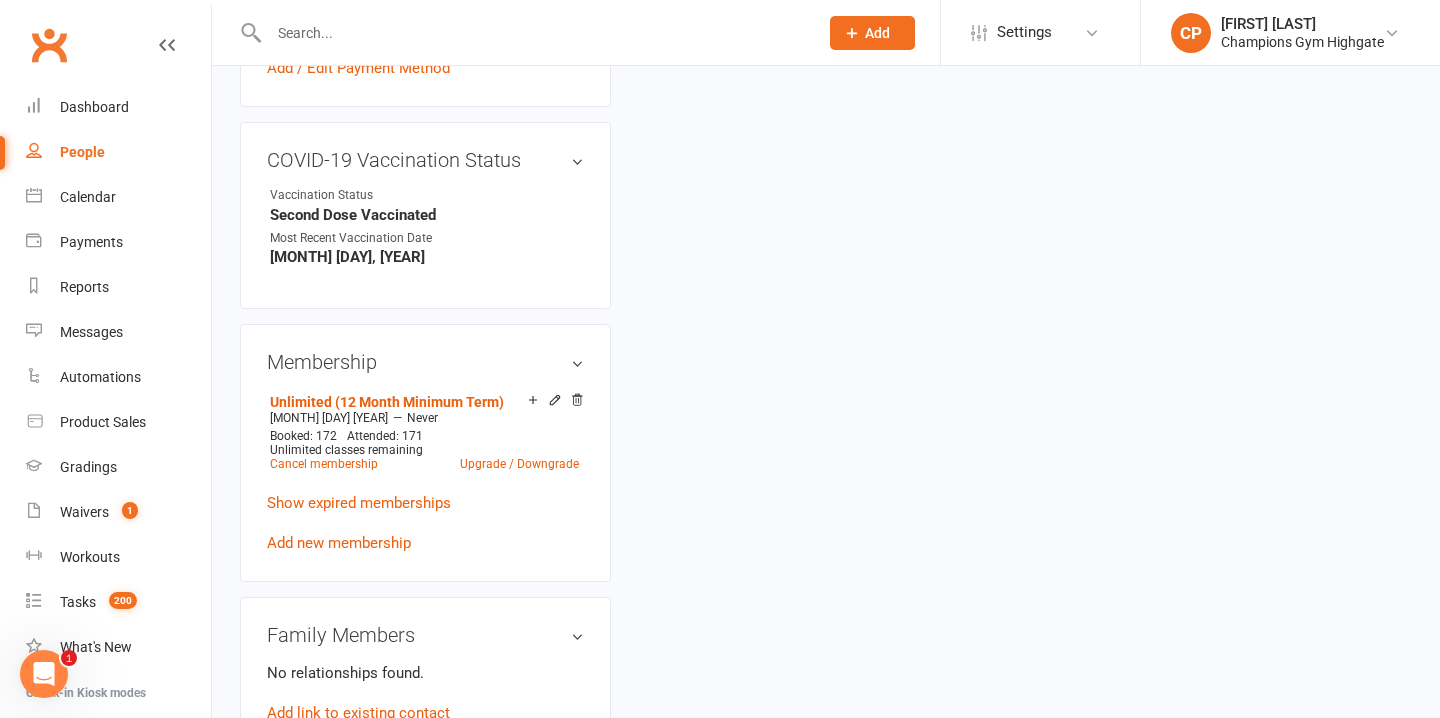 scroll, scrollTop: 0, scrollLeft: 0, axis: both 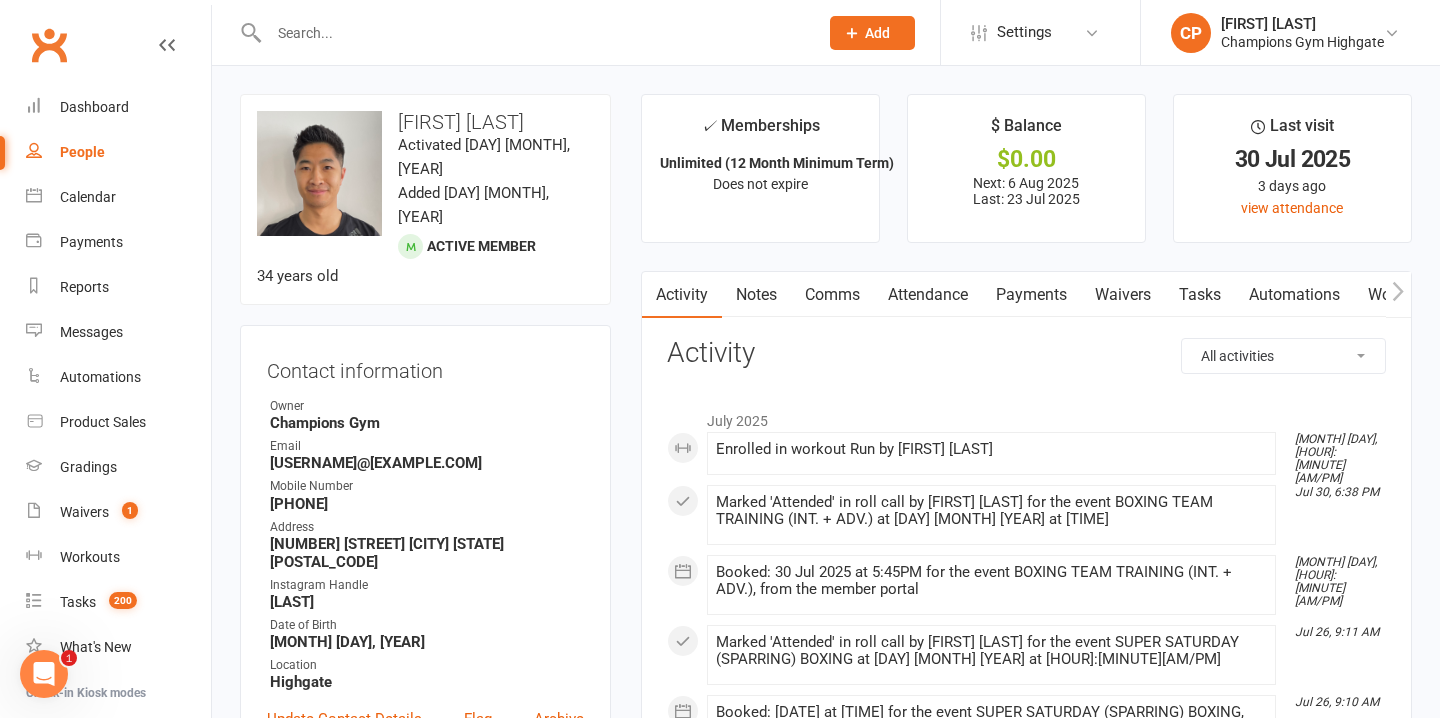 click on "Attendance" at bounding box center [928, 295] 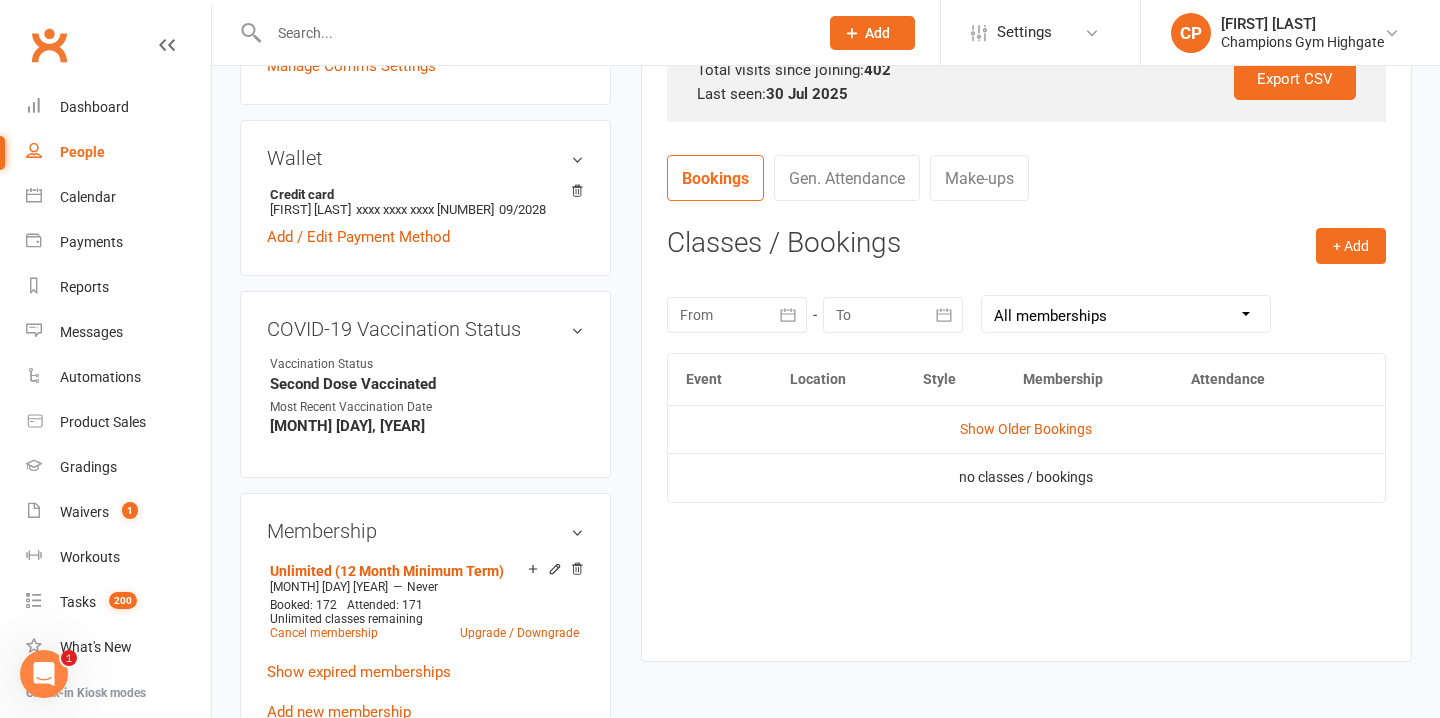 scroll, scrollTop: 711, scrollLeft: 0, axis: vertical 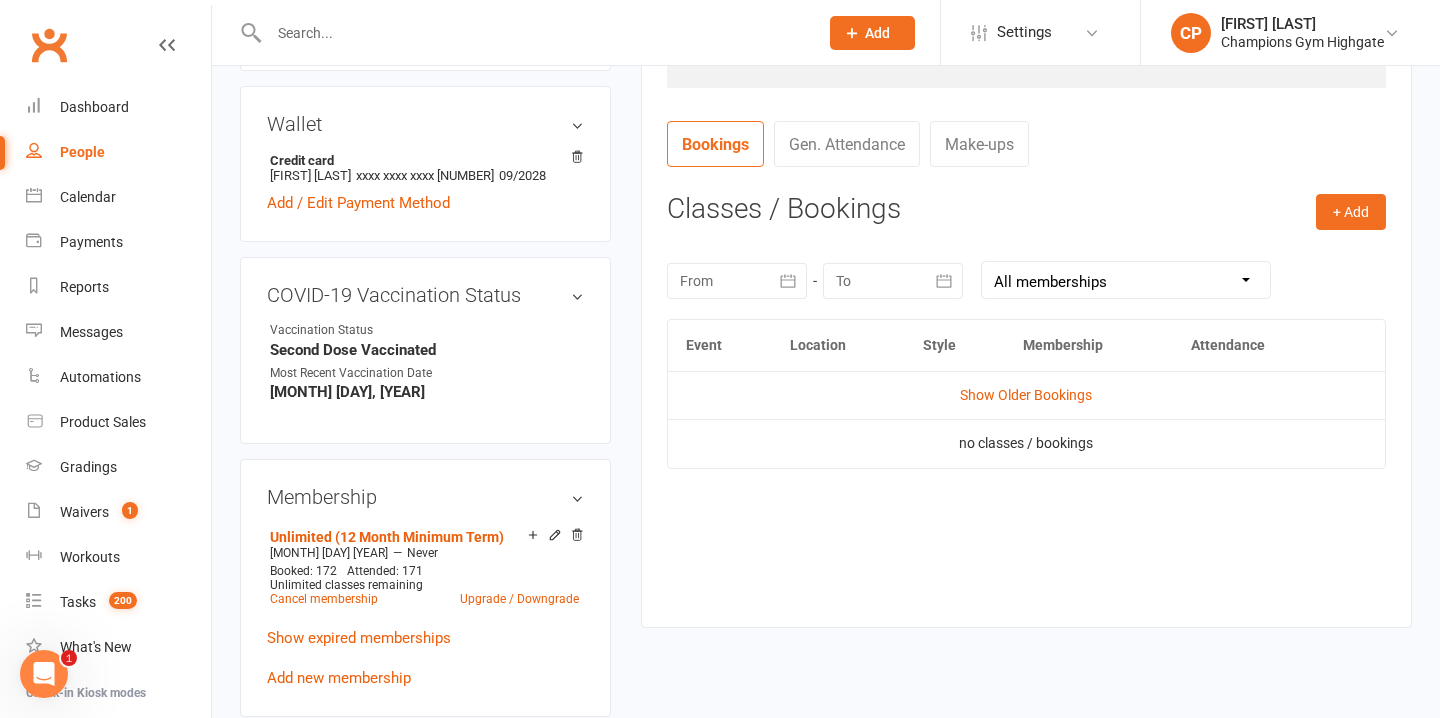 click at bounding box center (737, 281) 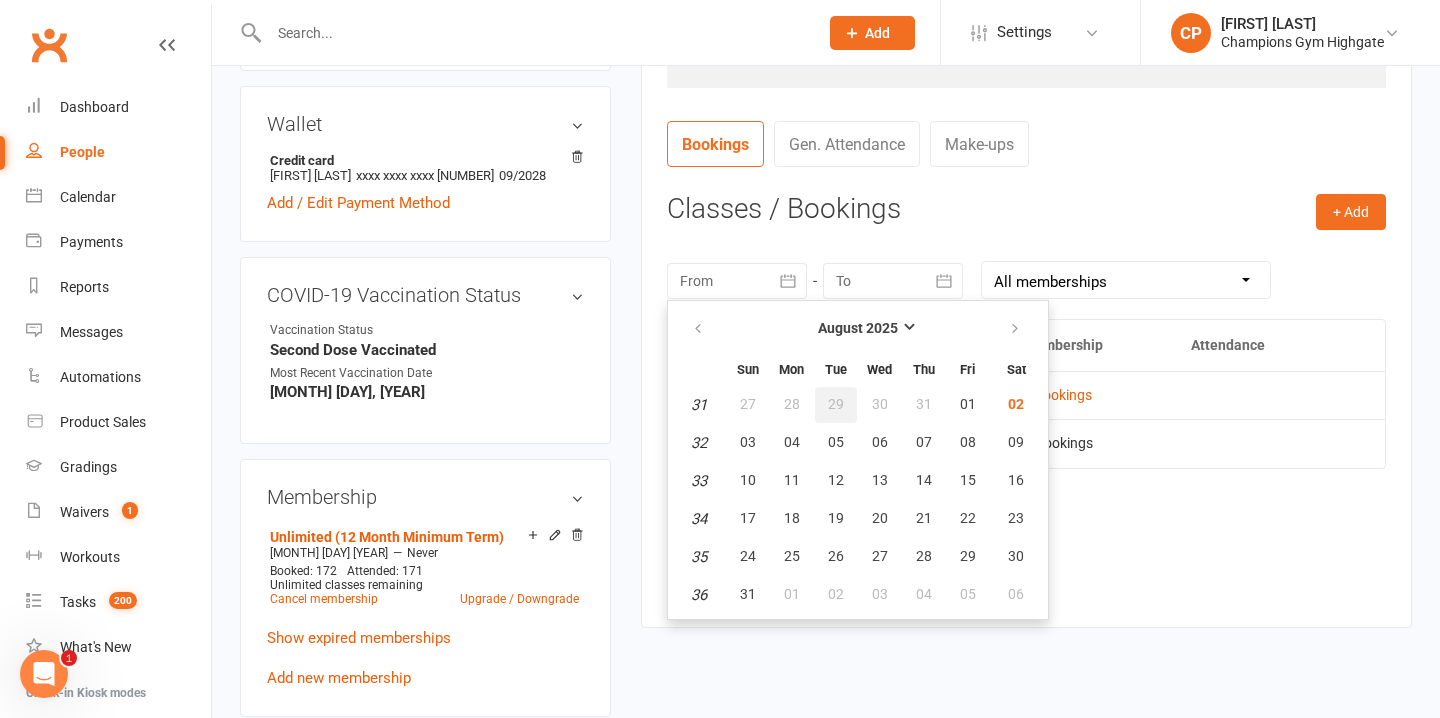 click on "29" at bounding box center [836, 404] 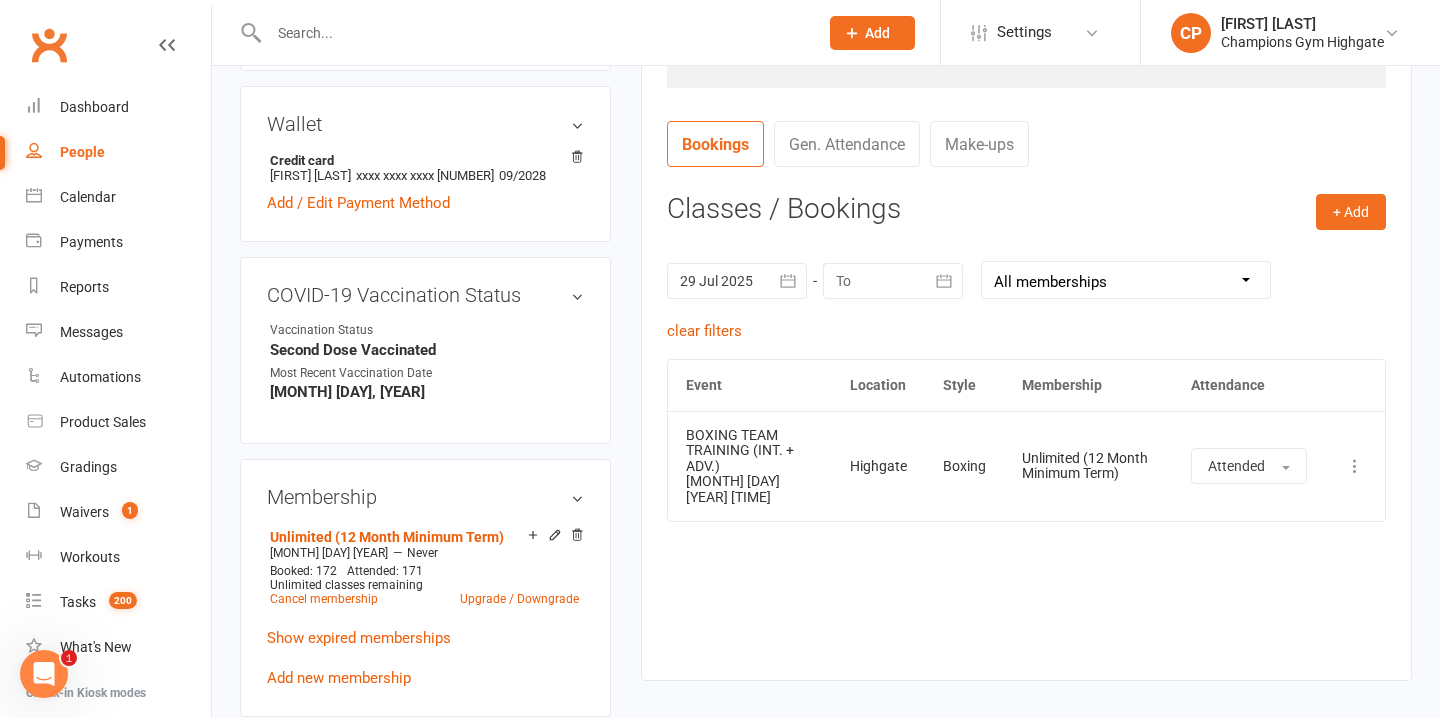 click at bounding box center [893, 281] 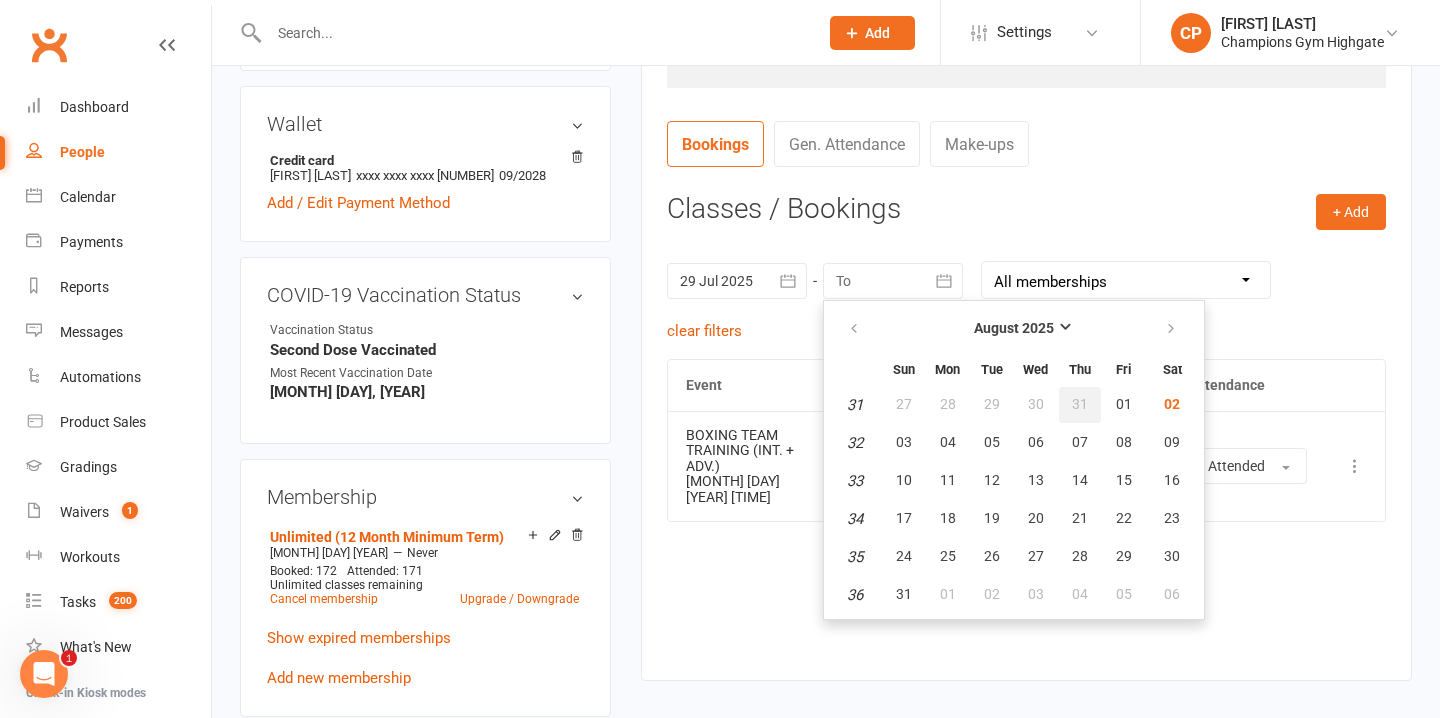 click on "31" at bounding box center [1080, 404] 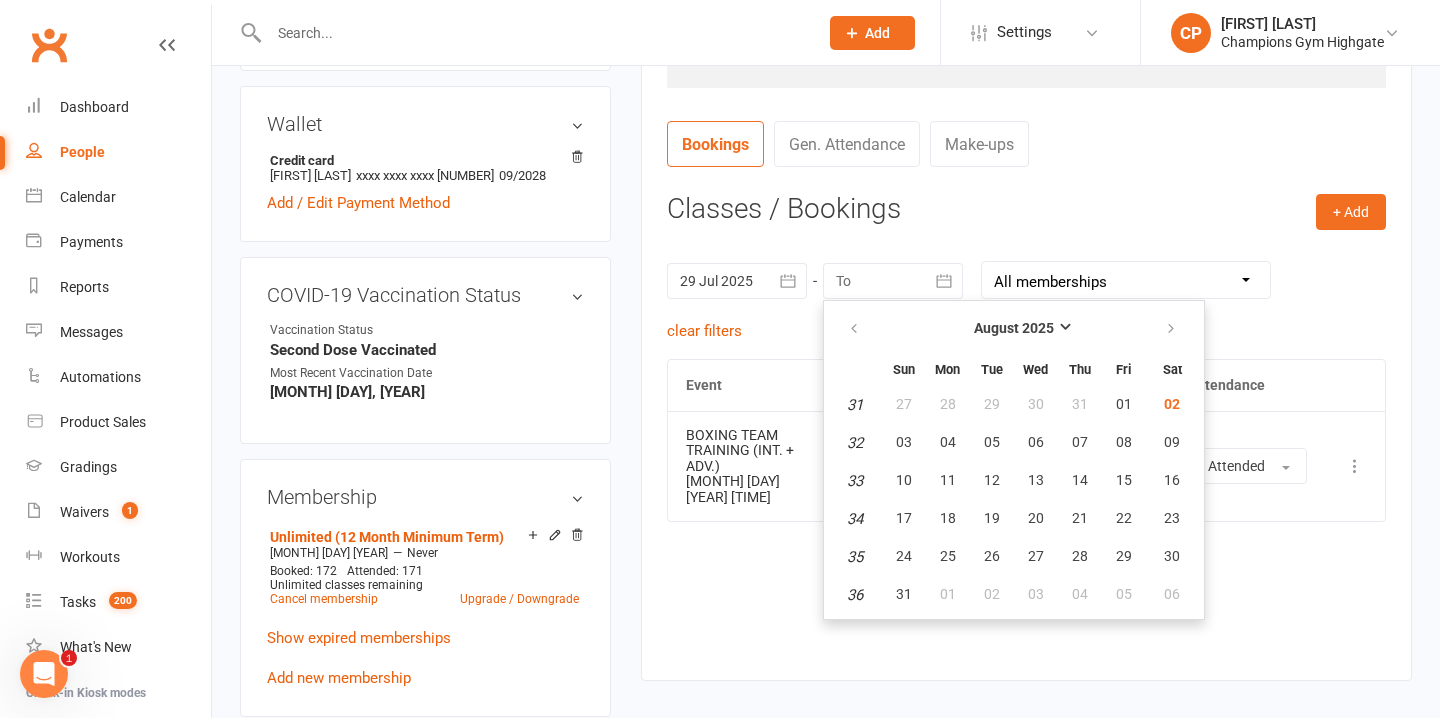 type on "31 Jul 2025" 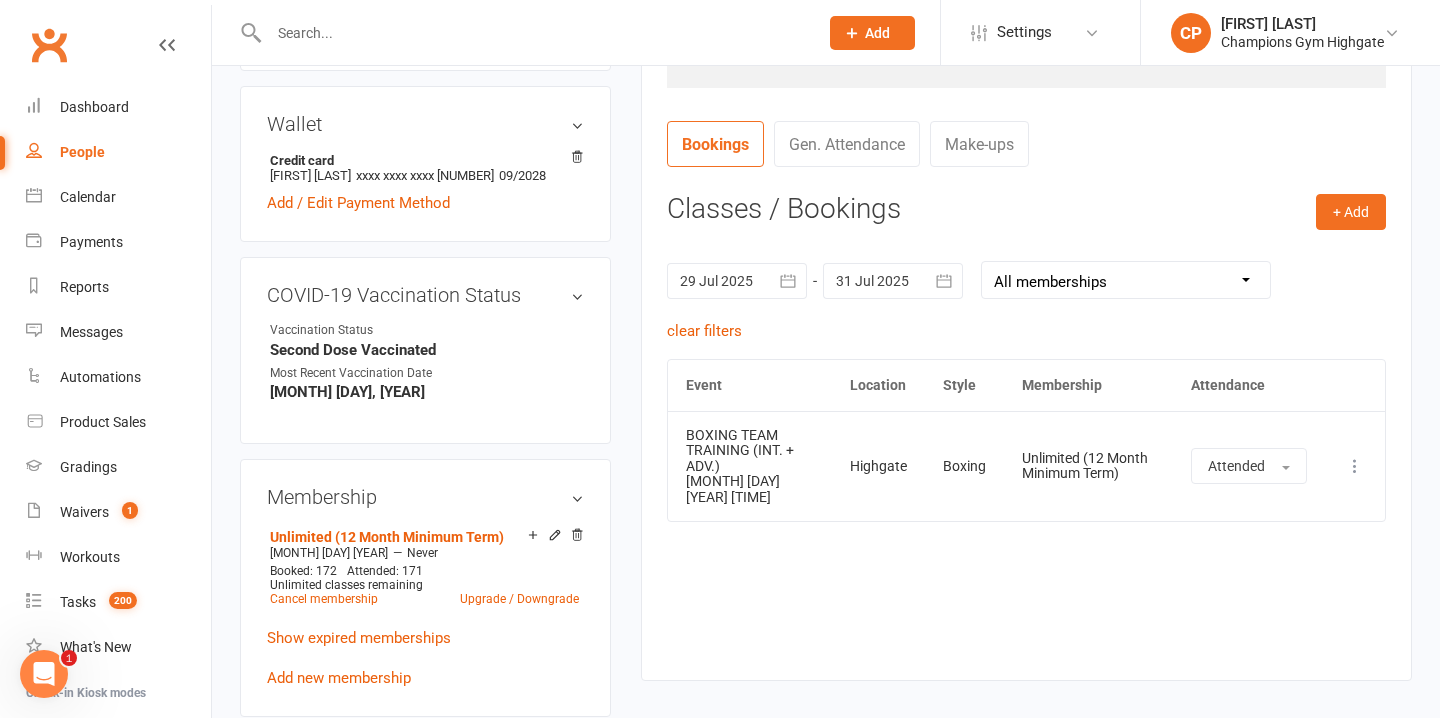 click at bounding box center (533, 33) 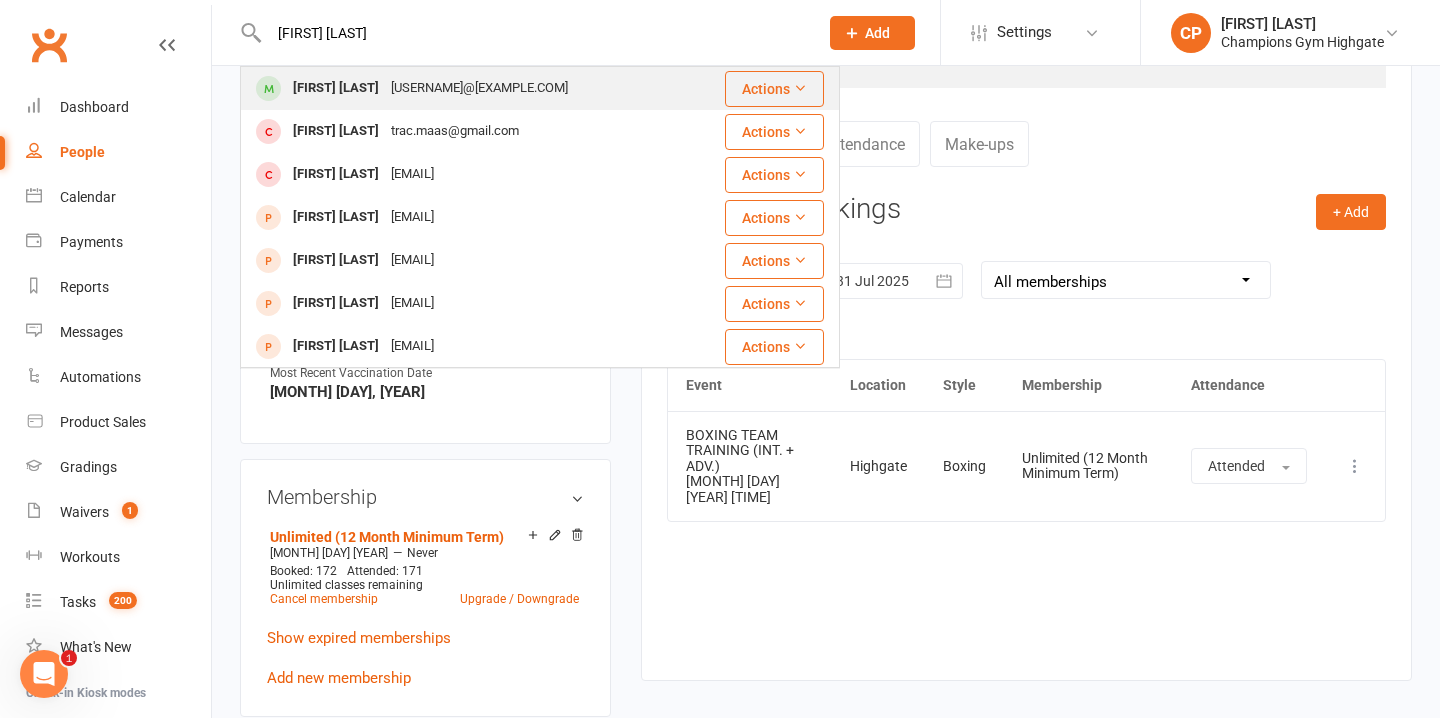 type on "sean tracey" 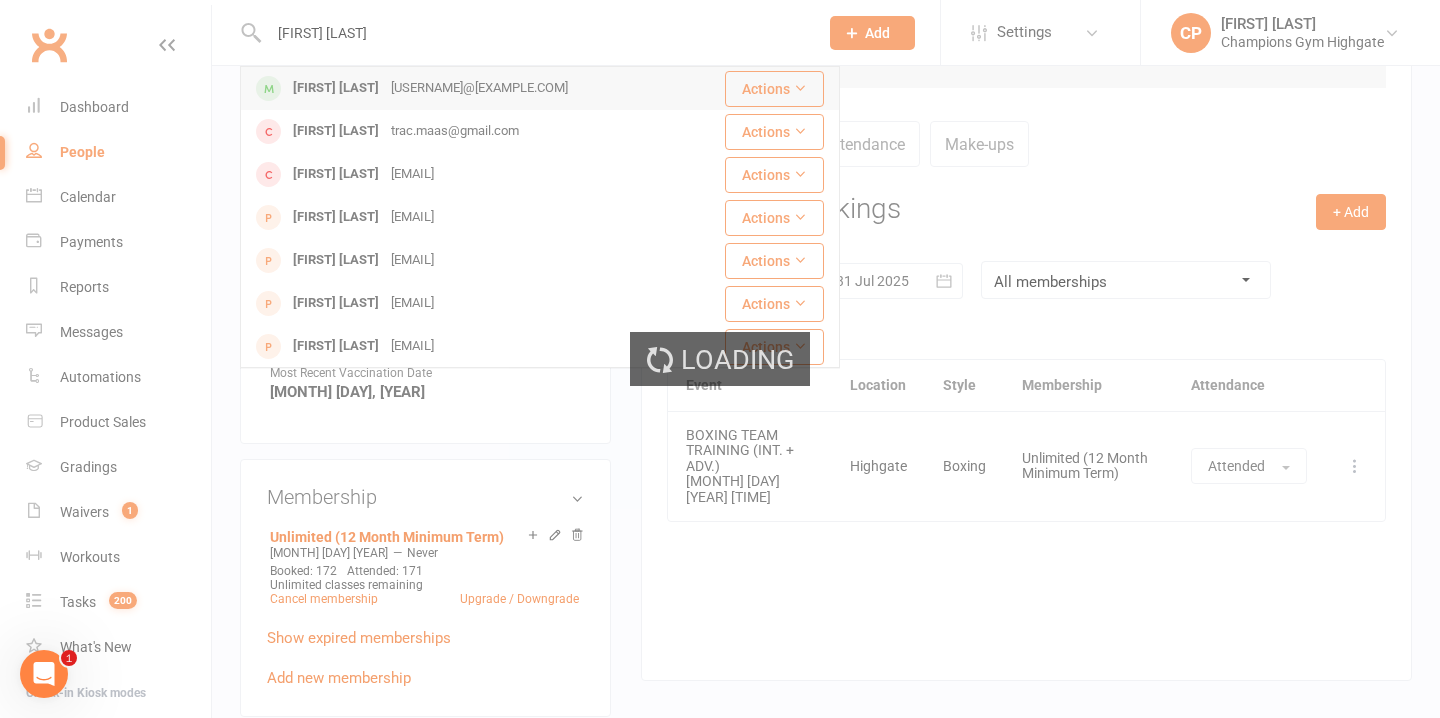 type 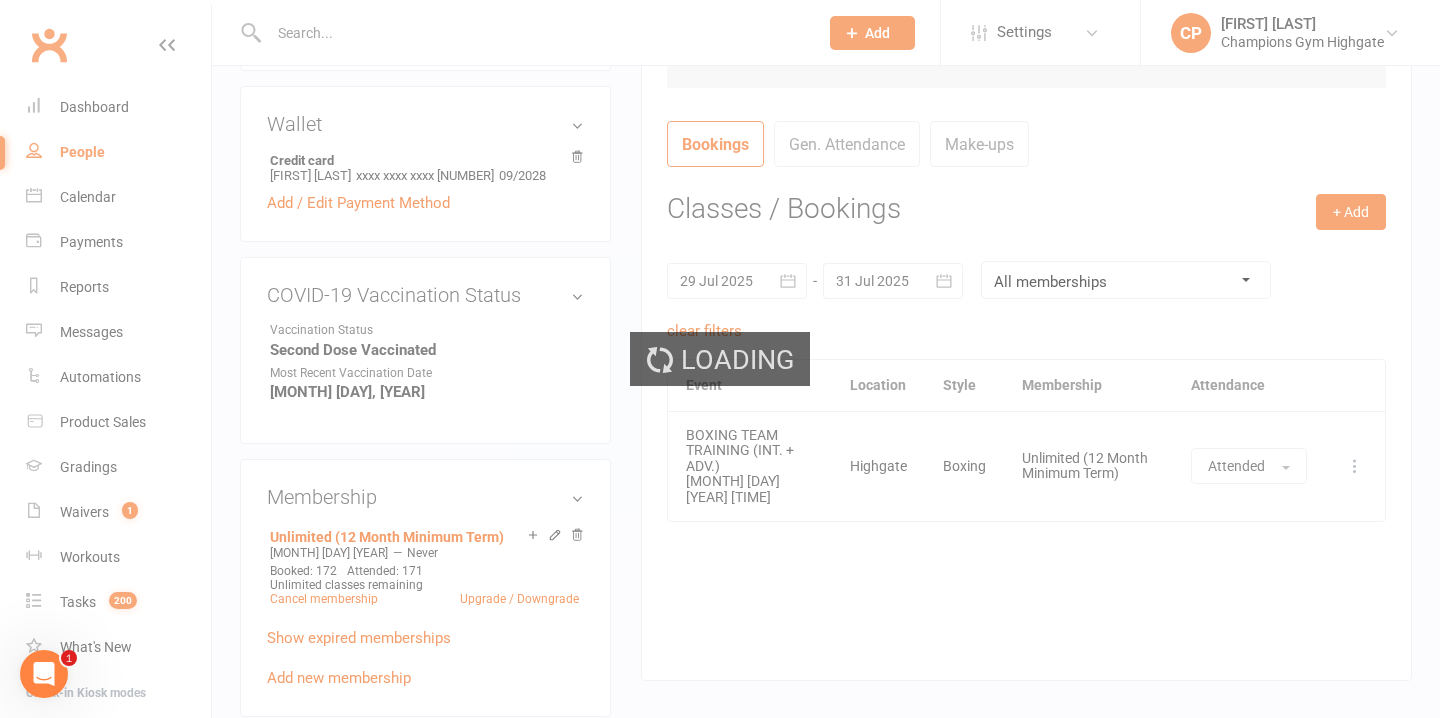 scroll, scrollTop: 0, scrollLeft: 0, axis: both 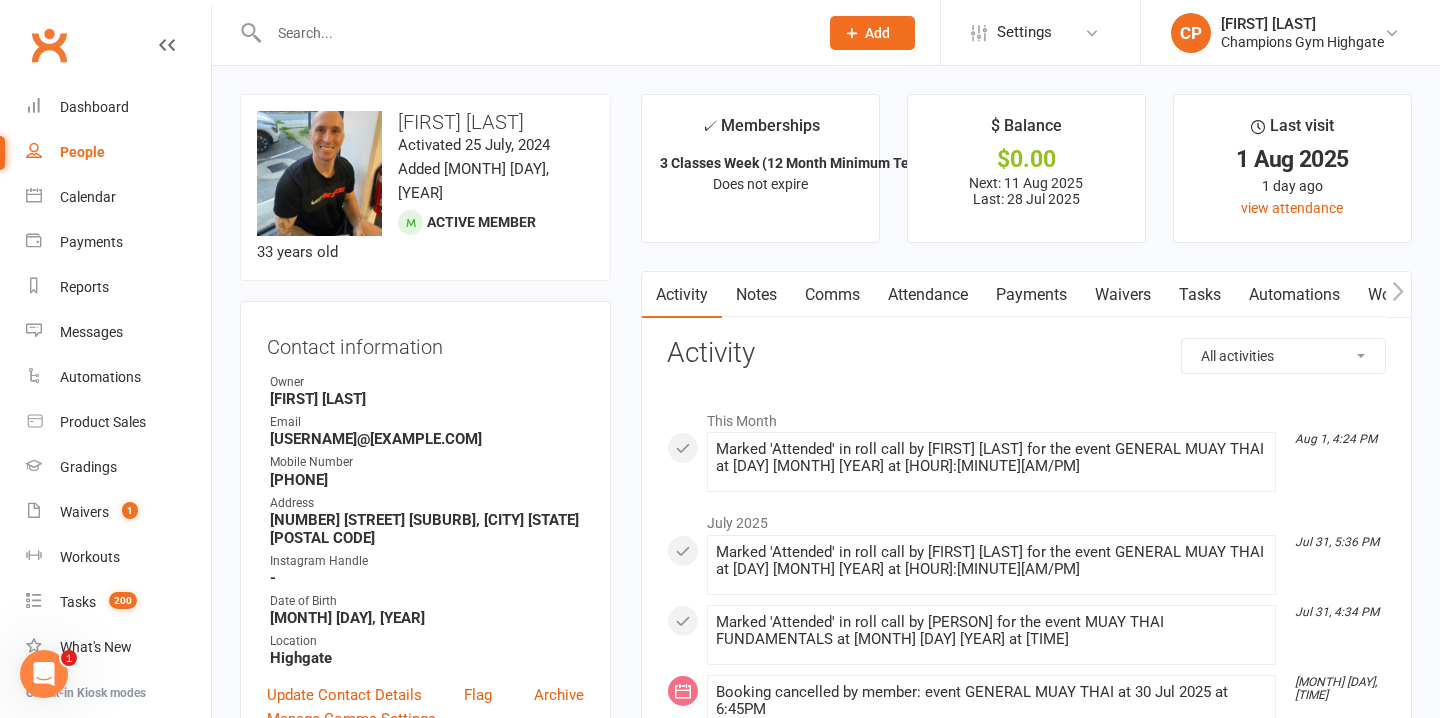 click on "Attendance" at bounding box center [928, 295] 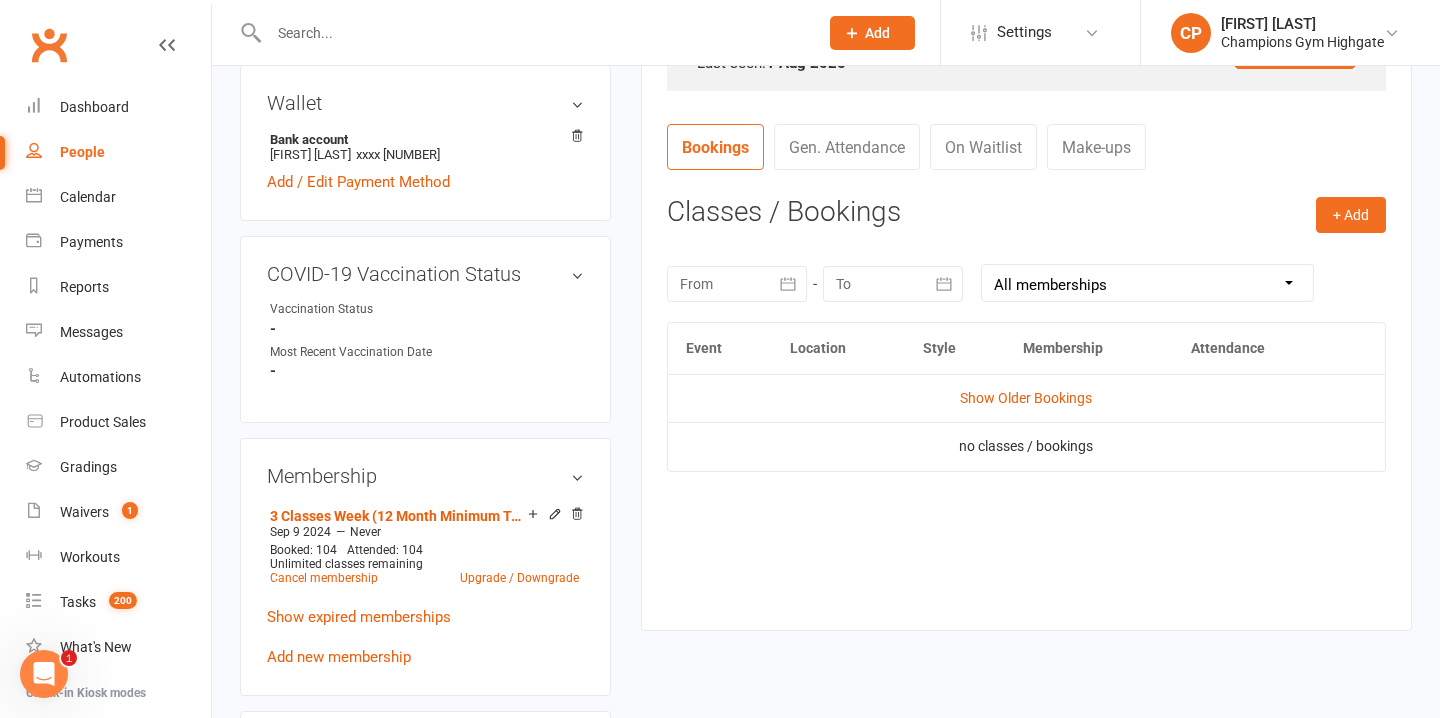 scroll, scrollTop: 714, scrollLeft: 0, axis: vertical 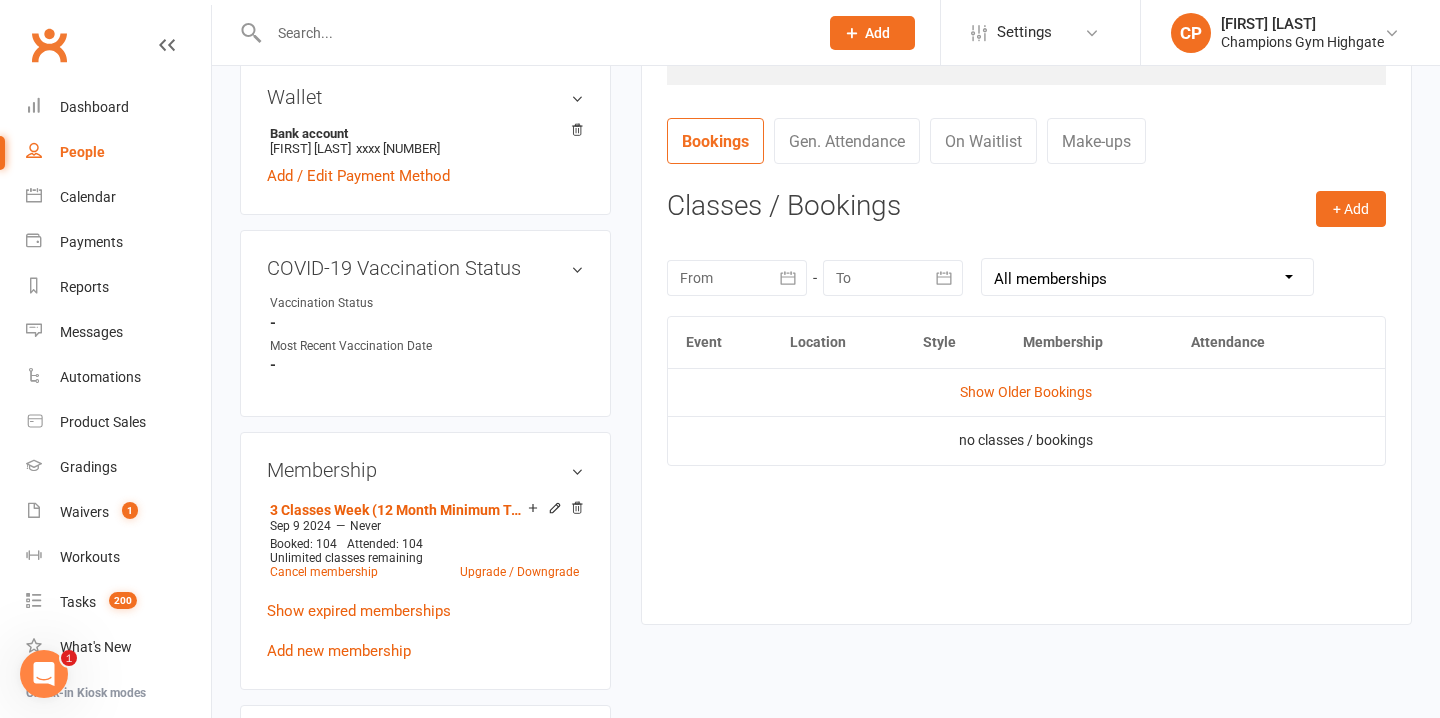 click at bounding box center (737, 278) 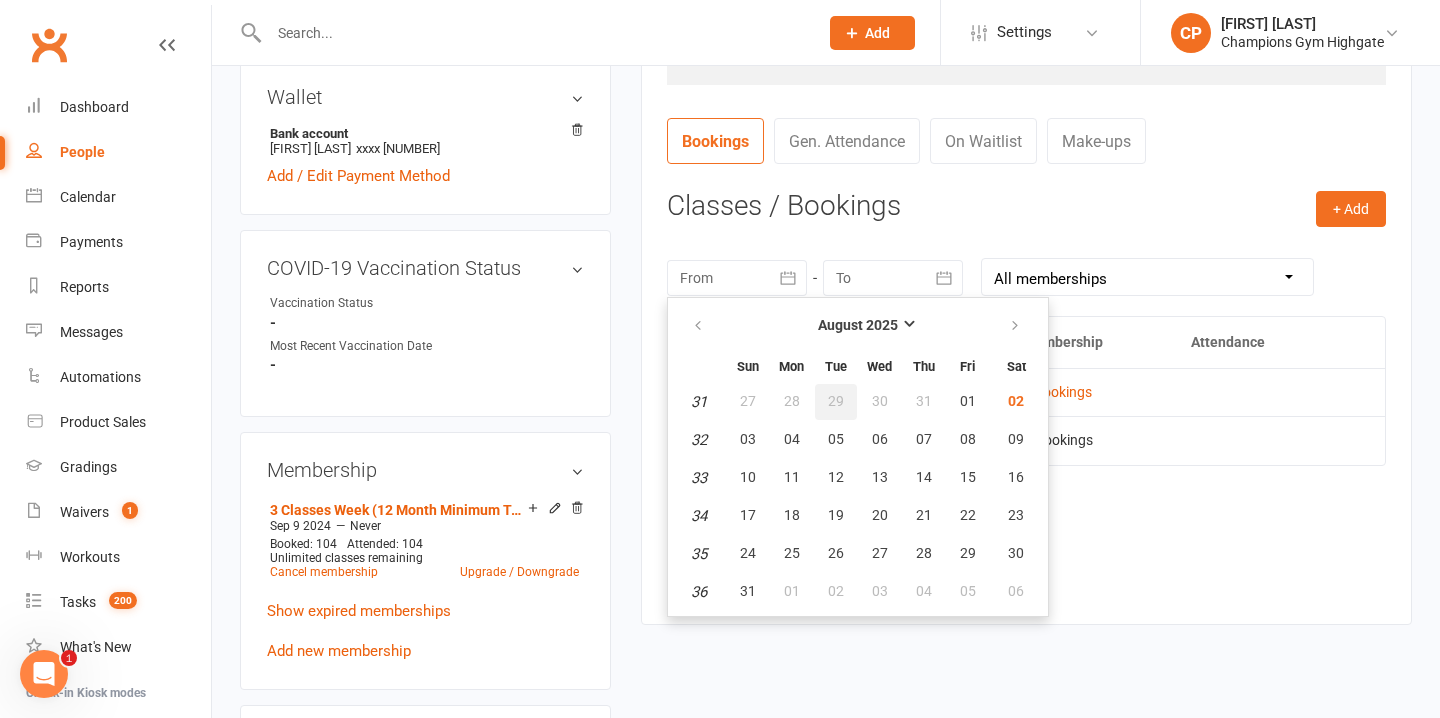 click on "29" at bounding box center (836, 401) 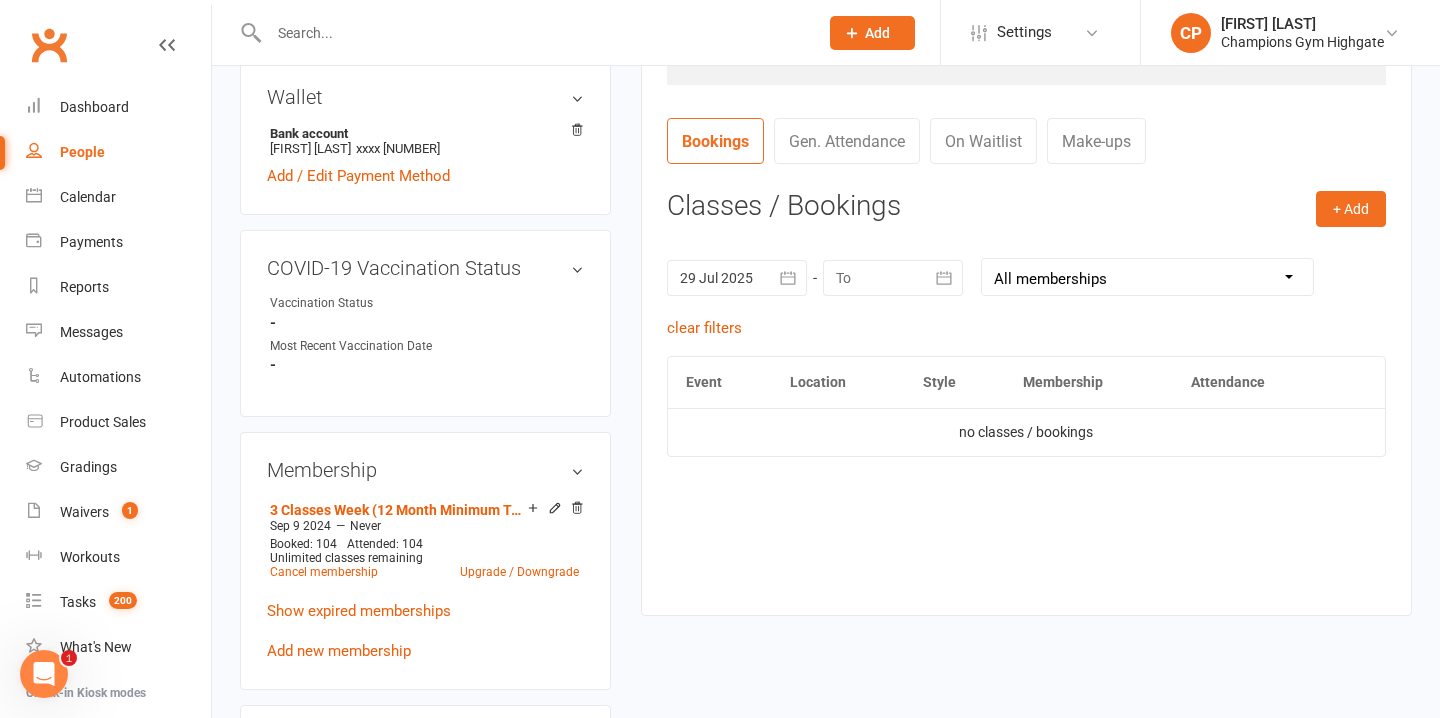 click at bounding box center (893, 278) 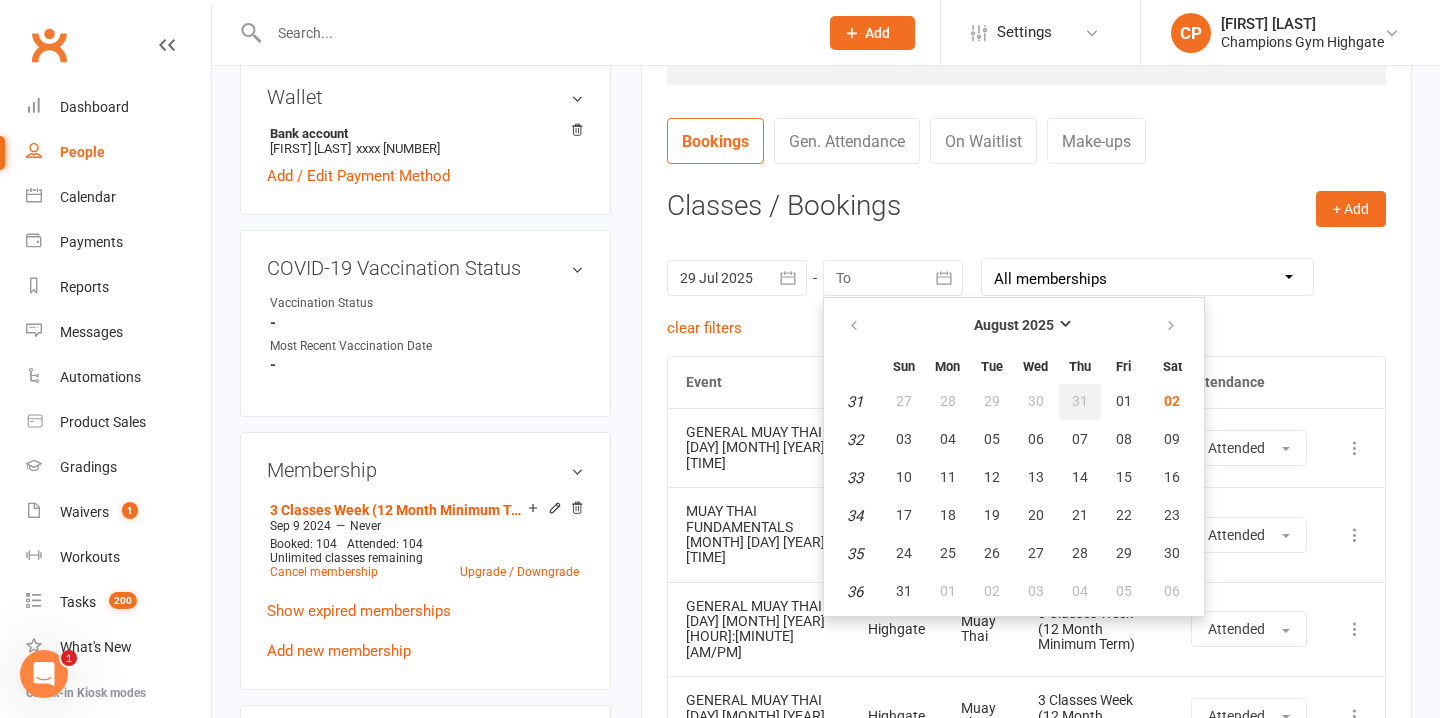 click on "31" at bounding box center [1080, 401] 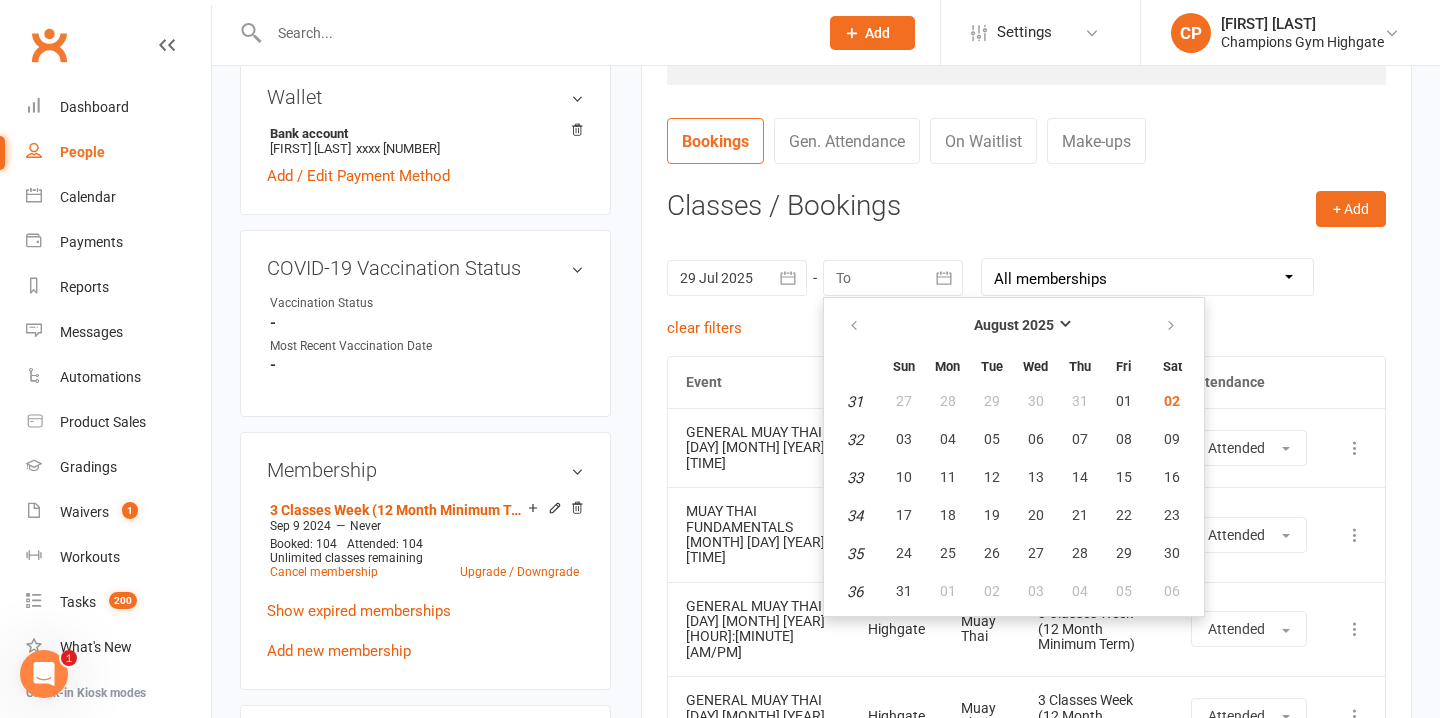 type on "31 Jul 2025" 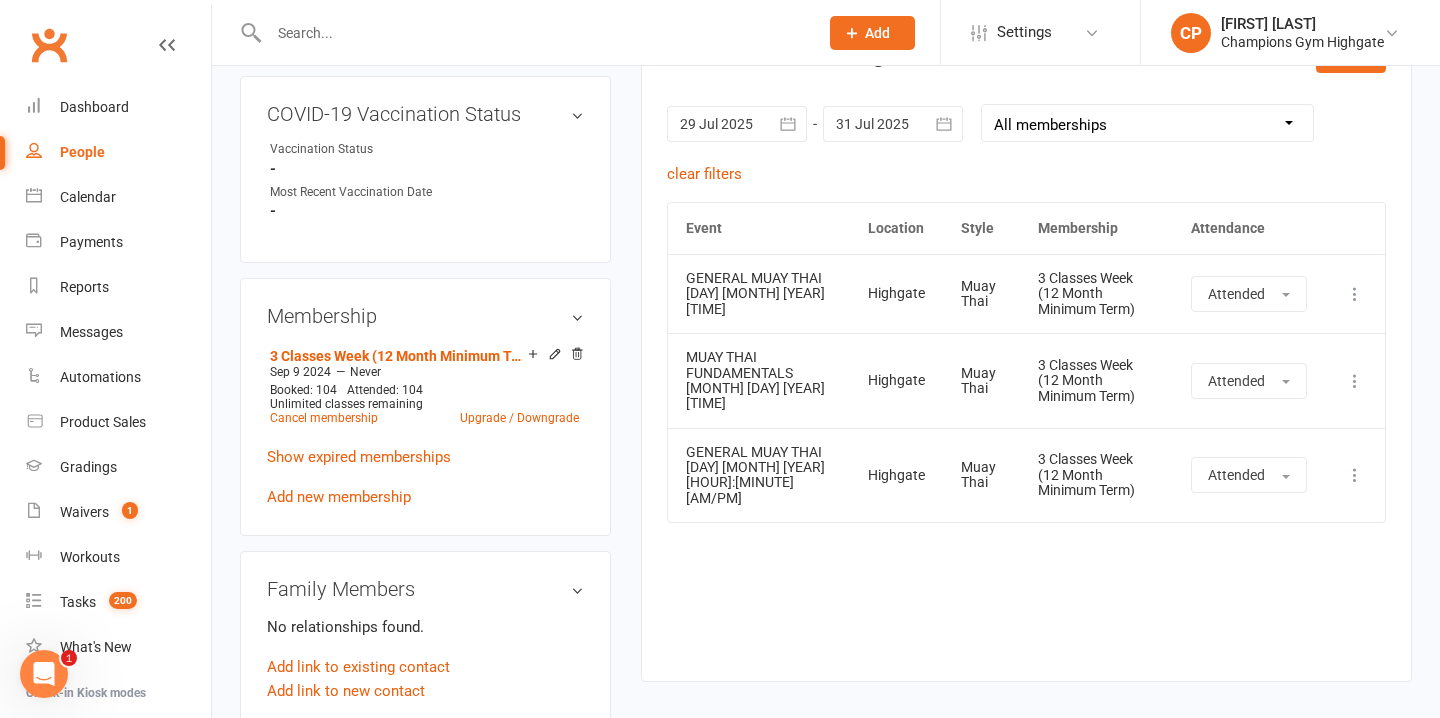 scroll, scrollTop: 890, scrollLeft: 0, axis: vertical 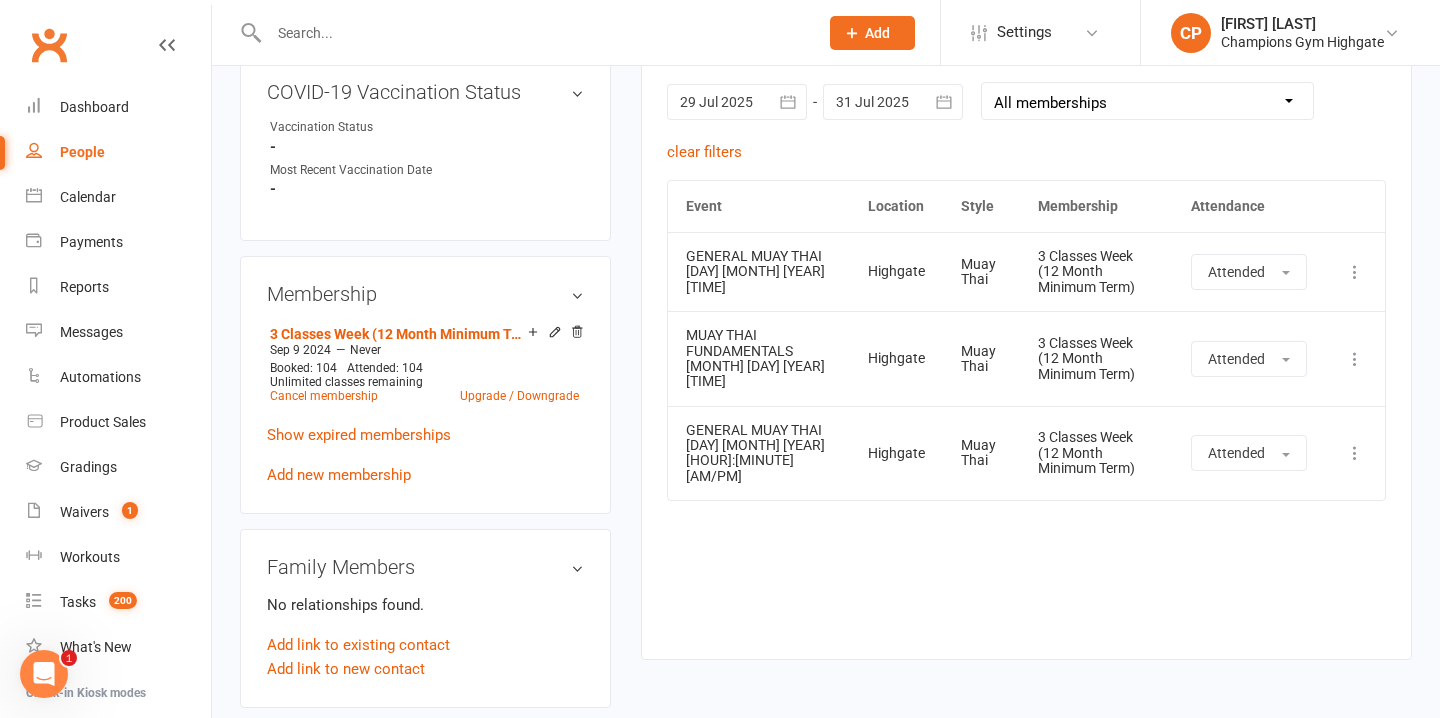 click at bounding box center (533, 33) 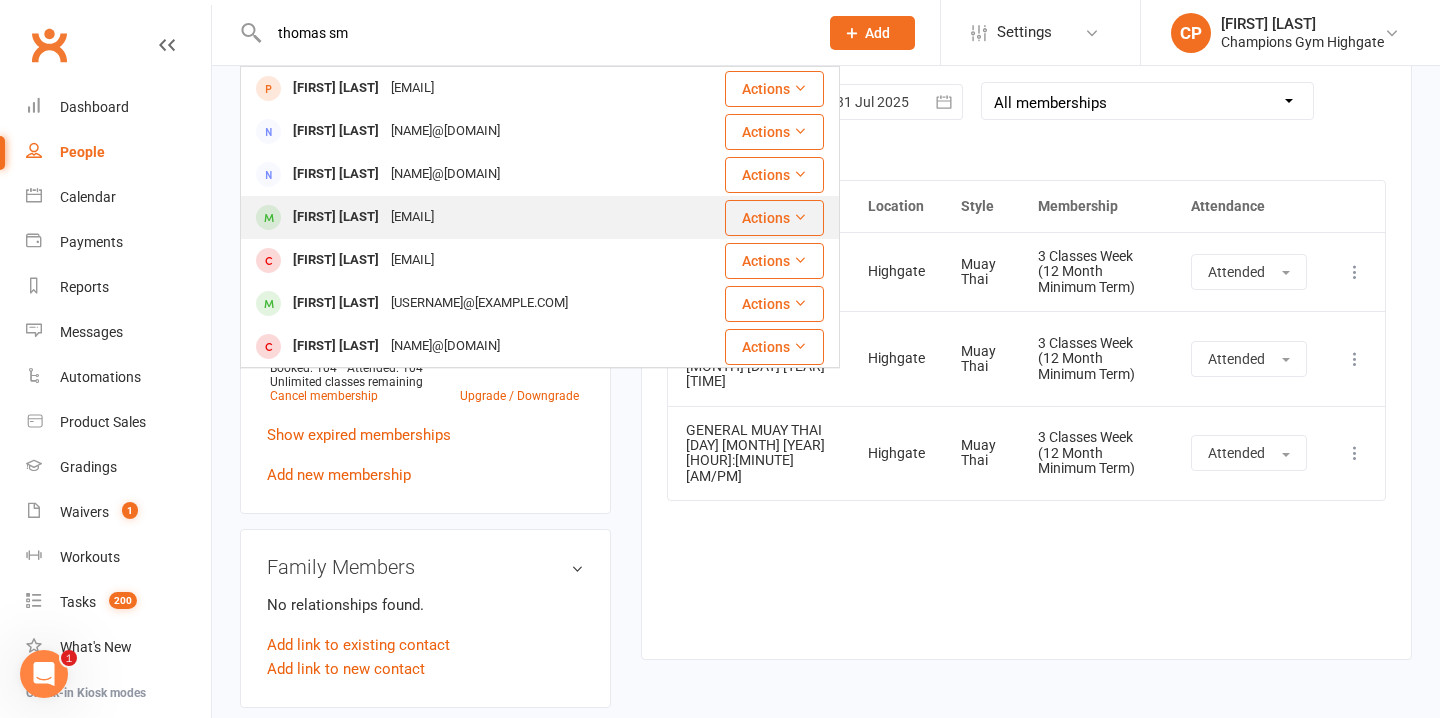 type on "thomas sm" 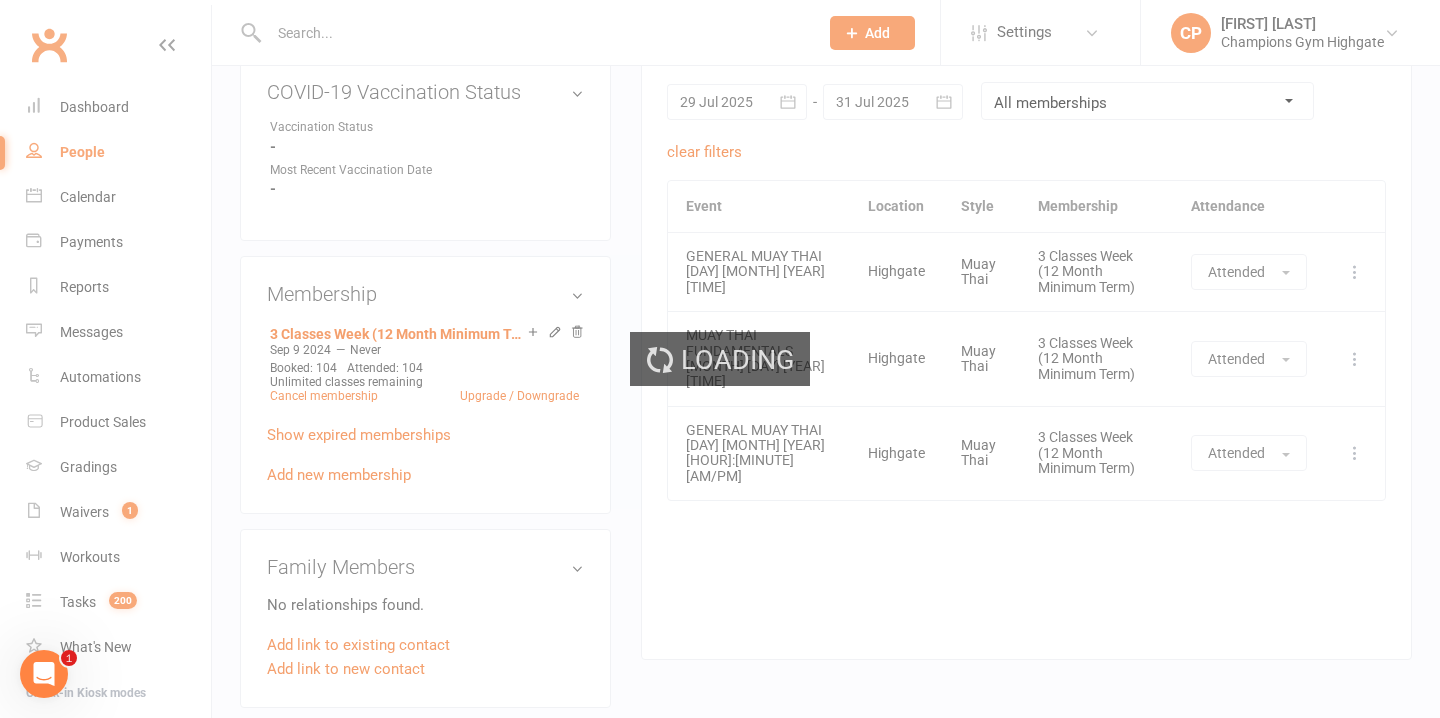 scroll, scrollTop: 0, scrollLeft: 0, axis: both 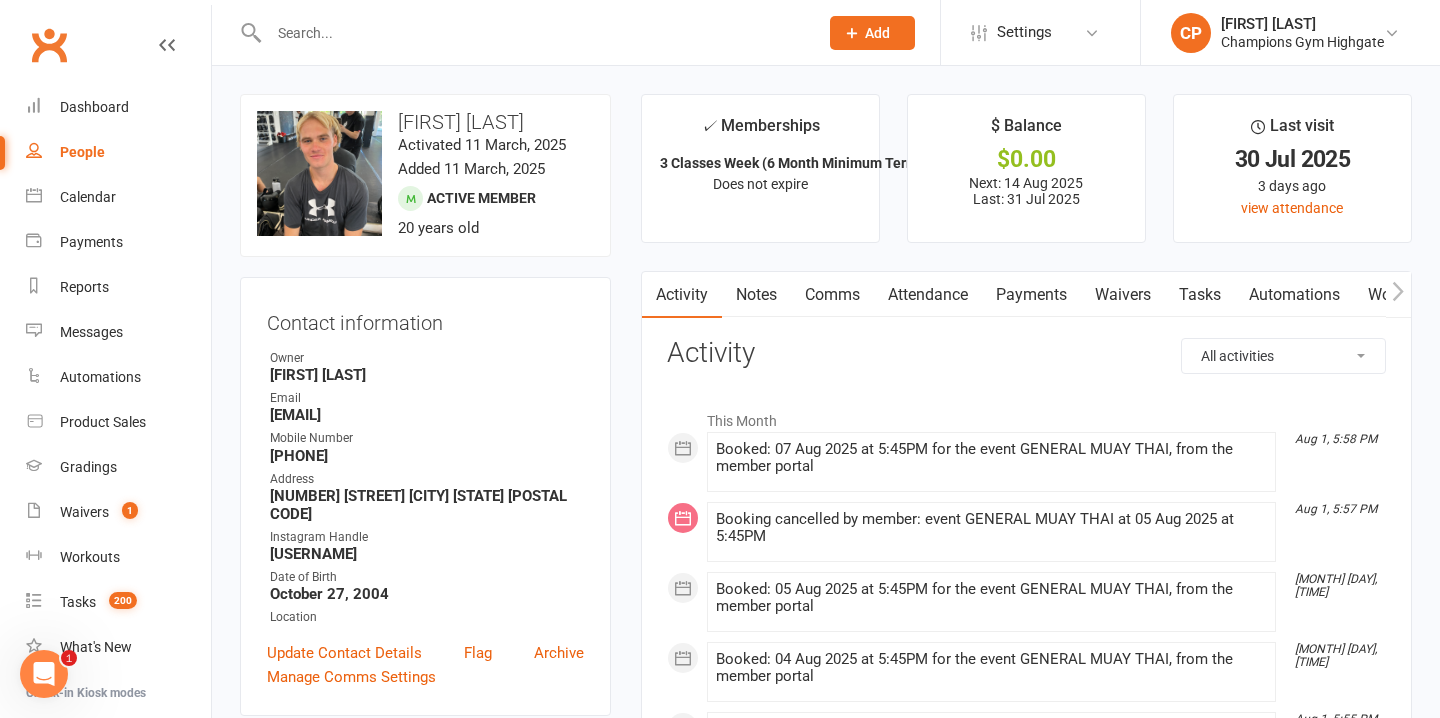 click on "Attendance" at bounding box center [928, 295] 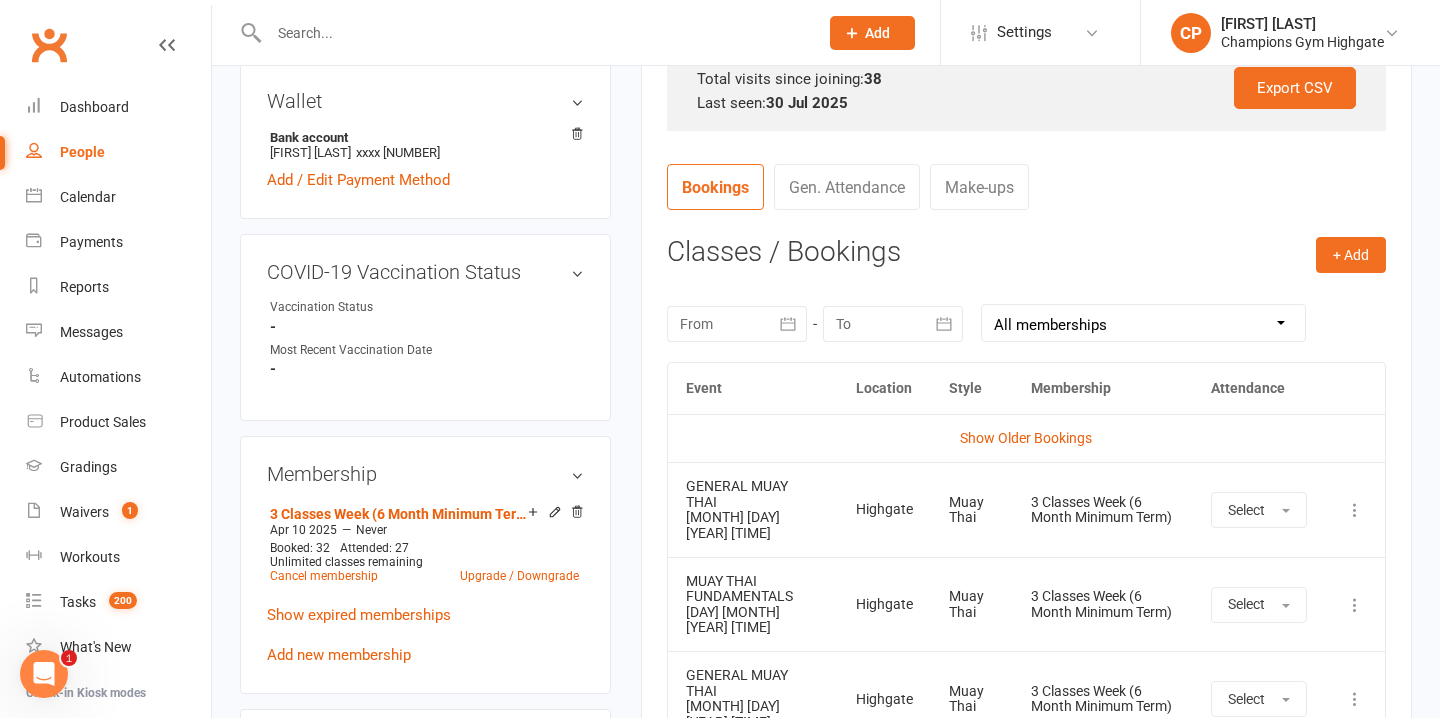 scroll, scrollTop: 674, scrollLeft: 0, axis: vertical 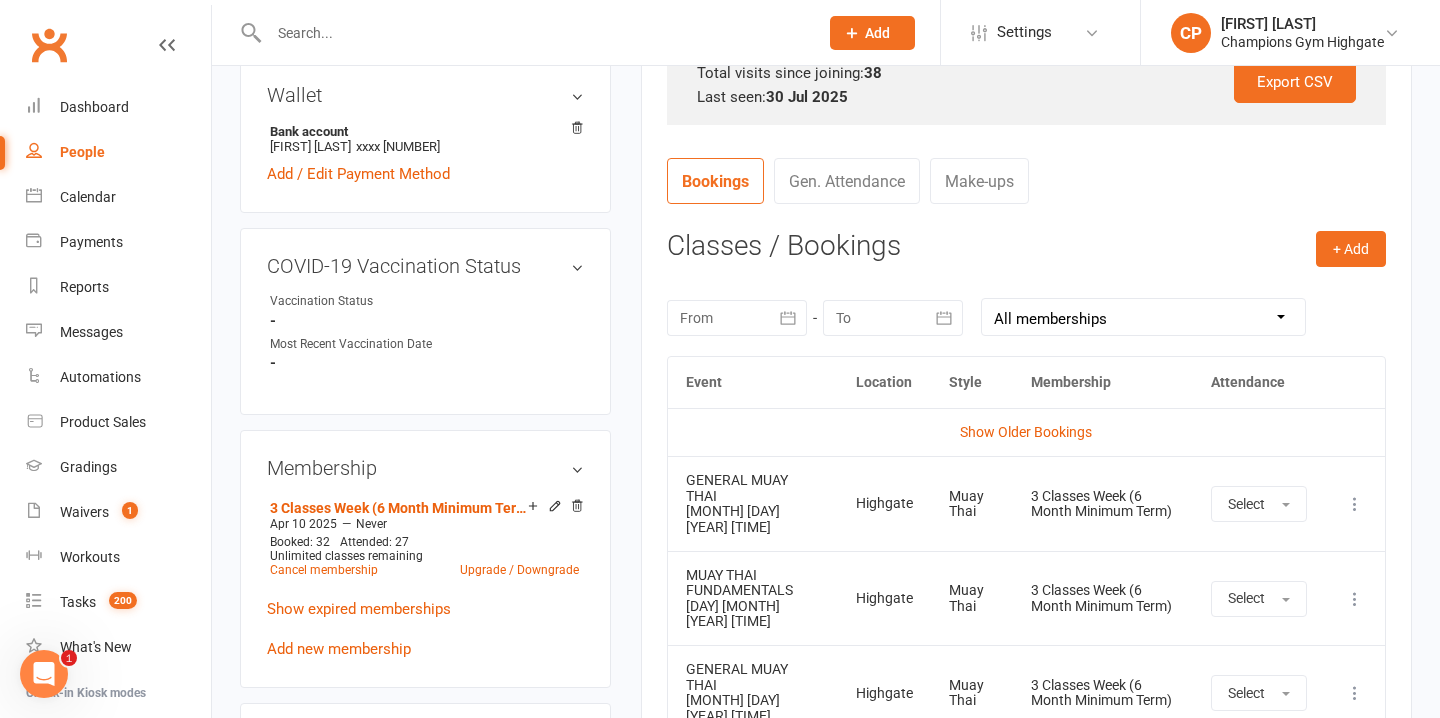 click at bounding box center (737, 318) 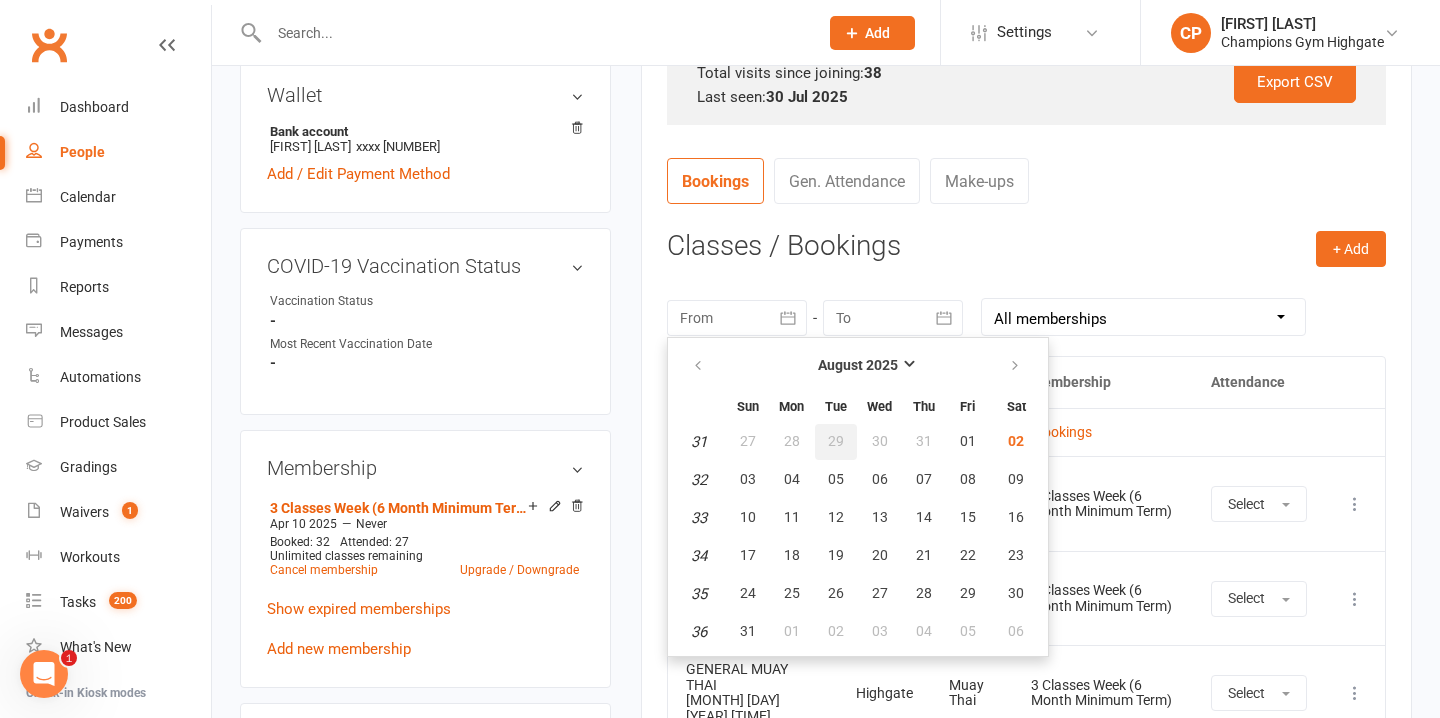 click on "29" at bounding box center (836, 441) 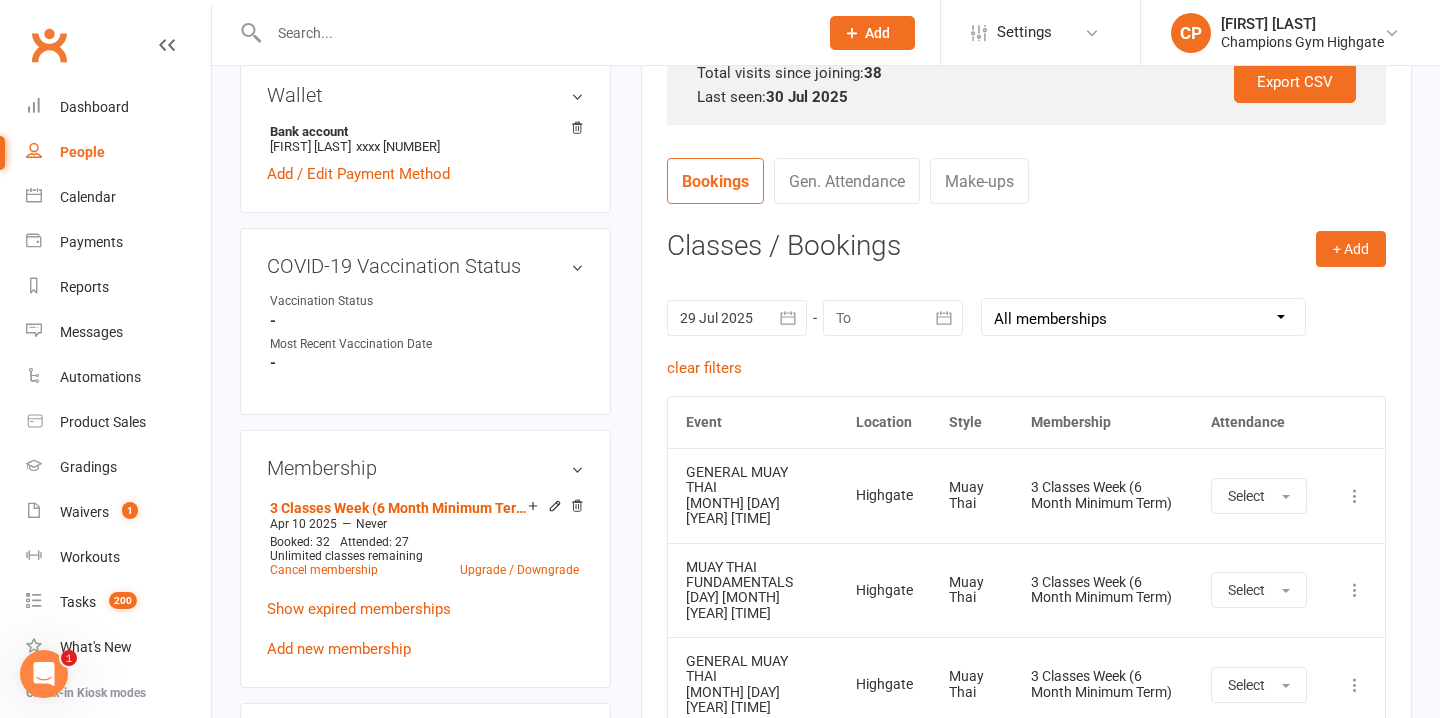 click at bounding box center (893, 318) 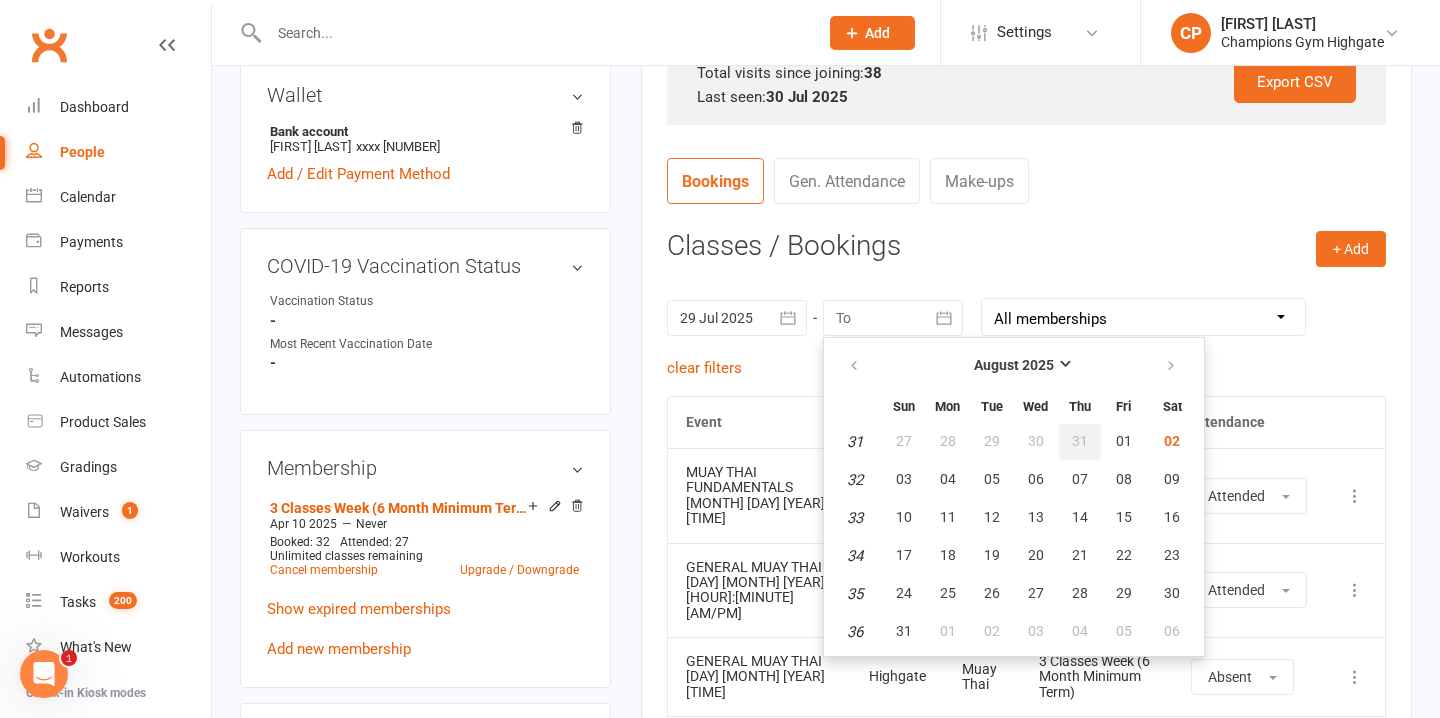 click on "31" at bounding box center (1080, 441) 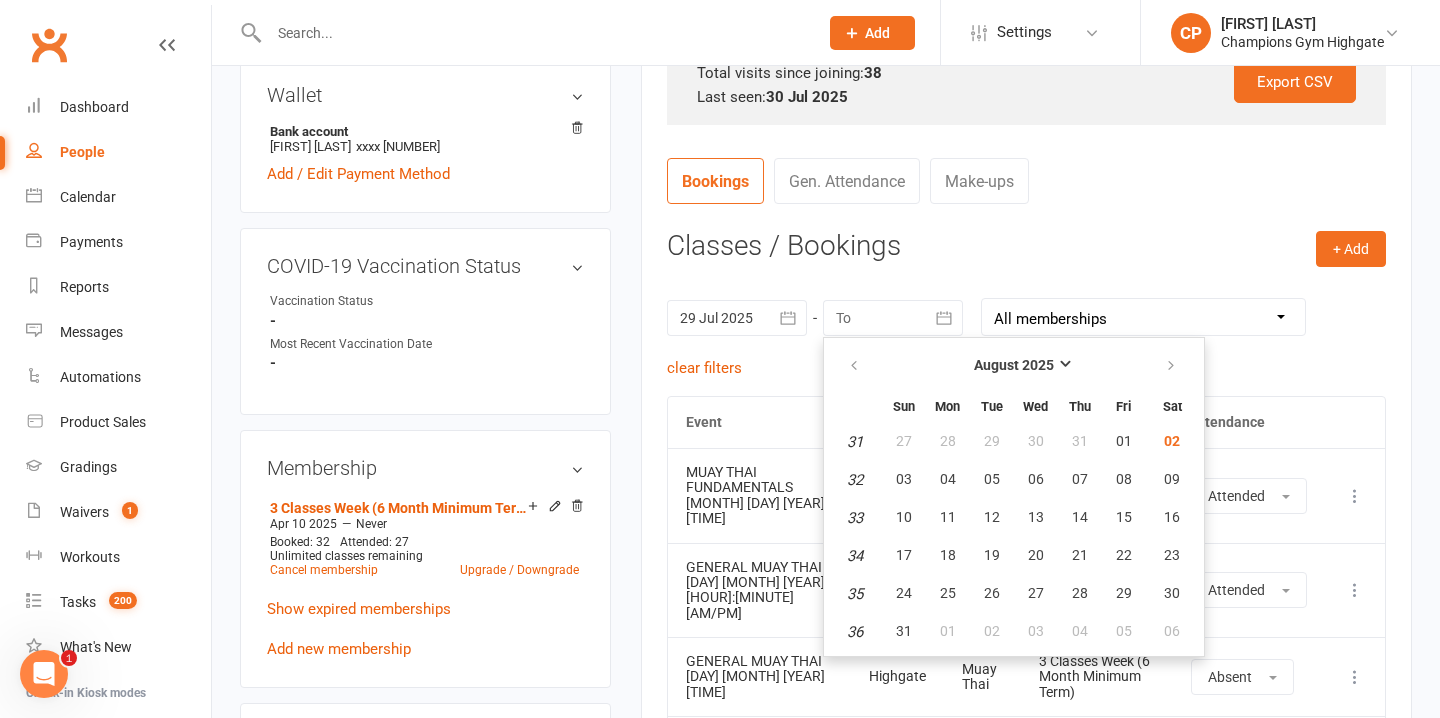 type on "31 Jul 2025" 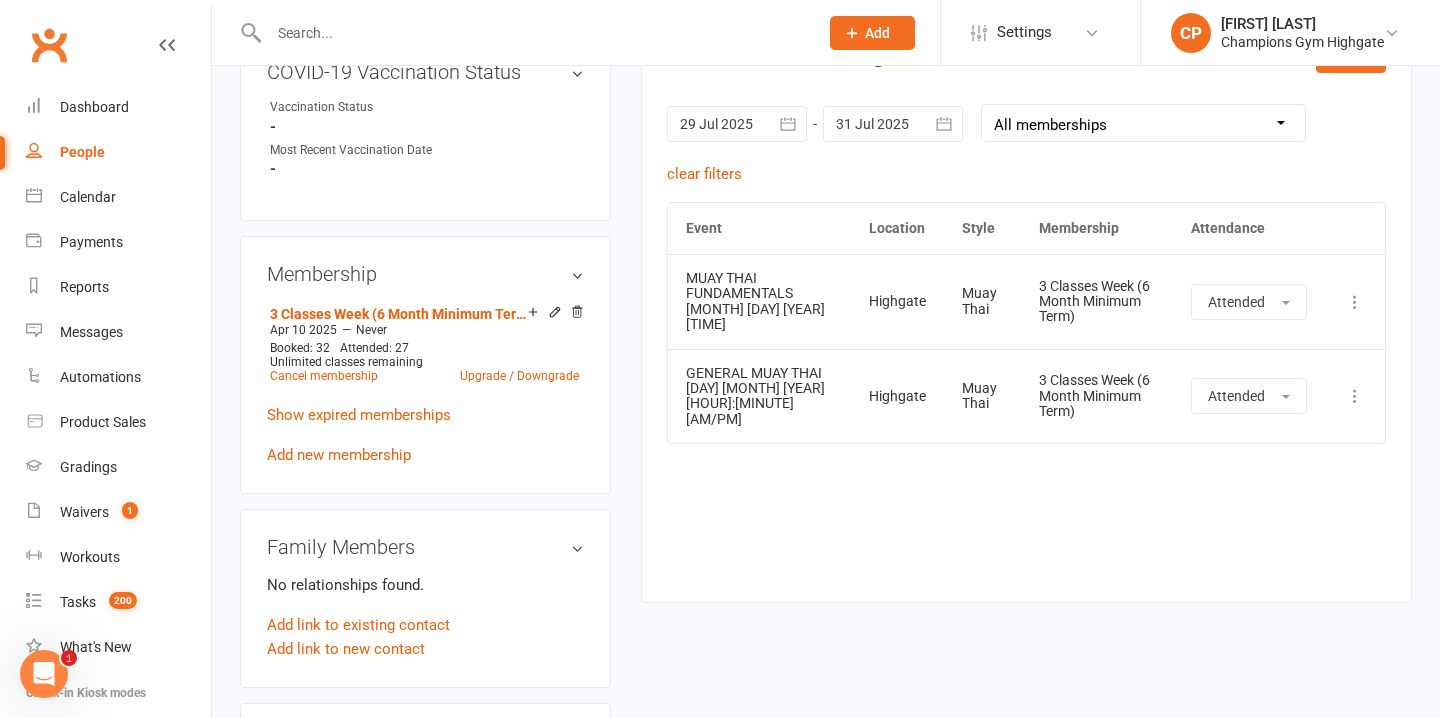 scroll, scrollTop: 872, scrollLeft: 0, axis: vertical 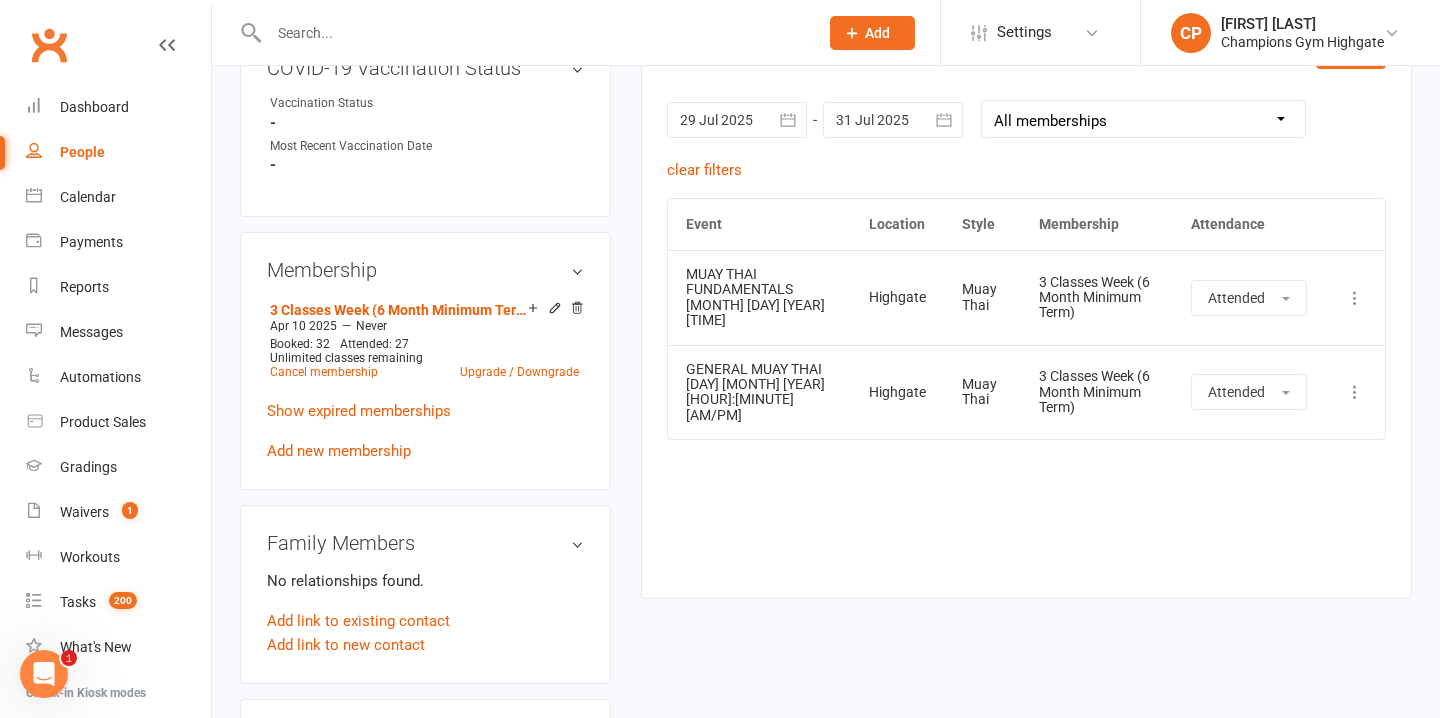 click at bounding box center [533, 33] 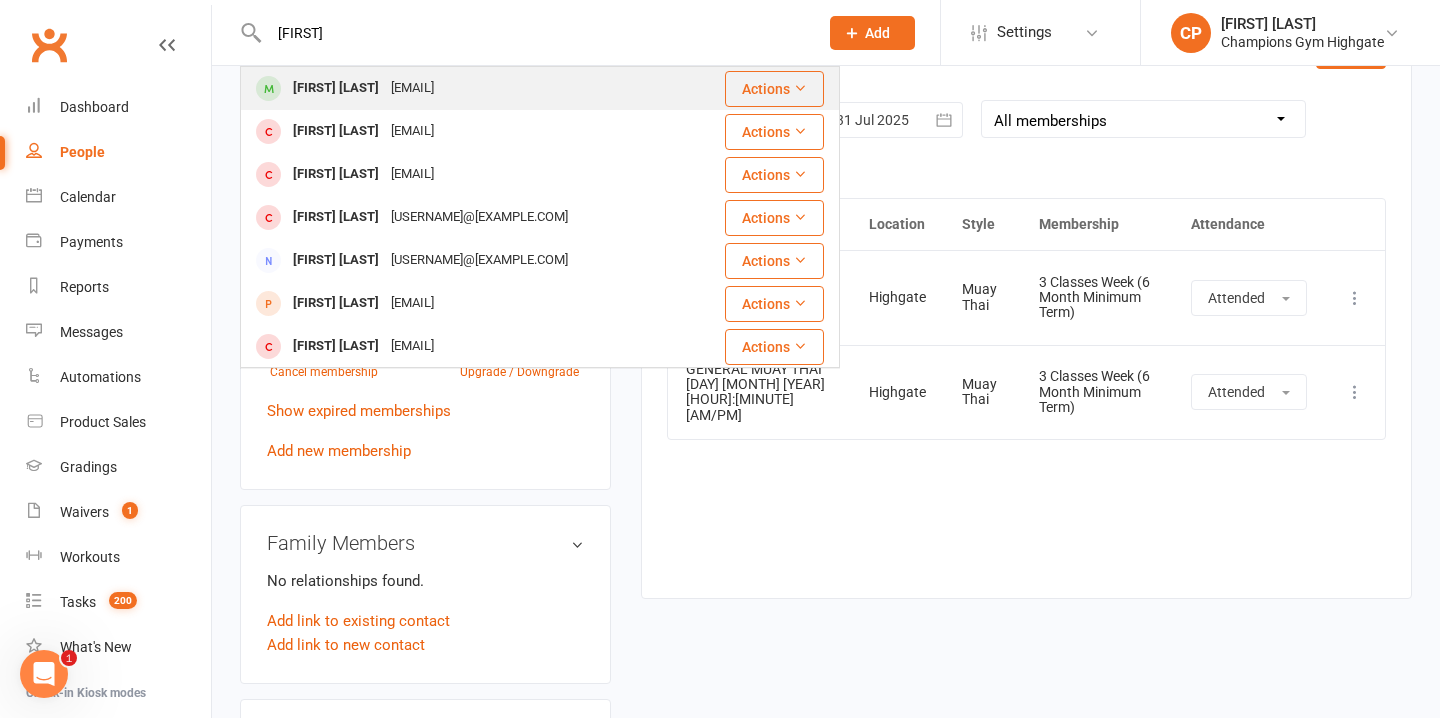 type on "thales" 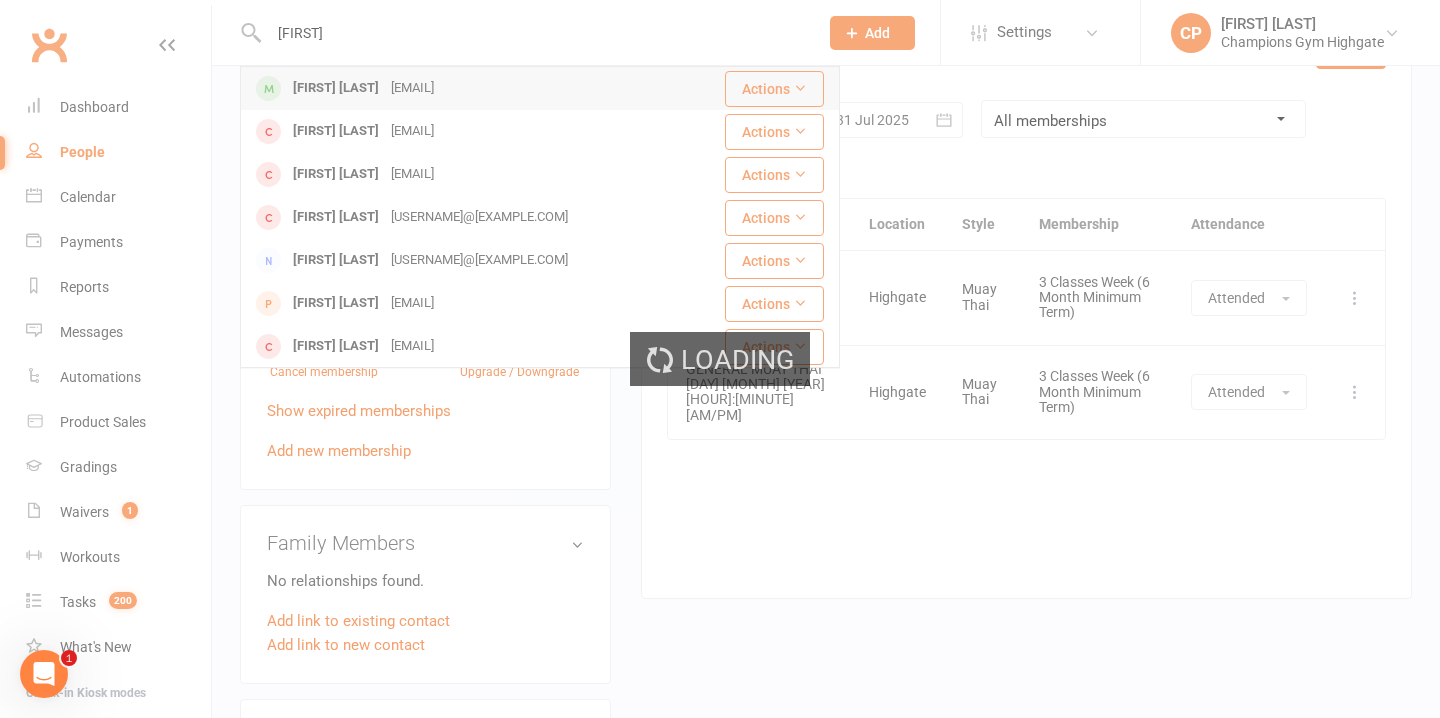 type 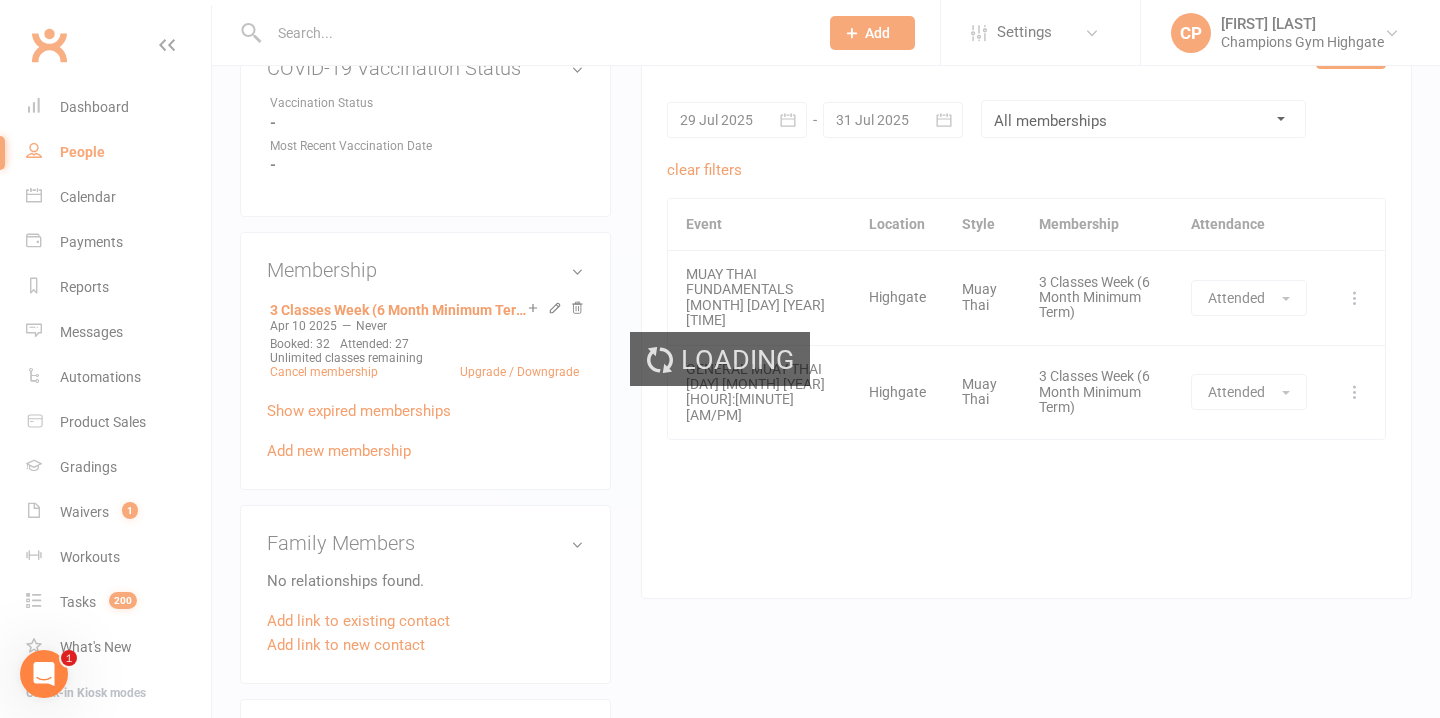 scroll, scrollTop: 0, scrollLeft: 0, axis: both 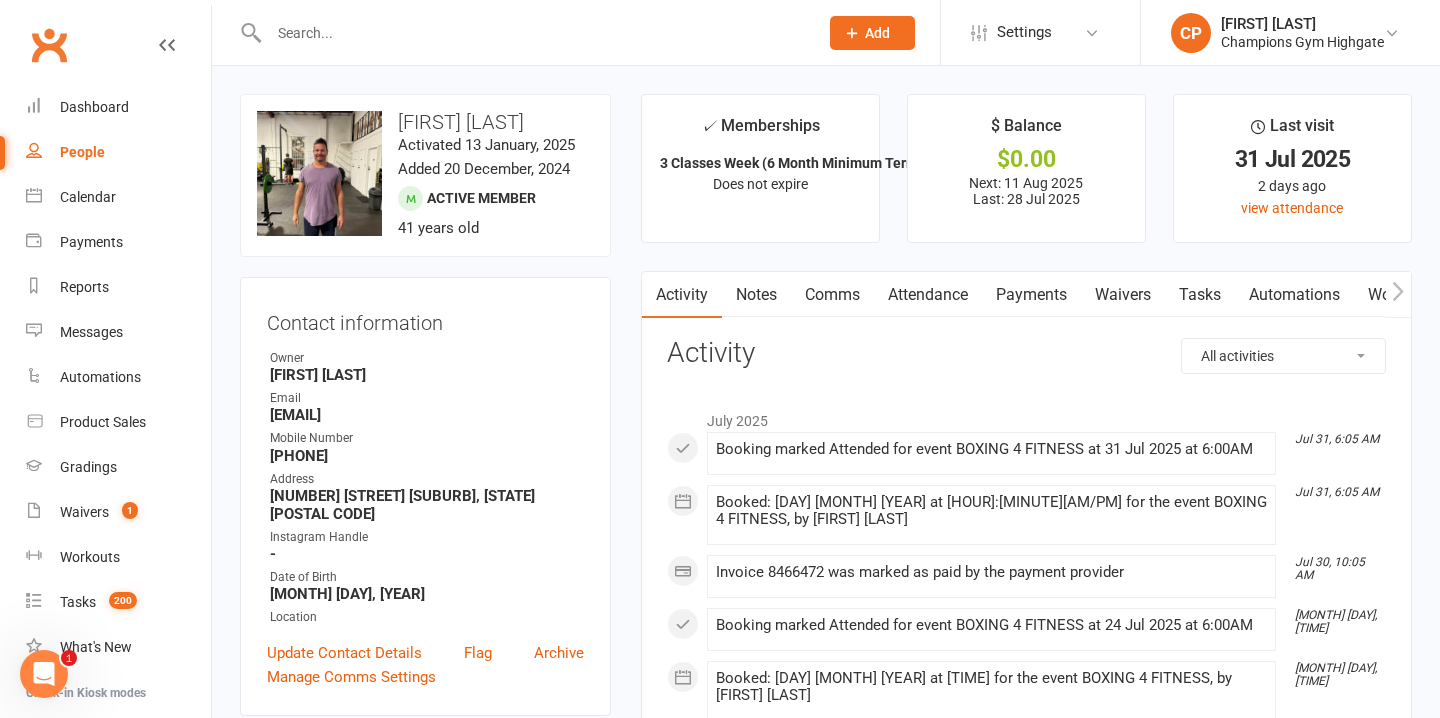 click on "Attendance" at bounding box center (928, 295) 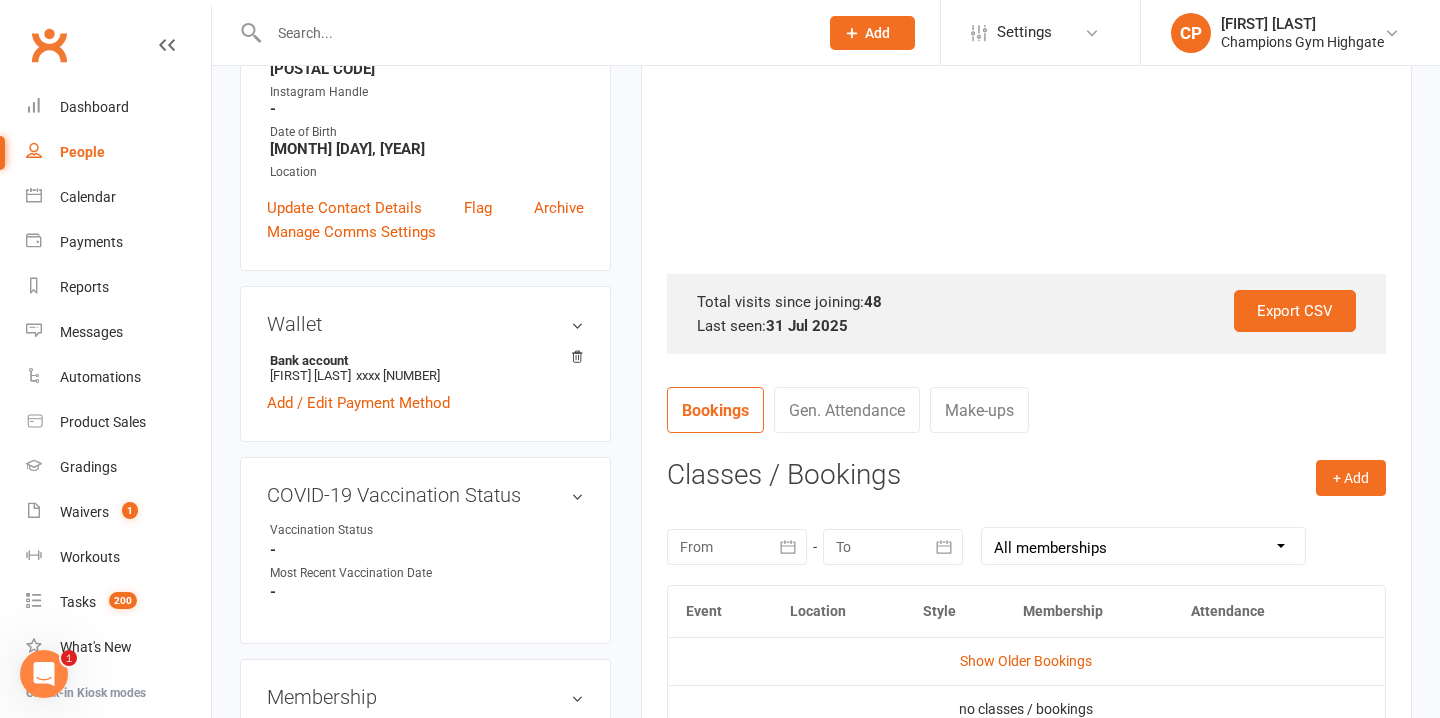 scroll, scrollTop: 451, scrollLeft: 0, axis: vertical 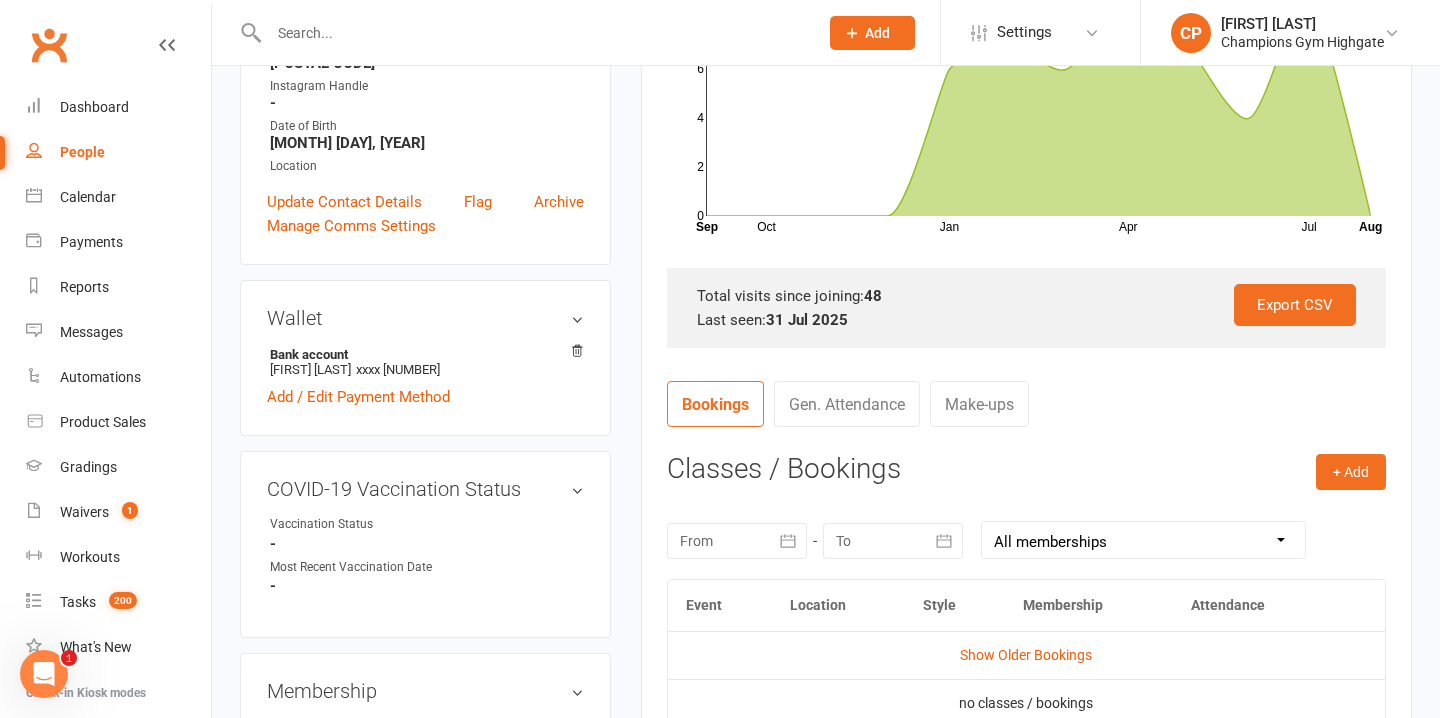 click at bounding box center [737, 541] 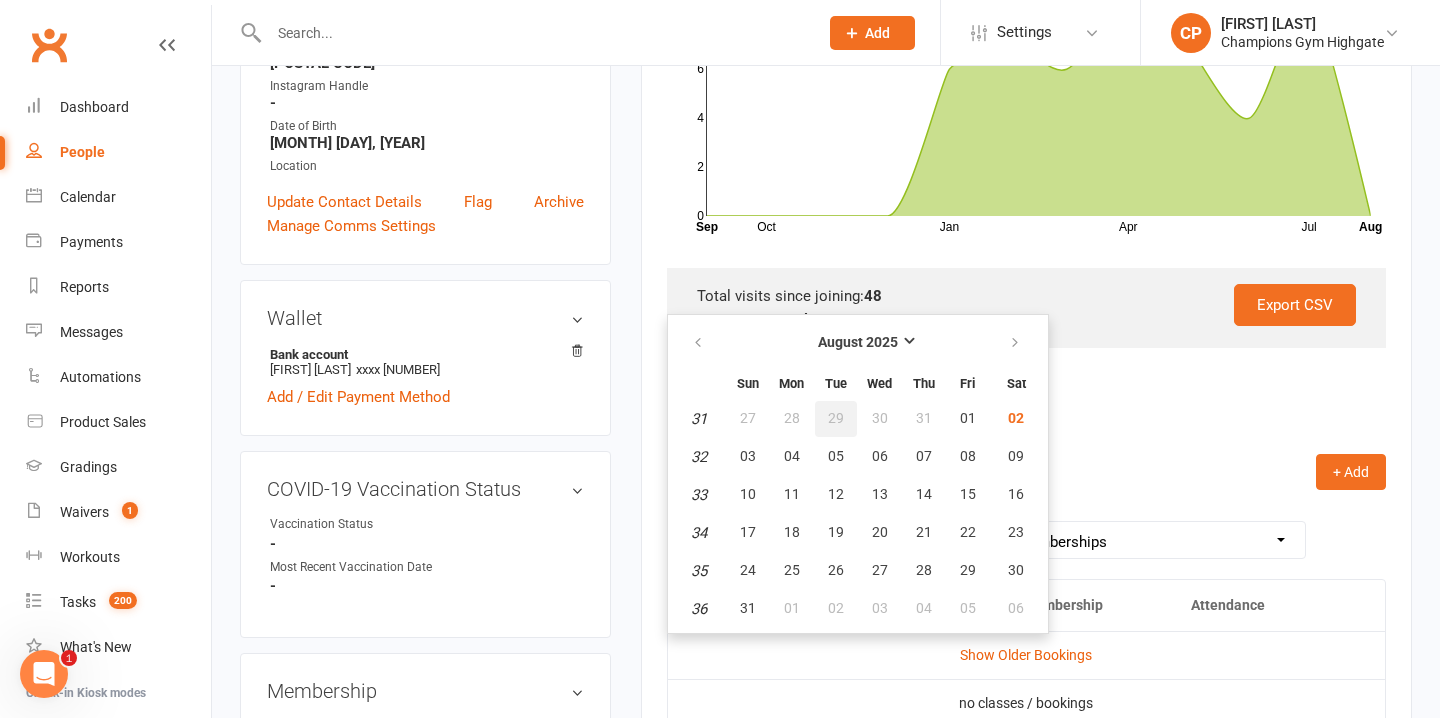 click on "29" at bounding box center [836, 419] 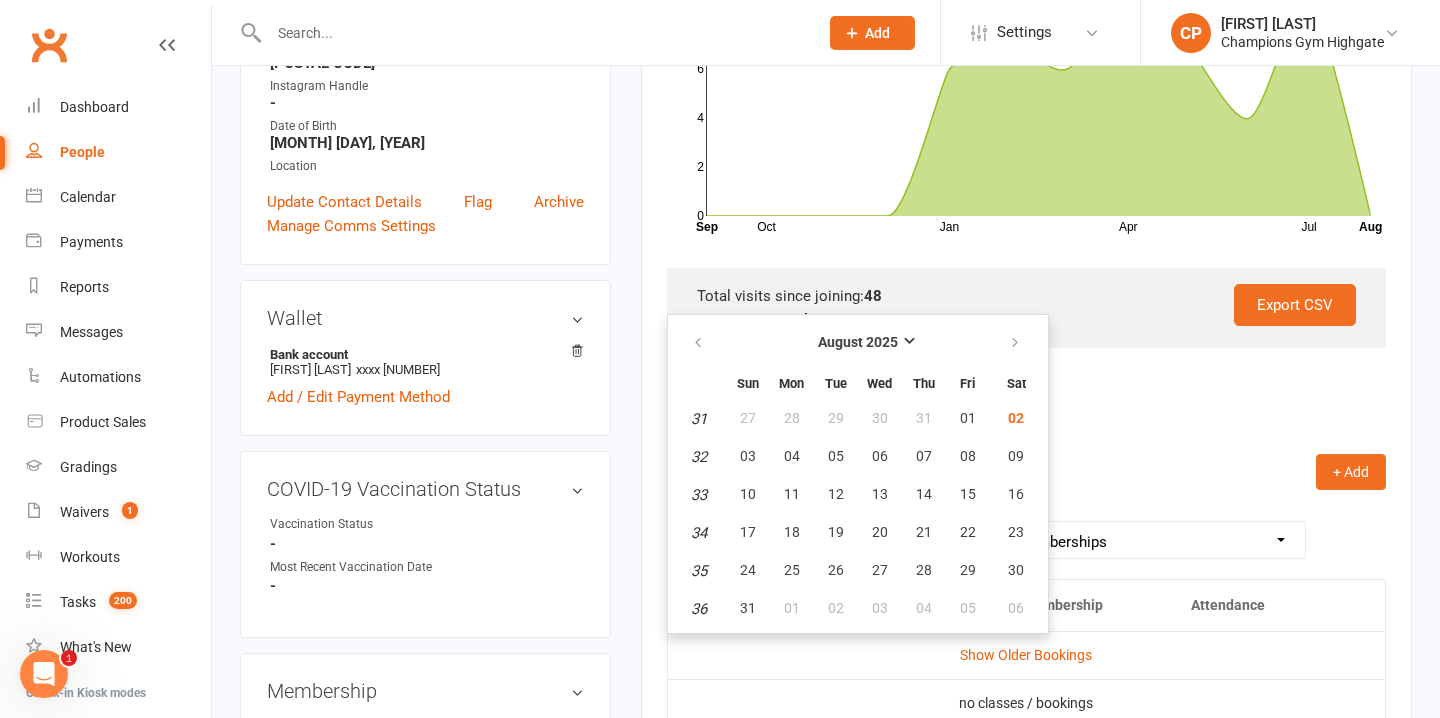 type on "29 Jul 2025" 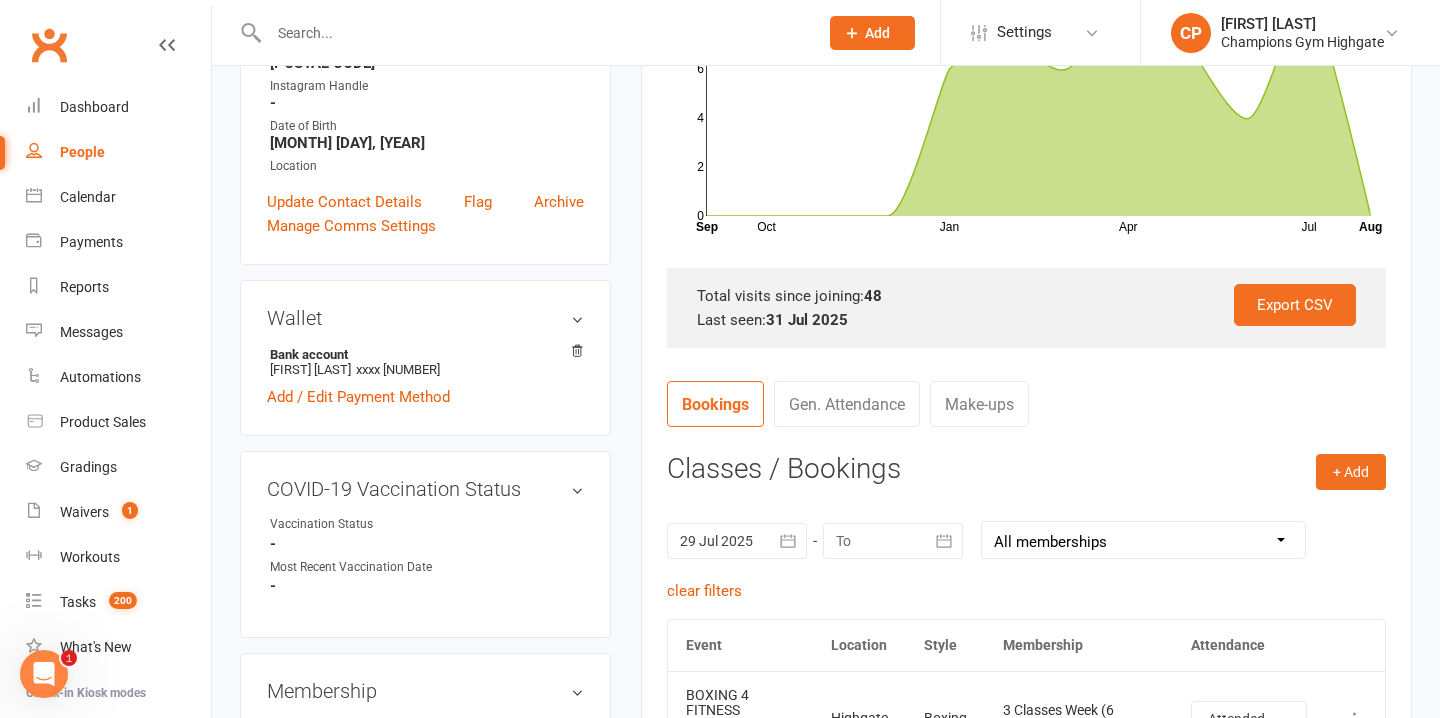 click at bounding box center (893, 541) 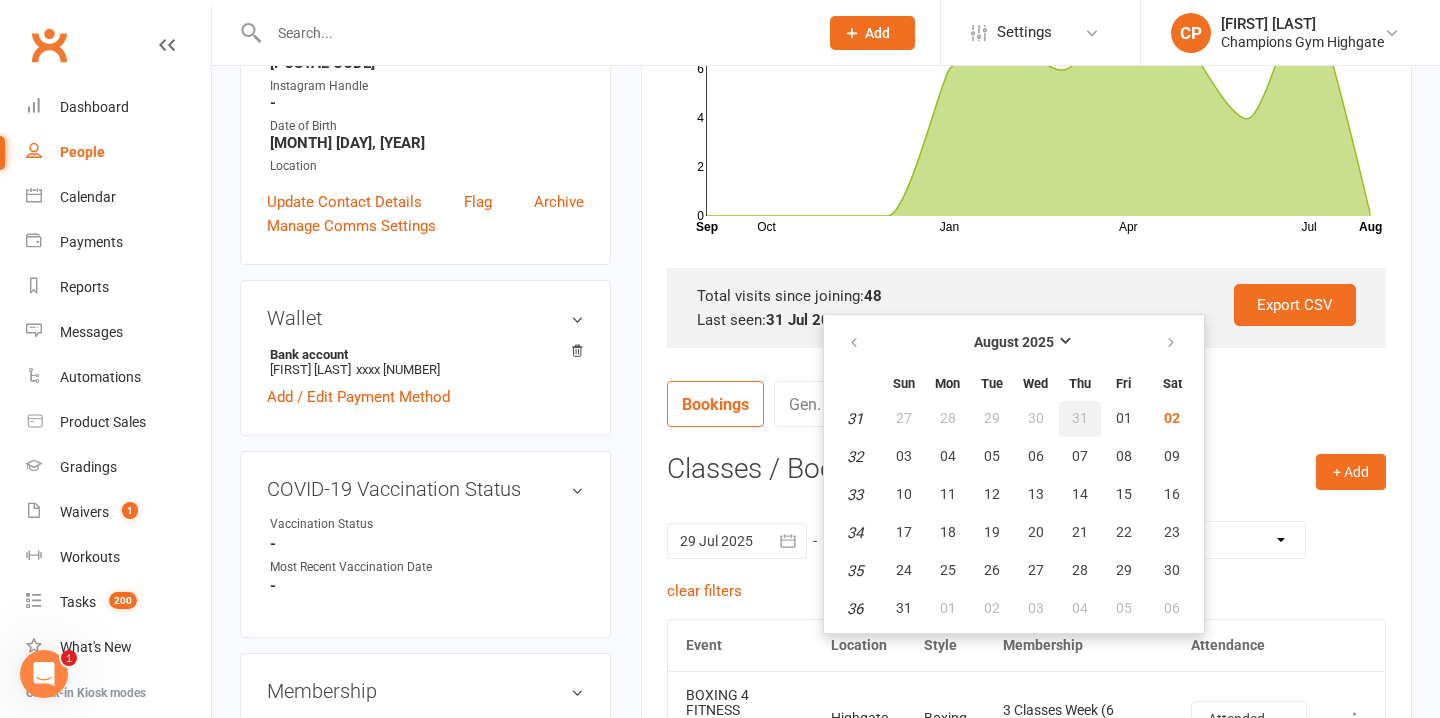 click on "31" at bounding box center [1080, 418] 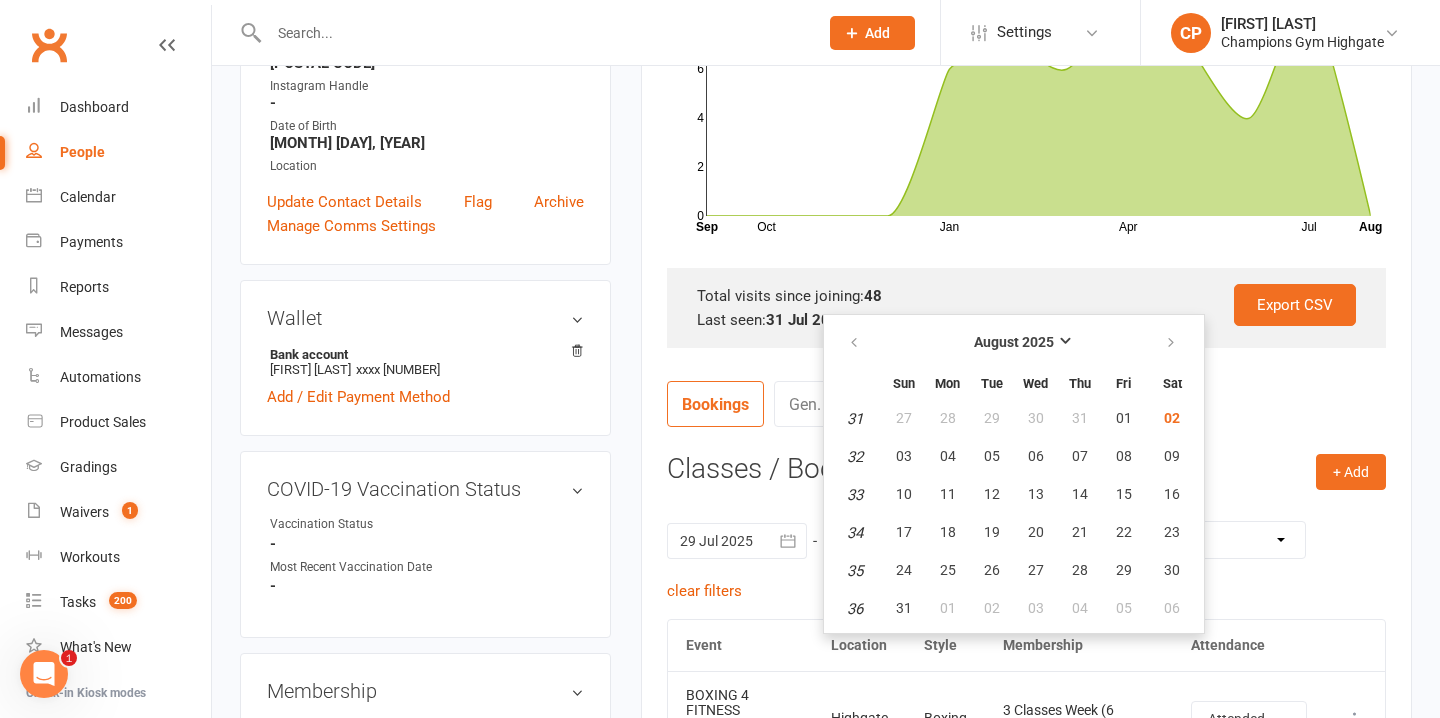 type on "31 Jul 2025" 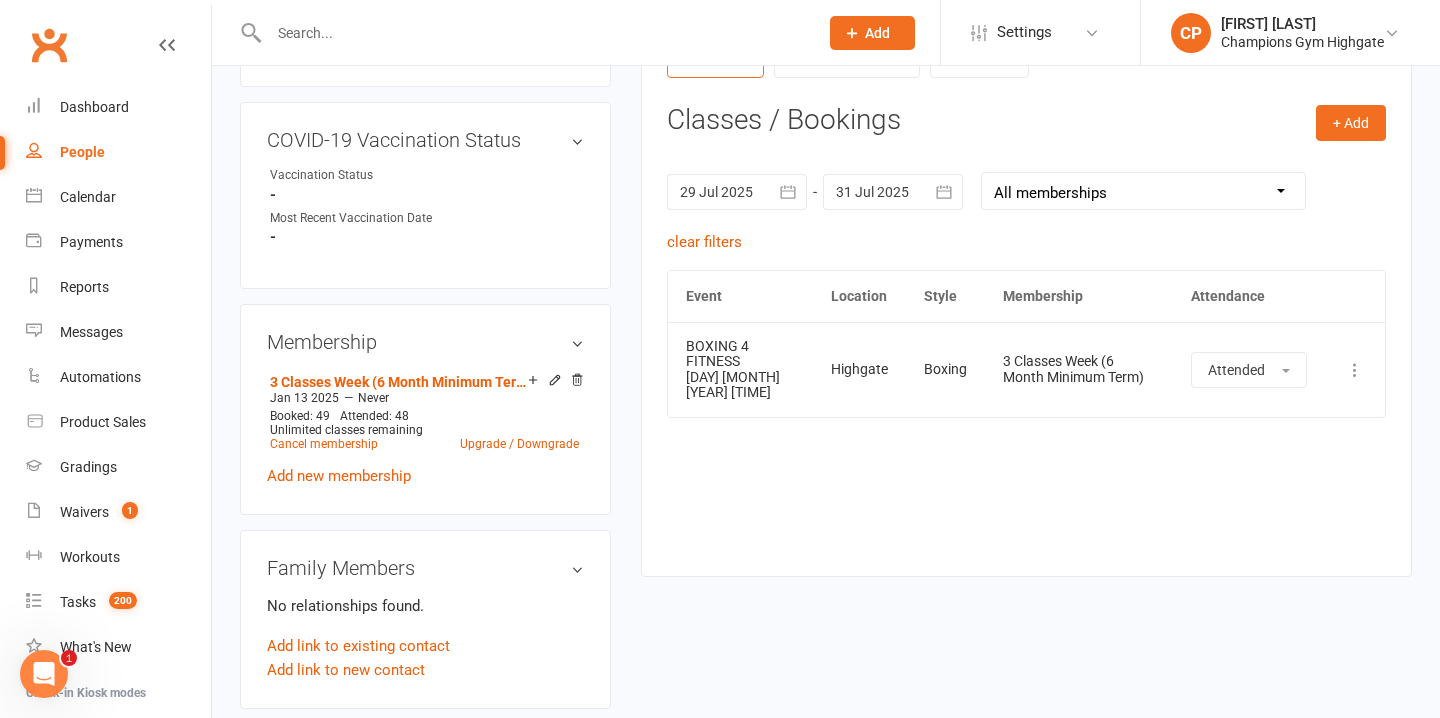 scroll, scrollTop: 804, scrollLeft: 0, axis: vertical 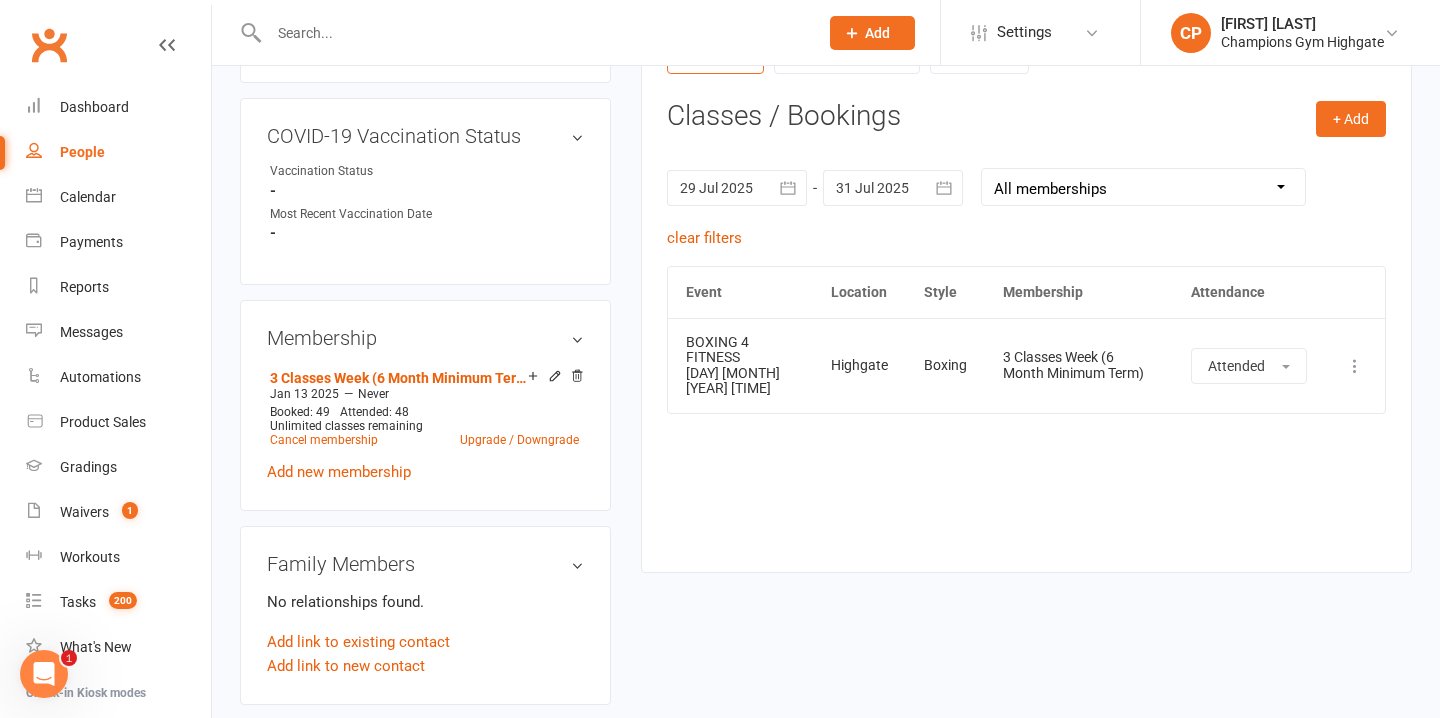 click at bounding box center [533, 33] 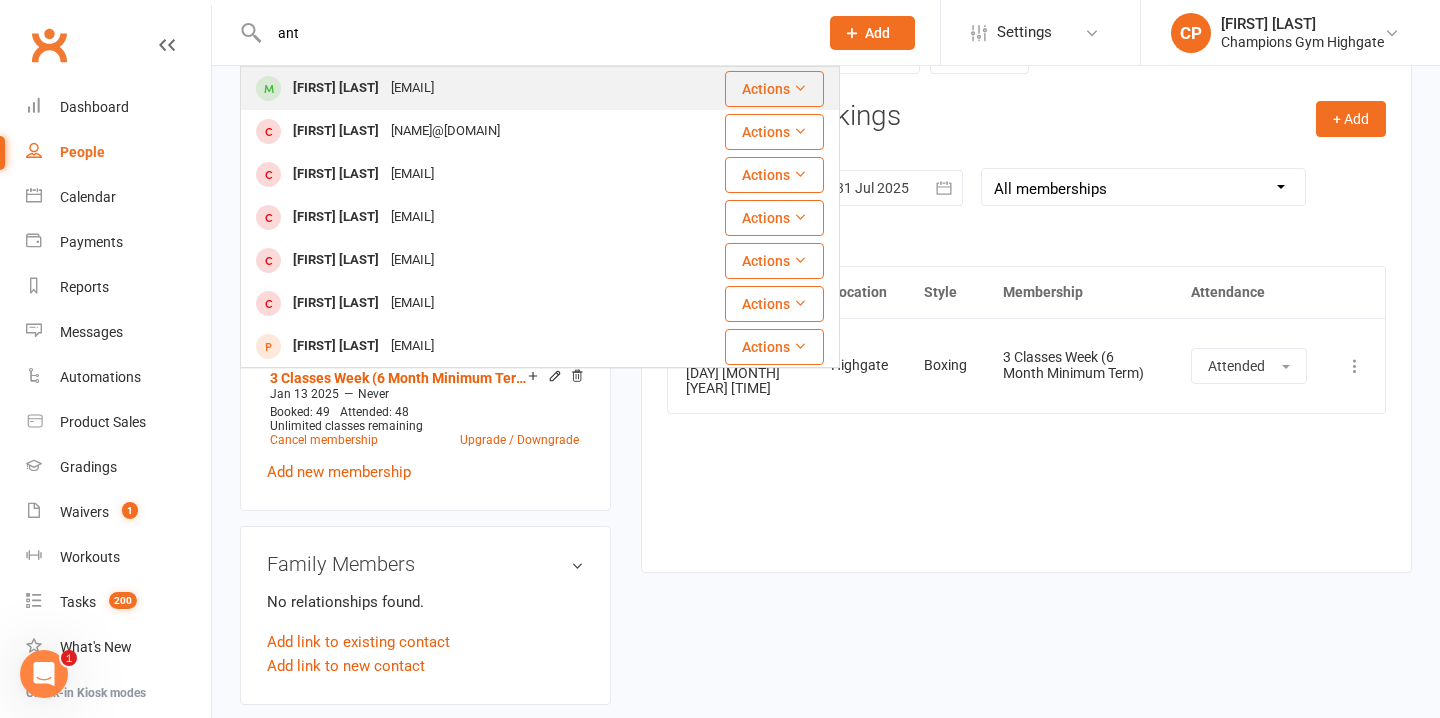 type on "ant" 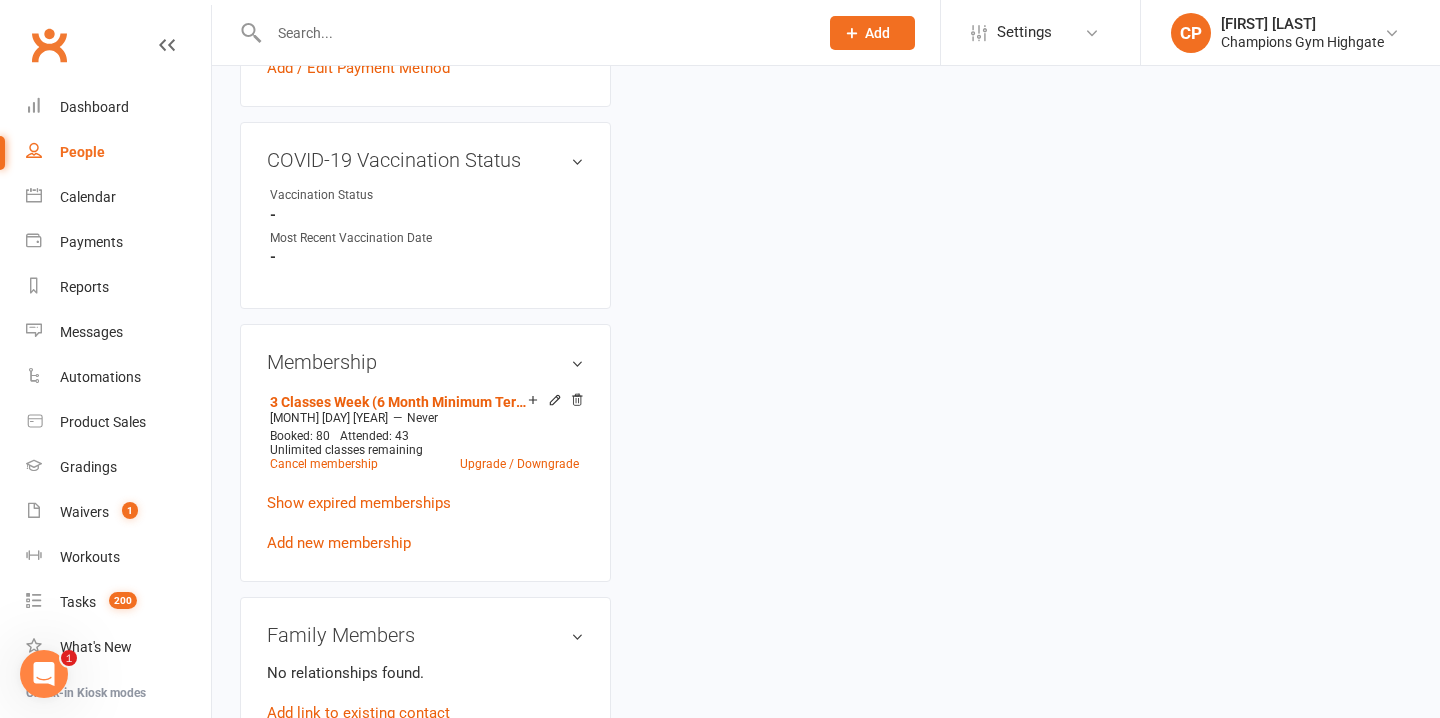 scroll, scrollTop: 0, scrollLeft: 0, axis: both 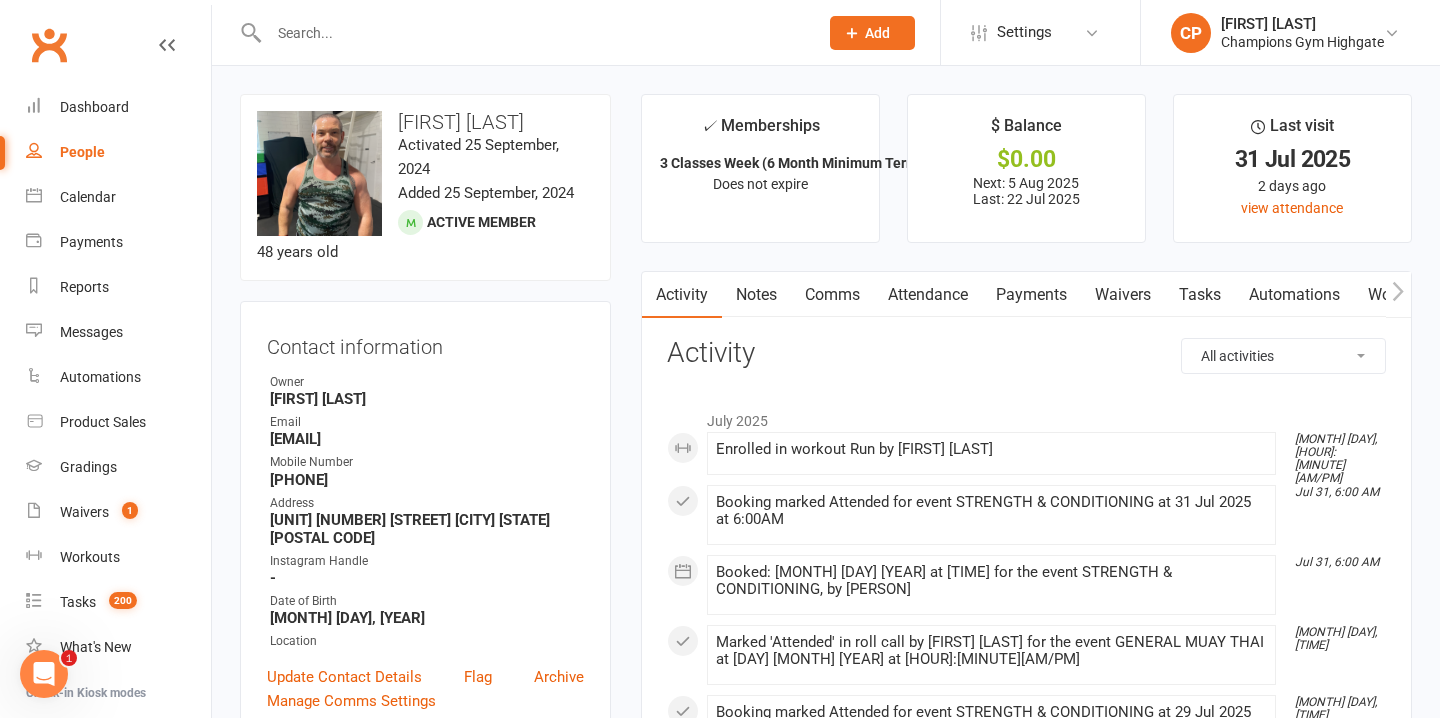 click on "Attendance" at bounding box center [928, 295] 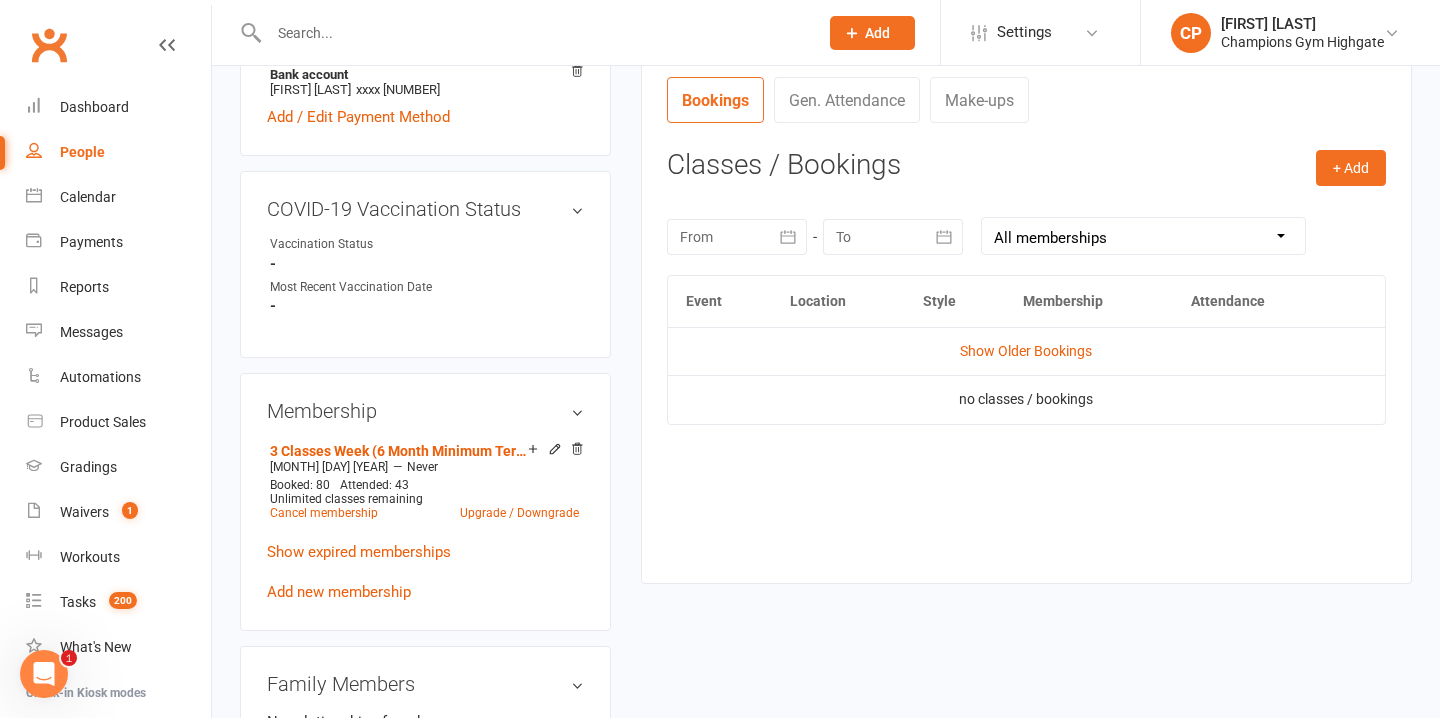 scroll, scrollTop: 767, scrollLeft: 0, axis: vertical 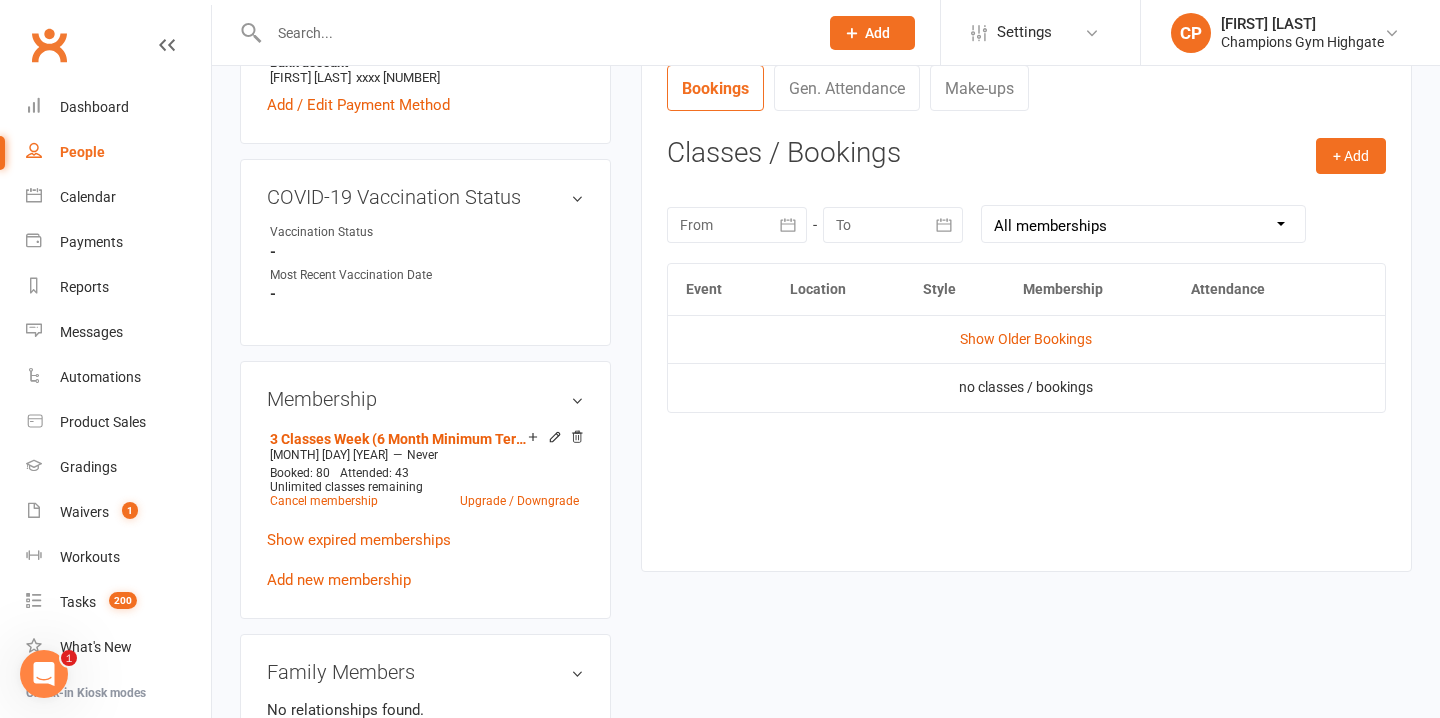 click at bounding box center (737, 225) 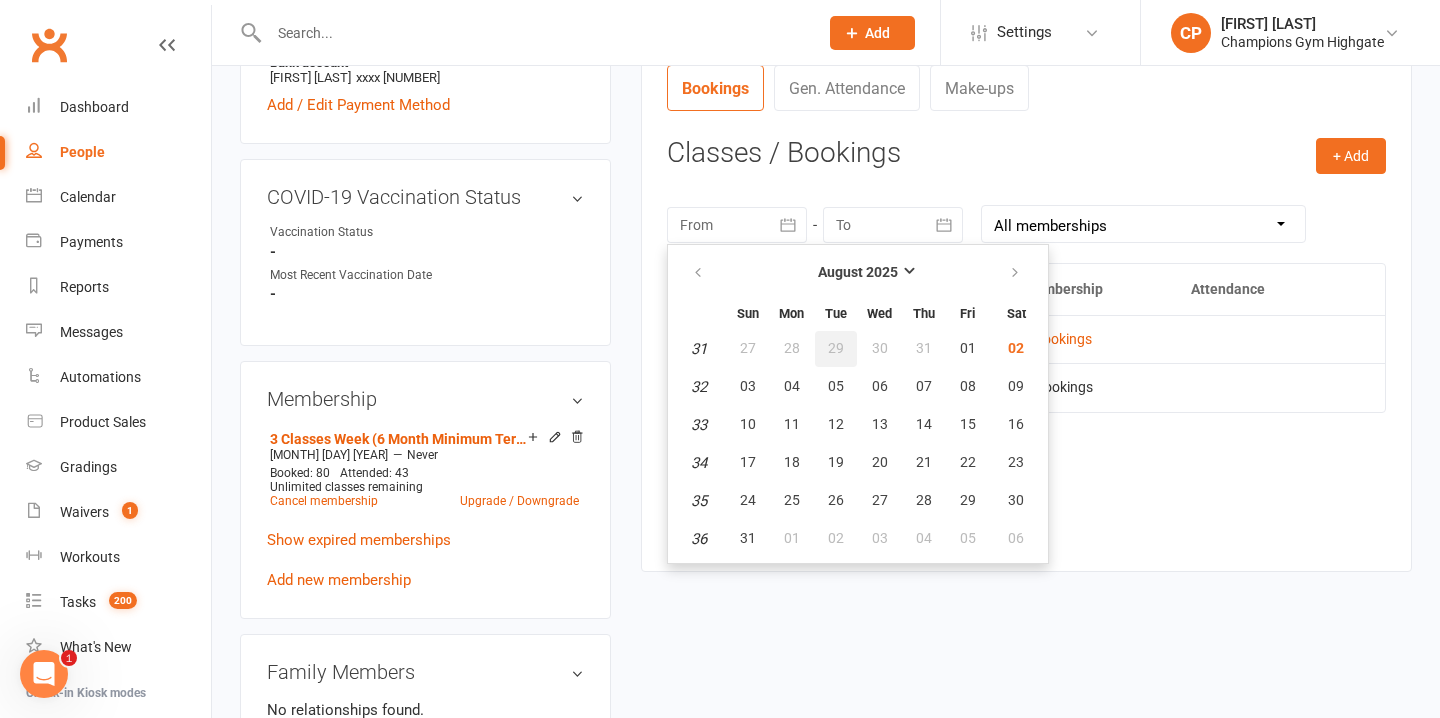 click on "29" at bounding box center (836, 348) 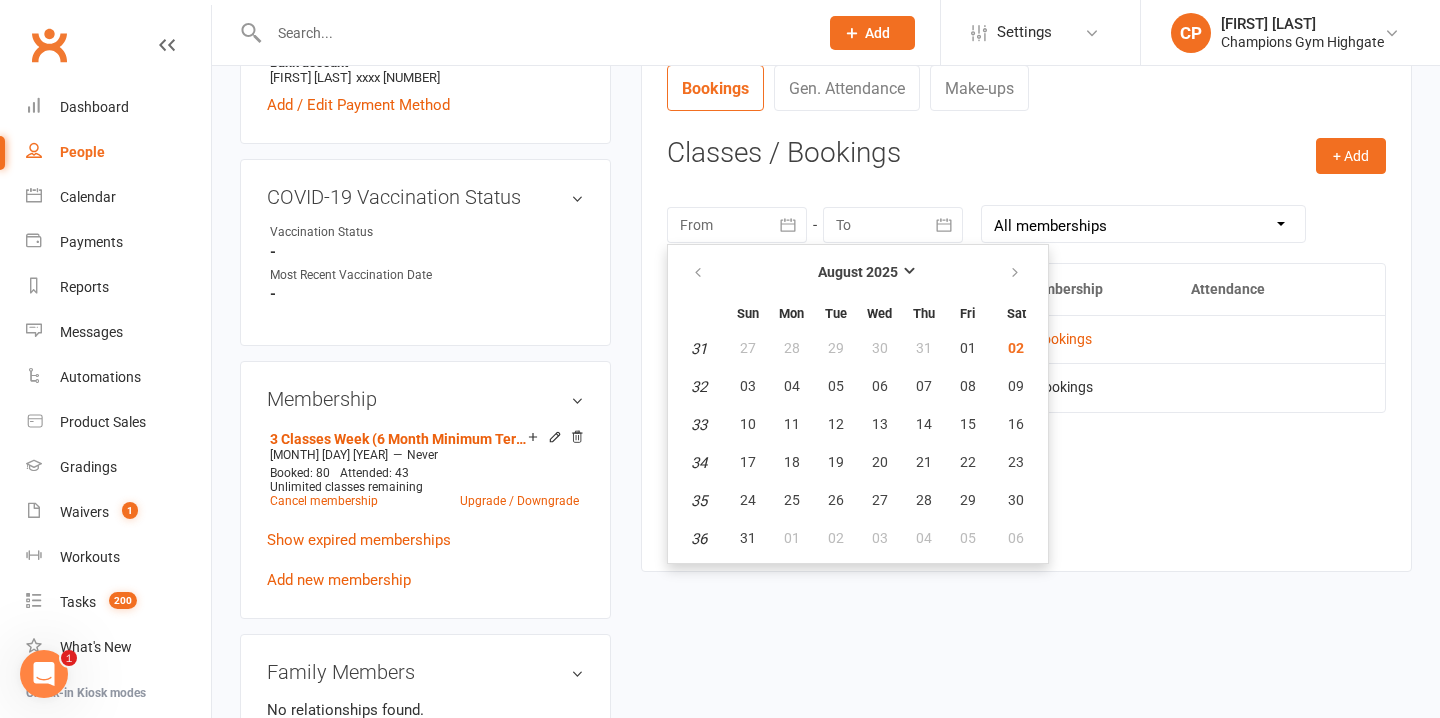 type on "29 Jul 2025" 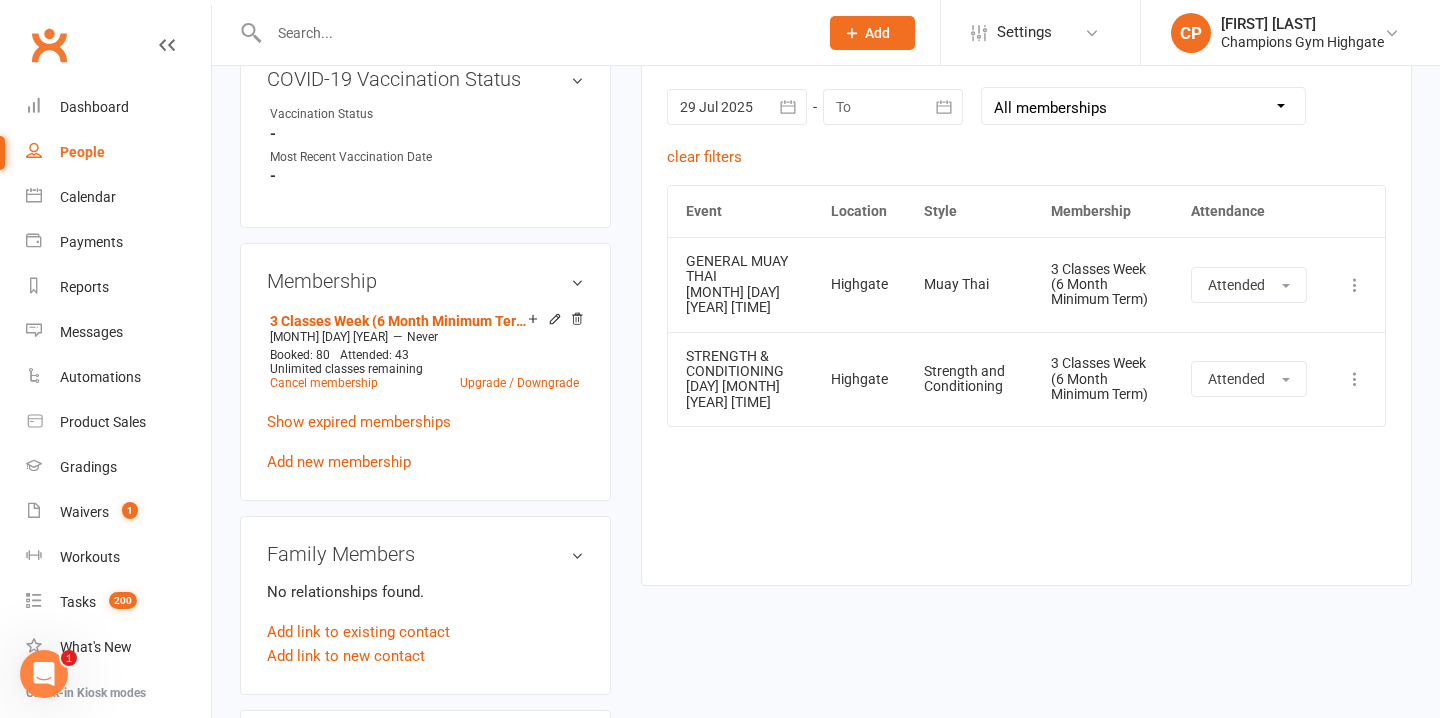 scroll, scrollTop: 887, scrollLeft: 0, axis: vertical 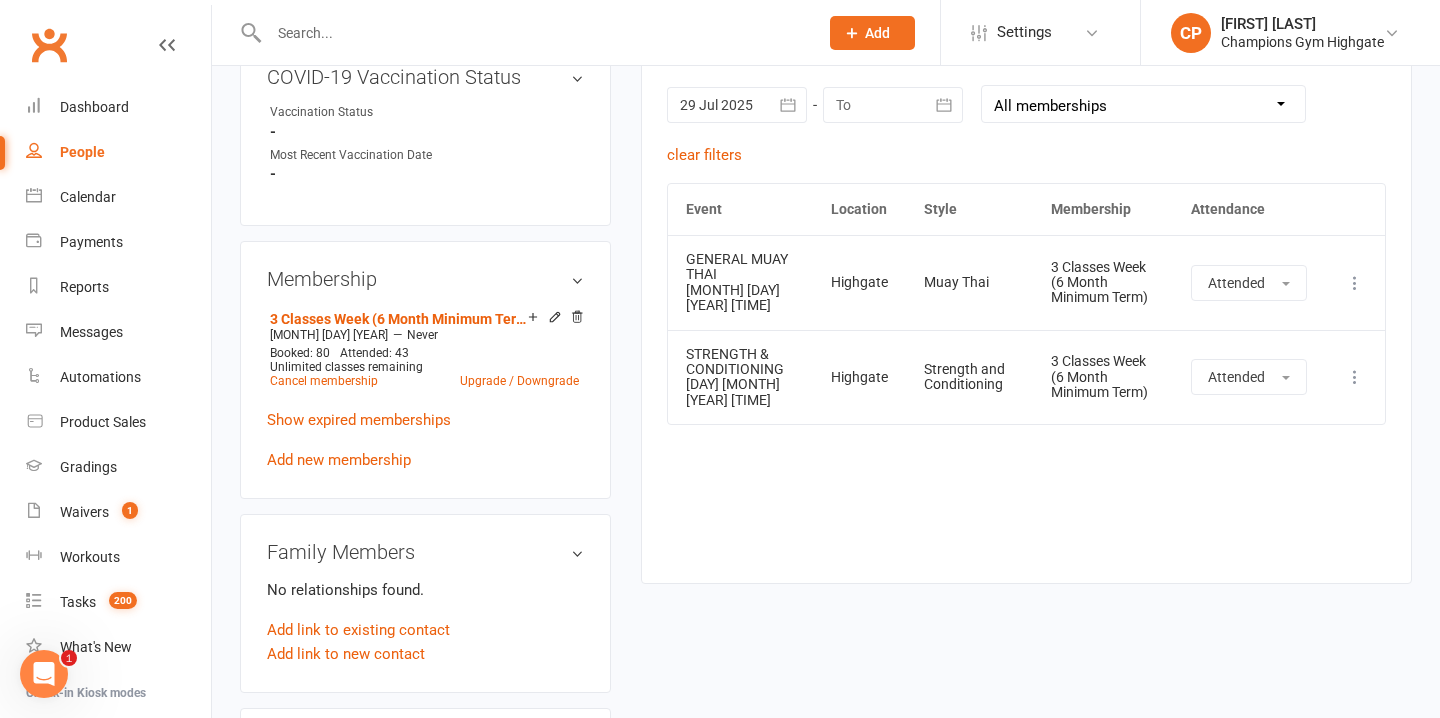 click at bounding box center (893, 105) 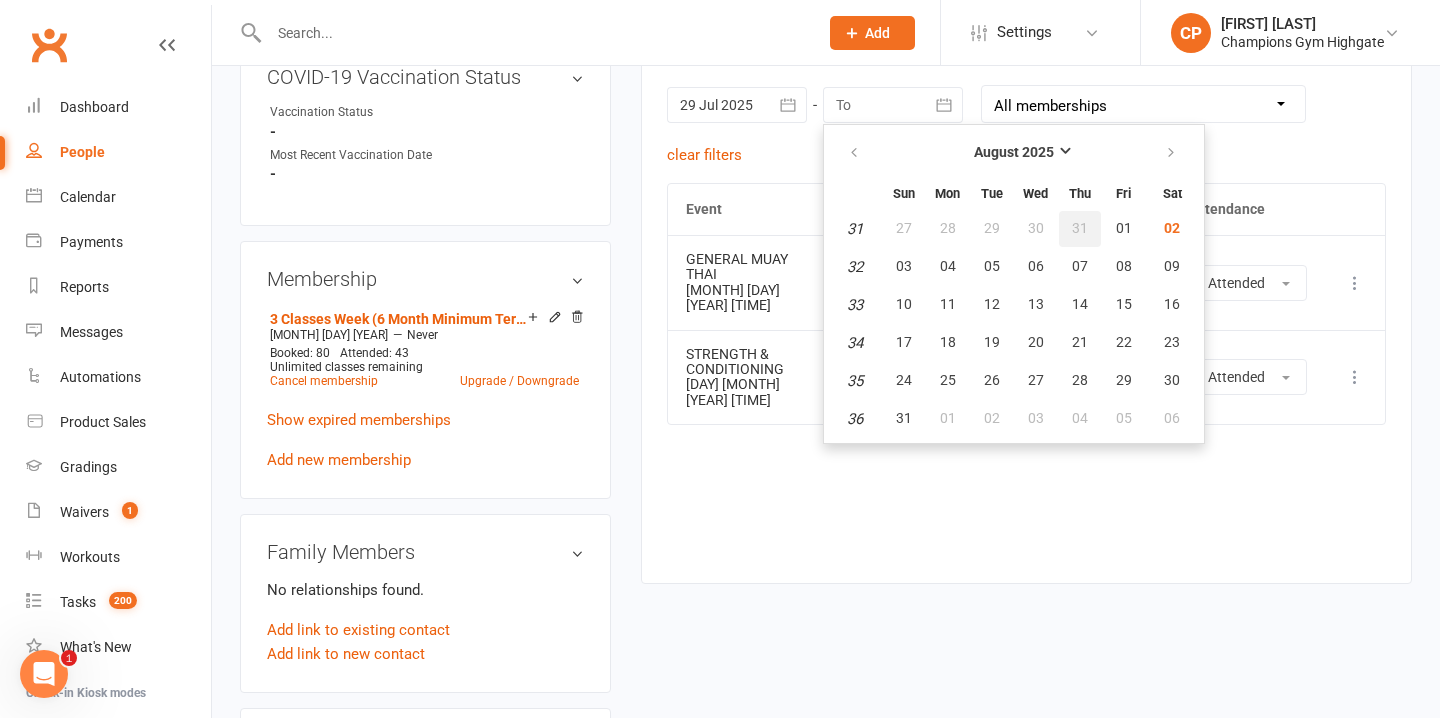 click on "31" at bounding box center (1080, 229) 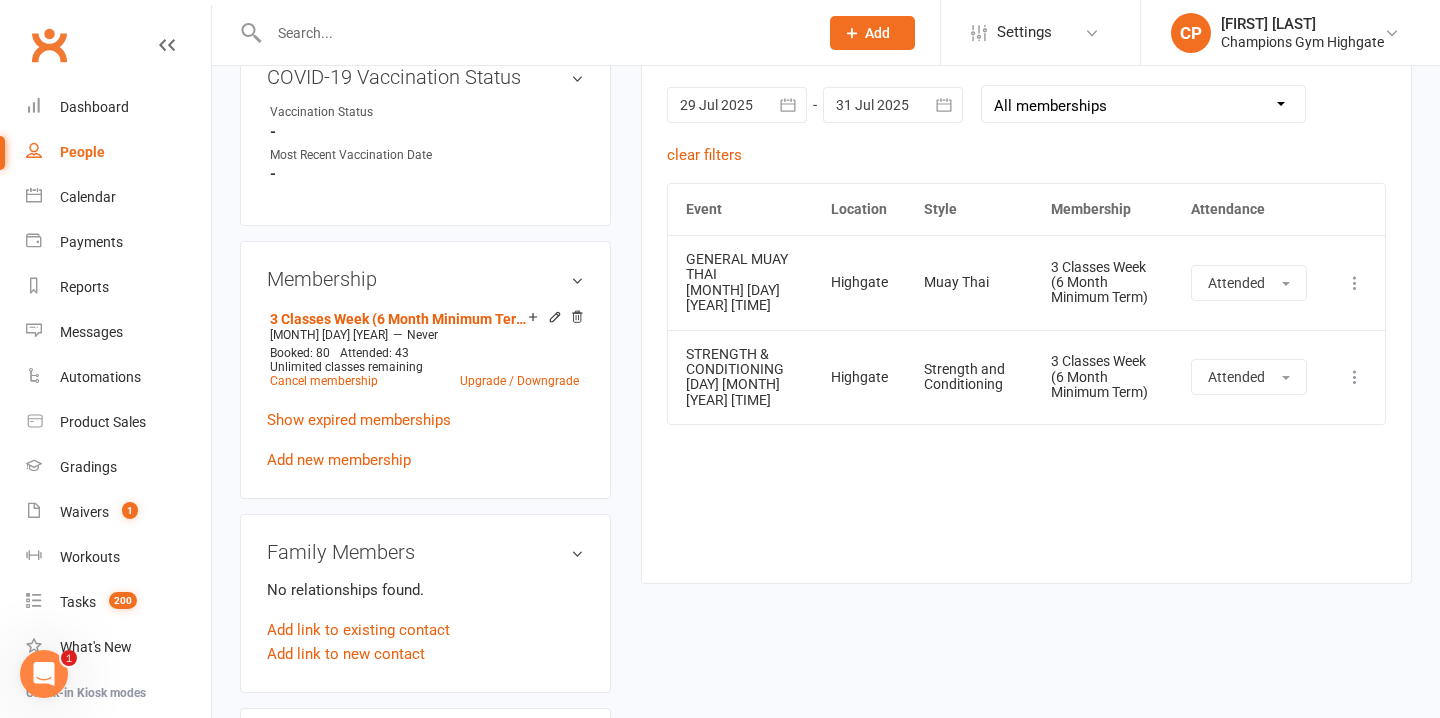 click at bounding box center [533, 33] 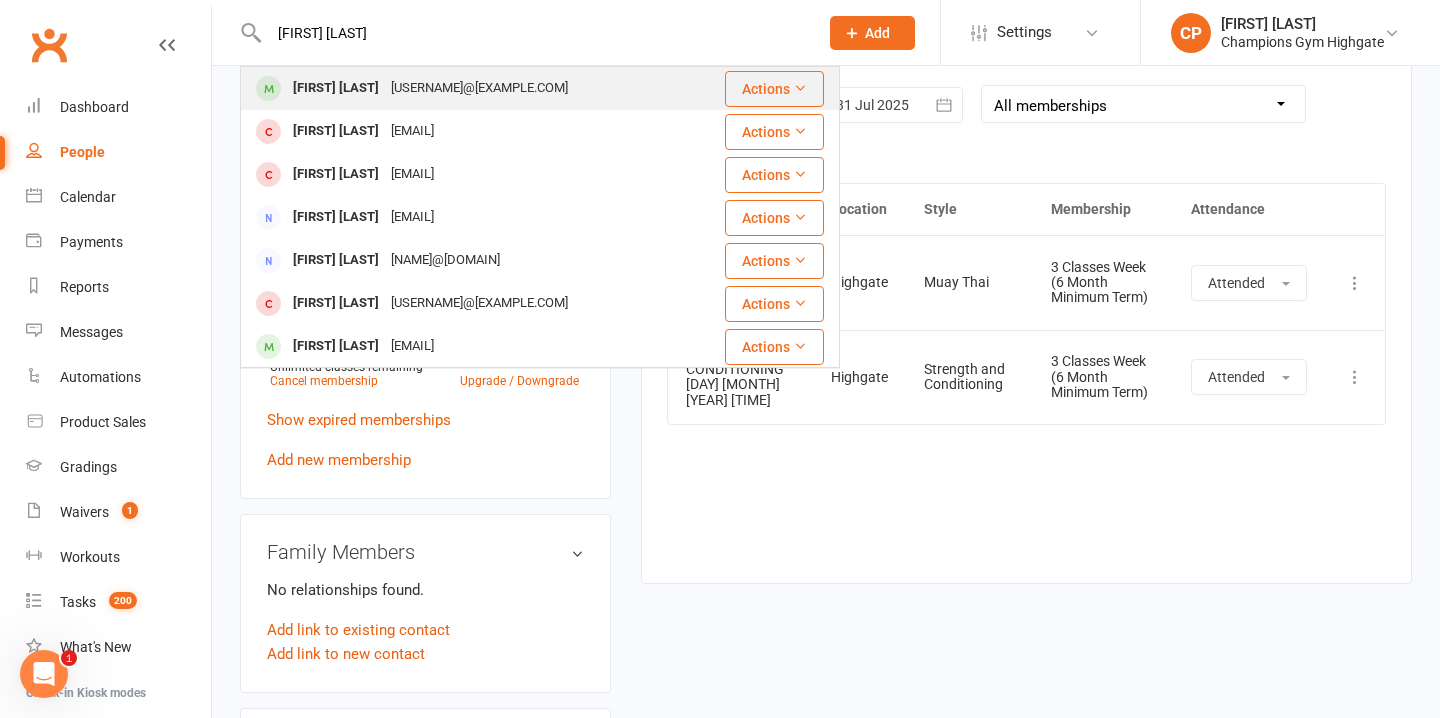 type on "blakes rhodes" 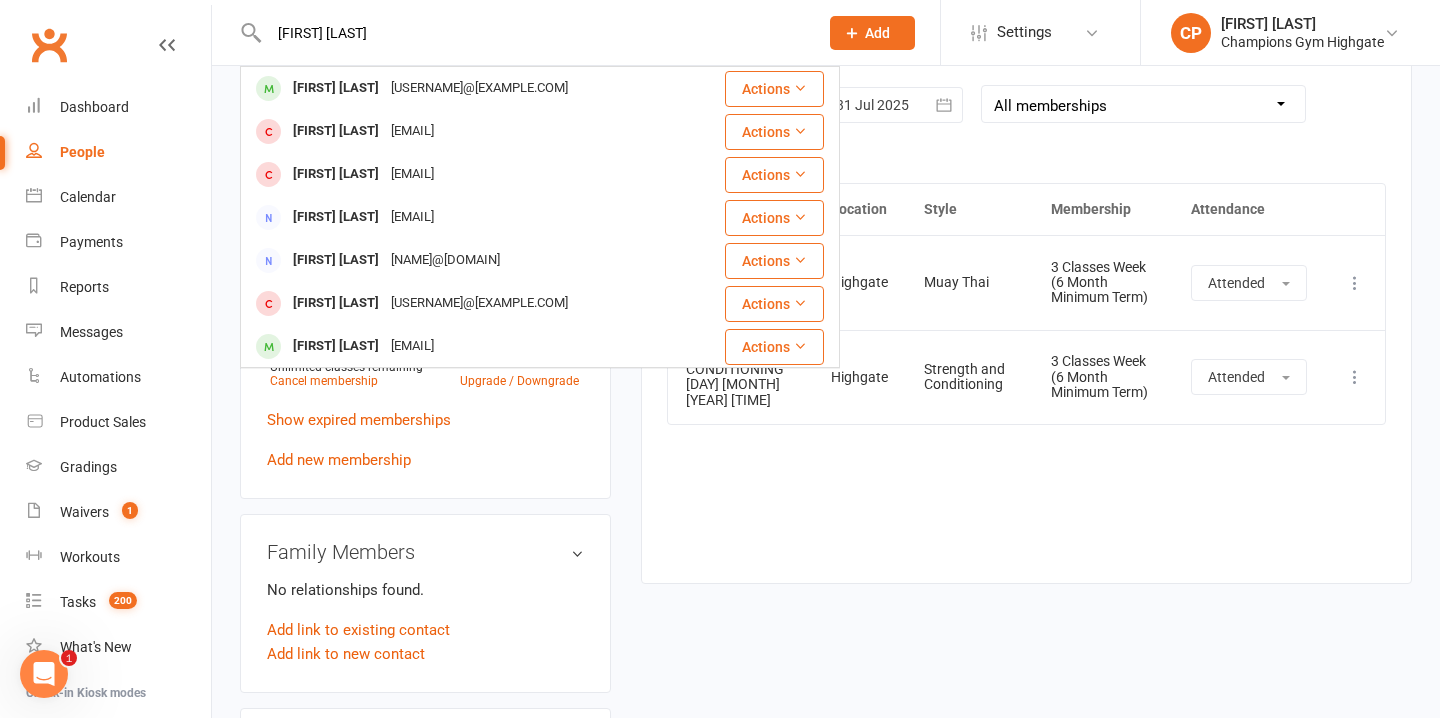 type 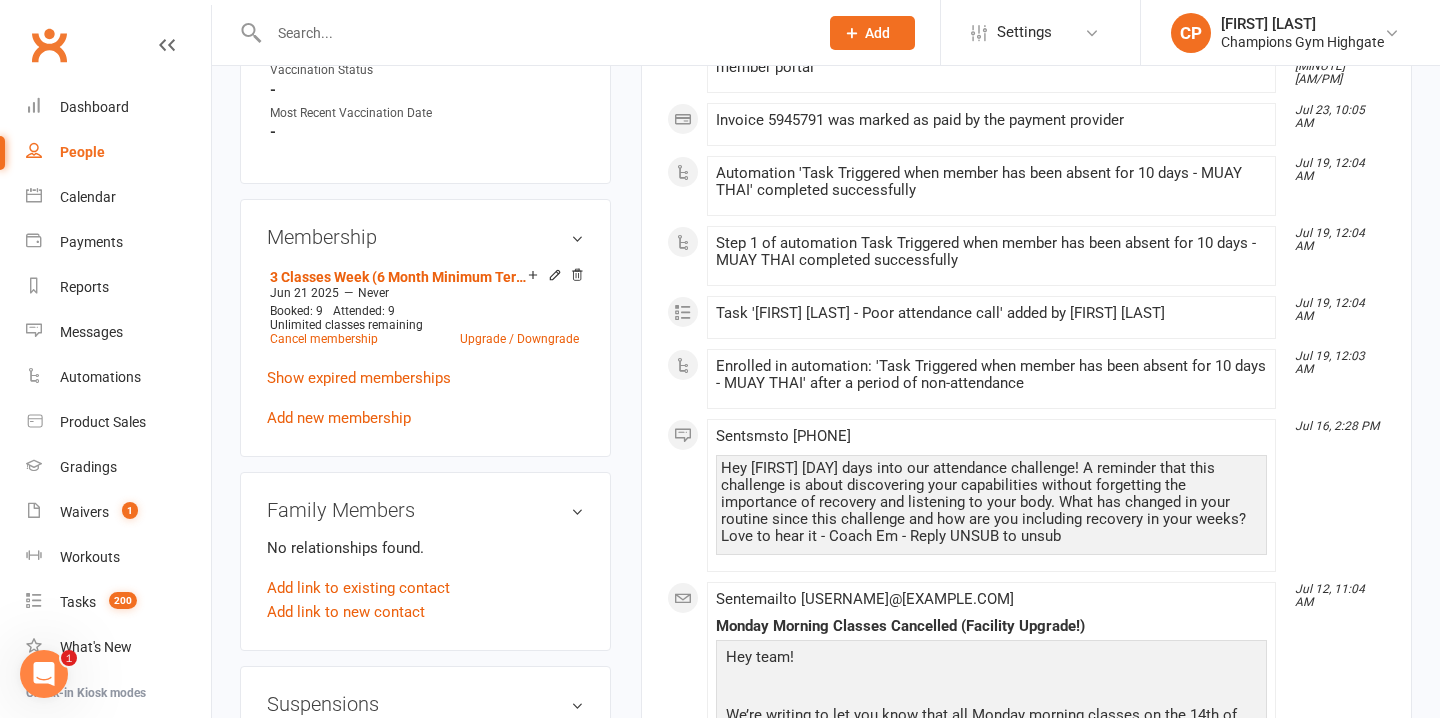 scroll, scrollTop: 0, scrollLeft: 0, axis: both 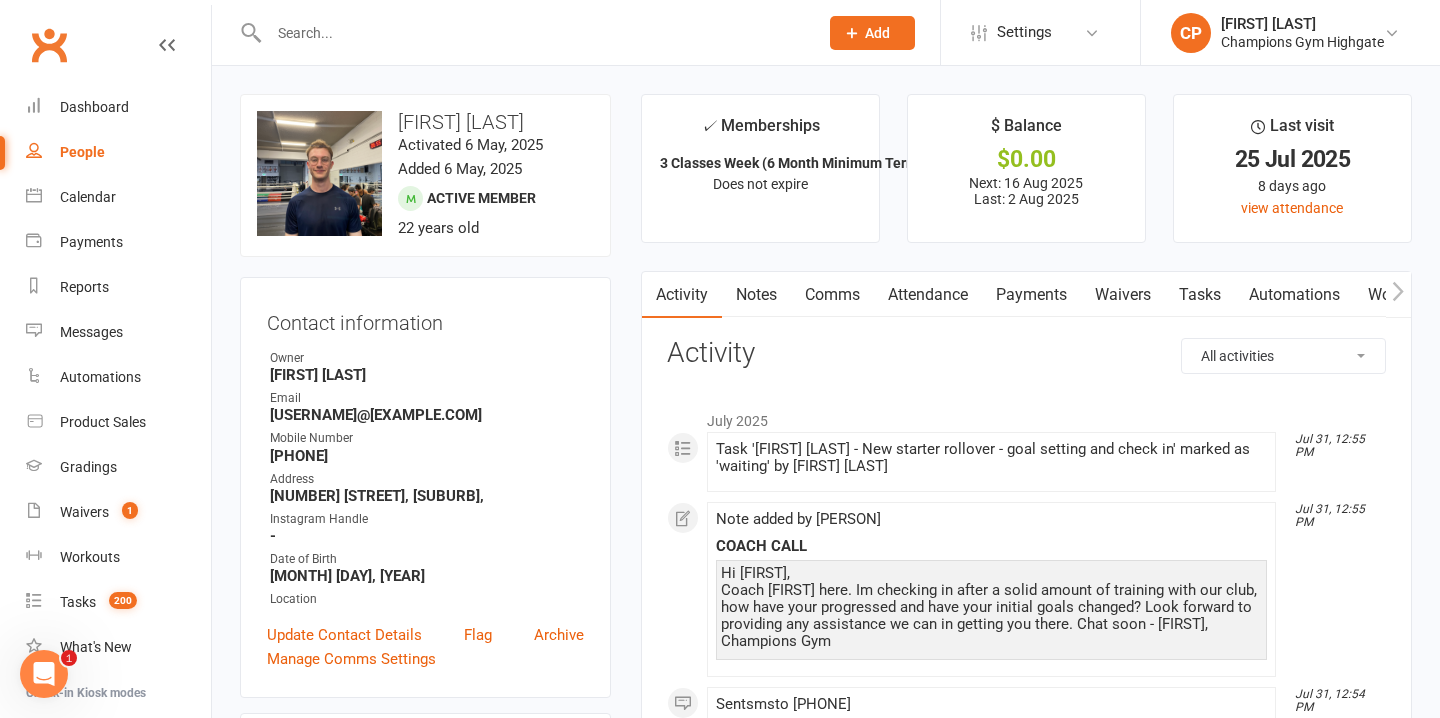 click on "Attendance" at bounding box center (928, 295) 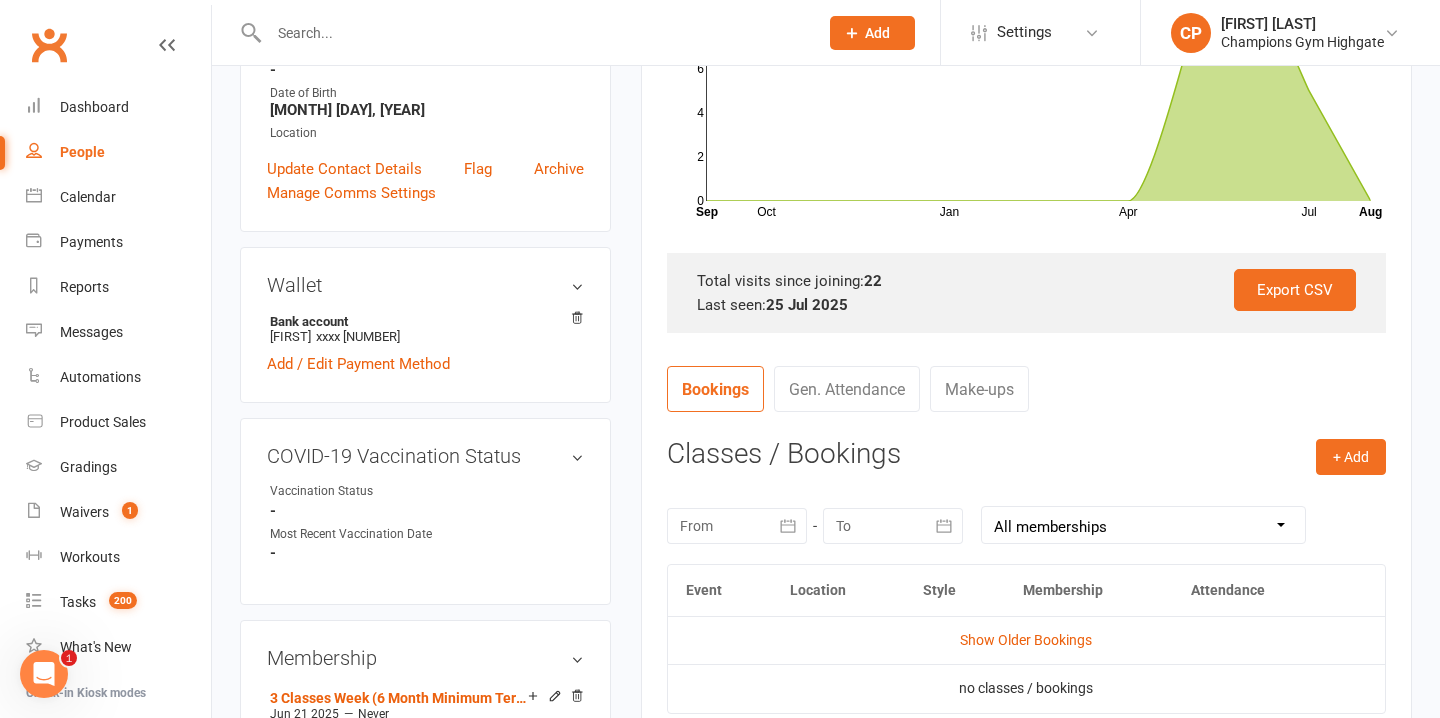 scroll, scrollTop: 512, scrollLeft: 0, axis: vertical 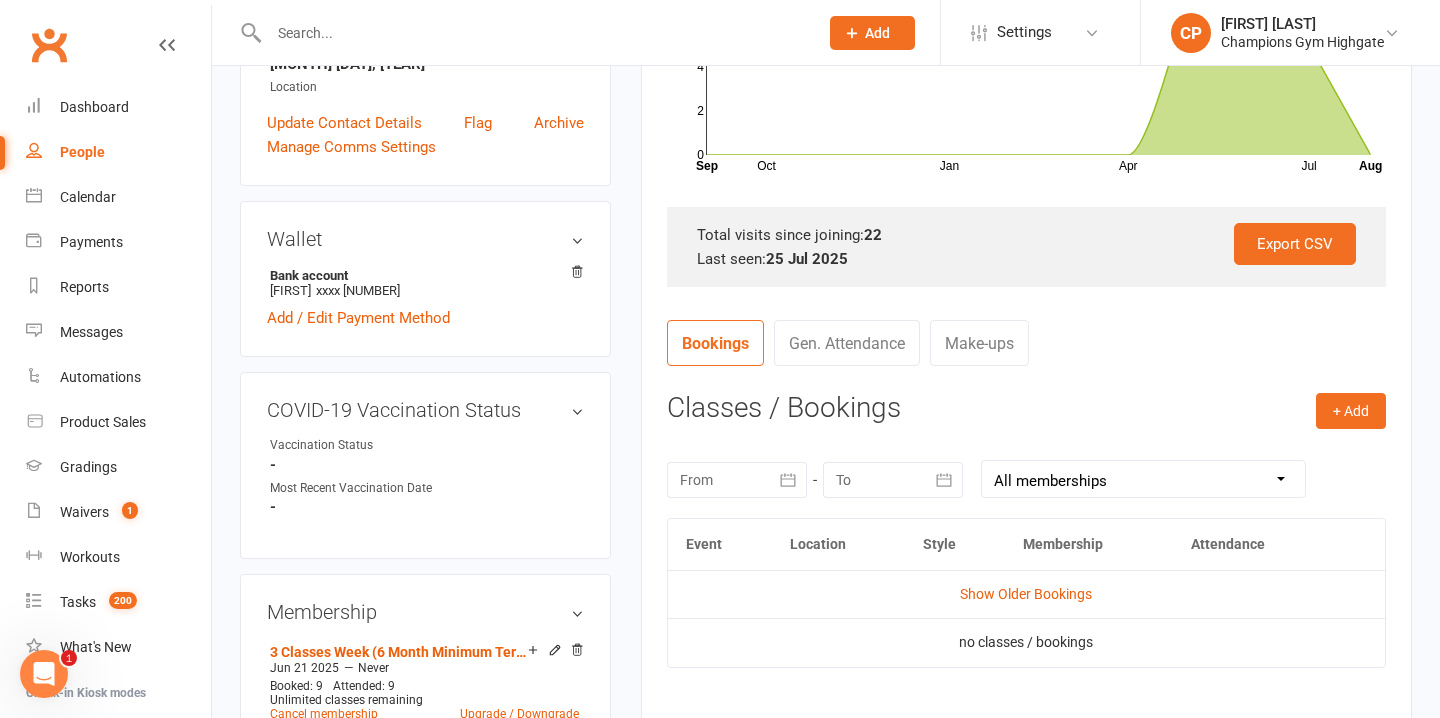 click at bounding box center (737, 480) 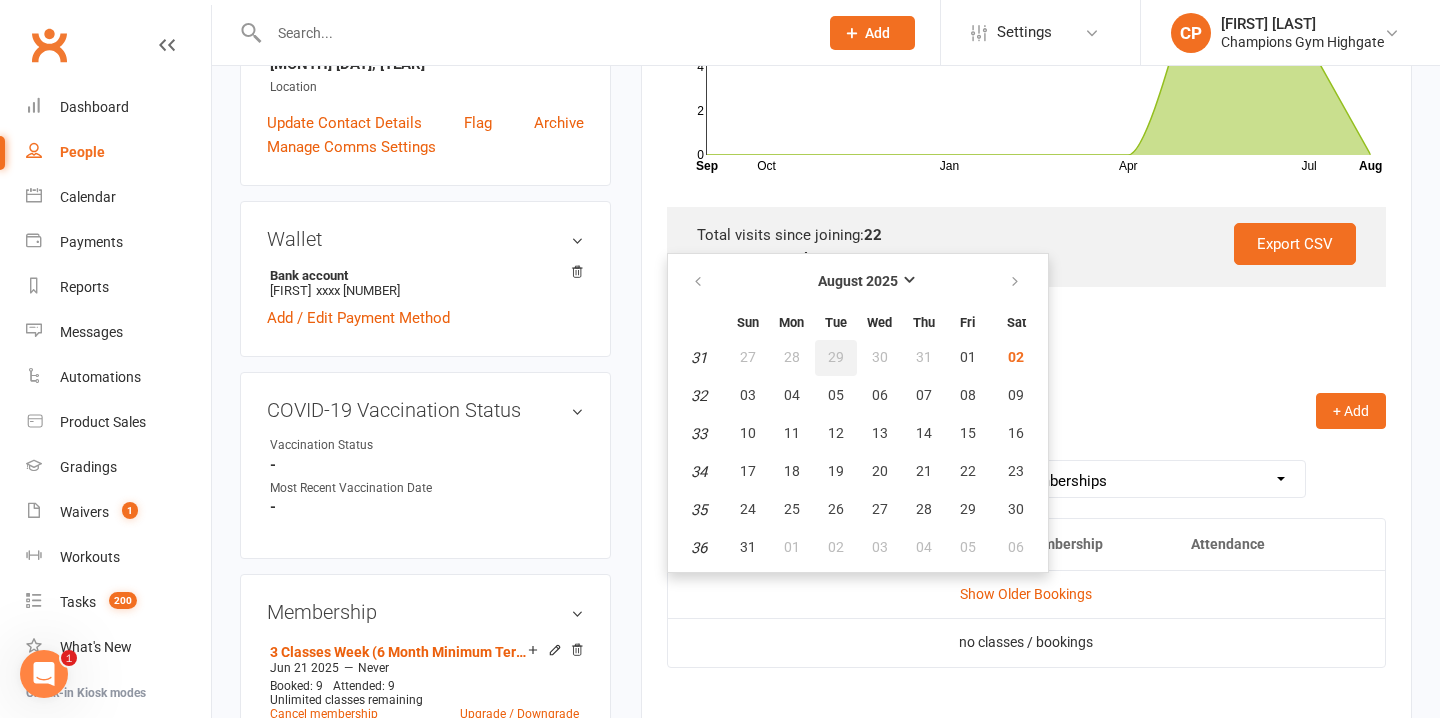 click on "29" at bounding box center [836, 357] 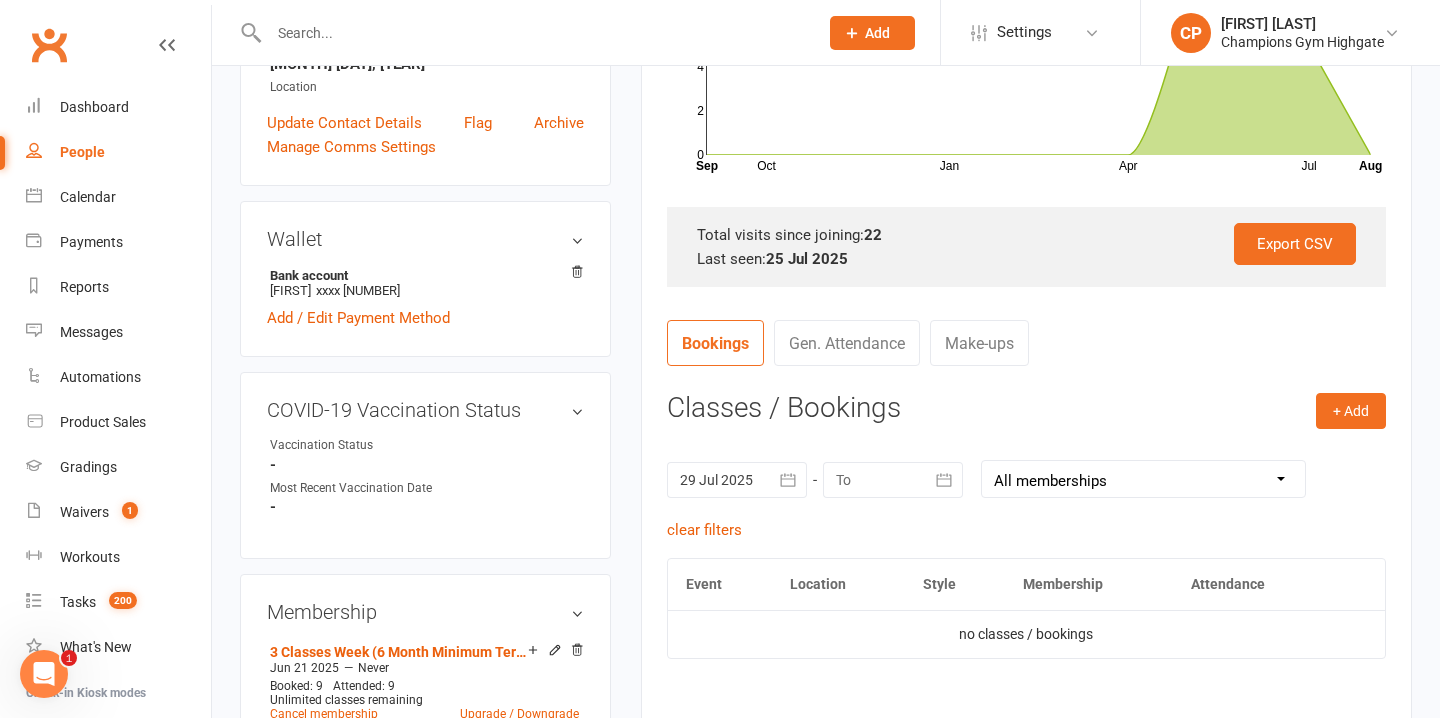 click at bounding box center (533, 33) 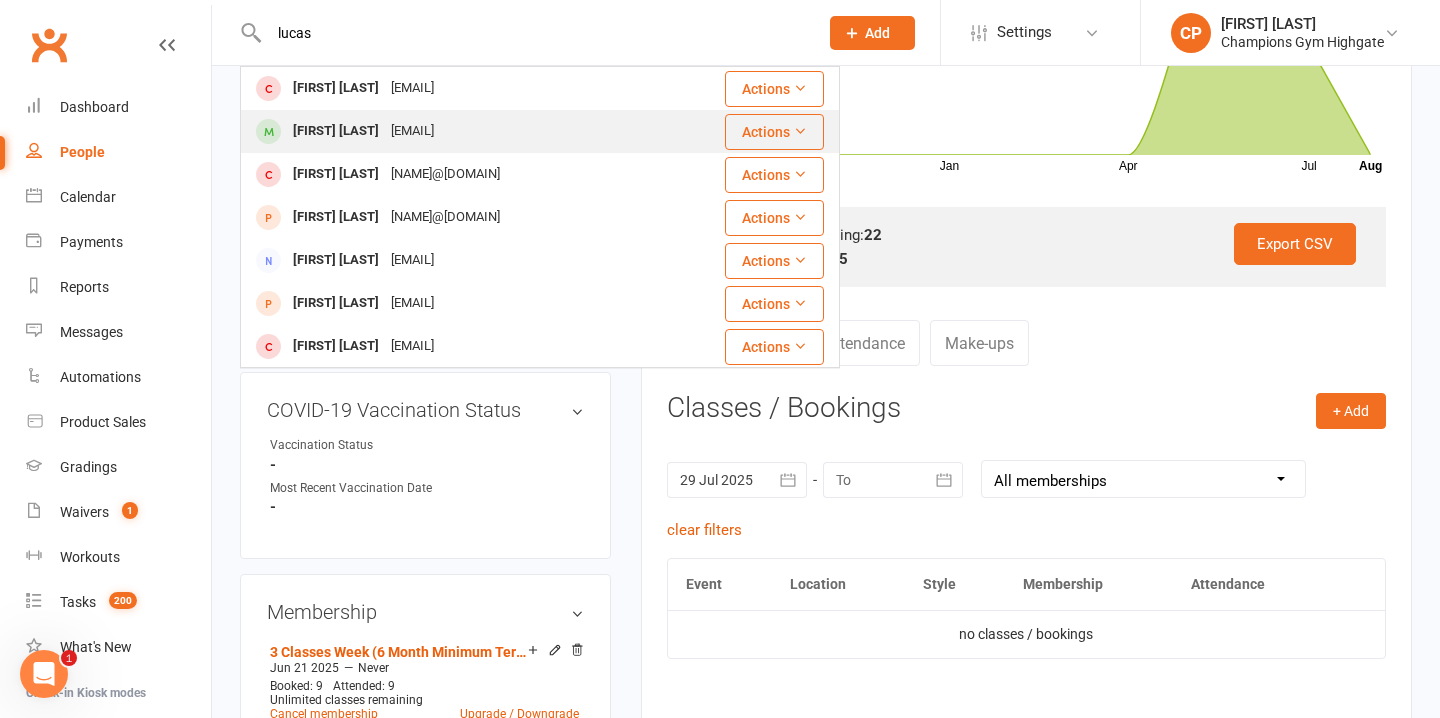 type on "lucas" 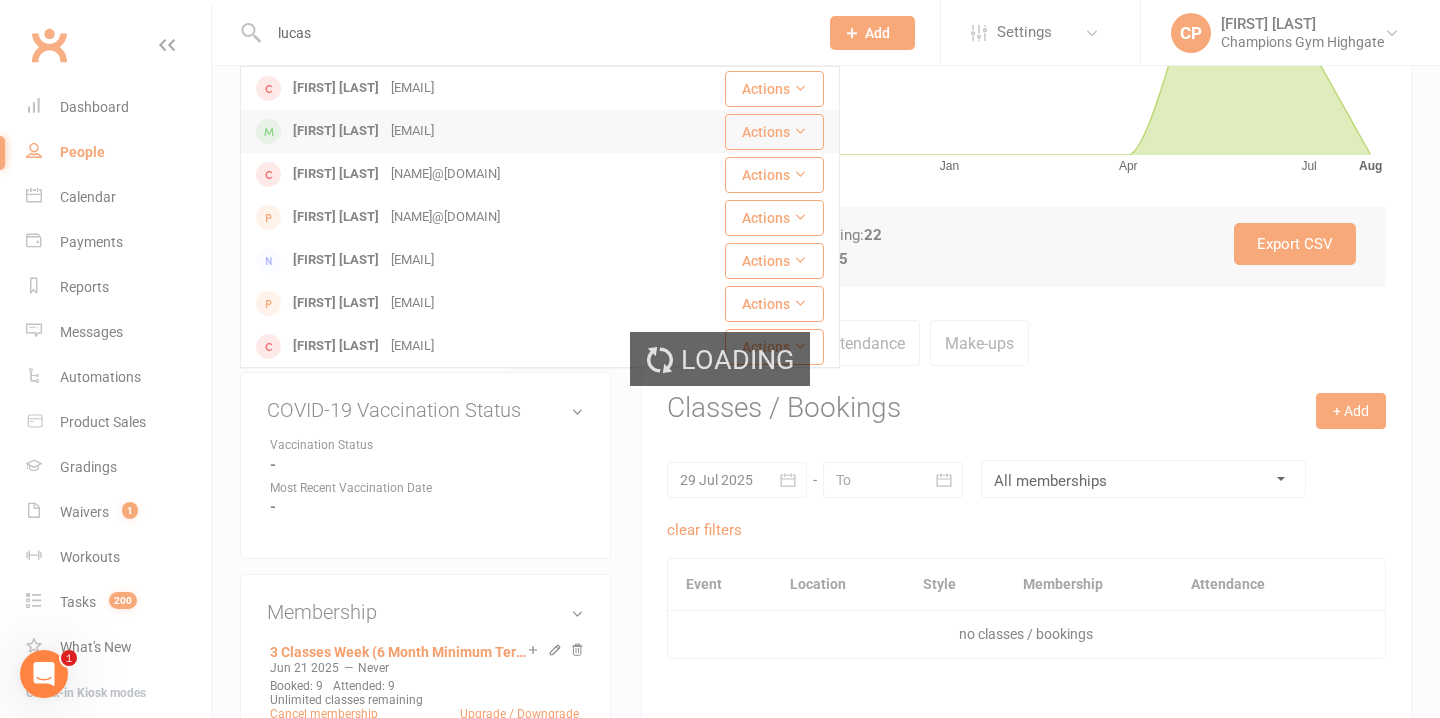 type 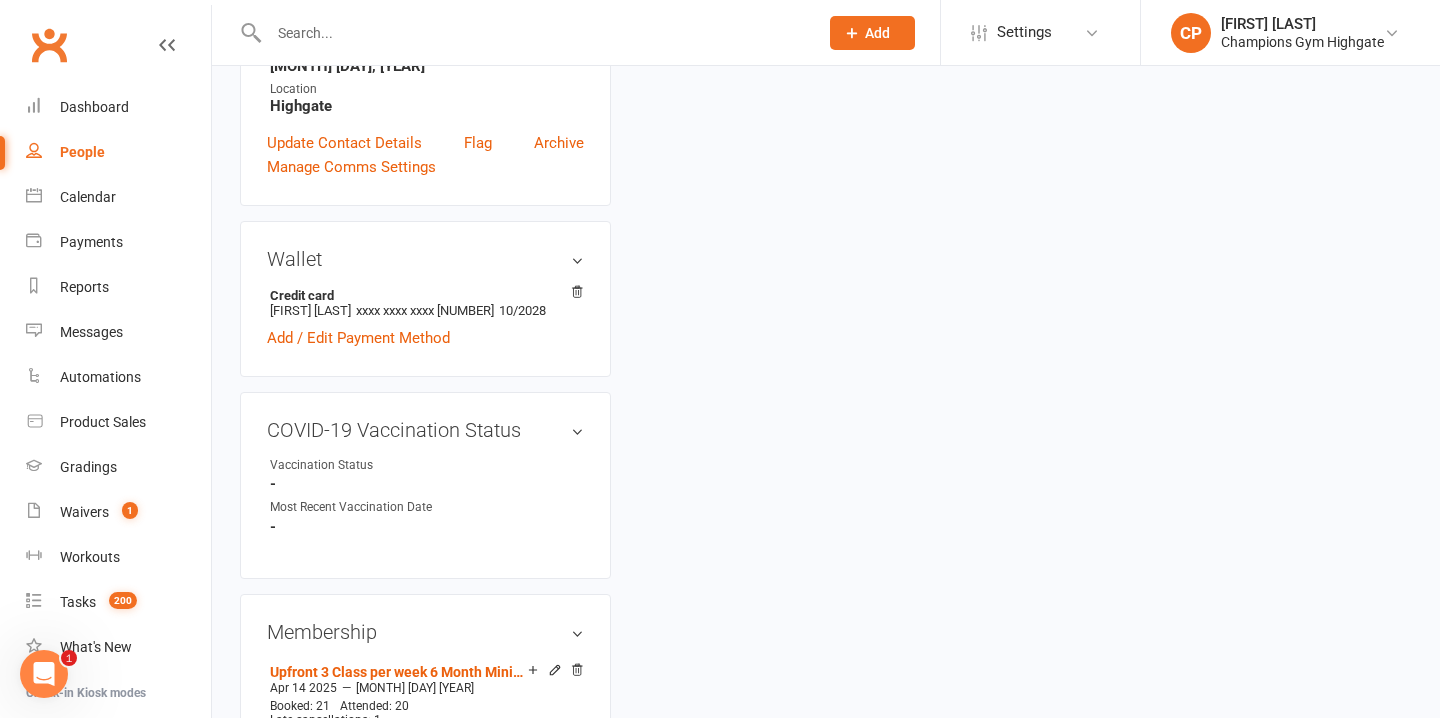 scroll, scrollTop: 0, scrollLeft: 0, axis: both 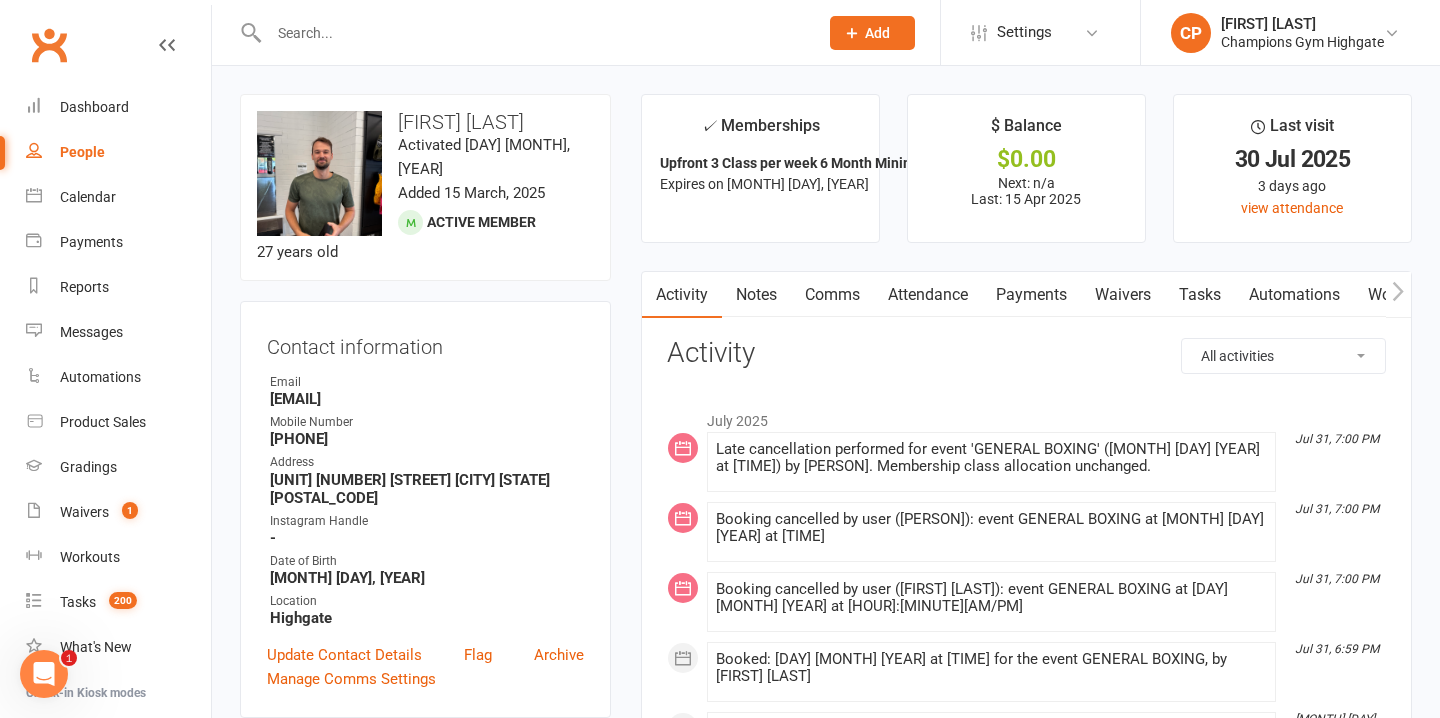 click on "Attendance" at bounding box center [928, 295] 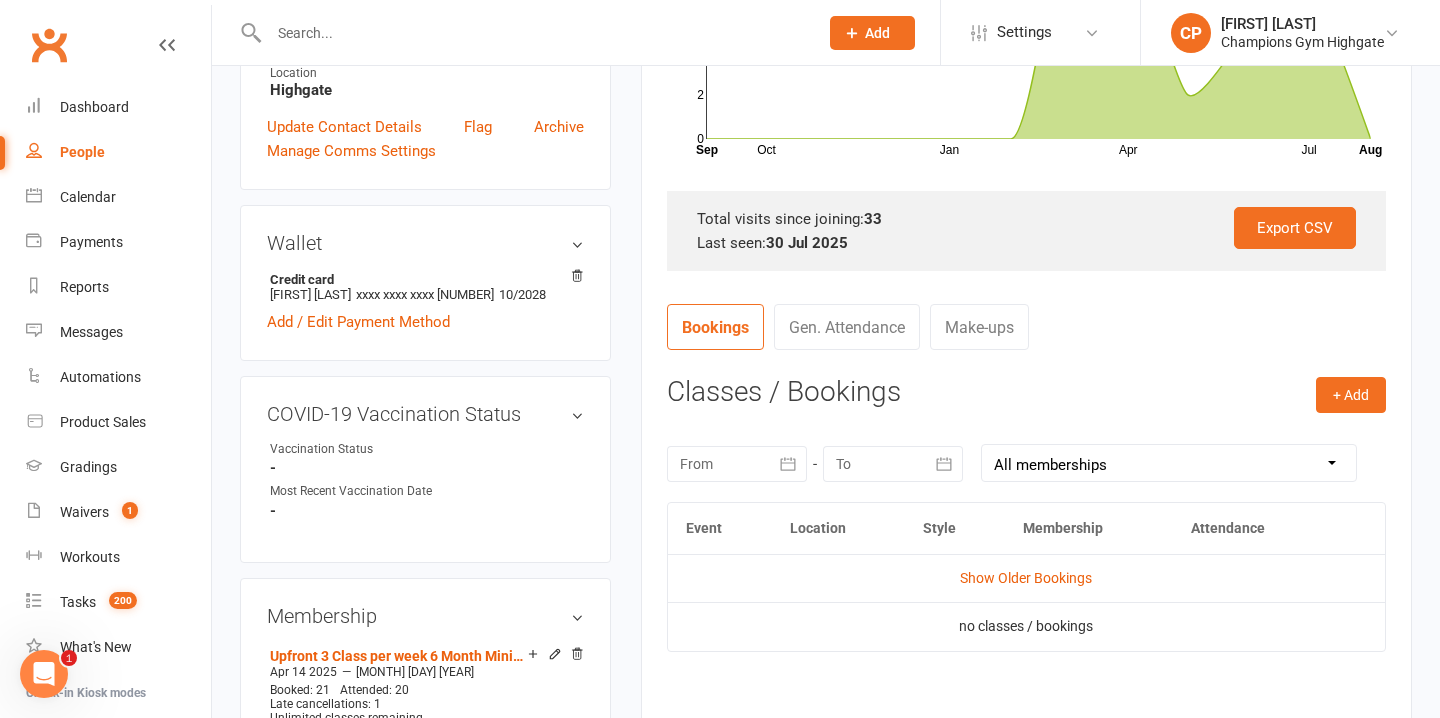 scroll, scrollTop: 552, scrollLeft: 0, axis: vertical 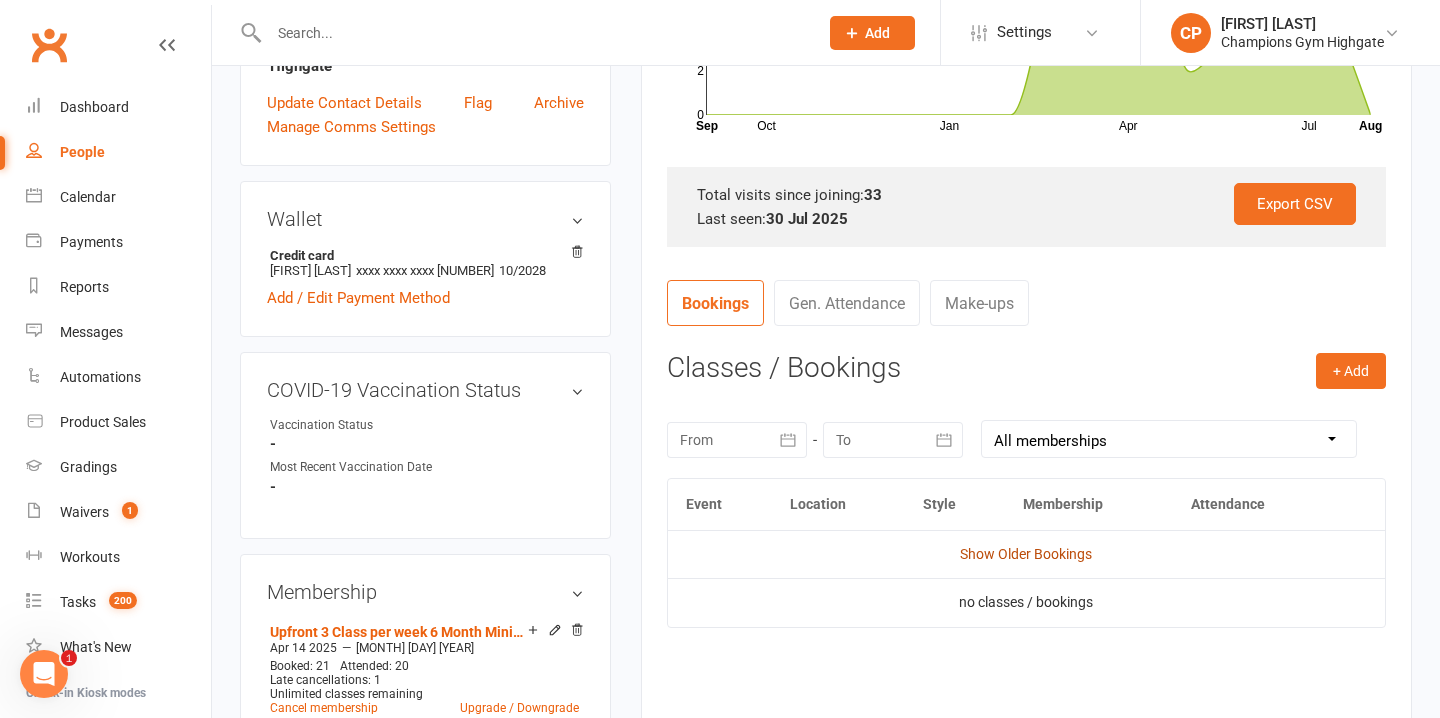 click on "Show Older Bookings" at bounding box center [1026, 554] 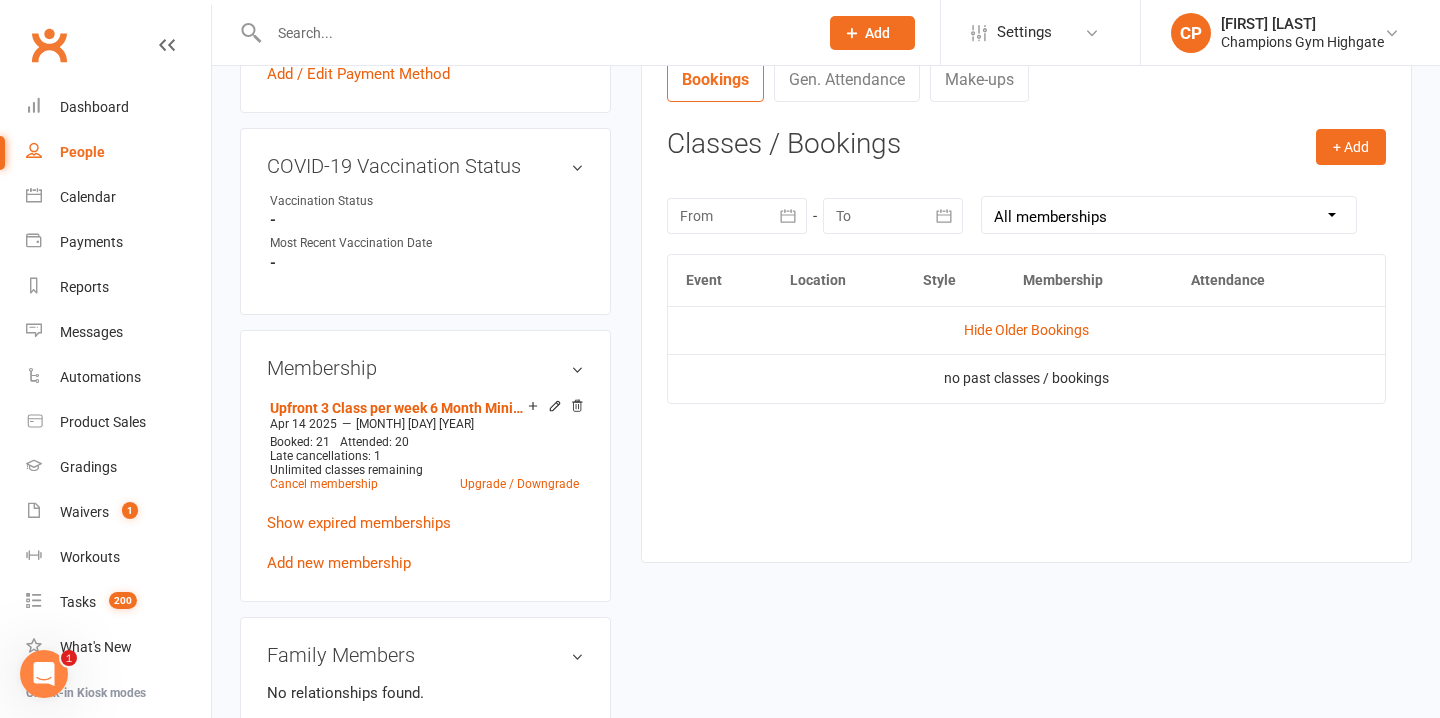 scroll, scrollTop: 794, scrollLeft: 0, axis: vertical 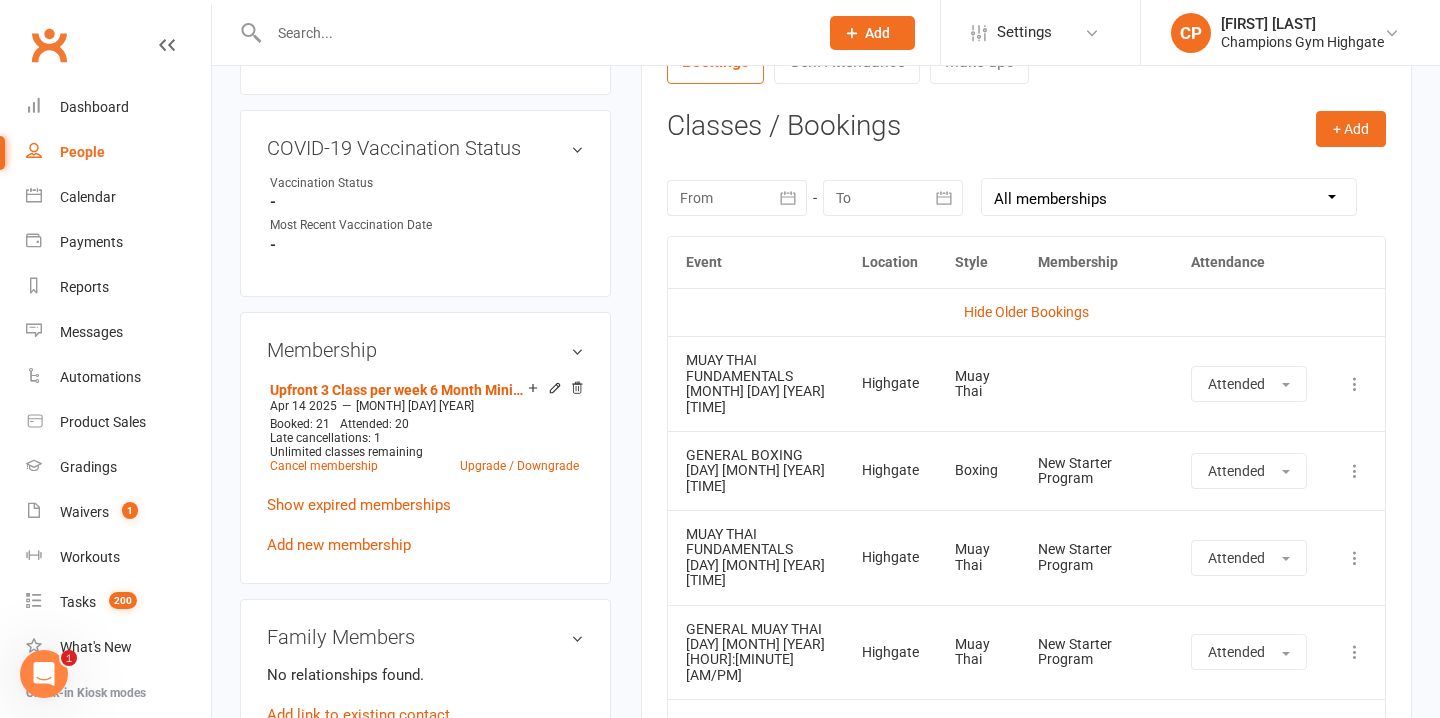 click on "August 2025
Sun Mon Tue Wed Thu Fri Sat
31
27
28
29
30
31
01
02
32
03
04
05
06
07
08
09
33
10
11
12
13
14
15
16
34
17
18
19
20
21
22
23
35
24
25
26
27
28
29
30
36
31 01" at bounding box center [1026, 197] 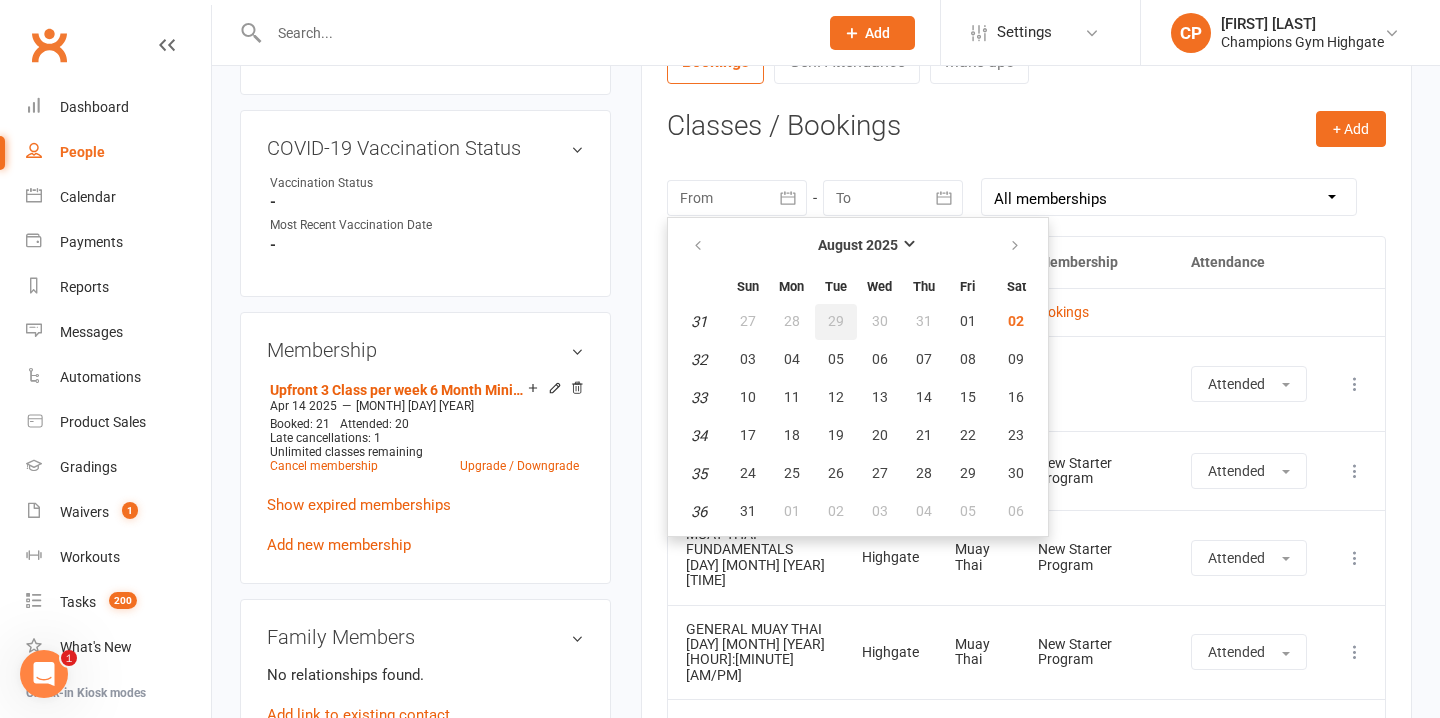 click on "29" at bounding box center [836, 321] 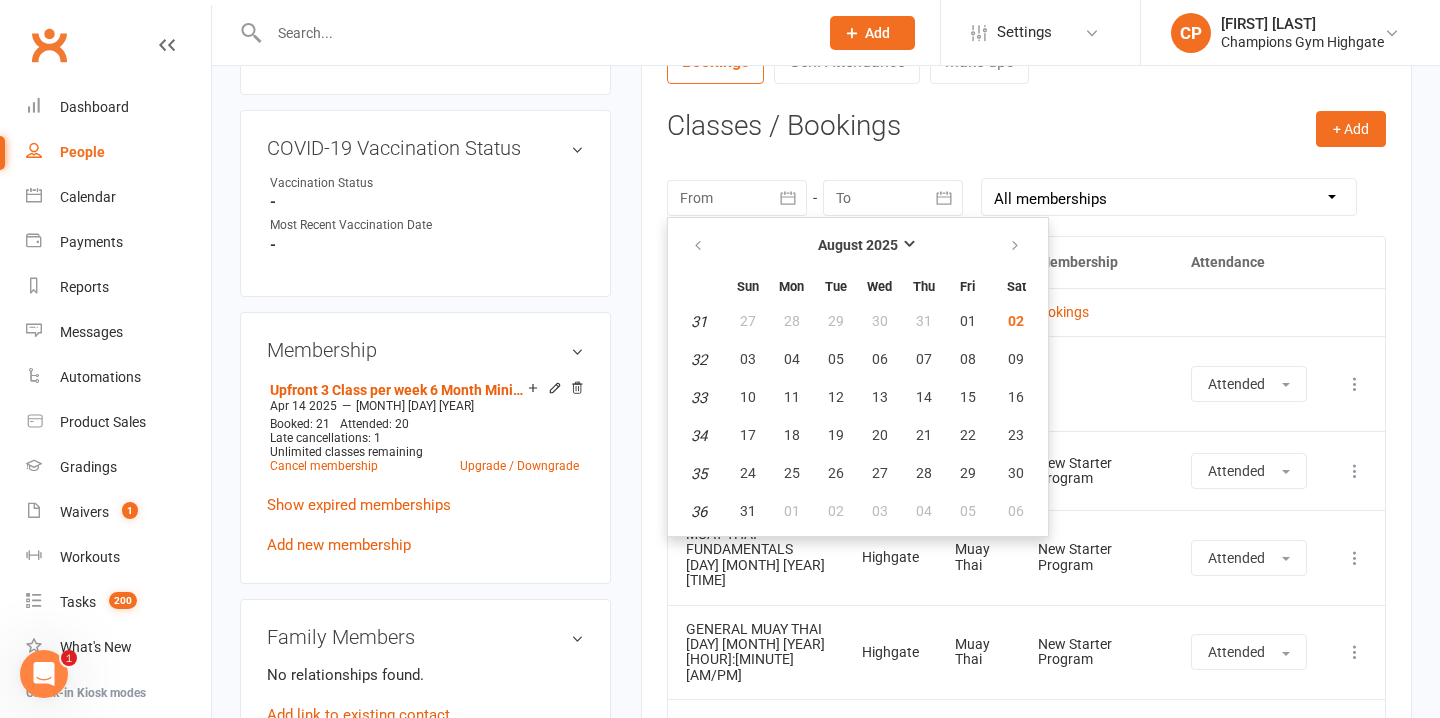 type on "29 Jul 2025" 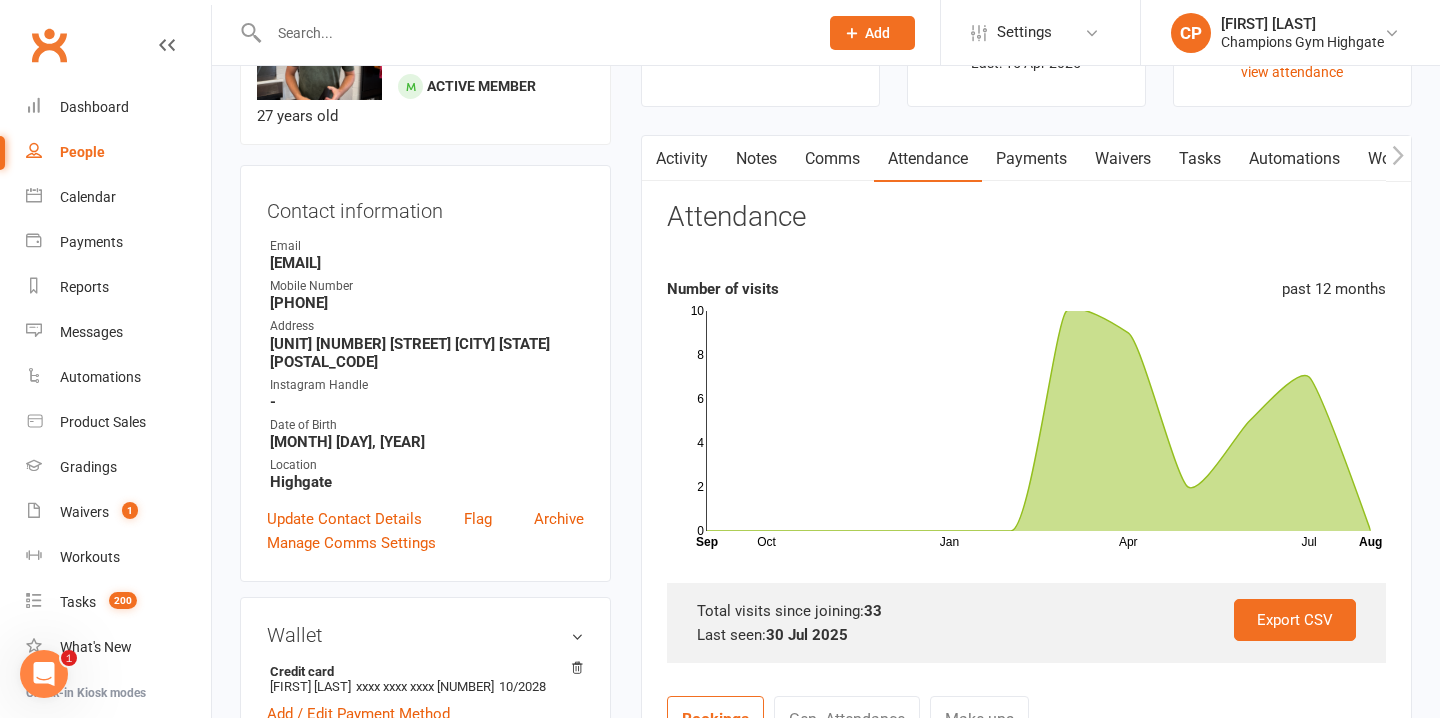 scroll, scrollTop: 0, scrollLeft: 0, axis: both 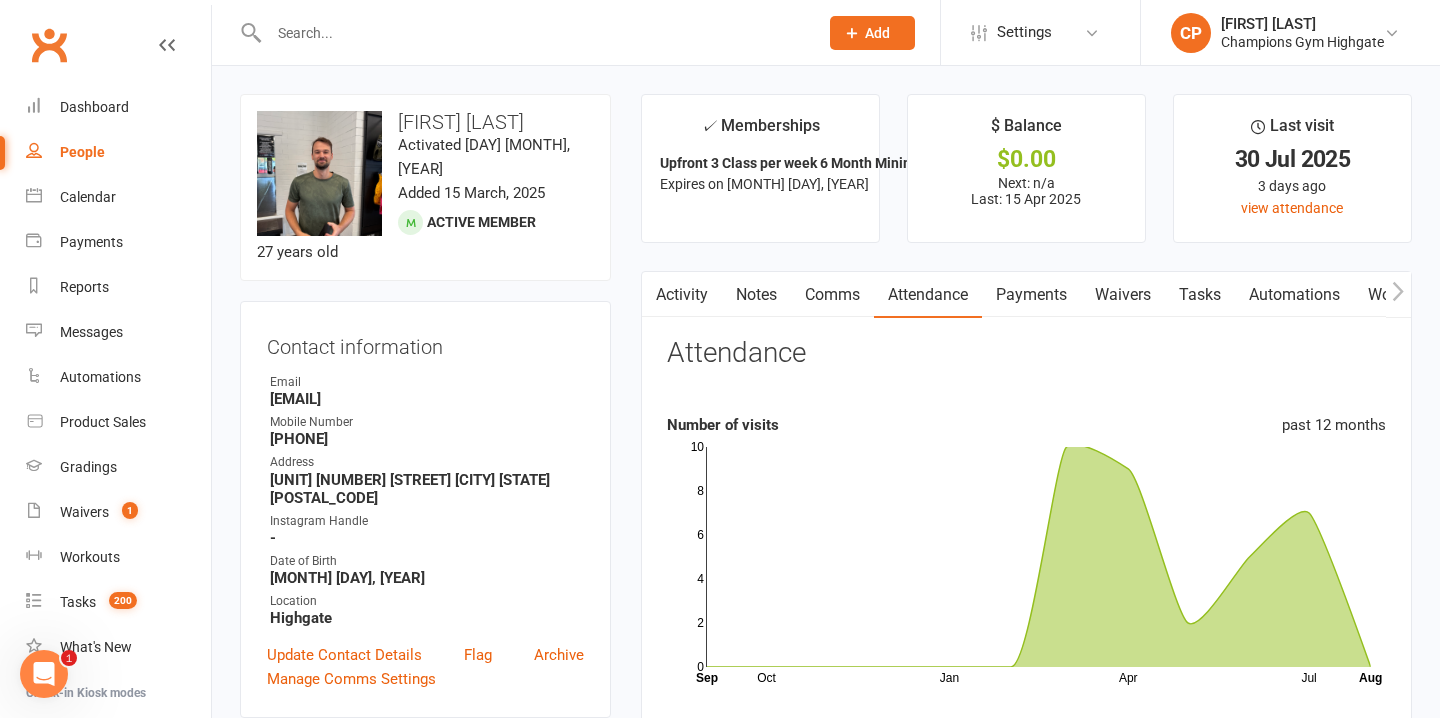 click at bounding box center [533, 33] 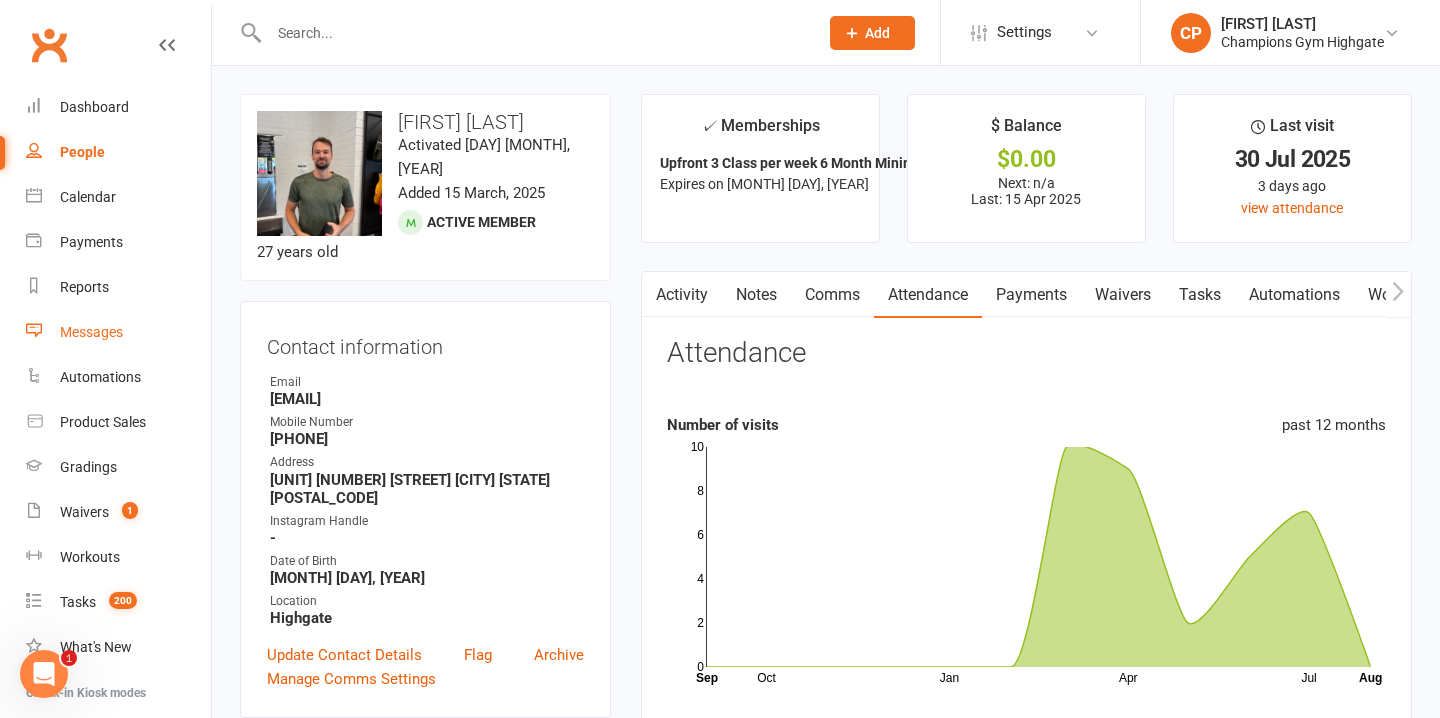 click on "Messages" at bounding box center [118, 332] 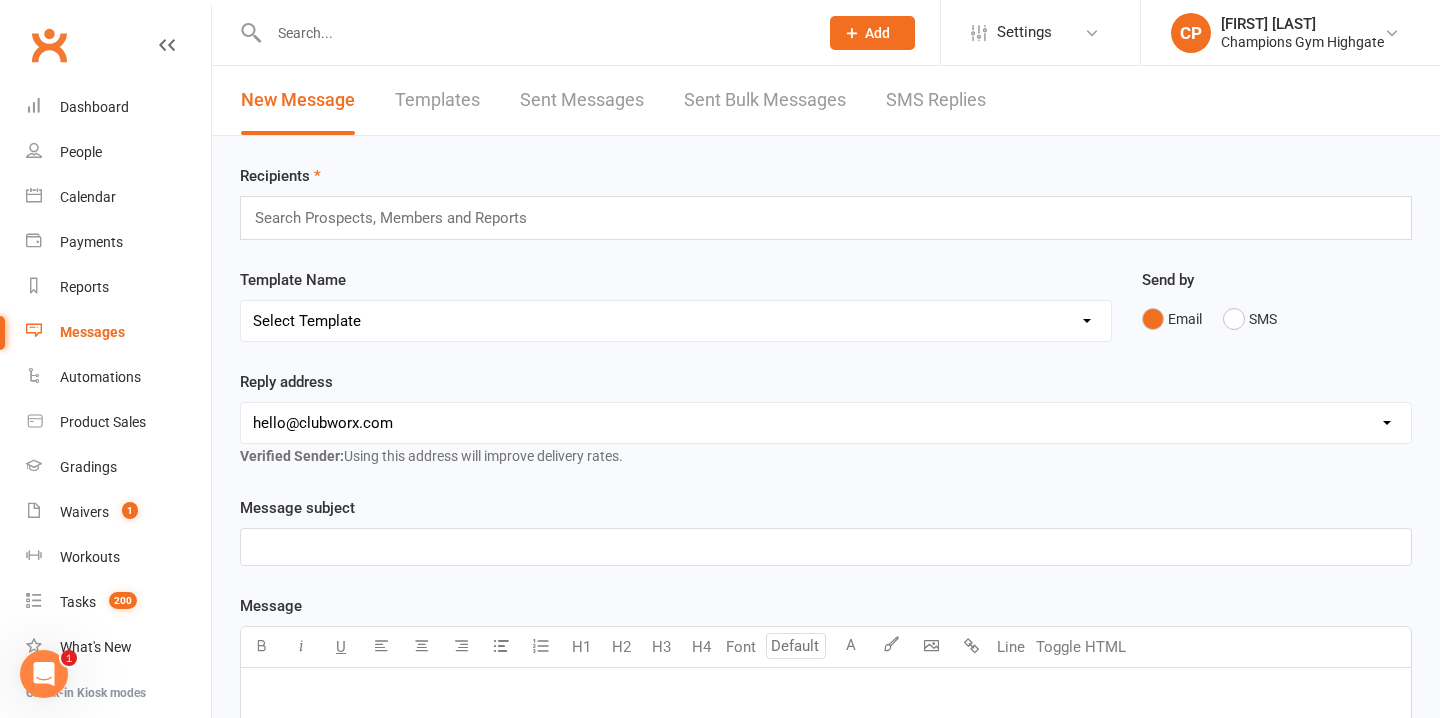 click on "Sent Messages" at bounding box center (582, 100) 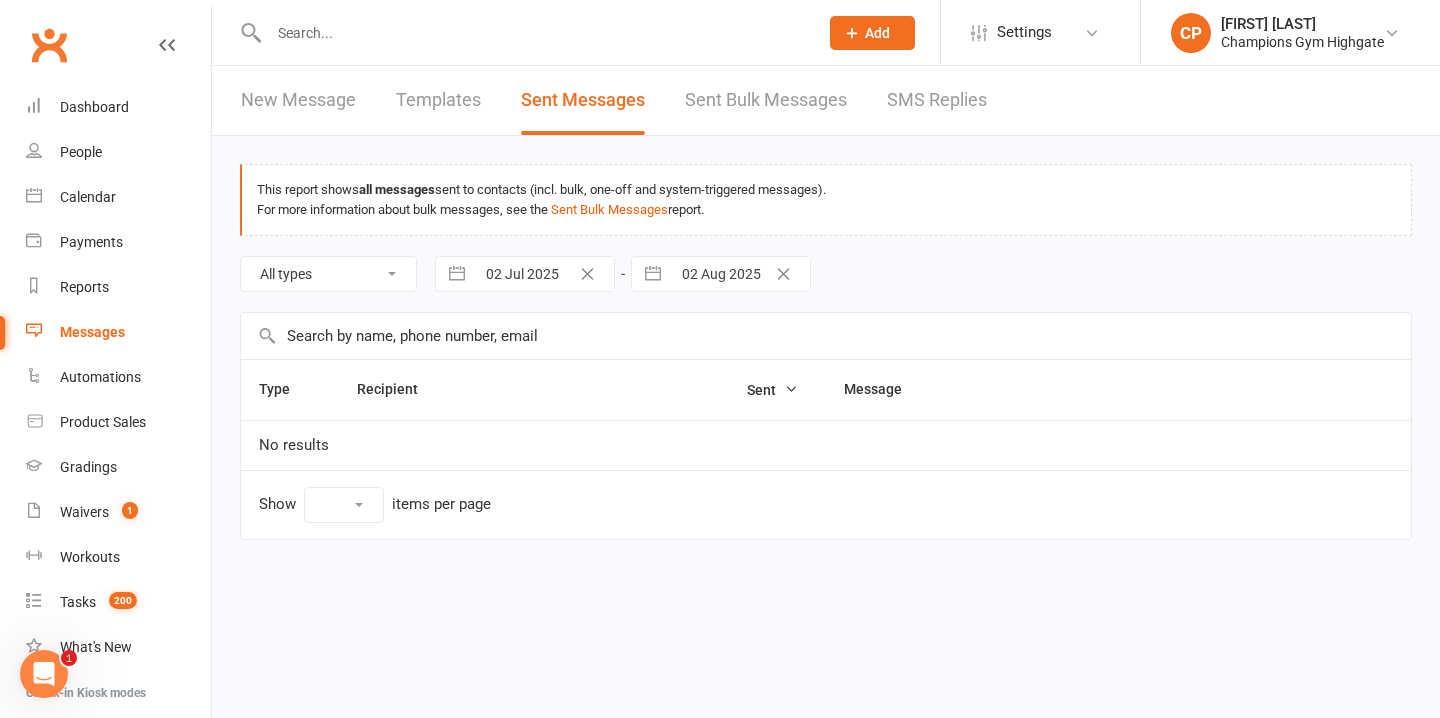 select on "10" 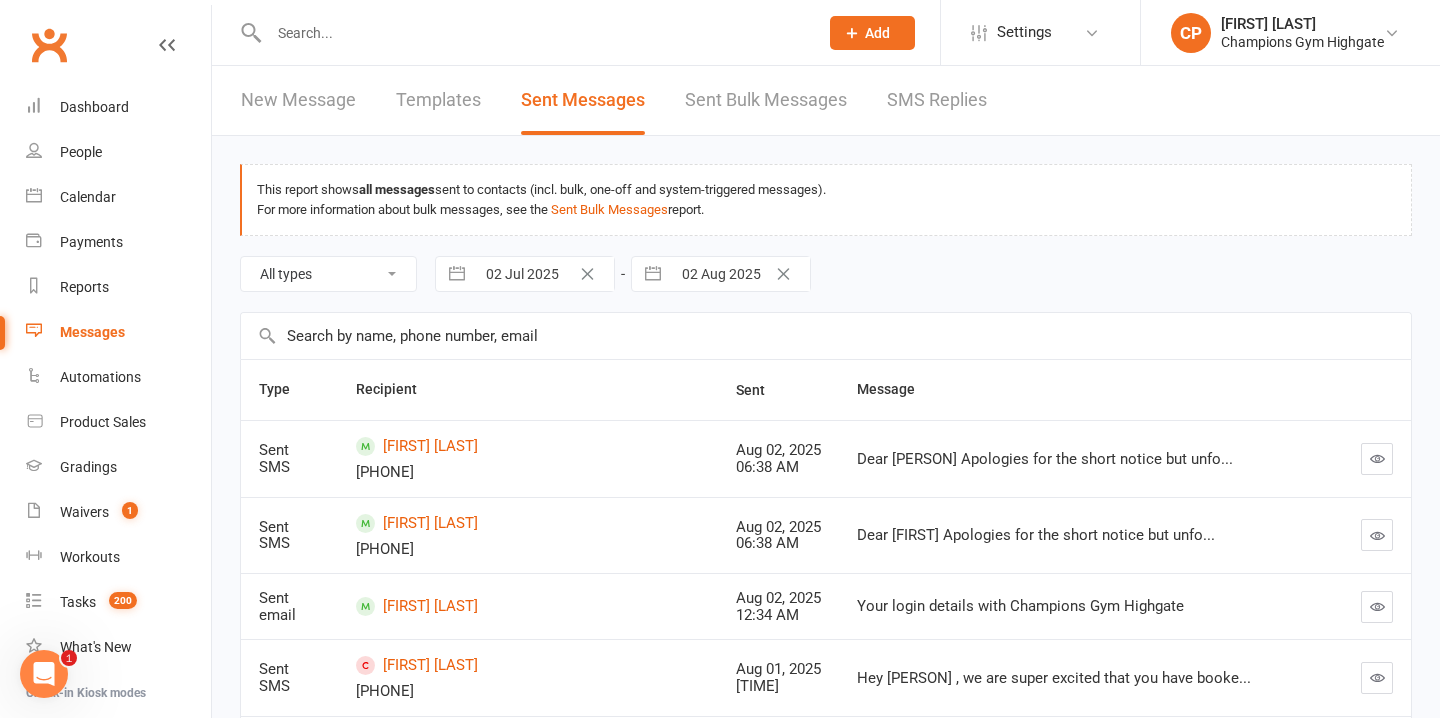 click on "New Message" at bounding box center [298, 100] 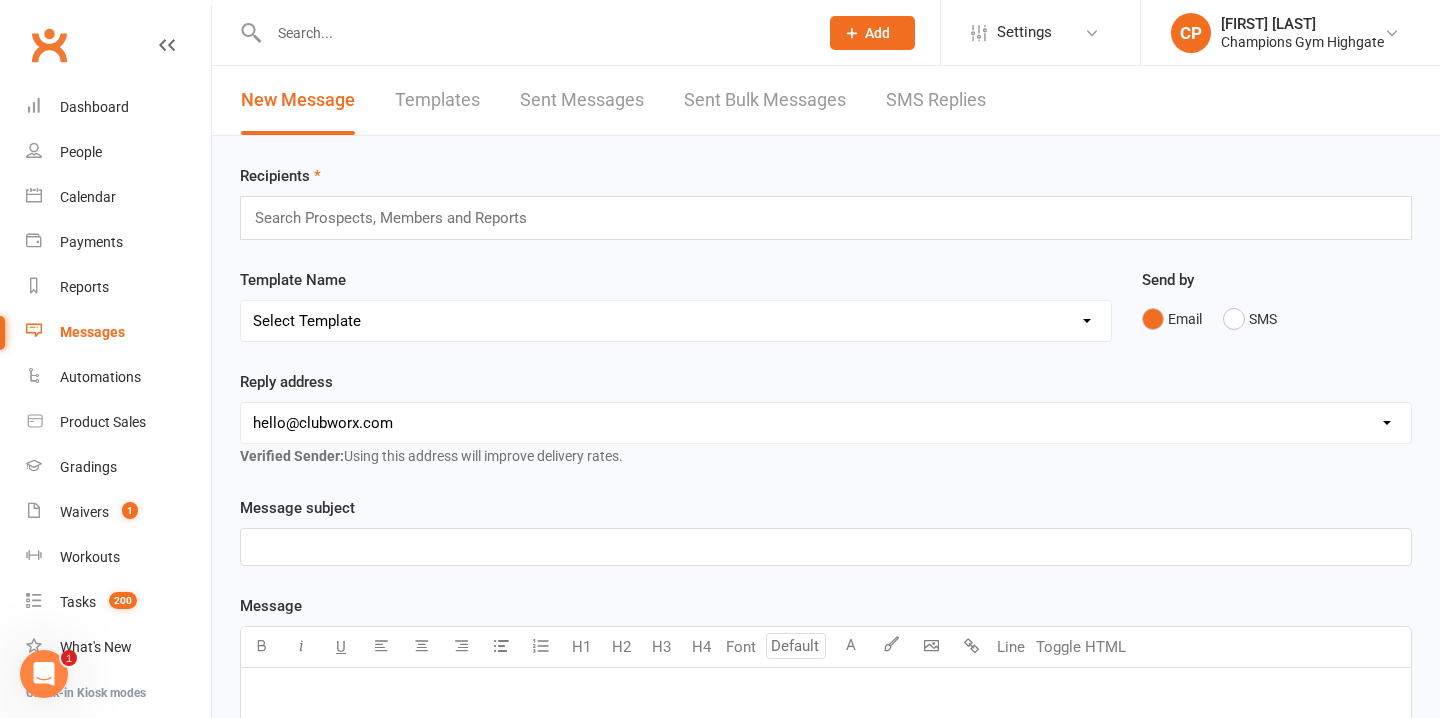 click on "Select Template [SMS] 14 days non-attendance sms [Email] A. First Timer Trial [Email] Essential Packs Upsell [Email] 2023 Champions Gym Member Questionnaire 📝 [Email] 2024 Price Increase [Email] A special Gift for You [Email] CG Escapes 2026 - Koh Samui [Email] Champ Life Awards - Nominations [SMS] Class No Show [Email] Clubworx Login Credentials [Email] DEBT EMAIL #1 [Email] DEBT EMAIL #2 [Email] DEBT EMAIL #3 [SMS] Facebook page invite [Email] Facebook Page Invite [Email] FIFO Membership Documentation [SMS] FIRST CLASS SMS [SMS] First Timer Trial - Day before 1st class [Email] Glove Upsell [SMS] Goal Setting & Accountability [SMS] Google review requests [Email] [Grading] Exemption Letter, Boxing [Email] [Grading] Exemption Letter, Muay Thai [SMS] [Grading] SMS To RSVP [Email] [Grading] Variation to Membership Email [SMS] New starter already training Seminar [Email] New Starter - Feedback Thank You [SMS] New Starter/Member Seminar Reminder [Email] New Starter Questionnaire [Email] Open Mat" at bounding box center (676, 321) 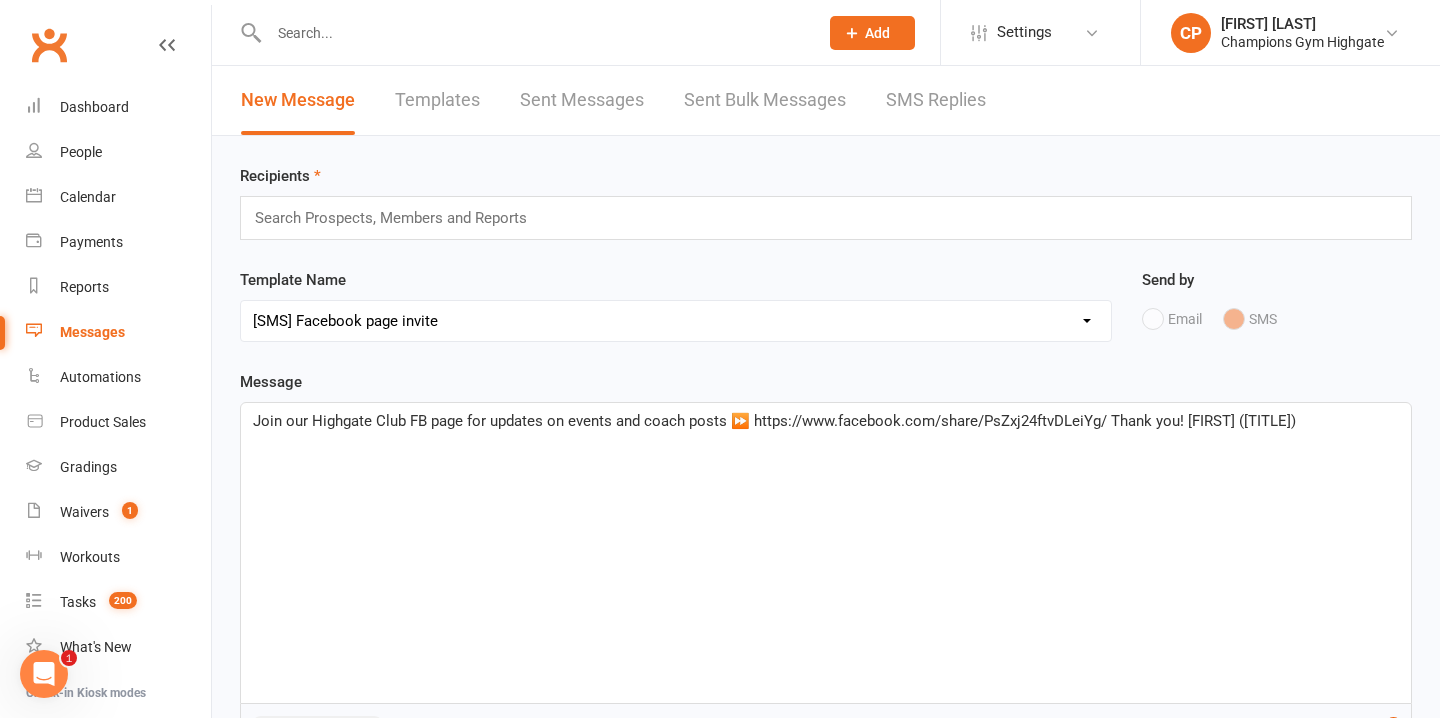 click on "Join our Highgate Club FB page for updates on events and coach posts ⏩ https://www.facebook.com/share/PsZxj24ftvDLeiYg/ Thank you! Emma (Club Manager)" at bounding box center (774, 421) 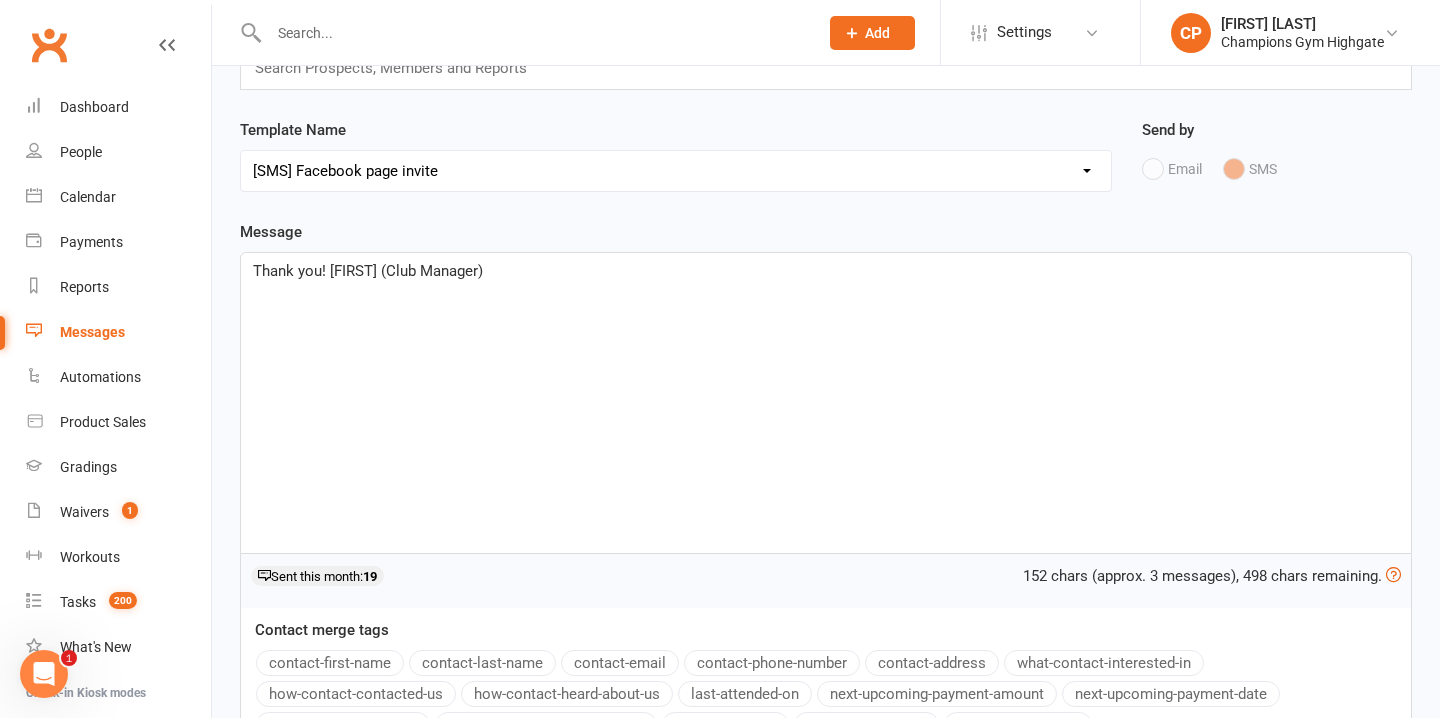 scroll, scrollTop: 152, scrollLeft: 0, axis: vertical 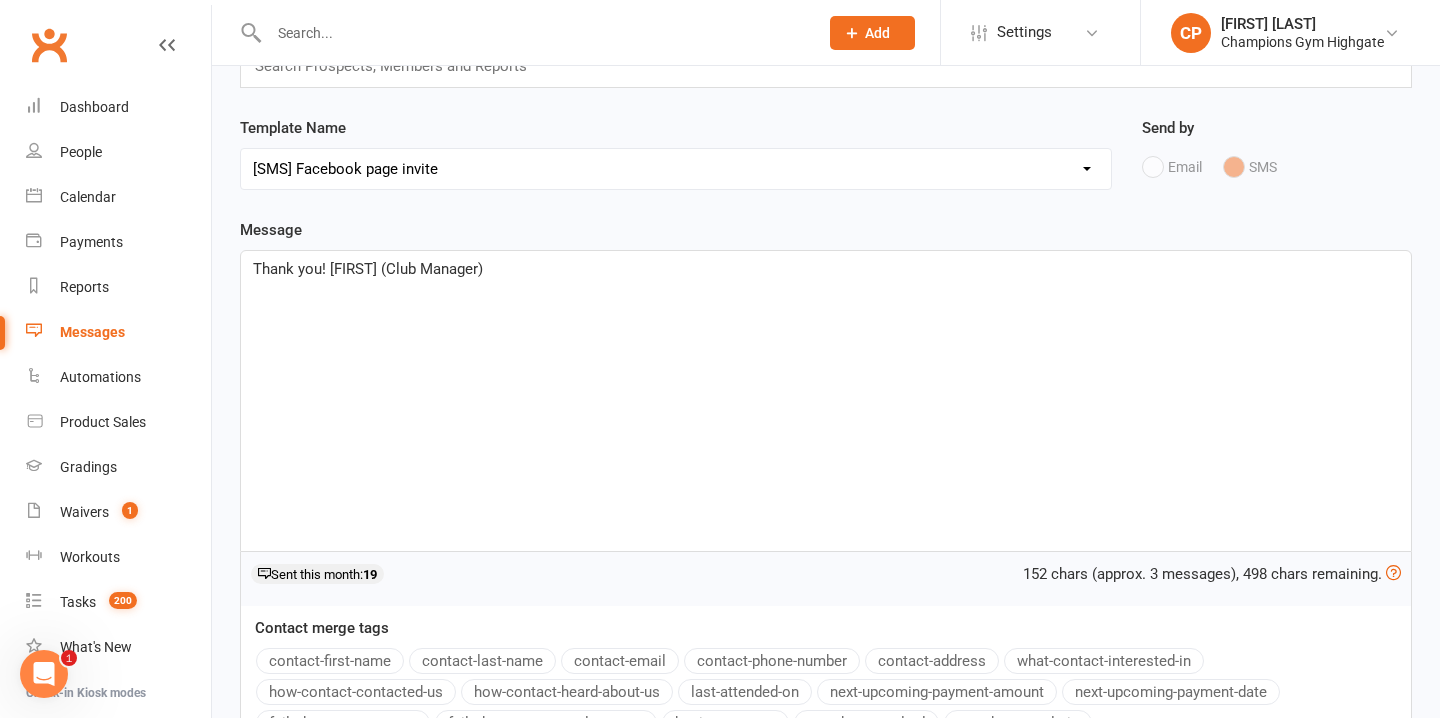 click on "contact-first-name" at bounding box center [330, 661] 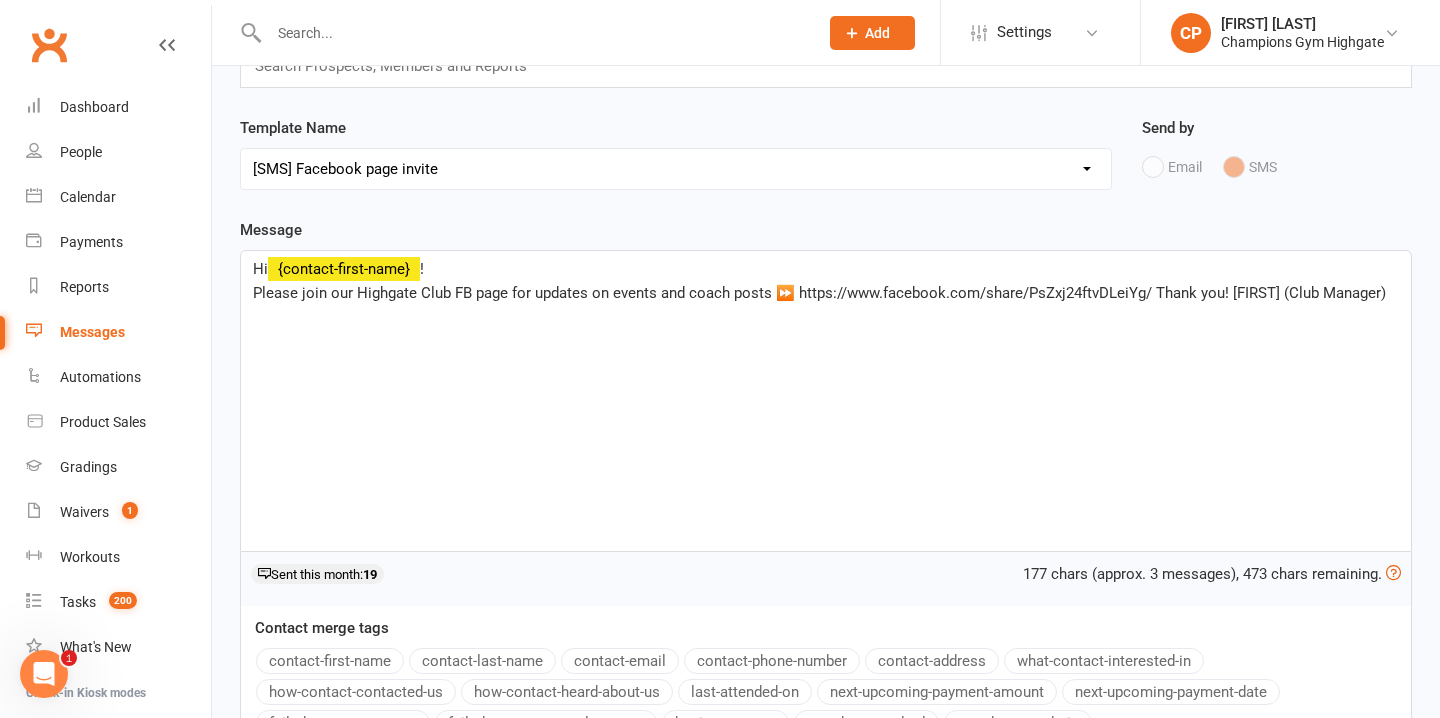click on "Please join our Highgate Club FB page for updates on events and coach posts ⏩ https://www.facebook.com/share/PsZxj24ftvDLeiYg/ Thank you! Emma (Club Manager)" at bounding box center [819, 293] 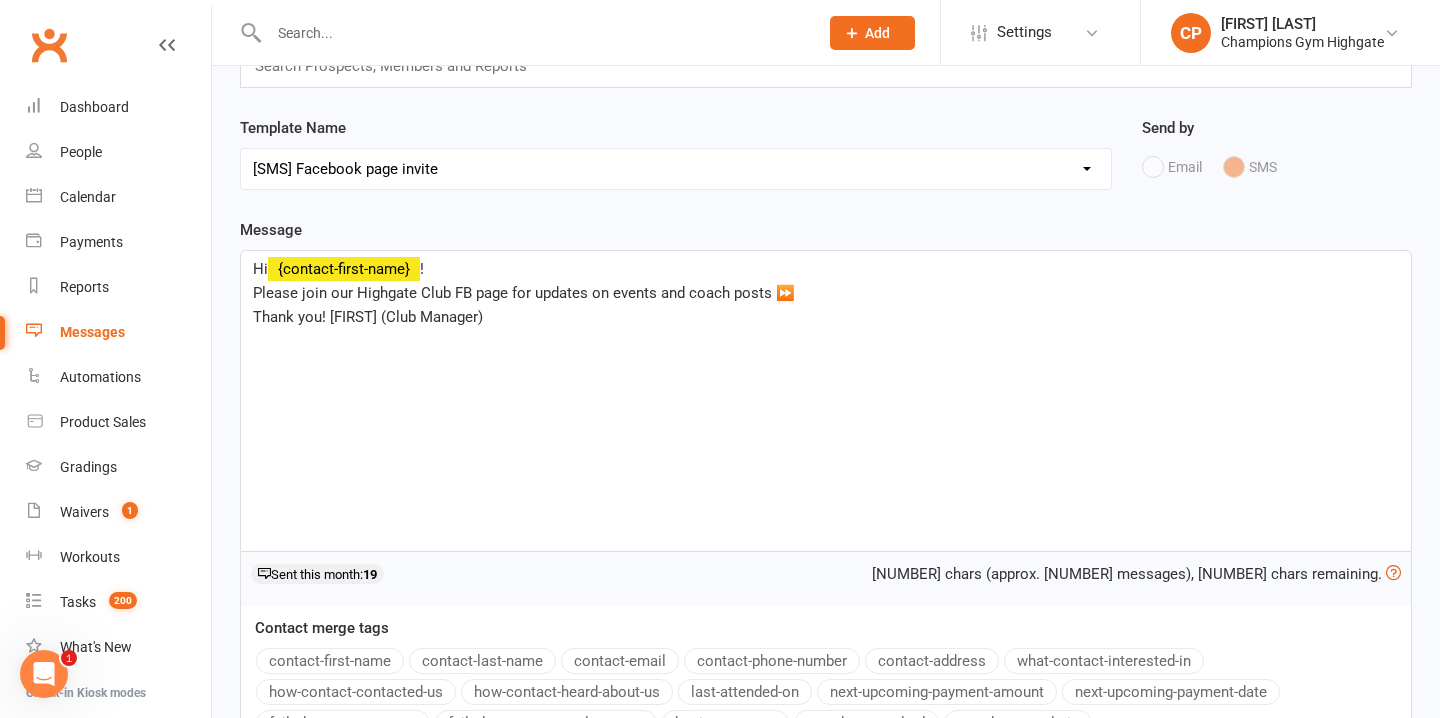 click on "https://www.facebook.com/share/PsZxj24ftvDLeiYg/ Thank you! Emma (Club Manager)" at bounding box center [368, 317] 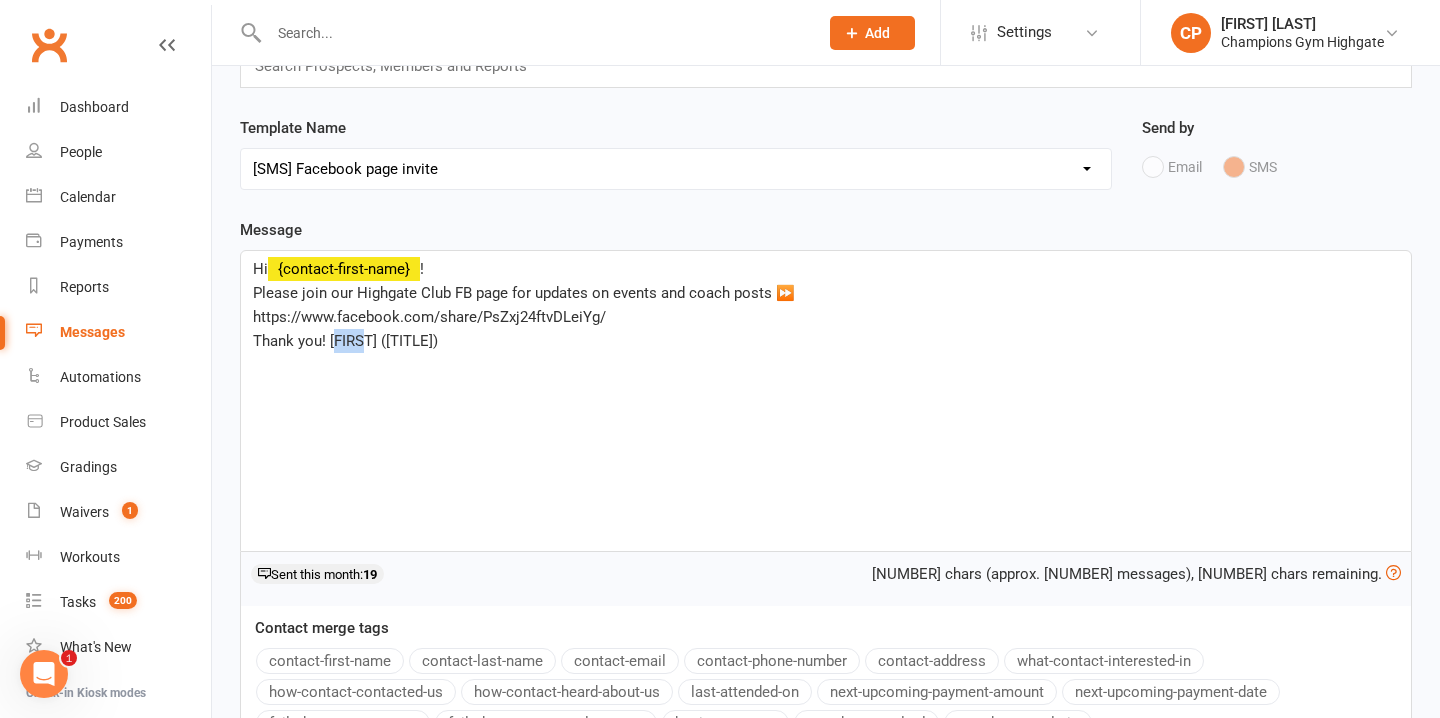 drag, startPoint x: 374, startPoint y: 342, endPoint x: 334, endPoint y: 342, distance: 40 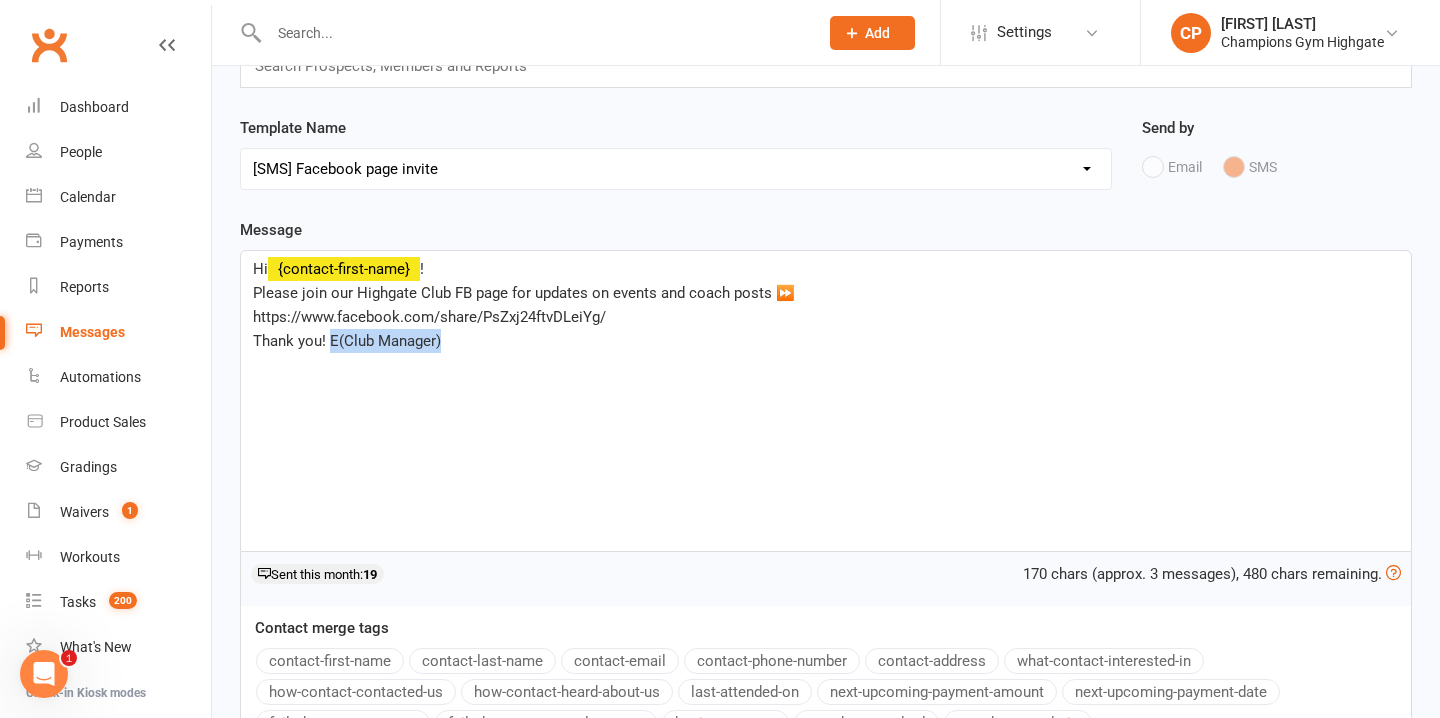 drag, startPoint x: 446, startPoint y: 346, endPoint x: 329, endPoint y: 344, distance: 117.01709 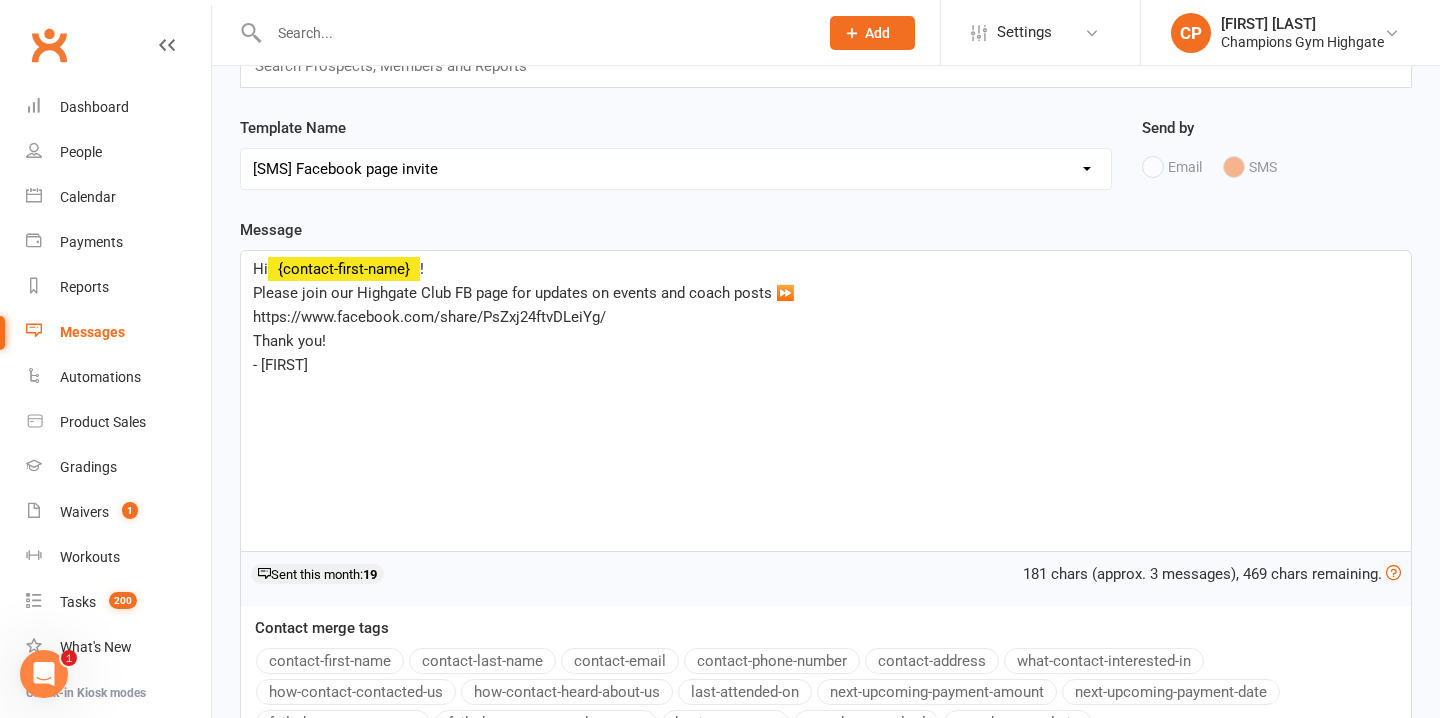 scroll, scrollTop: 0, scrollLeft: 0, axis: both 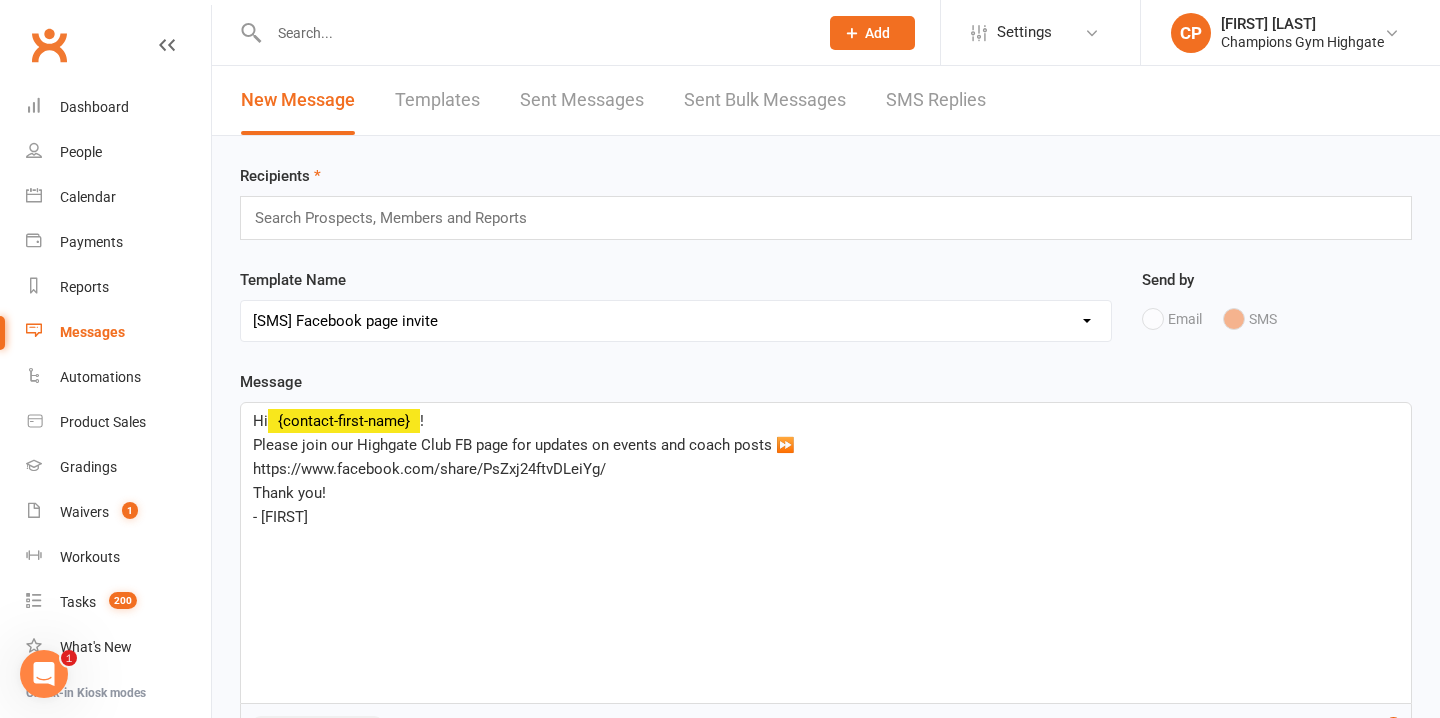 click on "Search Prospects, Members and Reports" at bounding box center (826, 218) 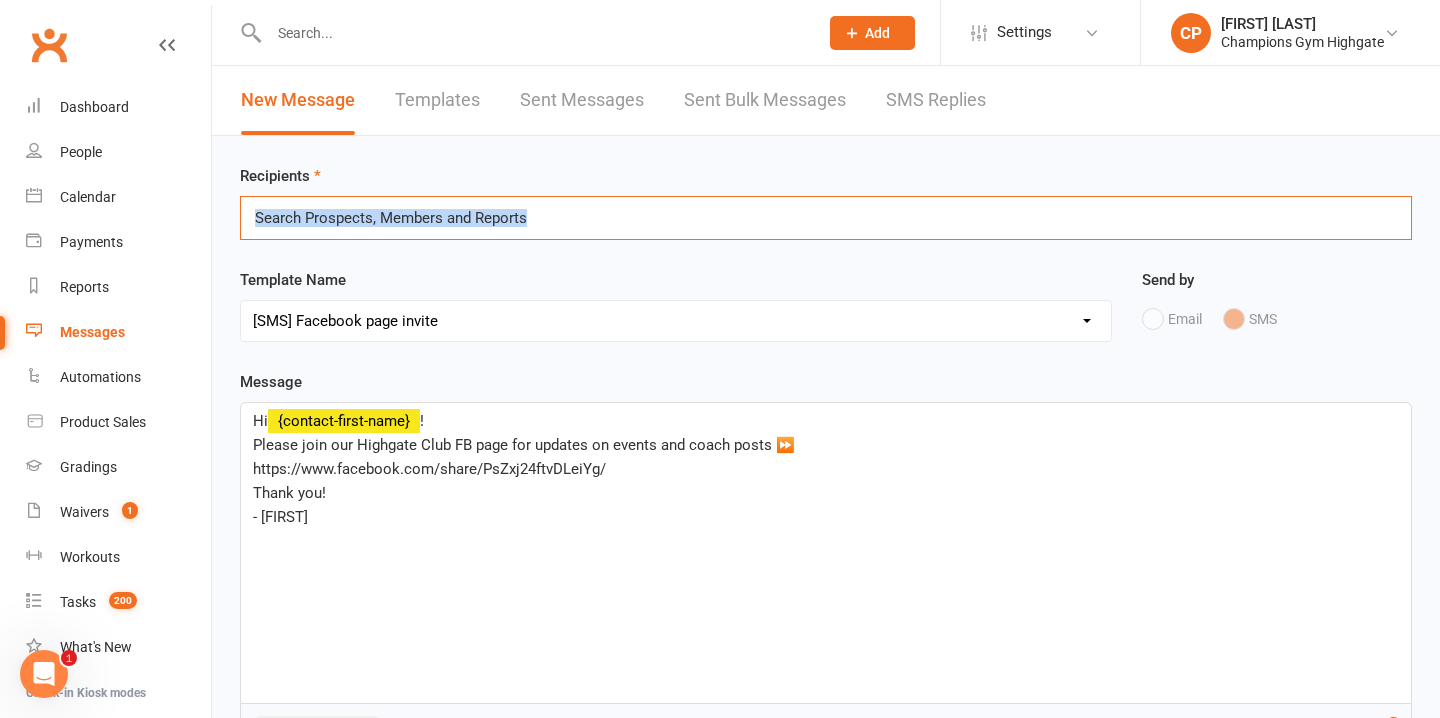 click on "Search Prospects, Members and Reports" at bounding box center [826, 218] 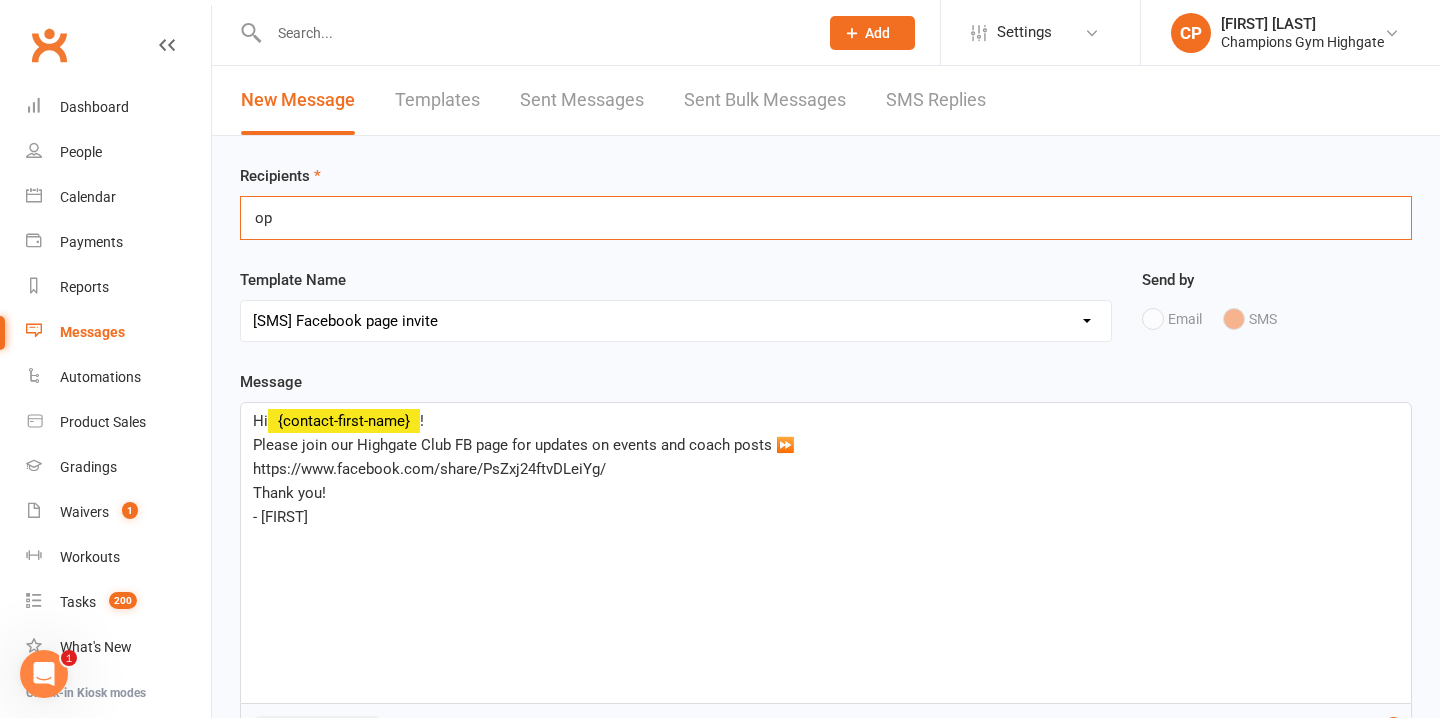 type on "o" 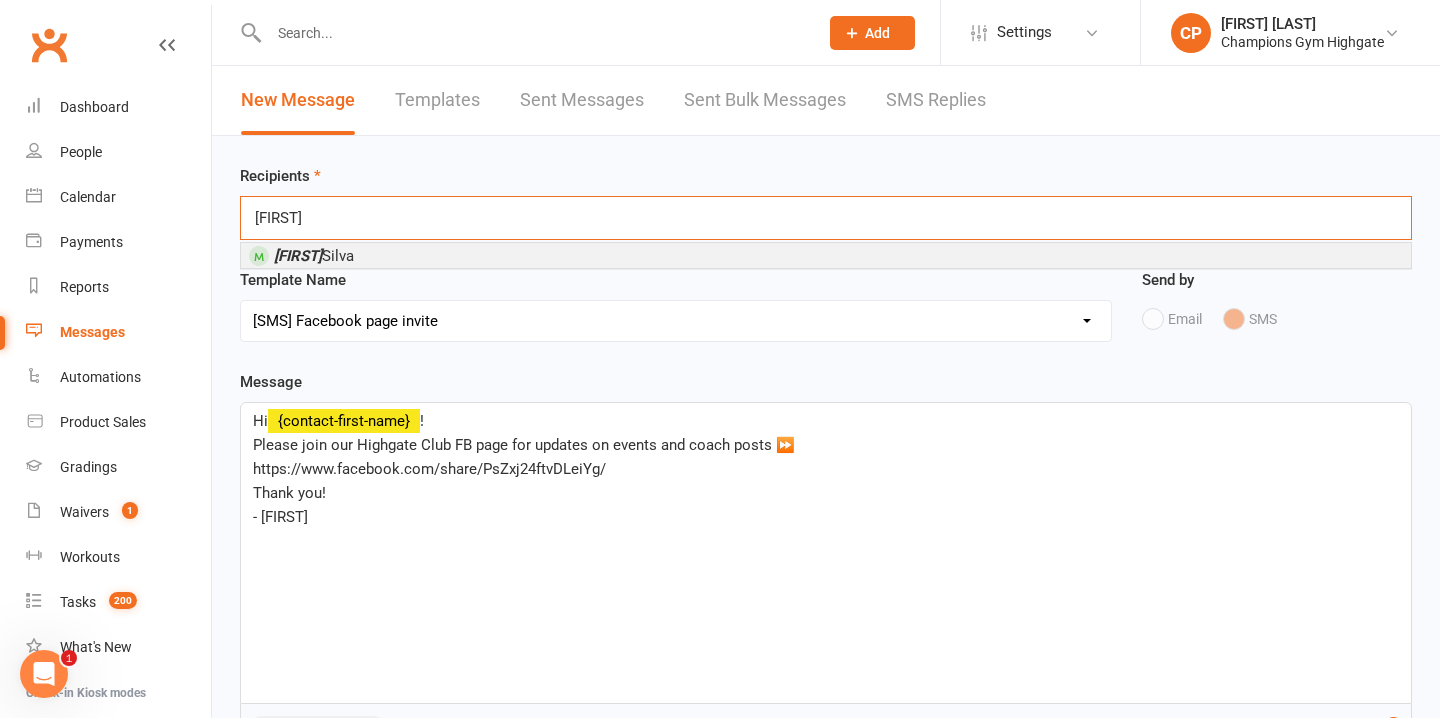 type on "pamela" 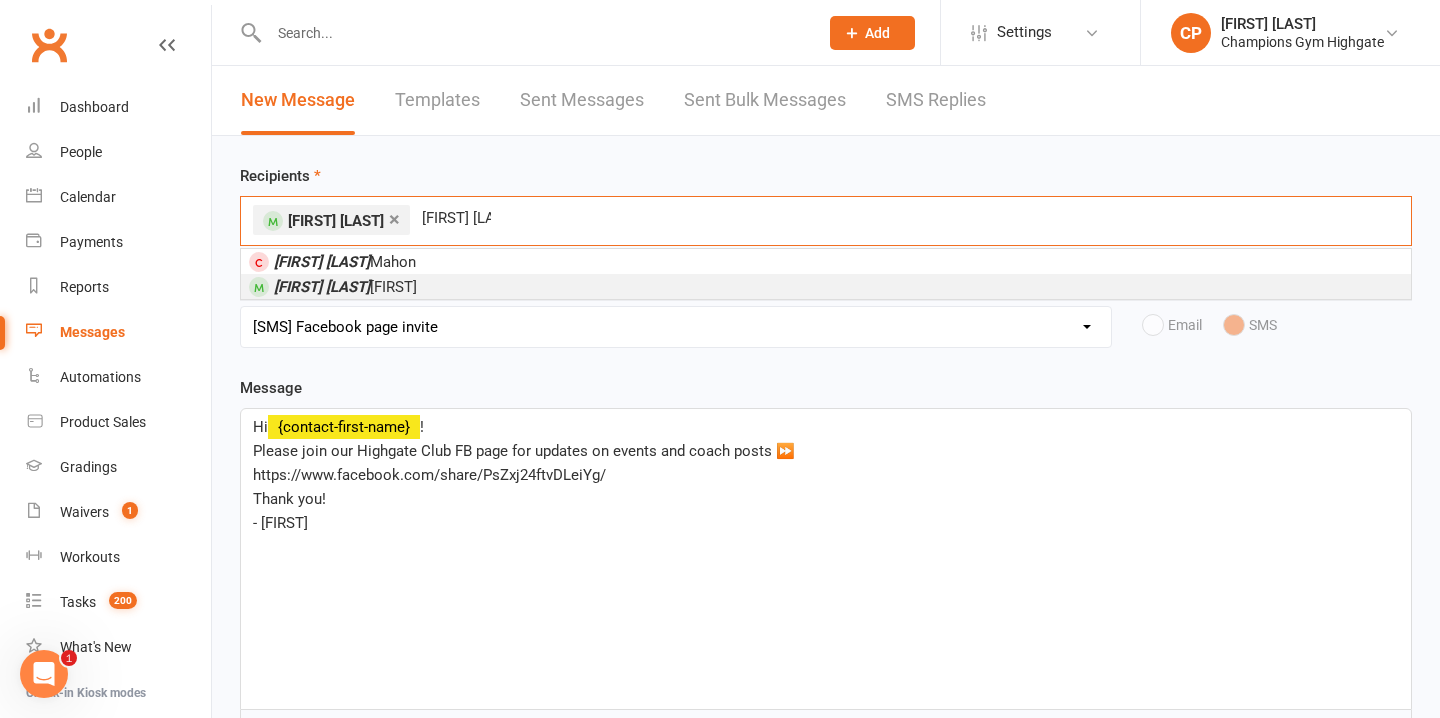 type on "james mc" 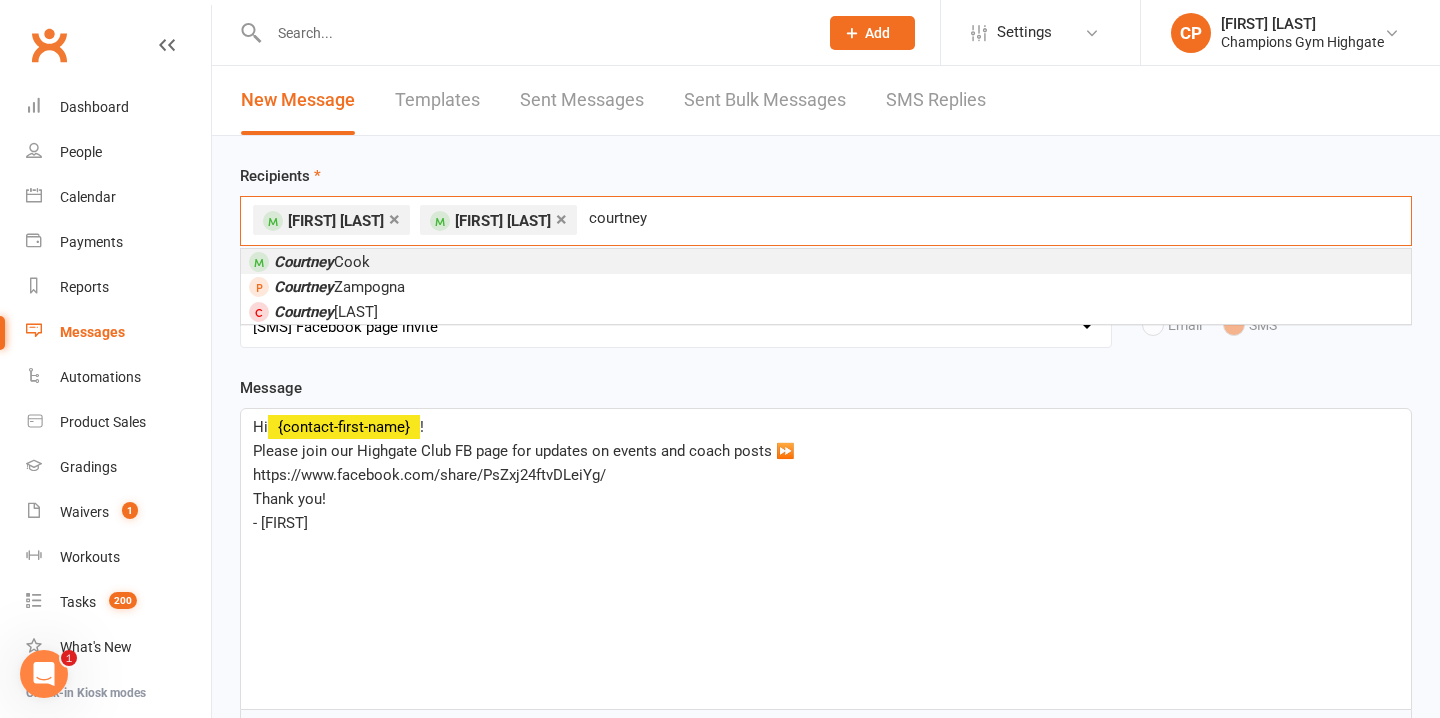 type on "courtney" 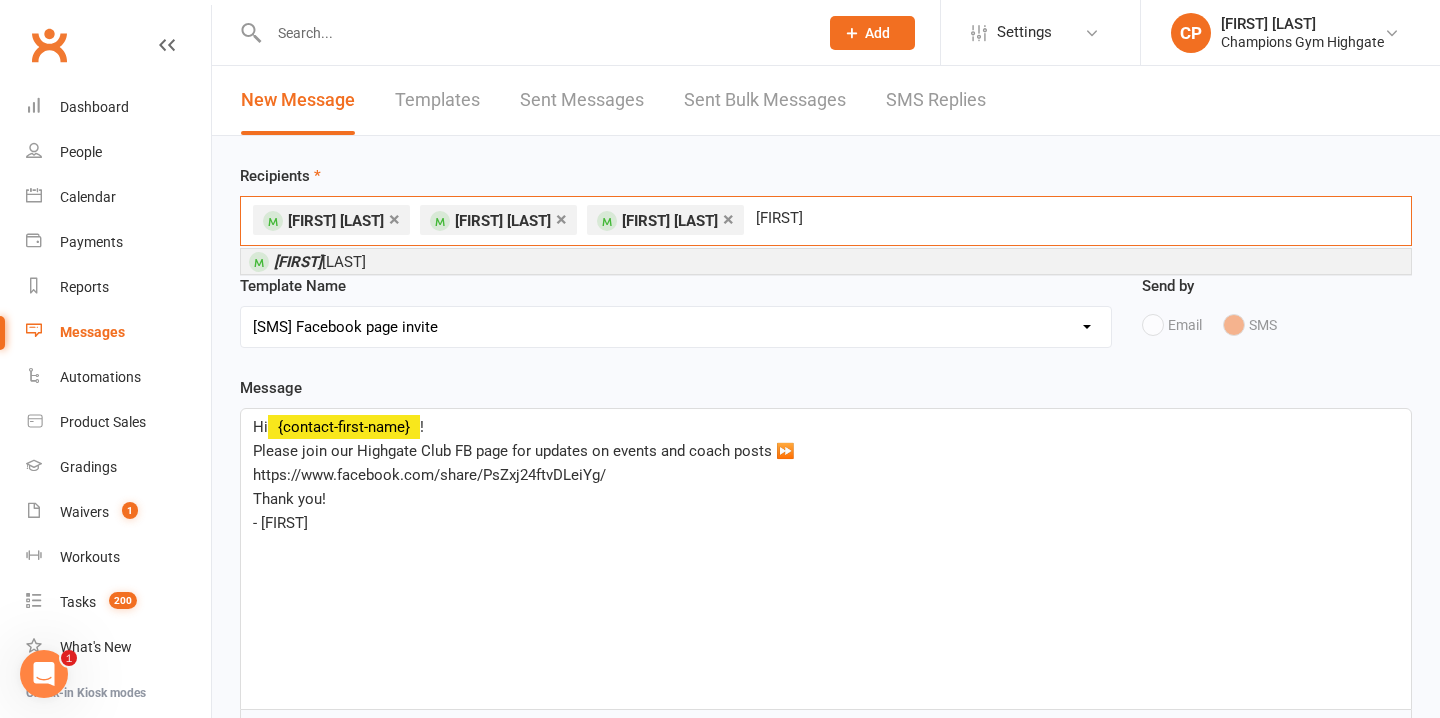 type on "sushmita" 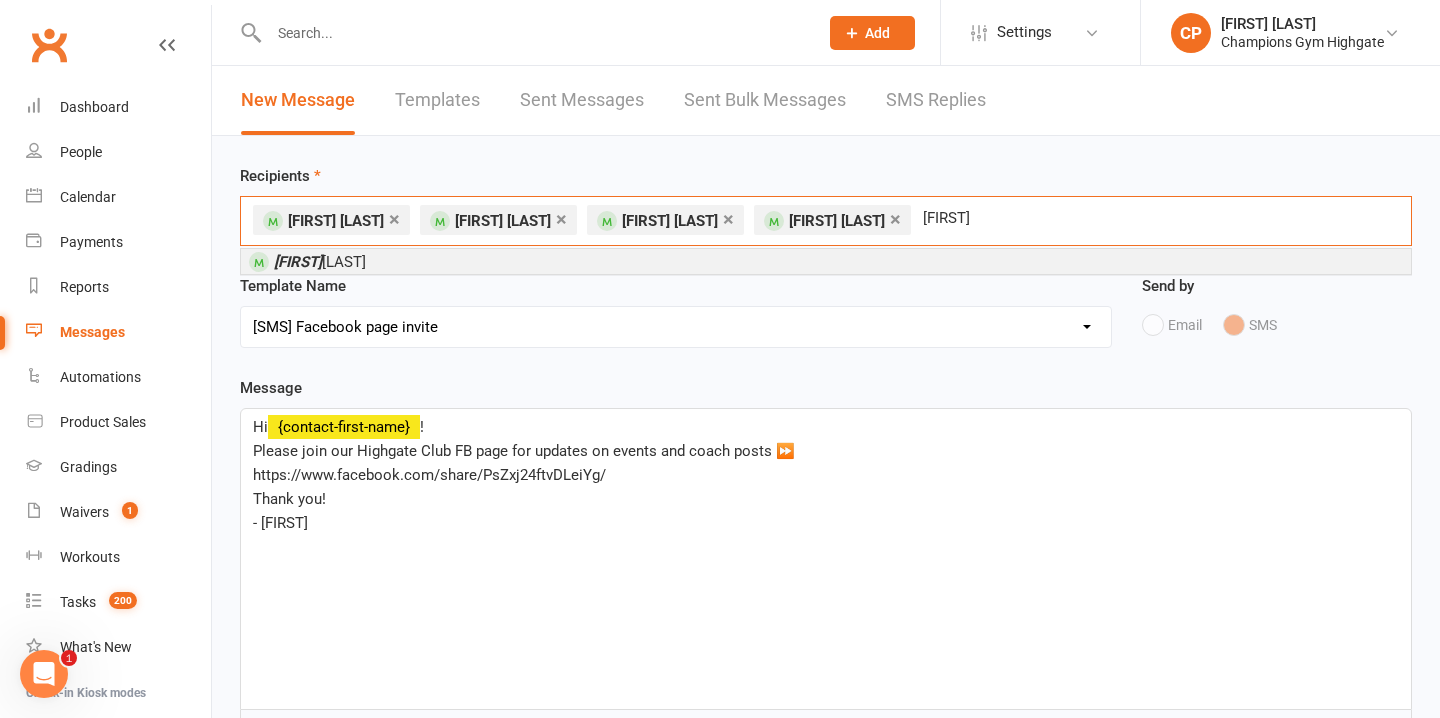 type on "silvia" 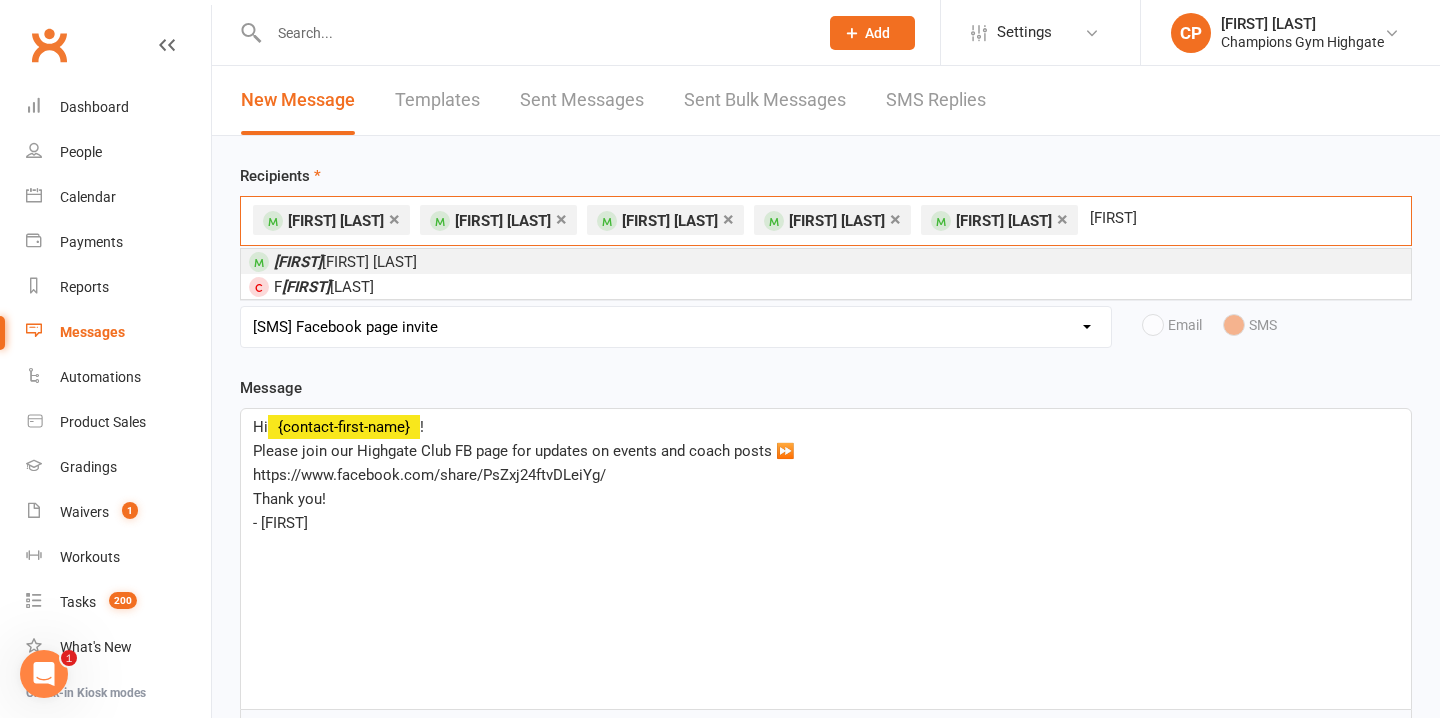 type on "lynn" 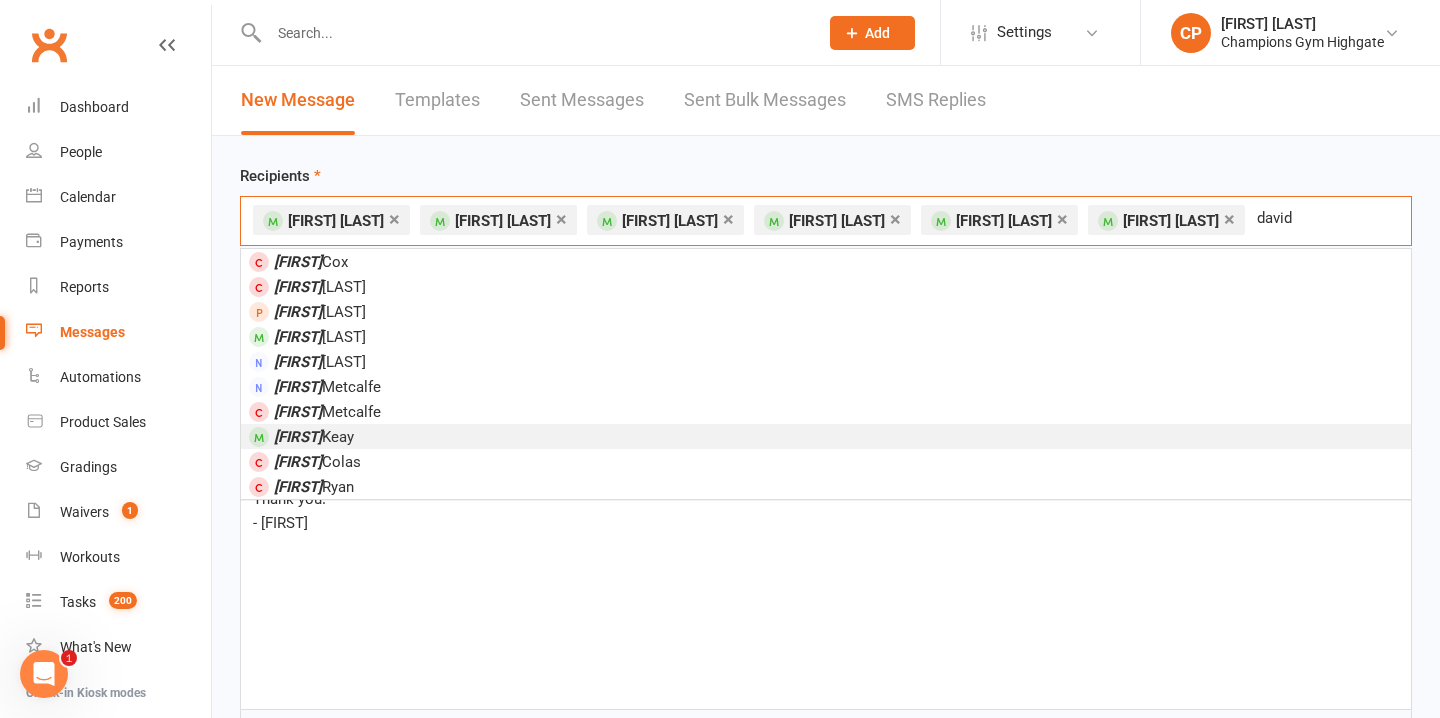 type on "david" 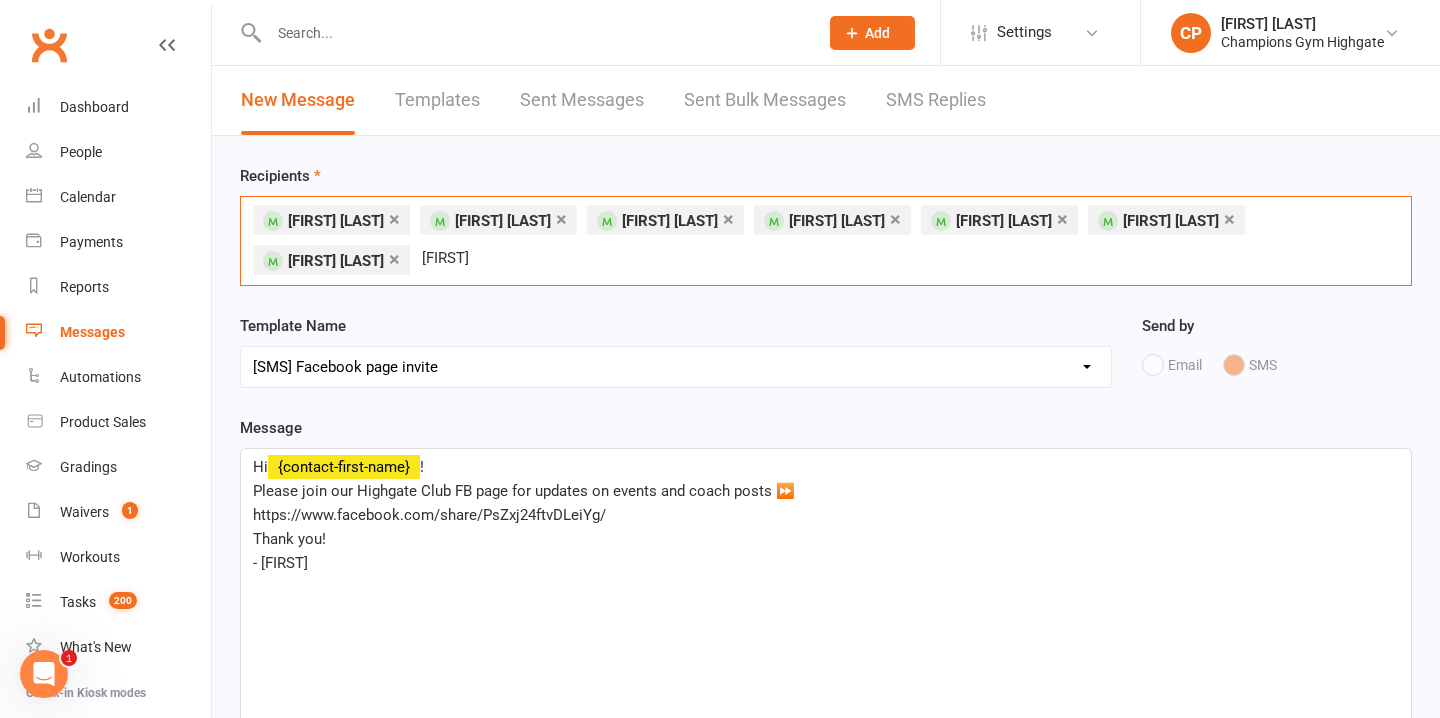 click on "anglelina" at bounding box center (454, 258) 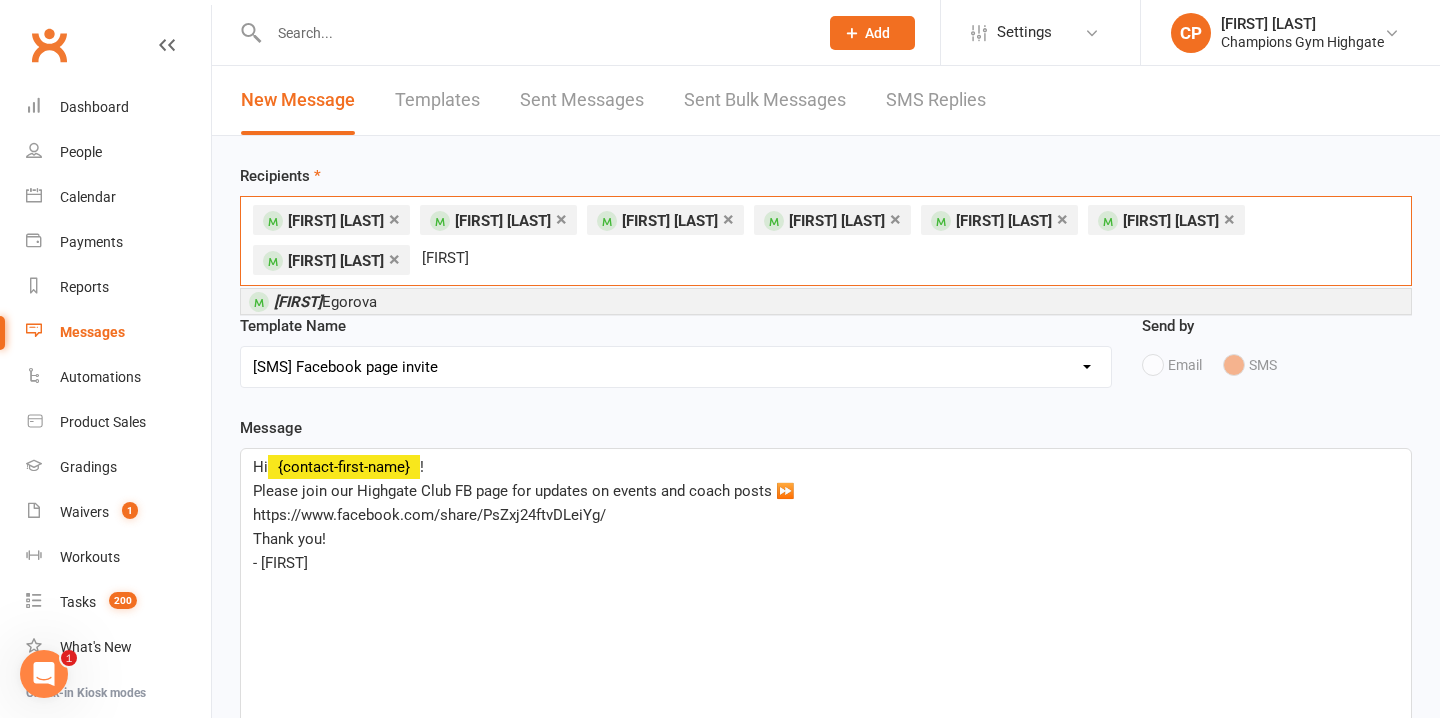 type on "angelina" 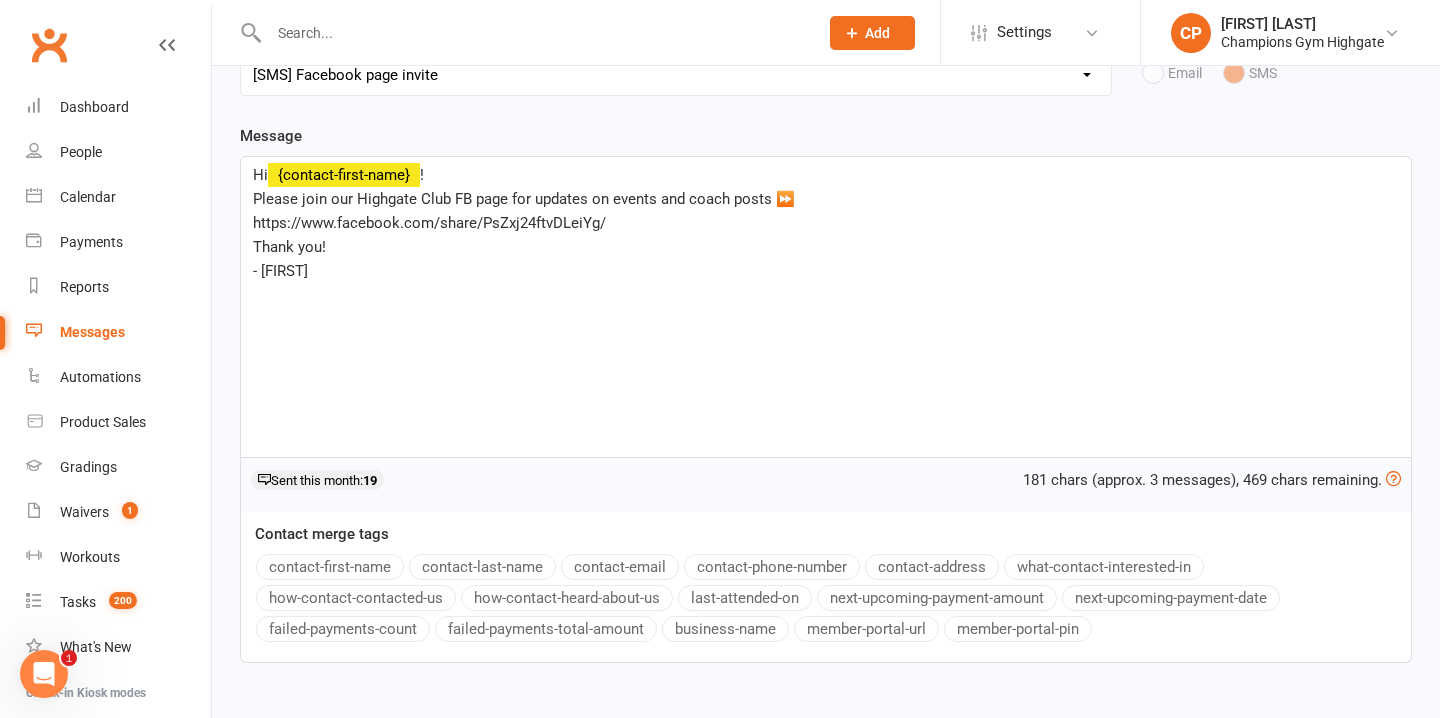 scroll, scrollTop: 416, scrollLeft: 0, axis: vertical 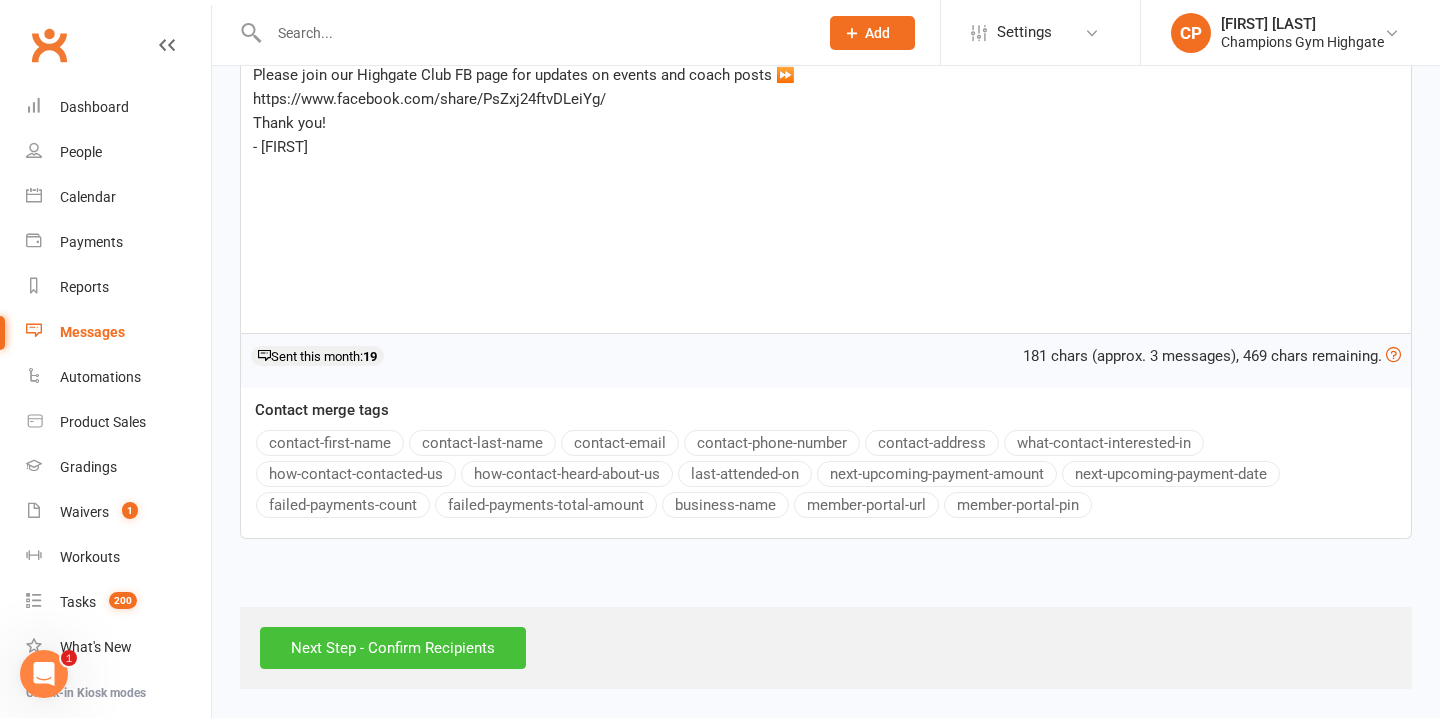 click on "Next Step - Confirm Recipients" at bounding box center (393, 648) 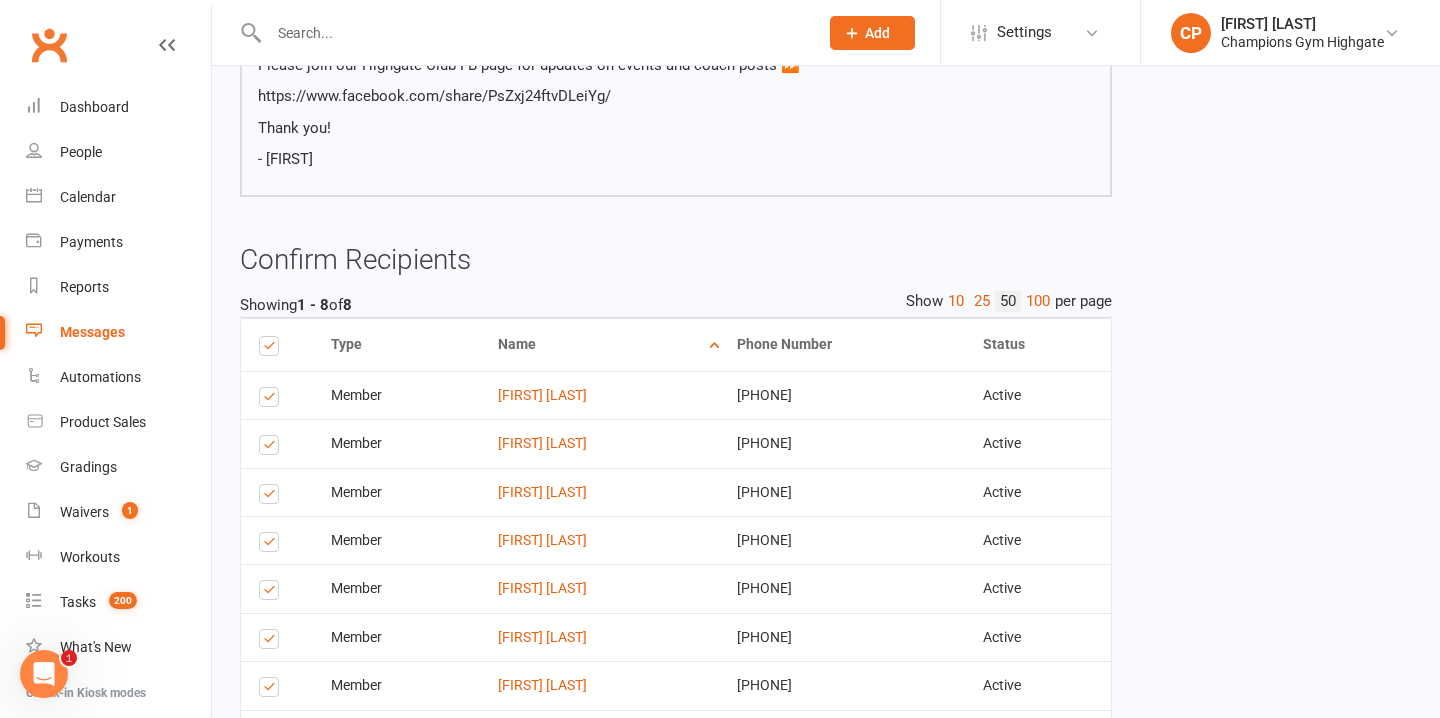 scroll, scrollTop: 467, scrollLeft: 0, axis: vertical 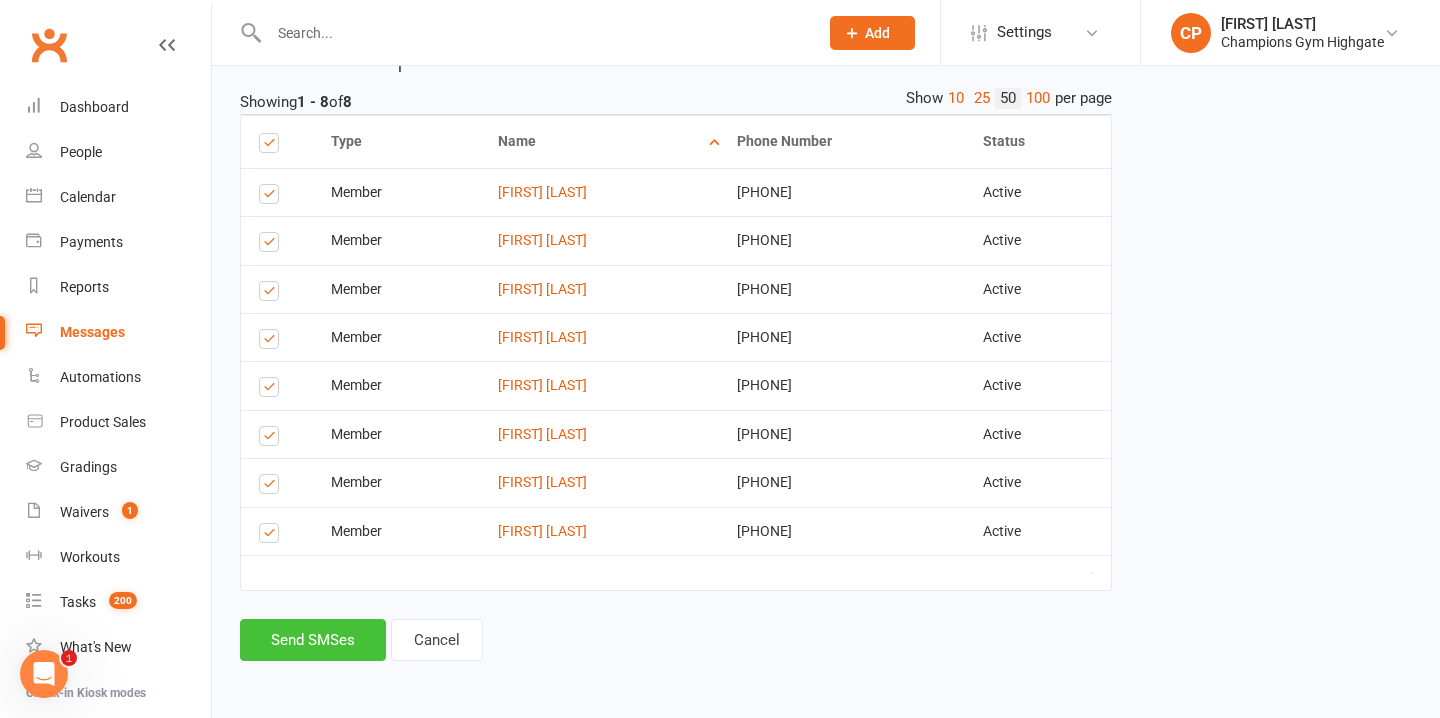 click on "Send SMSes" at bounding box center [313, 640] 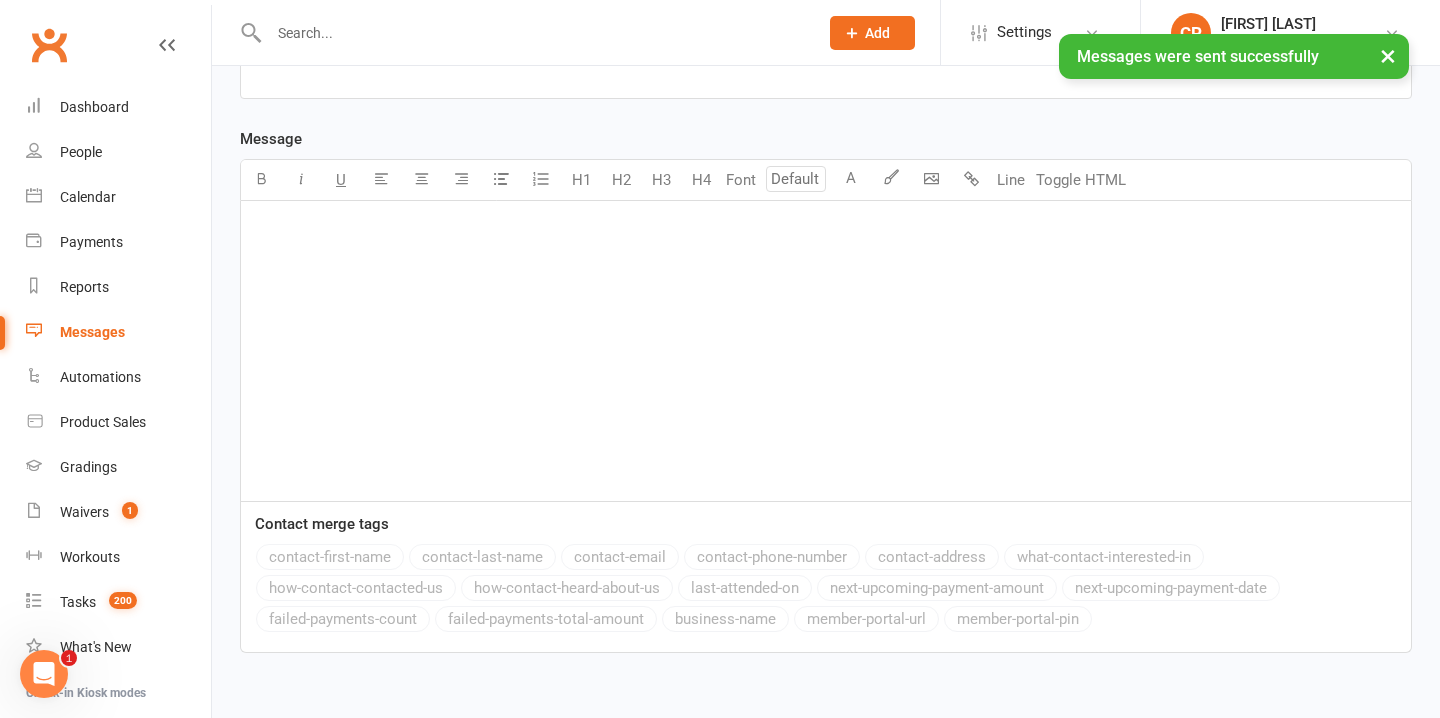 scroll, scrollTop: 0, scrollLeft: 0, axis: both 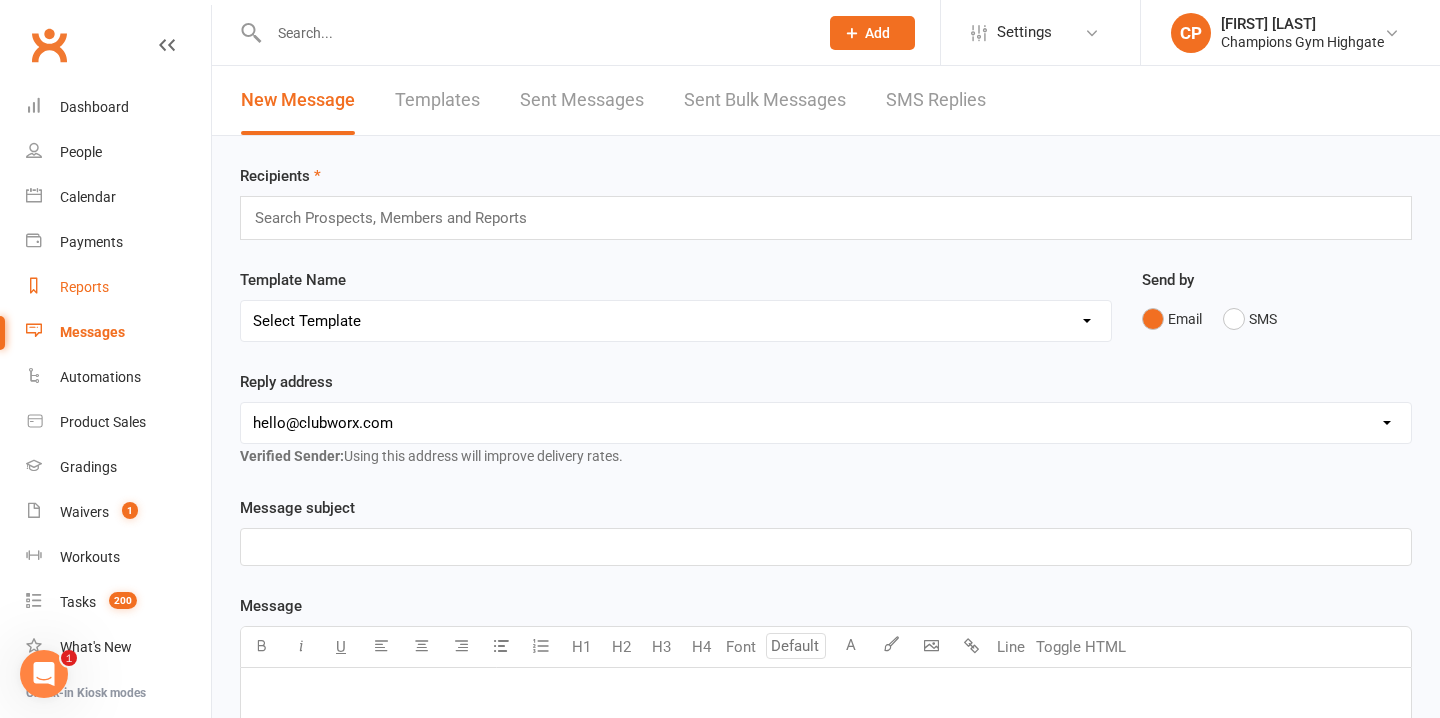 click on "Reports" at bounding box center [118, 287] 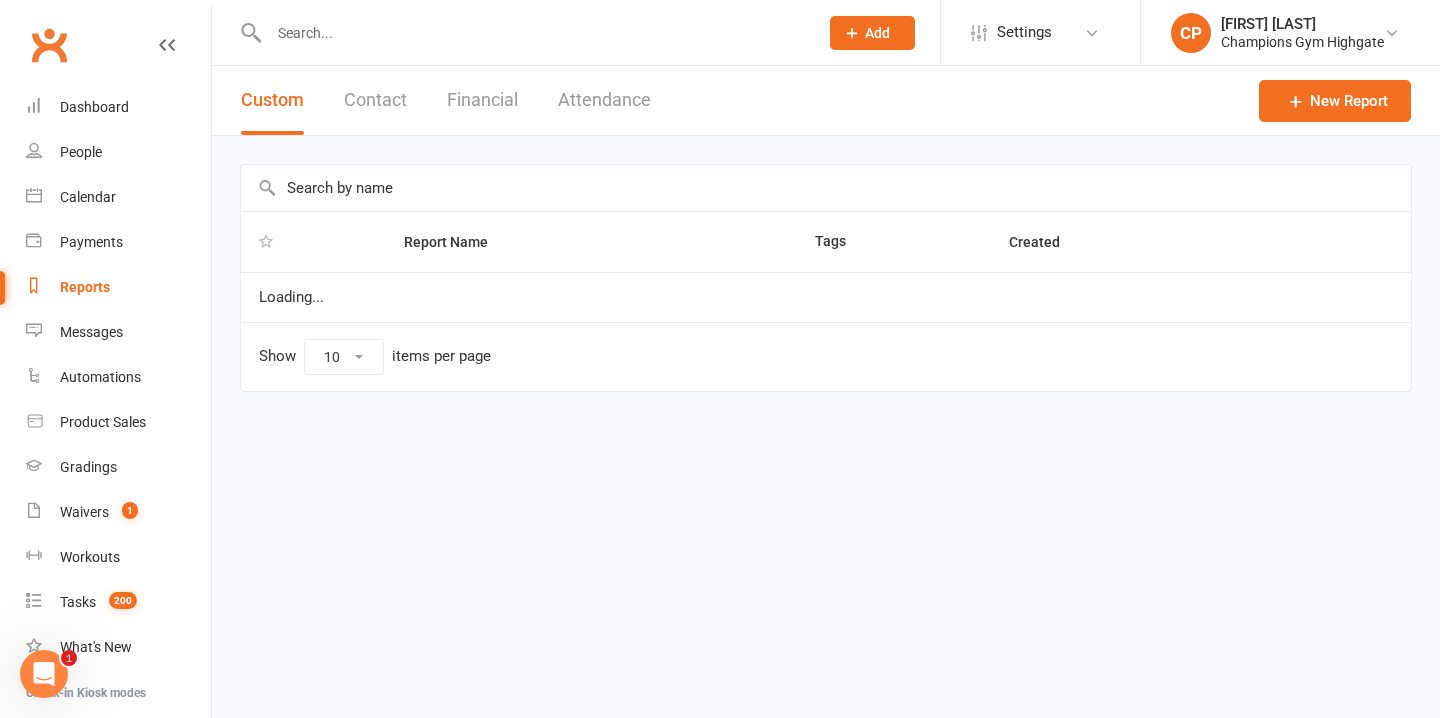 click at bounding box center [826, 188] 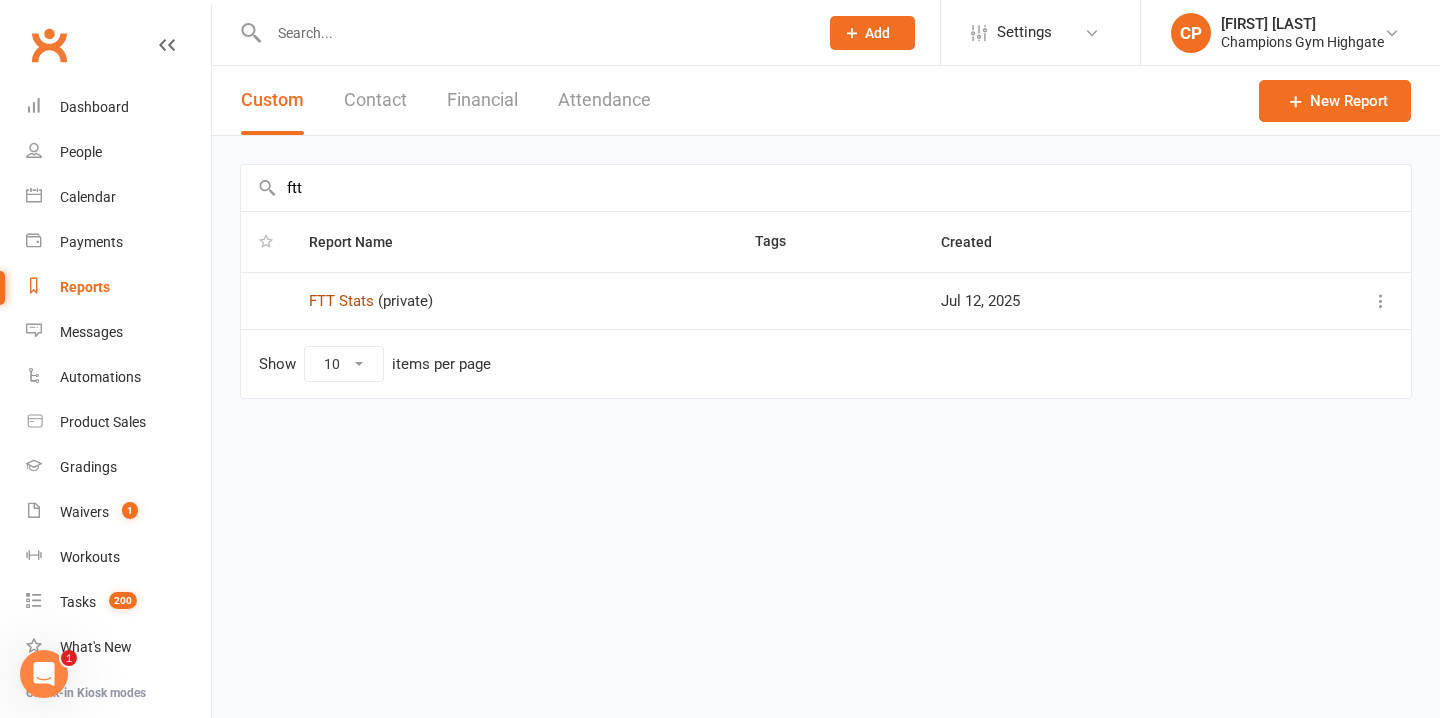 type on "ftt" 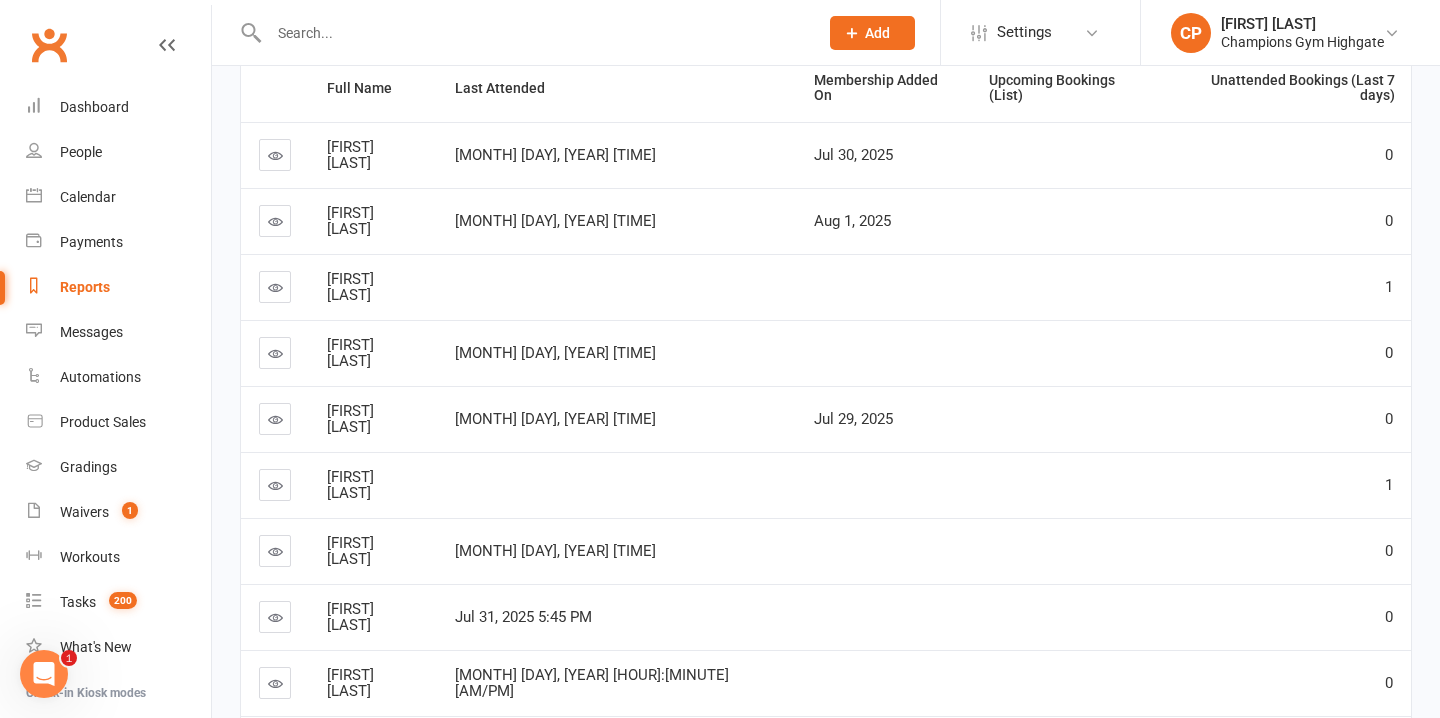 scroll, scrollTop: 323, scrollLeft: 0, axis: vertical 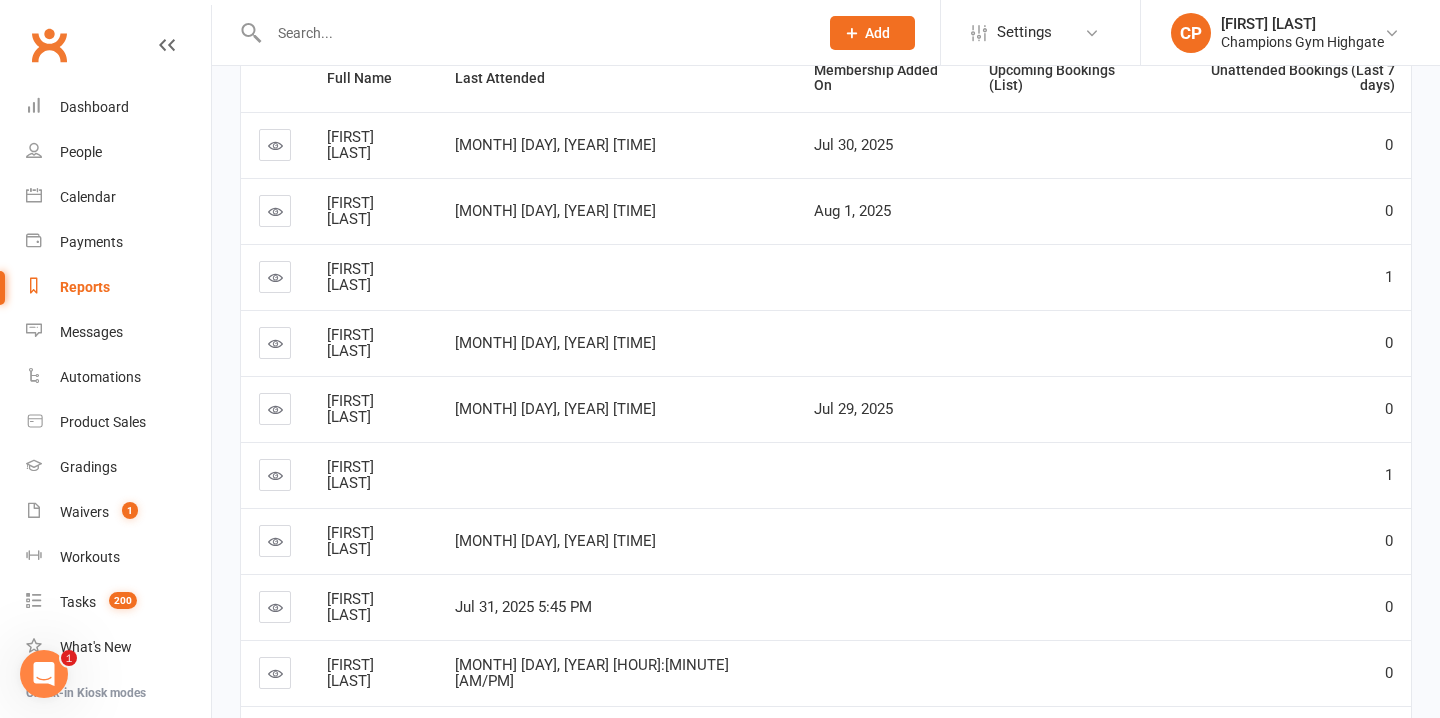 click at bounding box center (275, 145) 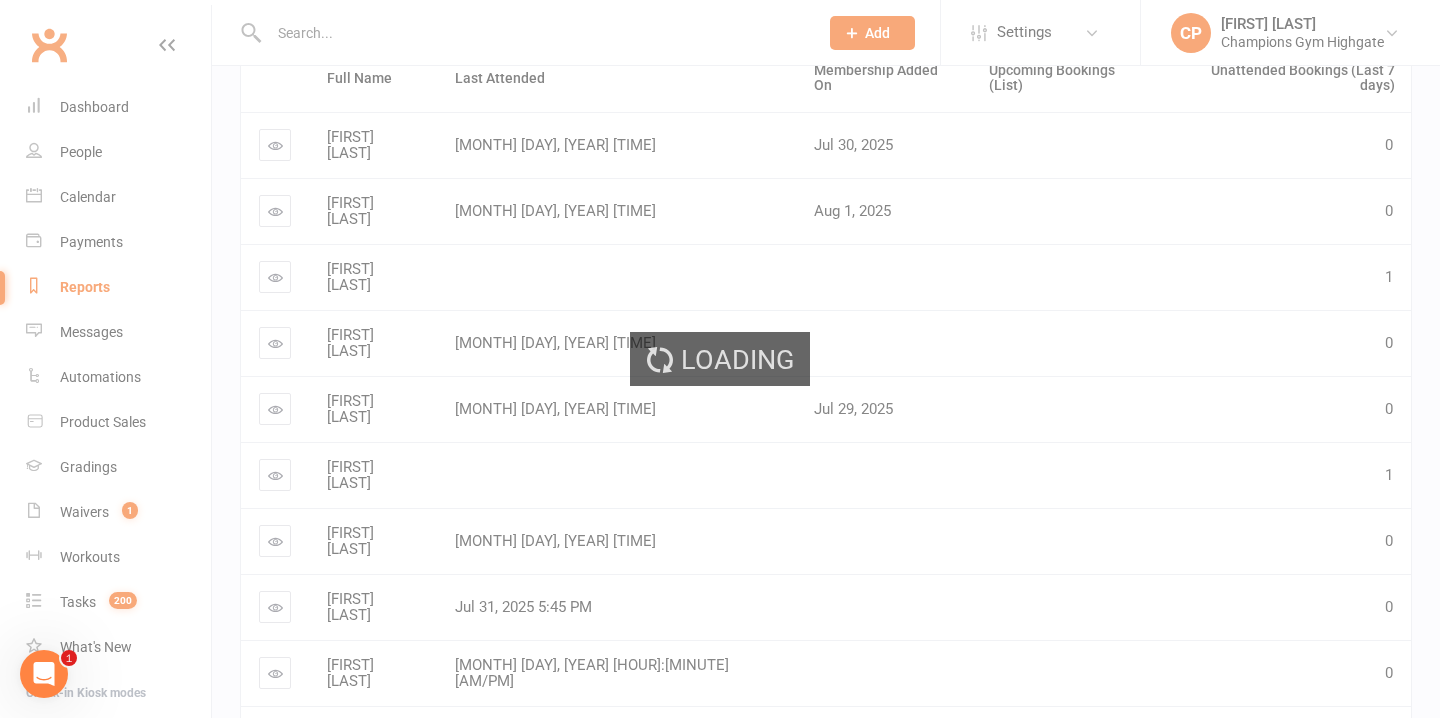 scroll, scrollTop: 0, scrollLeft: 0, axis: both 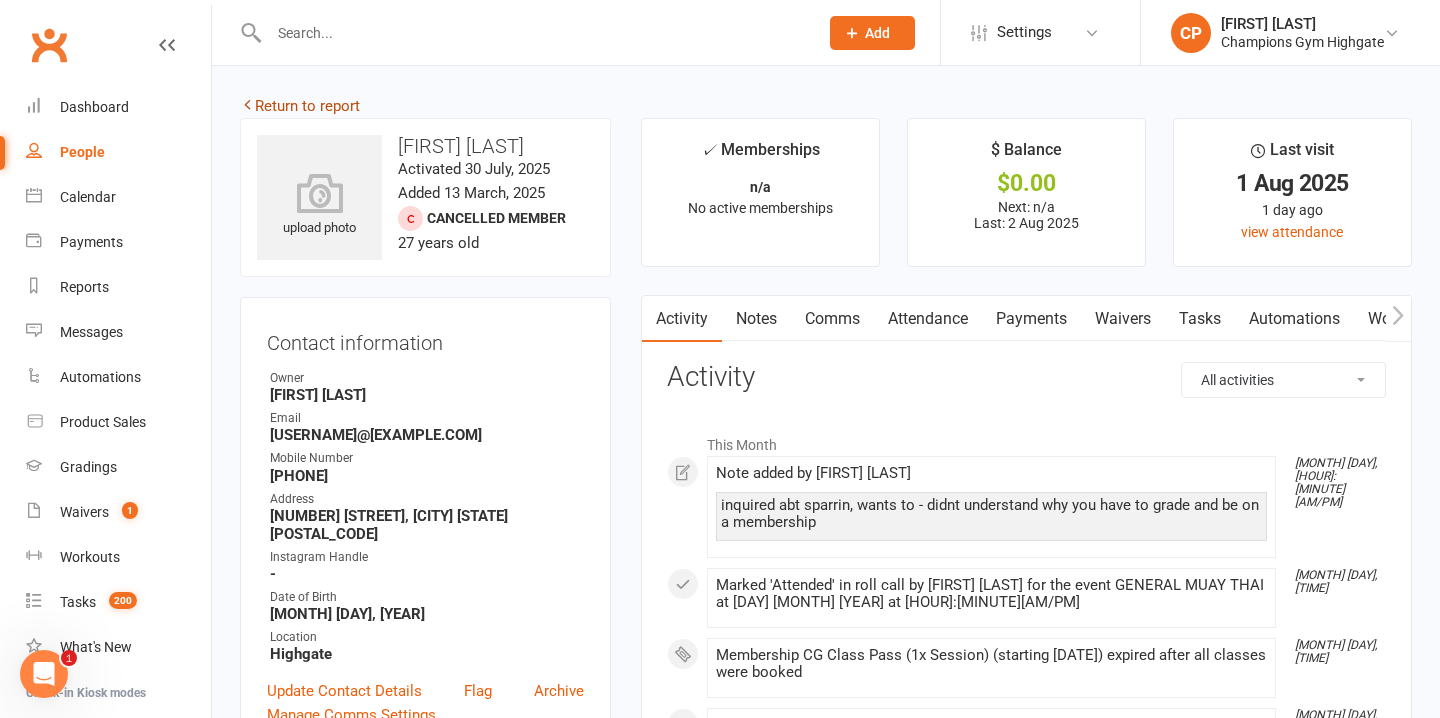 click on "Return to report" at bounding box center [300, 106] 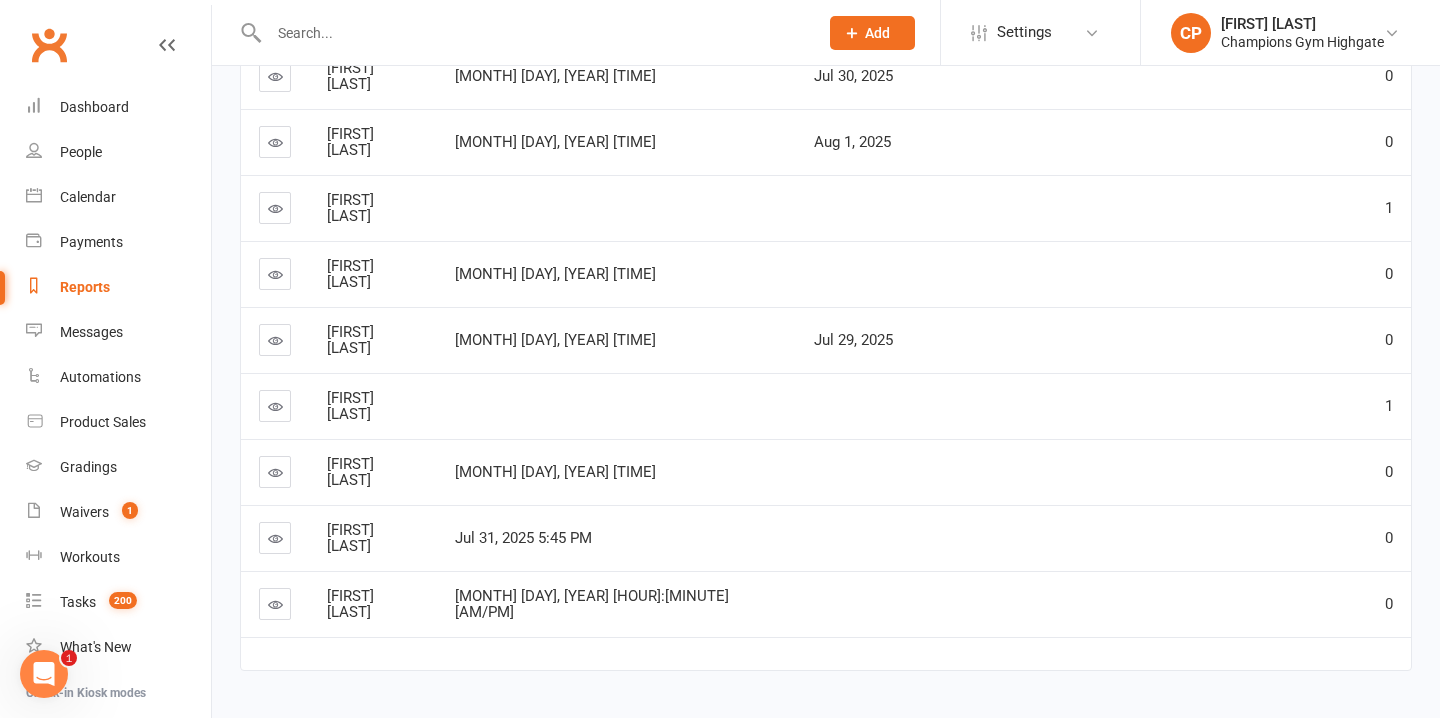scroll, scrollTop: 415, scrollLeft: 0, axis: vertical 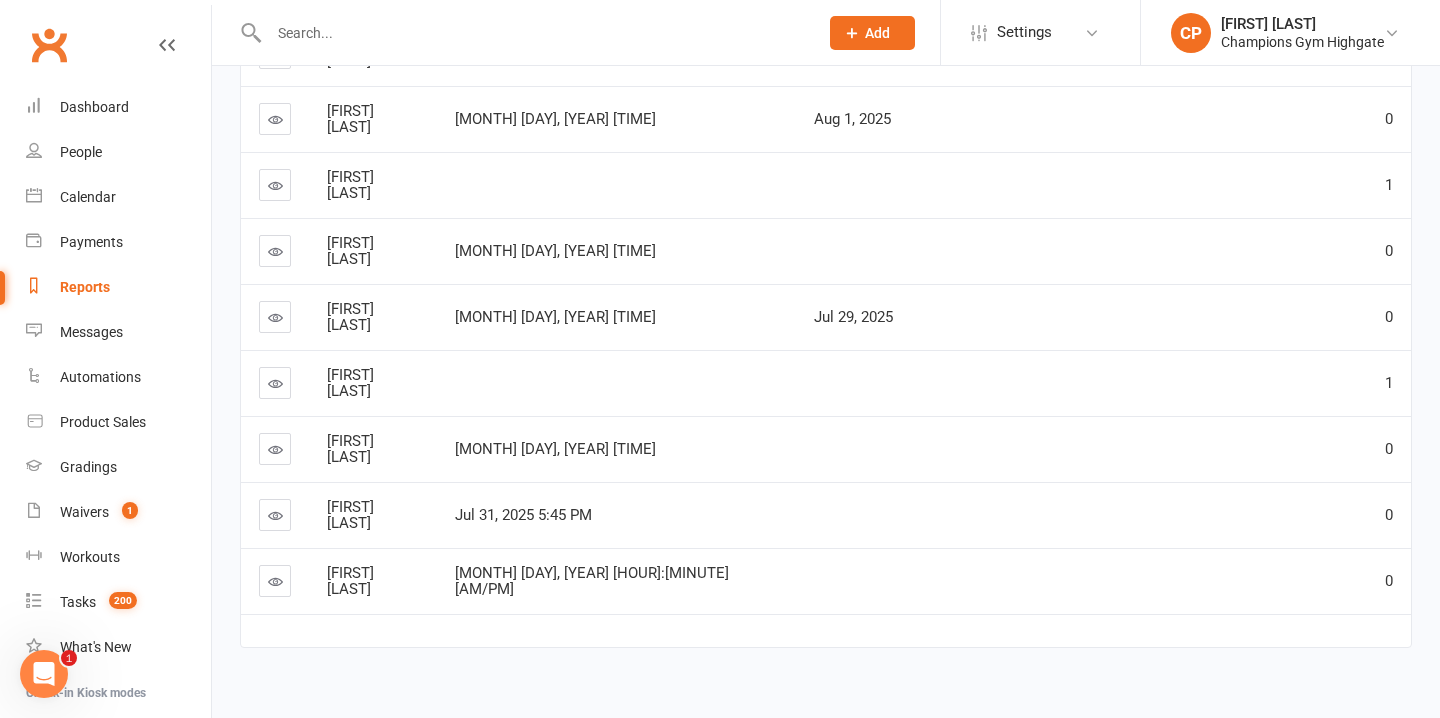 click on "Lee Kenny" at bounding box center [373, 185] 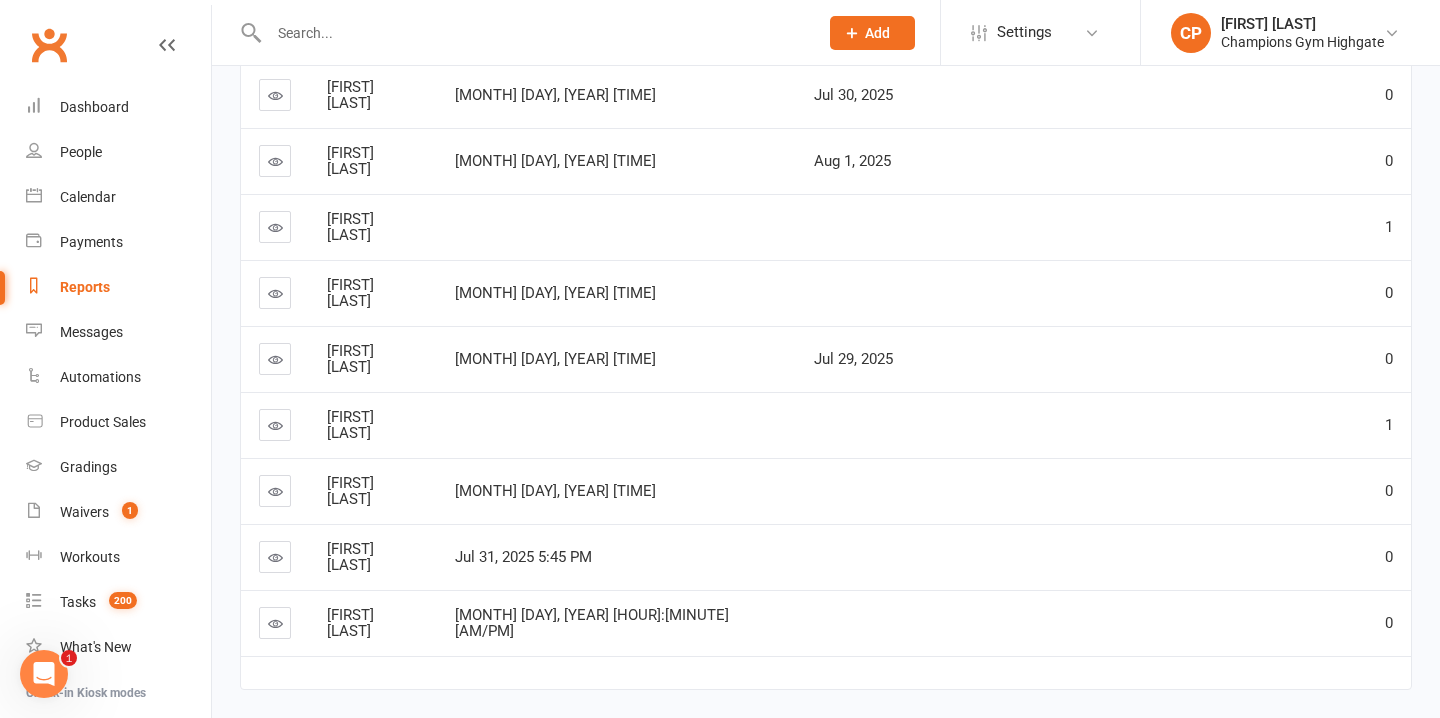 scroll, scrollTop: 393, scrollLeft: 0, axis: vertical 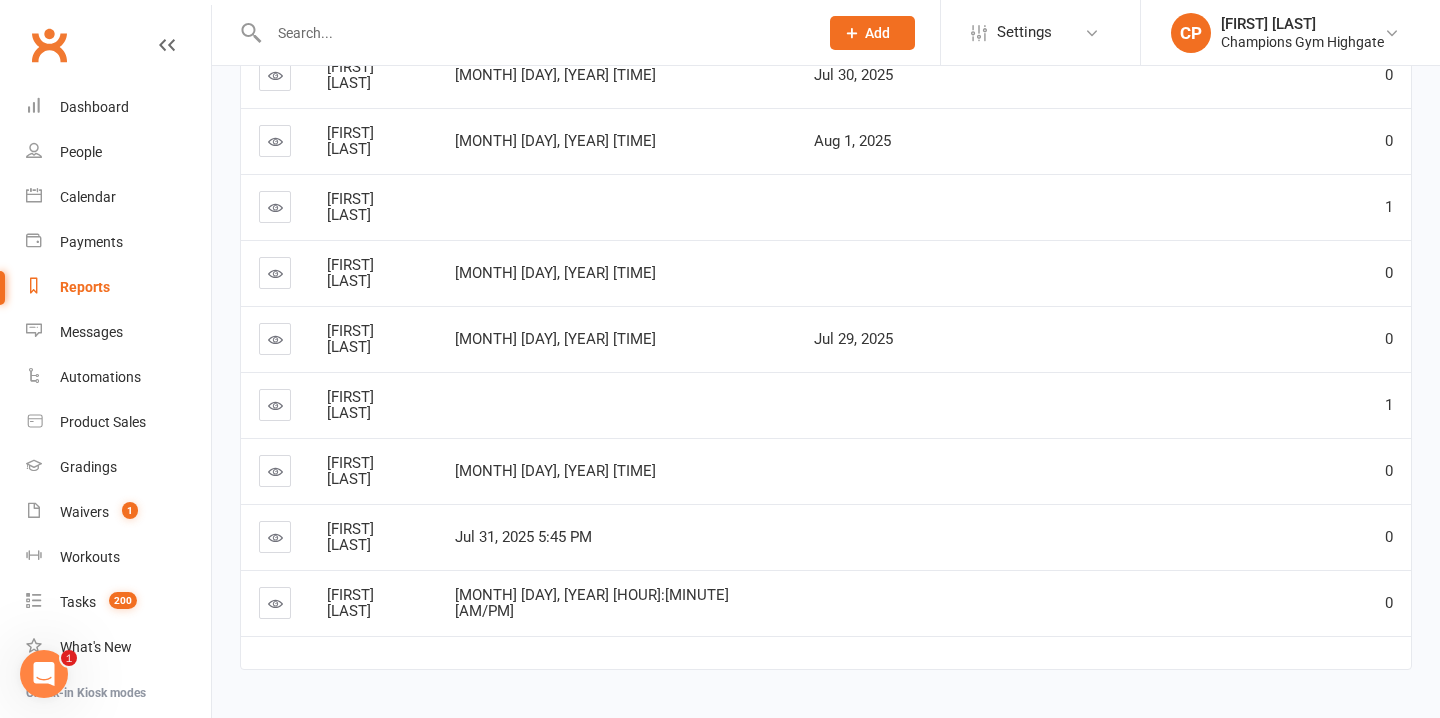 click on "Jul 28, 2025 5:45 PM" at bounding box center [616, 273] 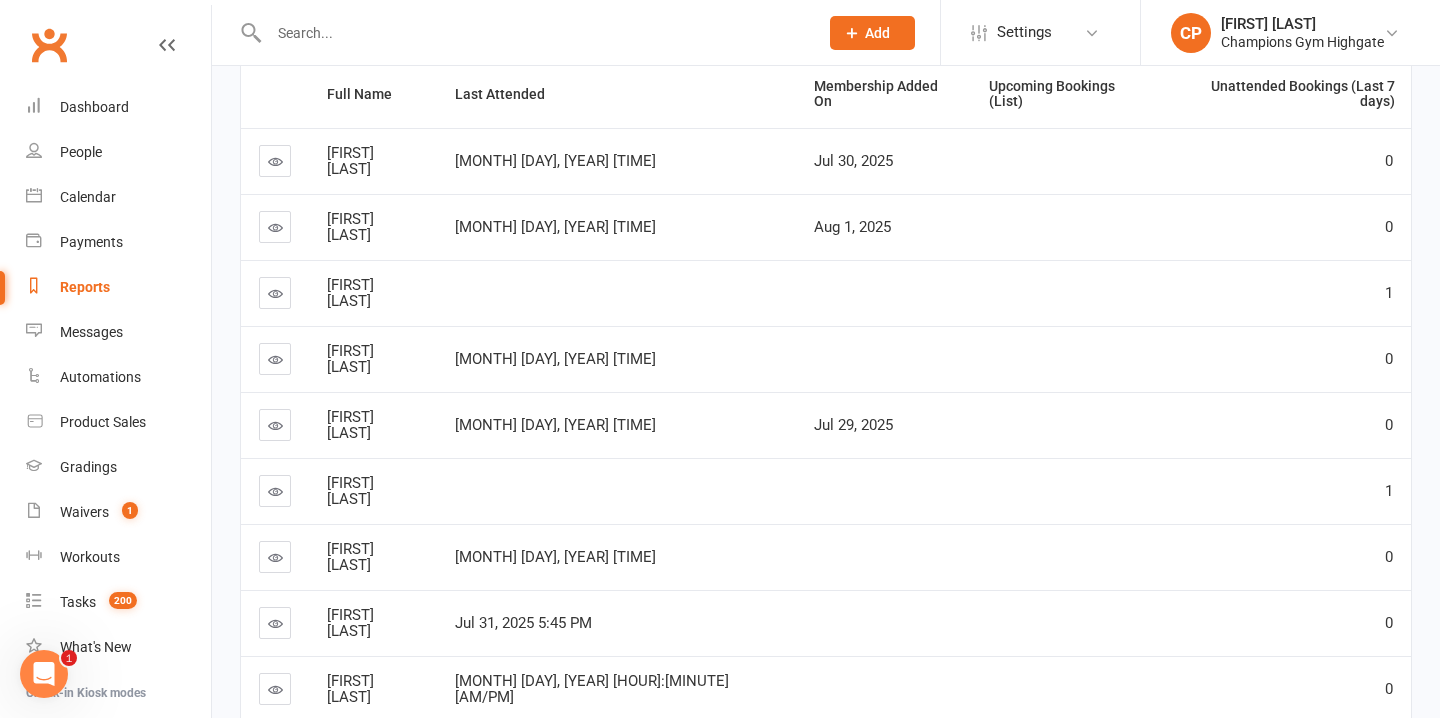 scroll, scrollTop: 309, scrollLeft: 0, axis: vertical 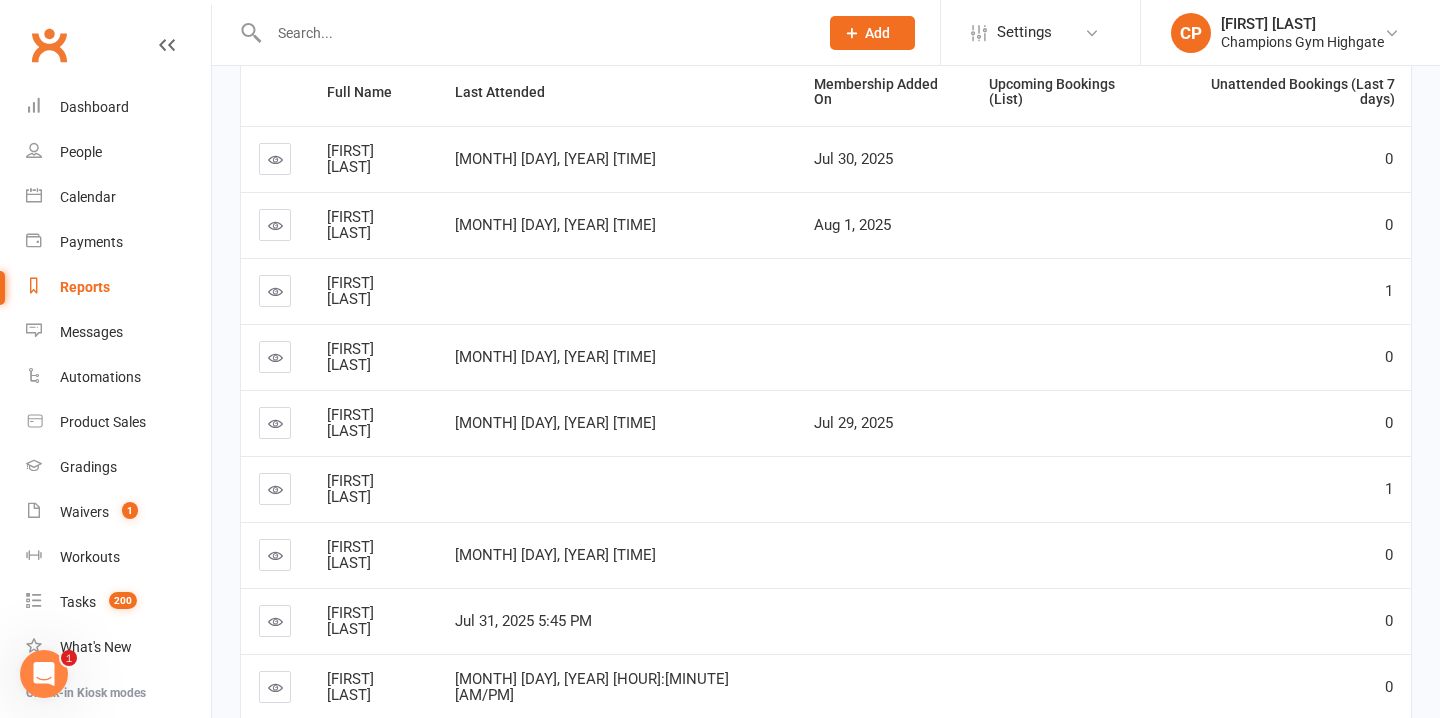 click at bounding box center [275, 423] 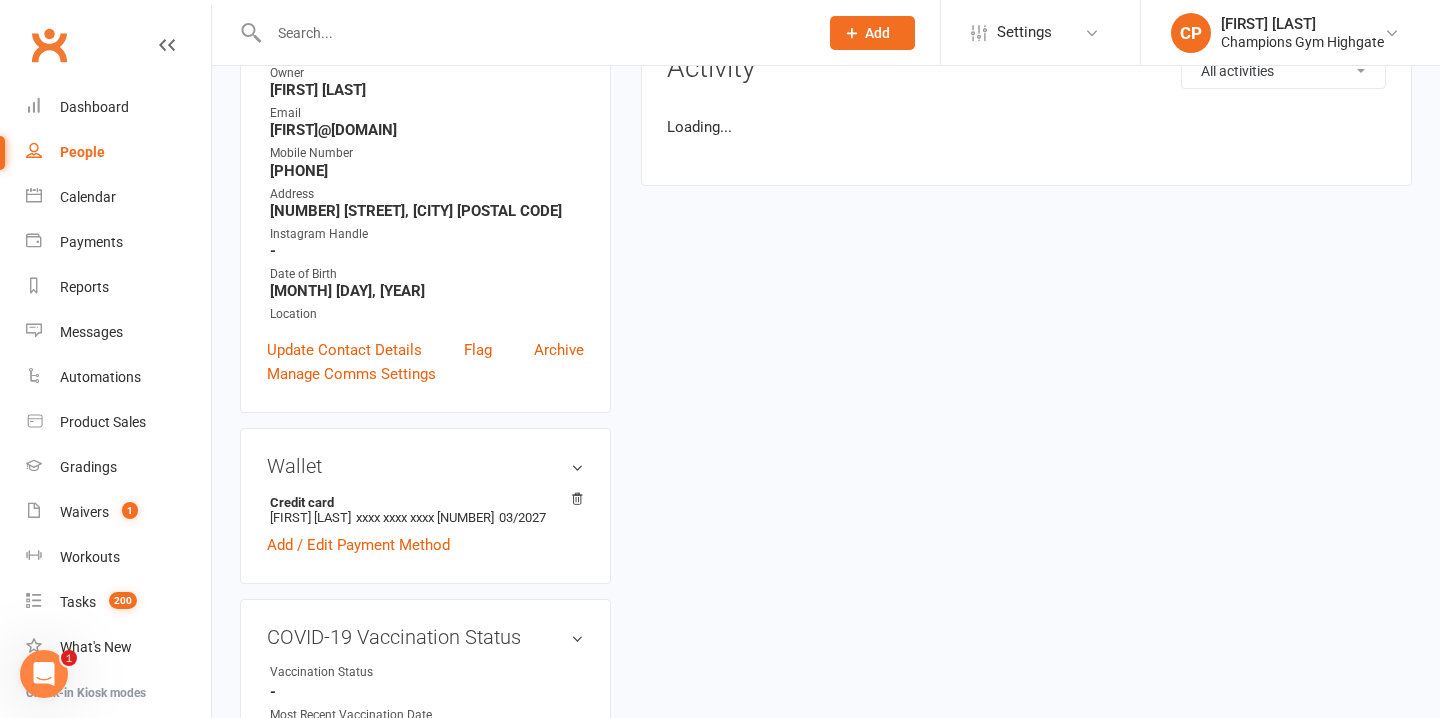 scroll, scrollTop: 0, scrollLeft: 0, axis: both 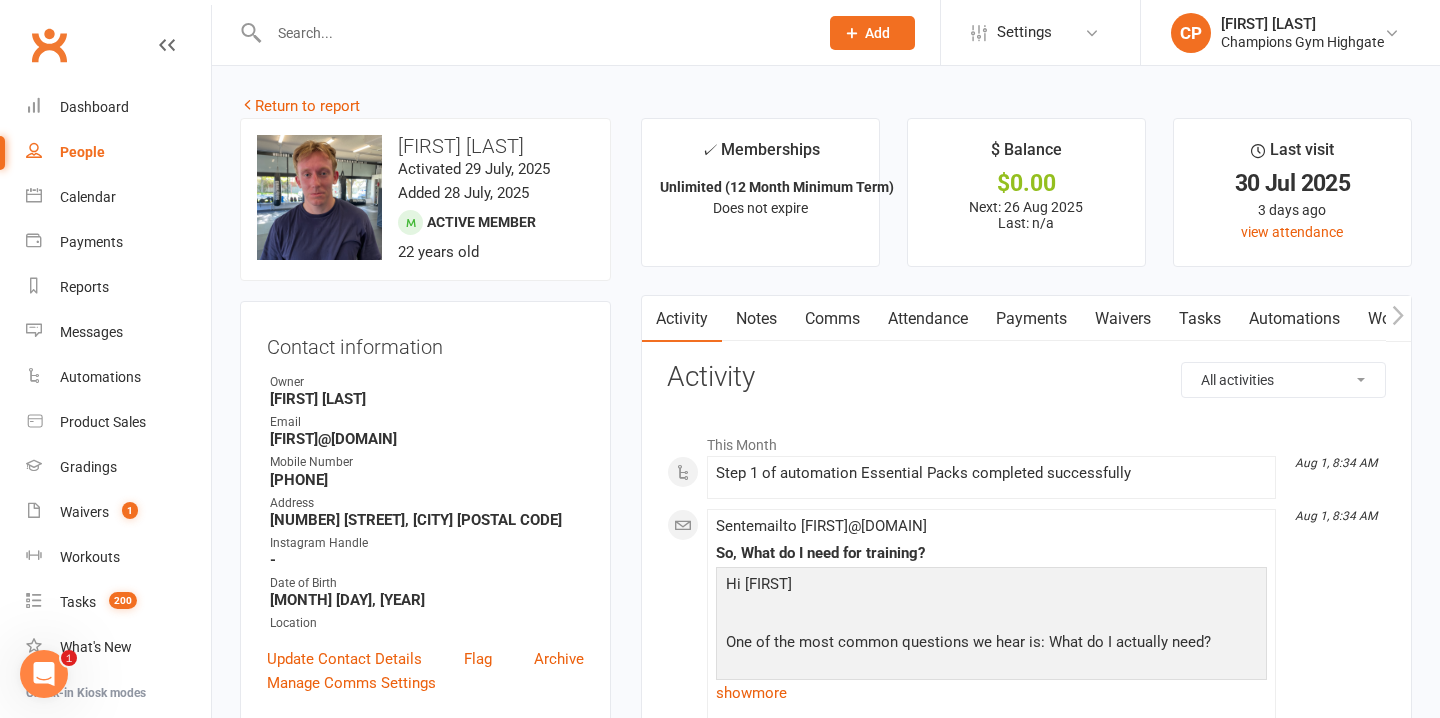 click on "Notes" at bounding box center (756, 319) 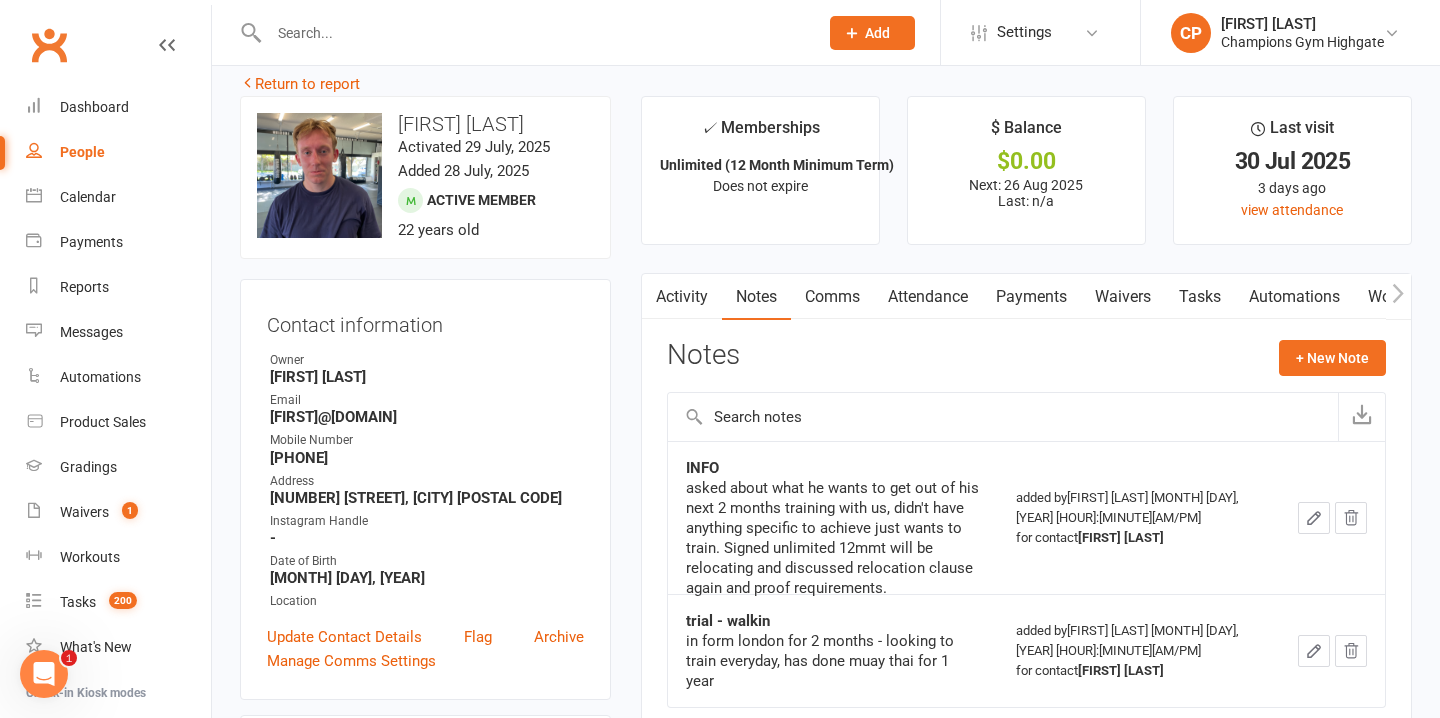 scroll, scrollTop: 0, scrollLeft: 0, axis: both 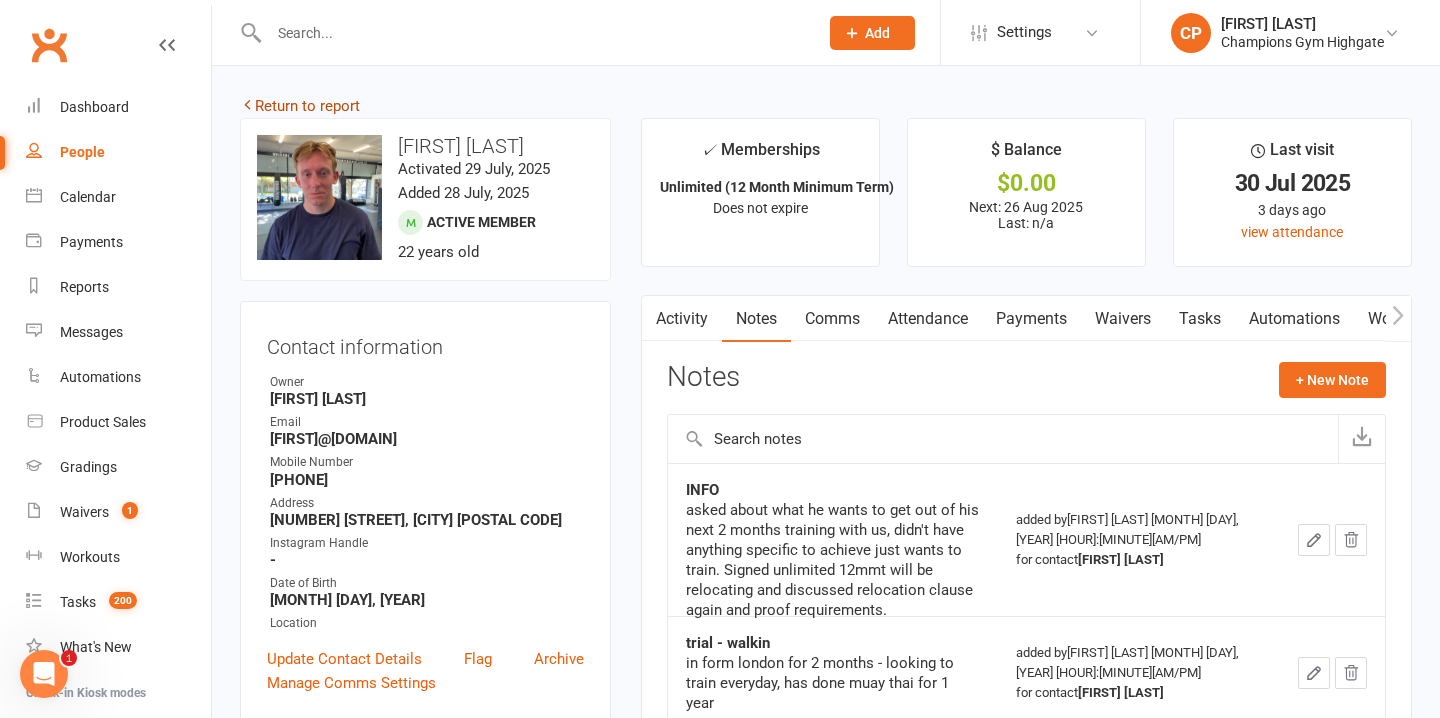 click on "Return to report" at bounding box center (300, 106) 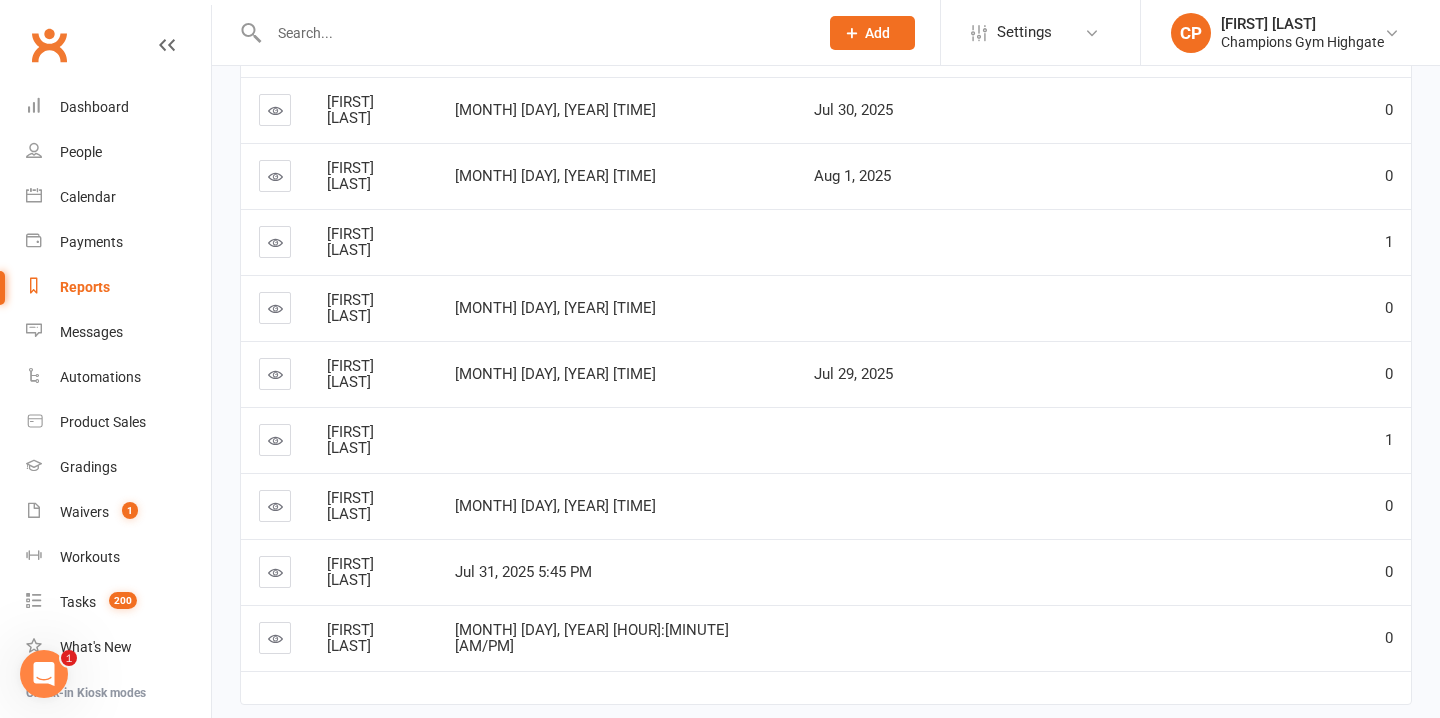 scroll, scrollTop: 354, scrollLeft: 0, axis: vertical 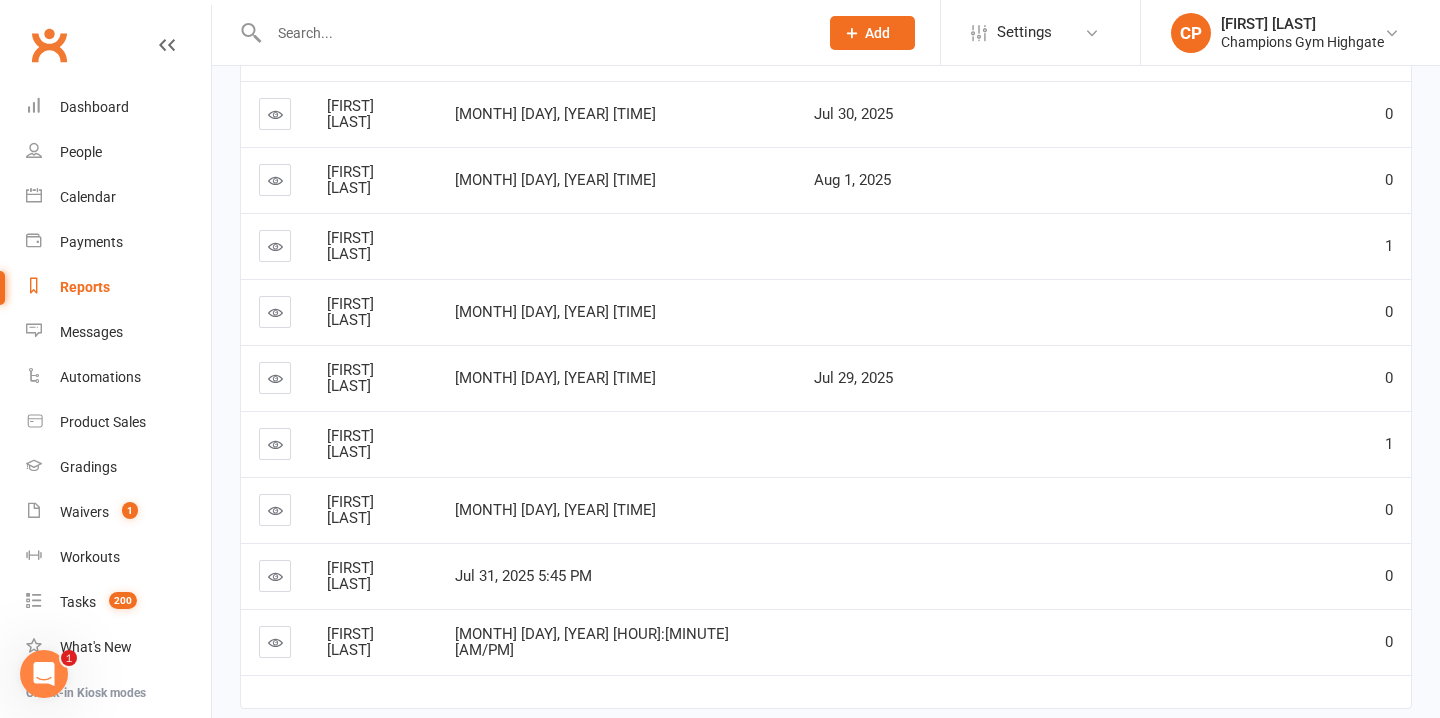 click on "Lee Kenny" at bounding box center (373, 246) 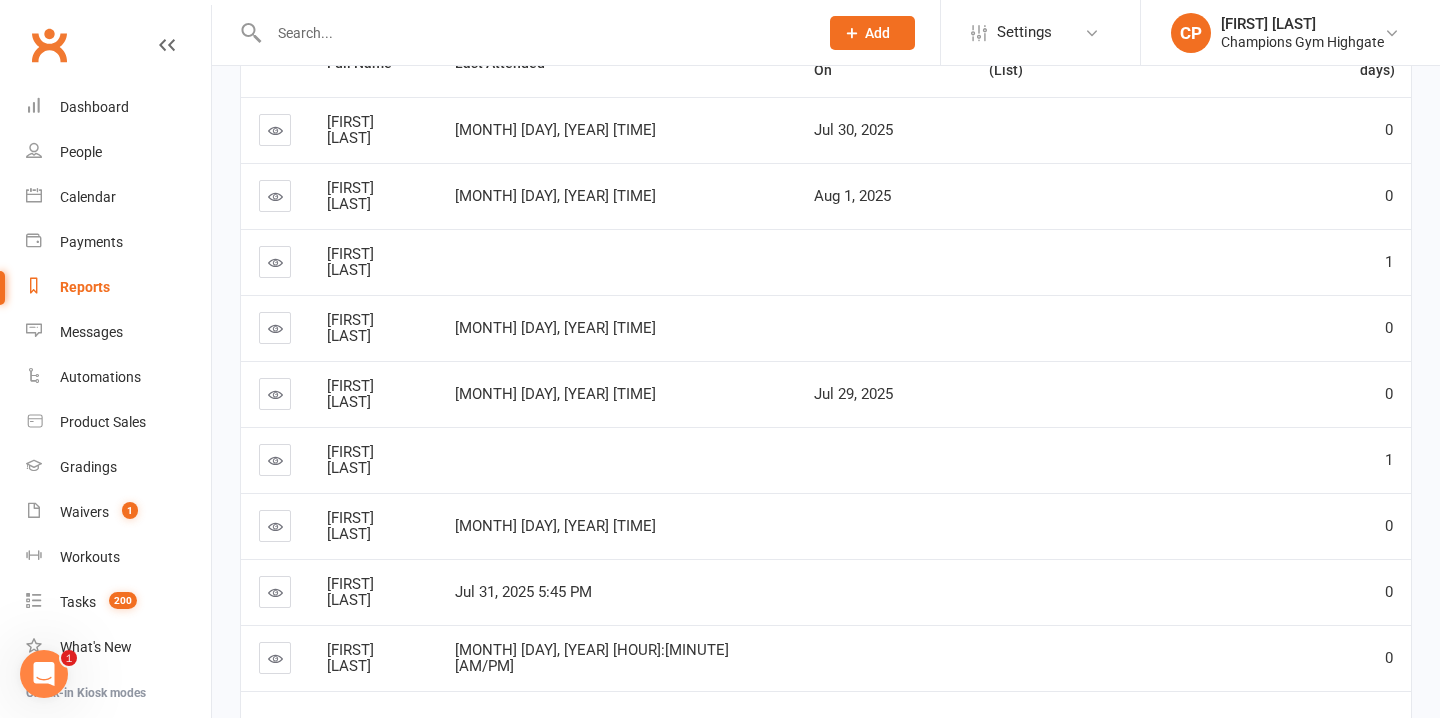 scroll, scrollTop: 333, scrollLeft: 0, axis: vertical 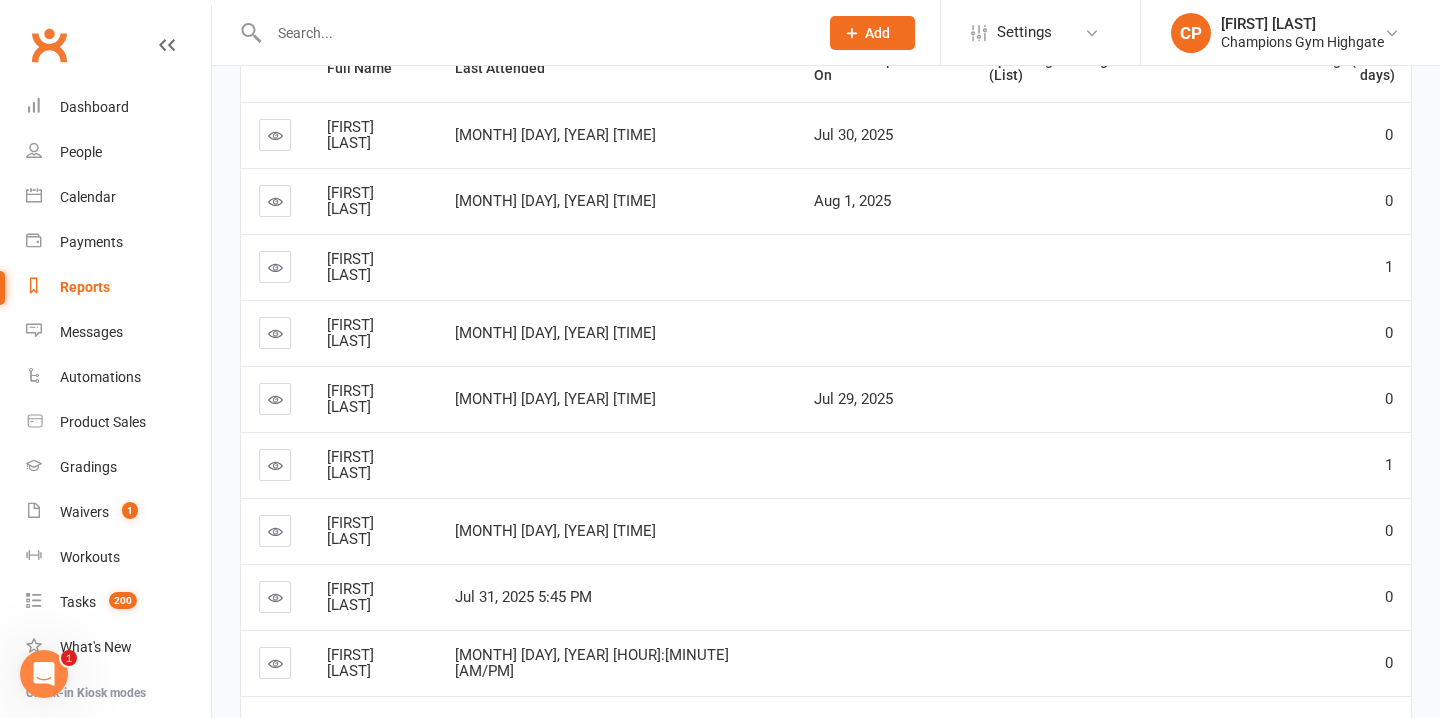 click at bounding box center (533, 33) 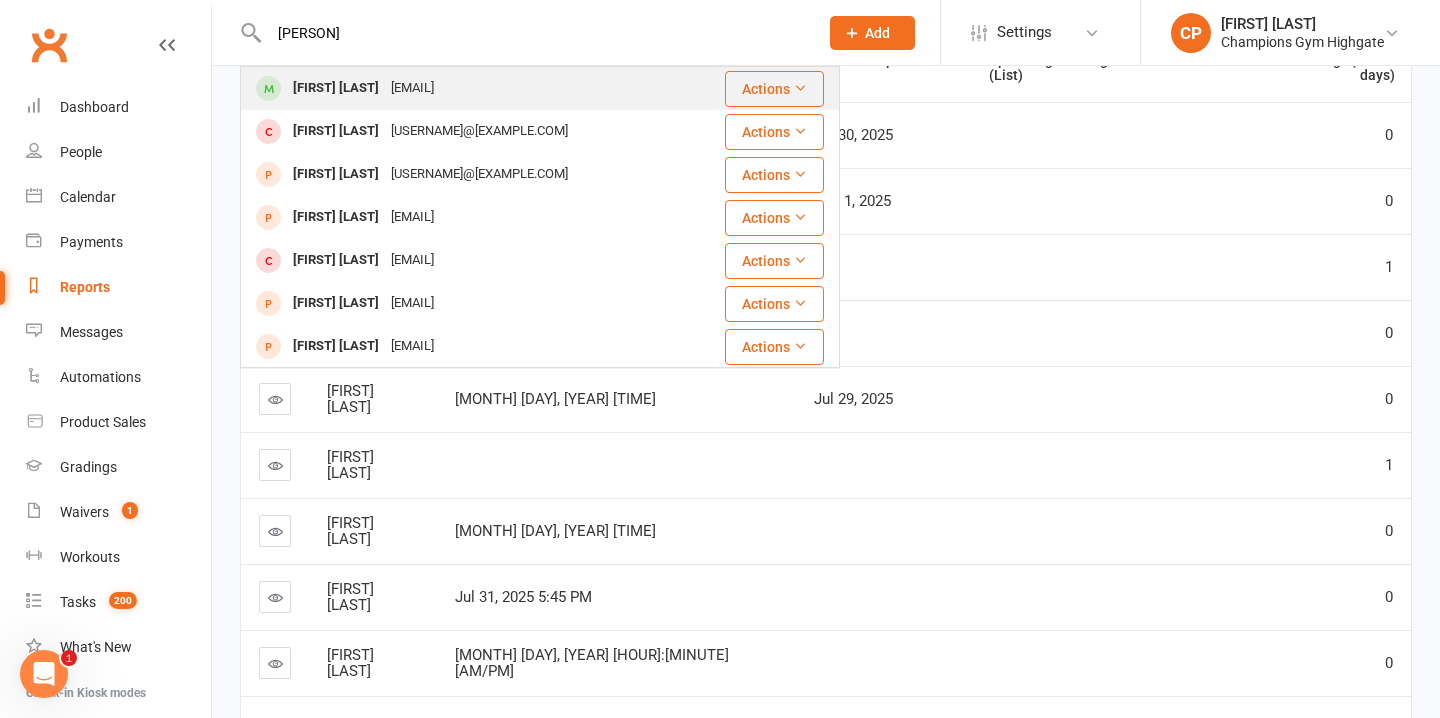 type on "sebastian" 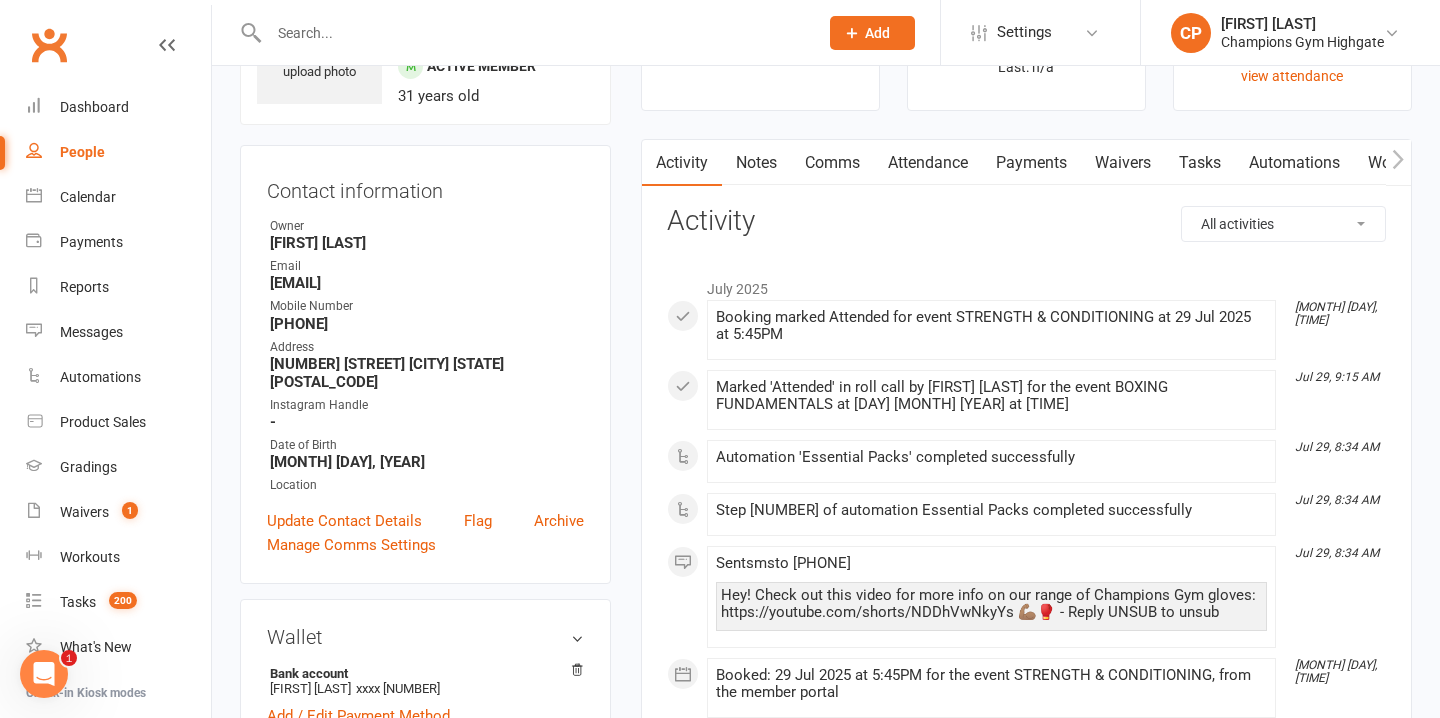 scroll, scrollTop: 0, scrollLeft: 0, axis: both 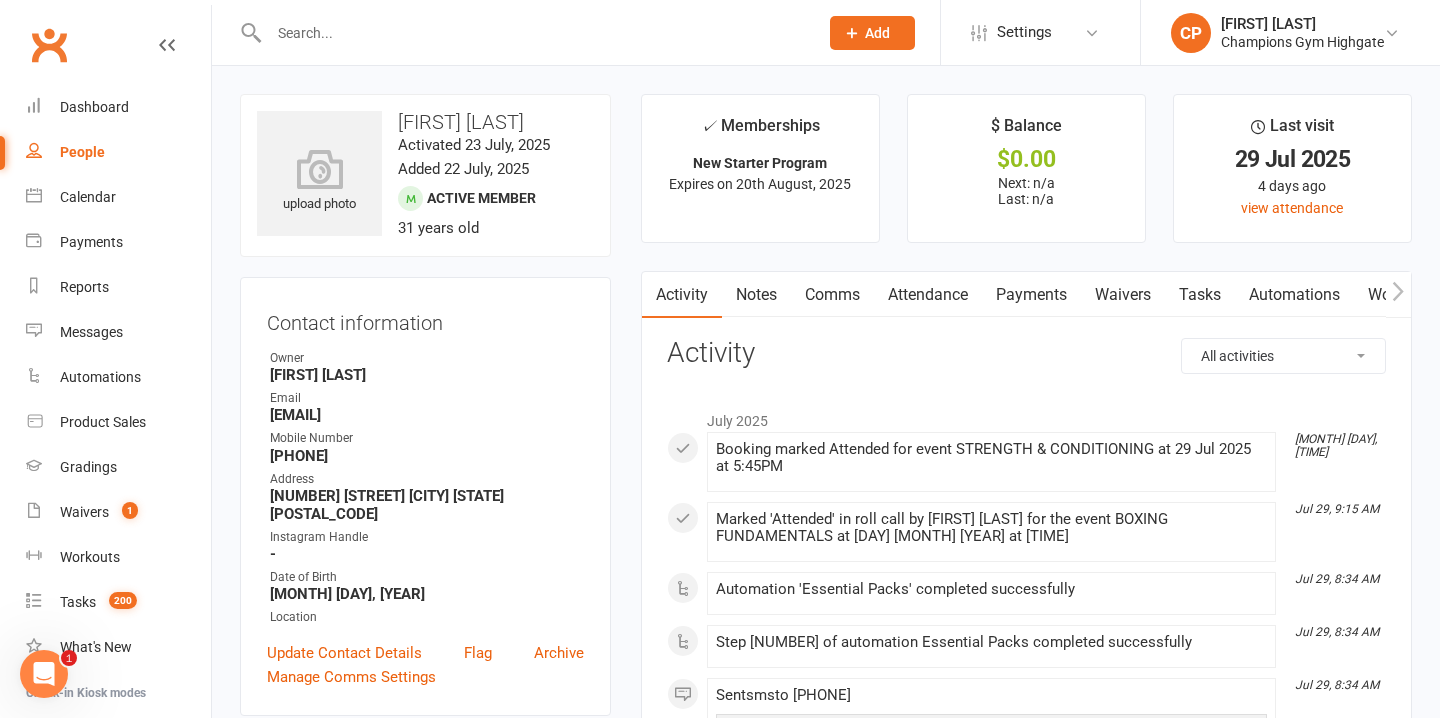 click on "Notes" at bounding box center [756, 295] 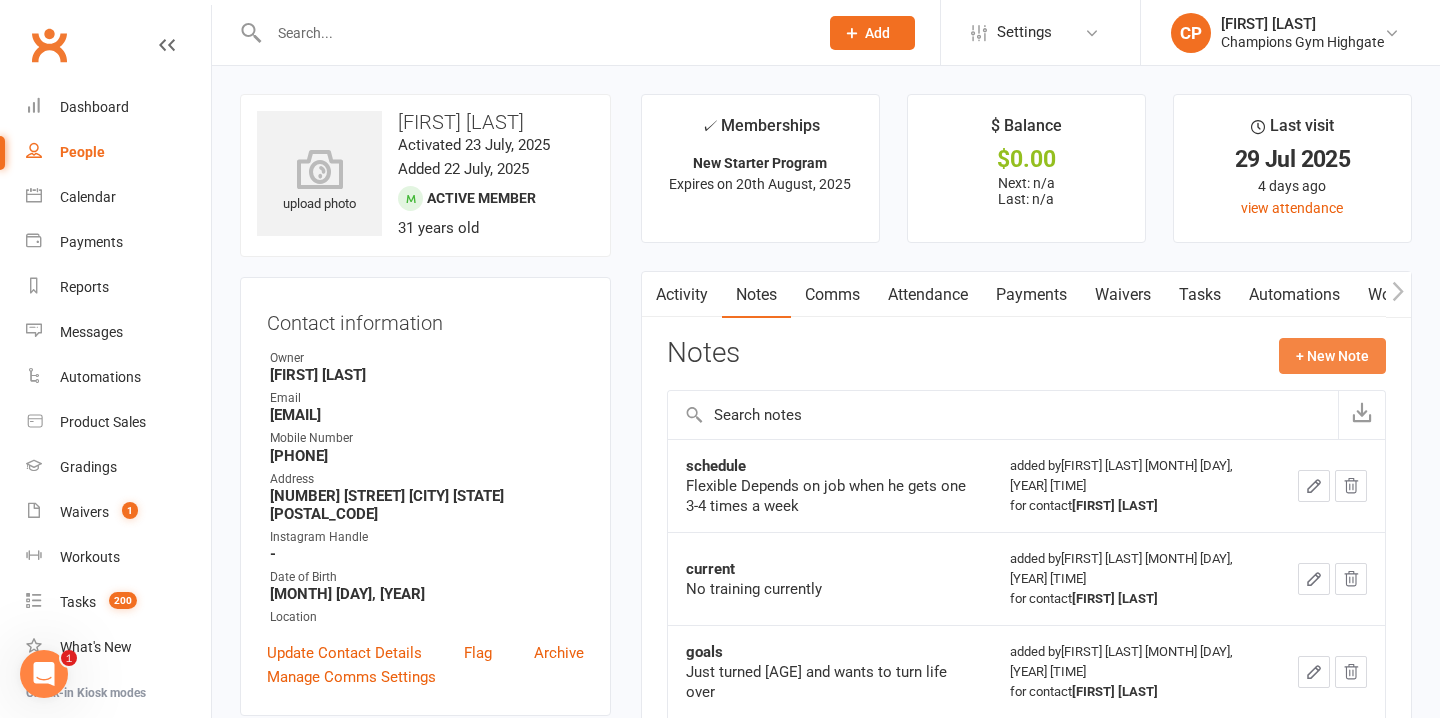 click on "+ New Note" at bounding box center [1332, 356] 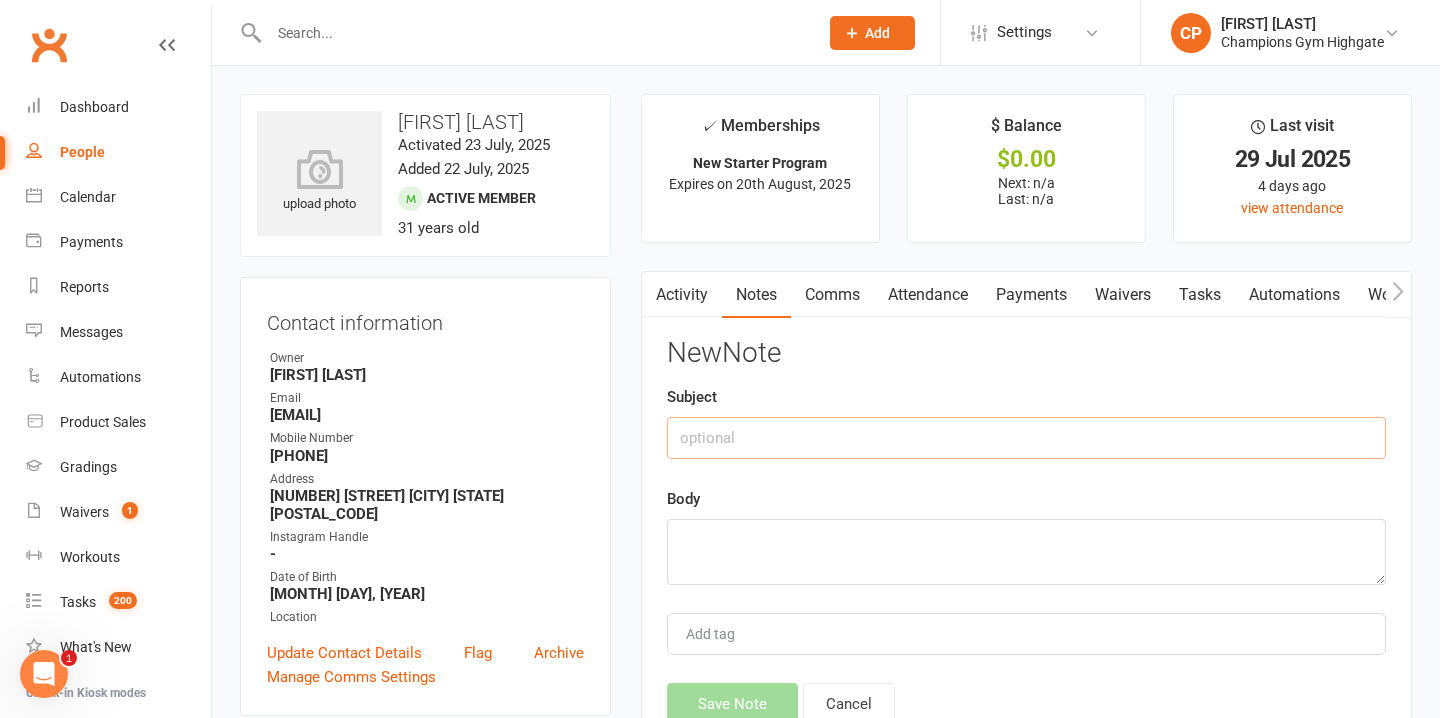 click at bounding box center (1026, 438) 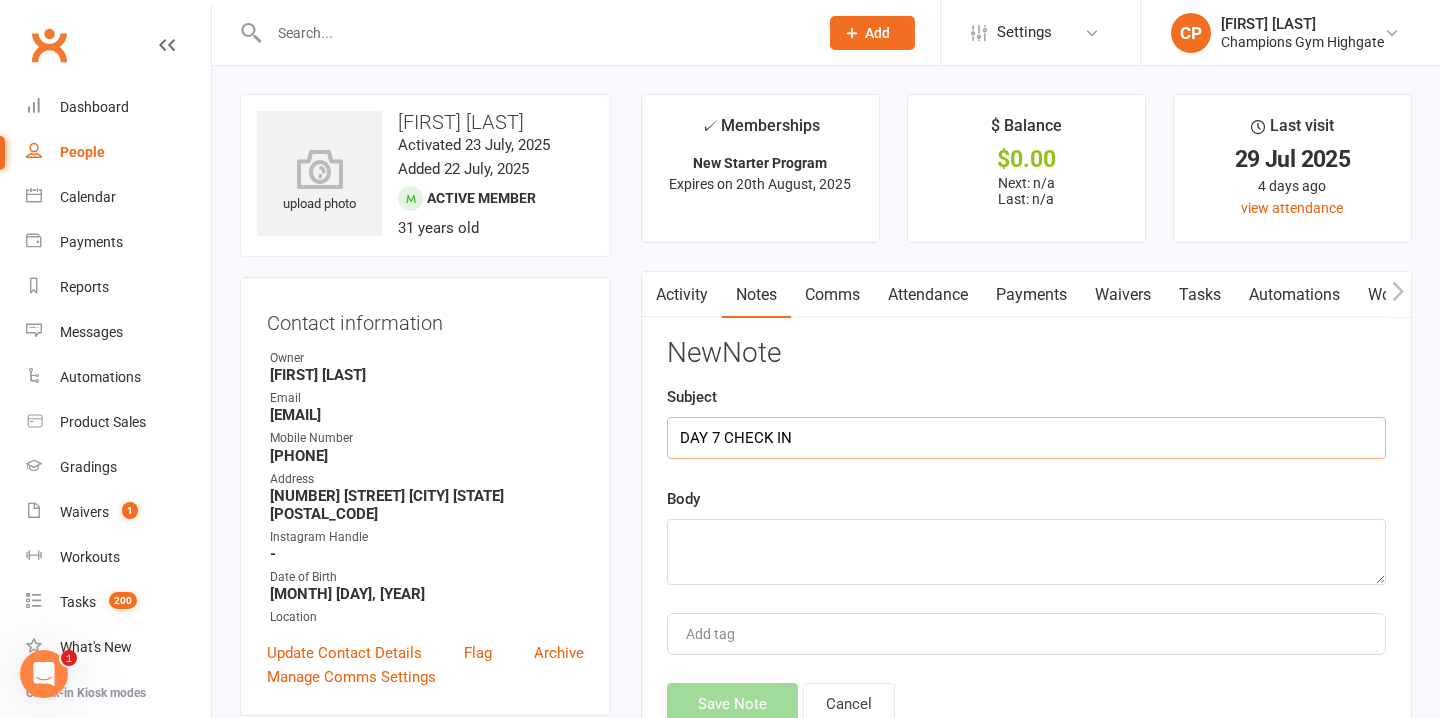 type on "DAY 7 CHECK IN" 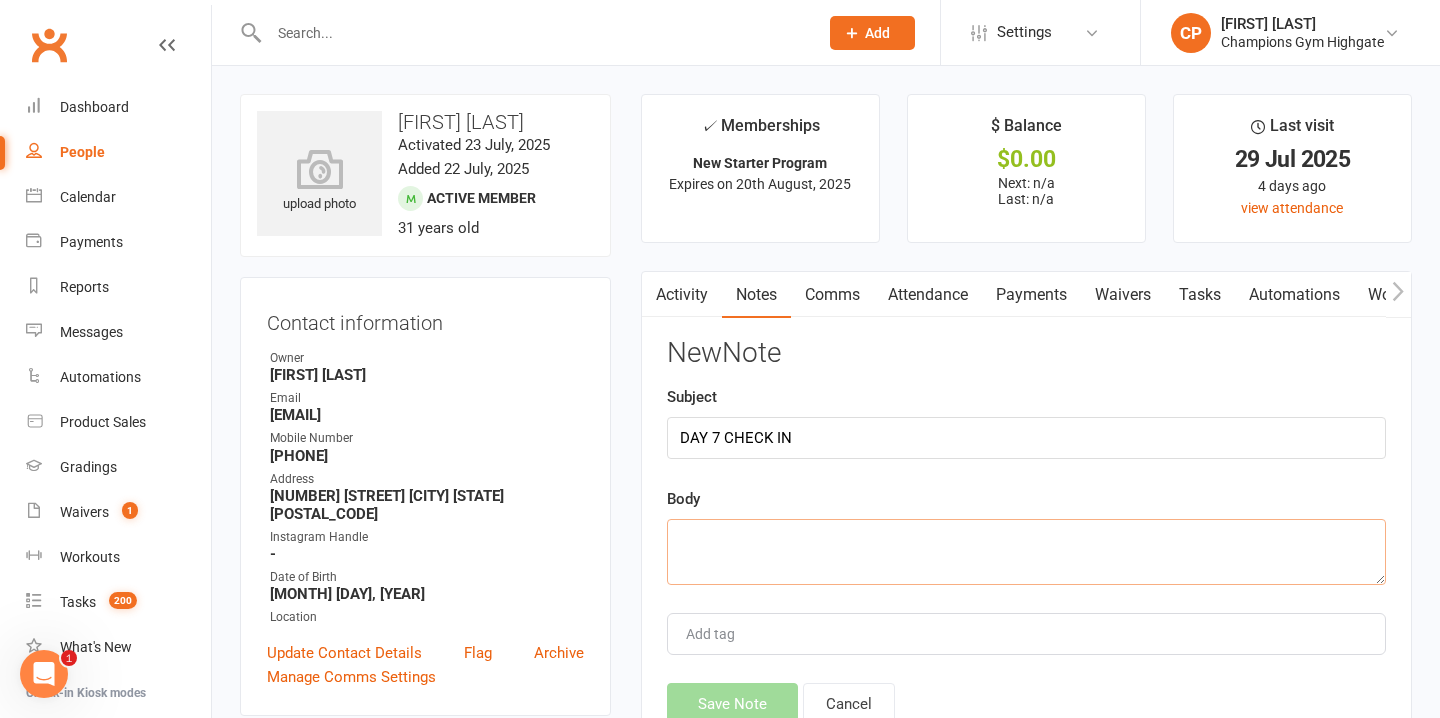 click at bounding box center (1026, 552) 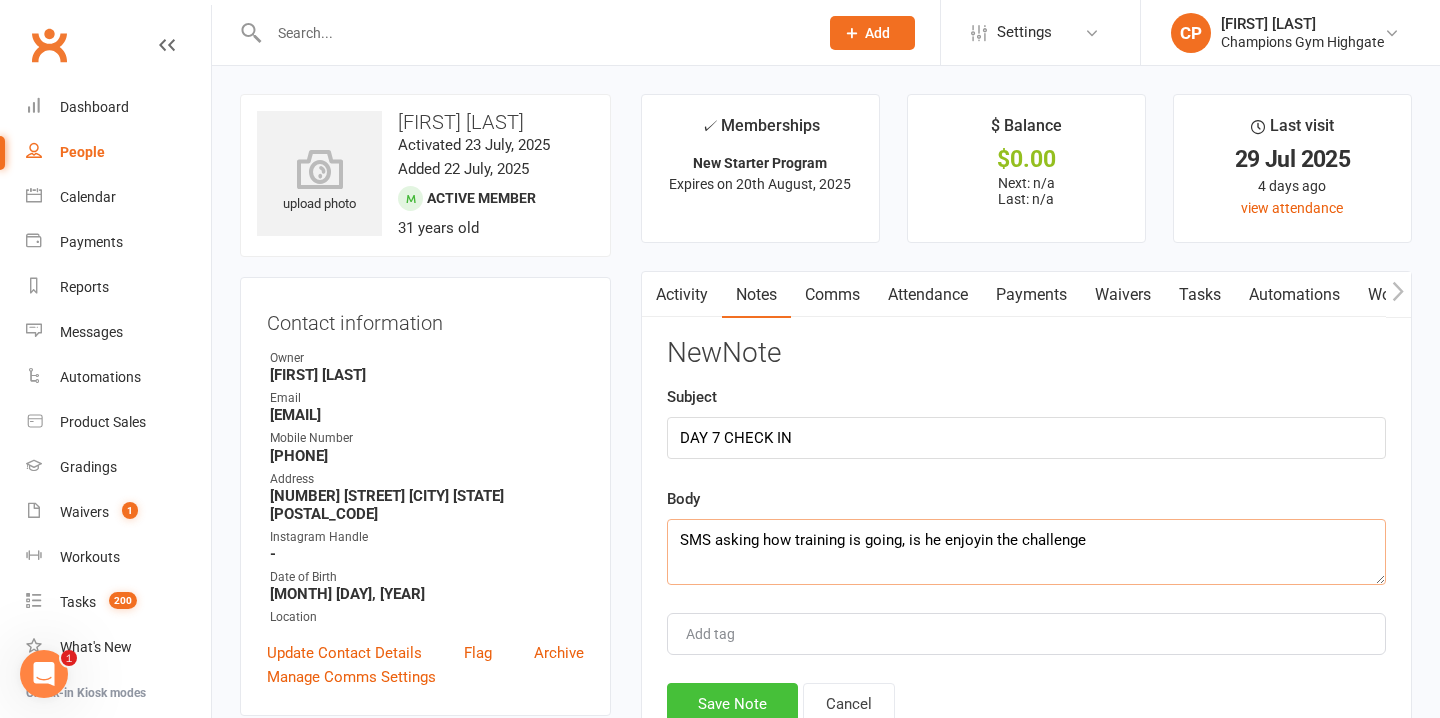 type on "SMS asking how training is going, is he enjoyin the challenge" 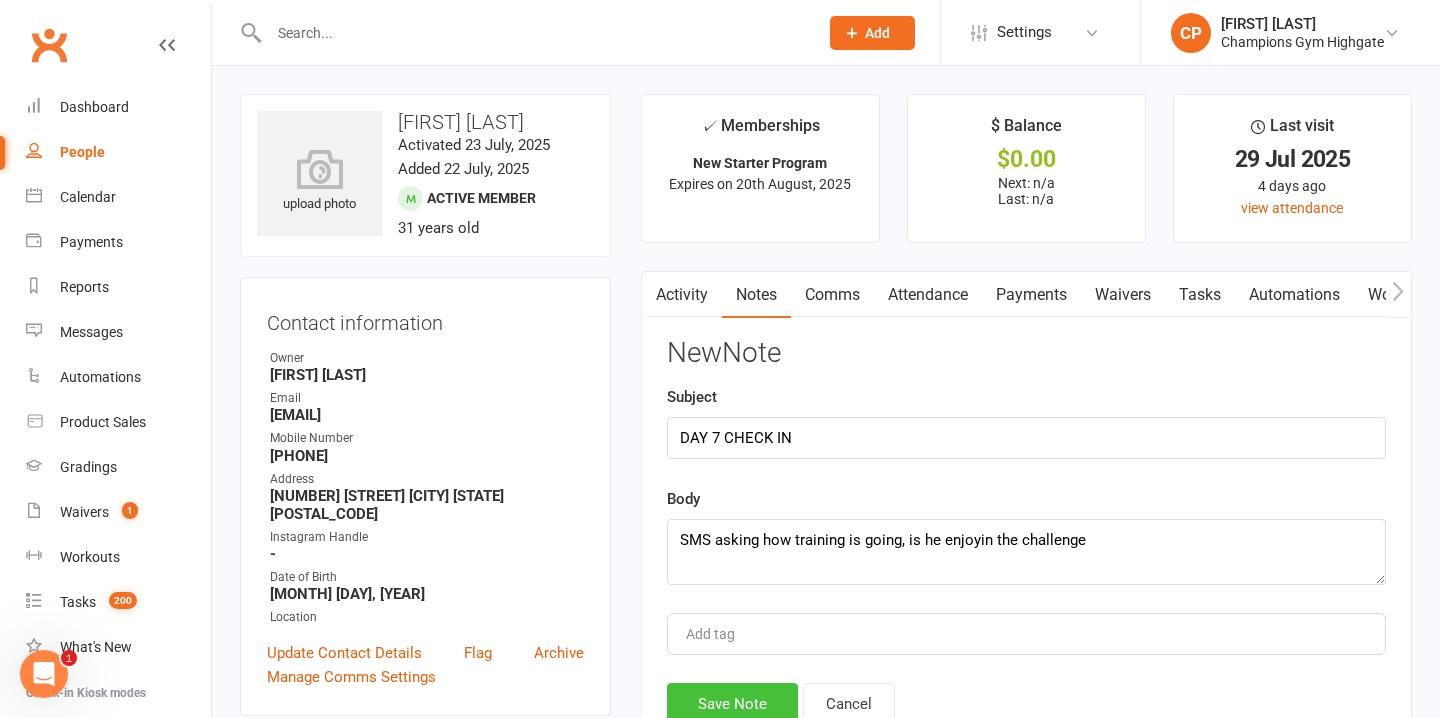 click on "Save Note" at bounding box center (732, 704) 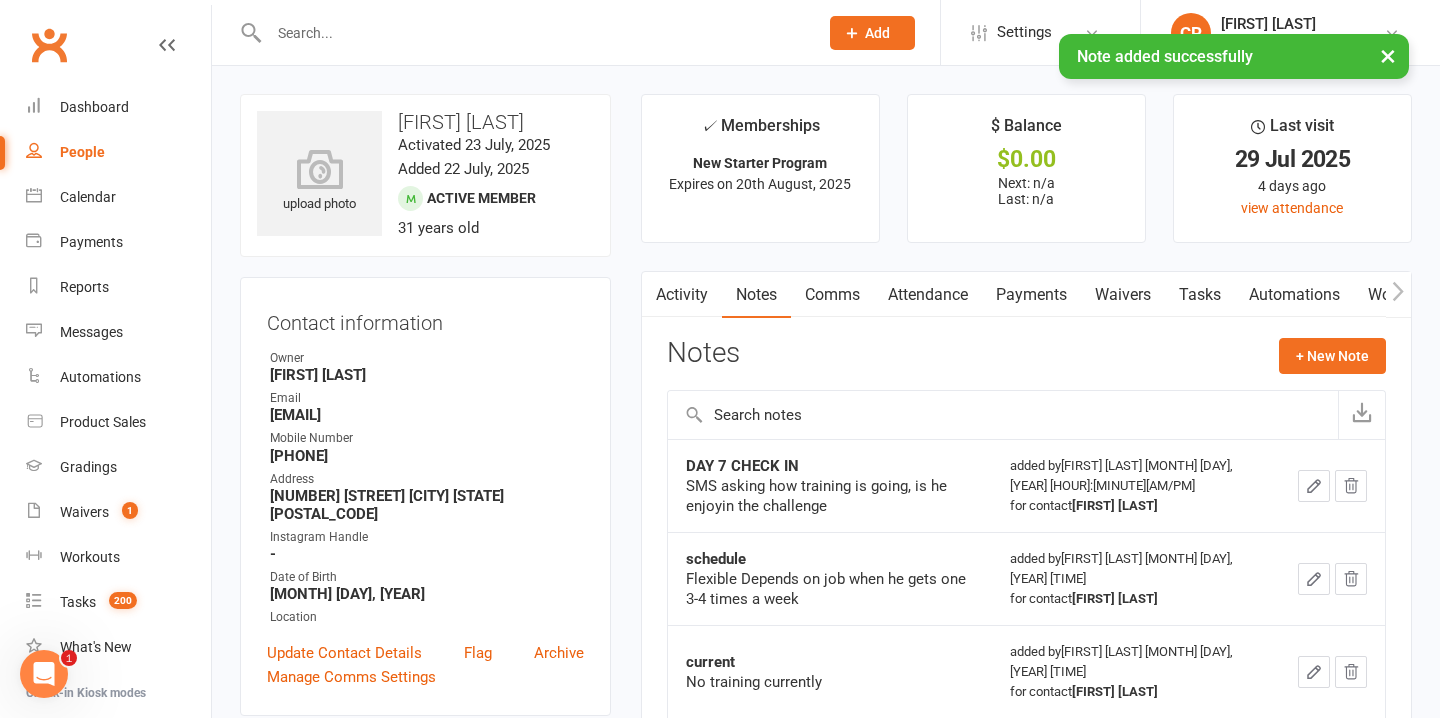 click on "Attendance" at bounding box center [928, 295] 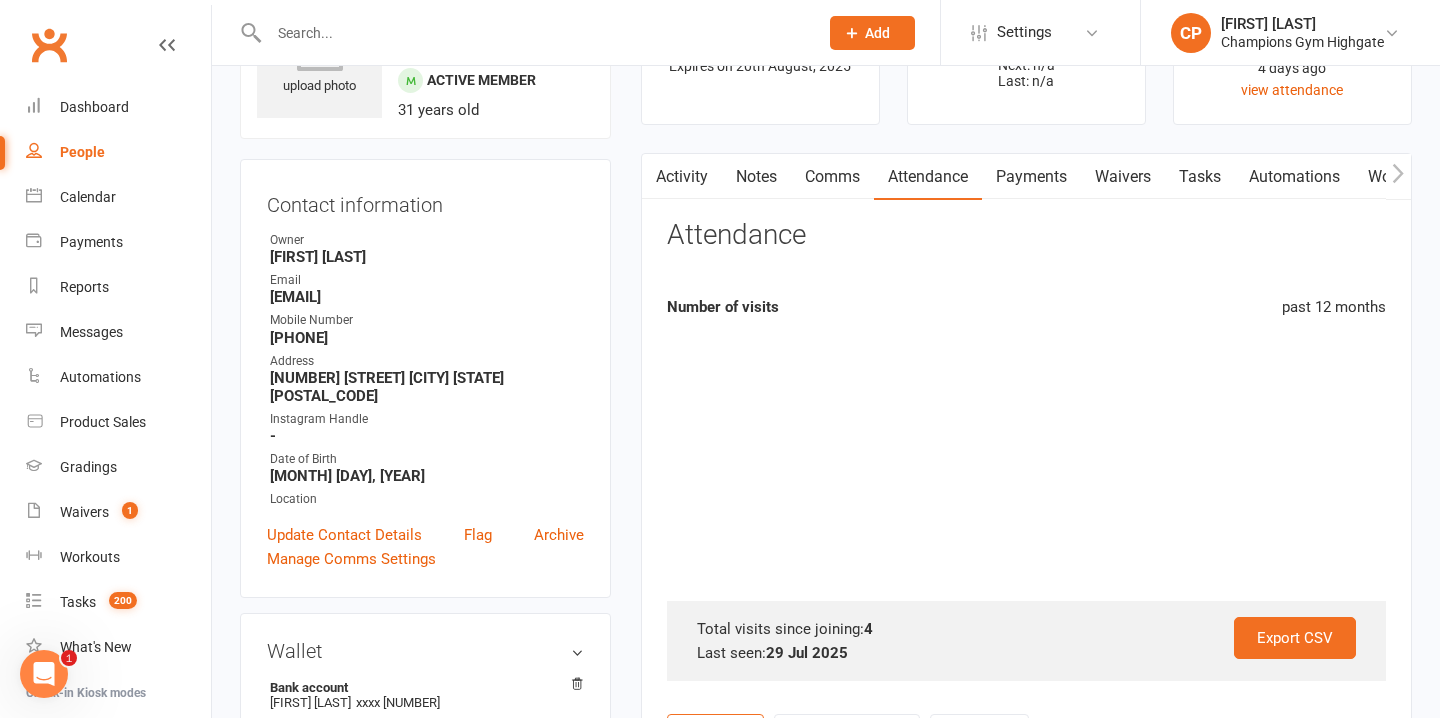scroll, scrollTop: 176, scrollLeft: 0, axis: vertical 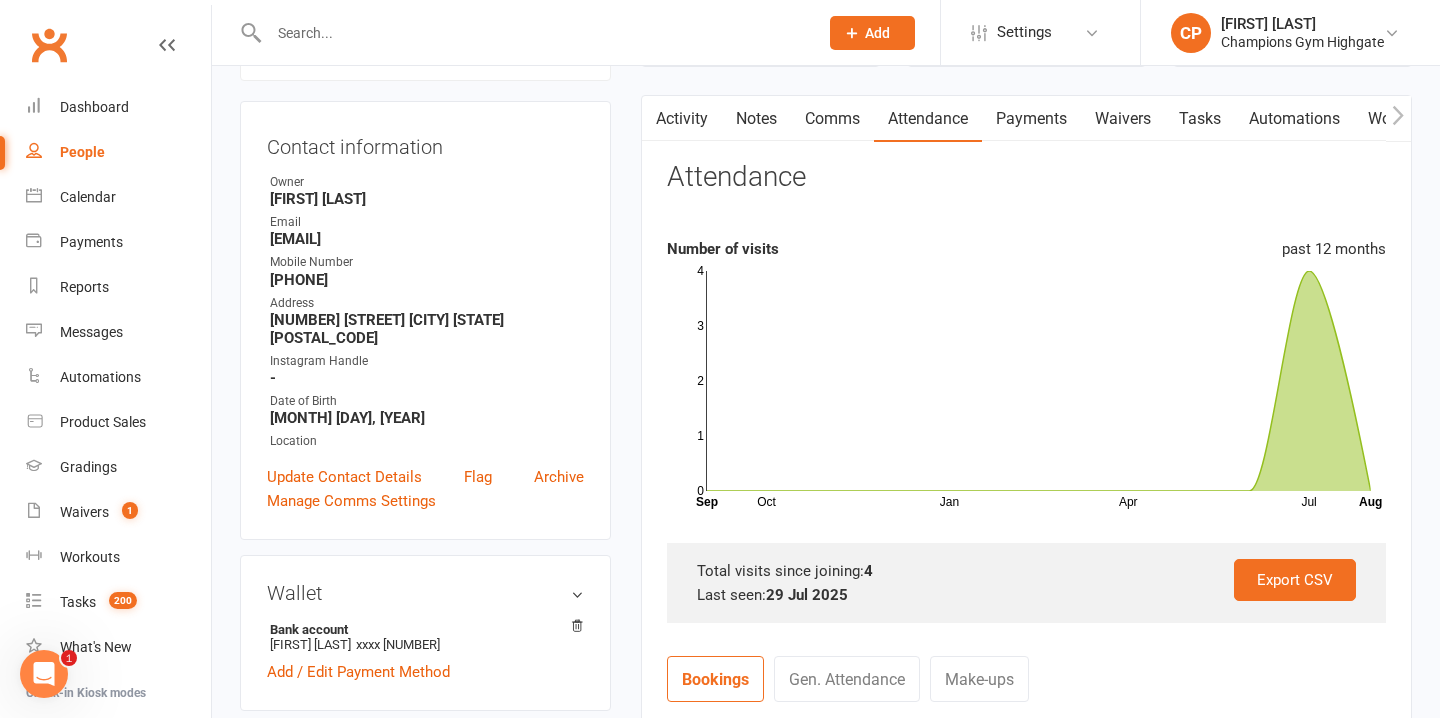 click at bounding box center [533, 33] 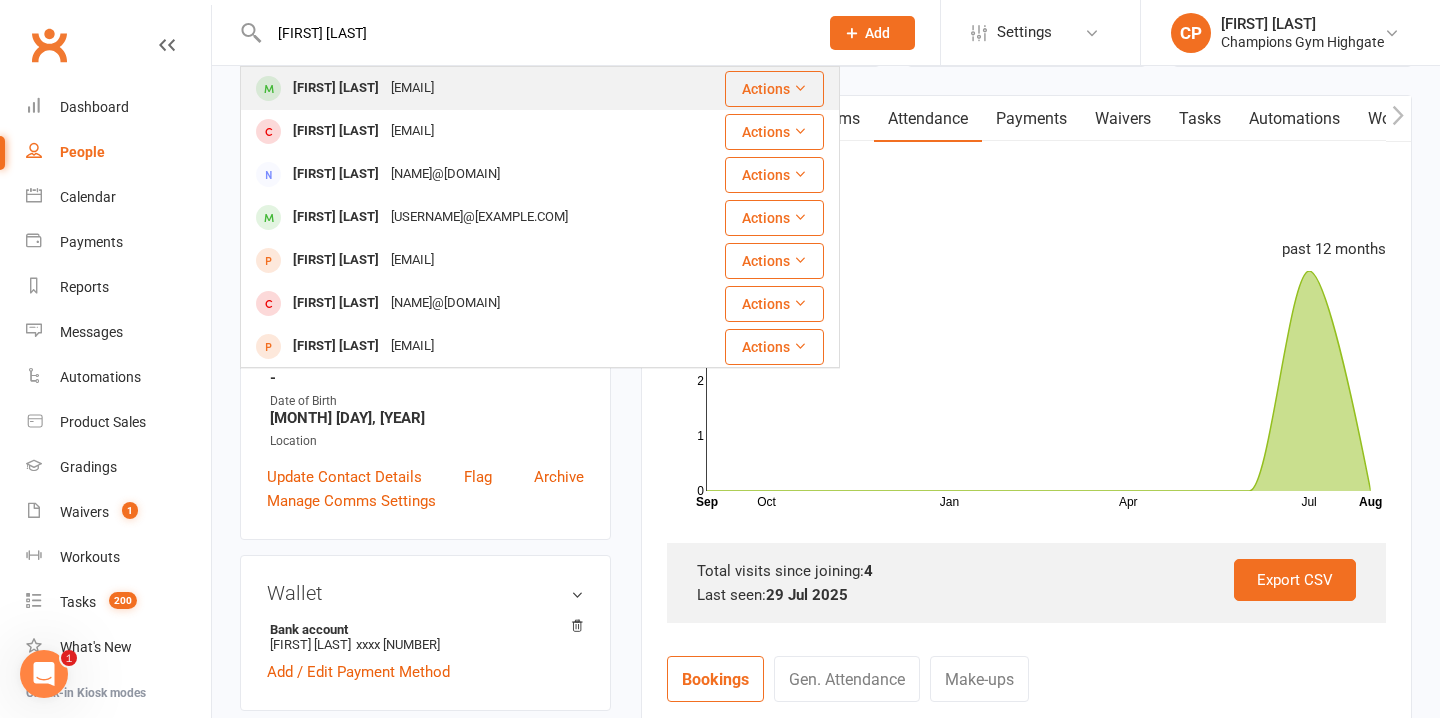 type on "paul norton" 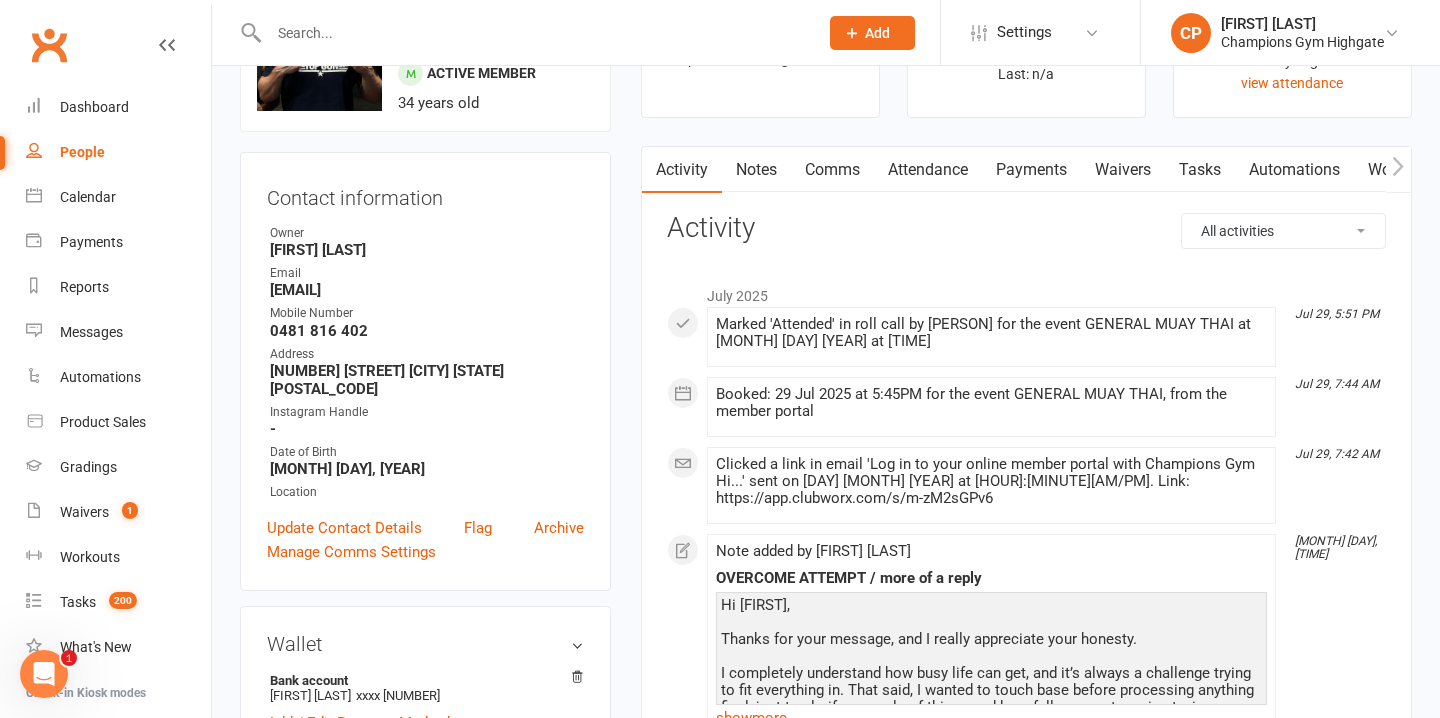 scroll, scrollTop: 123, scrollLeft: 0, axis: vertical 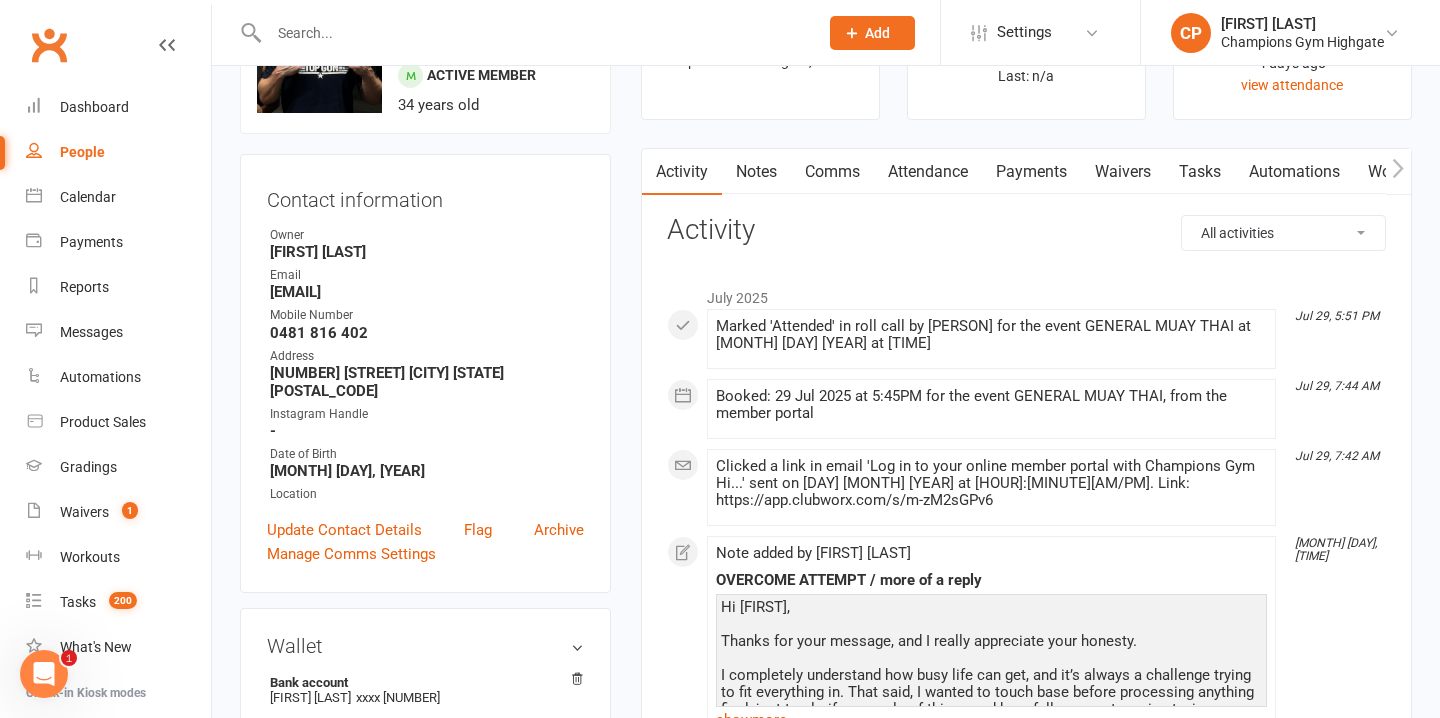 click on "Notes" at bounding box center [756, 172] 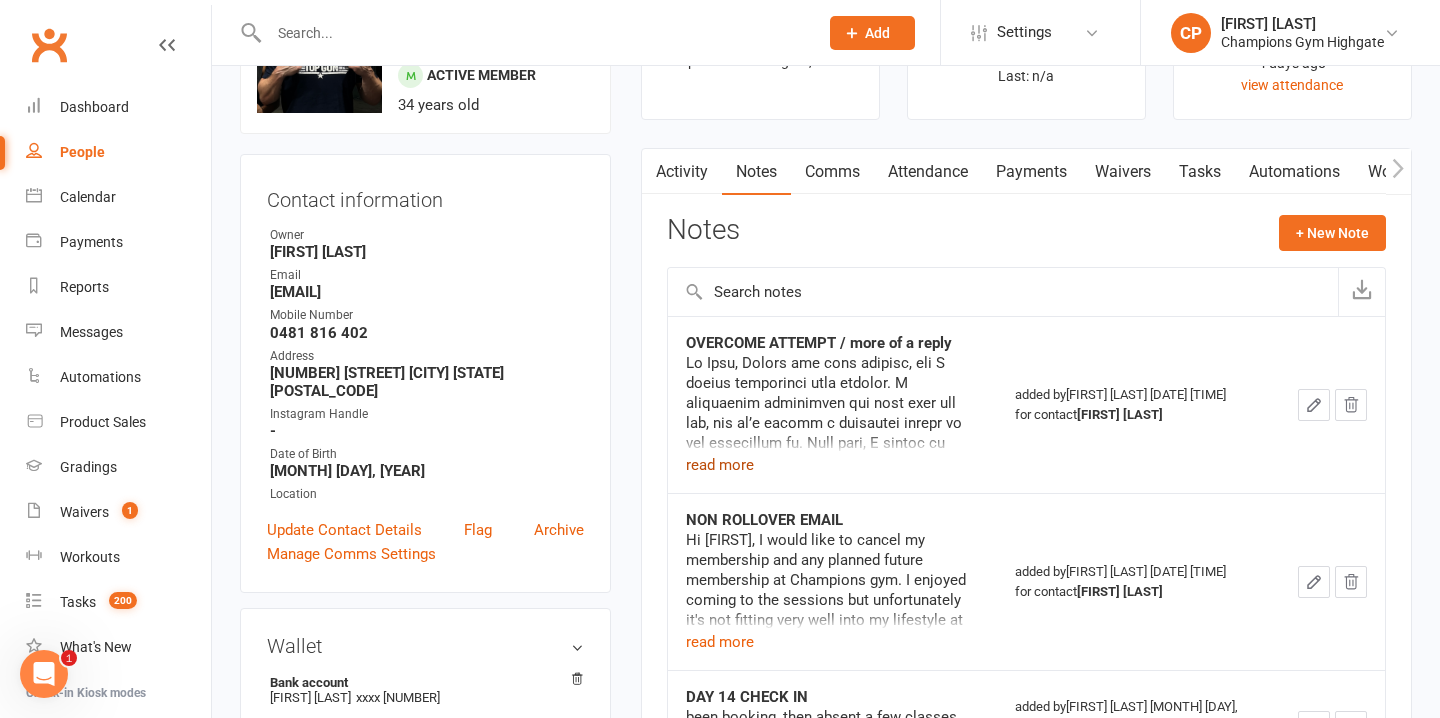 click on "read more" at bounding box center (720, 465) 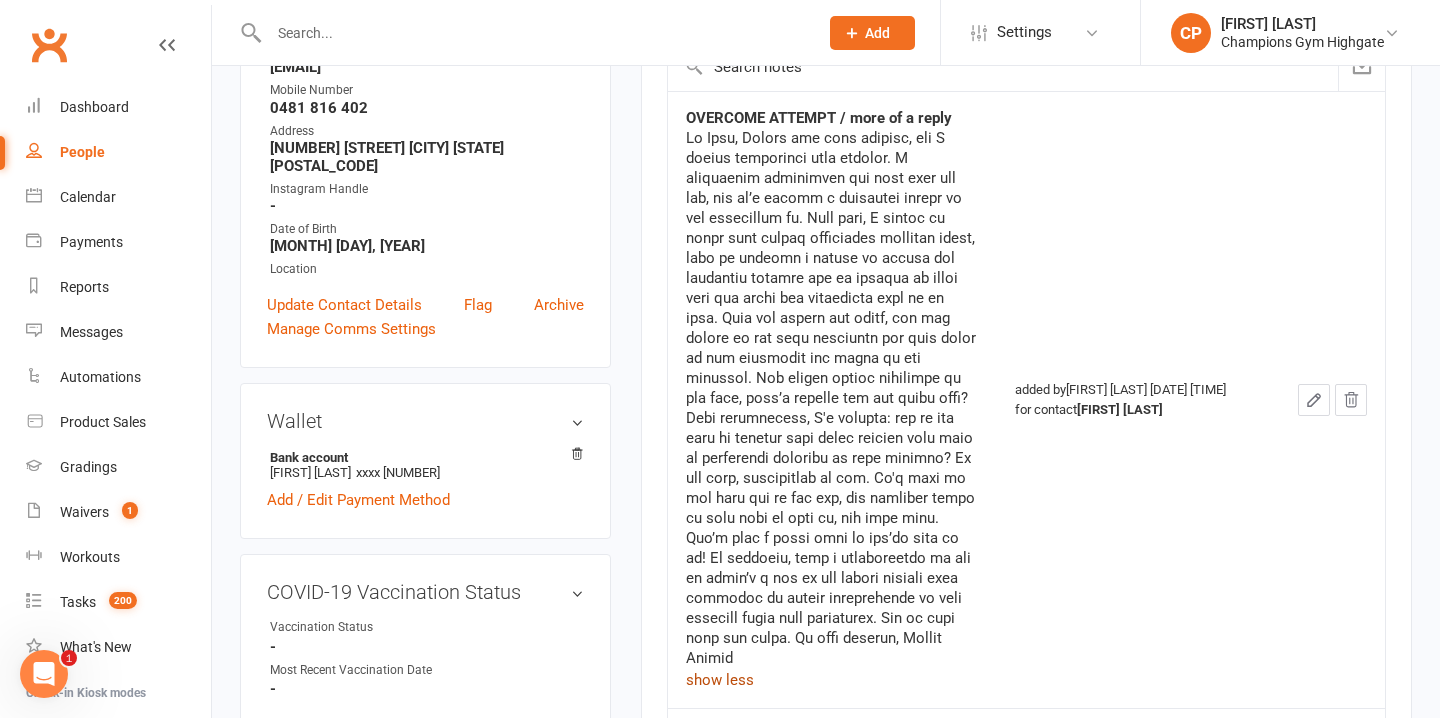 scroll, scrollTop: 346, scrollLeft: 0, axis: vertical 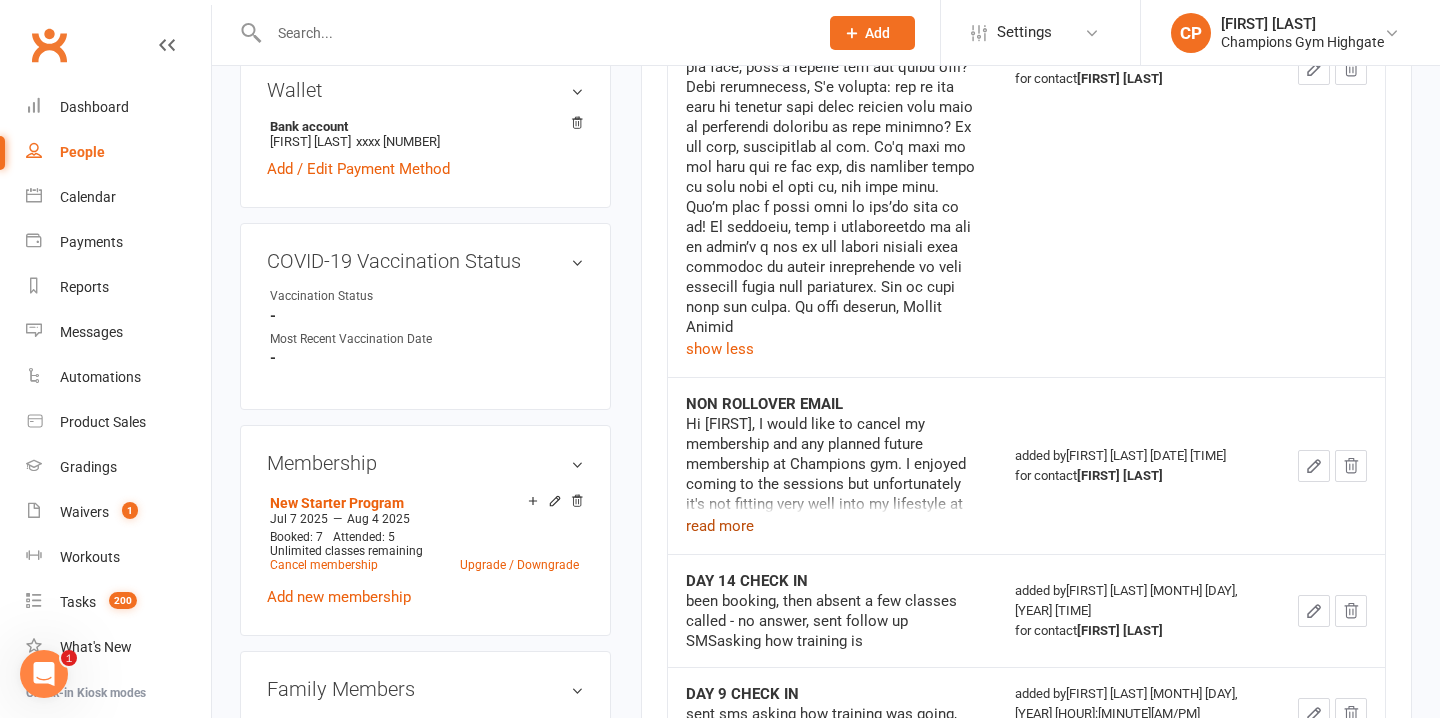 click on "read more" at bounding box center [720, 526] 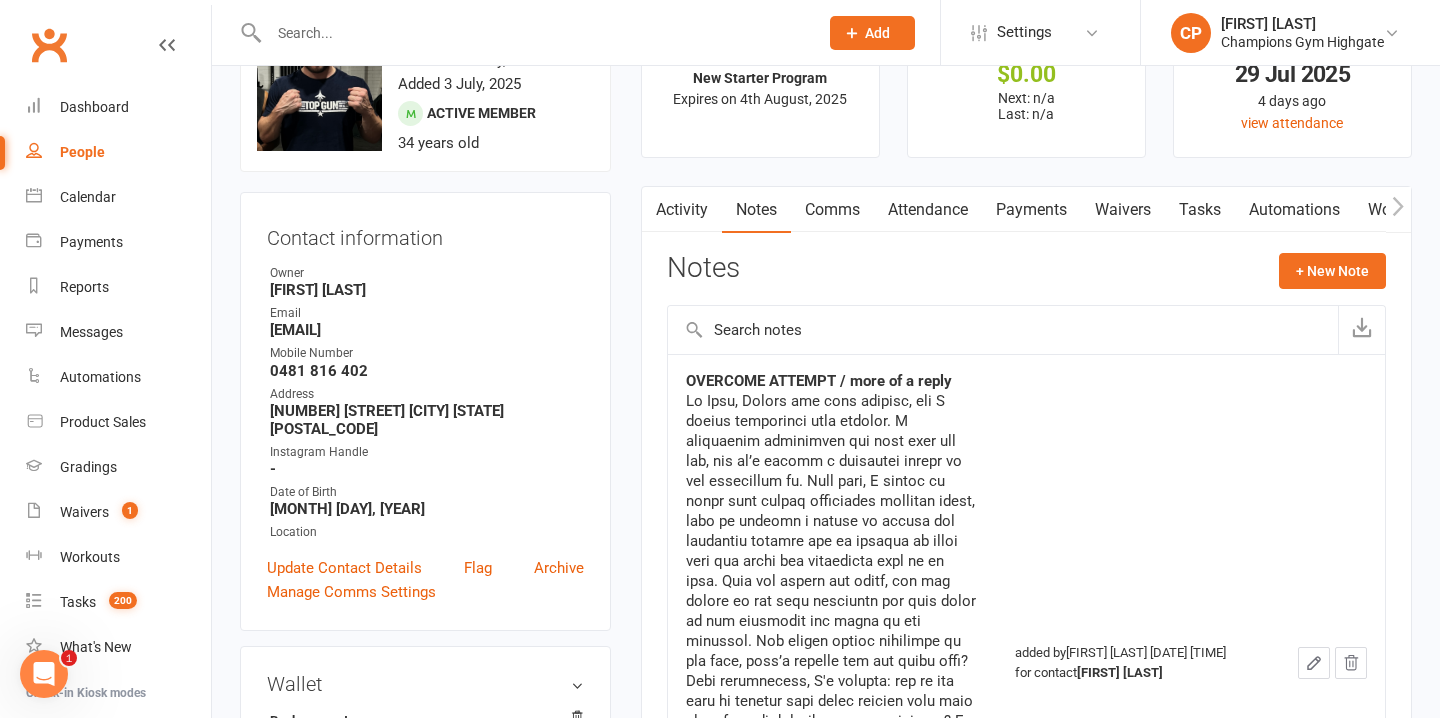 scroll, scrollTop: 0, scrollLeft: 0, axis: both 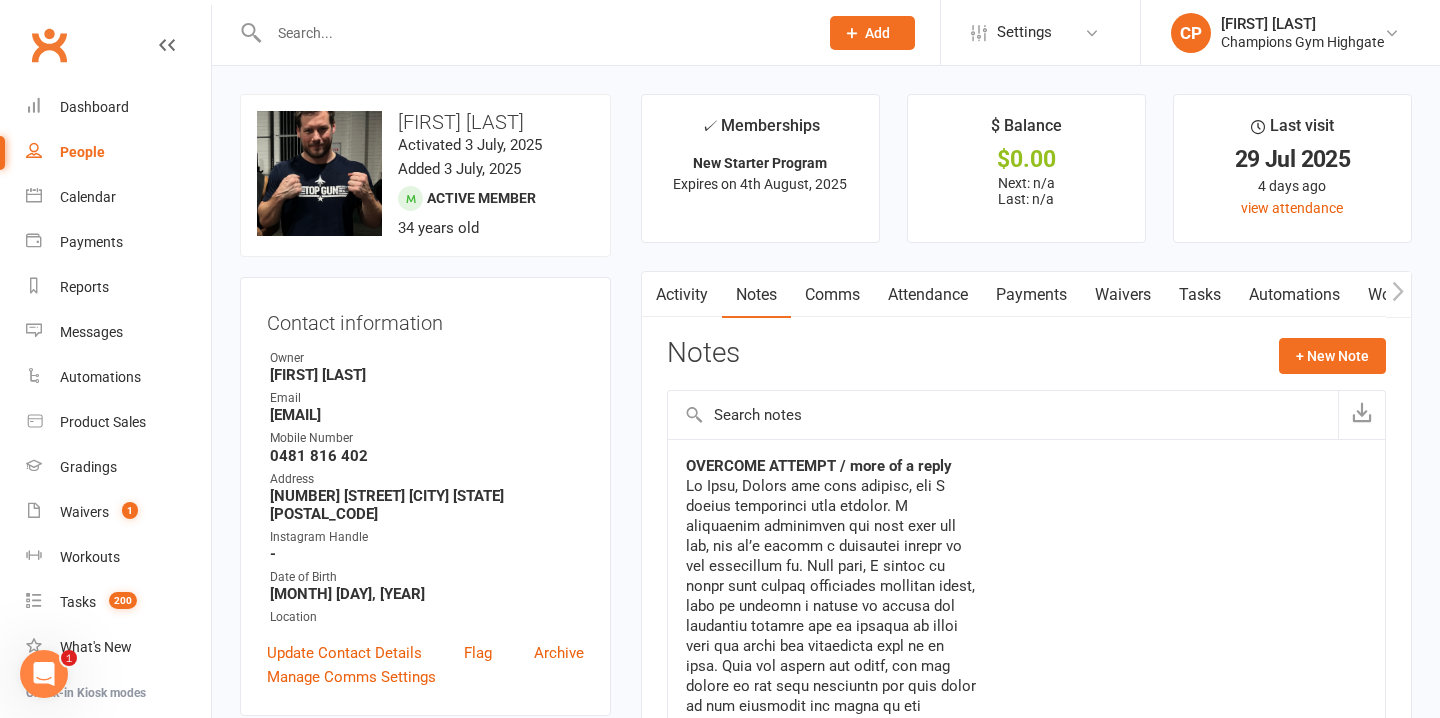 click at bounding box center [533, 33] 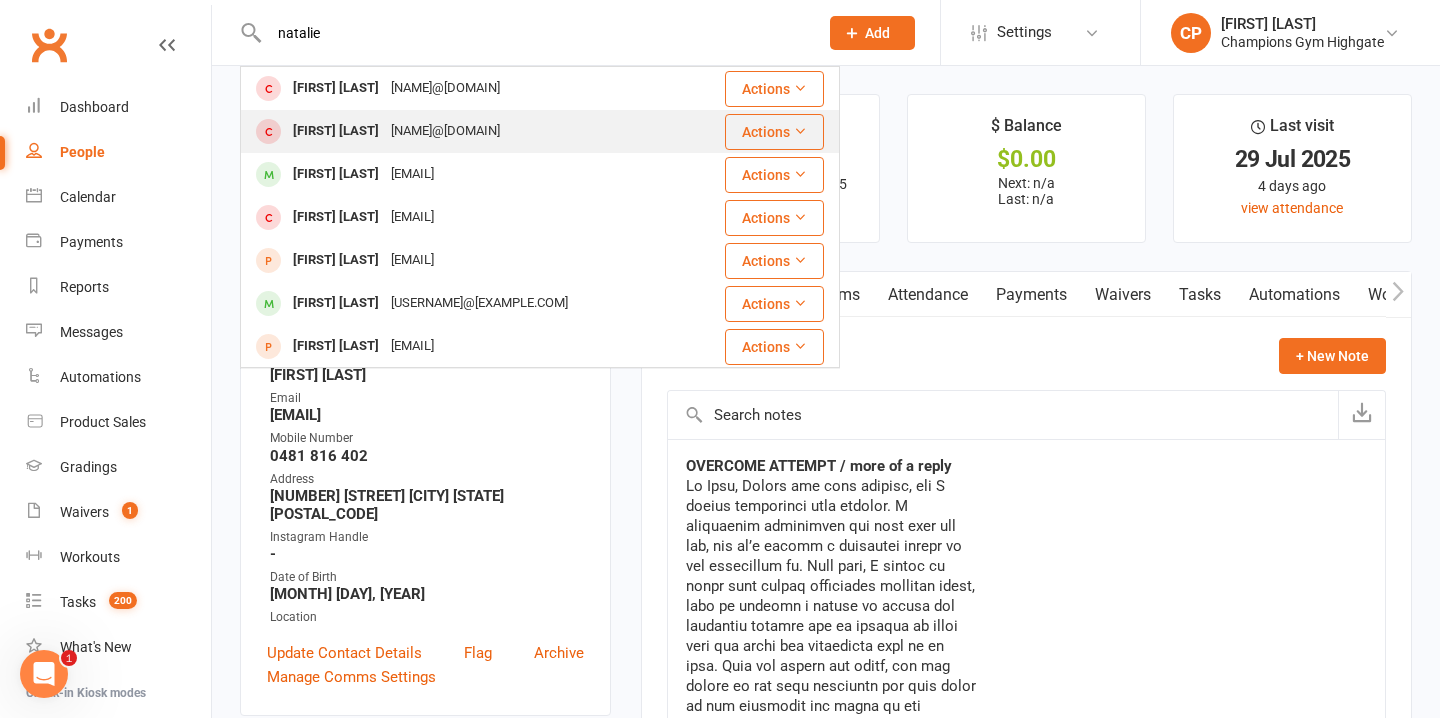 type on "natalie" 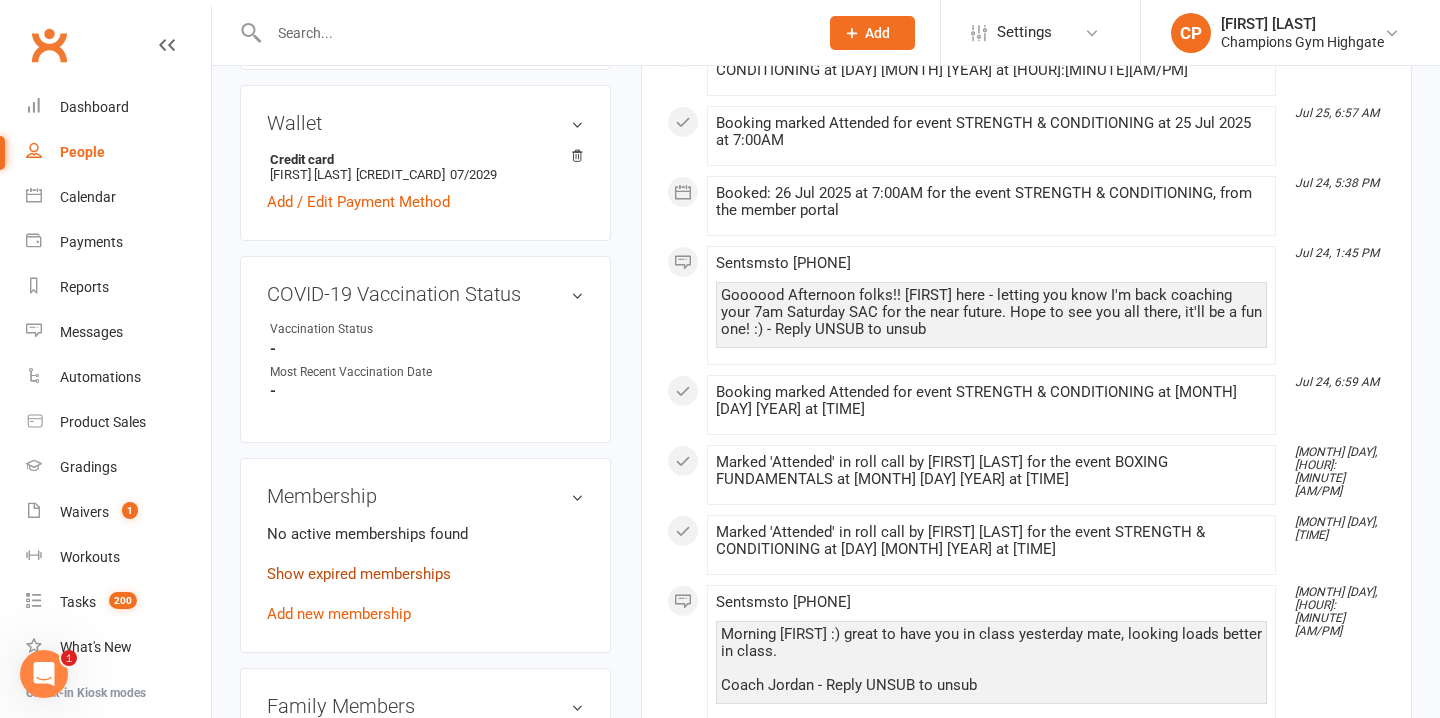 click on "Show expired memberships" at bounding box center [359, 574] 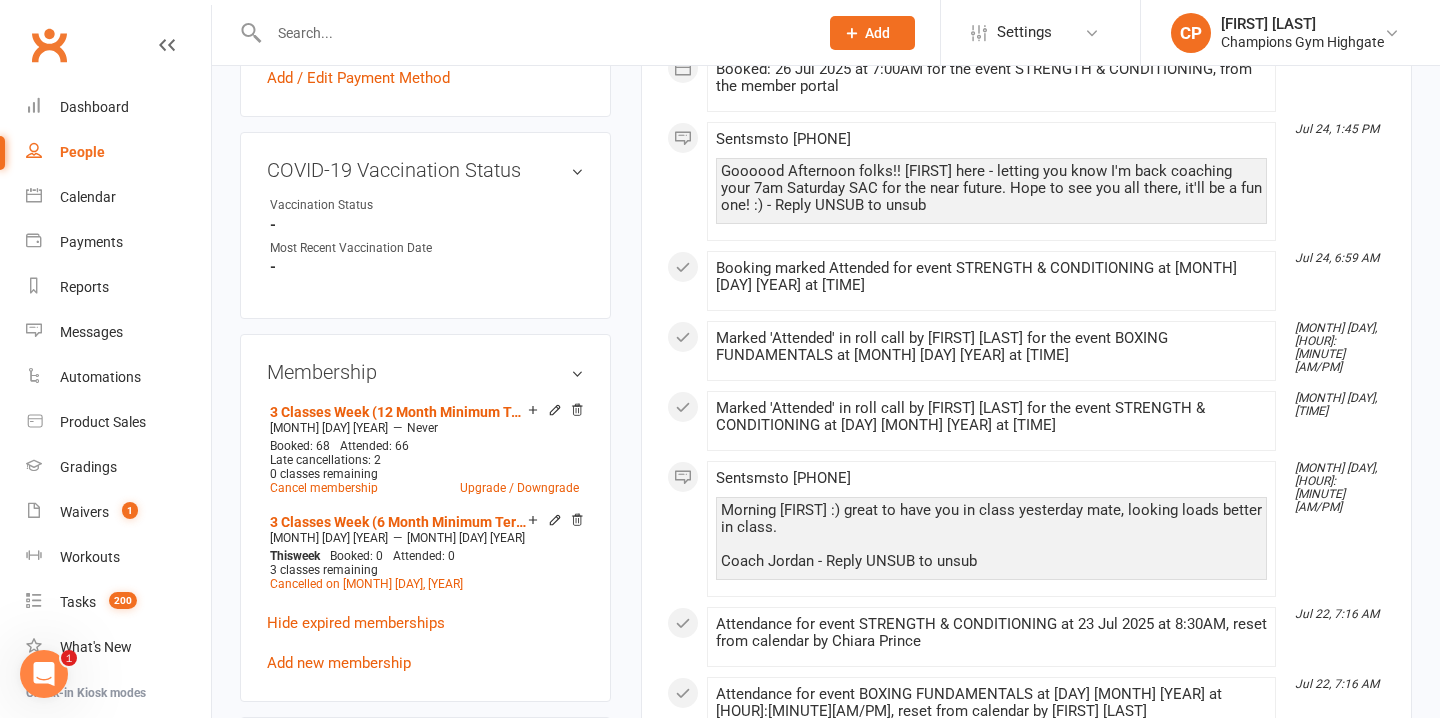 scroll, scrollTop: 763, scrollLeft: 0, axis: vertical 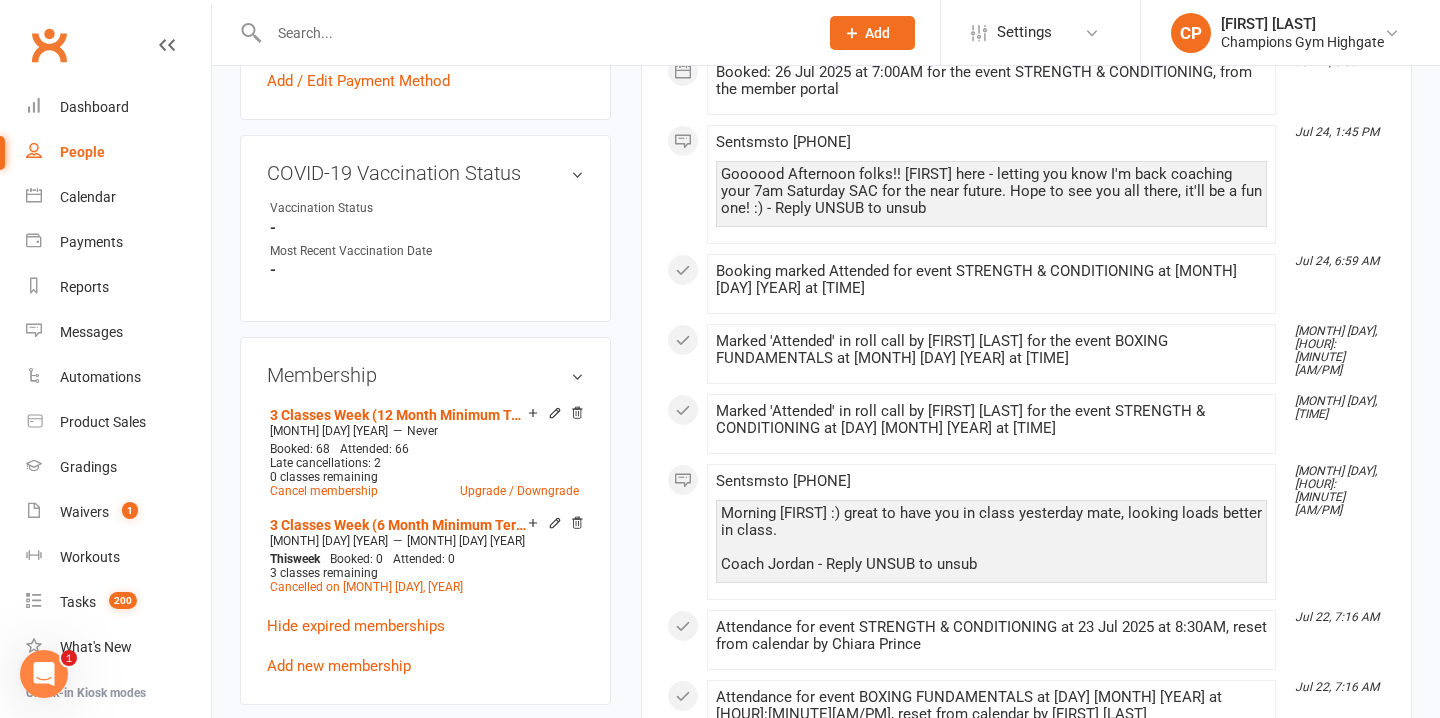 click at bounding box center (533, 33) 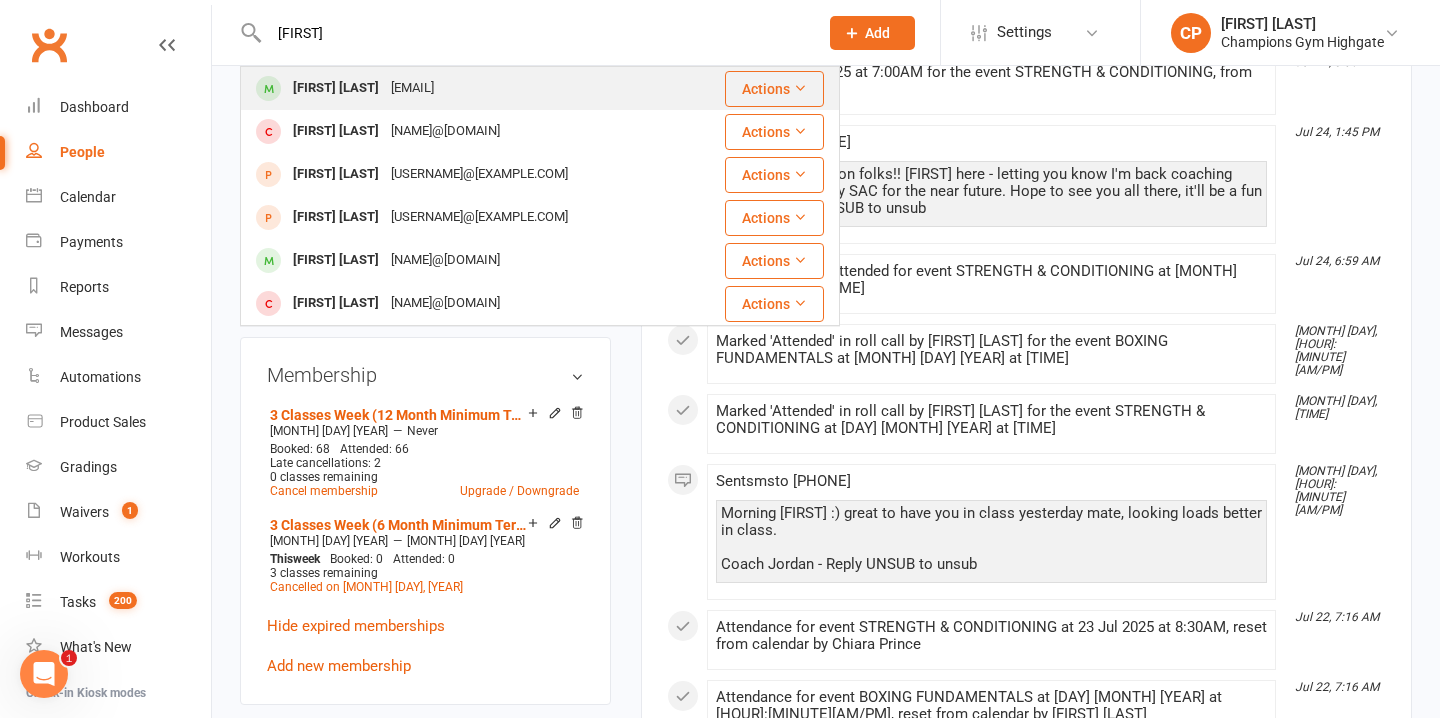 type on "tiaan" 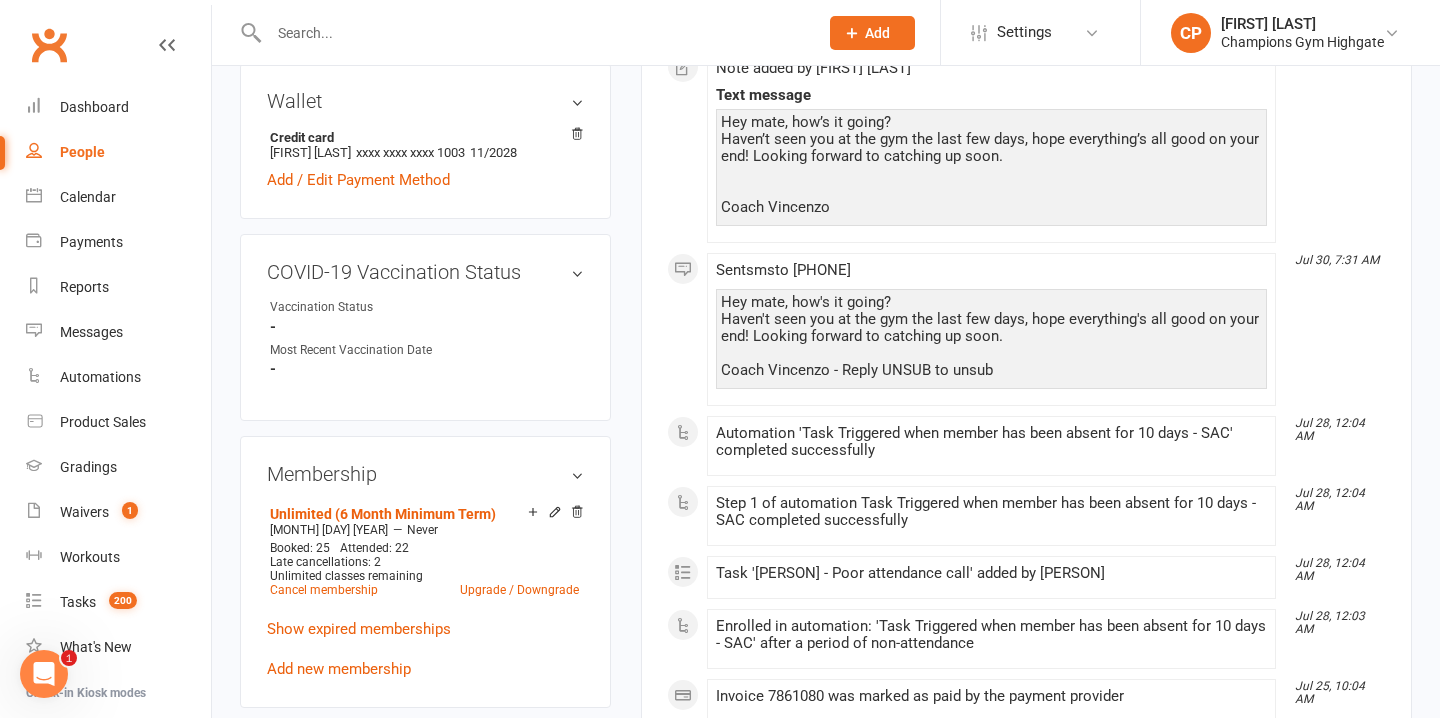 scroll, scrollTop: 693, scrollLeft: 0, axis: vertical 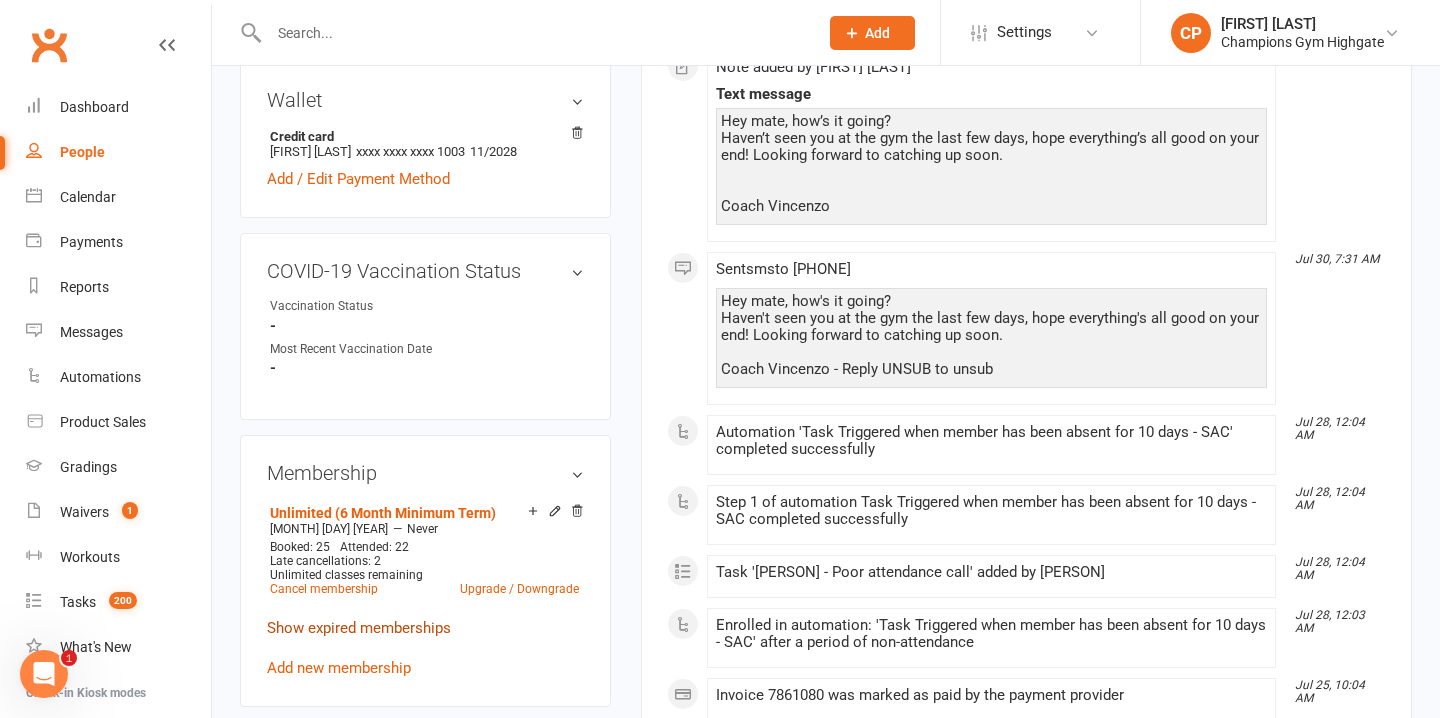click on "Show expired memberships" at bounding box center (359, 628) 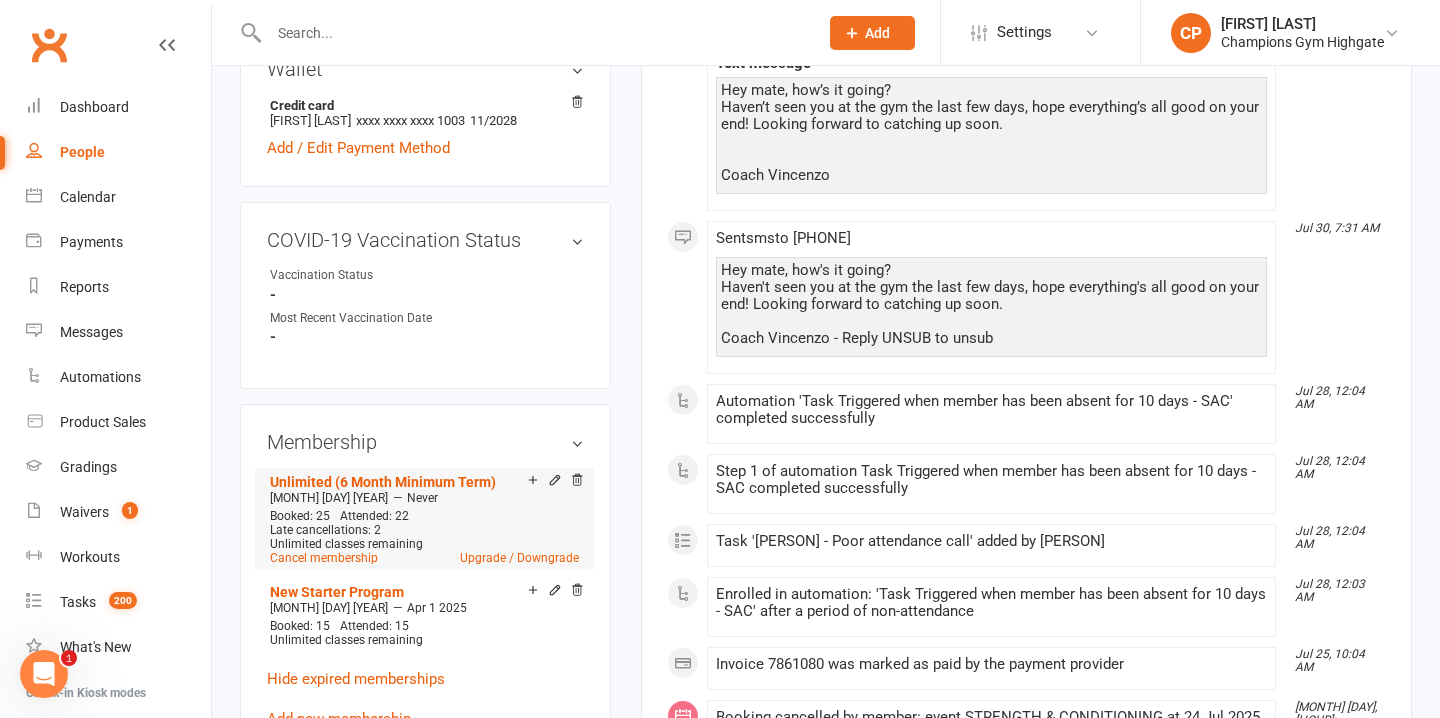 scroll, scrollTop: 725, scrollLeft: 0, axis: vertical 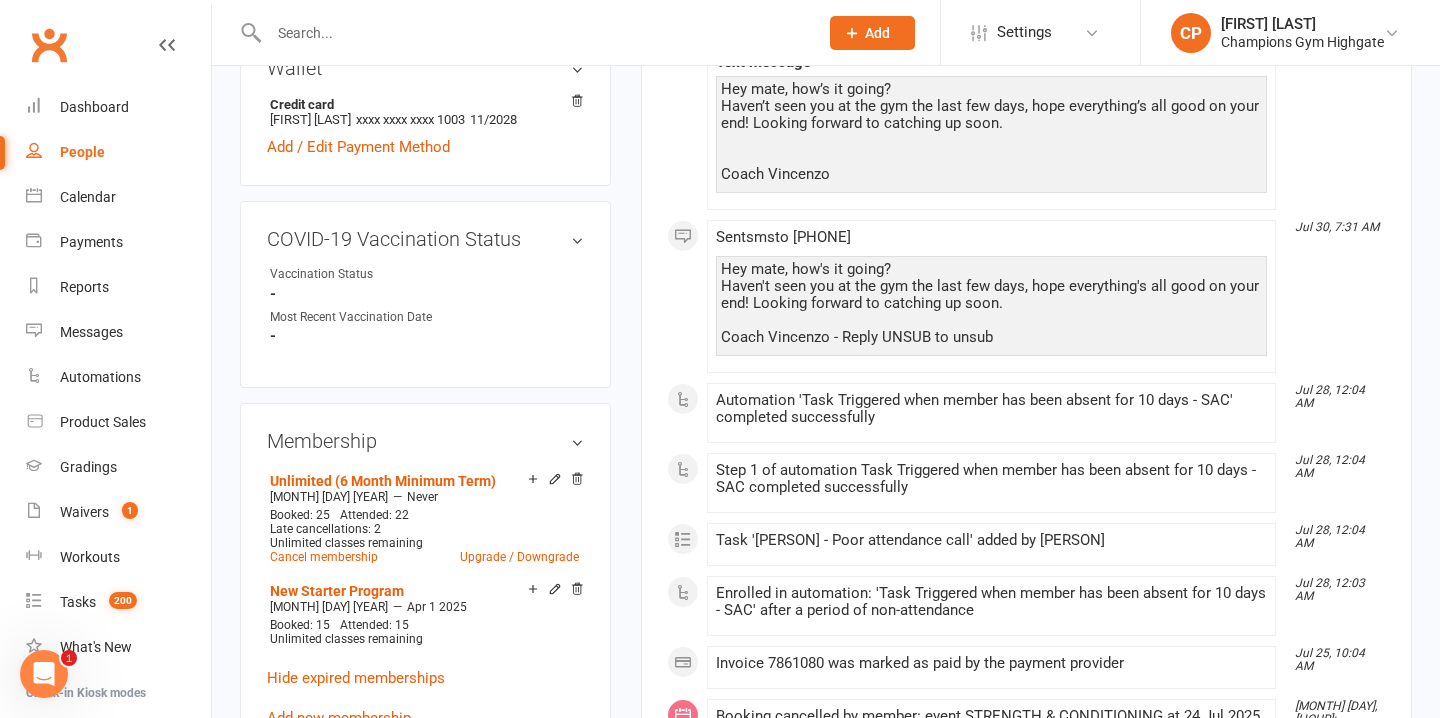 click at bounding box center [533, 33] 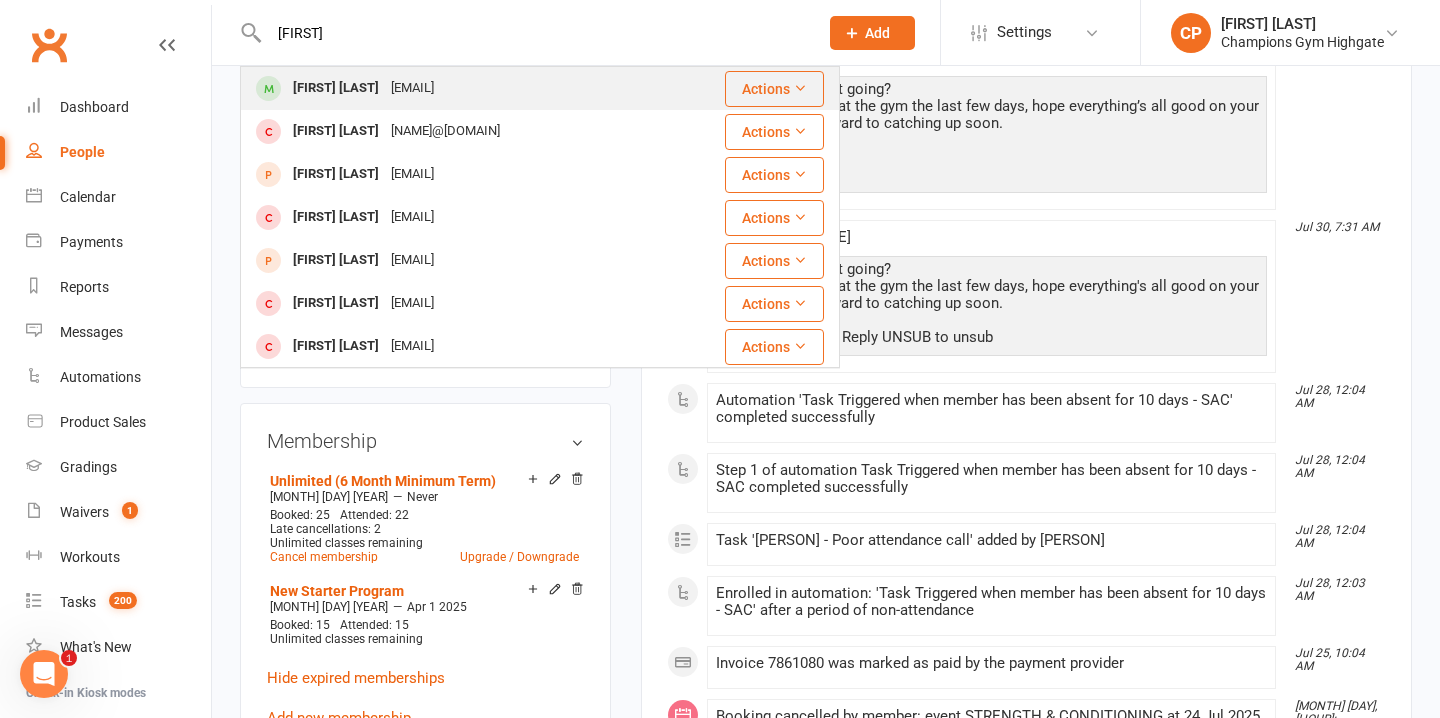 type on "anton" 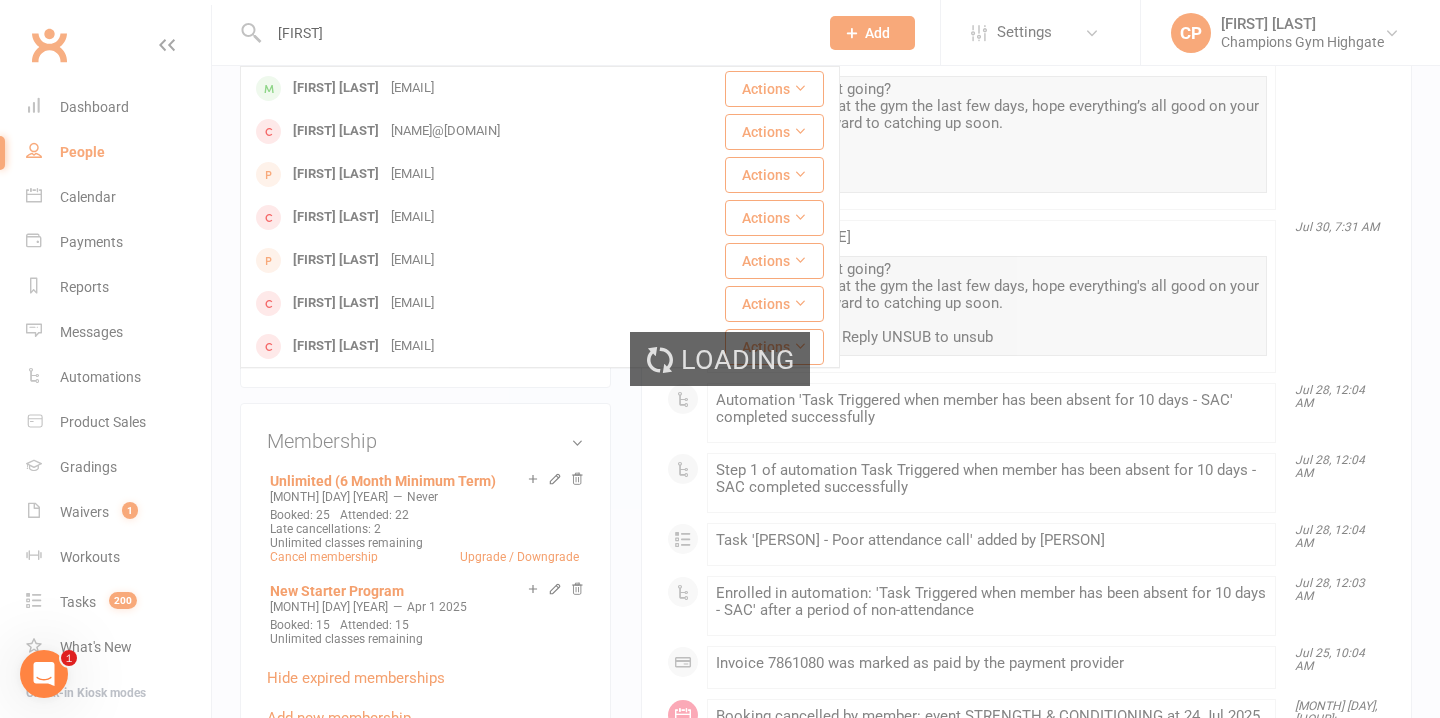 type 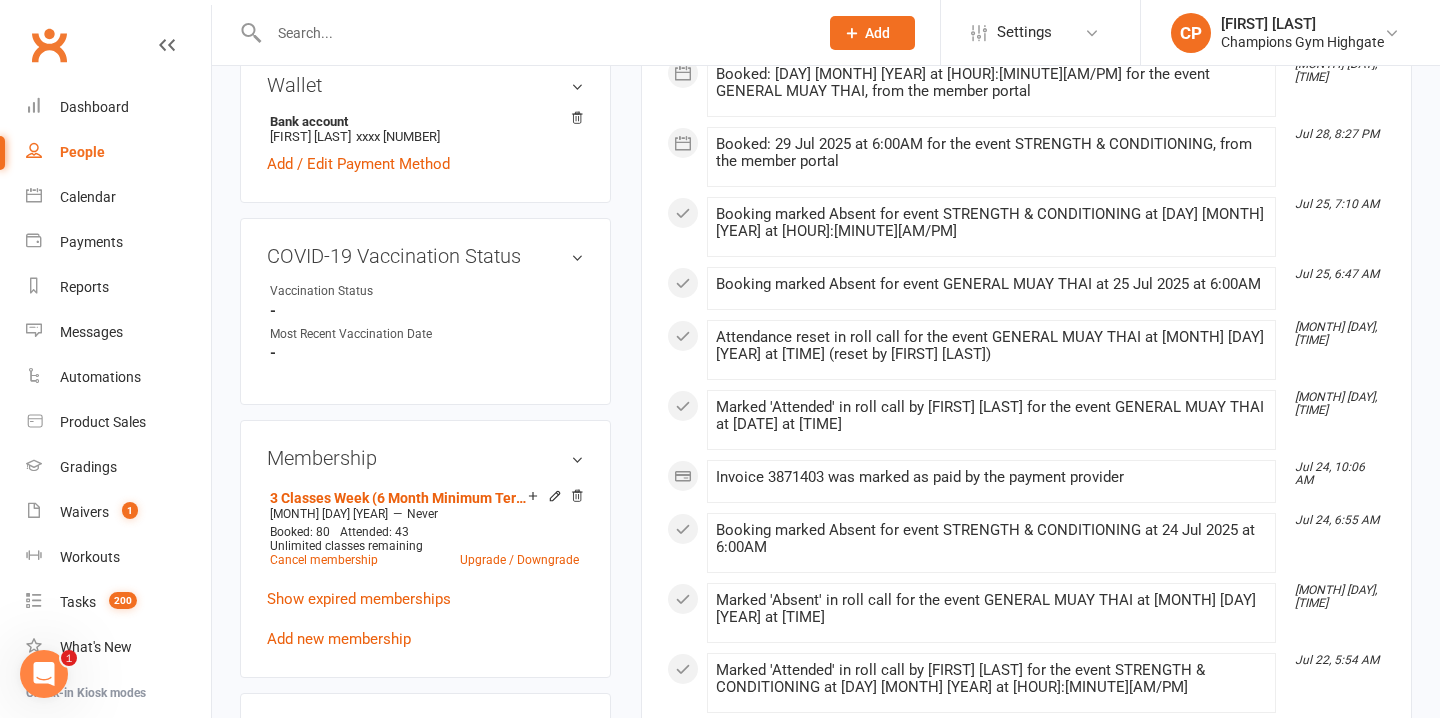 scroll, scrollTop: 711, scrollLeft: 0, axis: vertical 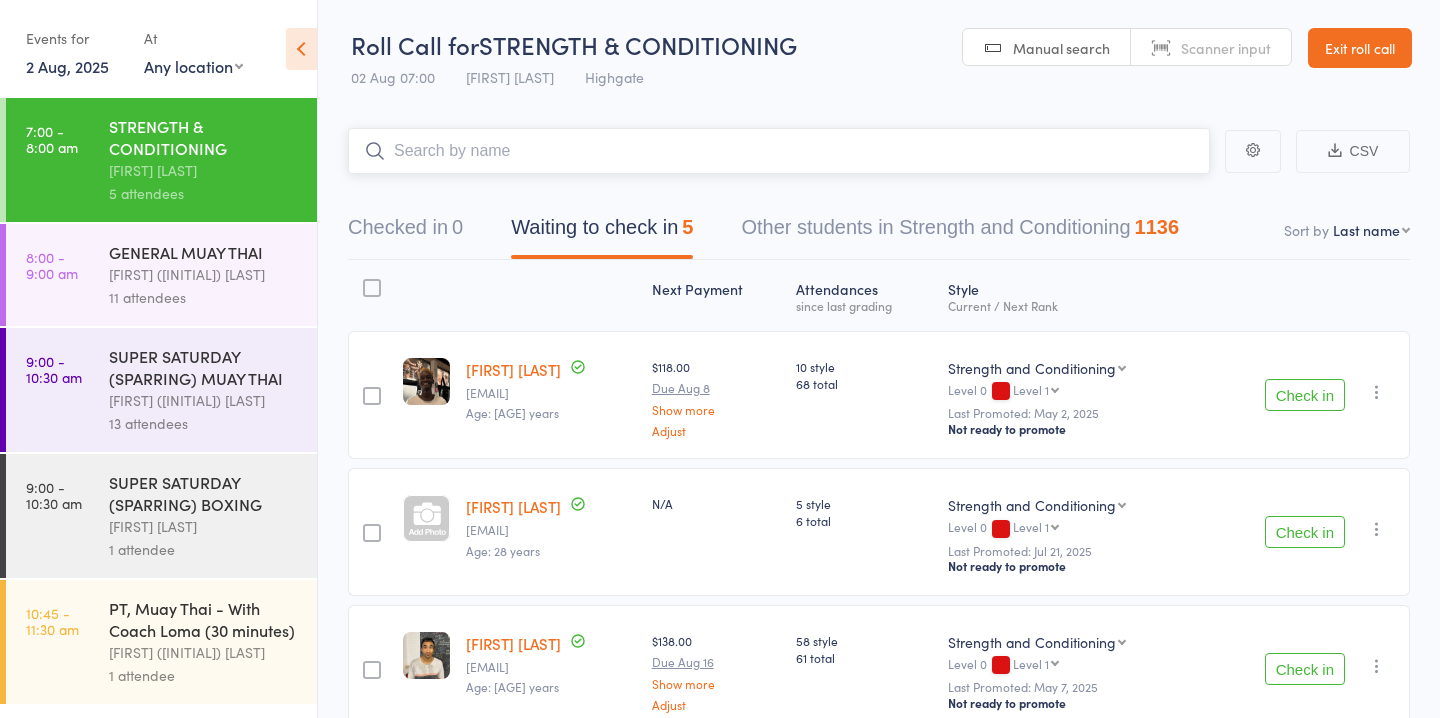click on "Waiting to check in  5" at bounding box center (602, 232) 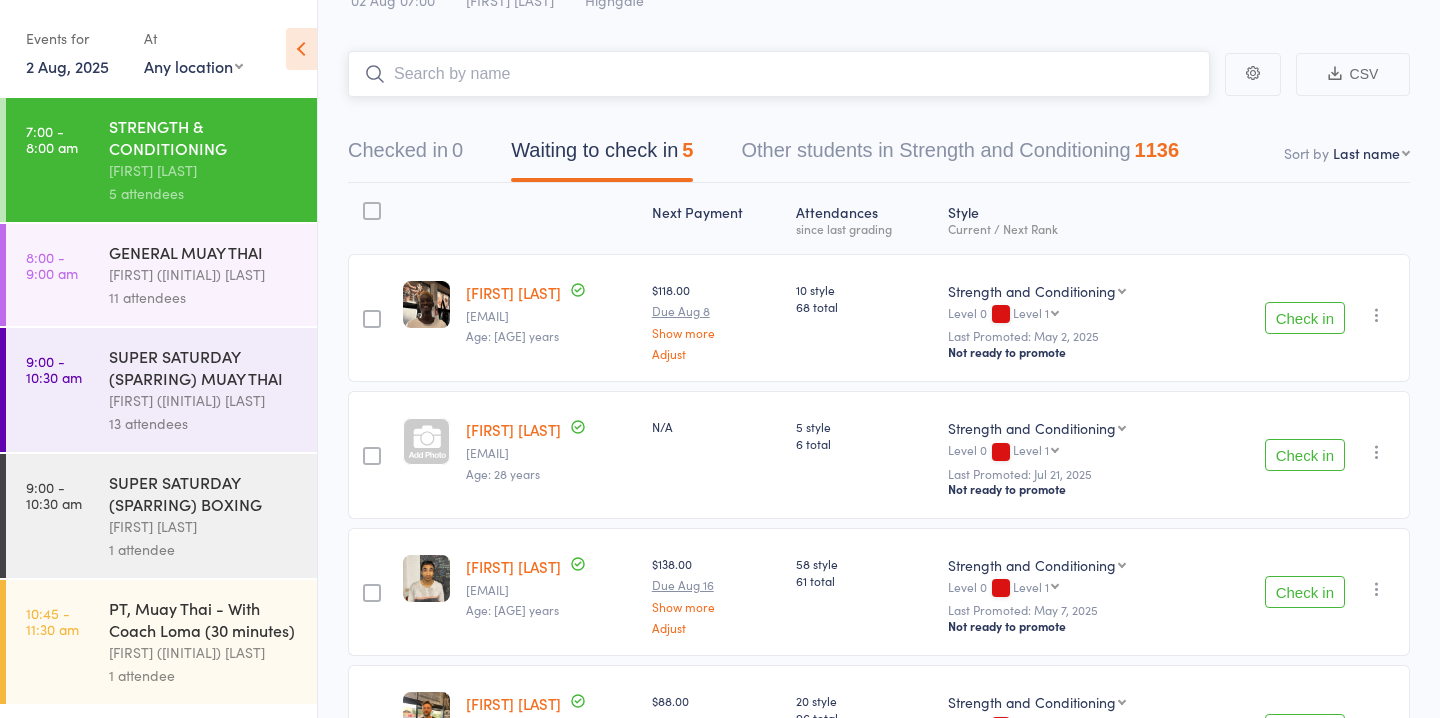 scroll, scrollTop: 0, scrollLeft: 0, axis: both 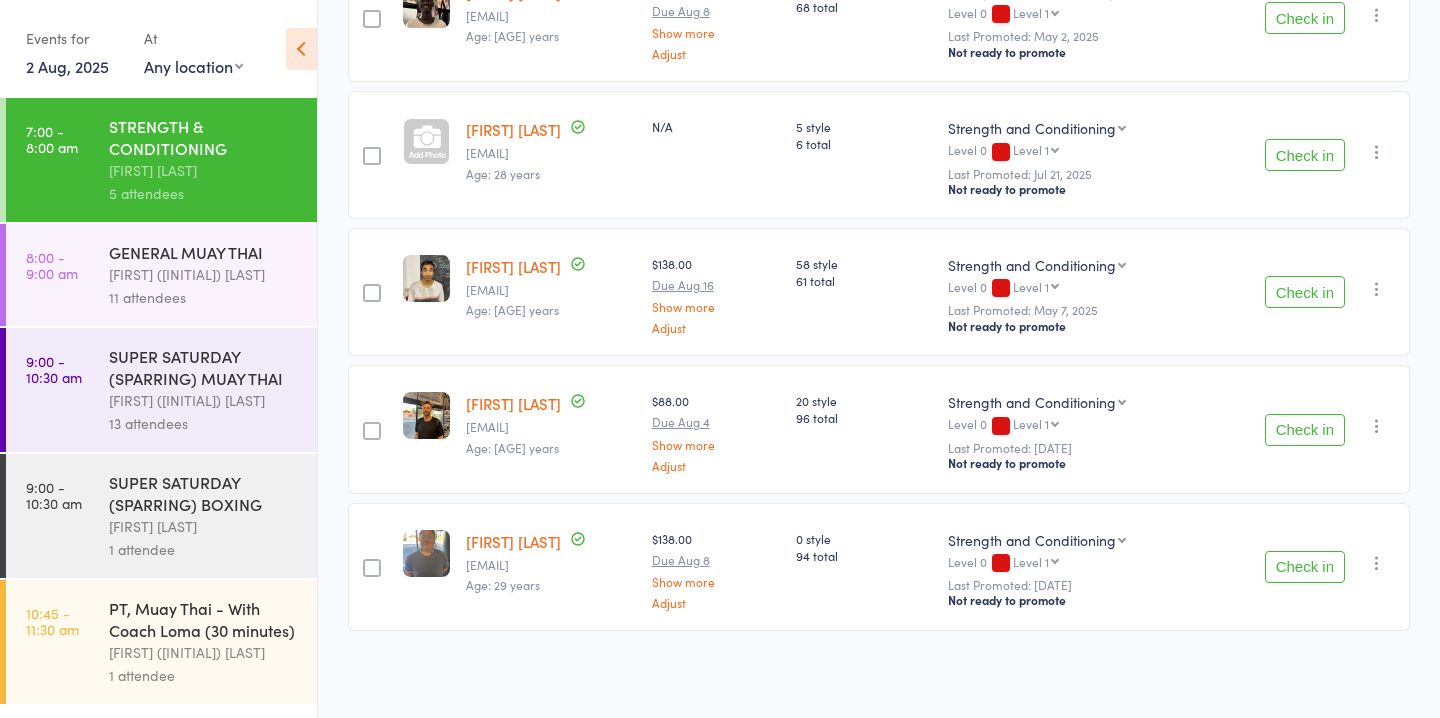 click on "Check in" at bounding box center (1305, 430) 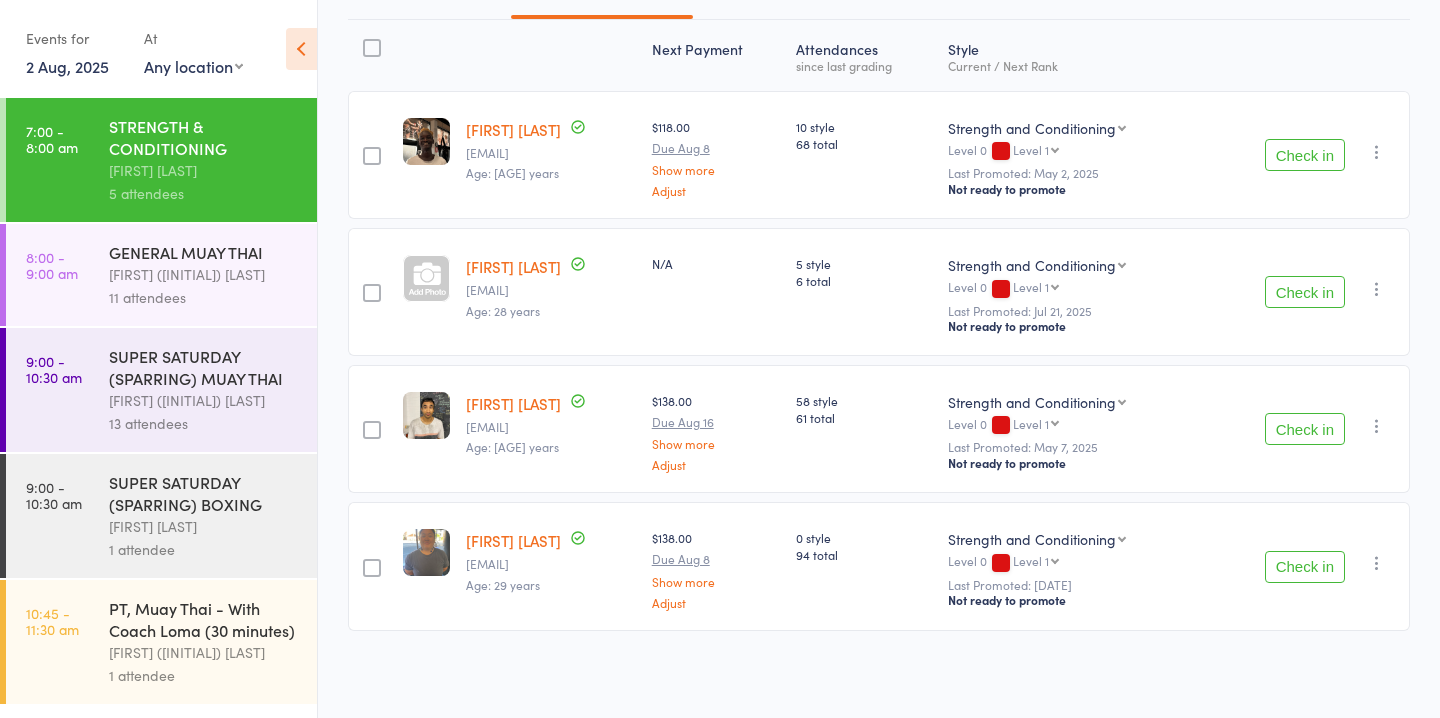 click on "Check in" at bounding box center (1305, 567) 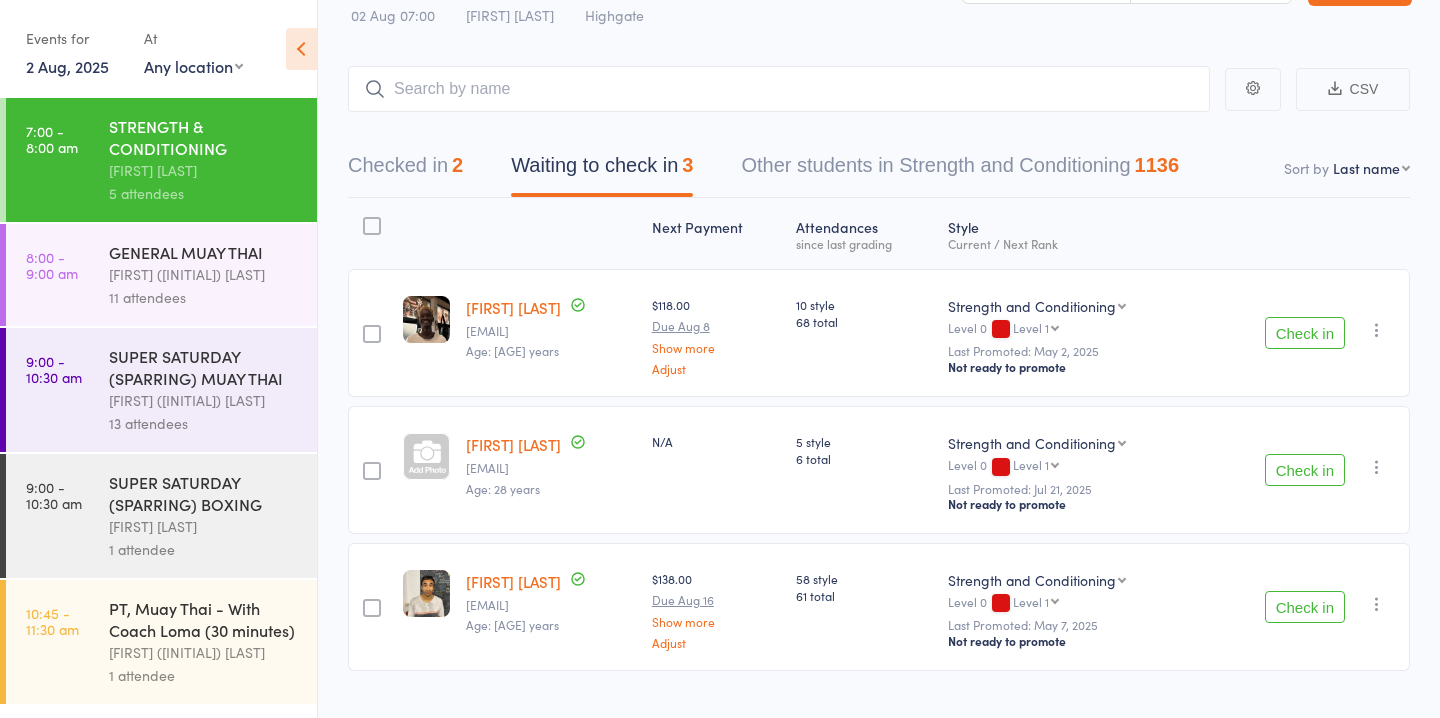 scroll, scrollTop: 76, scrollLeft: 0, axis: vertical 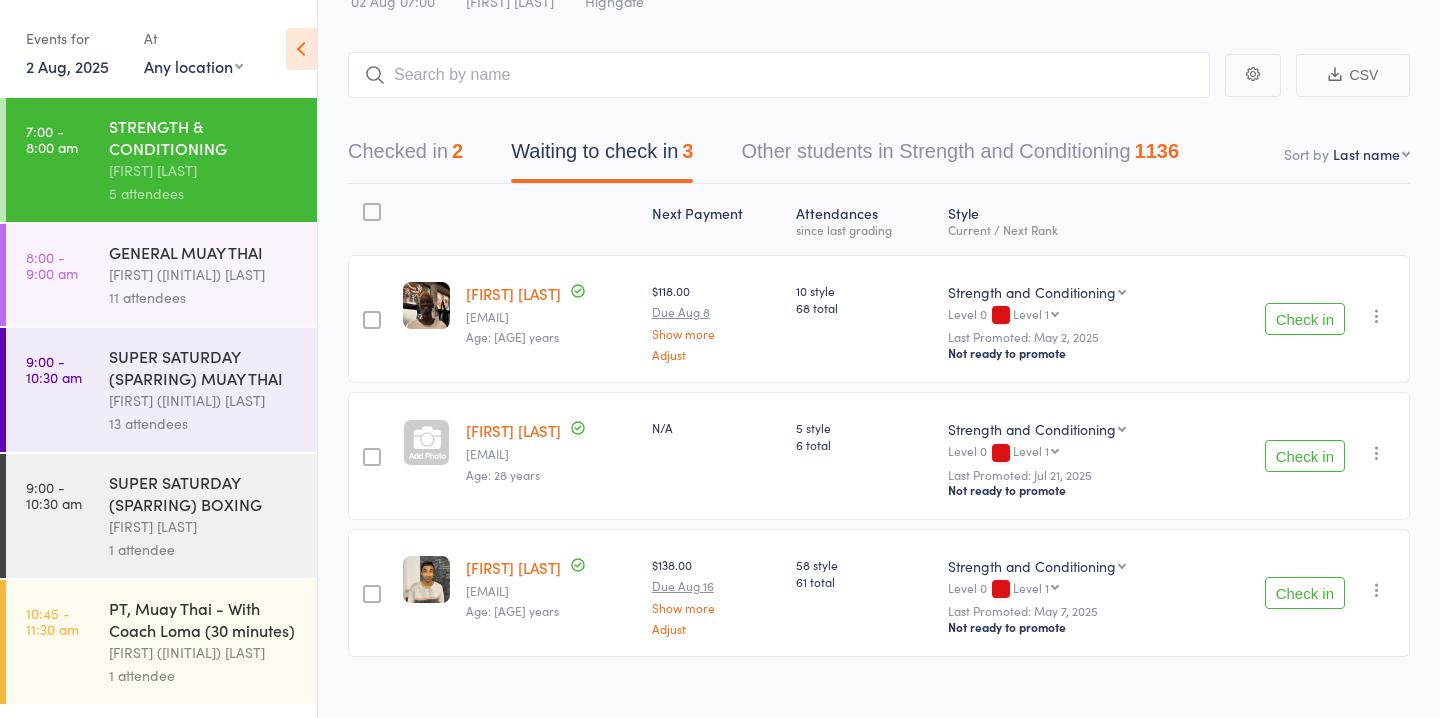 click on "Check in" at bounding box center (1305, 319) 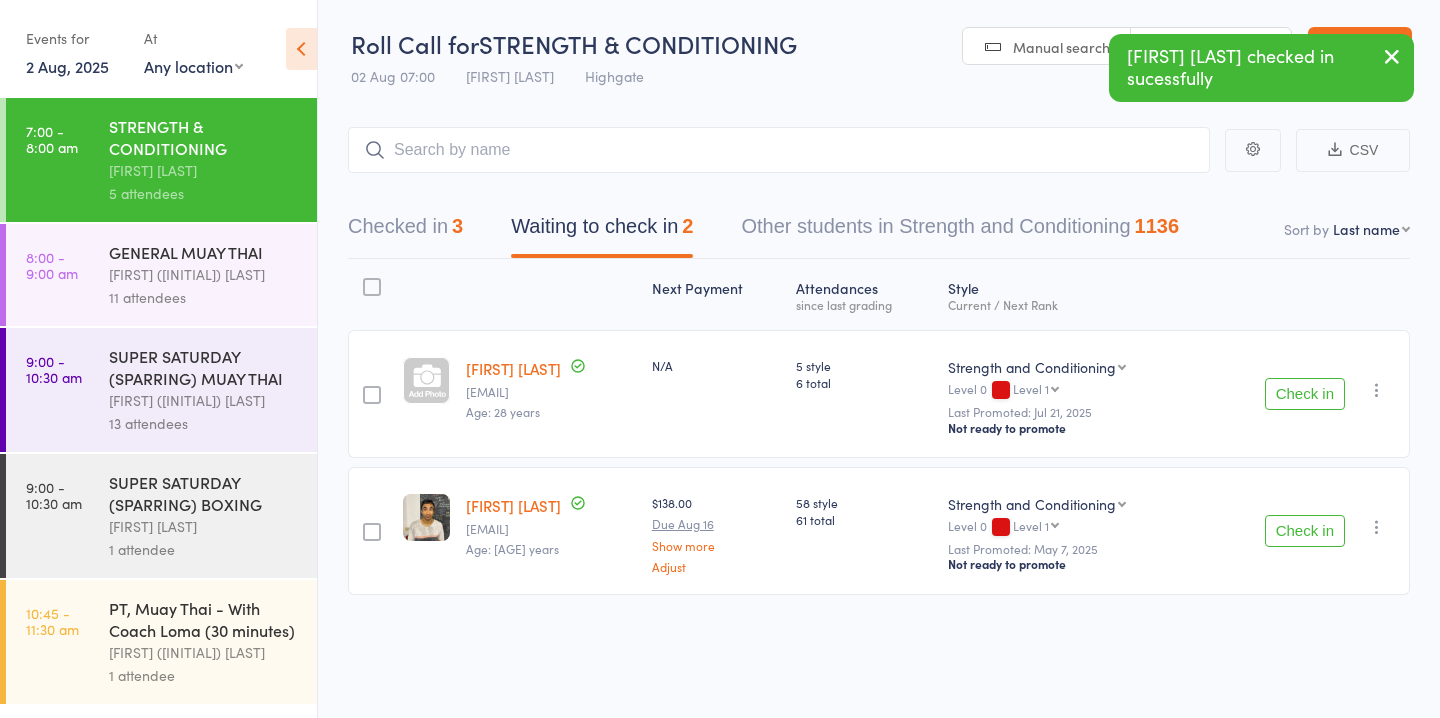 click on "Check in" at bounding box center (1305, 531) 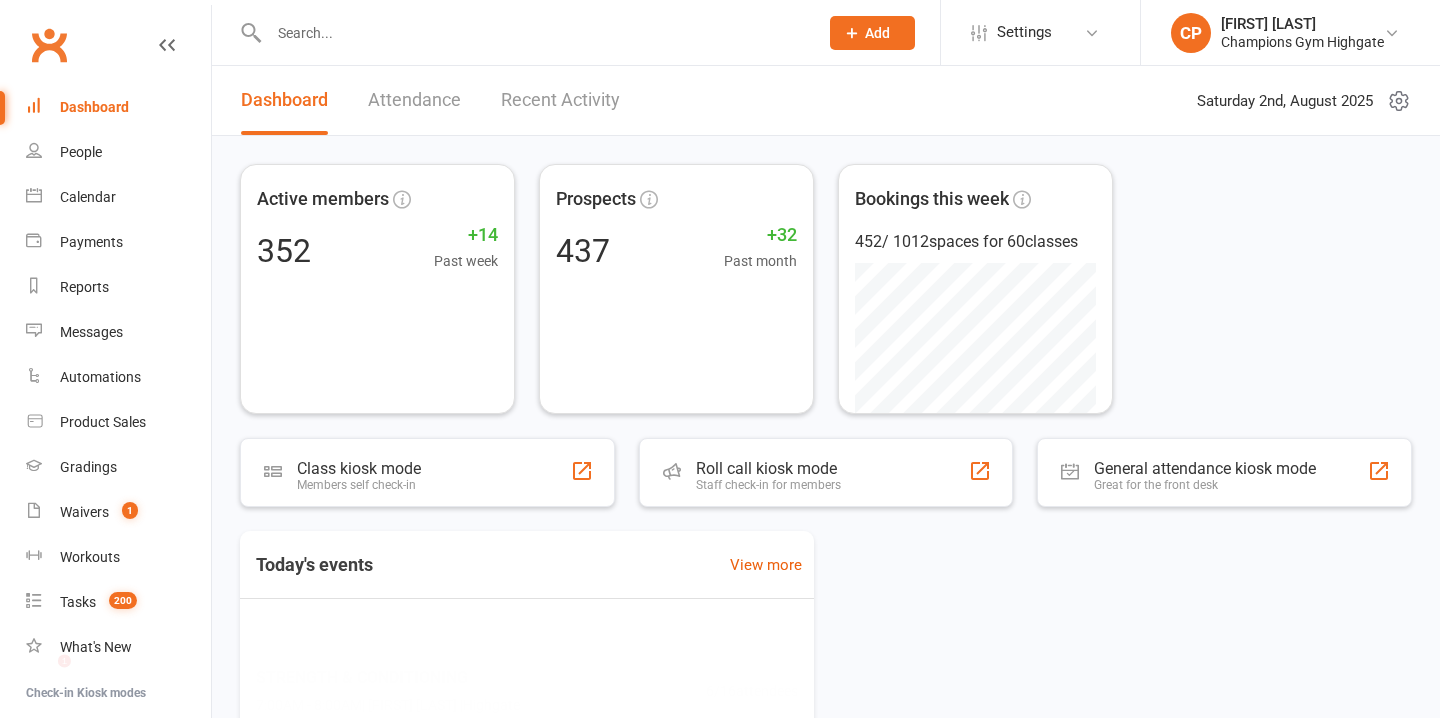 scroll, scrollTop: 0, scrollLeft: 0, axis: both 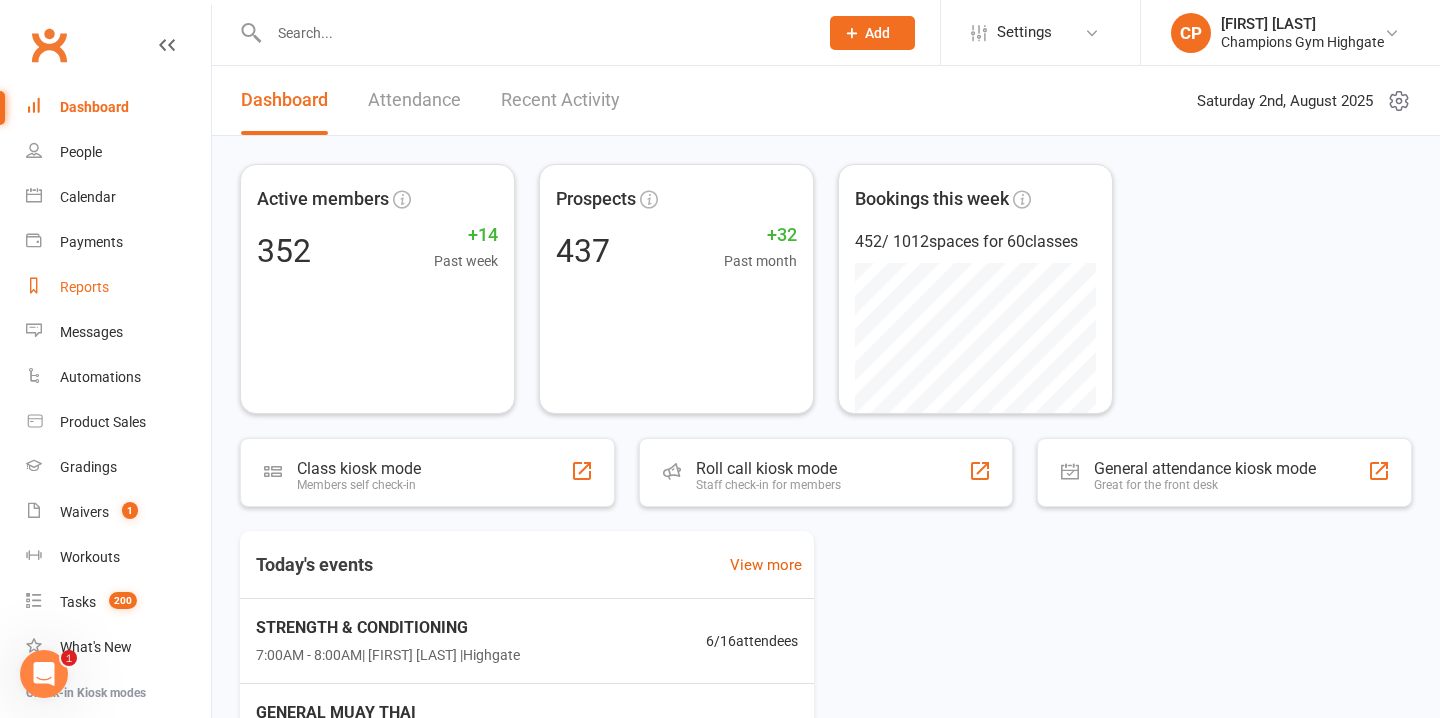 click on "Reports" at bounding box center [84, 287] 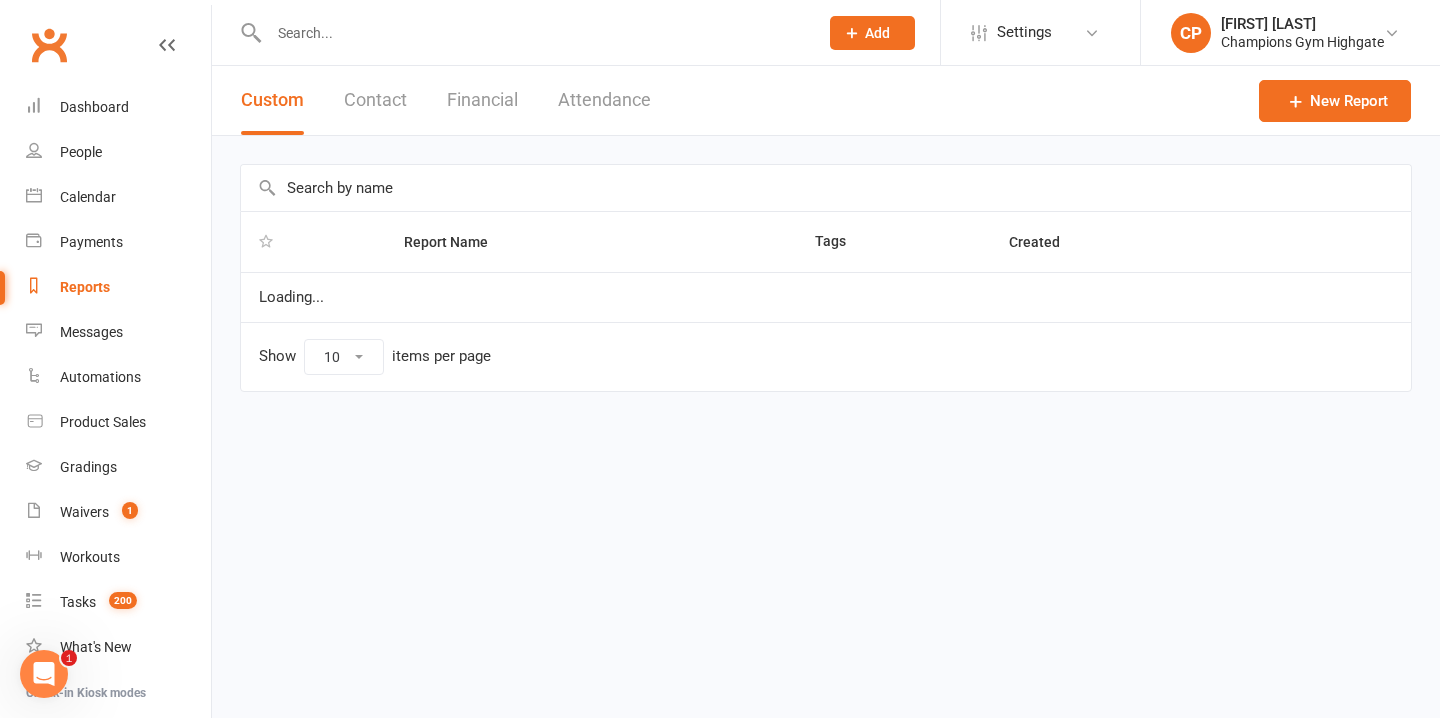 click at bounding box center (826, 188) 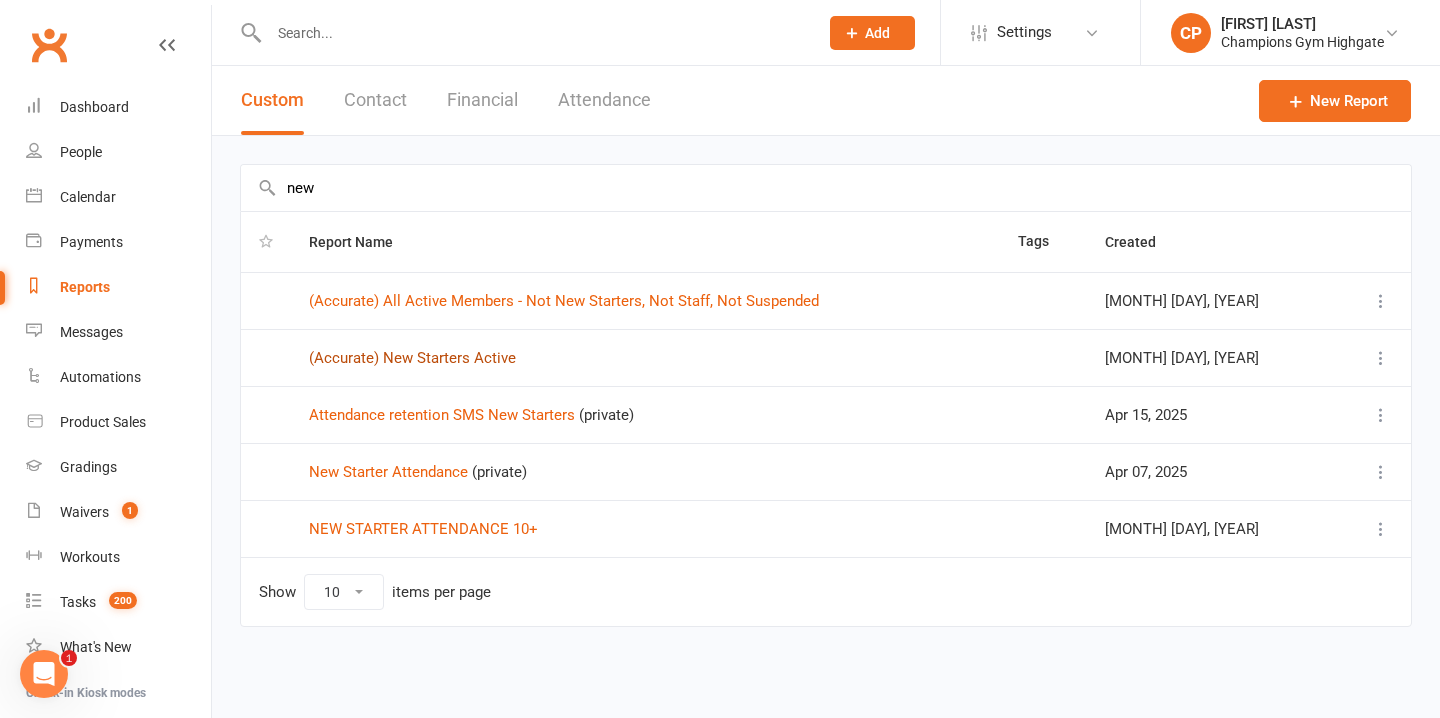 type on "new" 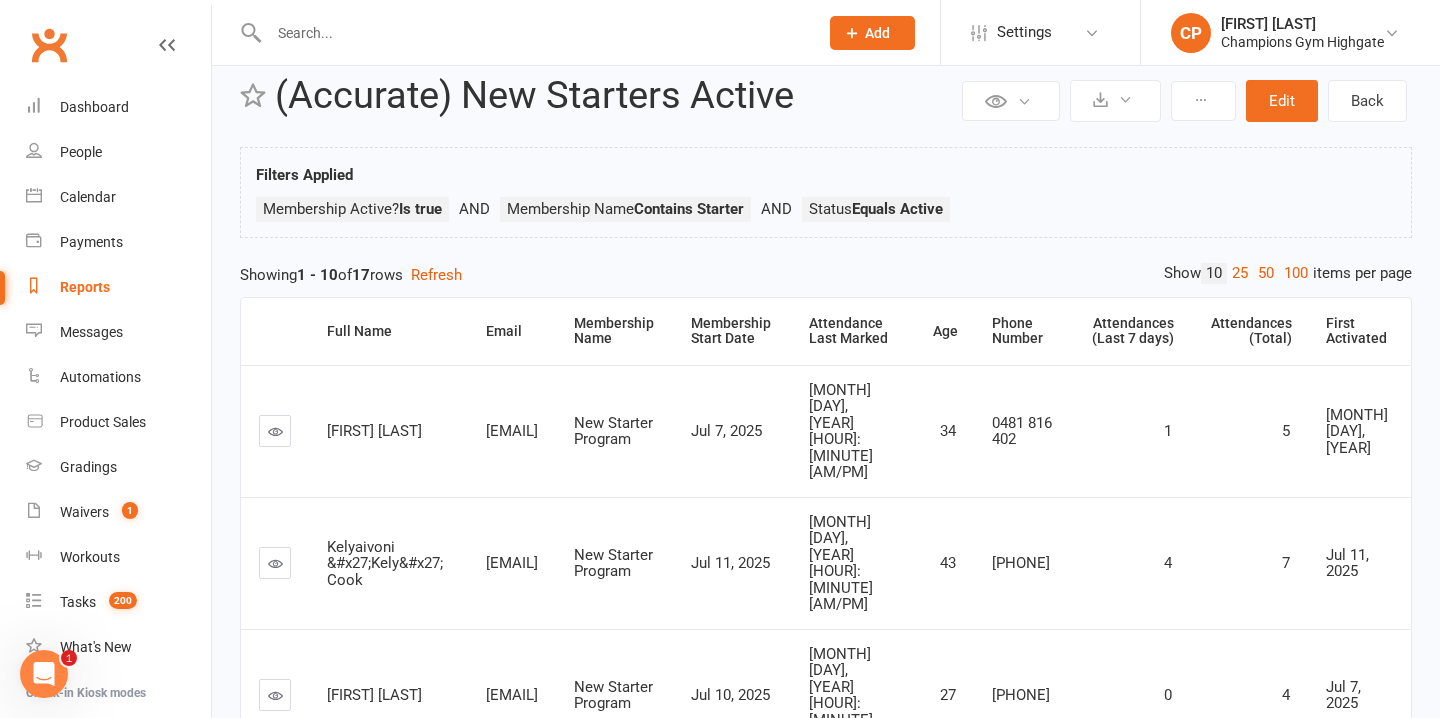 scroll, scrollTop: 0, scrollLeft: 0, axis: both 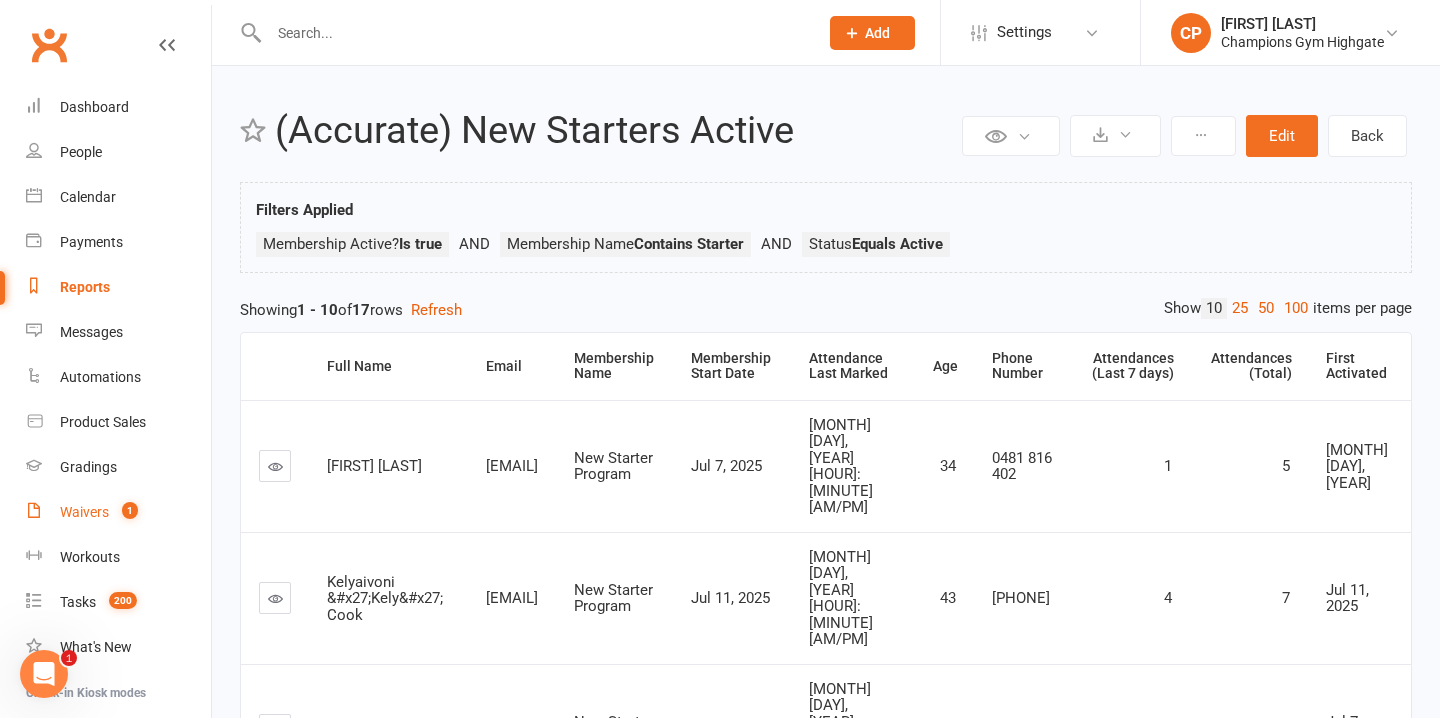 click on "Waivers" at bounding box center [84, 512] 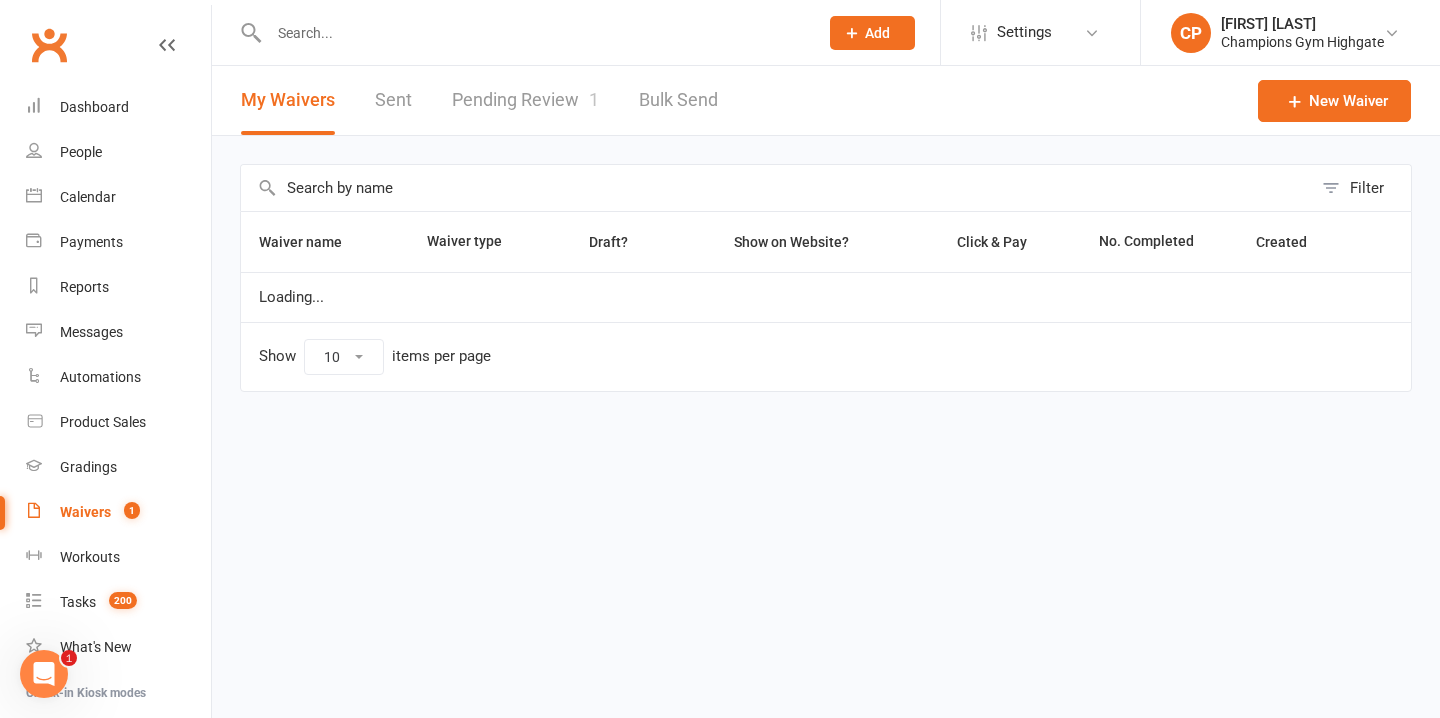 click on "Pending Review 1" at bounding box center [525, 100] 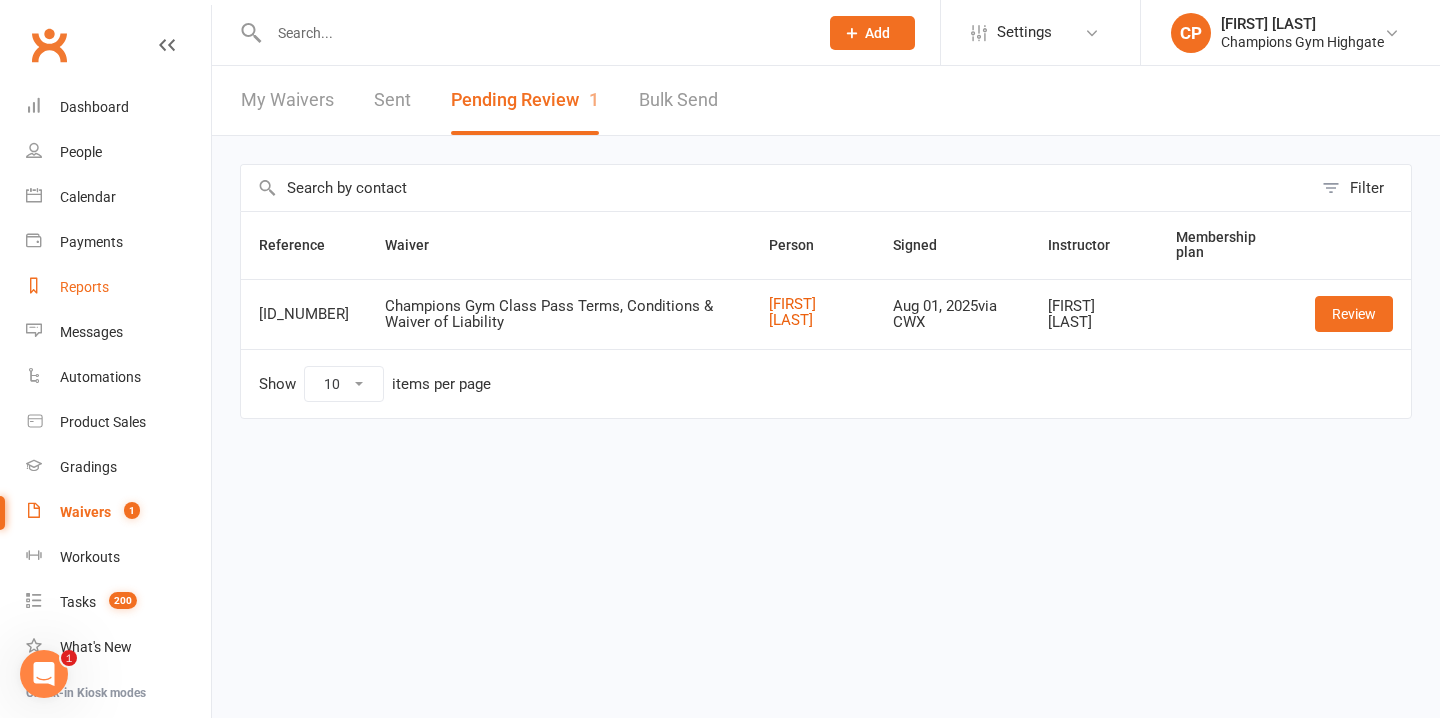 click on "Reports" at bounding box center (118, 287) 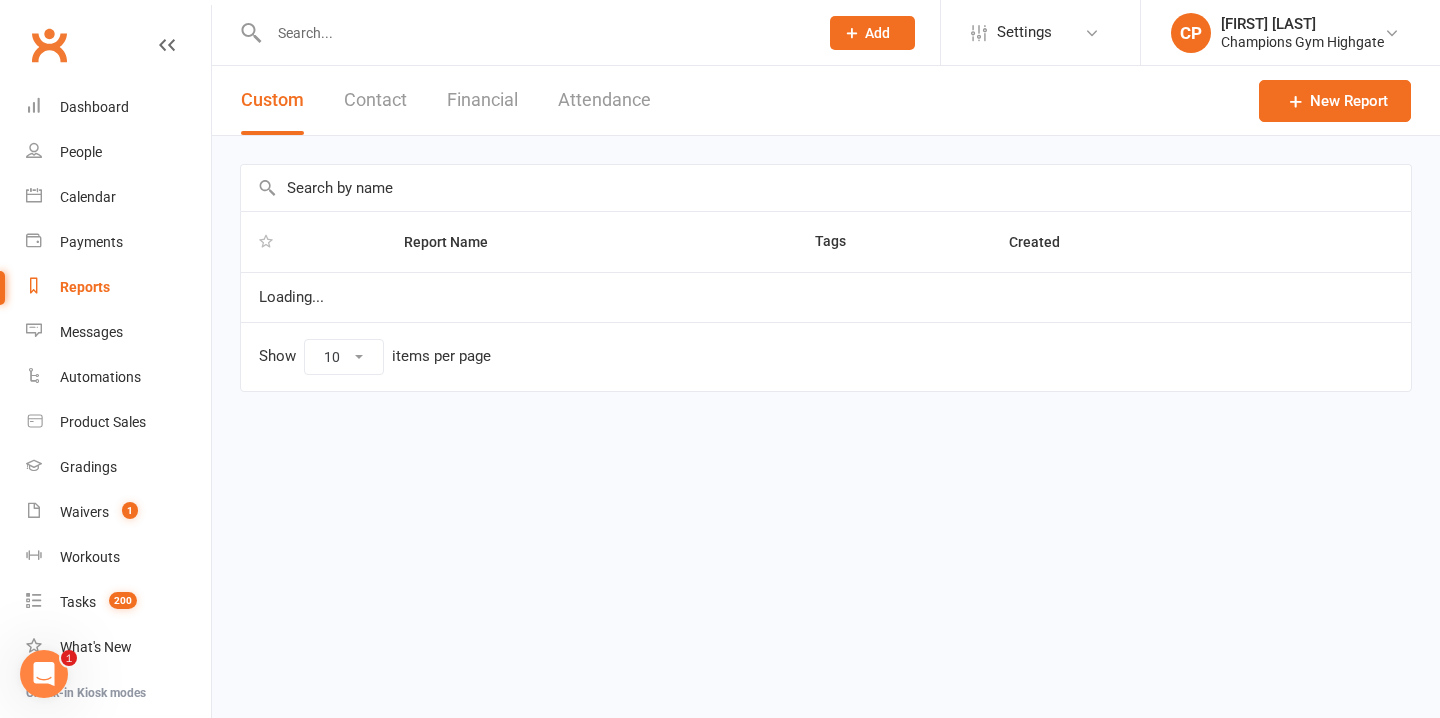 click at bounding box center [826, 188] 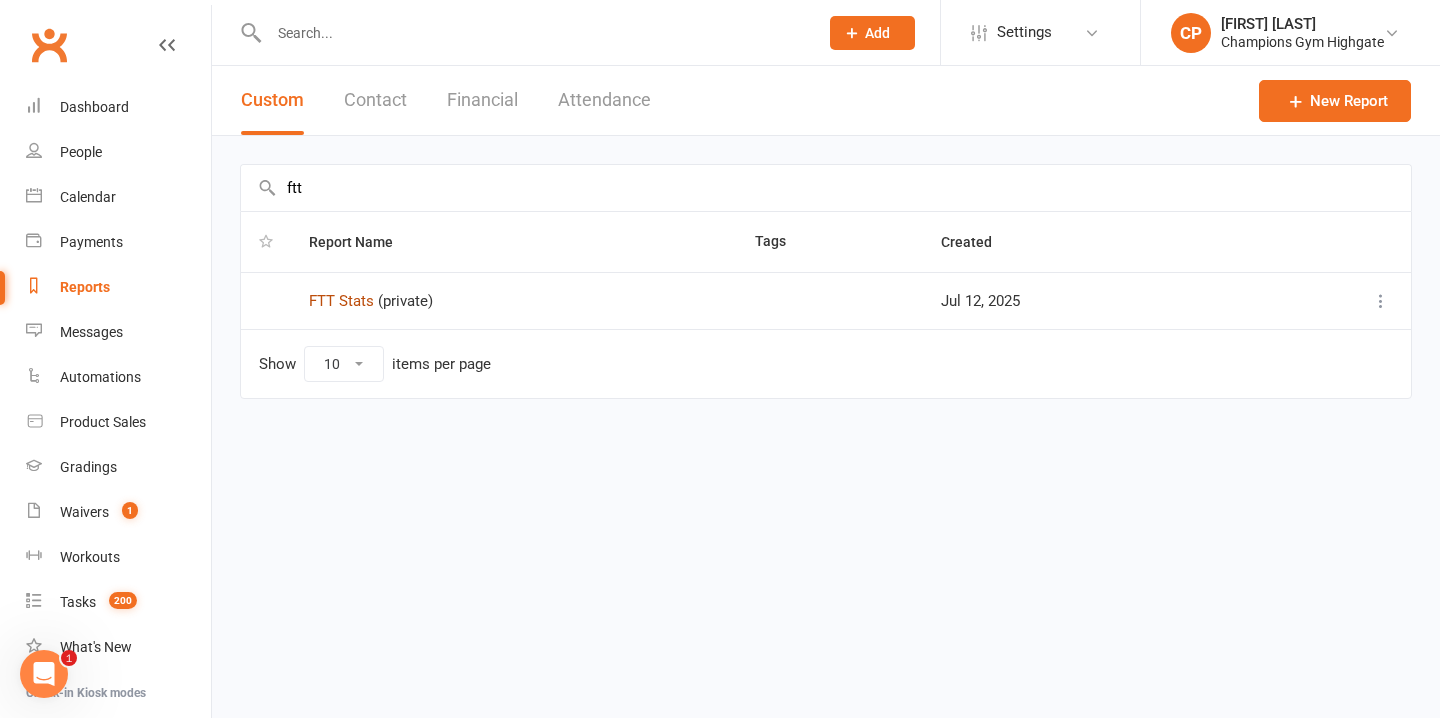 type on "ftt" 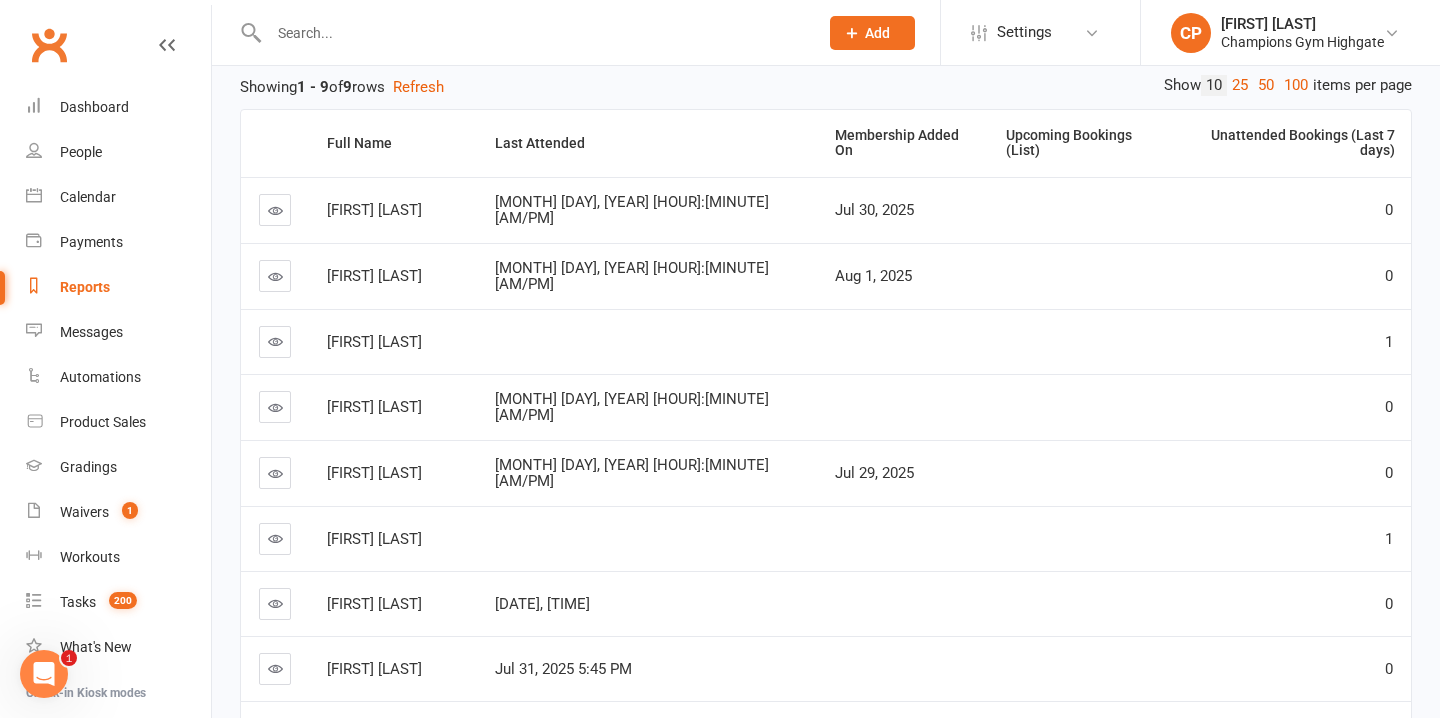 scroll, scrollTop: 415, scrollLeft: 0, axis: vertical 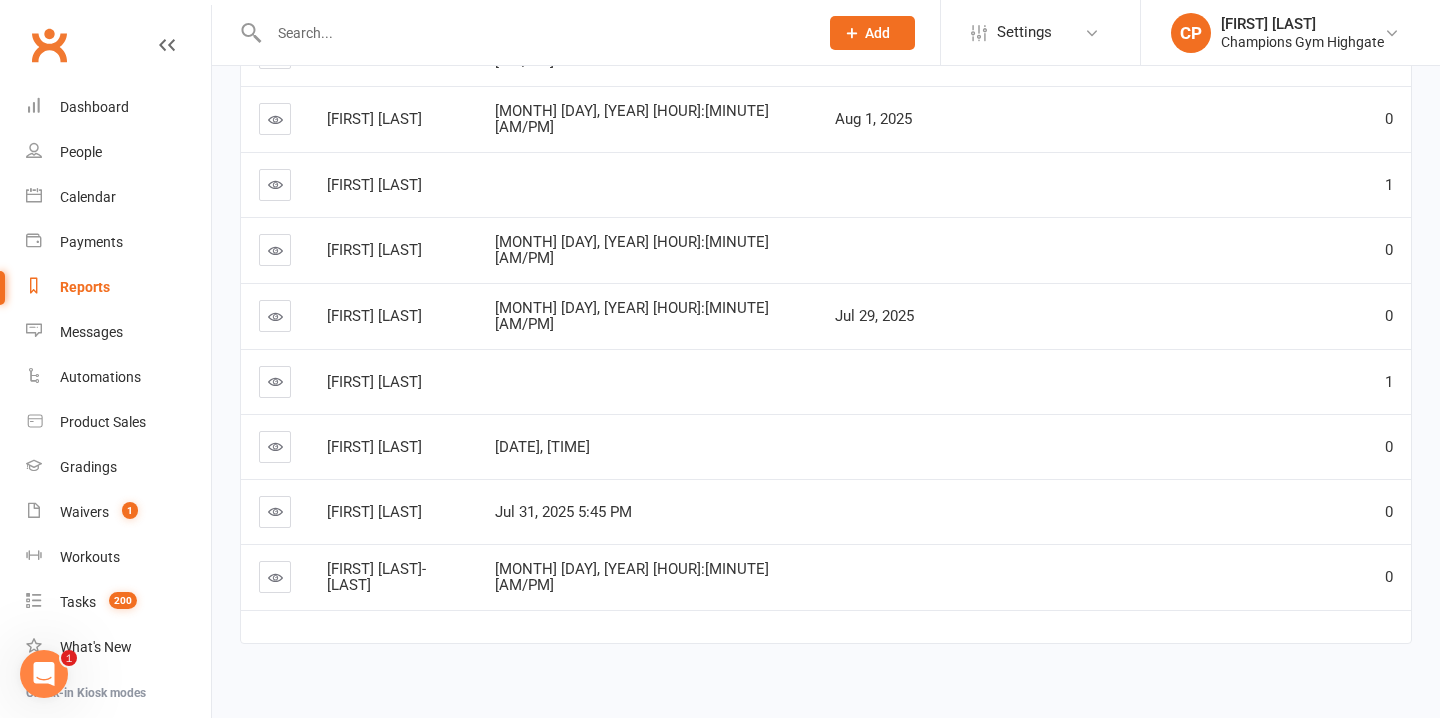 drag, startPoint x: 330, startPoint y: 365, endPoint x: 471, endPoint y: 363, distance: 141.01419 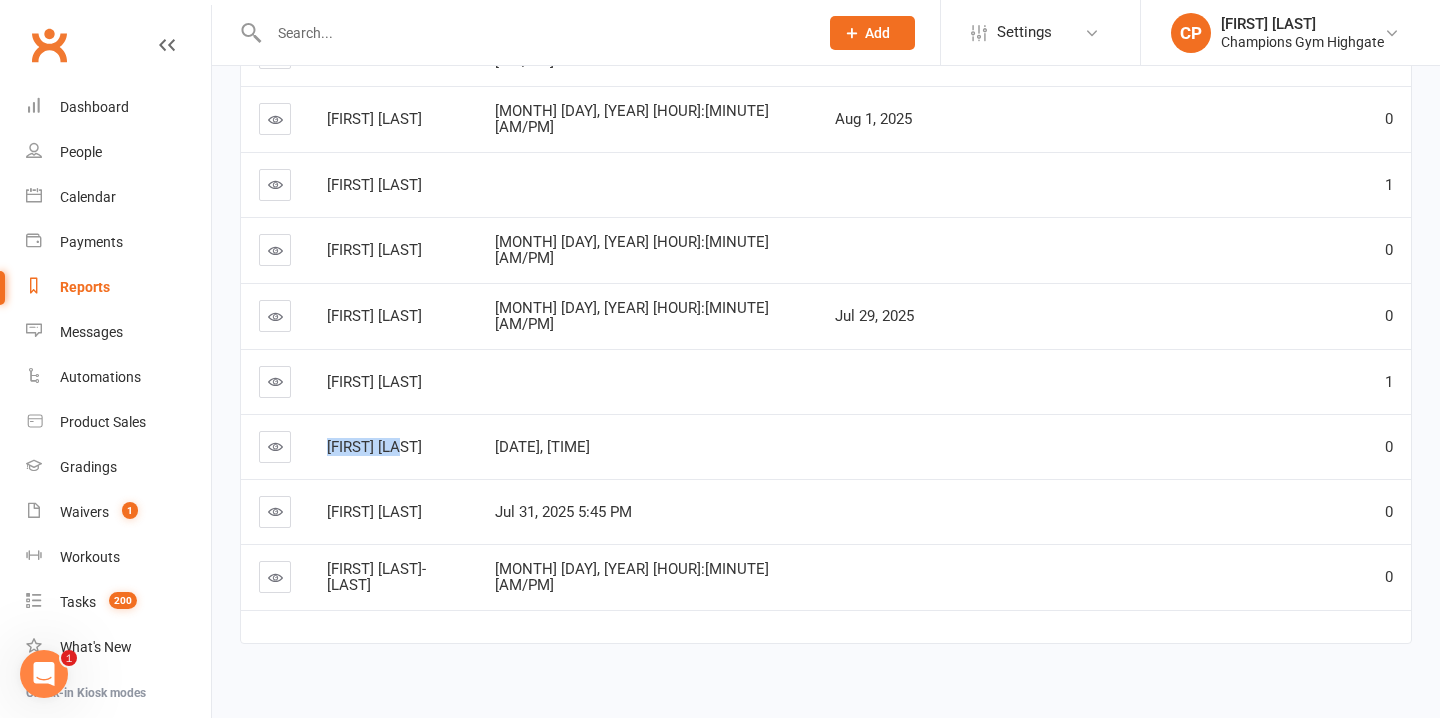 drag, startPoint x: 414, startPoint y: 425, endPoint x: 331, endPoint y: 425, distance: 83 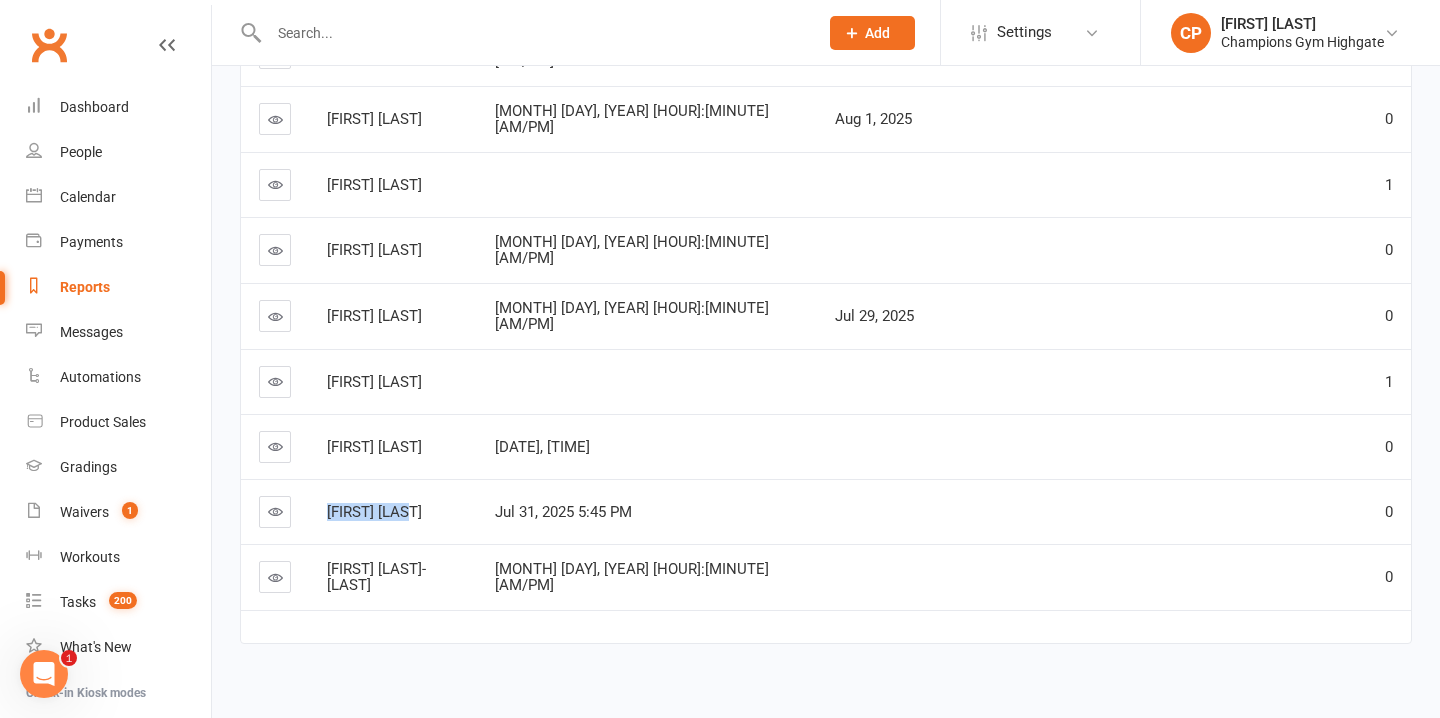 drag, startPoint x: 424, startPoint y: 489, endPoint x: 335, endPoint y: 490, distance: 89.005615 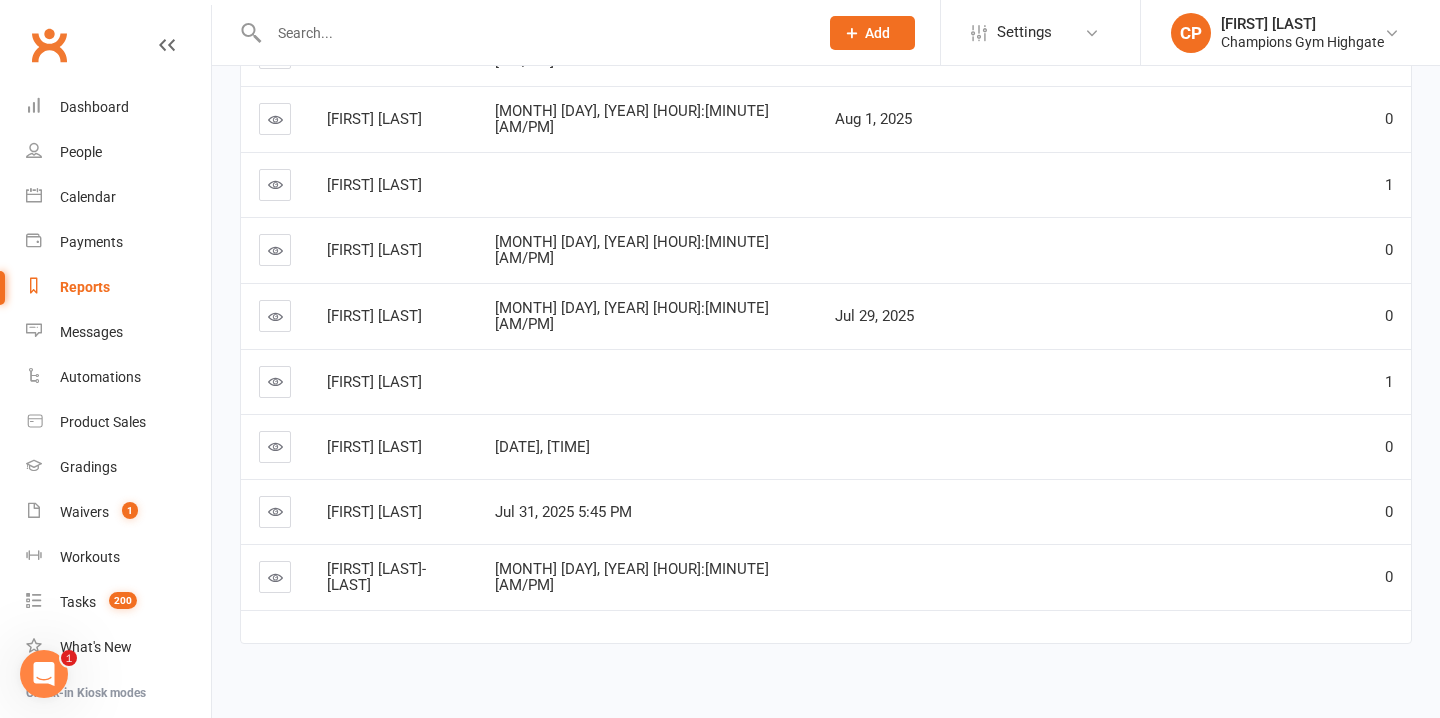 click on "Darsh Hearth" at bounding box center (374, 512) 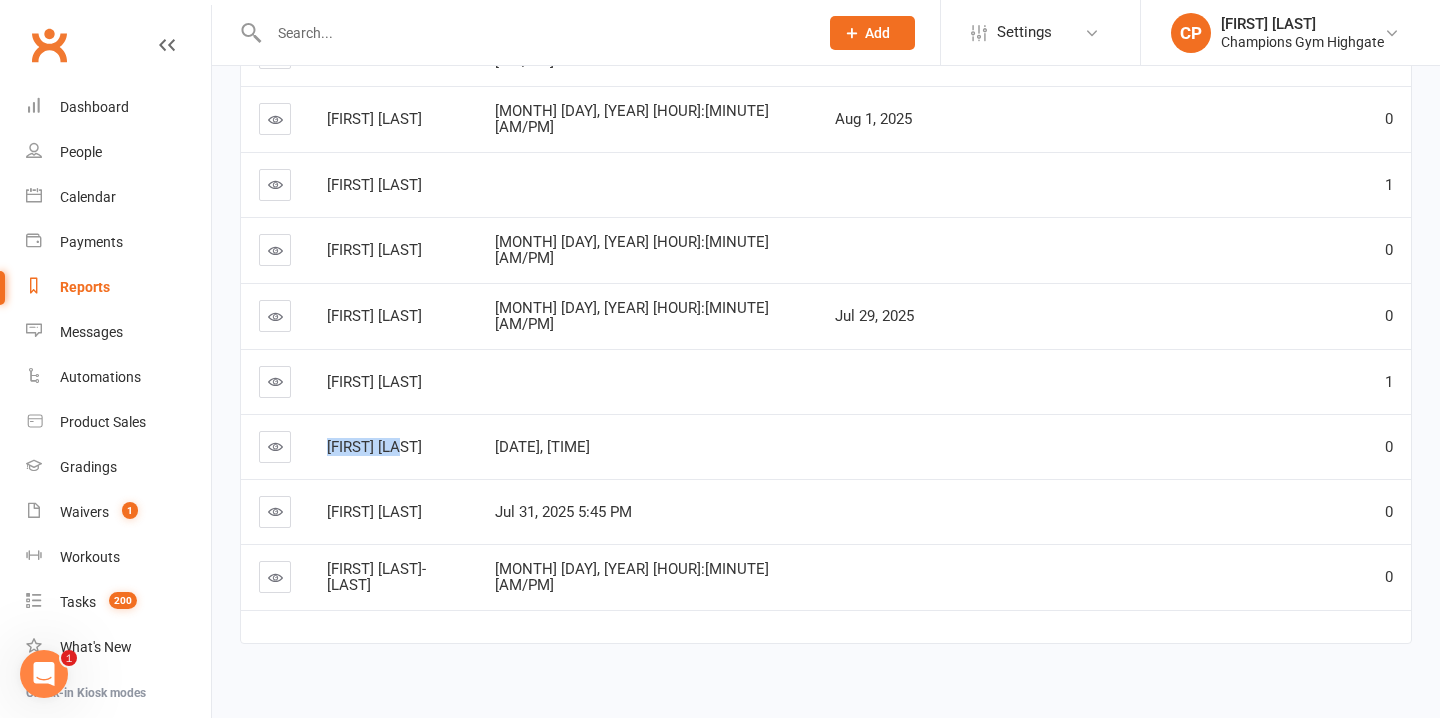 drag, startPoint x: 415, startPoint y: 429, endPoint x: 318, endPoint y: 427, distance: 97.020615 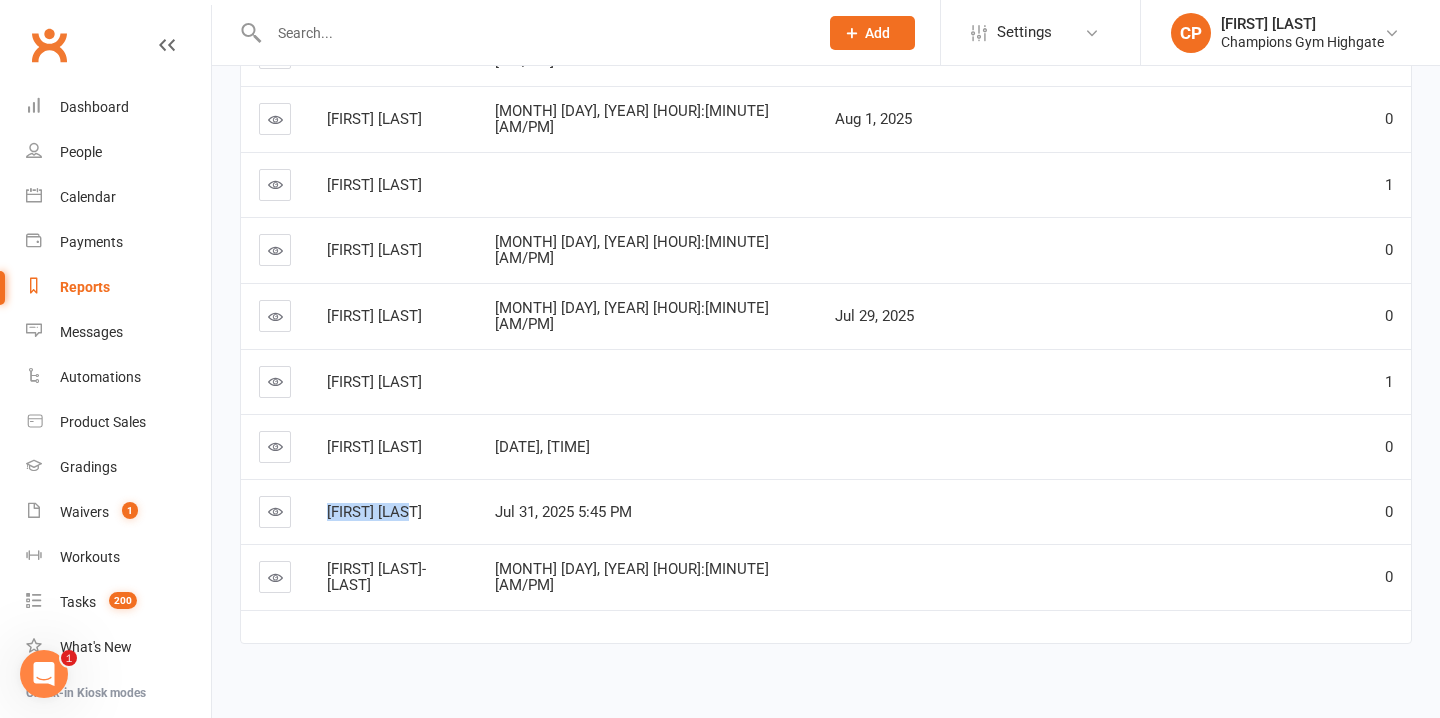drag, startPoint x: 427, startPoint y: 487, endPoint x: 300, endPoint y: 487, distance: 127 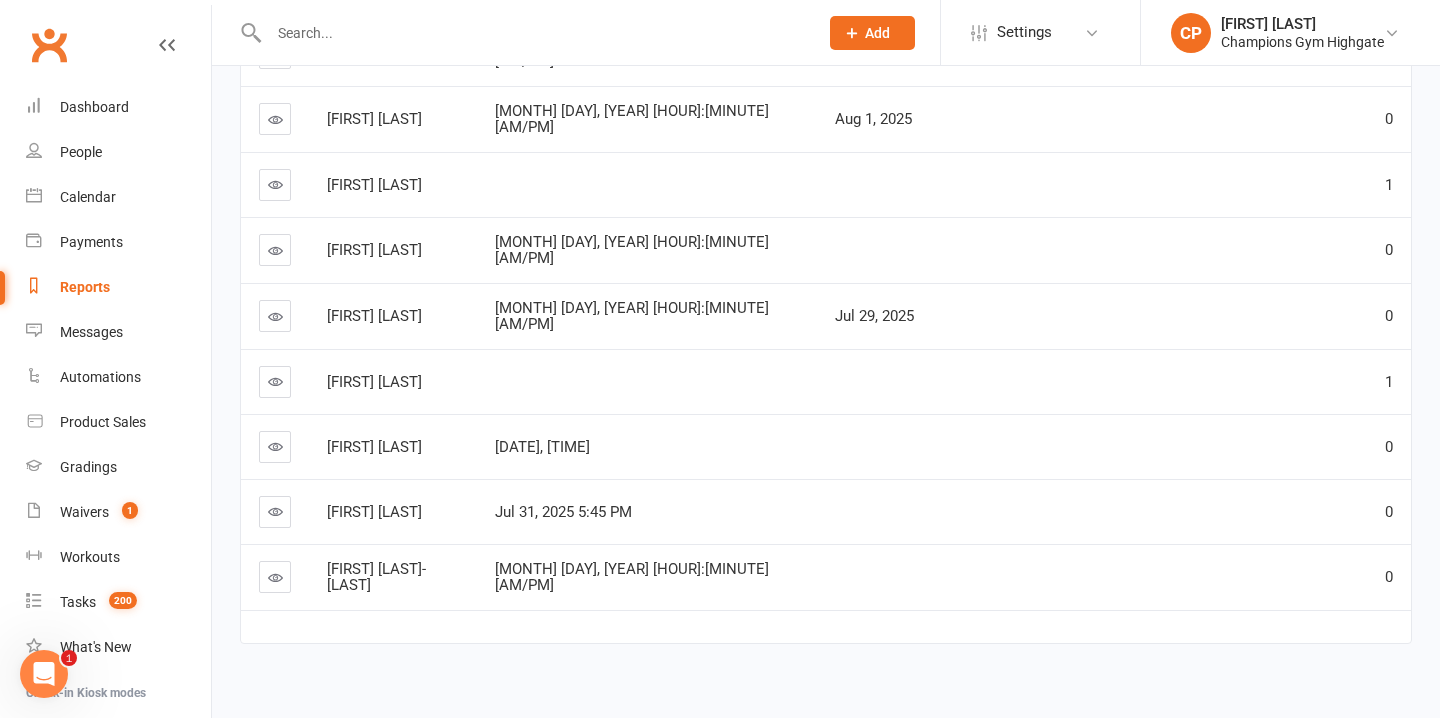 click at bounding box center [533, 33] 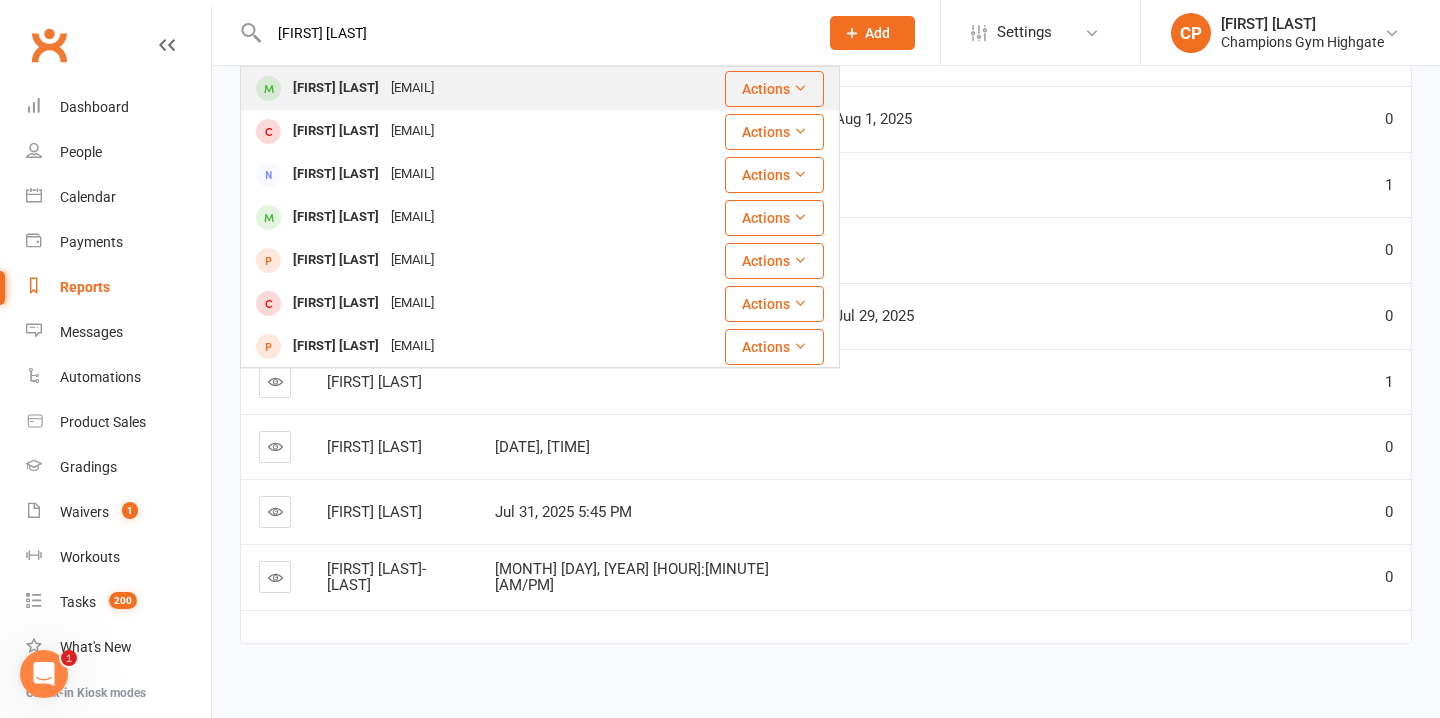 type on "paul norton" 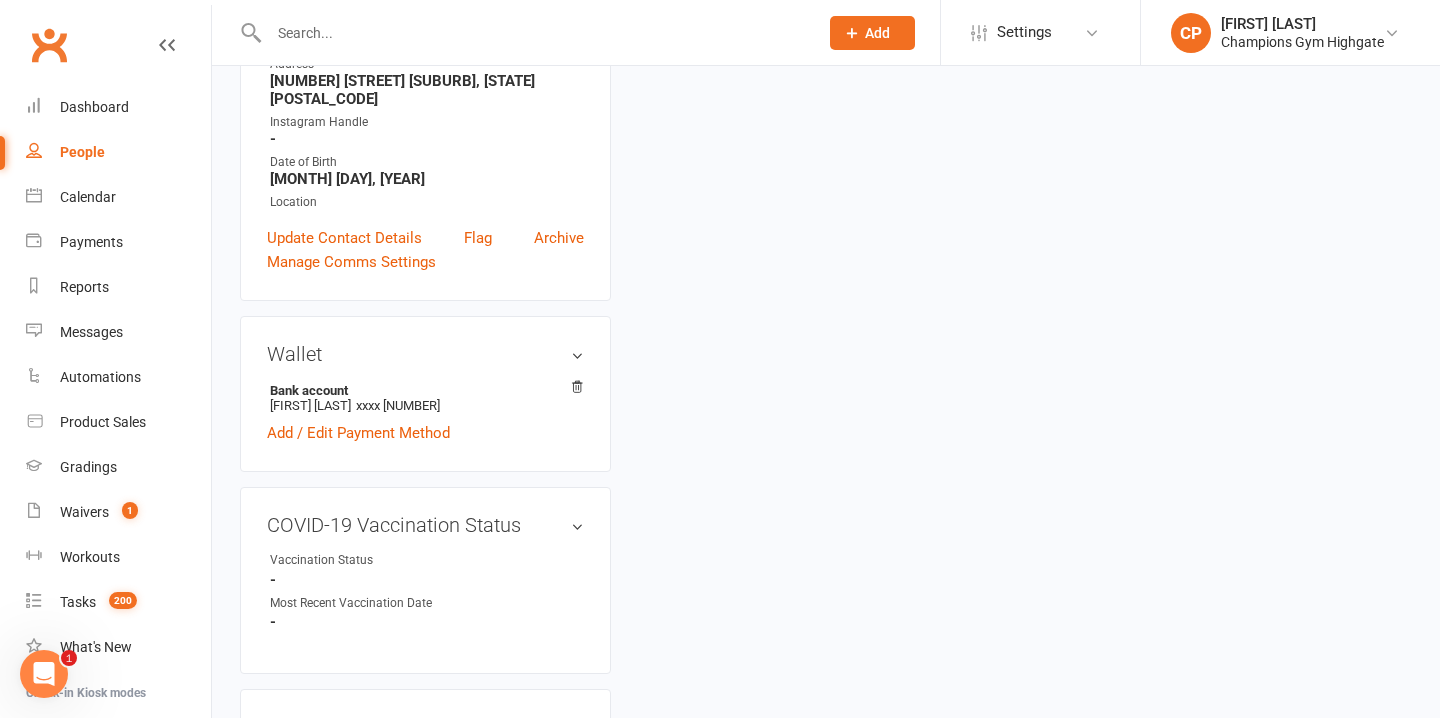 scroll, scrollTop: 0, scrollLeft: 0, axis: both 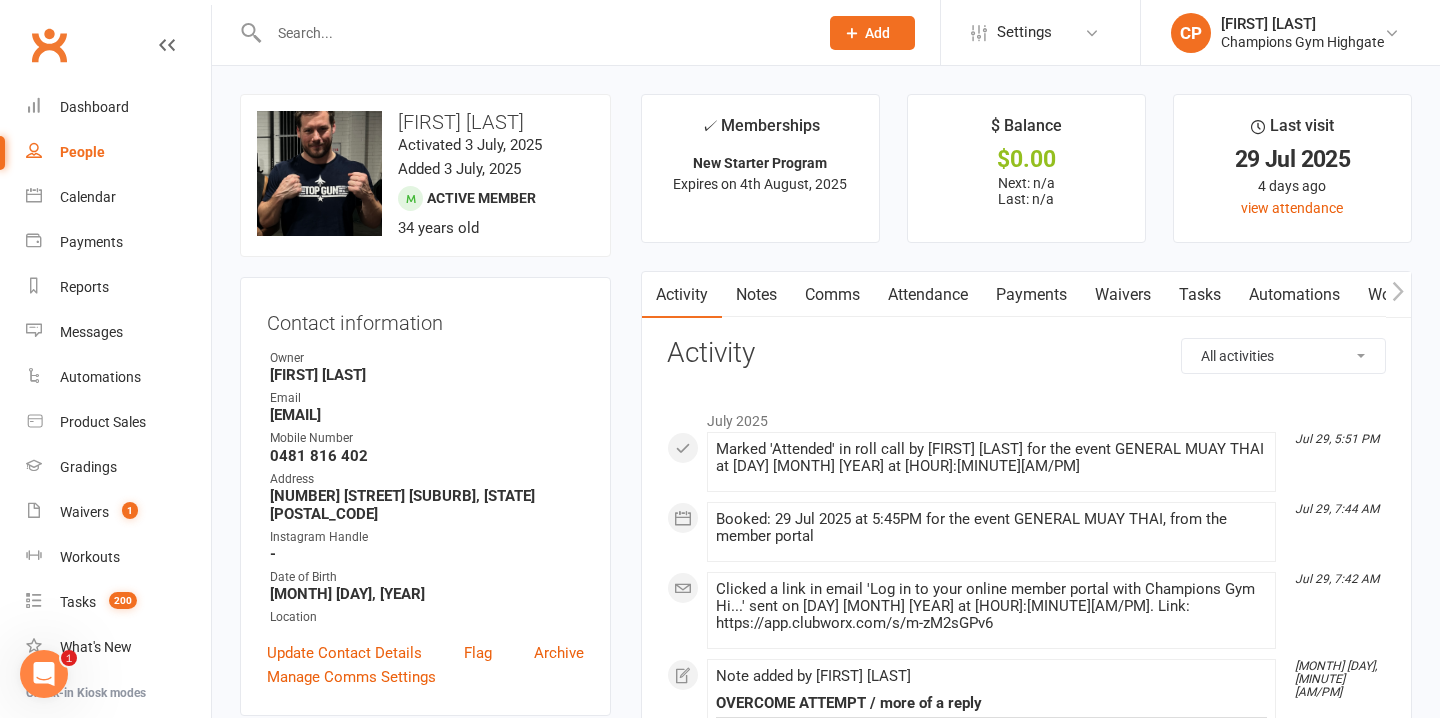 click on "Notes" at bounding box center (756, 295) 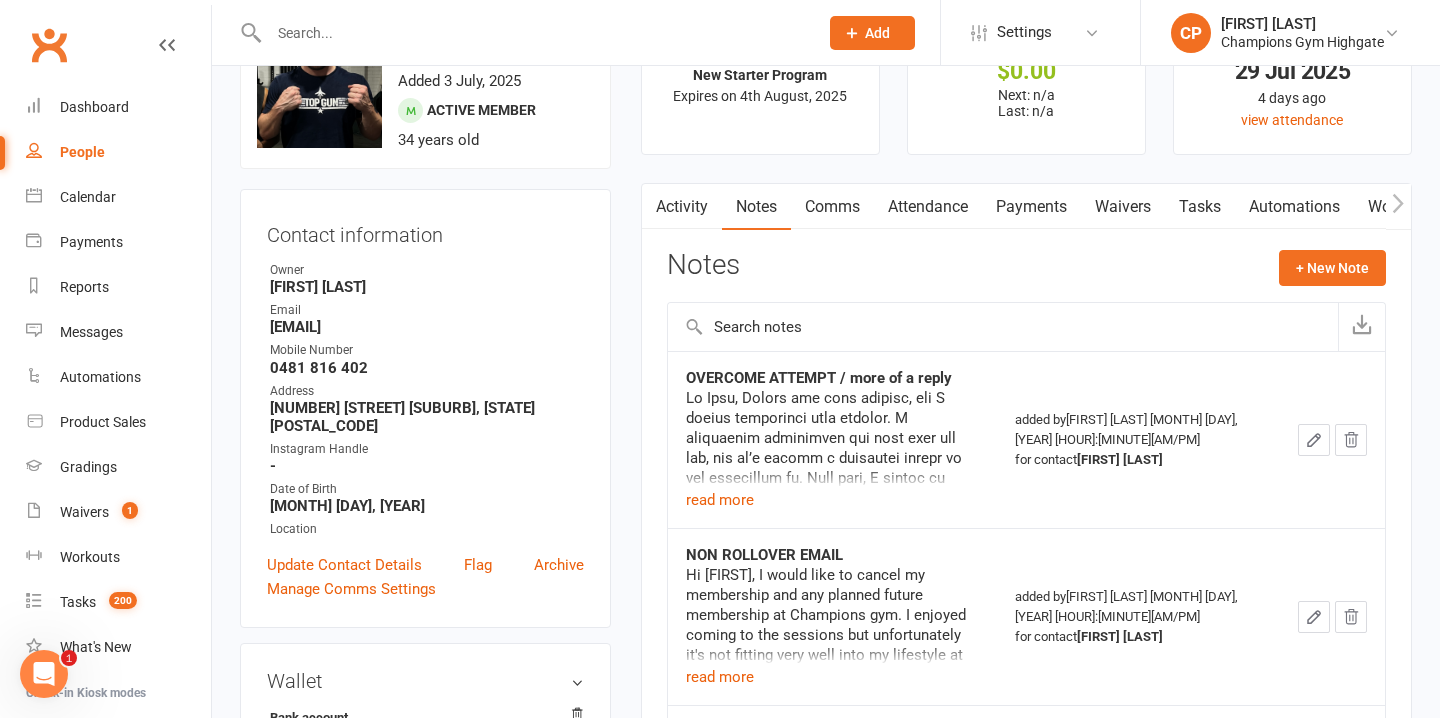 scroll, scrollTop: 95, scrollLeft: 0, axis: vertical 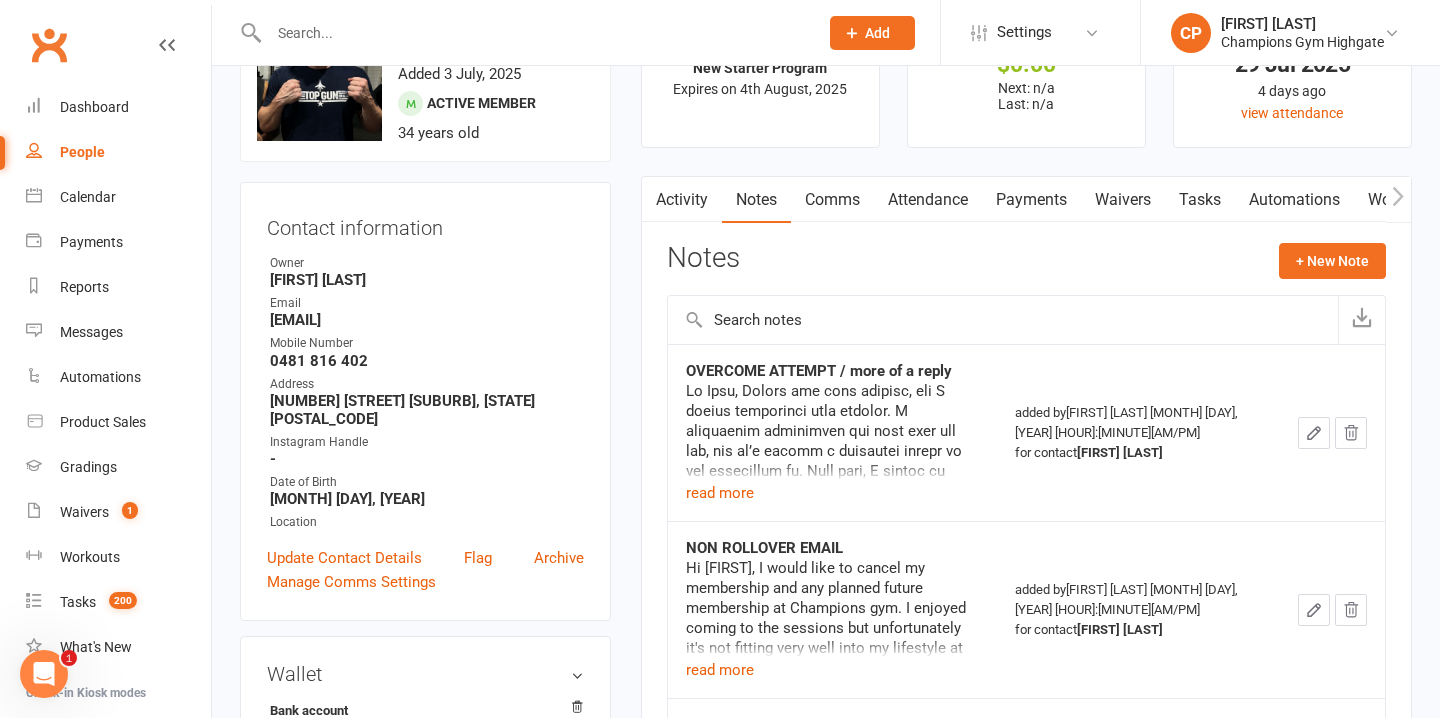 click on "Attendance" at bounding box center (928, 200) 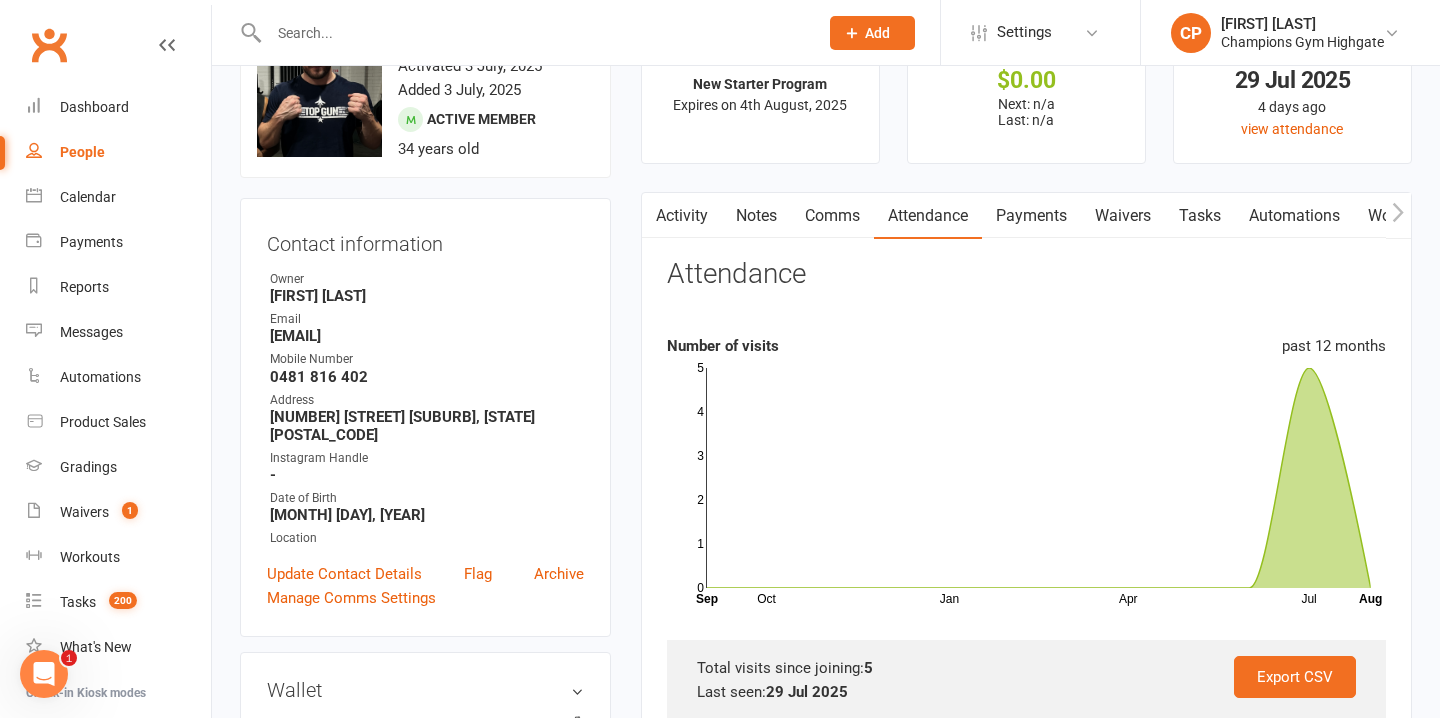 scroll, scrollTop: 0, scrollLeft: 0, axis: both 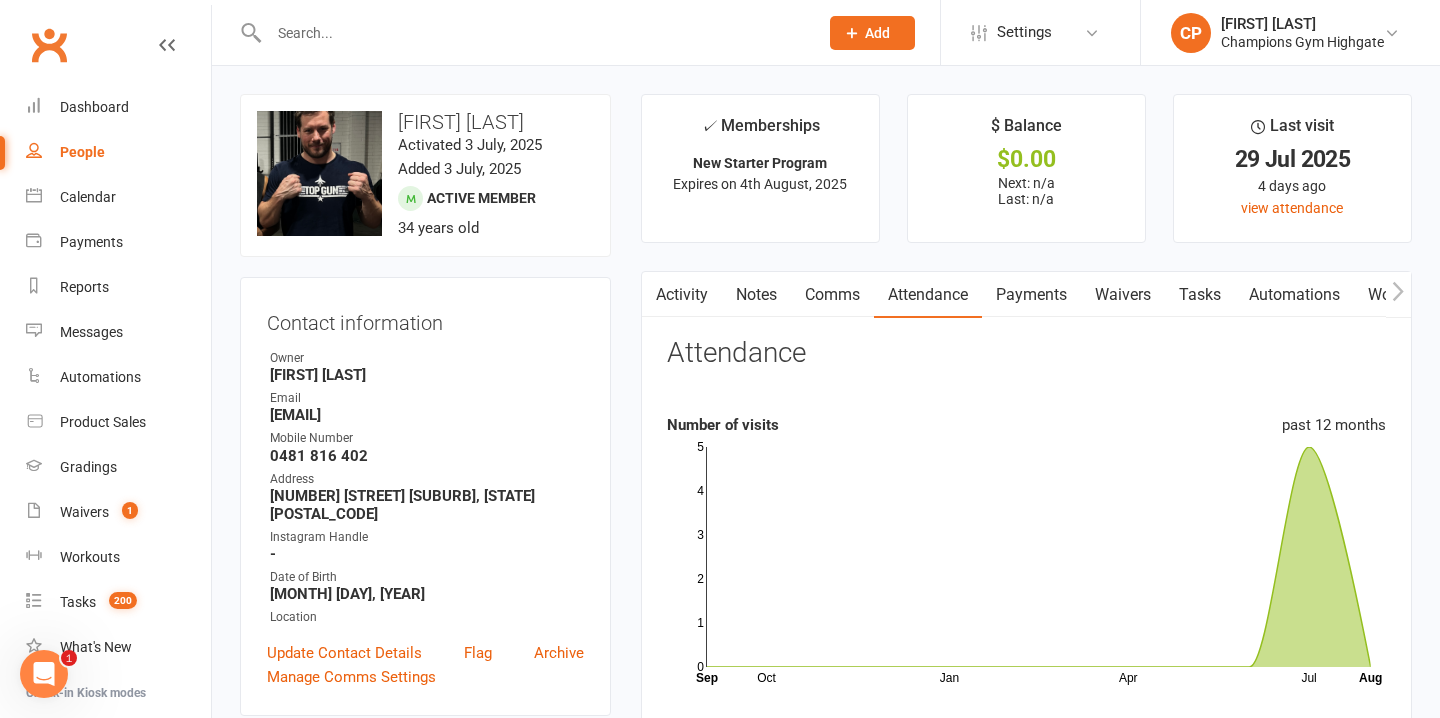 click at bounding box center (533, 33) 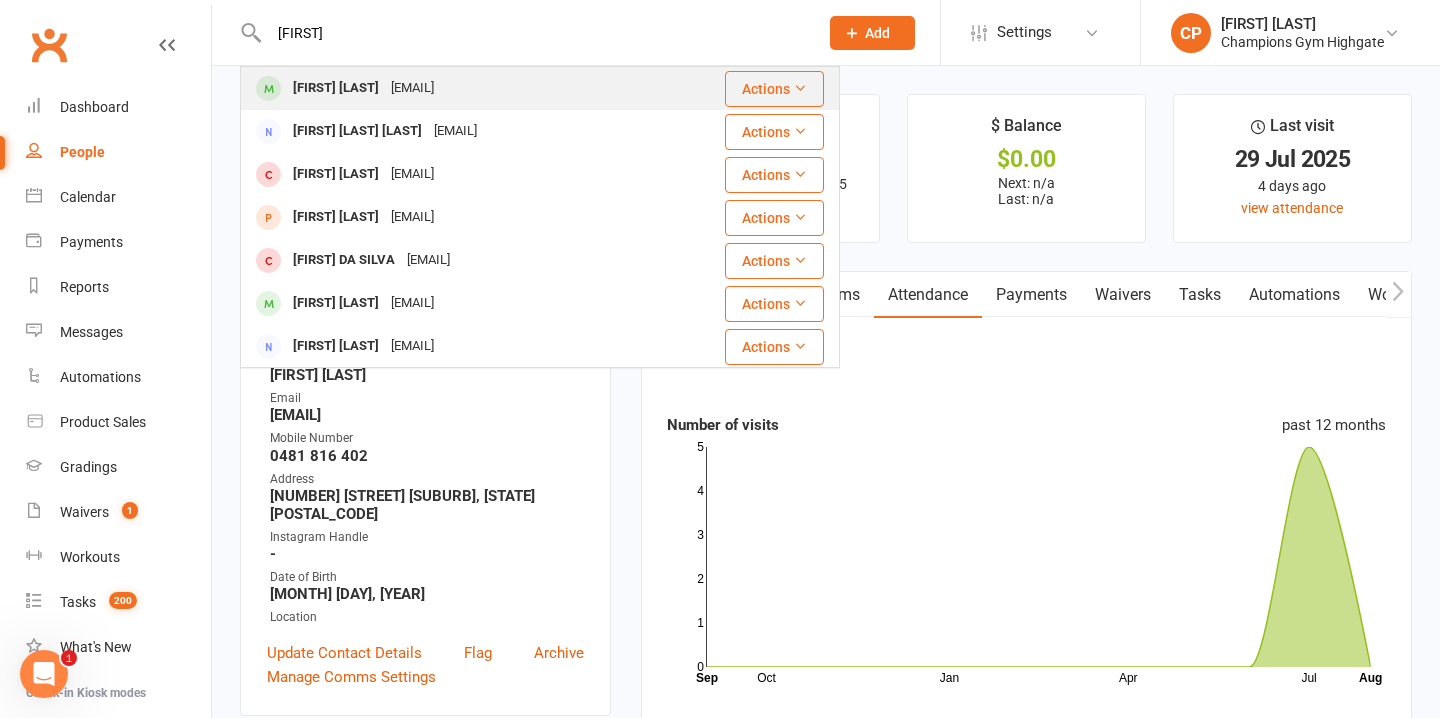 type on "silvia" 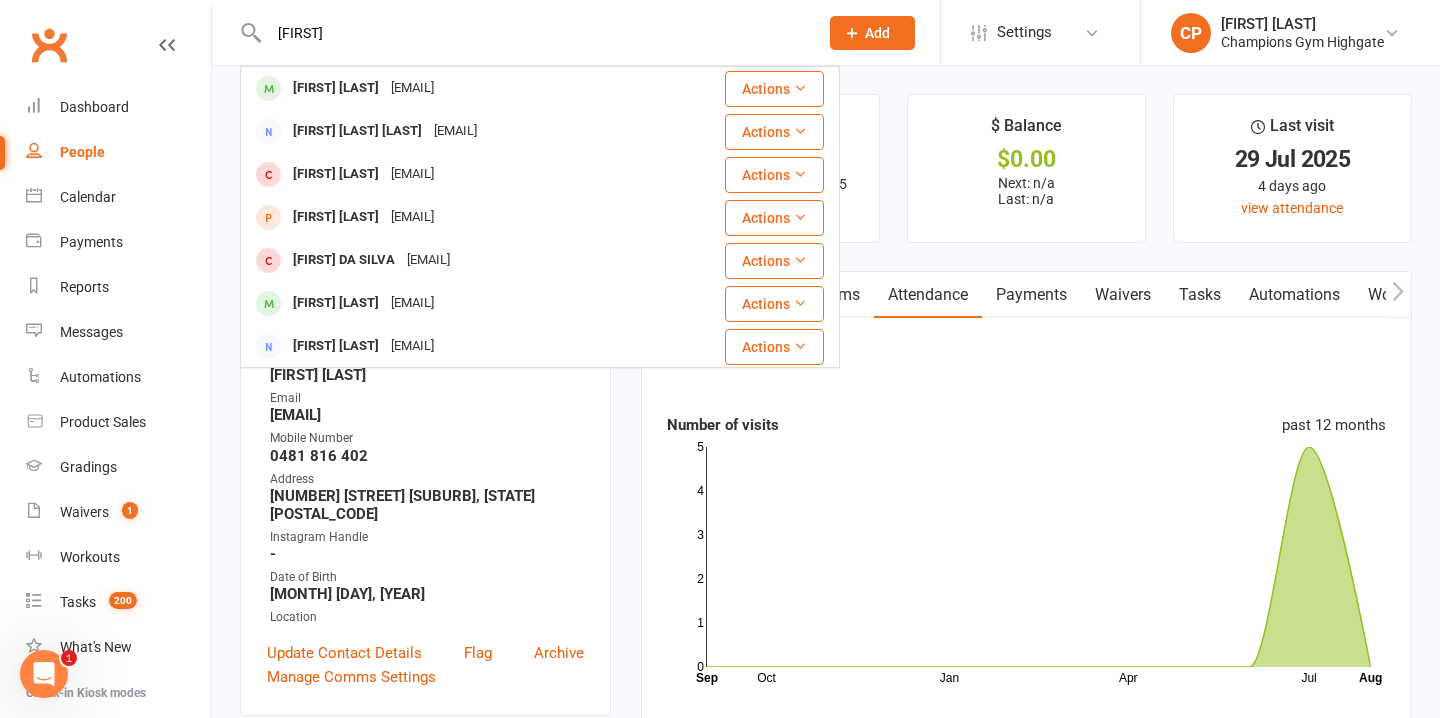 click on "Silvia Virdis silvia_vrds@yahoo.it" at bounding box center [456, 88] 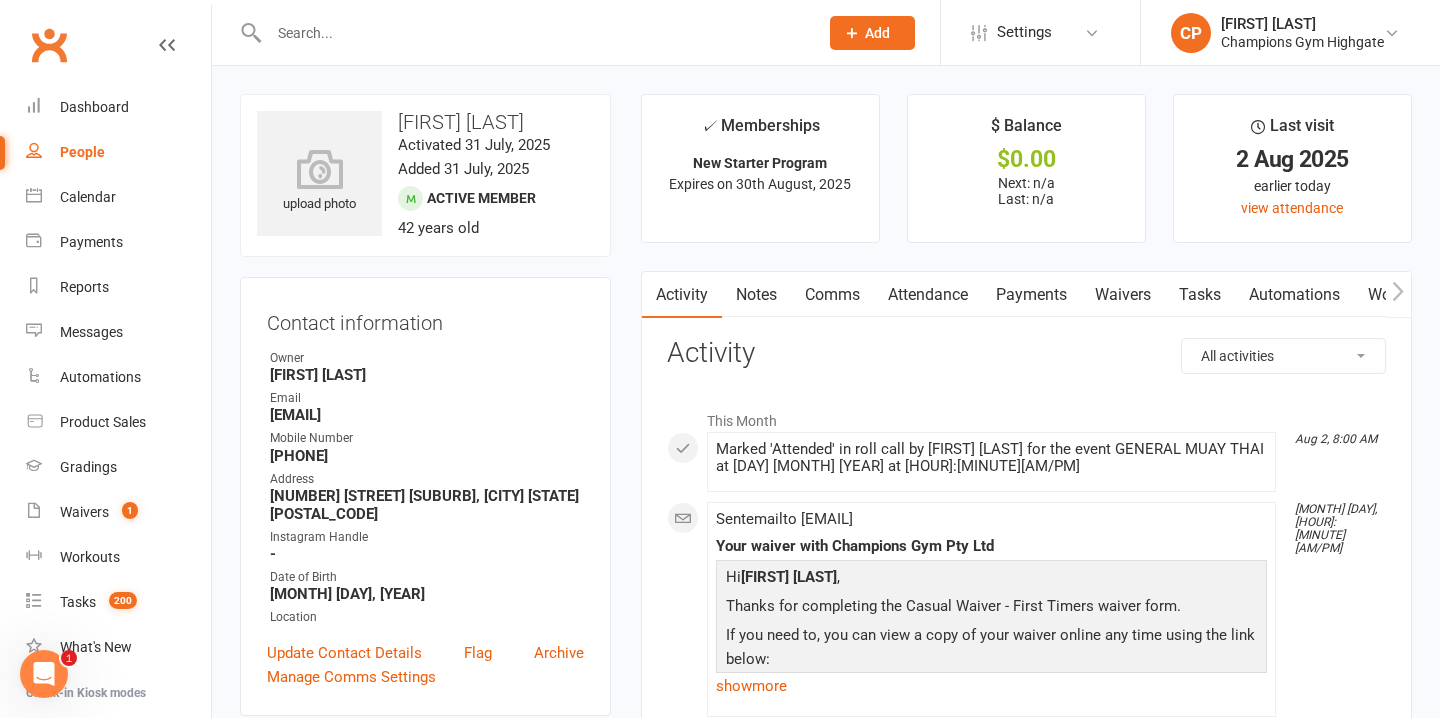 click on "Attendance" at bounding box center [928, 295] 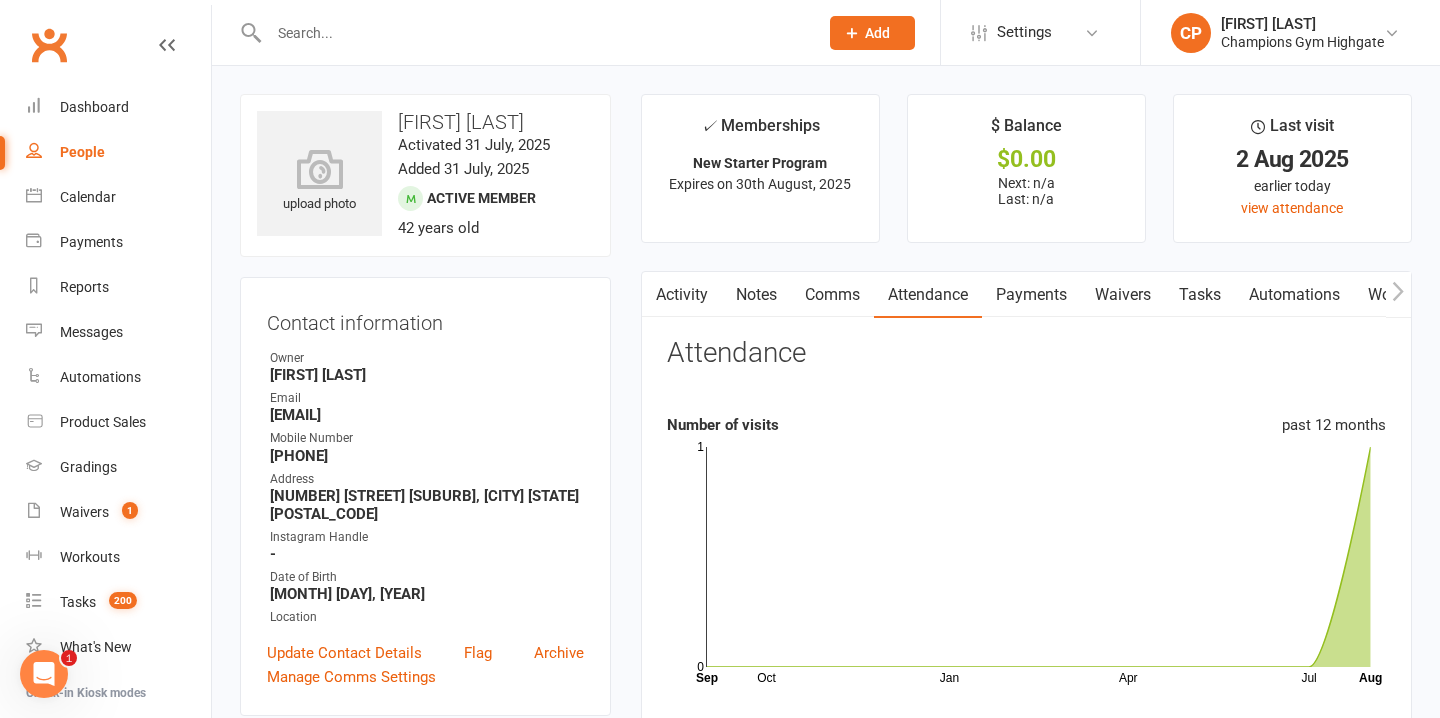 click on "Comms" at bounding box center [832, 295] 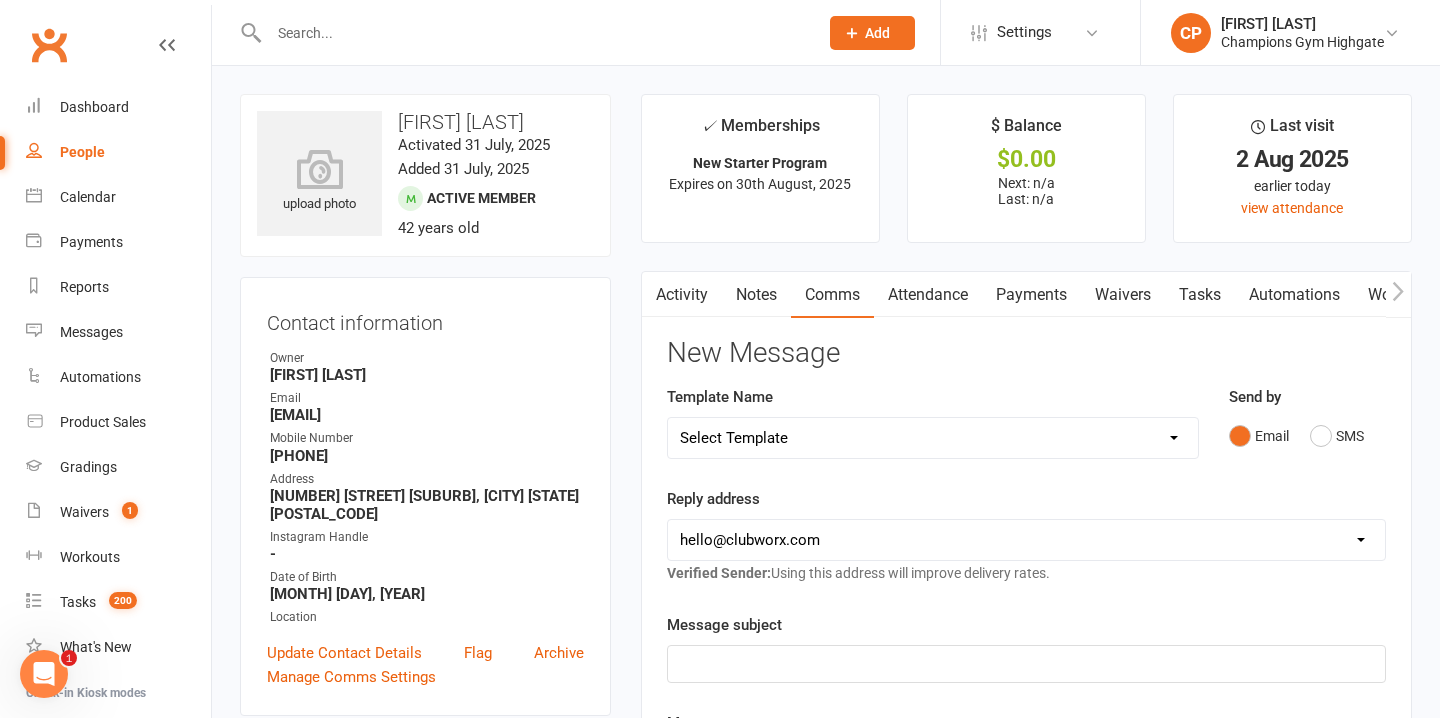 click on "Select Template [SMS] 14 days non-attendance sms [Email] A. First Timer Trial [Email] Essential Packs Upsell [Email] 2023 Champions Gym Member Questionnaire 📝 [Email] 2024 Price Increase [Email] A special Gift for You [Email] CG Escapes 2026 - Koh Samui [Email] Champ Life Awards - Nominations [SMS] Class No Show [Email] Clubworx Login Credentials [Email] DEBT EMAIL #1 [Email] DEBT EMAIL #2 [Email] DEBT EMAIL #3 [SMS] Facebook page invite [Email] Facebook Page Invite [Email] FIFO Membership Documentation [SMS] FIRST CLASS SMS [SMS] First Timer Trial - Day before 1st class [Email] Glove Upsell [SMS] Goal Setting & Accountability [SMS] Google review requests [Email] [Grading] Exemption Letter, Boxing [Email] [Grading] Exemption Letter, Muay Thai [SMS] [Grading] SMS To RSVP [Email] [Grading] Variation to Membership Email [SMS] New starter already training Seminar [Email] New Starter - Feedback Thank You [SMS] New Starter/Member Seminar Reminder [Email] New Starter Questionnaire [Email] Open Mat" at bounding box center (933, 438) 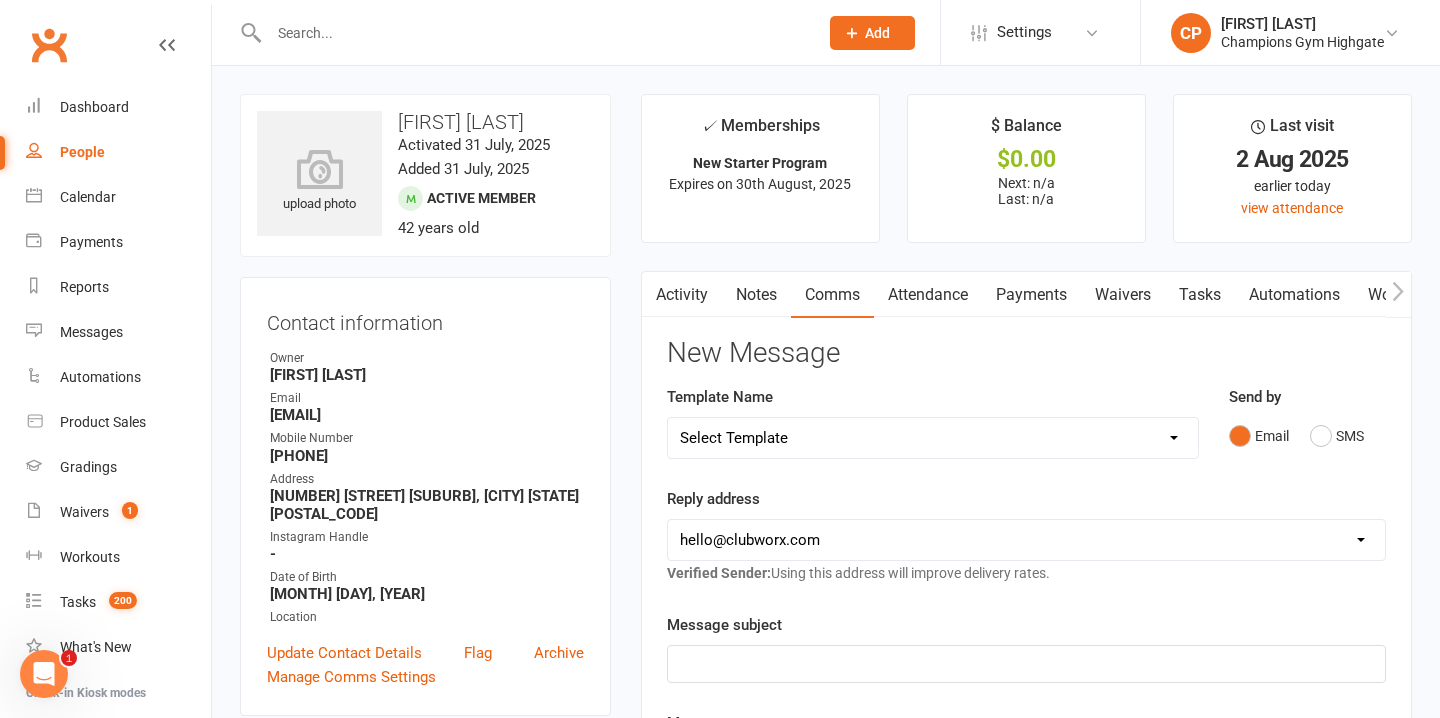 select on "9" 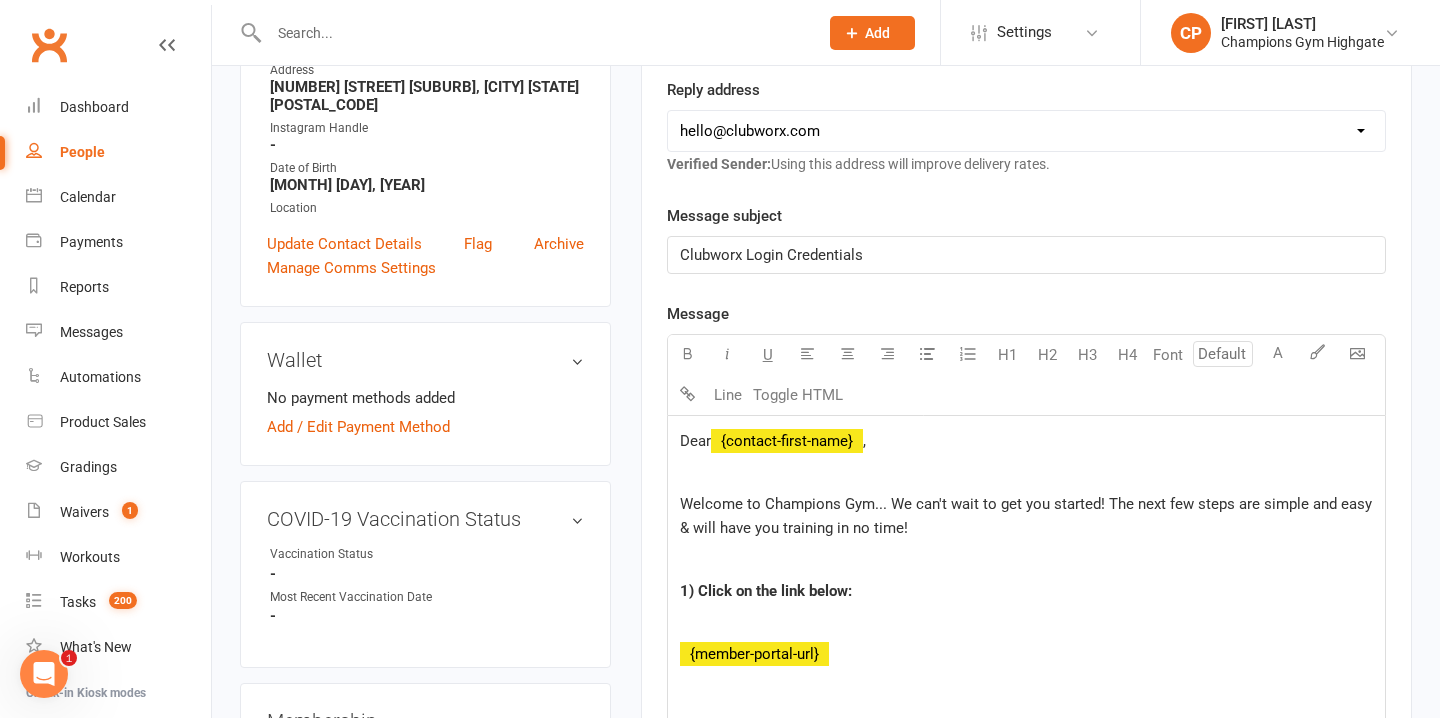 scroll, scrollTop: 338, scrollLeft: 0, axis: vertical 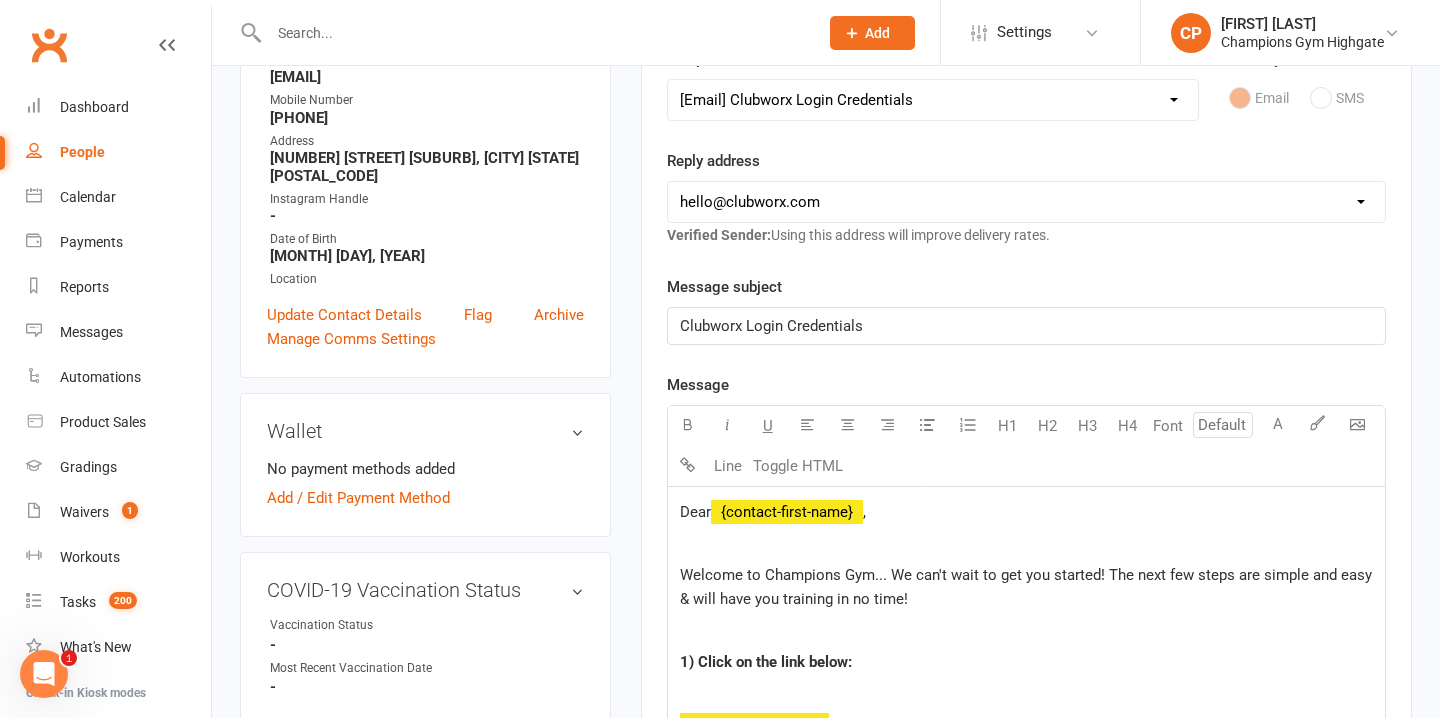click on "hello@clubworx.com membershighgate@championsgym.com.au helen@championsgym.com.au loma@championsgym.com.au joondalup@championsgym.com.au marketing@championsgym.com.au admin@championsgym.com.au highgatemanager@championsgym.com.au newstartershighgate@championsgym.com.au noreply@championsgym.com.au" at bounding box center (1026, 202) 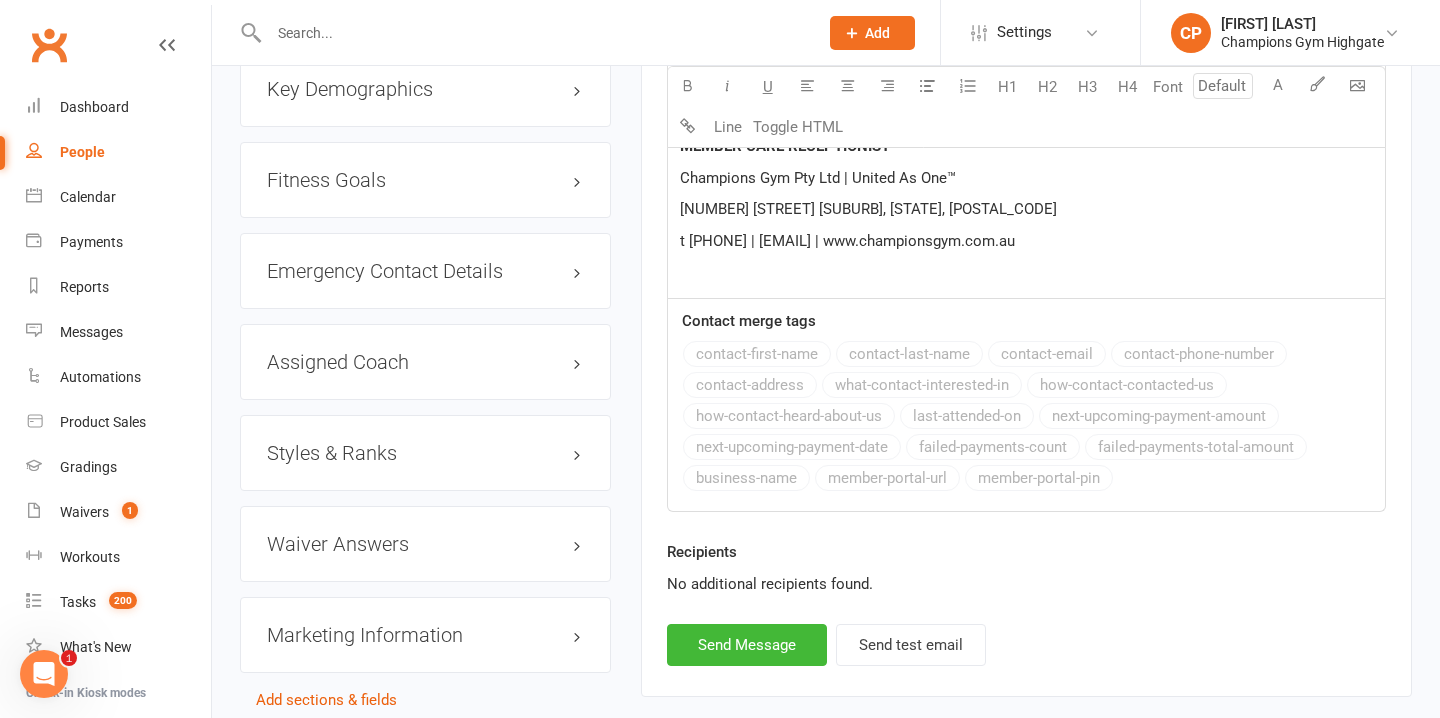 scroll, scrollTop: 1956, scrollLeft: 0, axis: vertical 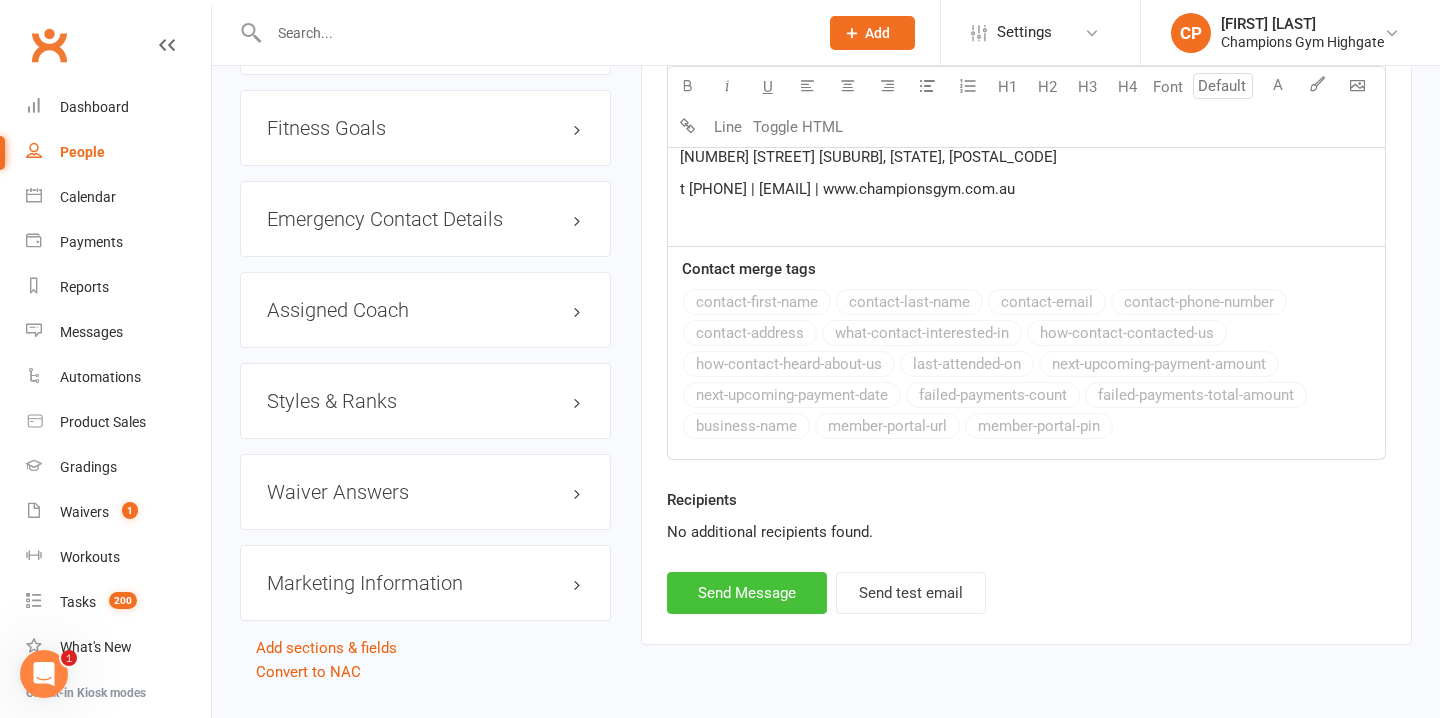 click on "Send Message" at bounding box center [747, 593] 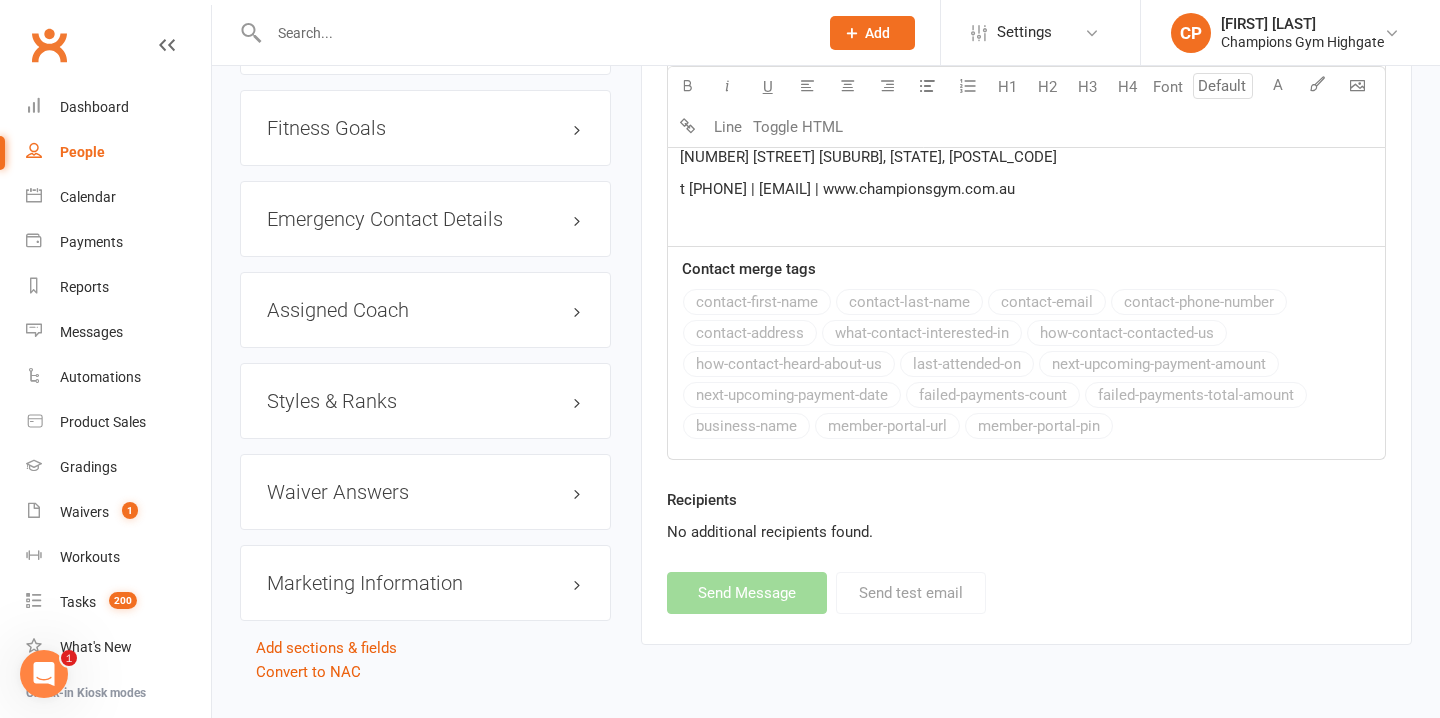 select 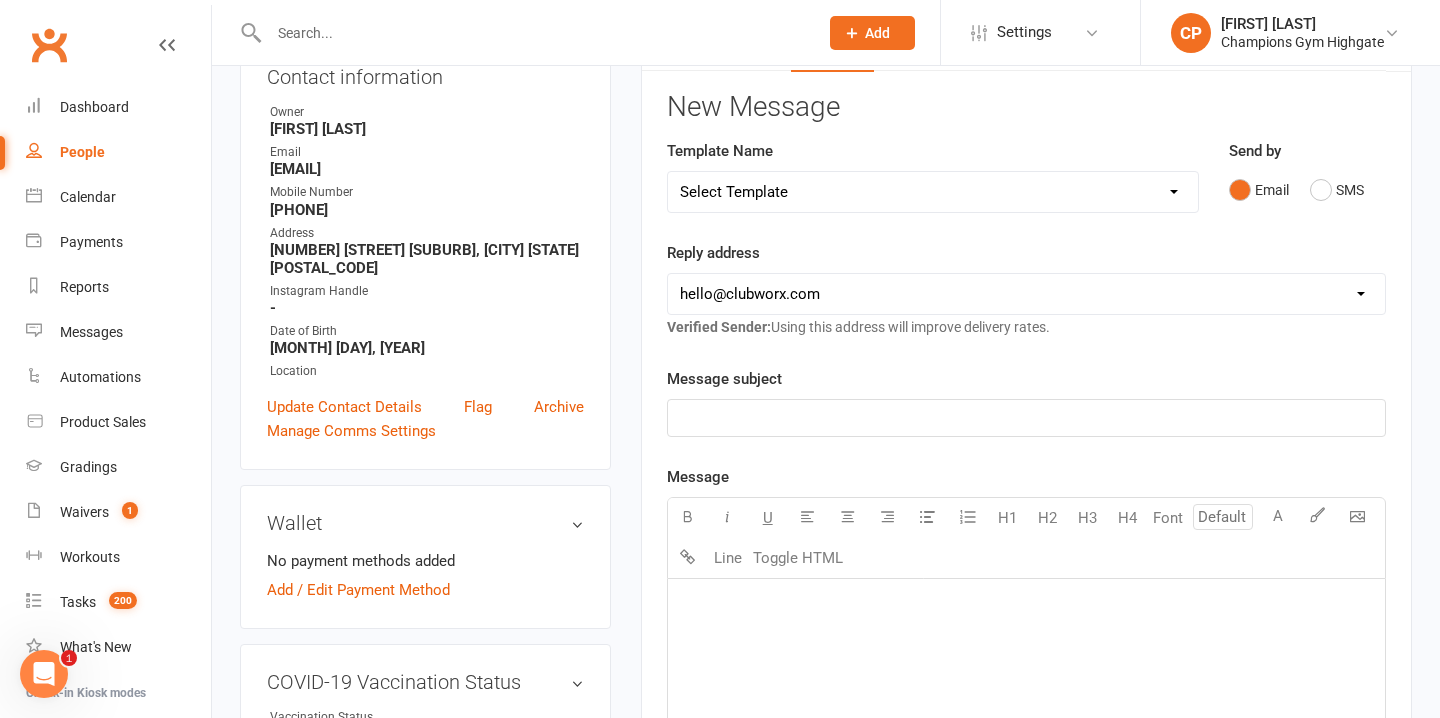 scroll, scrollTop: 0, scrollLeft: 0, axis: both 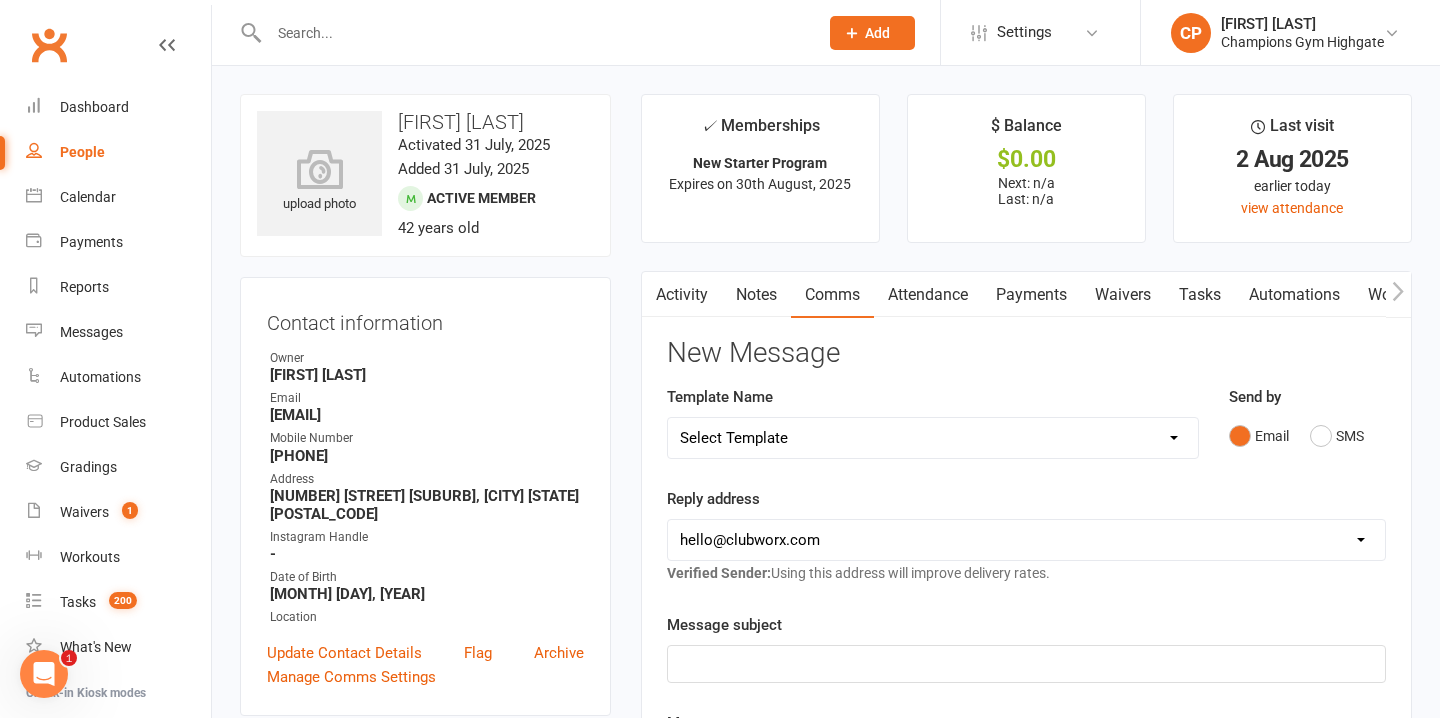click at bounding box center [533, 33] 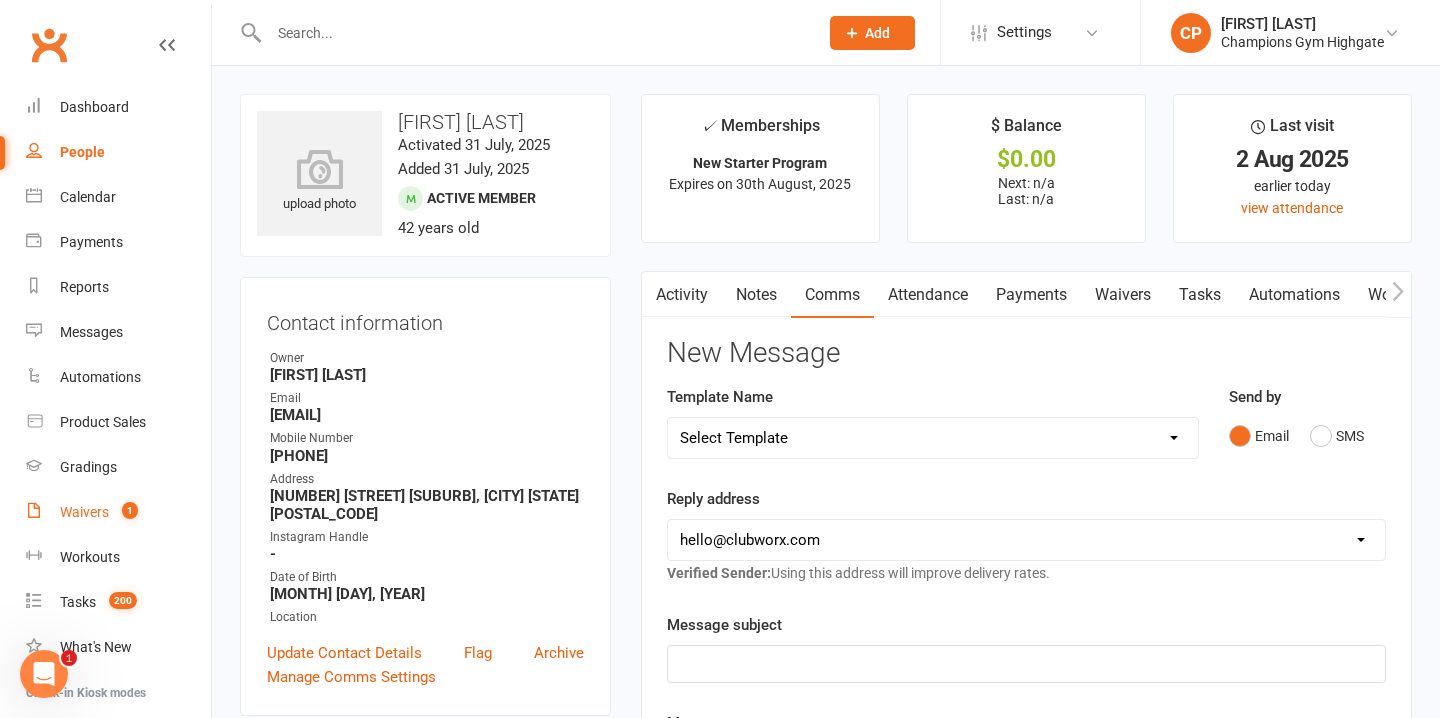 click on "1" at bounding box center (125, 512) 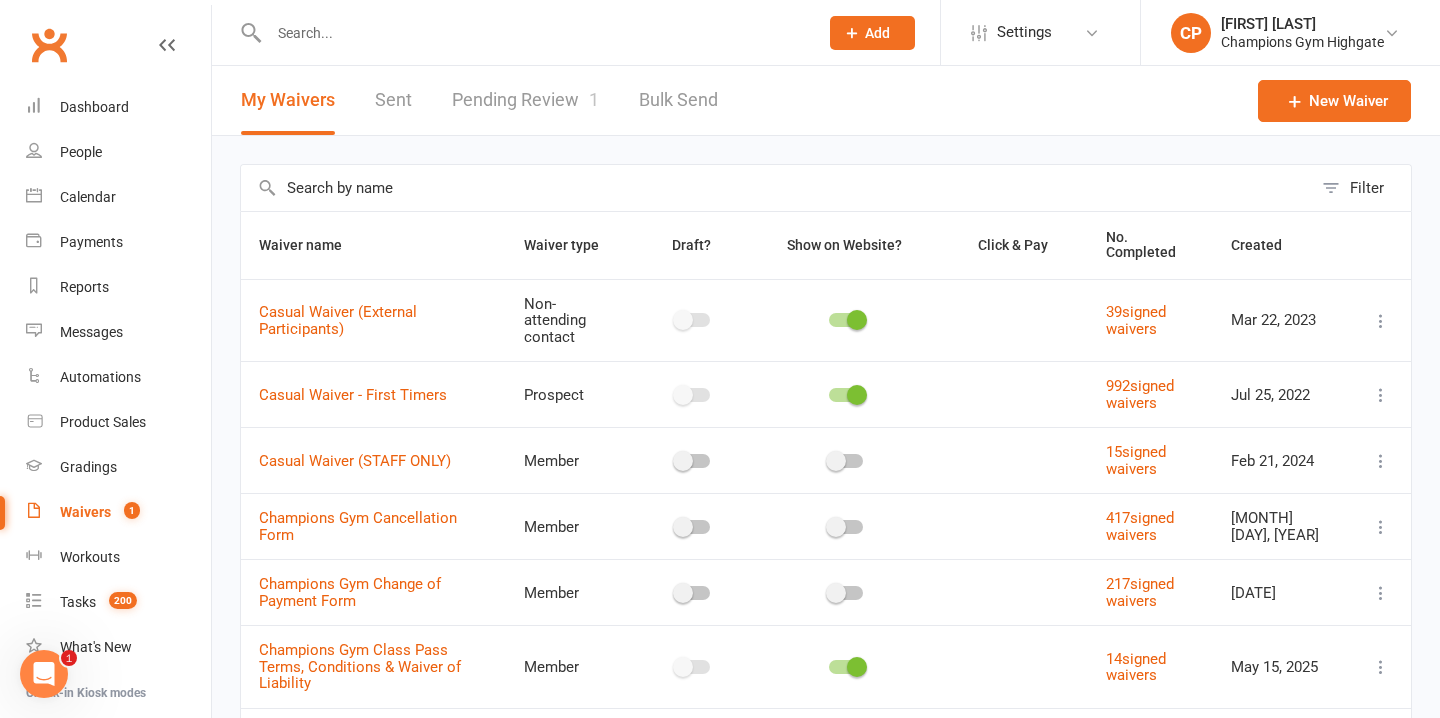 click on "Pending Review 1" at bounding box center (525, 100) 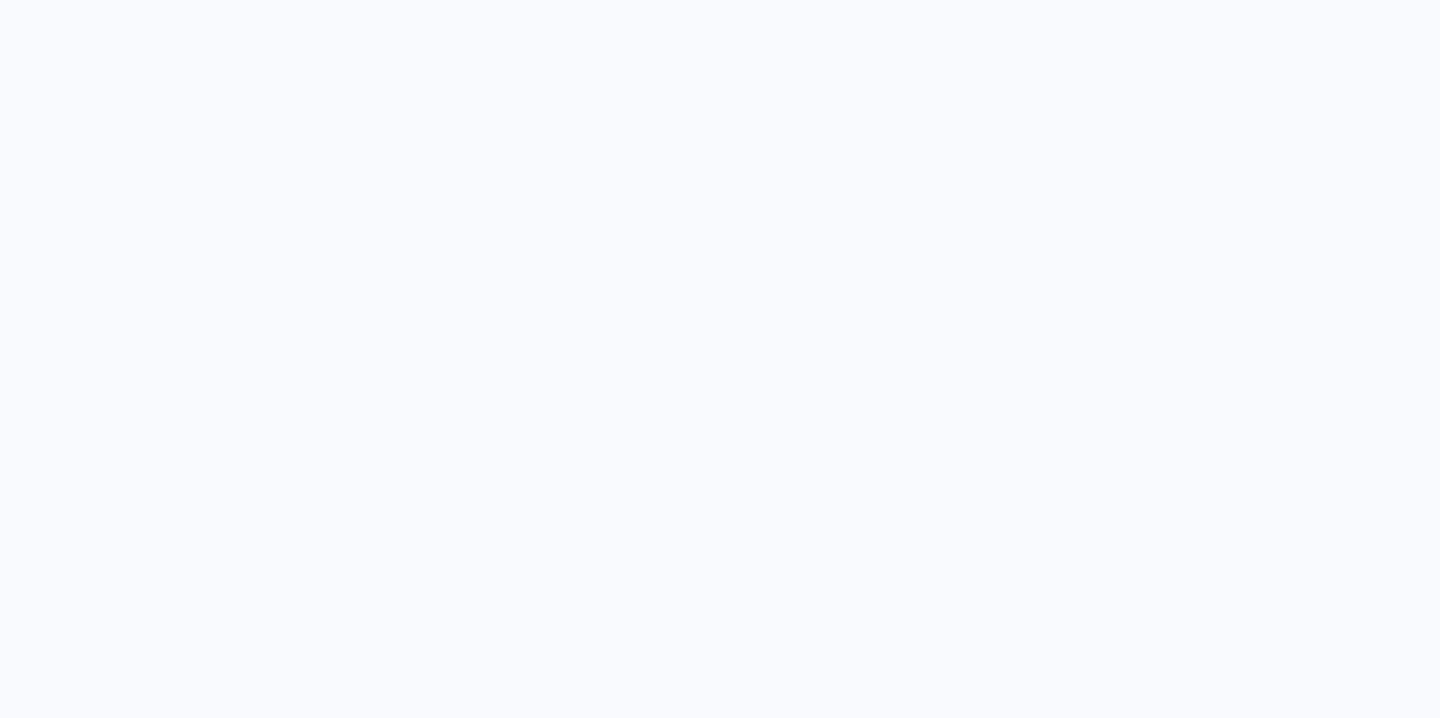 scroll, scrollTop: 0, scrollLeft: 0, axis: both 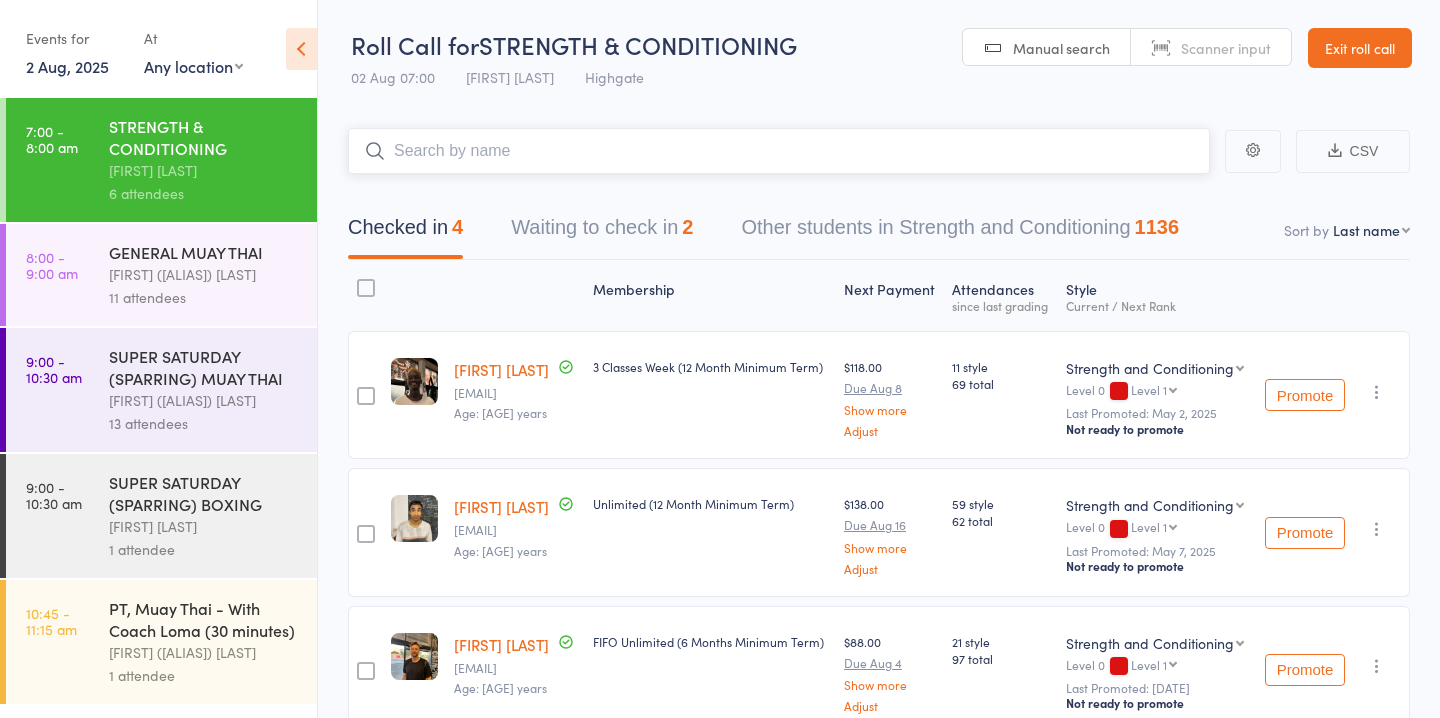 click on "Waiting to check in  2" at bounding box center (602, 232) 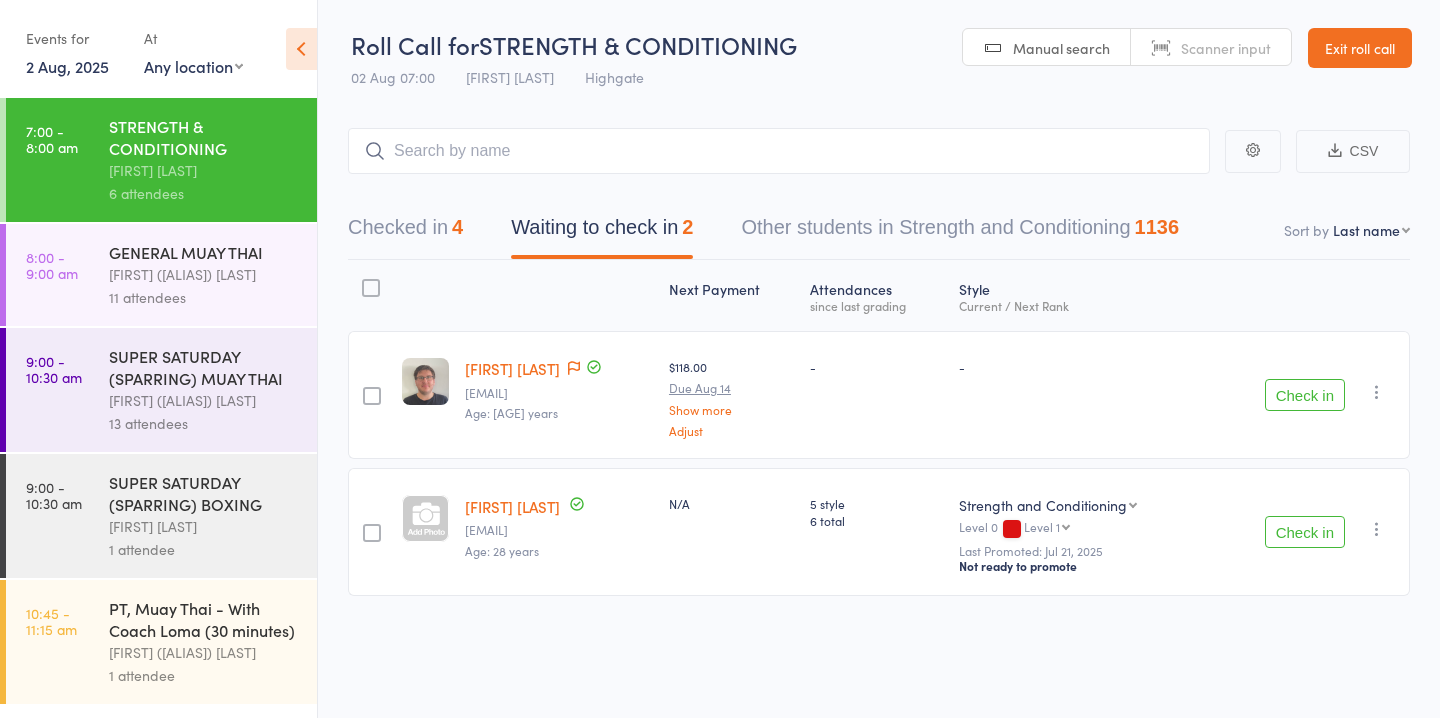 click on "Check in" at bounding box center [1305, 395] 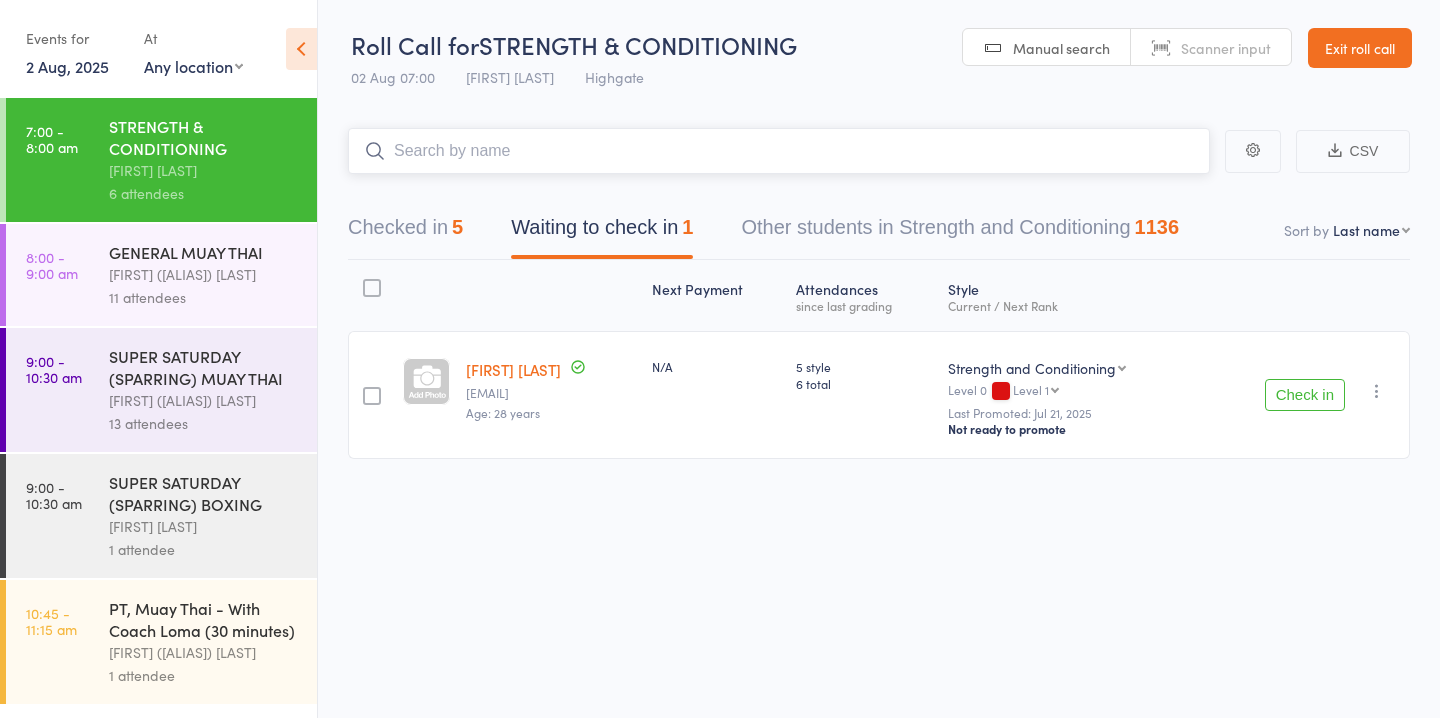 click at bounding box center (779, 151) 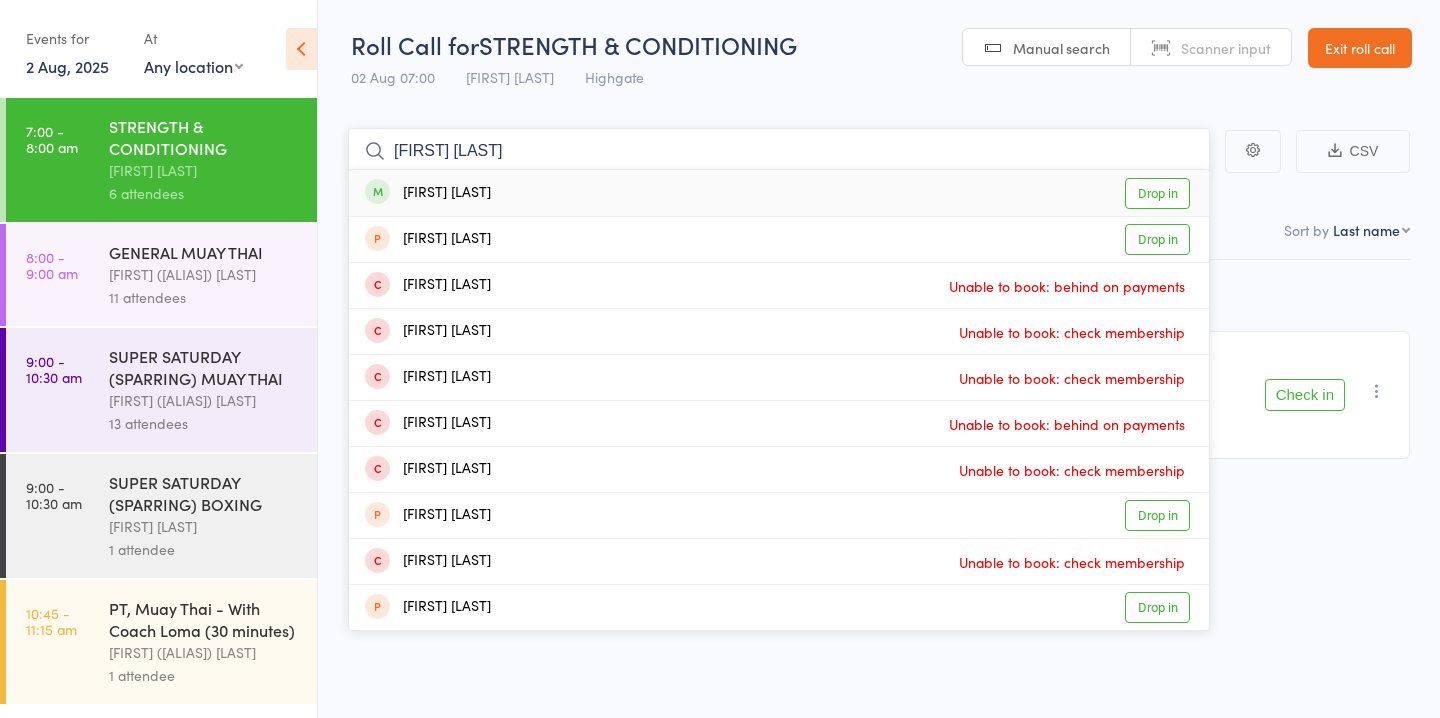 type on "daniel romanain" 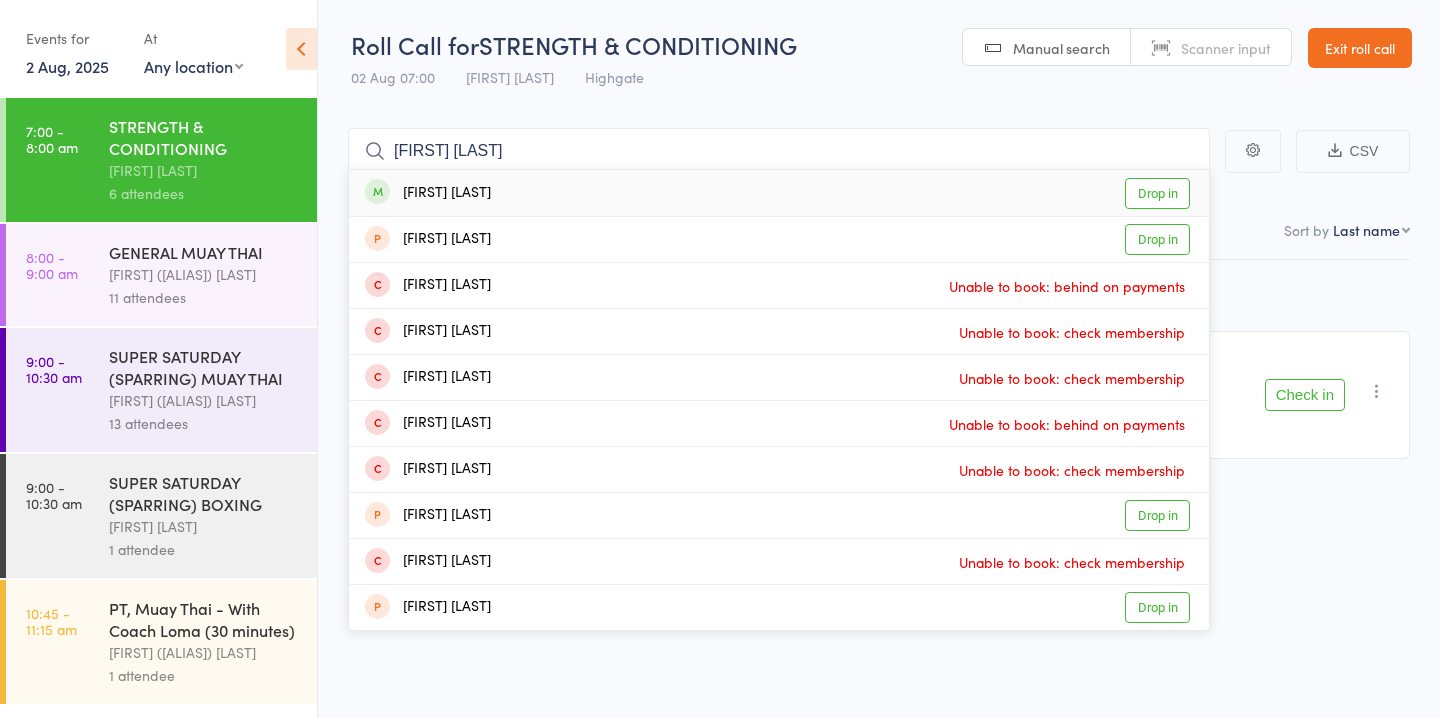 click on "Drop in" at bounding box center [1157, 193] 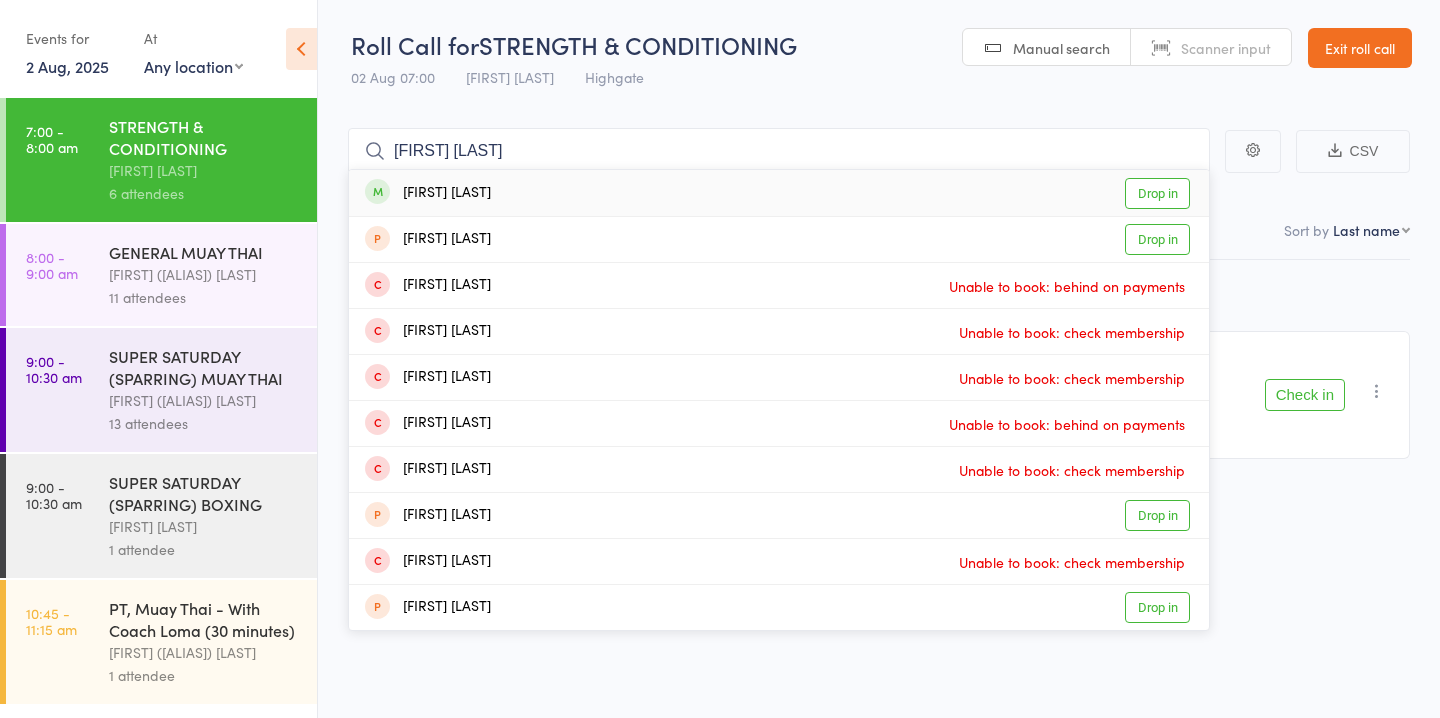 type 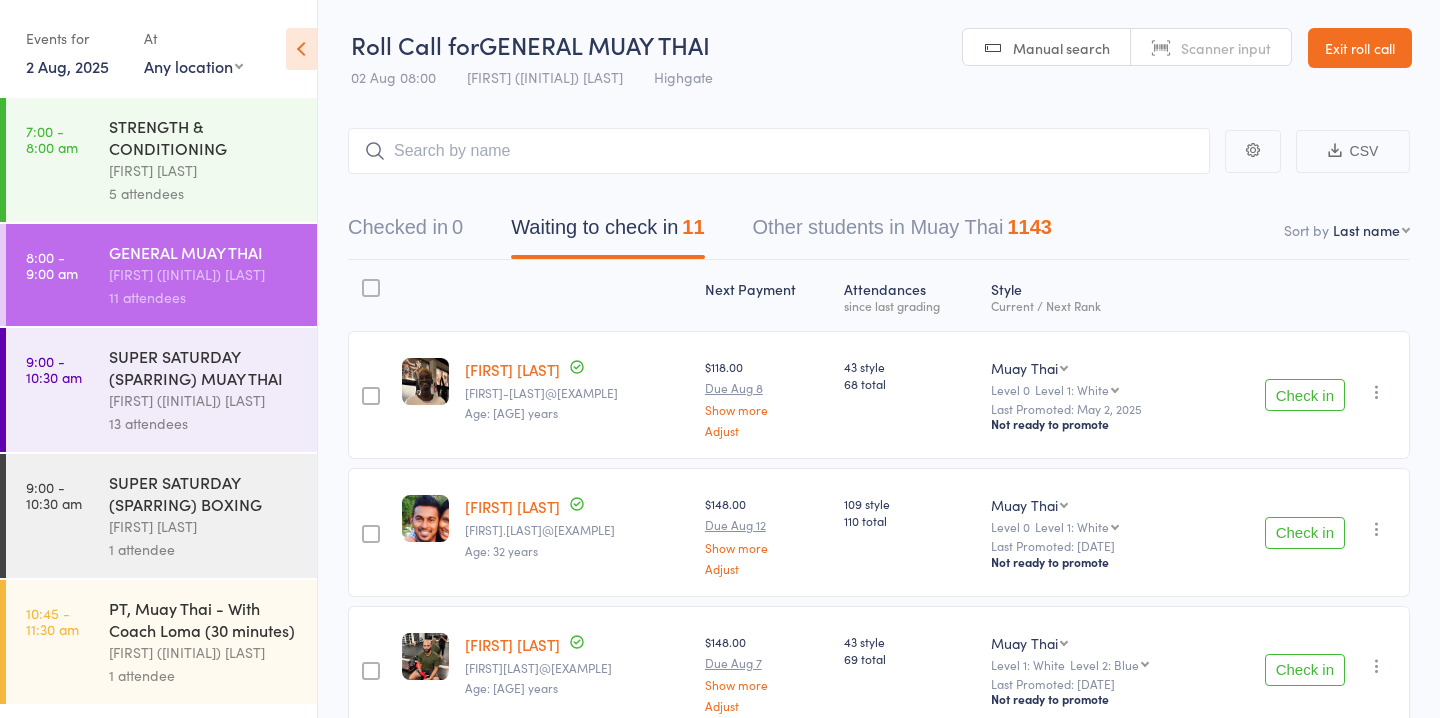 scroll, scrollTop: 122, scrollLeft: 0, axis: vertical 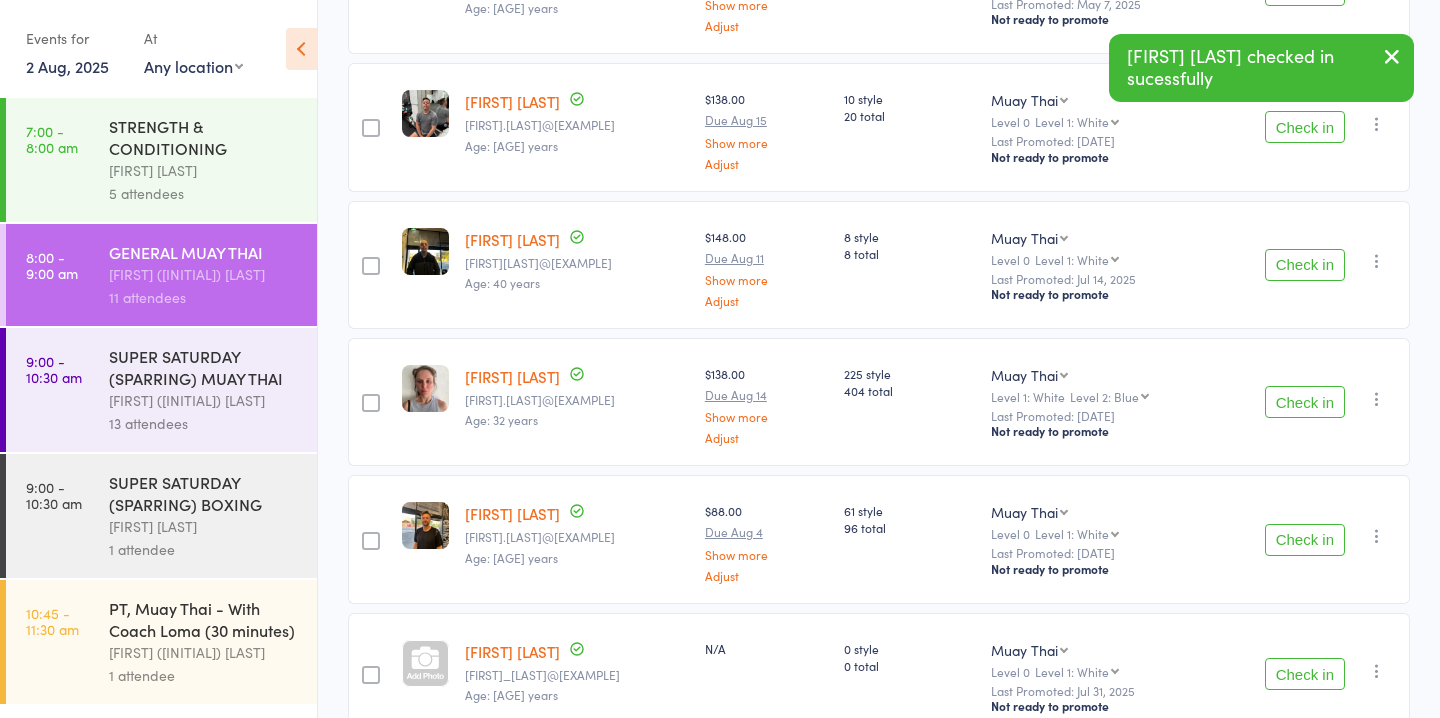 click on "Check in" at bounding box center (1305, 265) 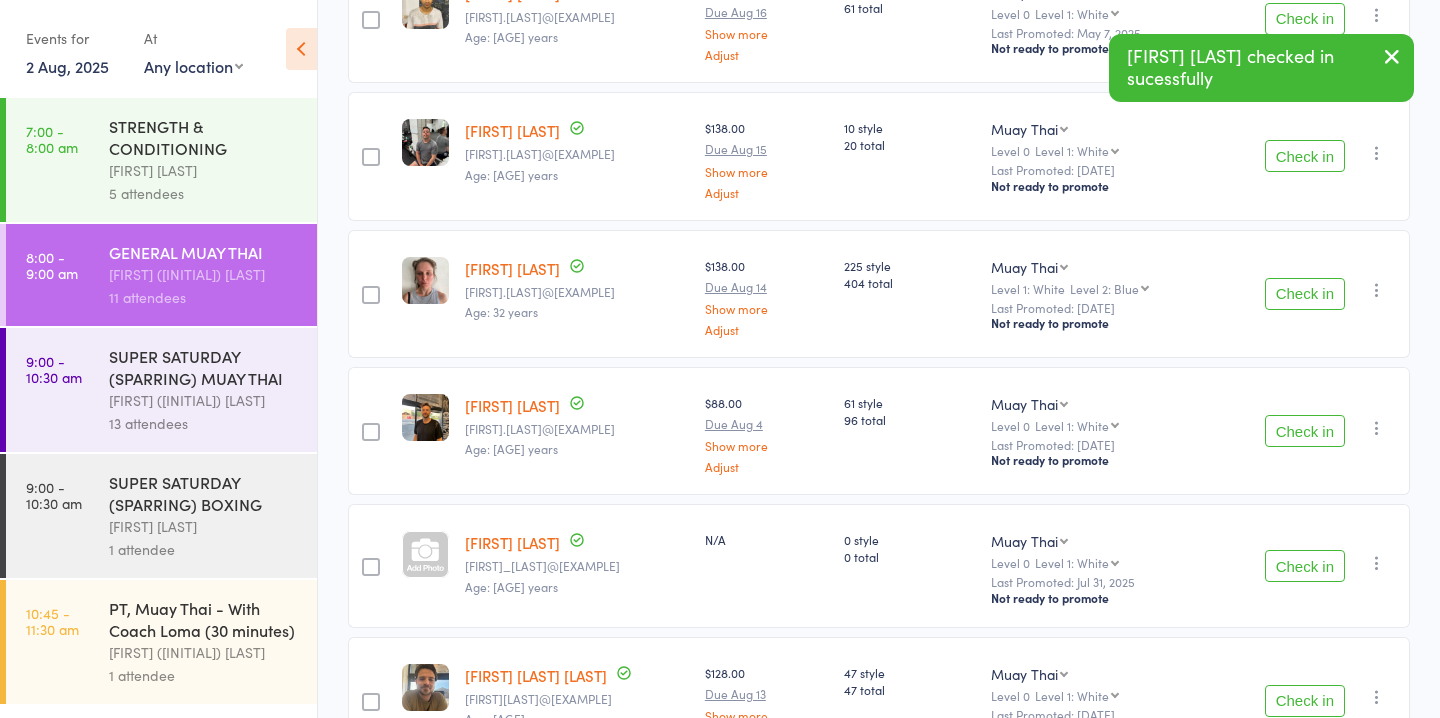 scroll, scrollTop: 650, scrollLeft: 0, axis: vertical 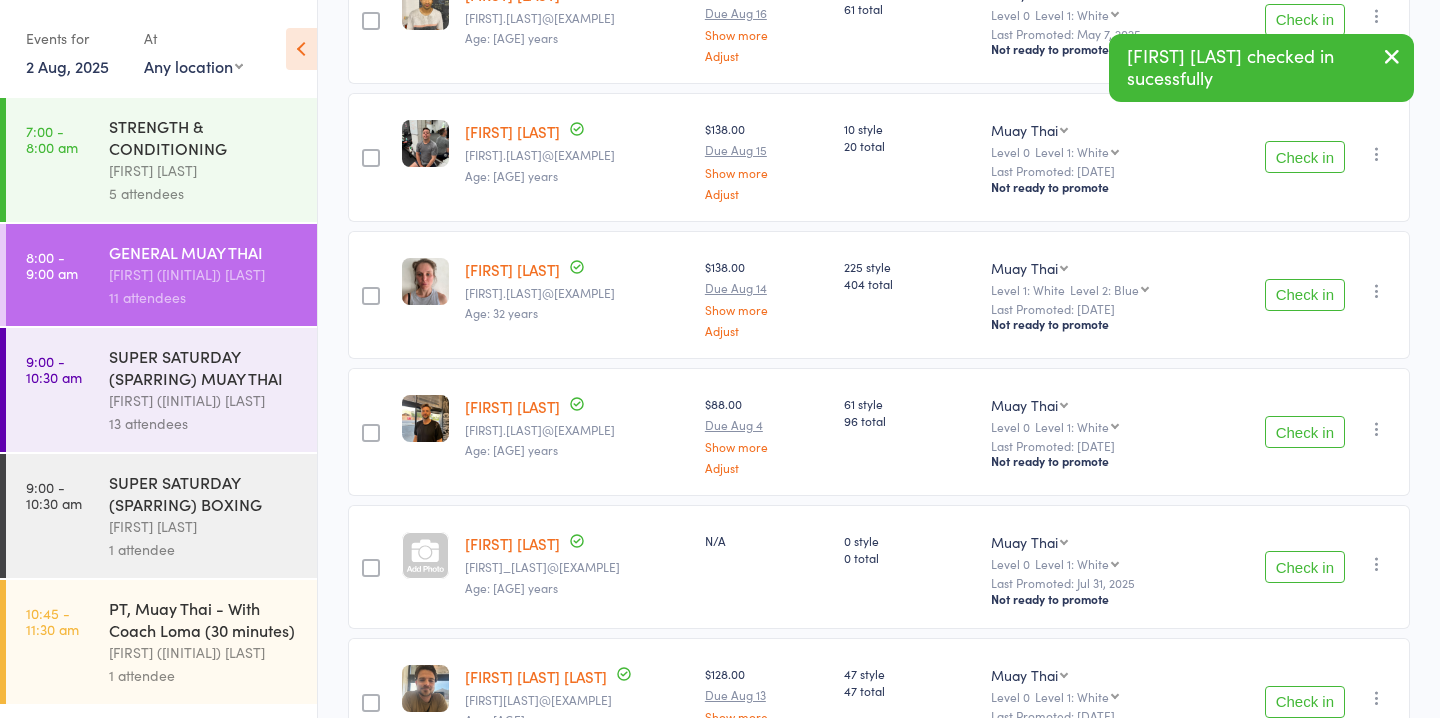 click on "Check in" at bounding box center (1305, 432) 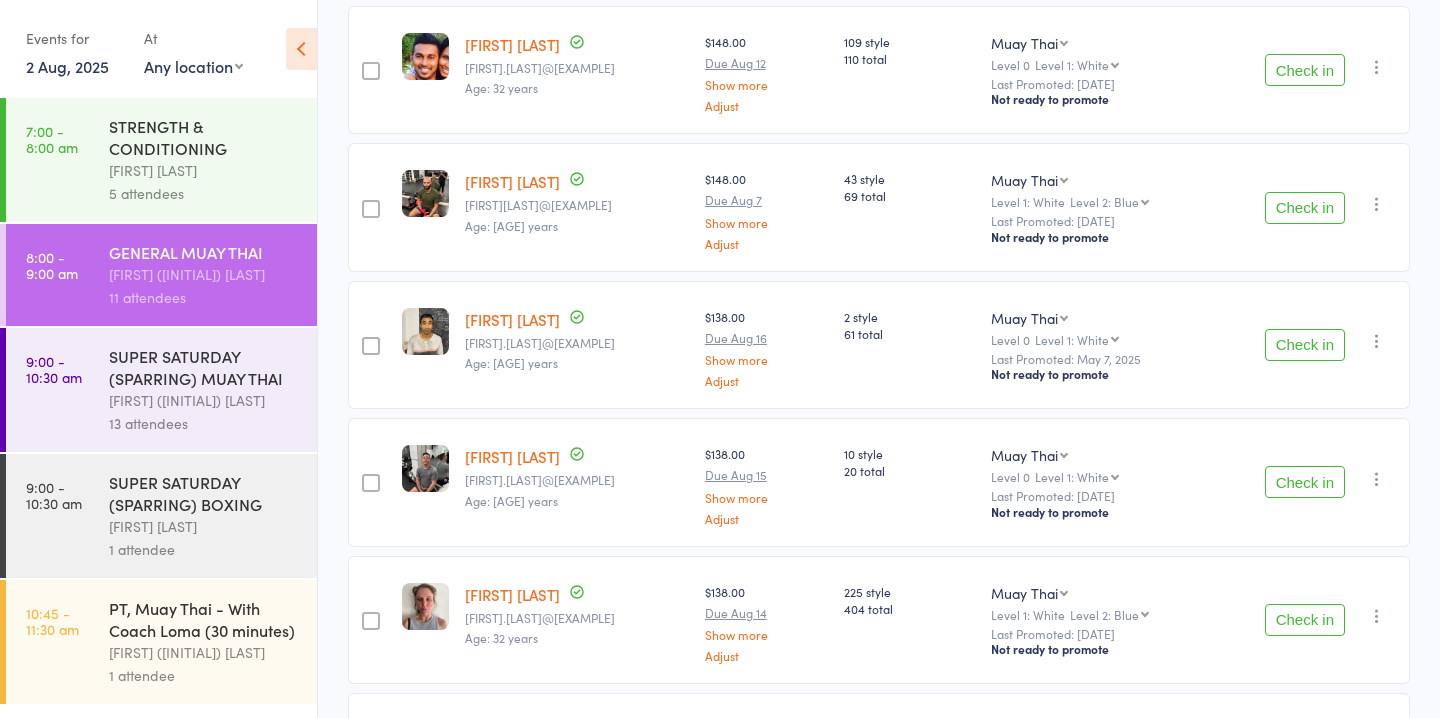 scroll, scrollTop: 329, scrollLeft: 0, axis: vertical 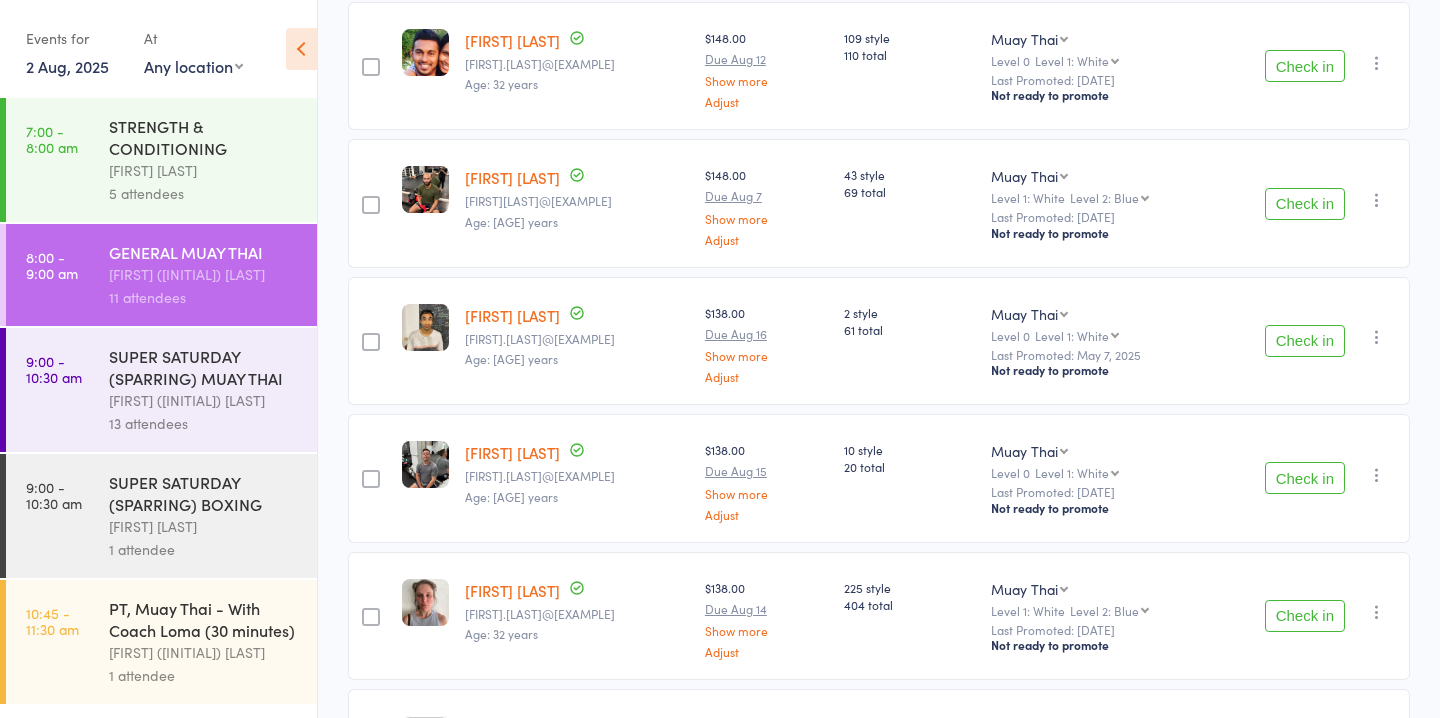 click on "Check in" at bounding box center [1305, 341] 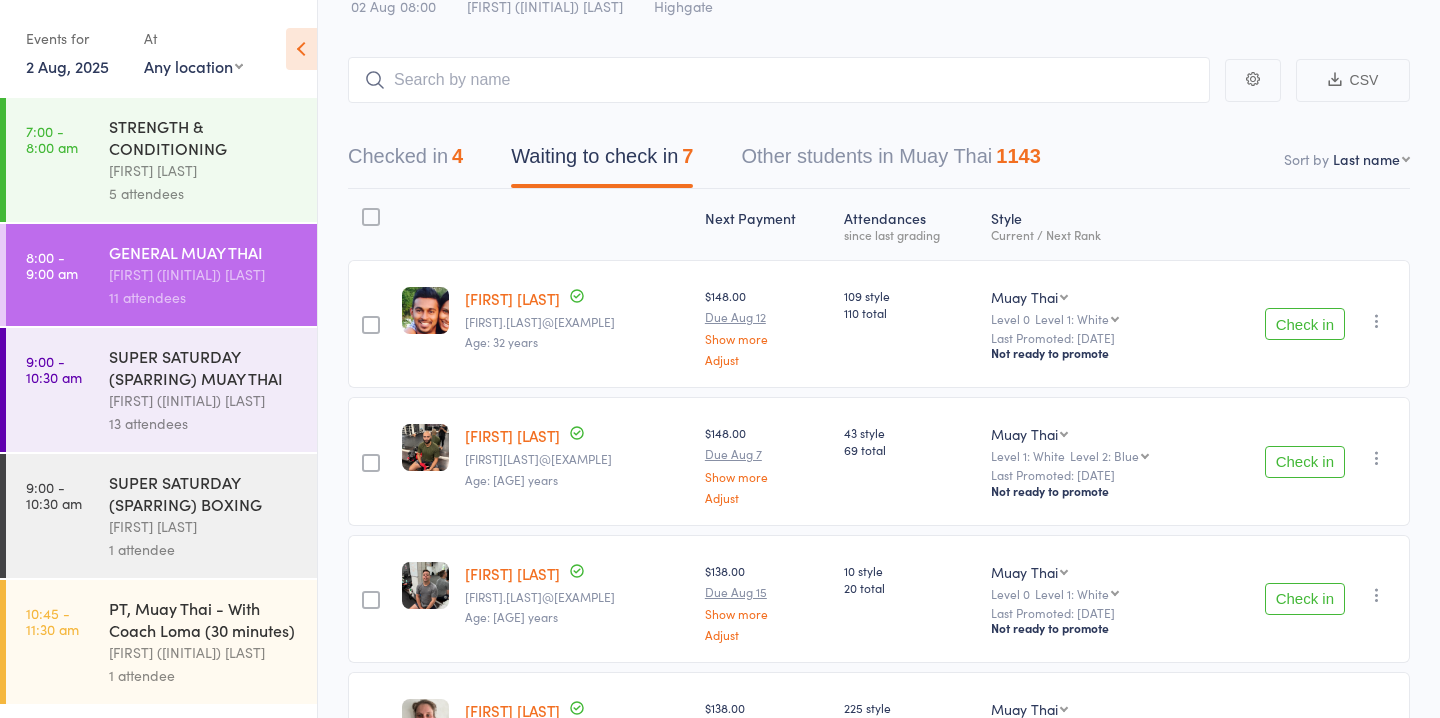 scroll, scrollTop: 70, scrollLeft: 0, axis: vertical 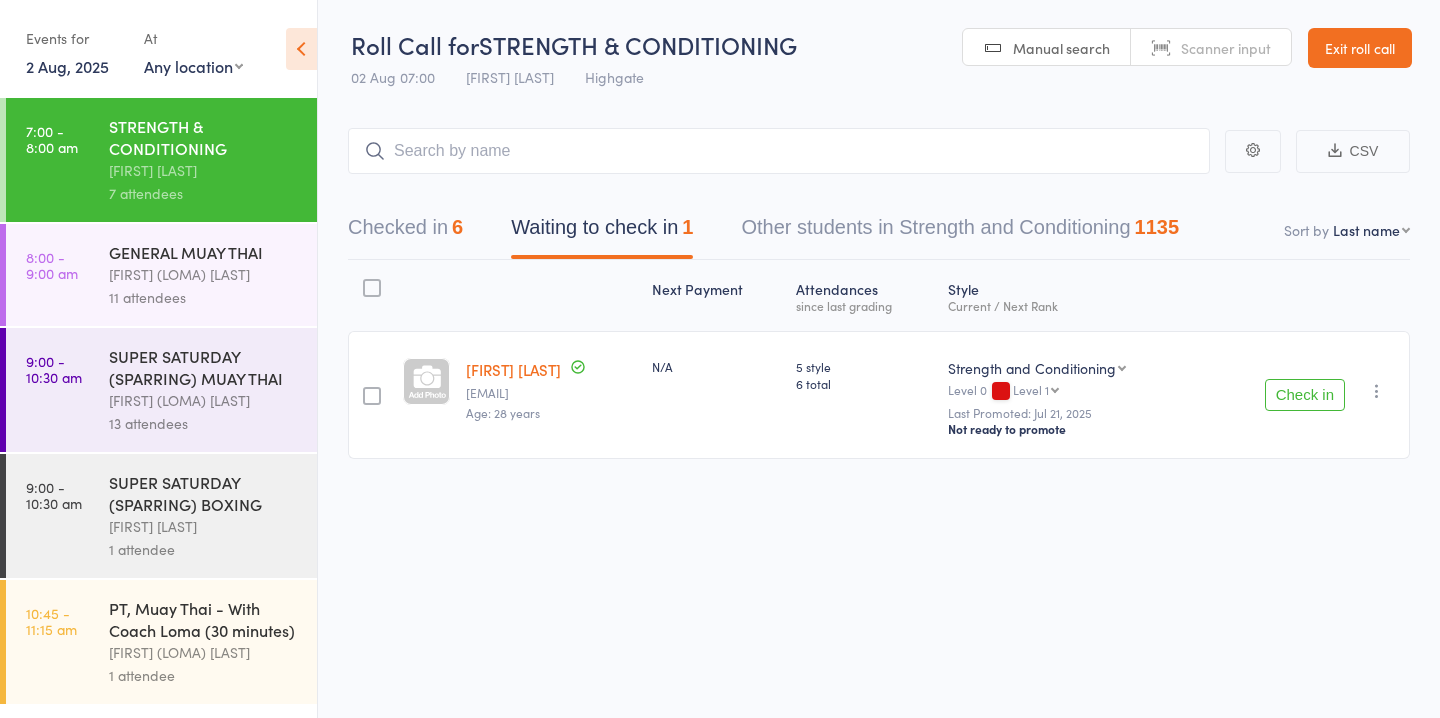 click at bounding box center (372, 396) 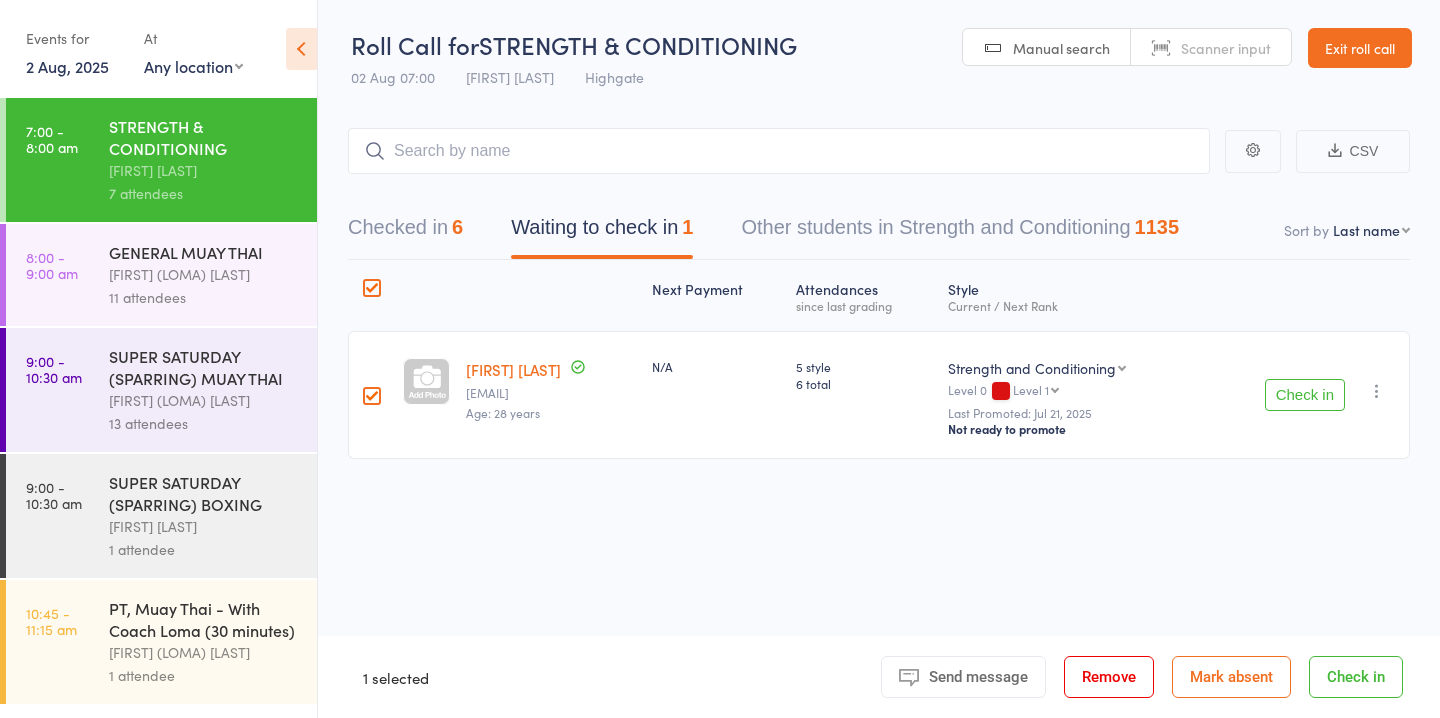click on "Mark absent" at bounding box center (1231, 677) 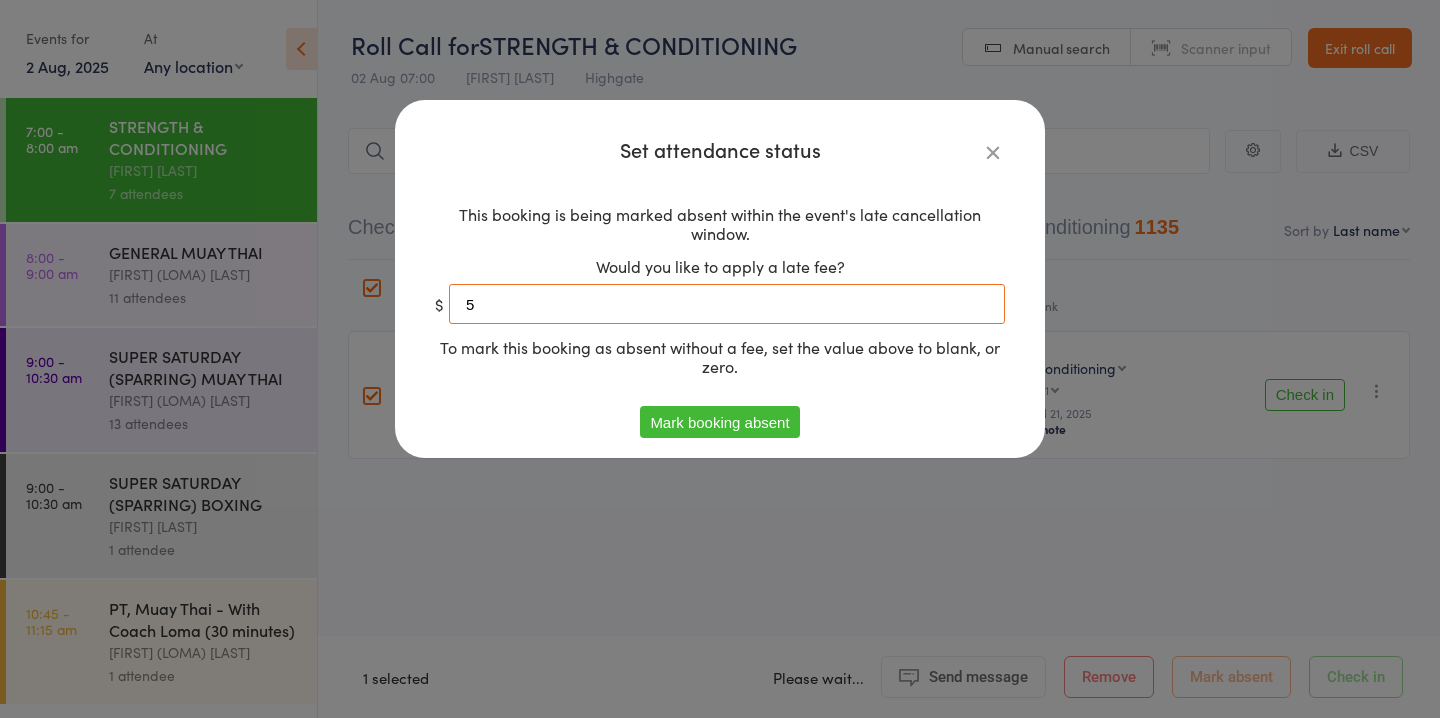 click on "5" at bounding box center (727, 304) 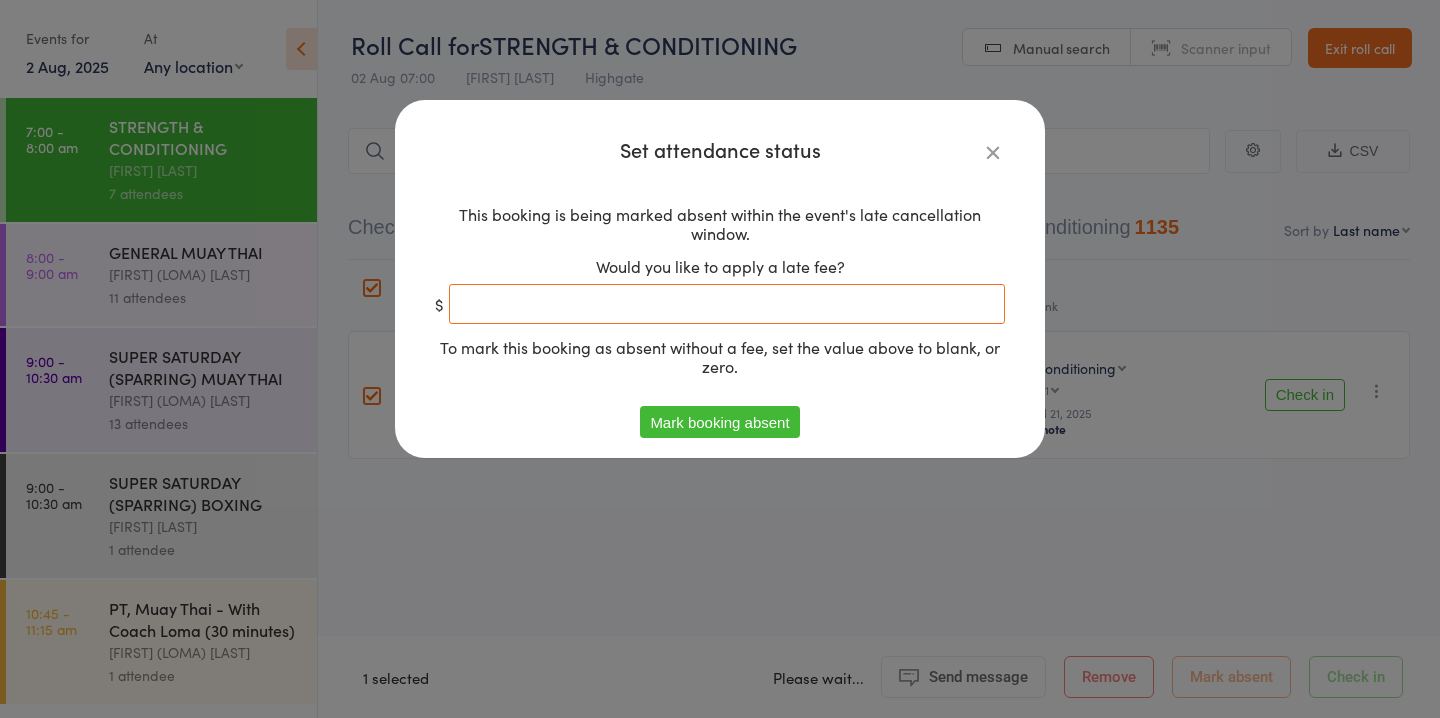 type 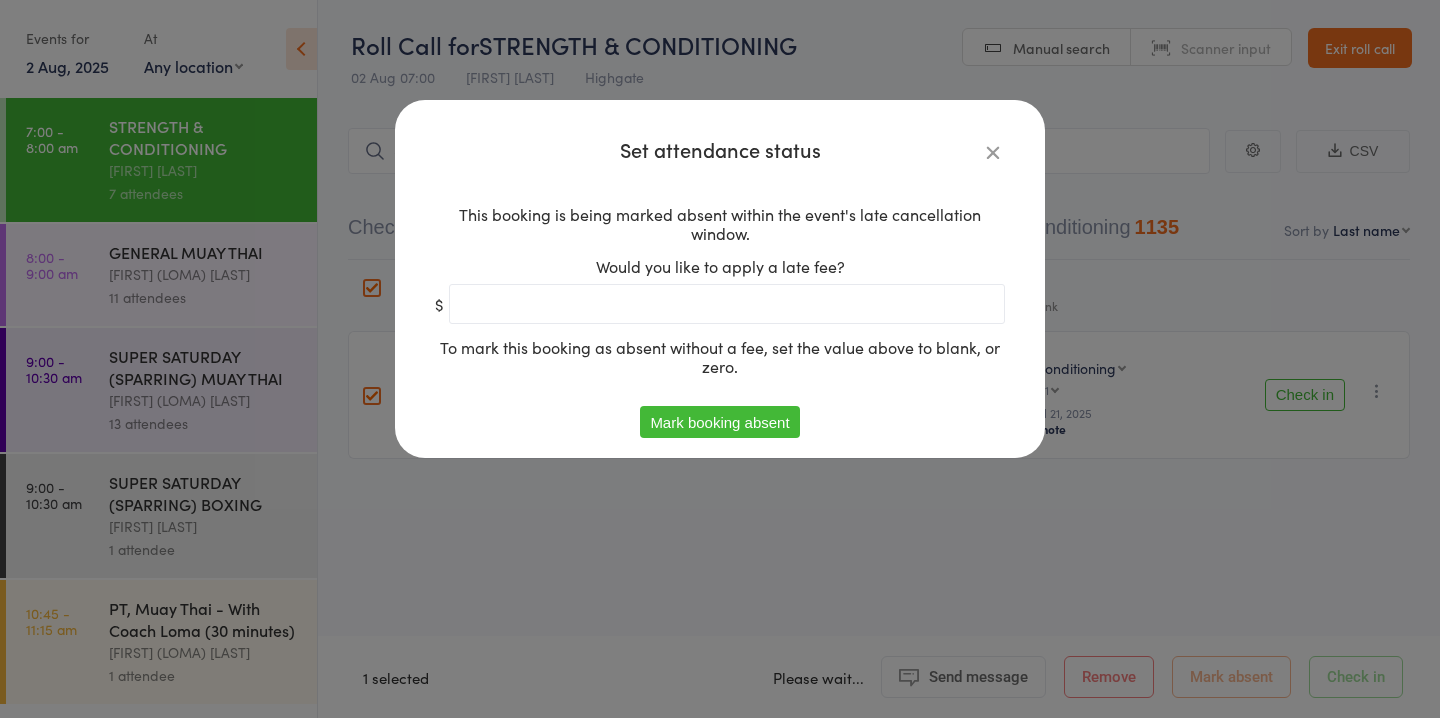 click on "Mark booking absent" at bounding box center (719, 422) 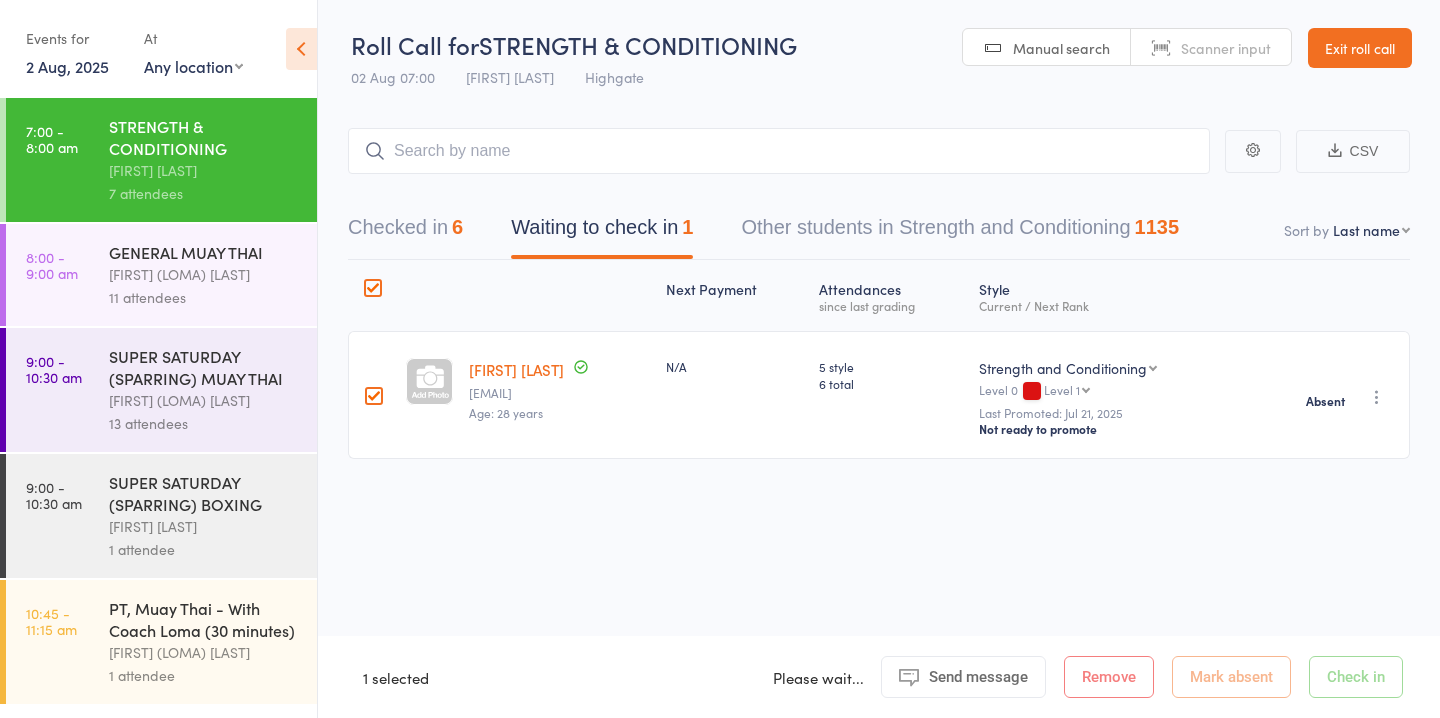 click on "SUPER SATURDAY (SPARRING) MUAY THAI" at bounding box center (204, 367) 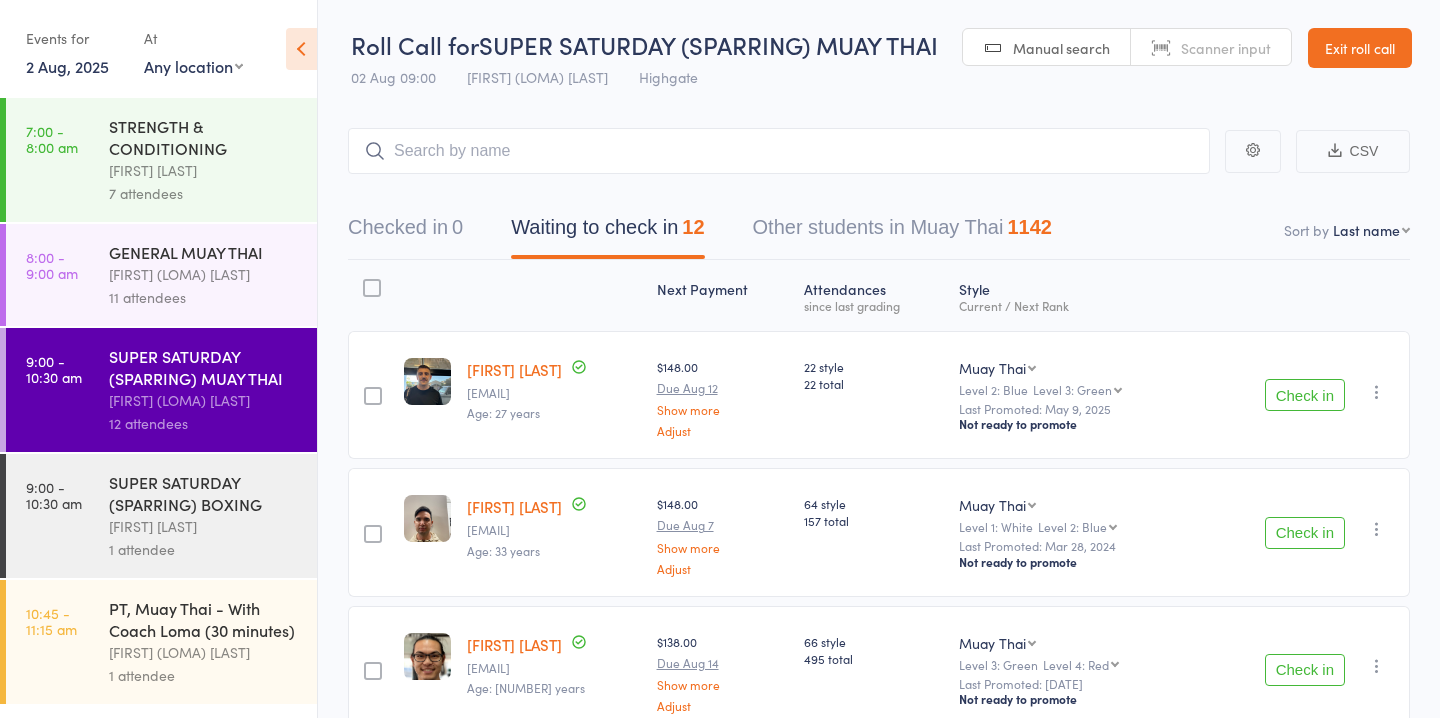 click on "GENERAL MUAY THAI" at bounding box center (204, 252) 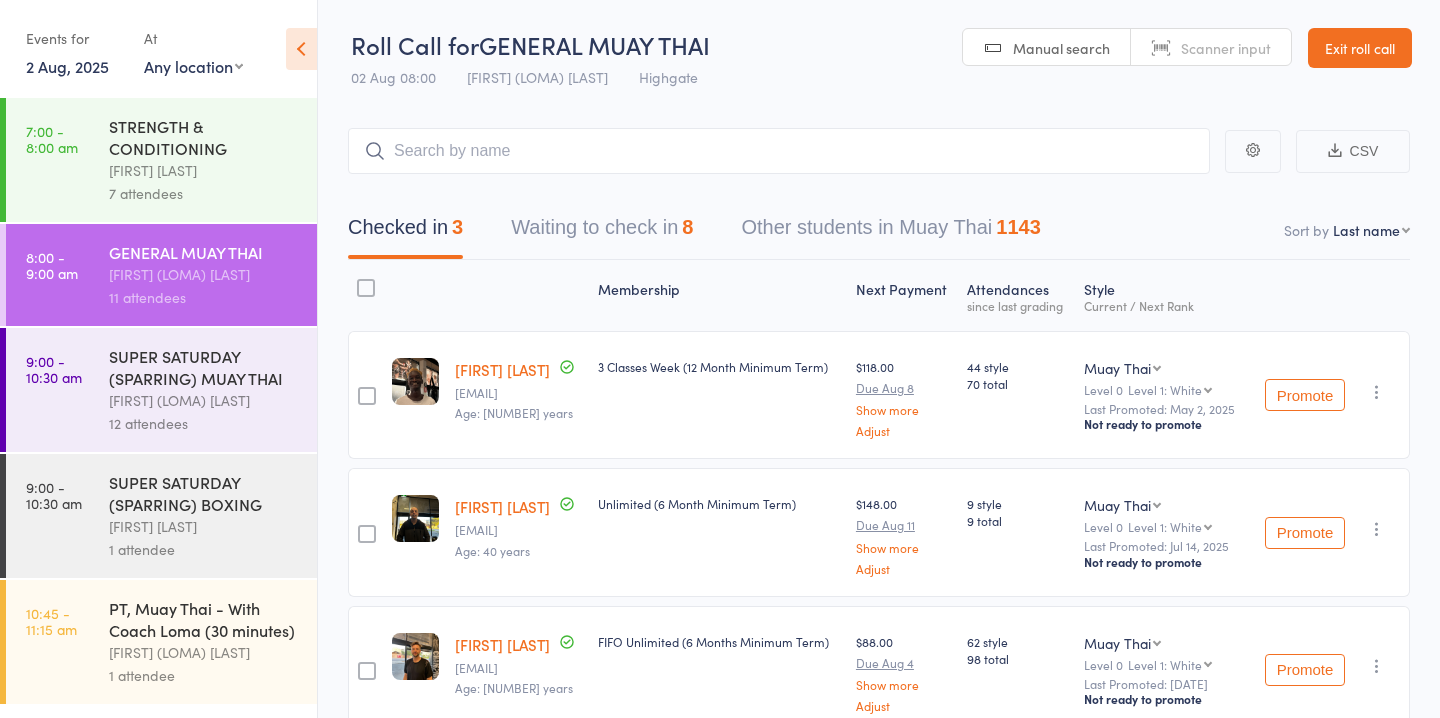 click on "Waiting to check in  8" at bounding box center [602, 232] 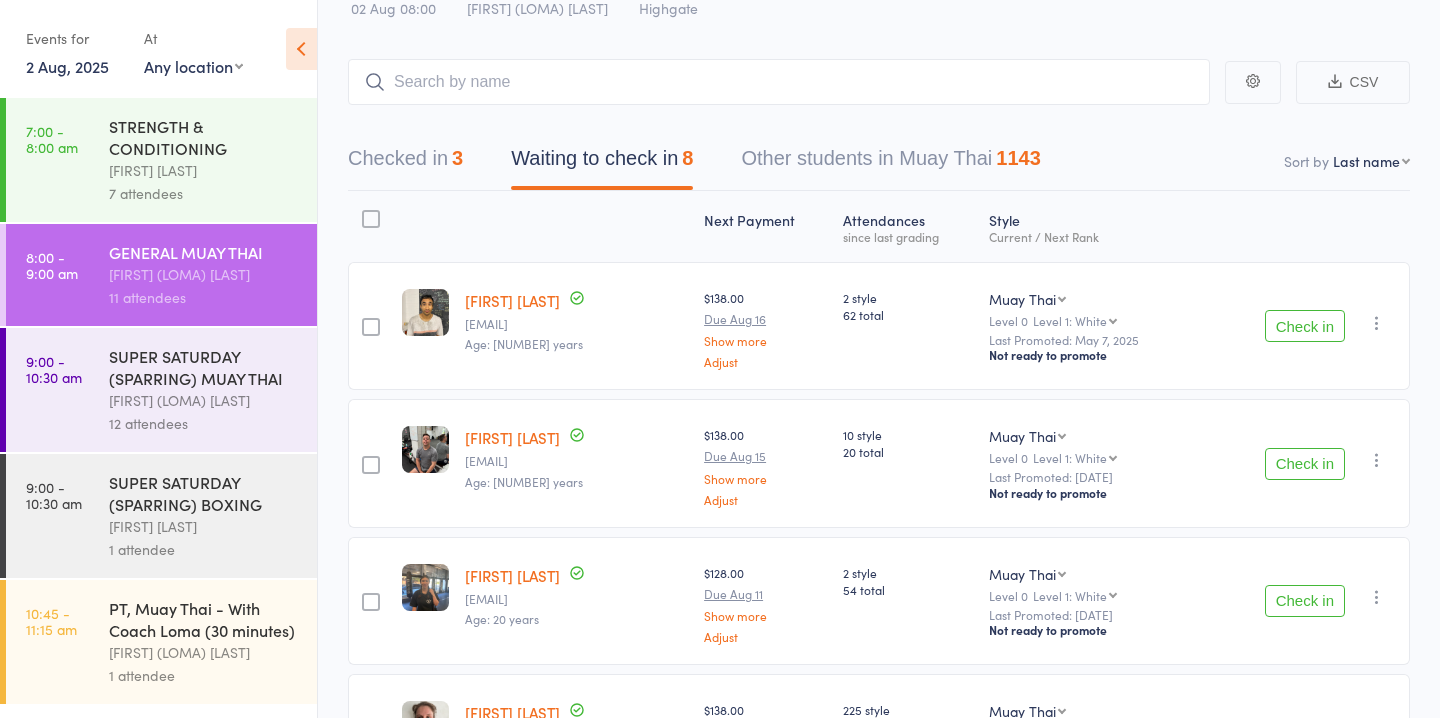scroll, scrollTop: 0, scrollLeft: 0, axis: both 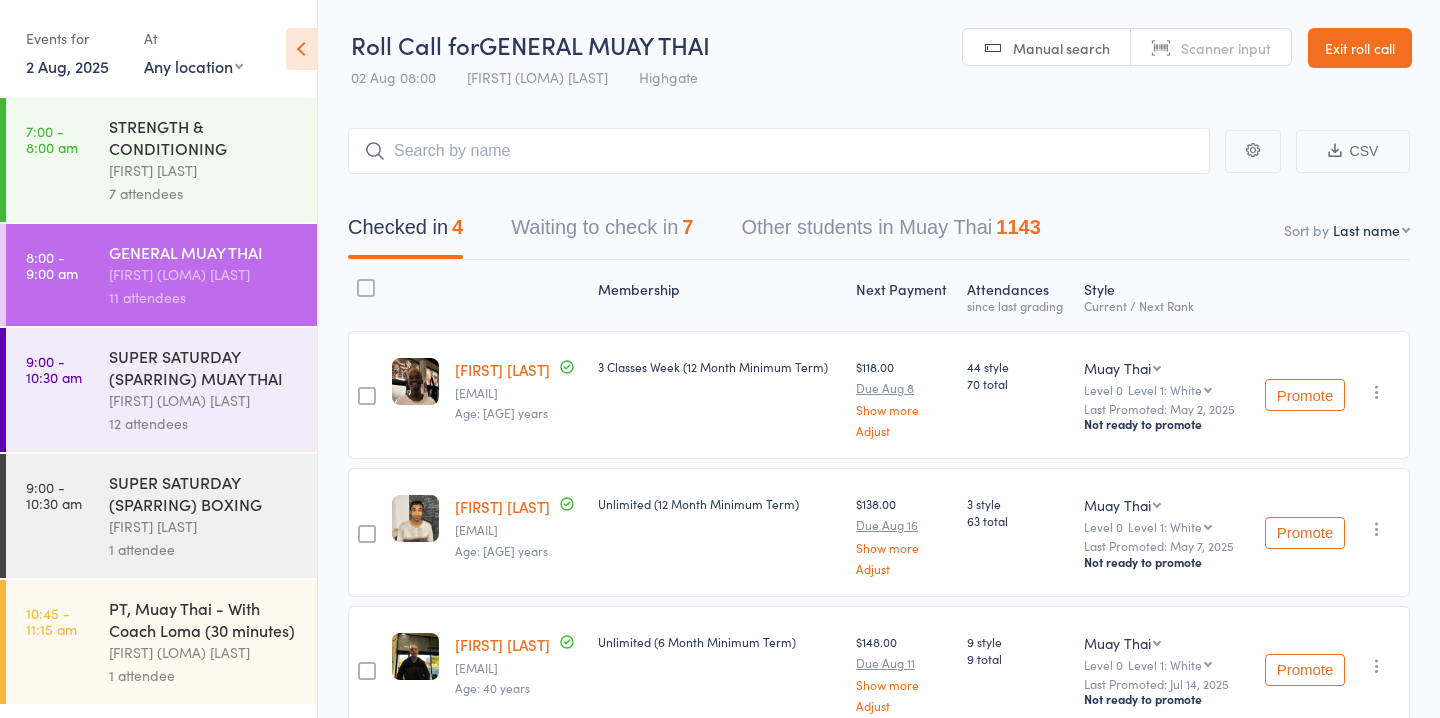 click on "Waiting to check in  7" at bounding box center (602, 232) 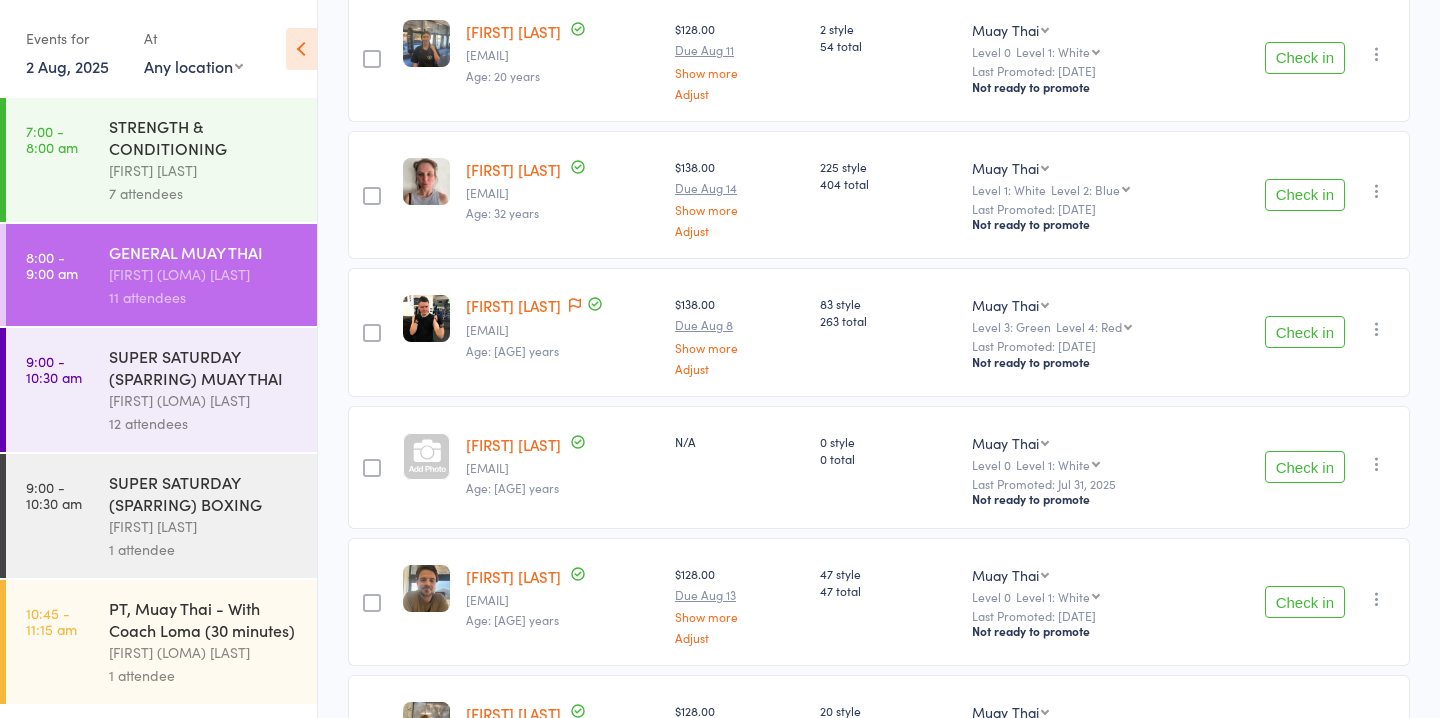scroll, scrollTop: 0, scrollLeft: 0, axis: both 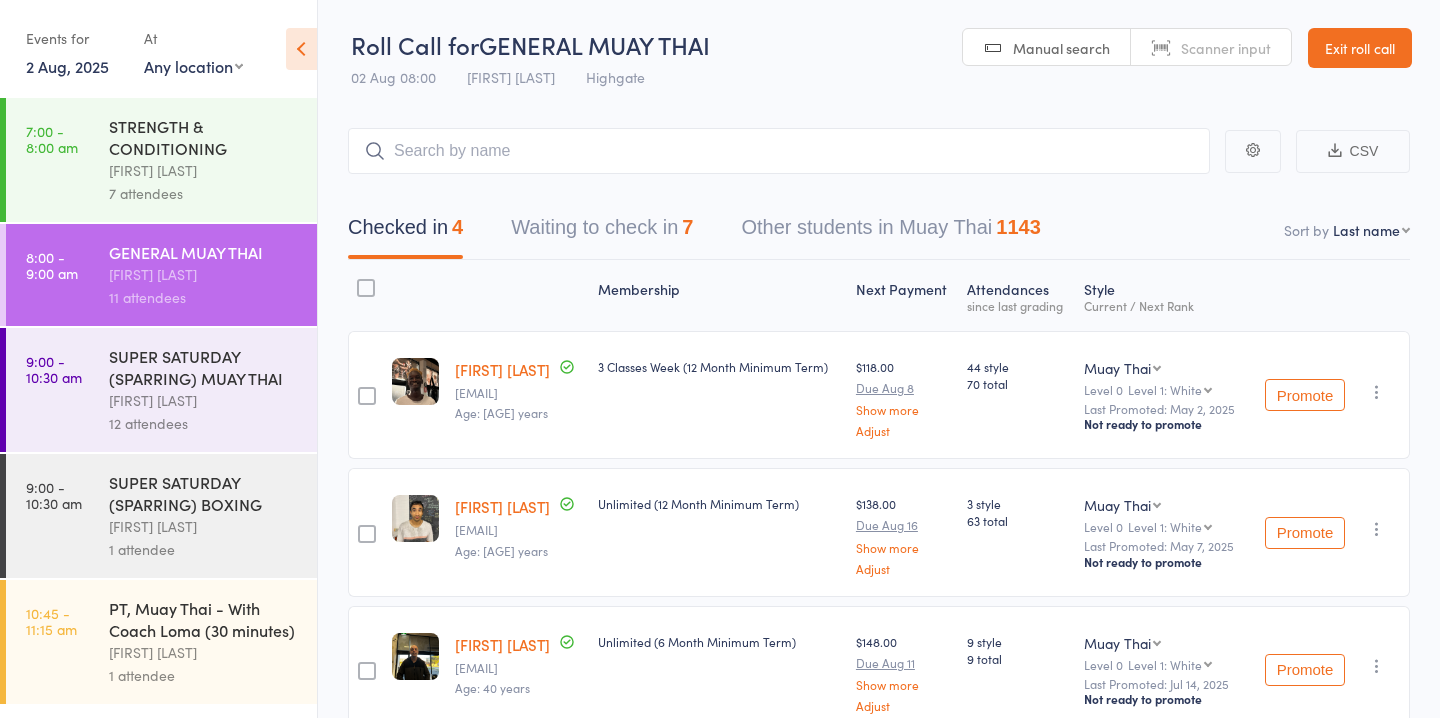 click on "Waiting to check in  7" at bounding box center (602, 232) 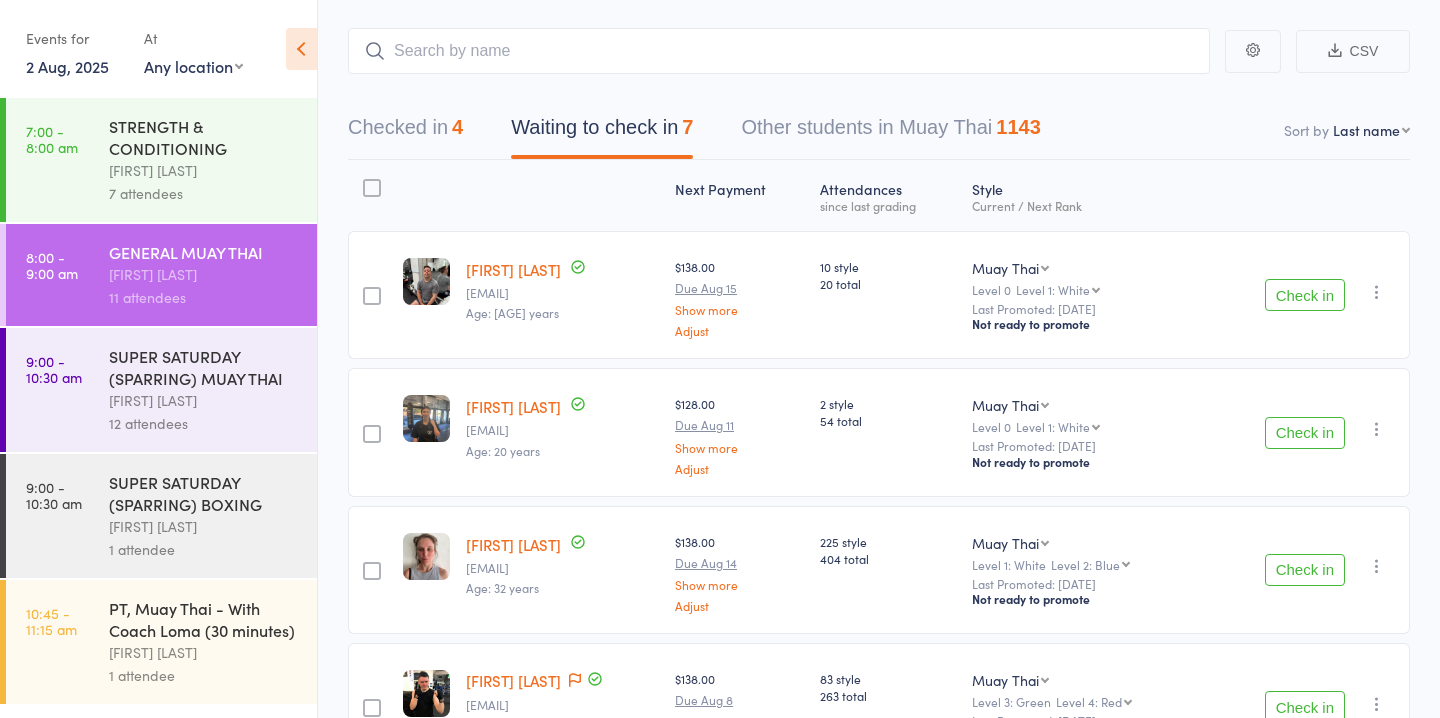 scroll, scrollTop: 115, scrollLeft: 0, axis: vertical 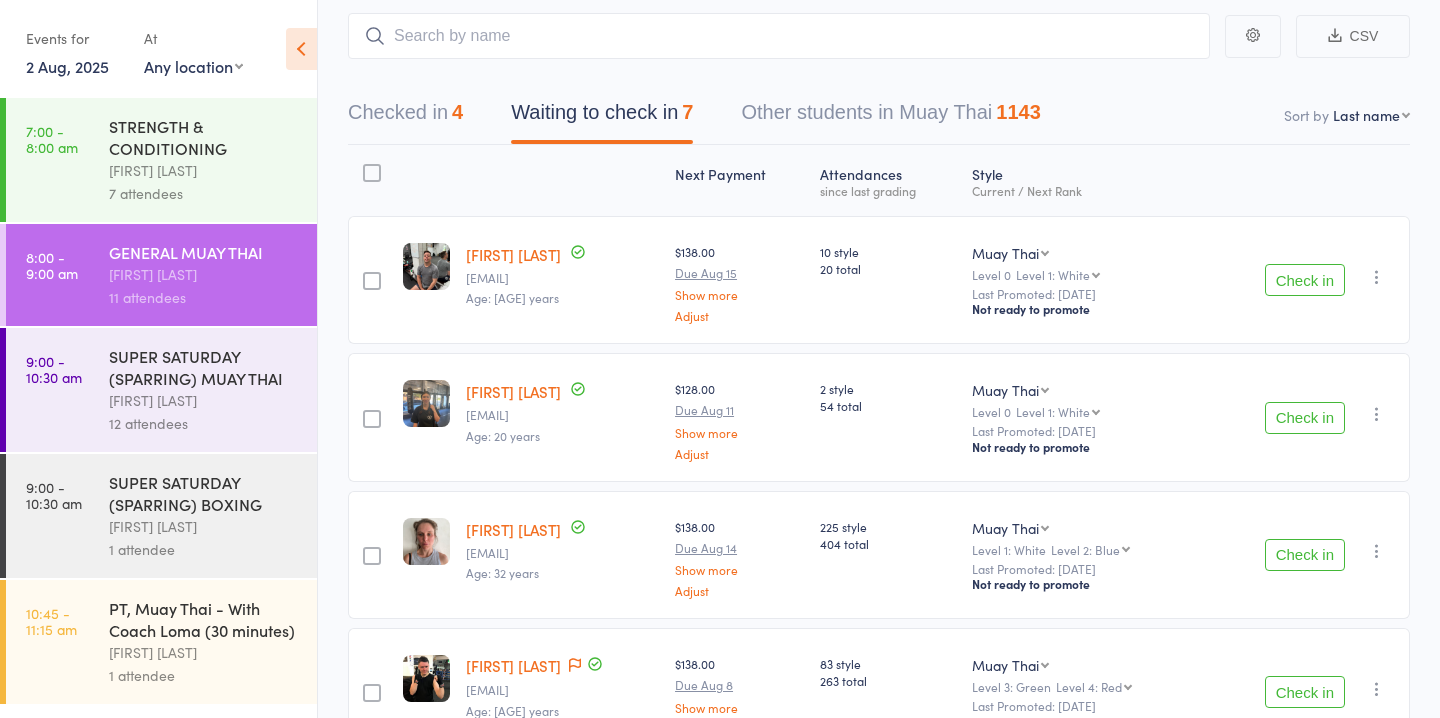 click on "Check in" at bounding box center [1305, 418] 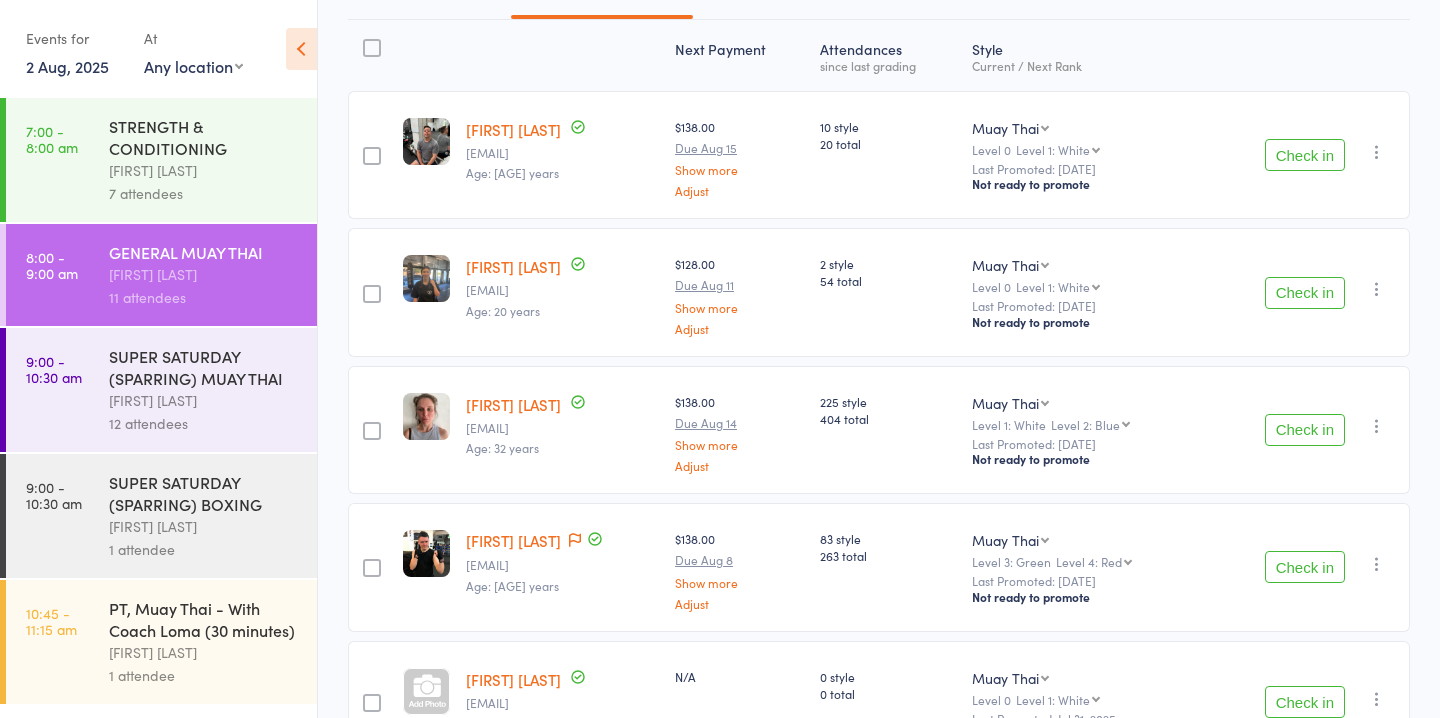 scroll, scrollTop: 246, scrollLeft: 0, axis: vertical 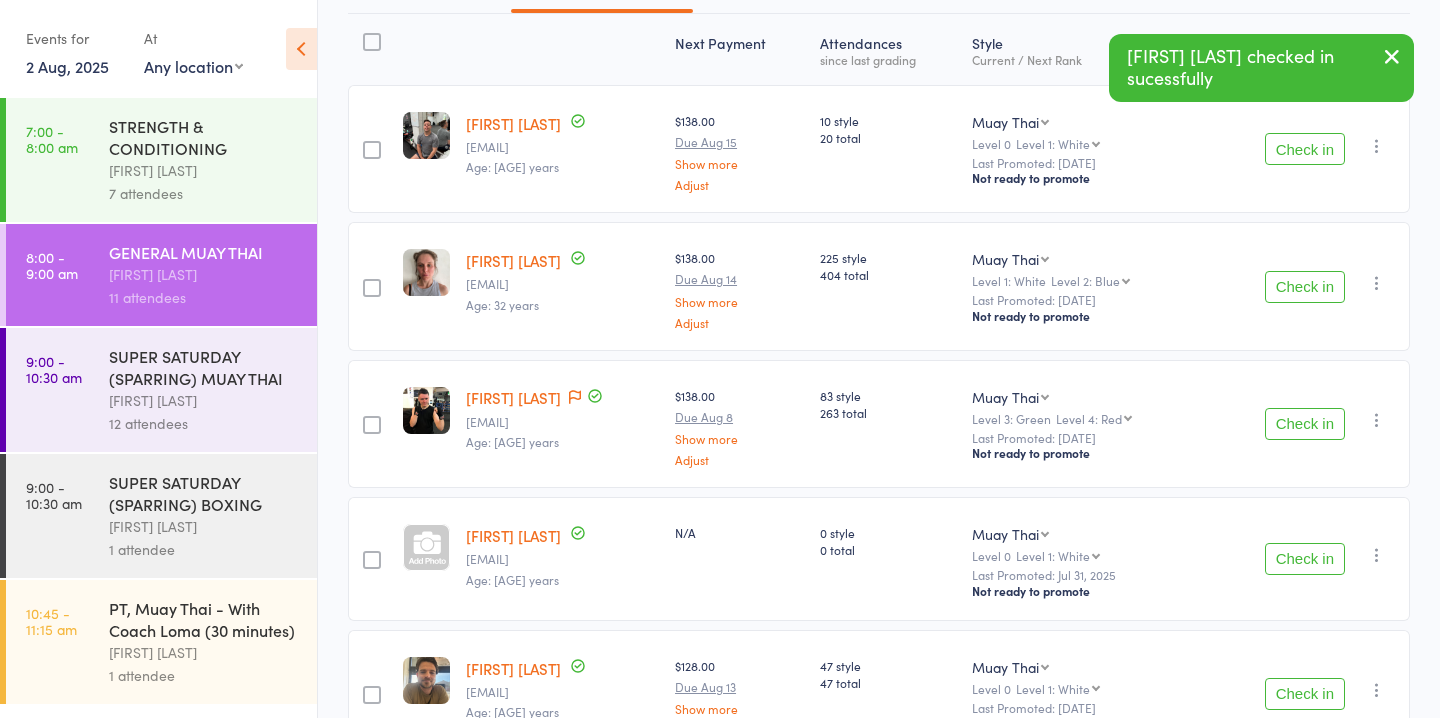 click on "Check in" at bounding box center (1305, 424) 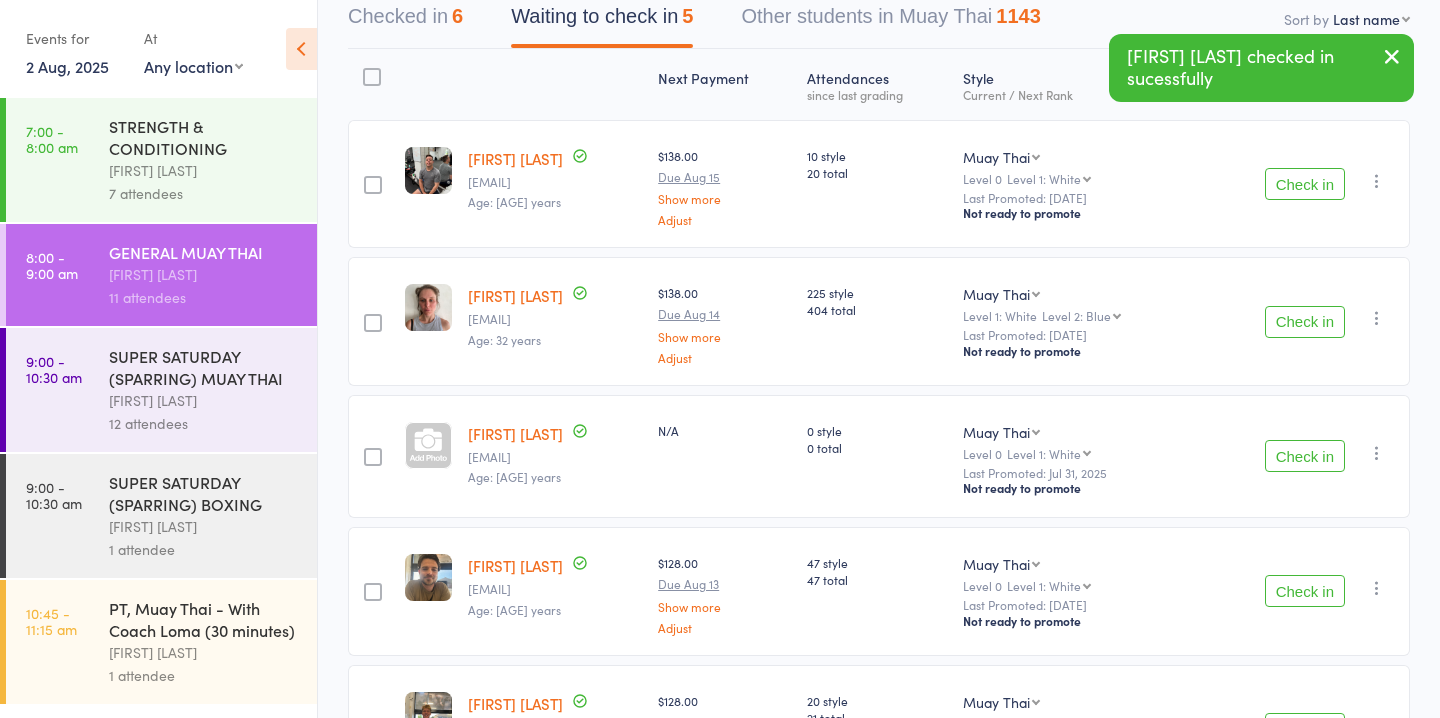scroll, scrollTop: 0, scrollLeft: 0, axis: both 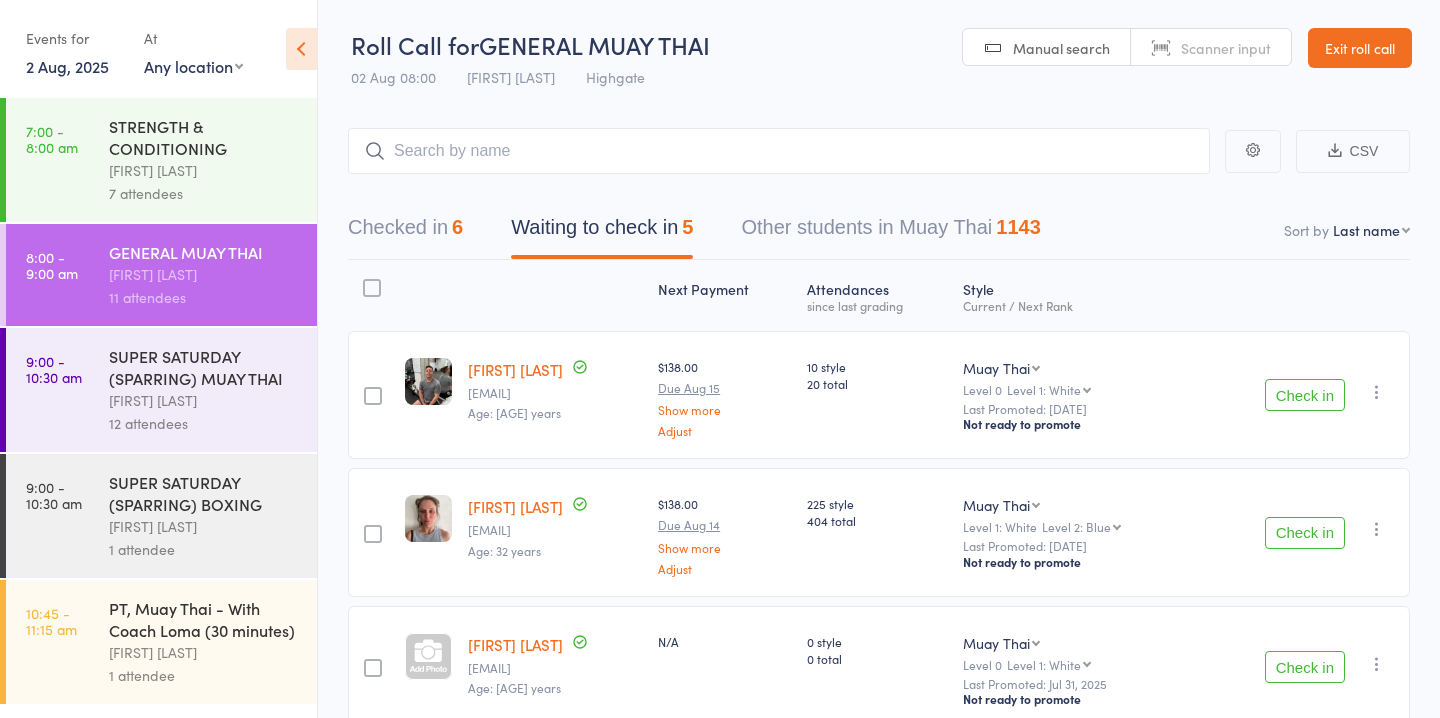 click on "[FIRST] [LAST]" at bounding box center (515, 644) 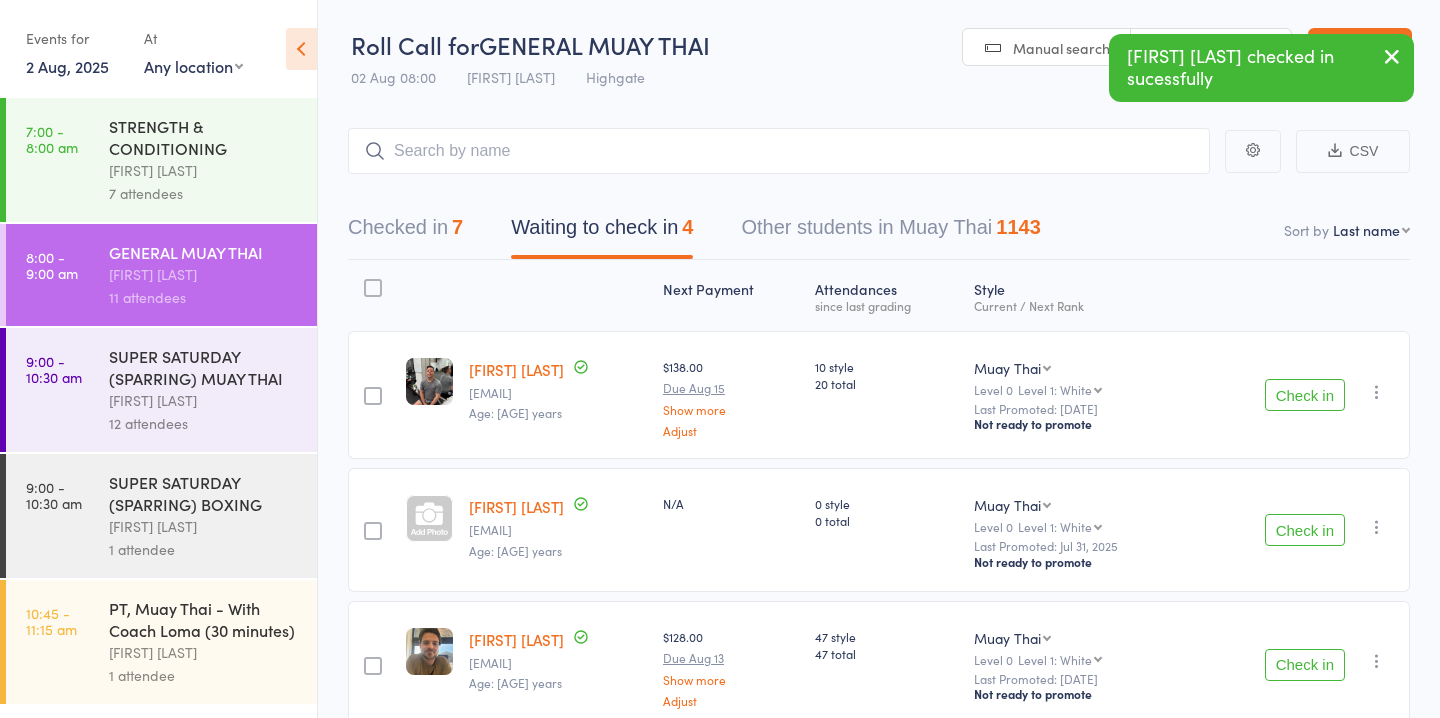 click on "Check in" at bounding box center (1305, 530) 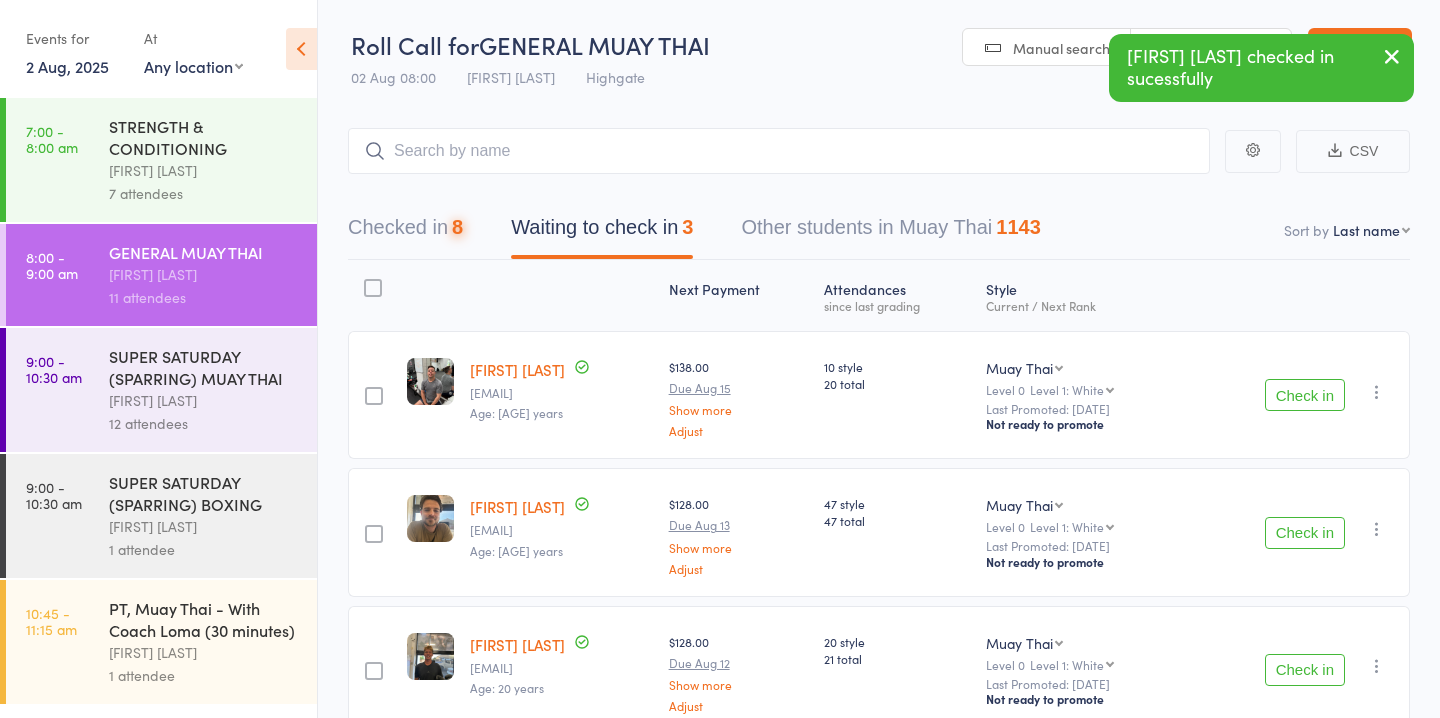 click on "Check in" at bounding box center (1305, 533) 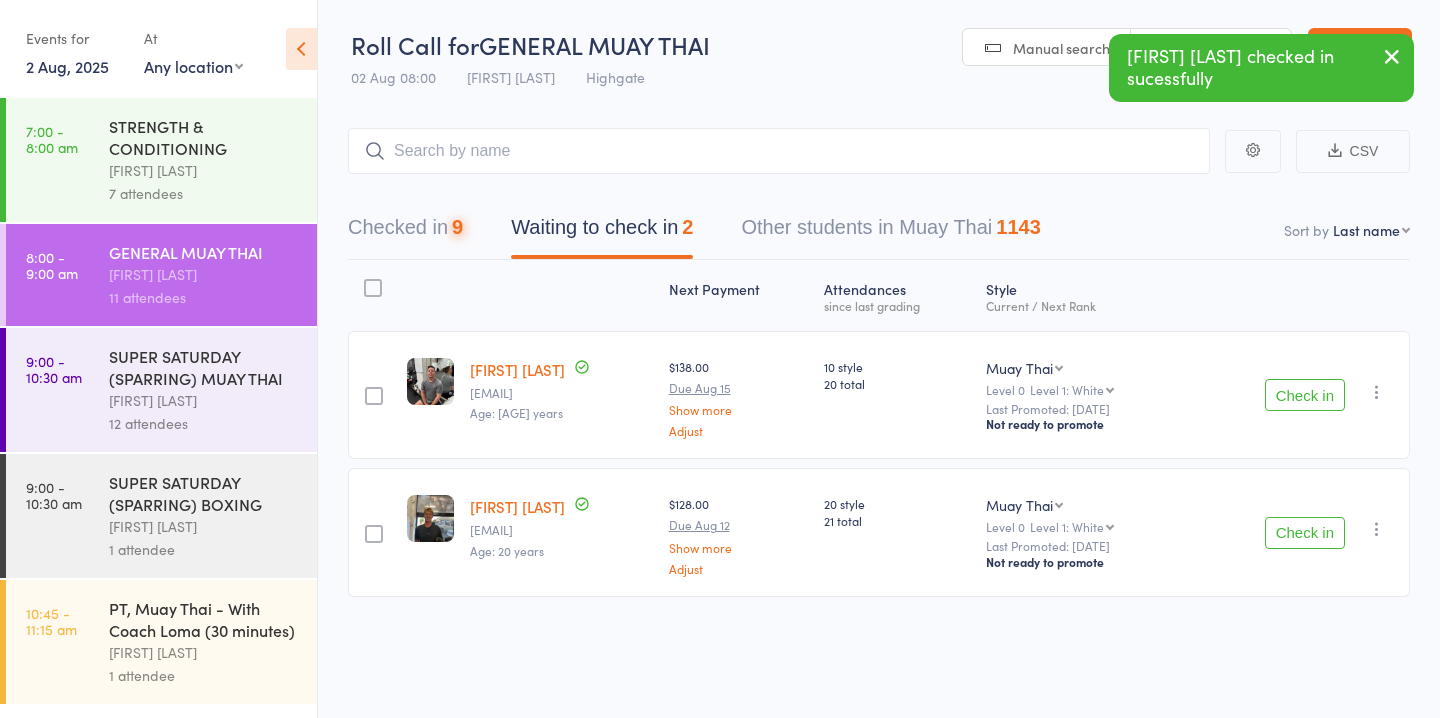 click on "Check in" at bounding box center (1305, 533) 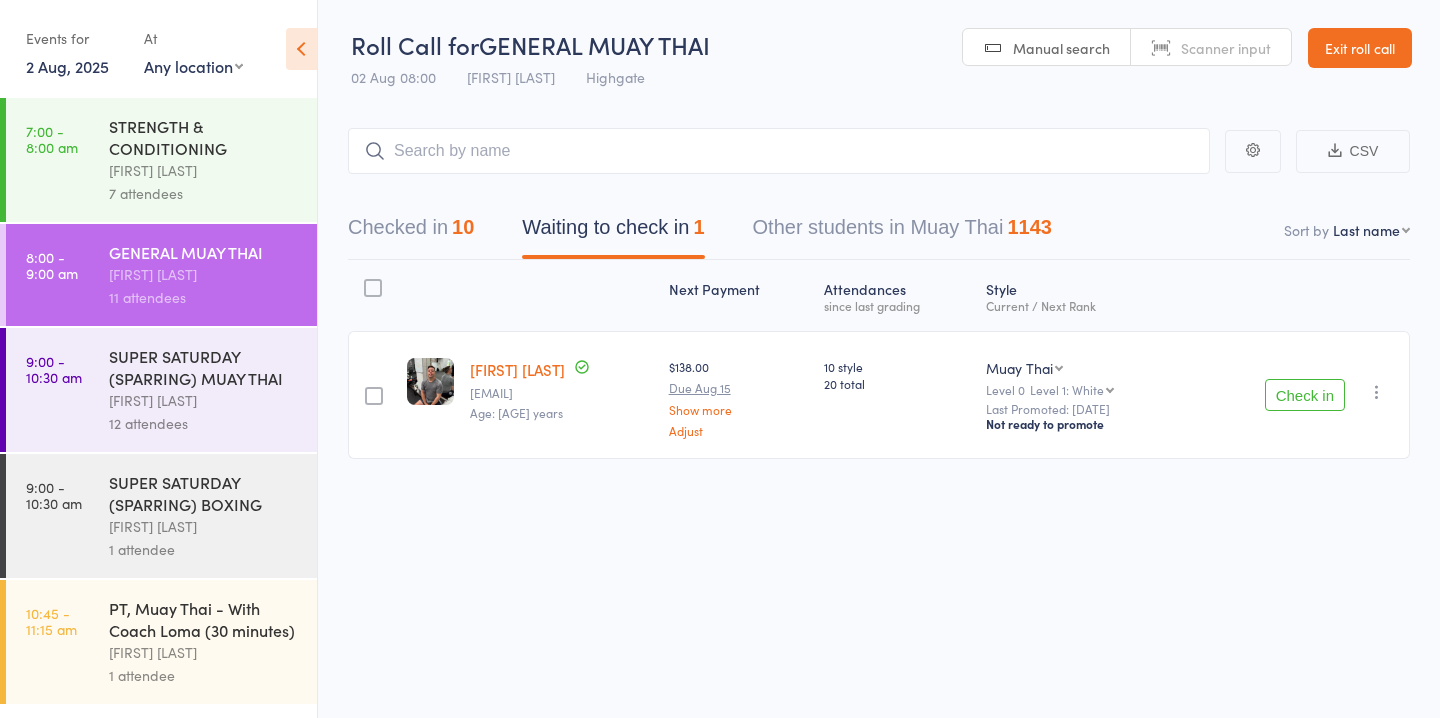 click on "Ronnarong (LOMA) Tongseeon" at bounding box center (204, 400) 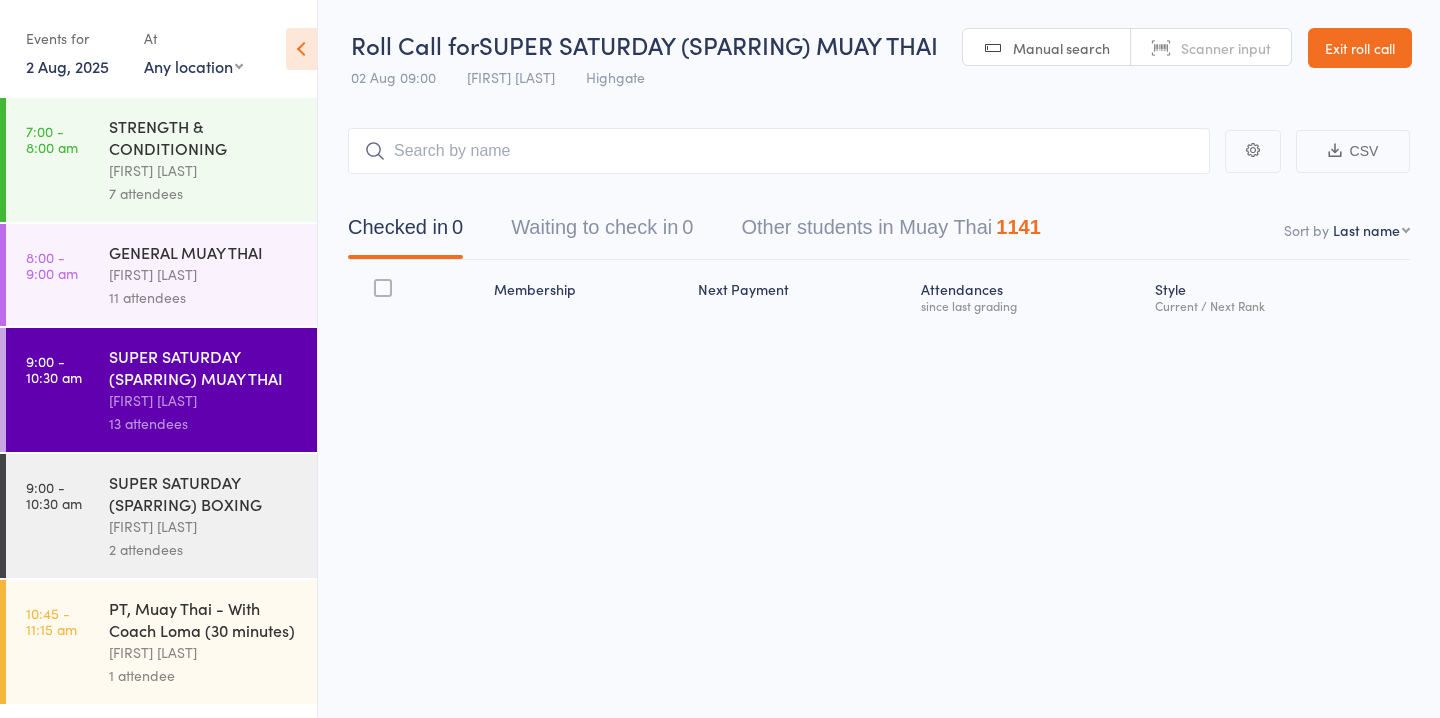 click on "Ronnarong (LOMA) Tongseeon" at bounding box center [204, 274] 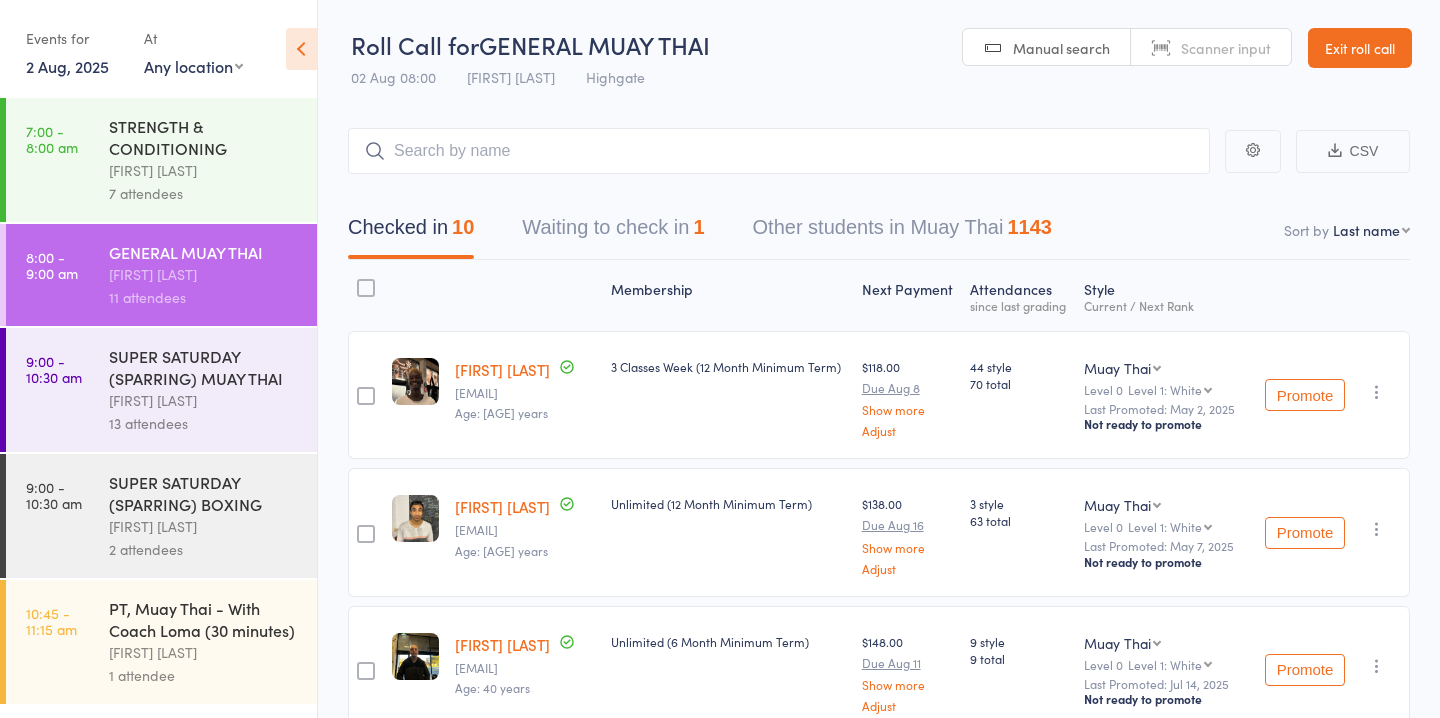 click on "Waiting to check in  1" at bounding box center [613, 232] 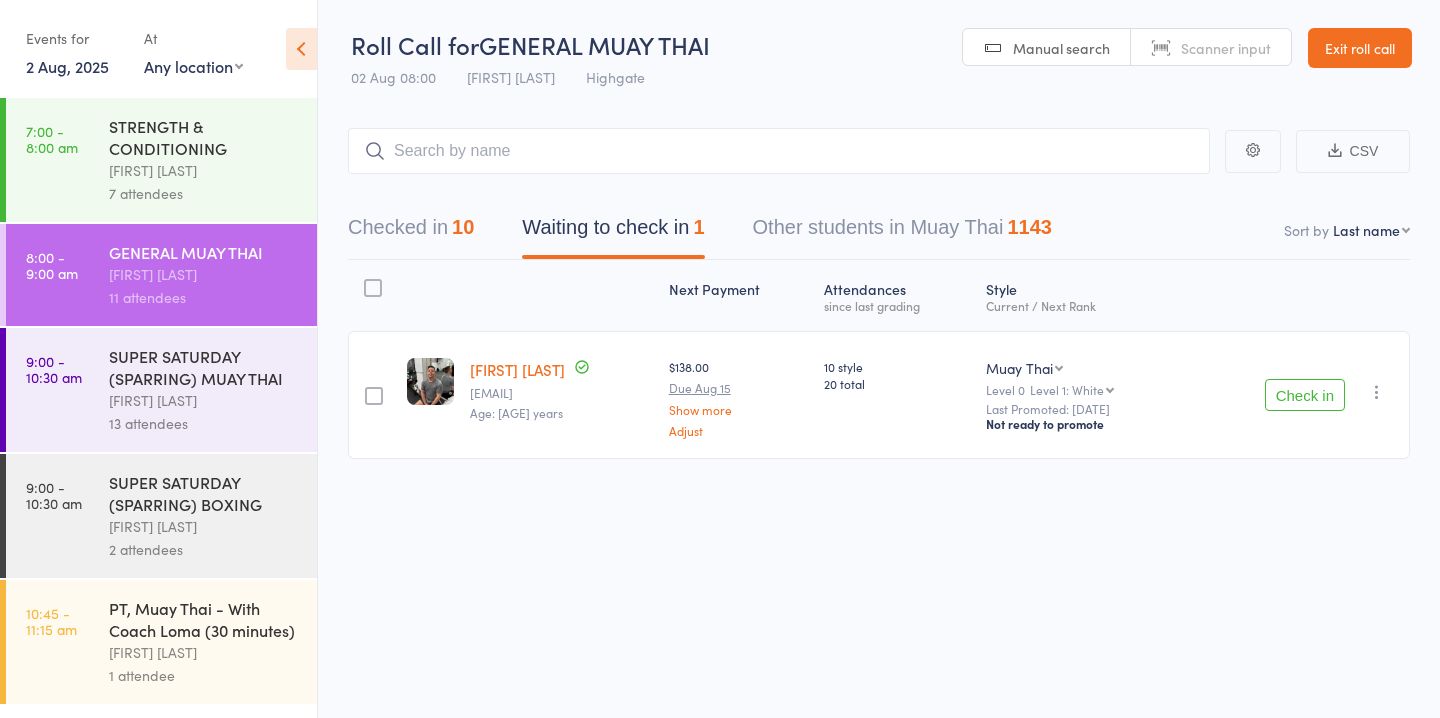 click at bounding box center (1377, 392) 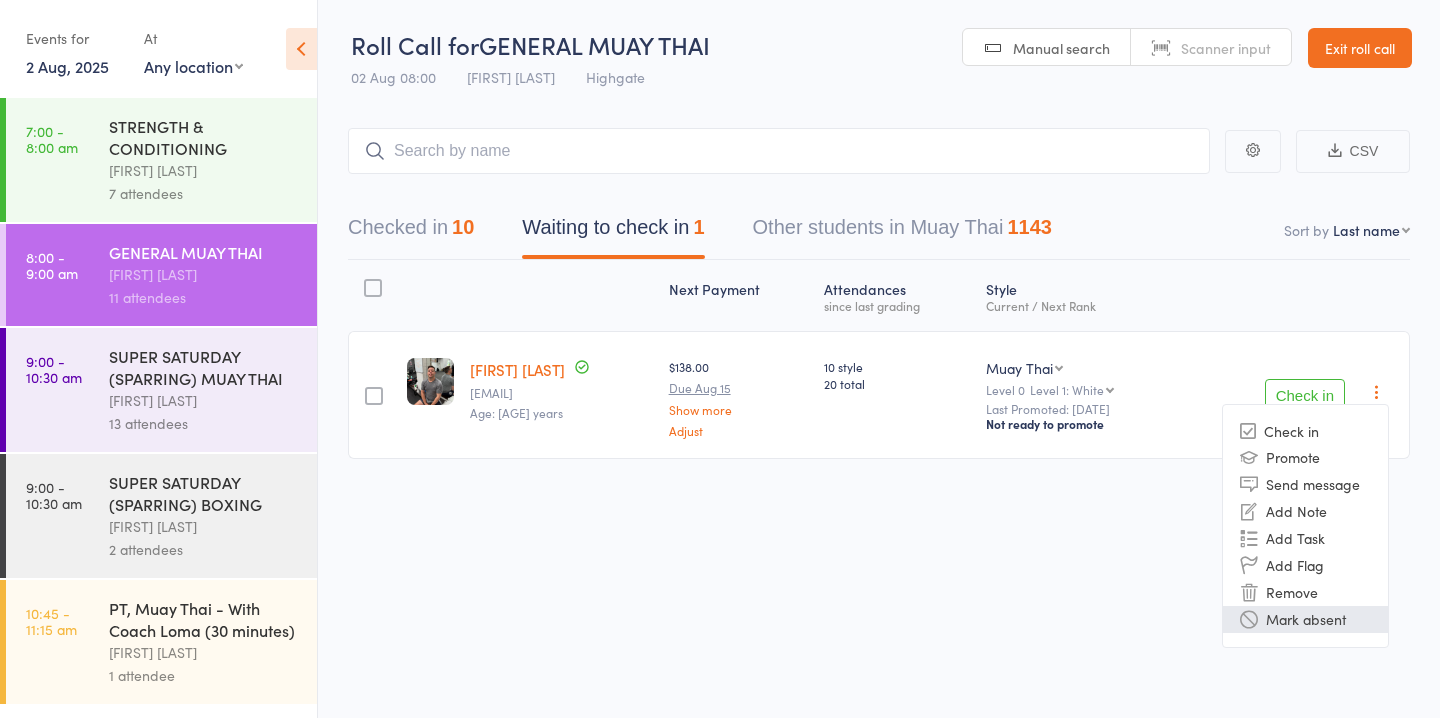 click on "Mark absent" at bounding box center [1305, 619] 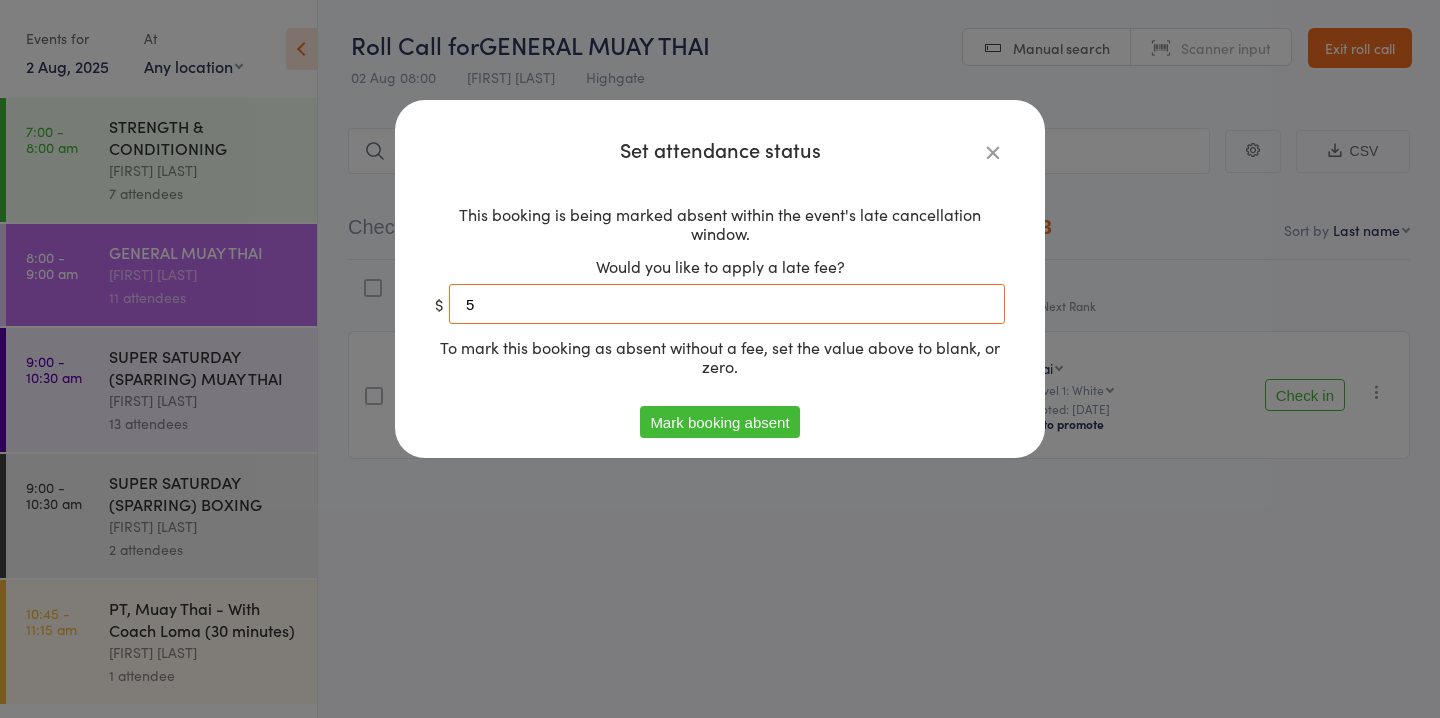 click on "5" at bounding box center (727, 304) 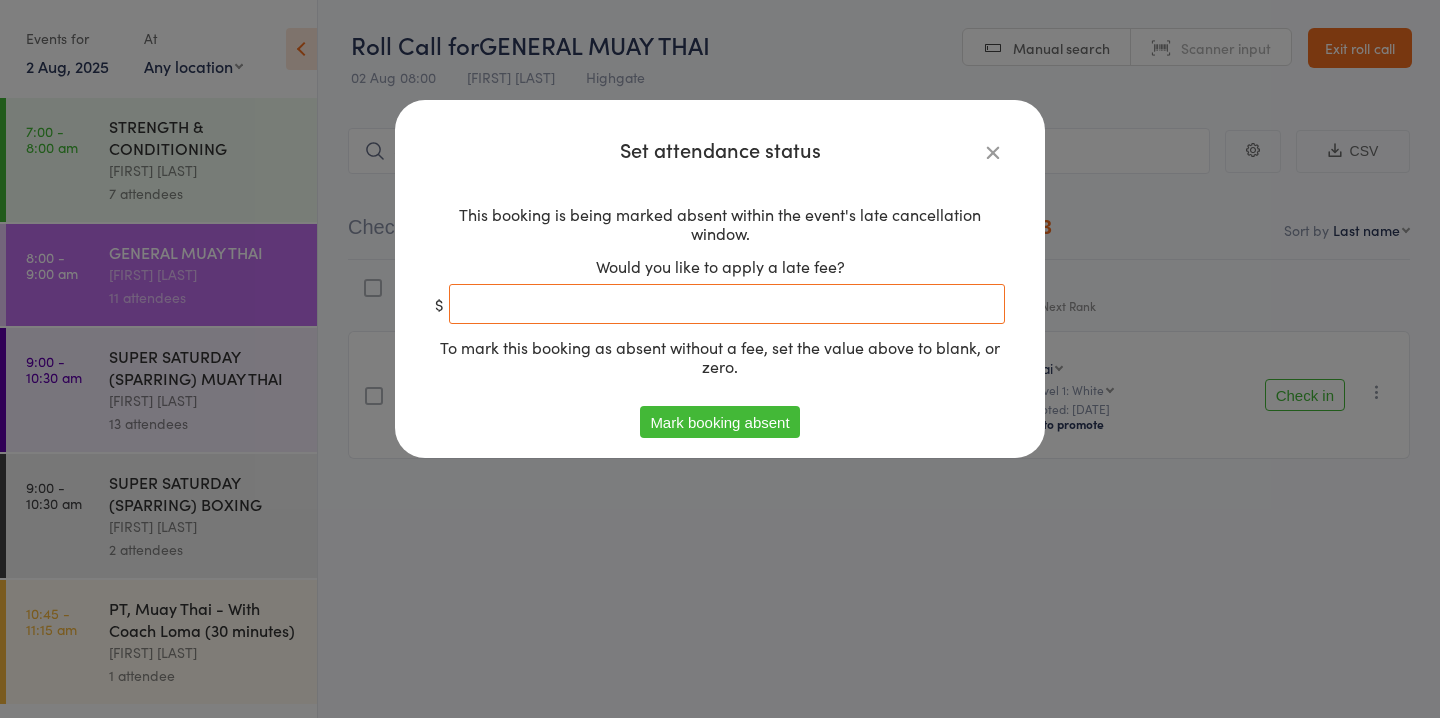 type 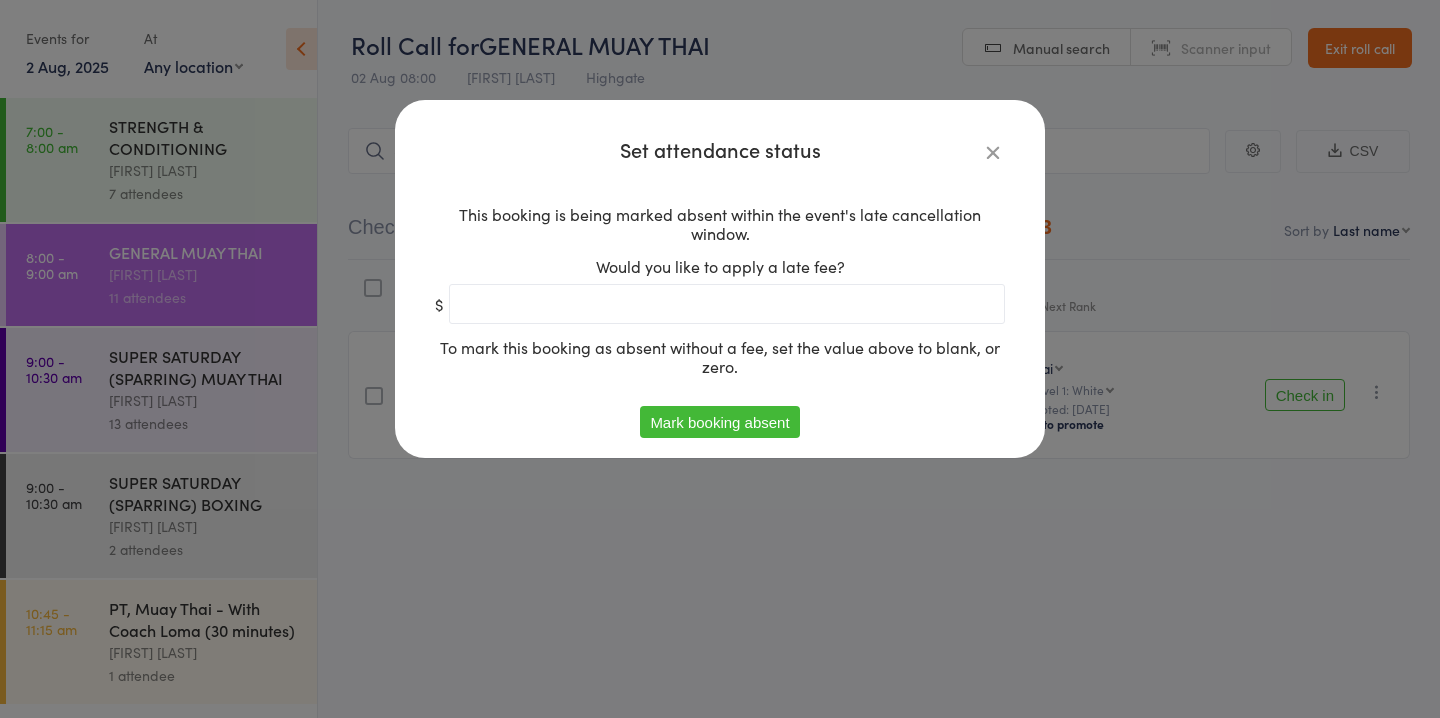 click on "Mark booking absent" at bounding box center (719, 422) 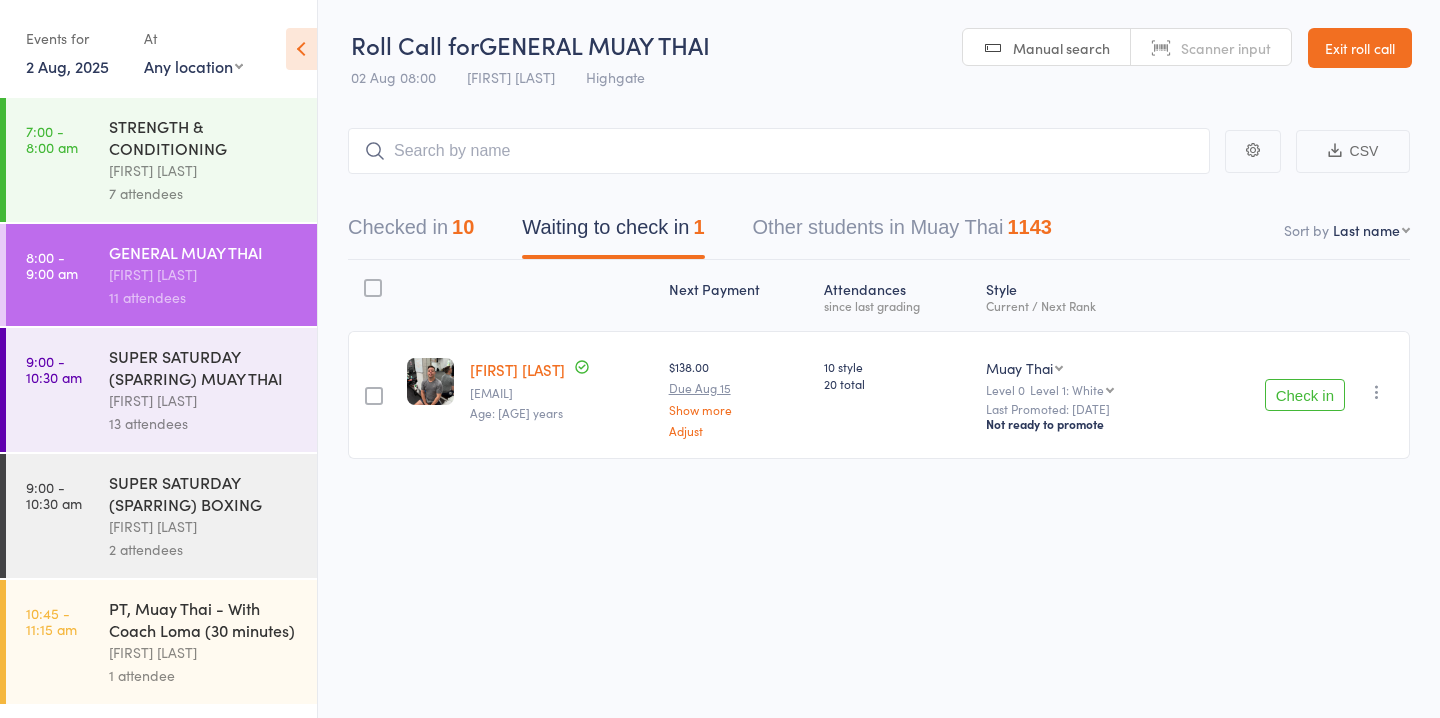 click on "SUPER SATURDAY (SPARRING) BOXING Jordan Lawlor 2 attendees" at bounding box center [213, 516] 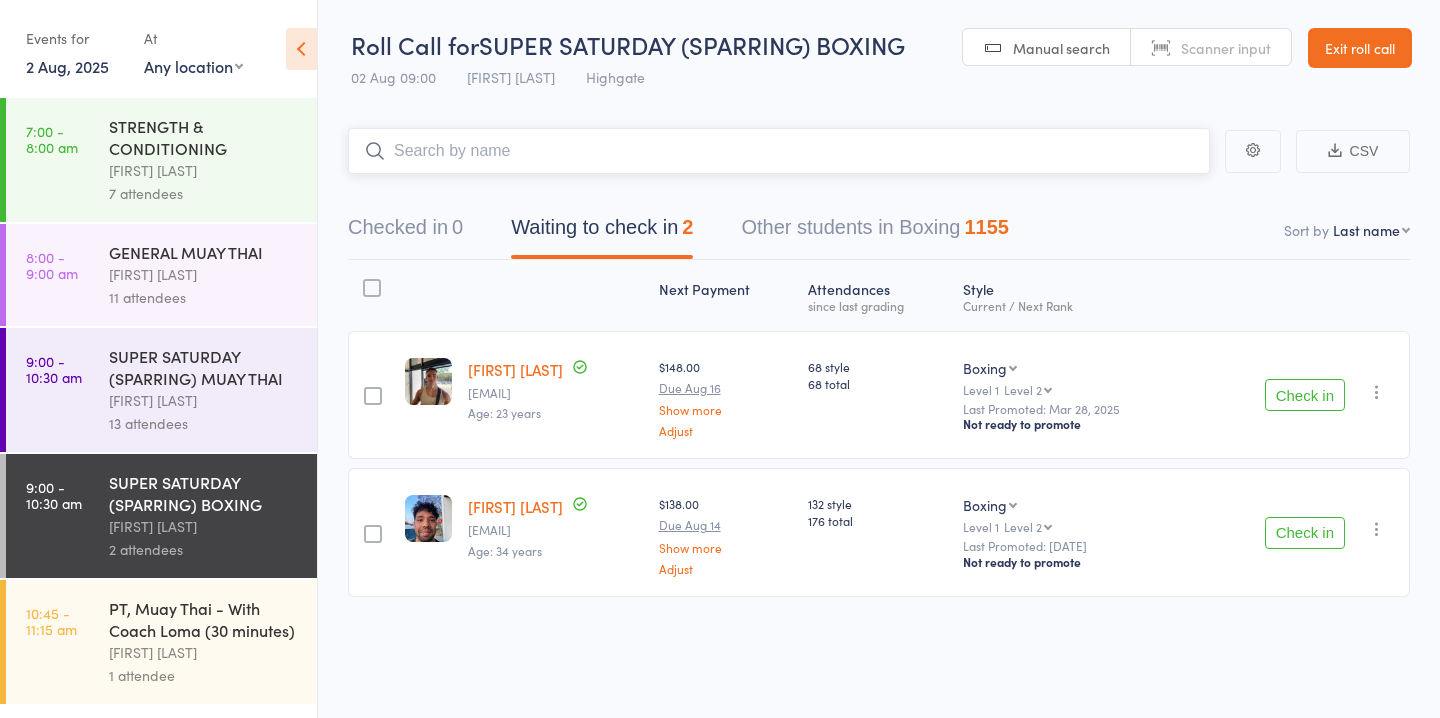 scroll, scrollTop: 1, scrollLeft: 0, axis: vertical 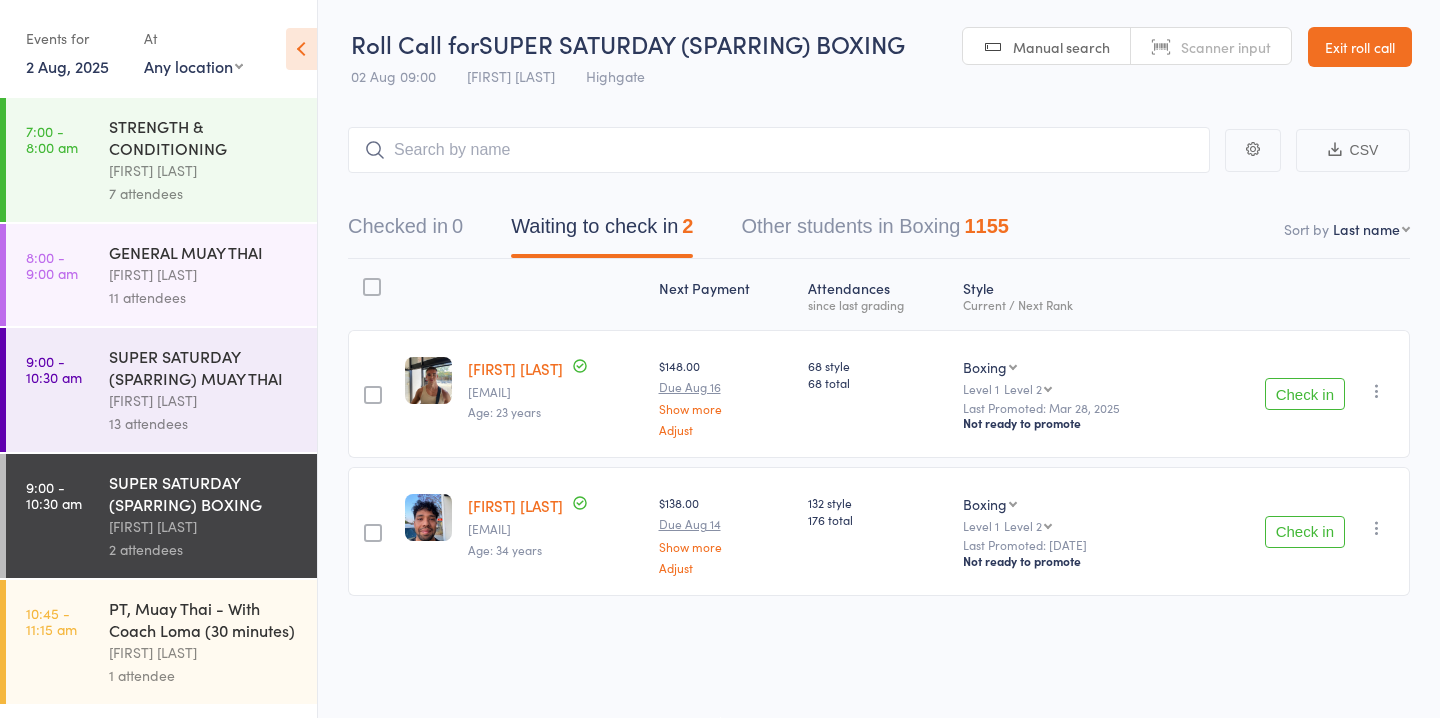 click on "Check in" at bounding box center (1305, 532) 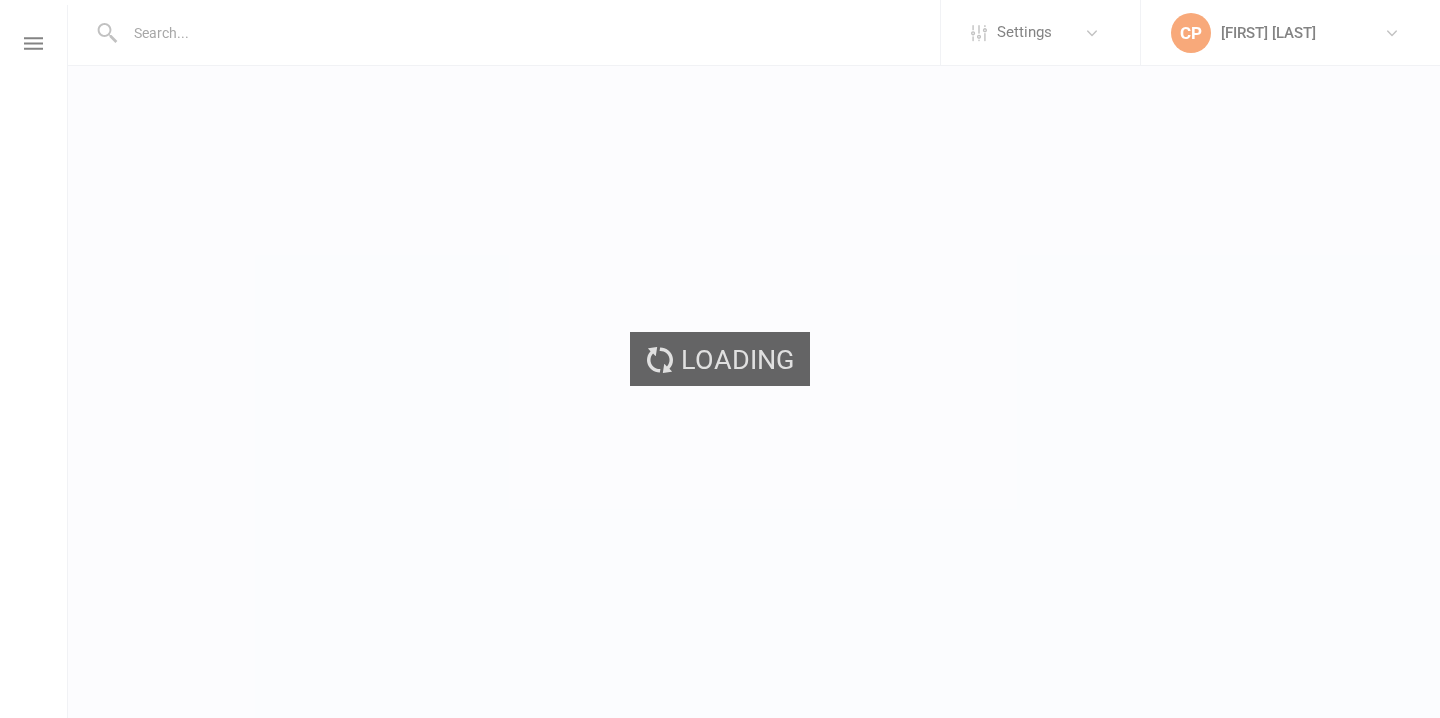 scroll, scrollTop: 0, scrollLeft: 0, axis: both 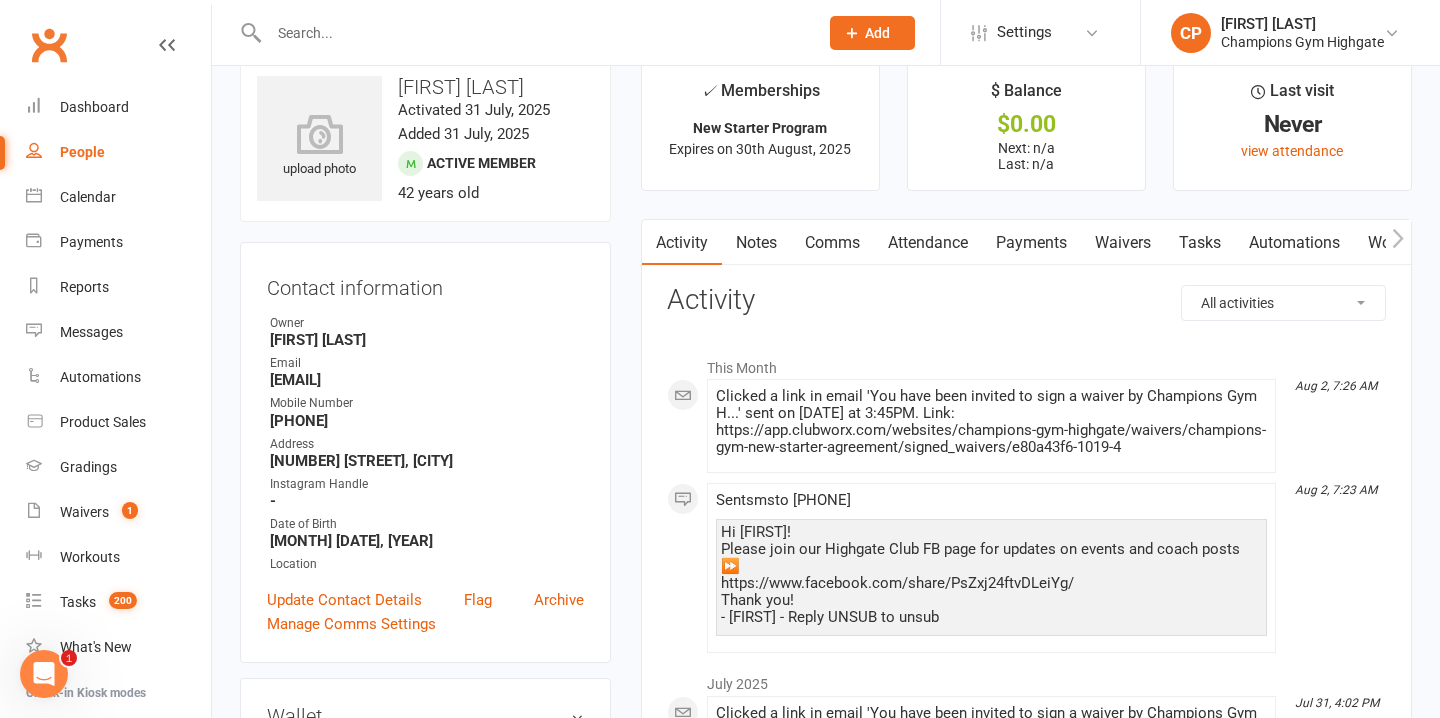 click on "Waivers" at bounding box center (1123, 243) 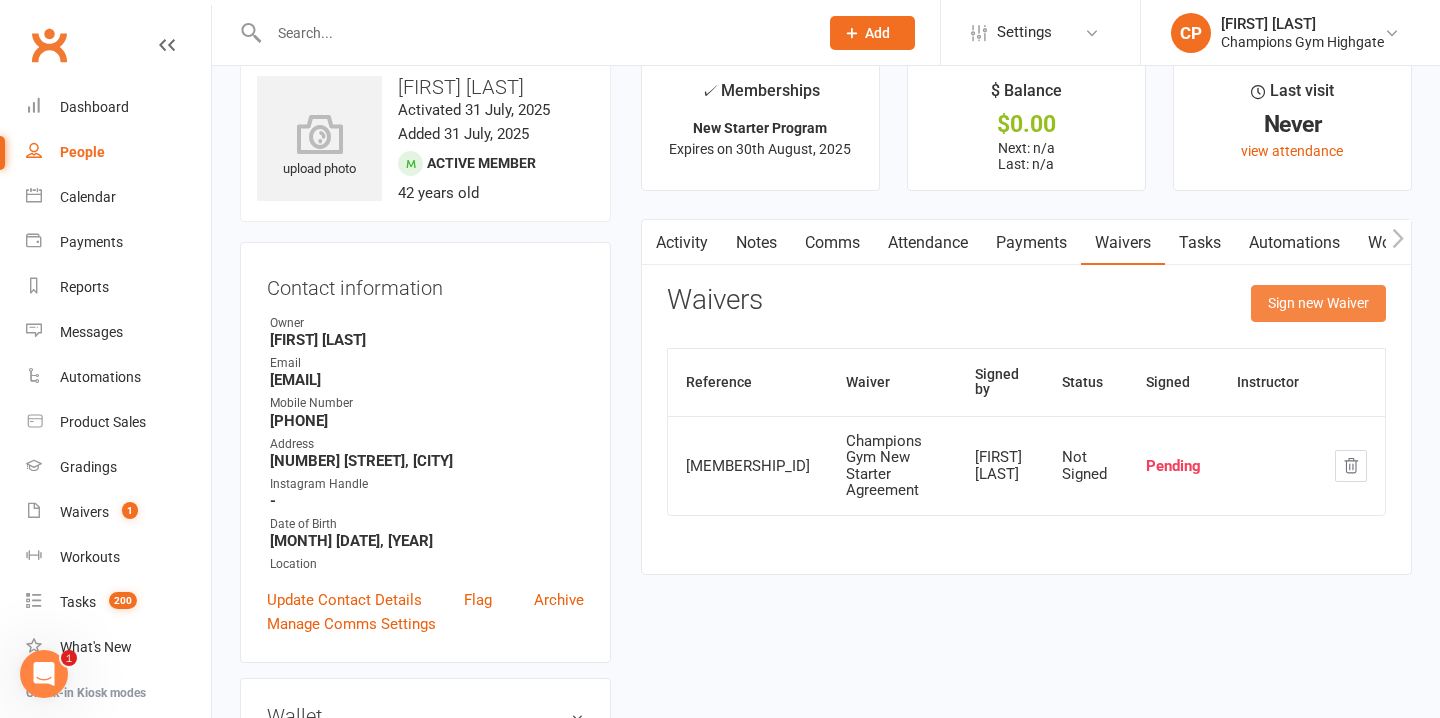 click on "Sign new Waiver" at bounding box center (1318, 303) 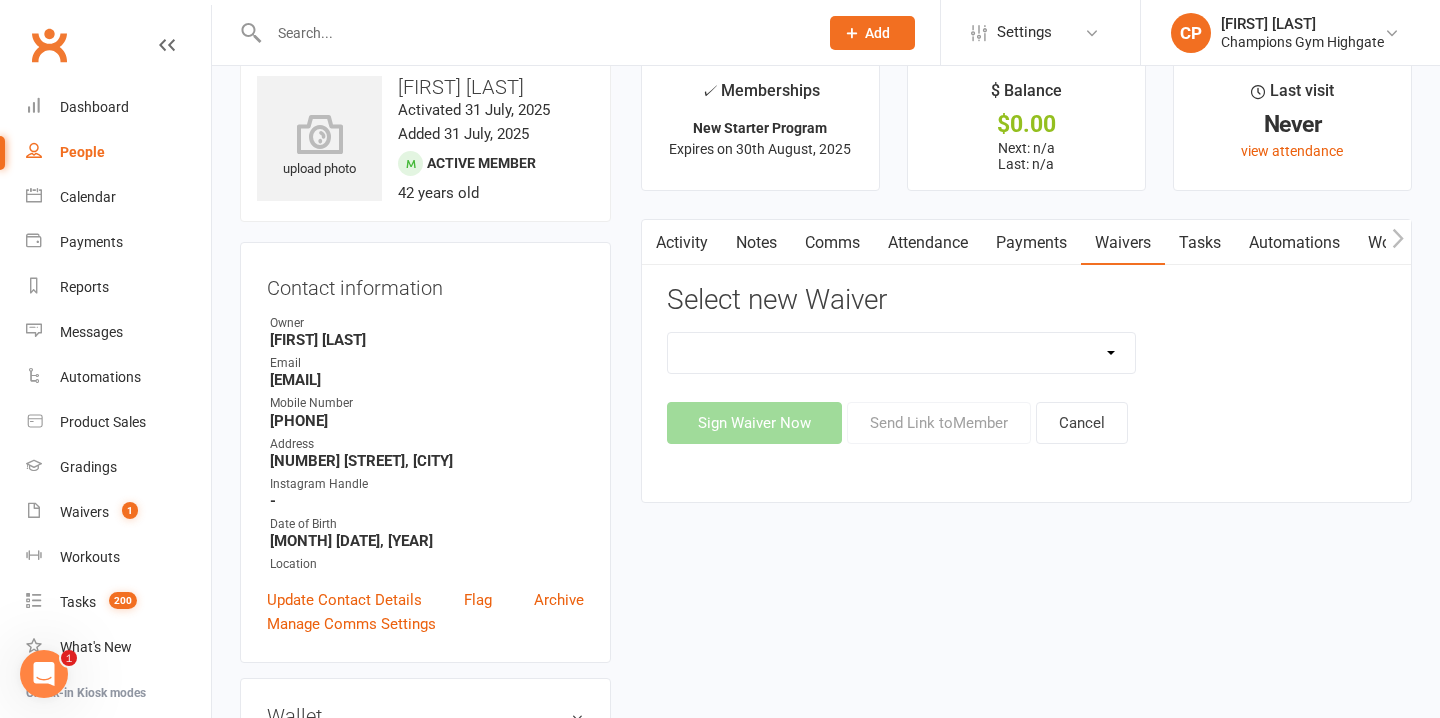 click on "Casual Waiver - First Timers Casual Waiver (STAFF ONLY) Champions Gym Cancellation Form Champions Gym Change of Payment Form Champions Gym Class Pass Terms, Conditions & Waiver of Liability Champions Gym Feedback Form - Sorry to see you go! Champions Gym Membership Agreement Champions Gym Membership Variation Form Champions Gym New Starter Agreement Champions Gym Pty Ltd – 7-Day Free Trial Waiver & Release of Liability Champions Gym Suspension Form ***DO NOT USE Champions Gym Membership Agreement (YOUTH) ***DO NOT USE Champions Gym Membership Variation Form - YOUTH ***DO NOT USE Champions Gym New Starter Agreement (YOUTH) Hitout Event Participant Commitment Agreement" at bounding box center (902, 353) 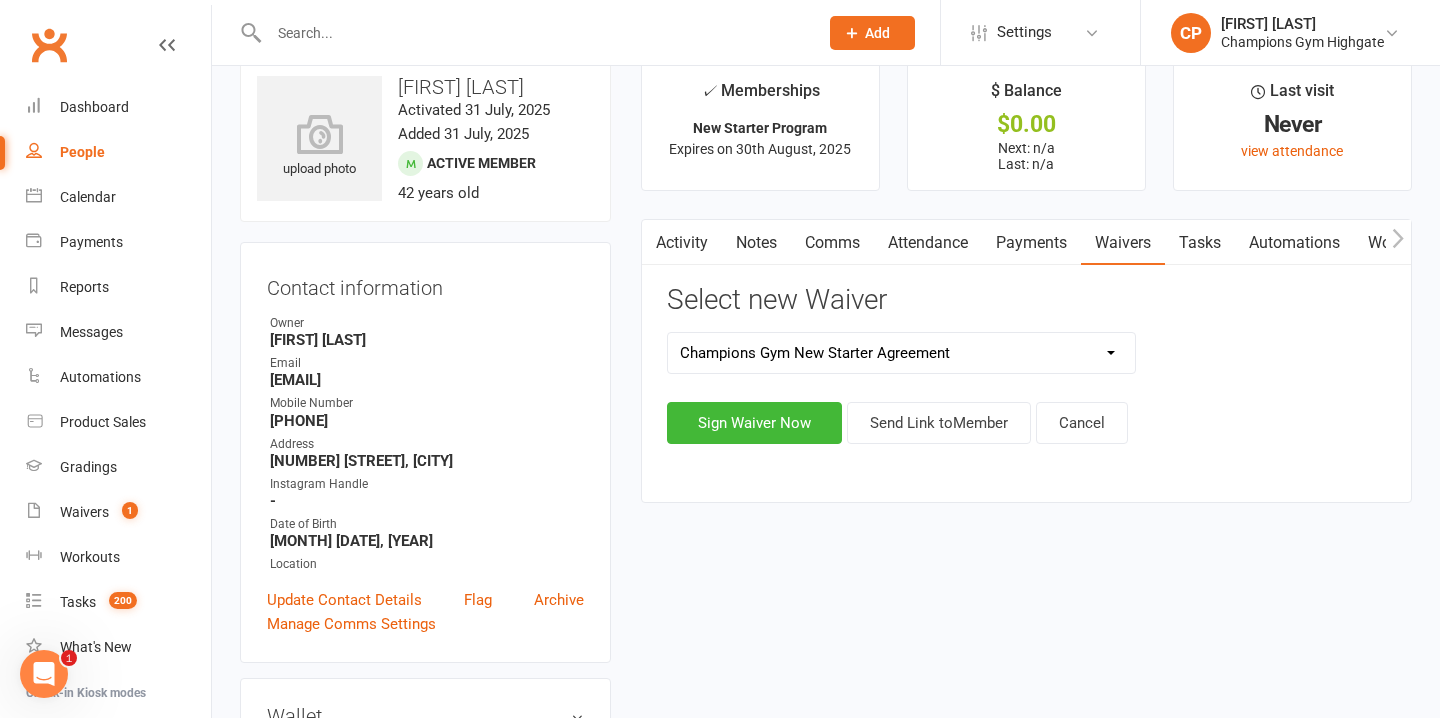 click on "Select new Waiver Casual Waiver - First Timers Casual Waiver (STAFF ONLY) Champions Gym Cancellation Form Champions Gym Change of Payment Form Champions Gym Class Pass Terms, Conditions & Waiver of Liability Champions Gym Feedback Form - Sorry to see you go! Champions Gym Membership Agreement Champions Gym Membership Variation Form Champions Gym New Starter Agreement Champions Gym Pty Ltd – 7-Day Free Trial Waiver & Release of Liability Champions Gym Suspension Form ***DO NOT USE Champions Gym Membership Agreement (YOUTH) ***DO NOT USE Champions Gym Membership Variation Form - YOUTH ***DO NOT USE Champions Gym New Starter Agreement (YOUTH) Hitout Event Participant Commitment Agreement Sign Waiver Now Send Link to Member Cancel Waivers Sign new Waiver Reference Waiver Signed by Status Signed Instructor M01319475 Champions Gym New Starter Agreement [FIRST] [LAST]" at bounding box center (1026, 361) 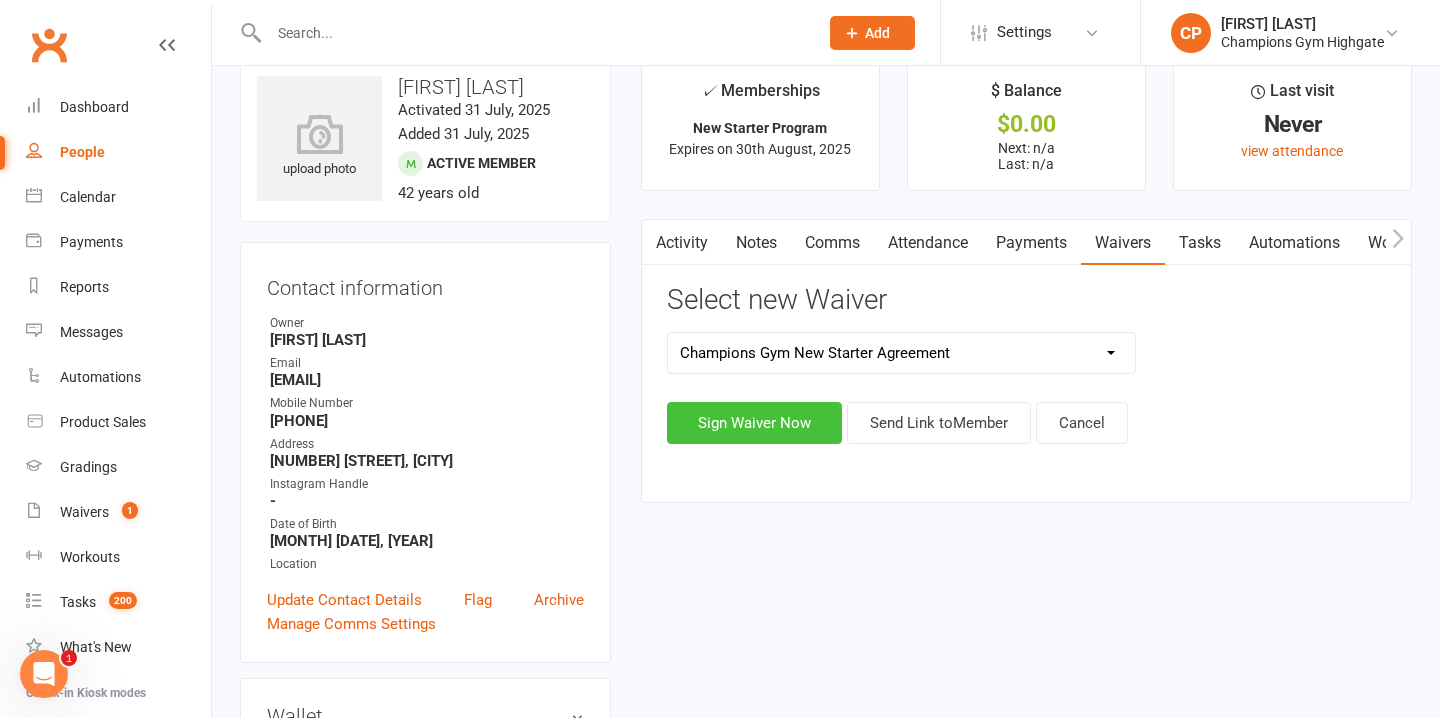 click on "Sign Waiver Now" at bounding box center (754, 423) 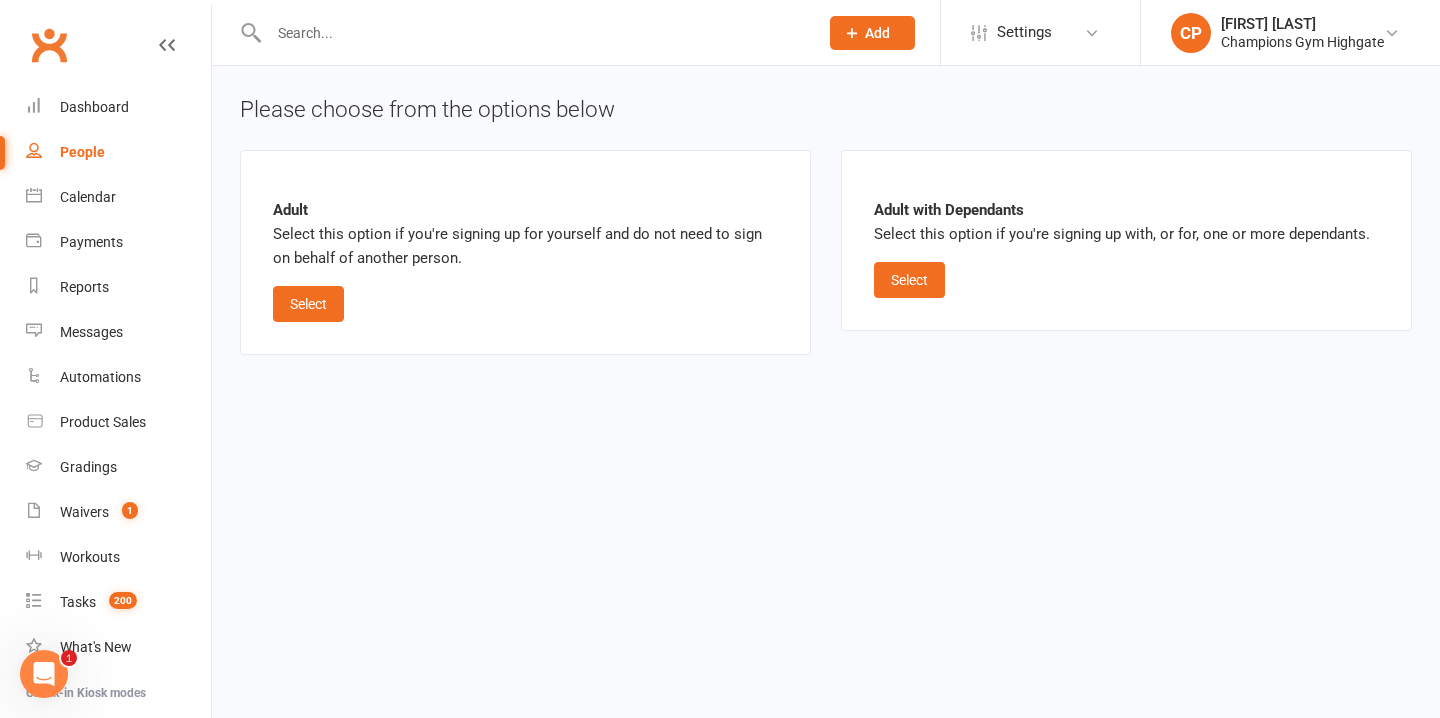 scroll, scrollTop: 0, scrollLeft: 0, axis: both 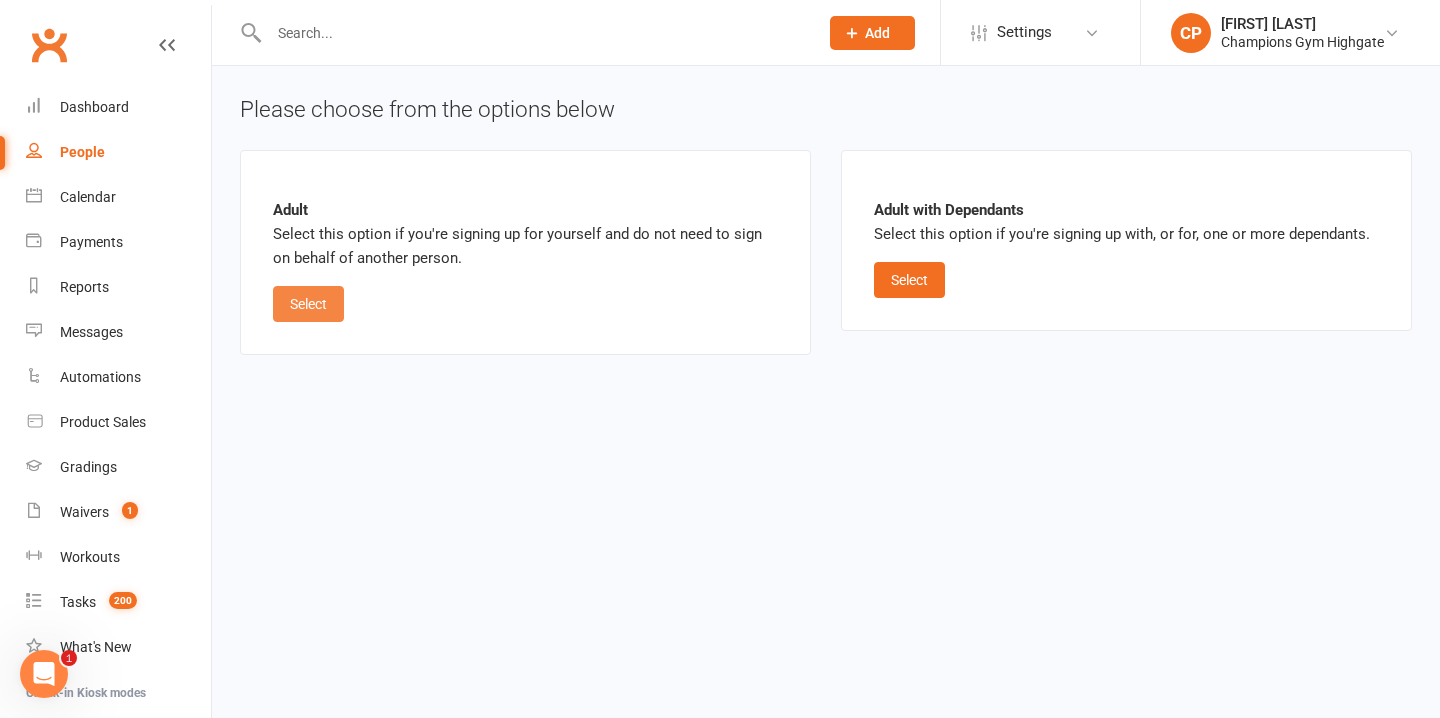 click on "Select" at bounding box center (308, 304) 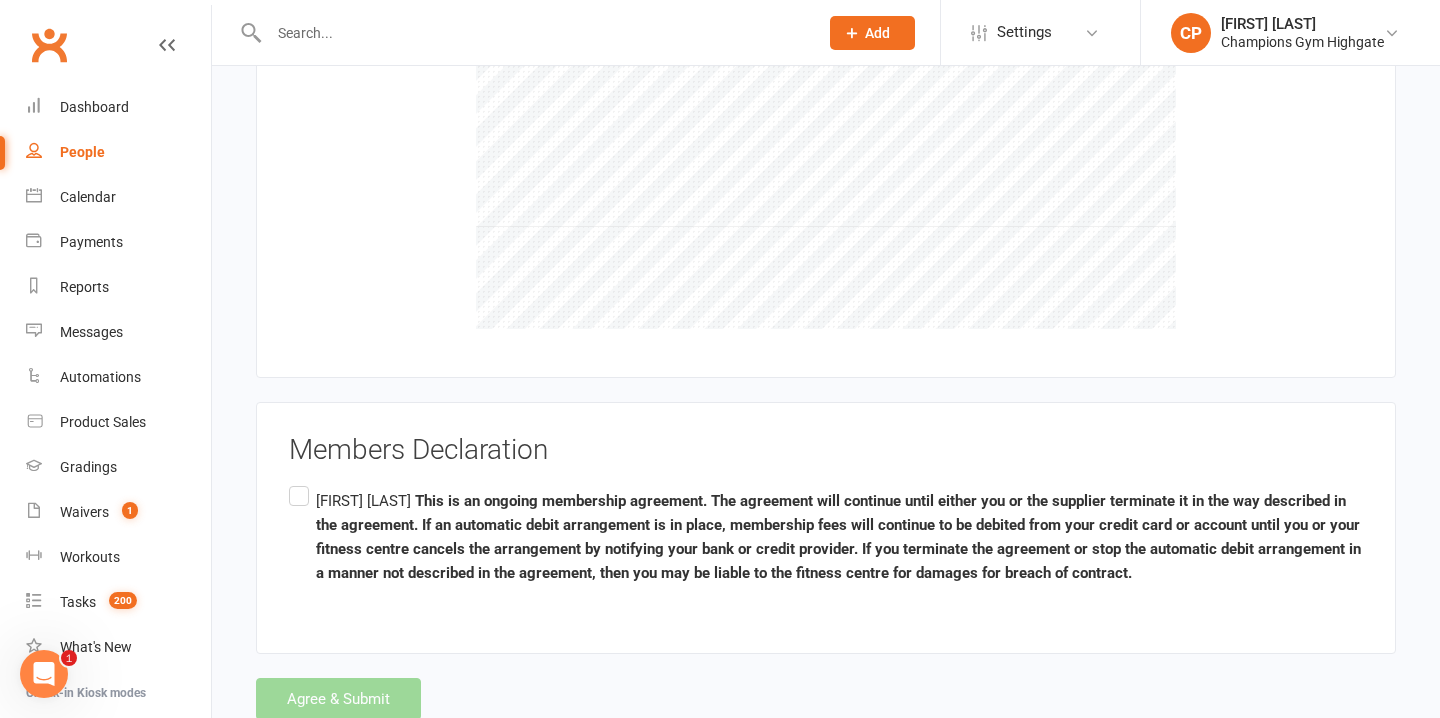 scroll, scrollTop: 2950, scrollLeft: 0, axis: vertical 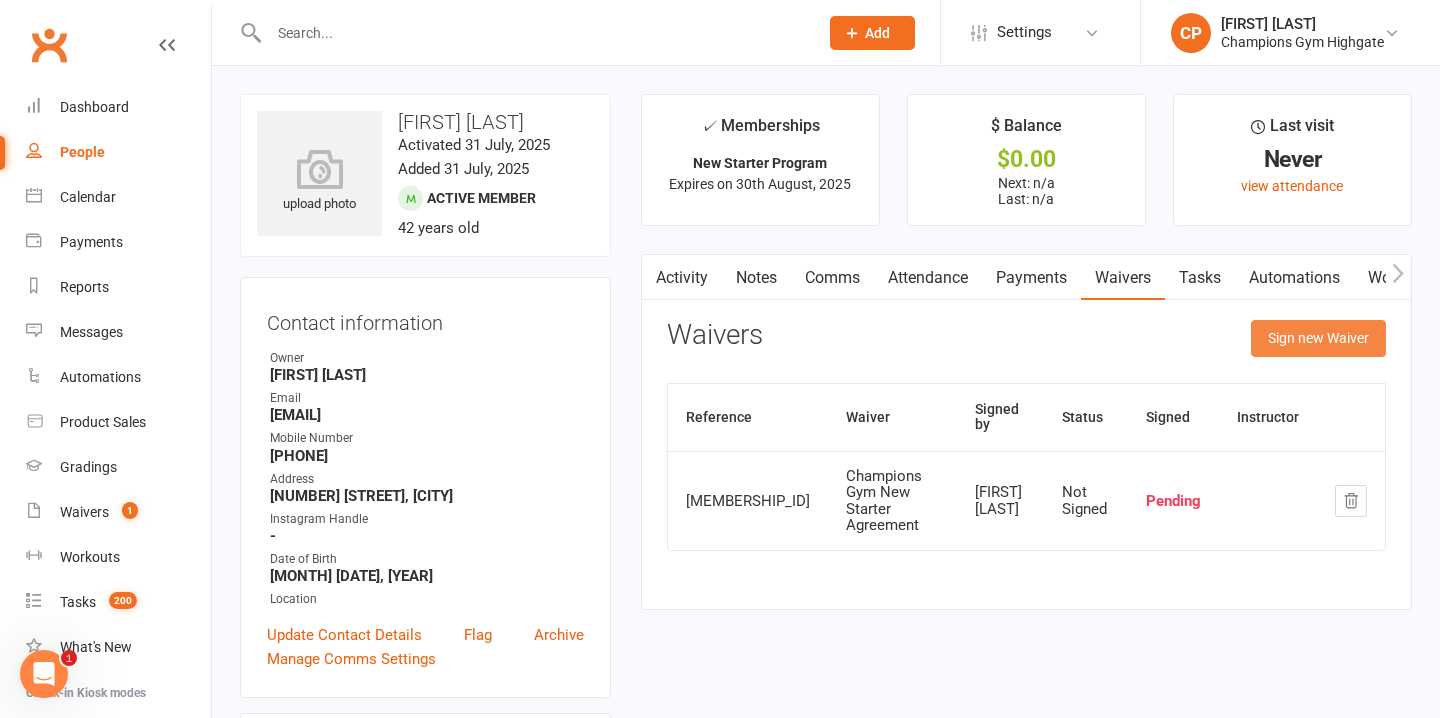 click on "Sign new Waiver" at bounding box center [1318, 338] 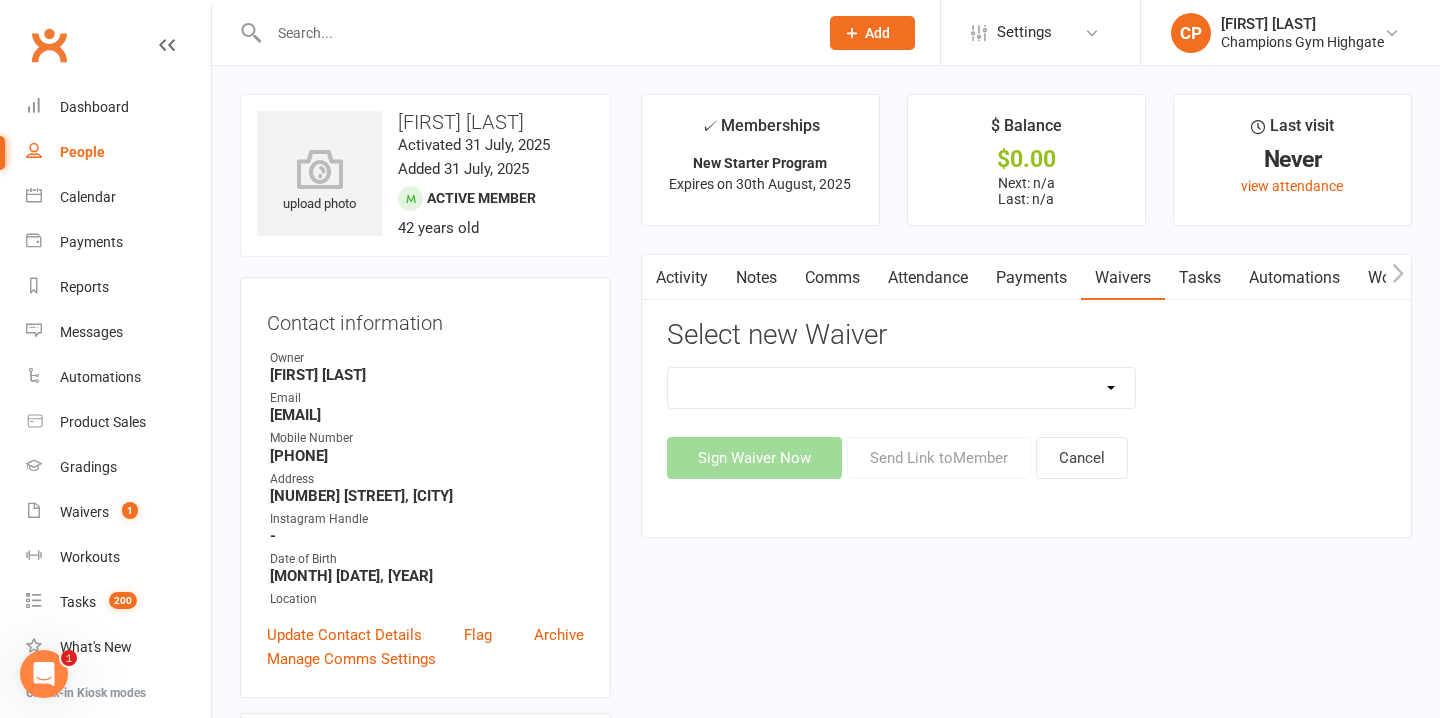 click on "Casual Waiver - First Timers Casual Waiver (STAFF ONLY) Champions Gym Cancellation Form Champions Gym Change of Payment Form Champions Gym Class Pass Terms, Conditions & Waiver of Liability Champions Gym Feedback Form - Sorry to see you go! Champions Gym Membership Agreement Champions Gym Membership Variation Form Champions Gym New Starter Agreement Champions Gym Pty Ltd – 7-Day Free Trial Waiver & Release of Liability Champions Gym Suspension Form ***DO NOT USE Champions Gym Membership Agreement (YOUTH) ***DO NOT USE Champions Gym Membership Variation Form - YOUTH ***DO NOT USE Champions Gym New Starter Agreement (YOUTH) Hitout Event Participant Commitment Agreement" at bounding box center (902, 388) 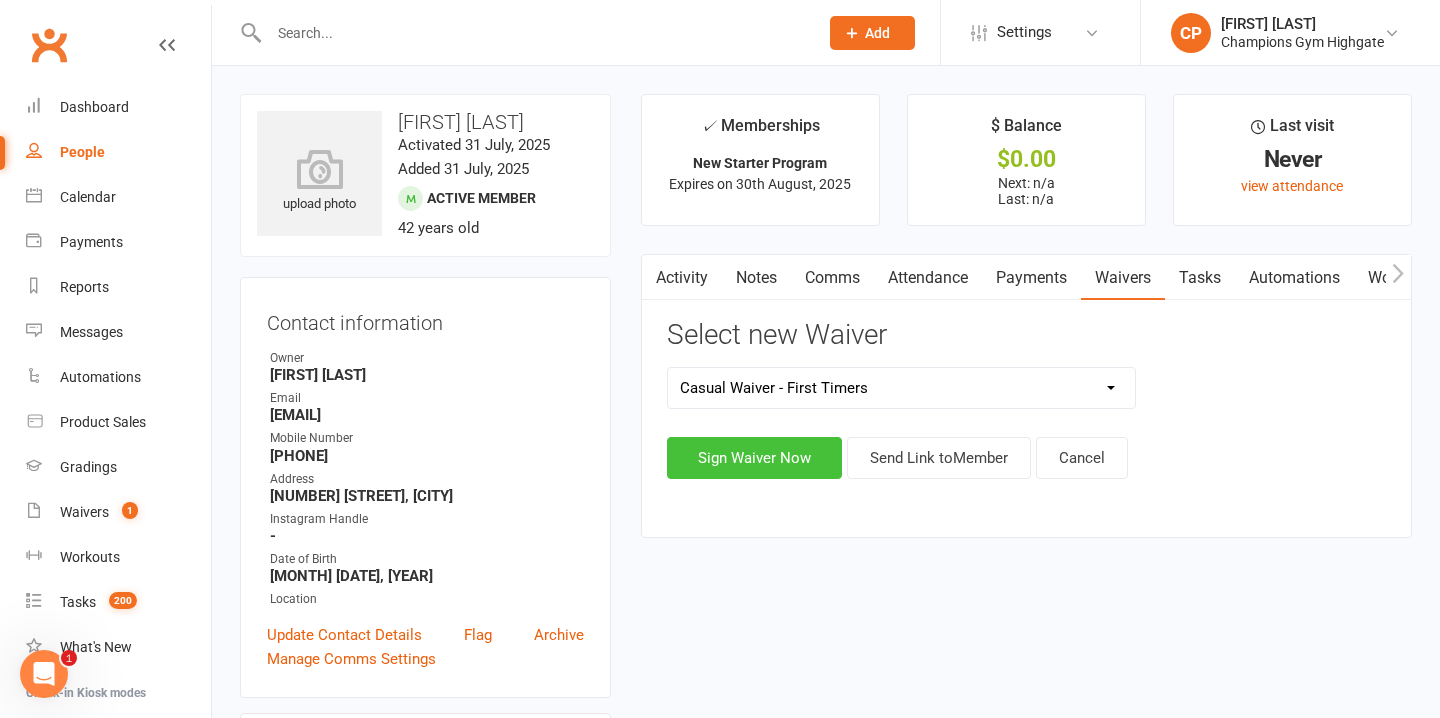 click on "Sign Waiver Now" at bounding box center (754, 458) 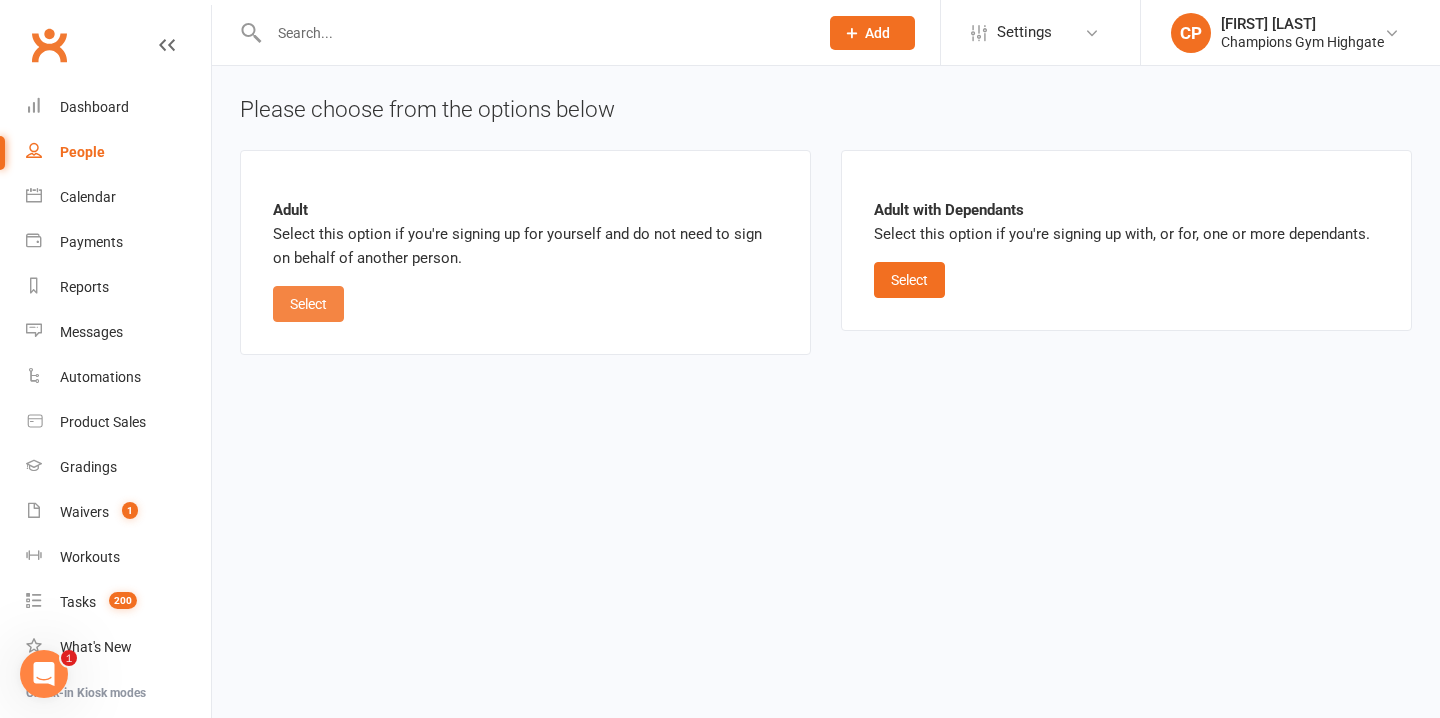 click on "Select" at bounding box center (308, 304) 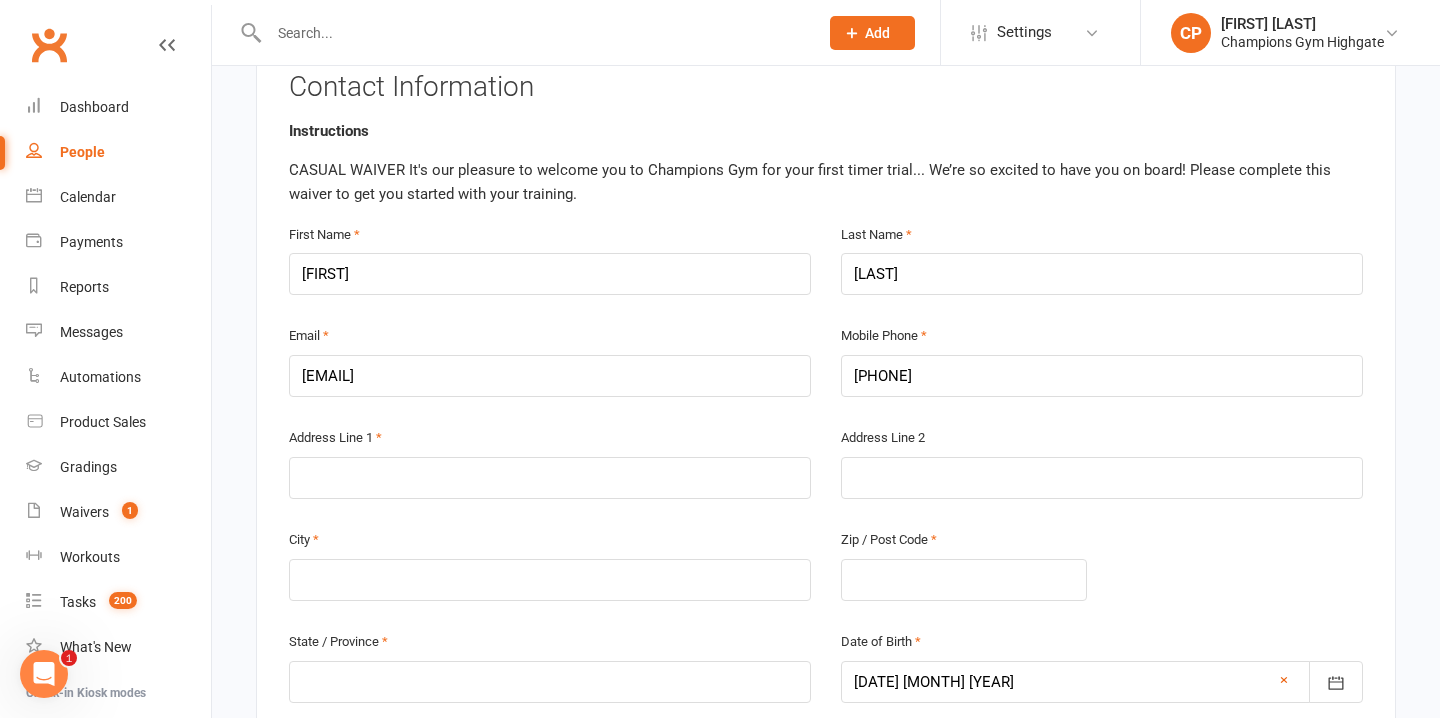 scroll, scrollTop: 400, scrollLeft: 0, axis: vertical 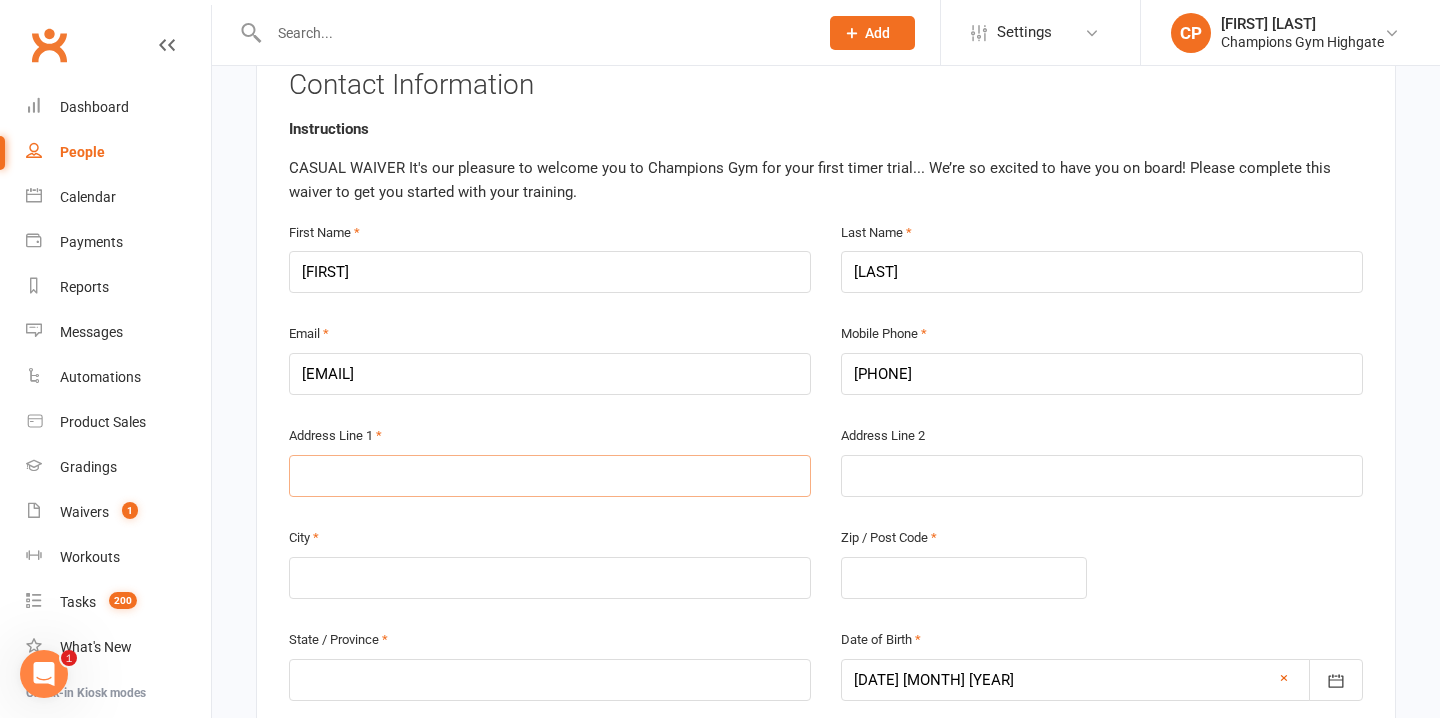 click at bounding box center [550, 476] 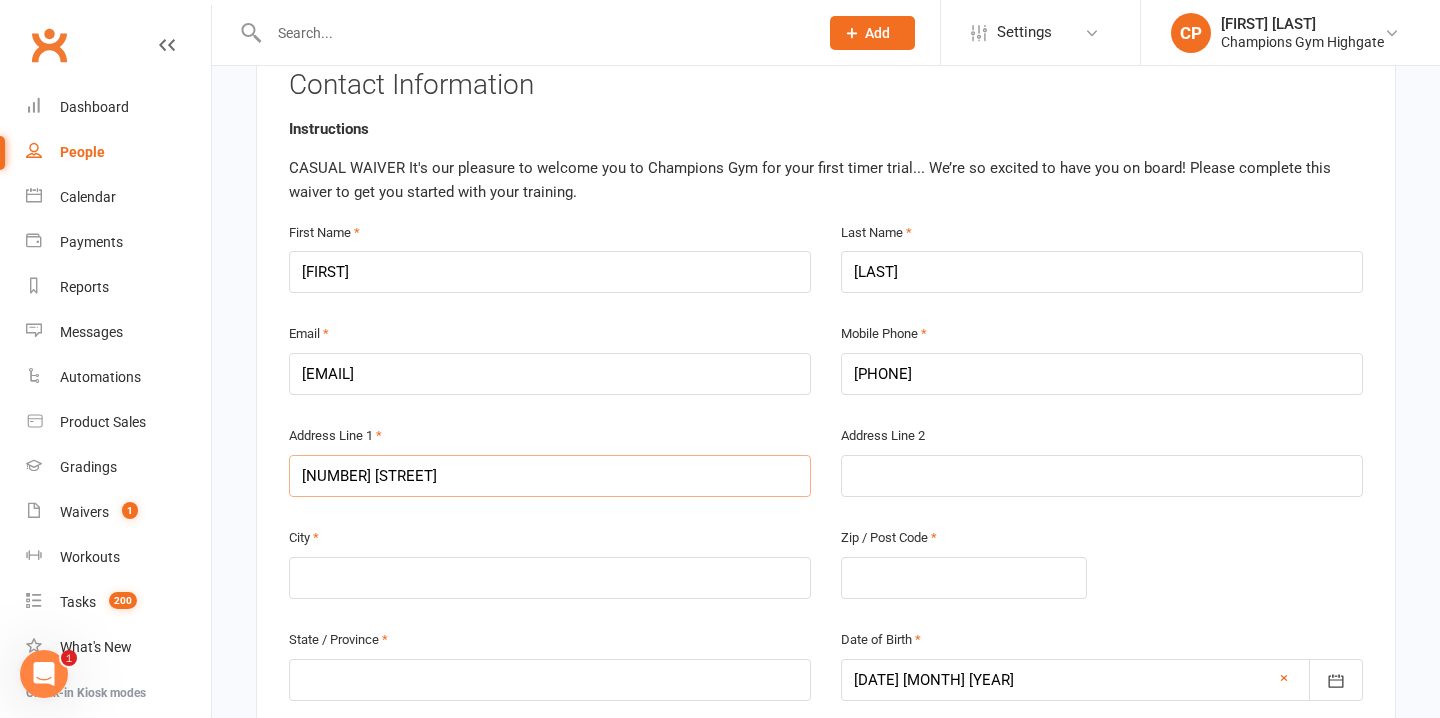 type on "[NUMBER] [STREET]" 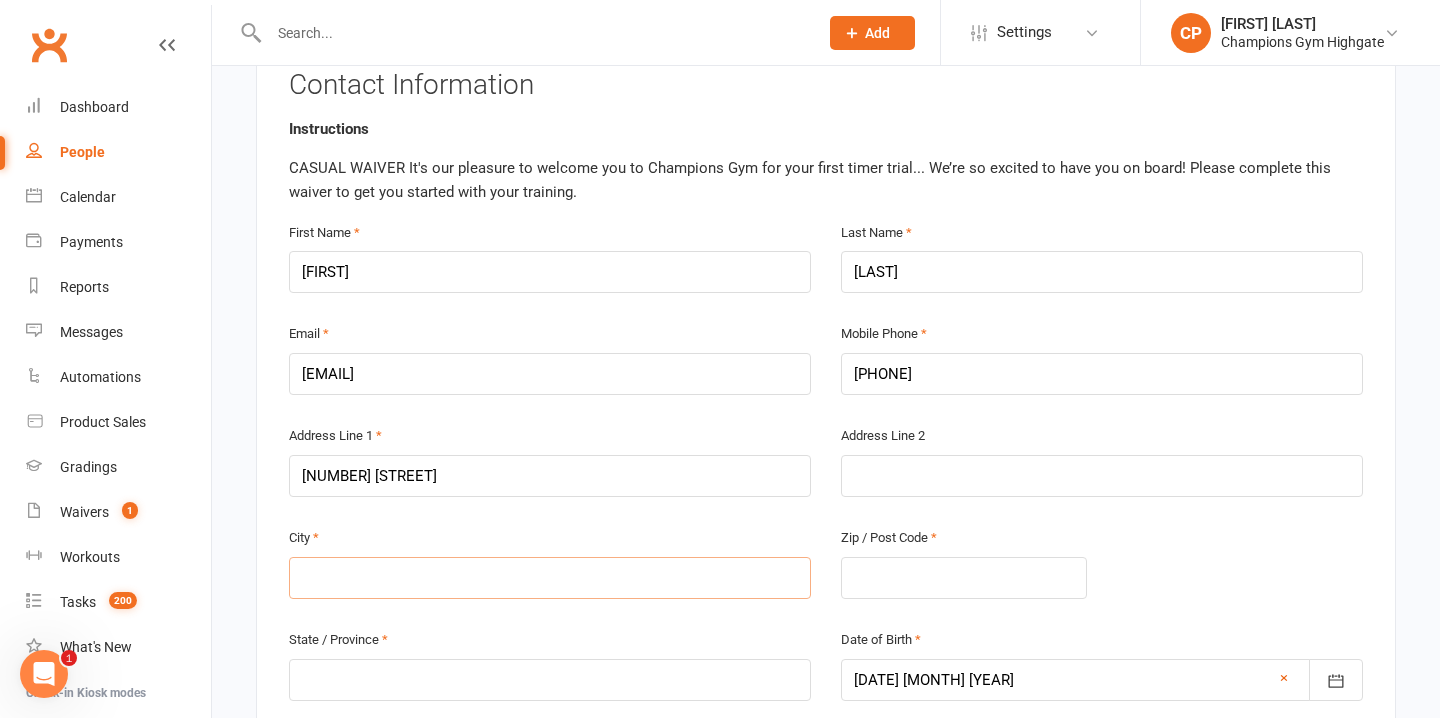 click at bounding box center (550, 578) 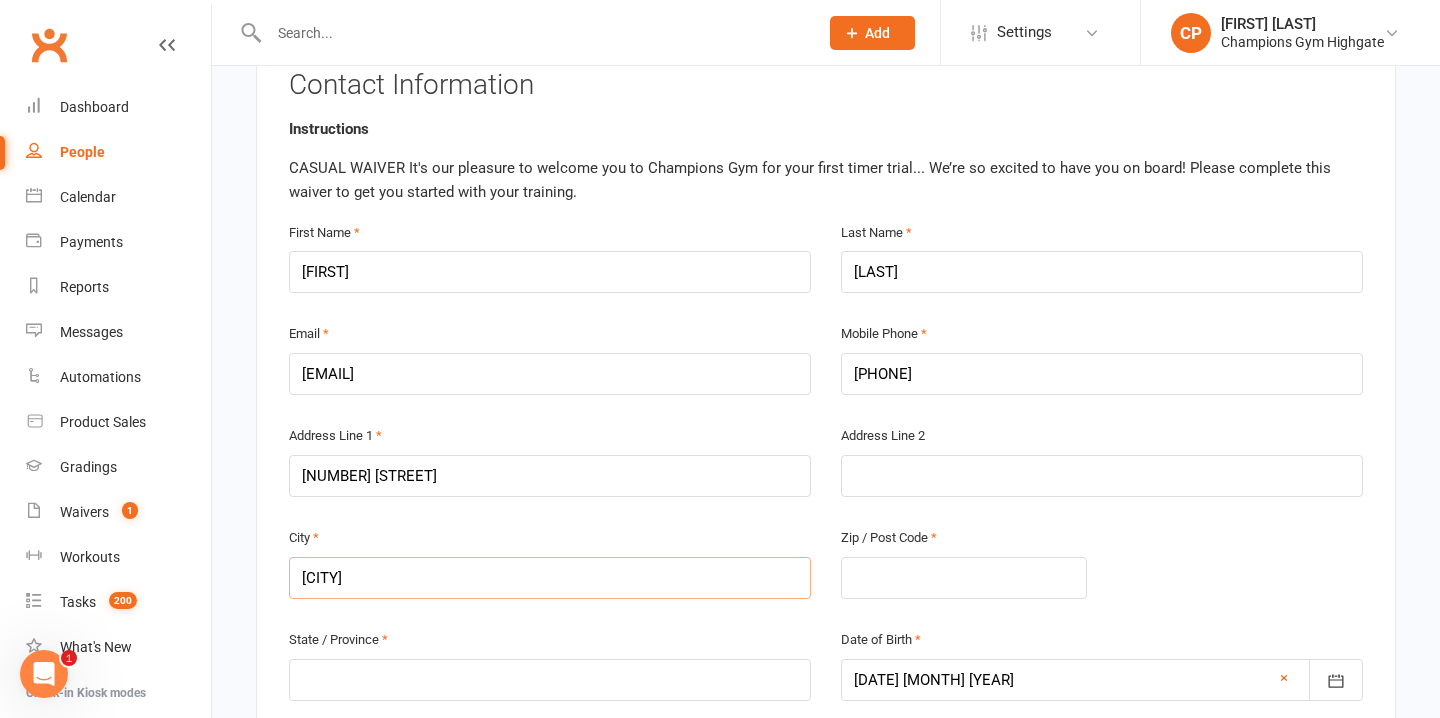 type on "[CITY]" 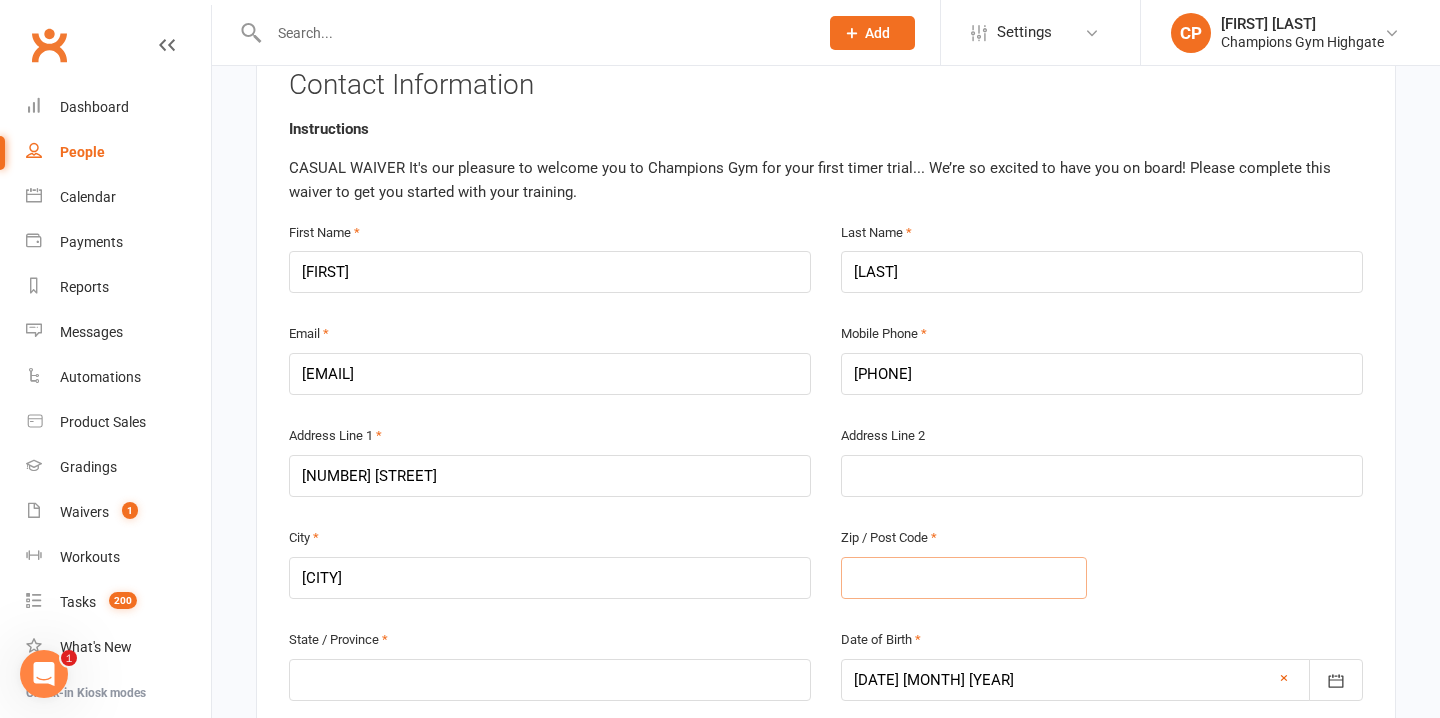 click at bounding box center [964, 578] 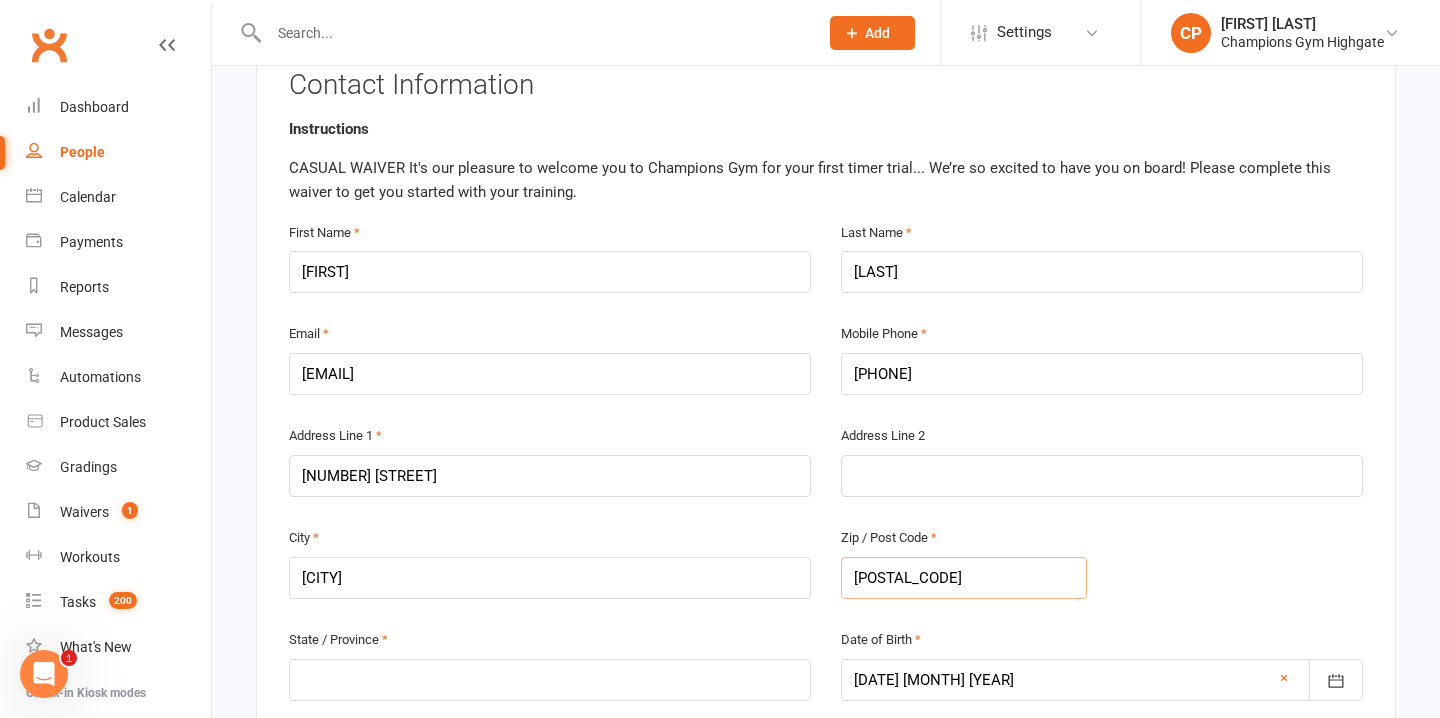 type on "[POSTAL_CODE]" 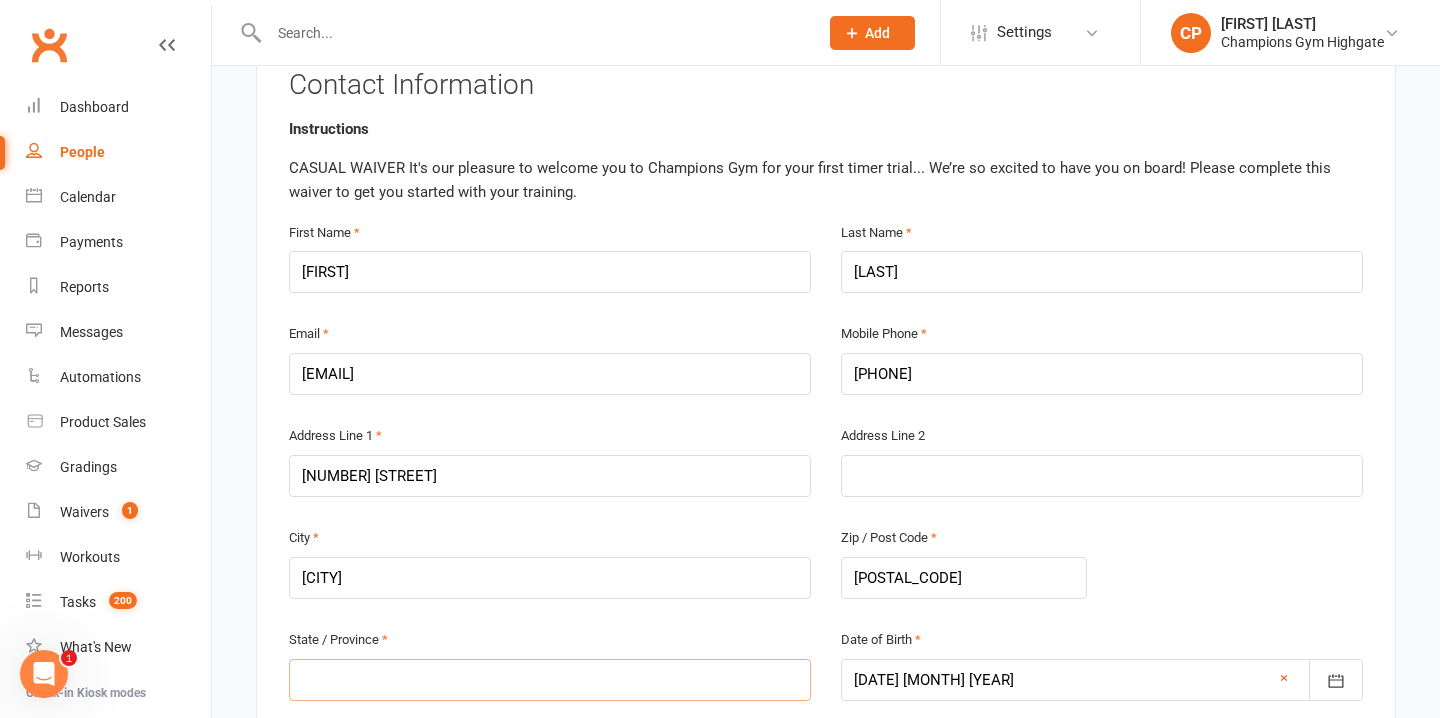 click at bounding box center (550, 680) 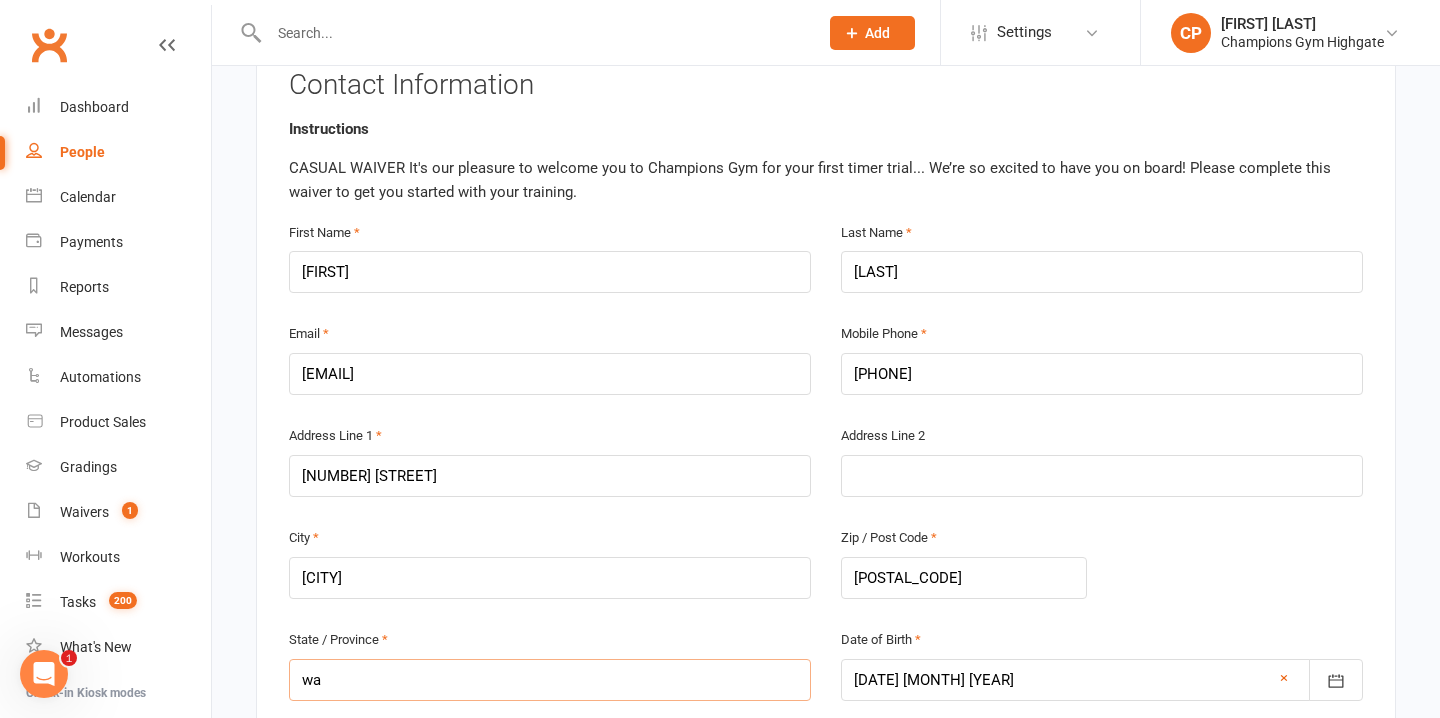 type on "wa" 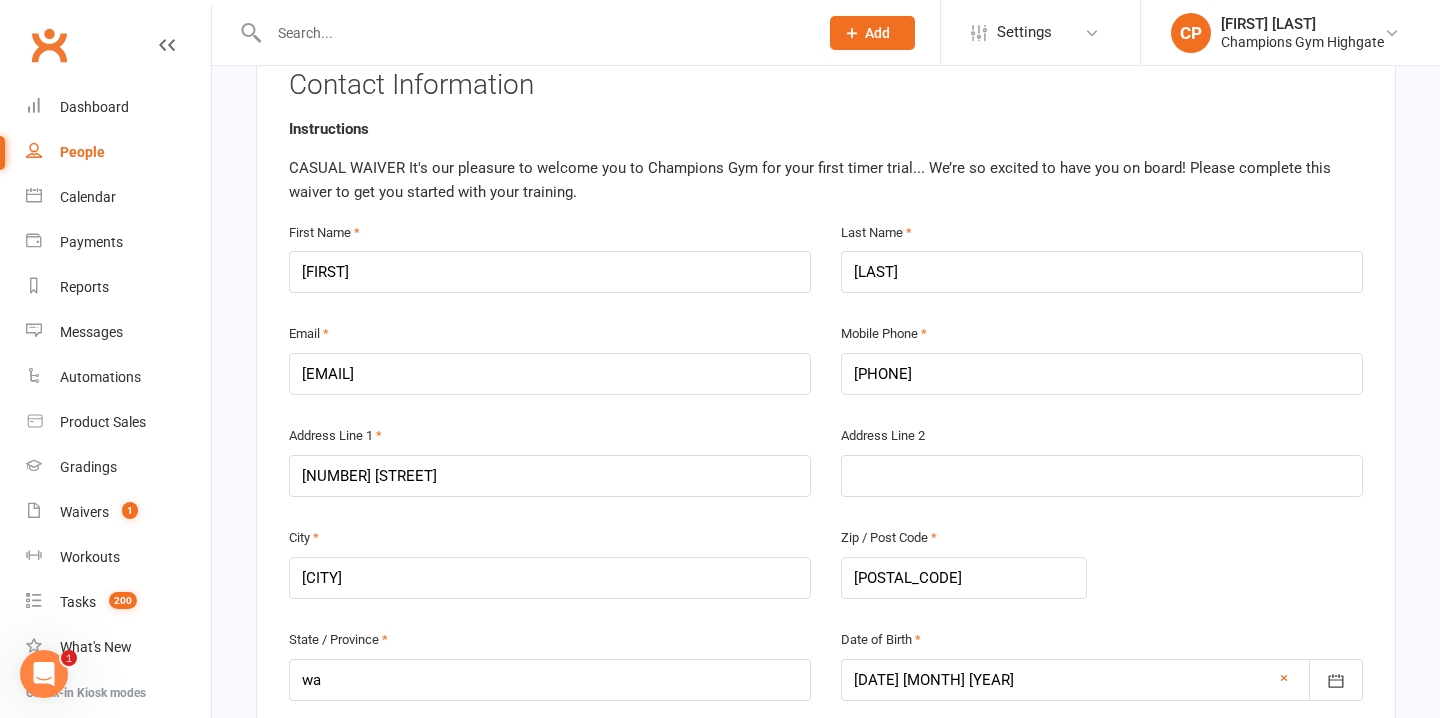 click on "[CITY] [POSTAL_CODE]" at bounding box center (826, 576) 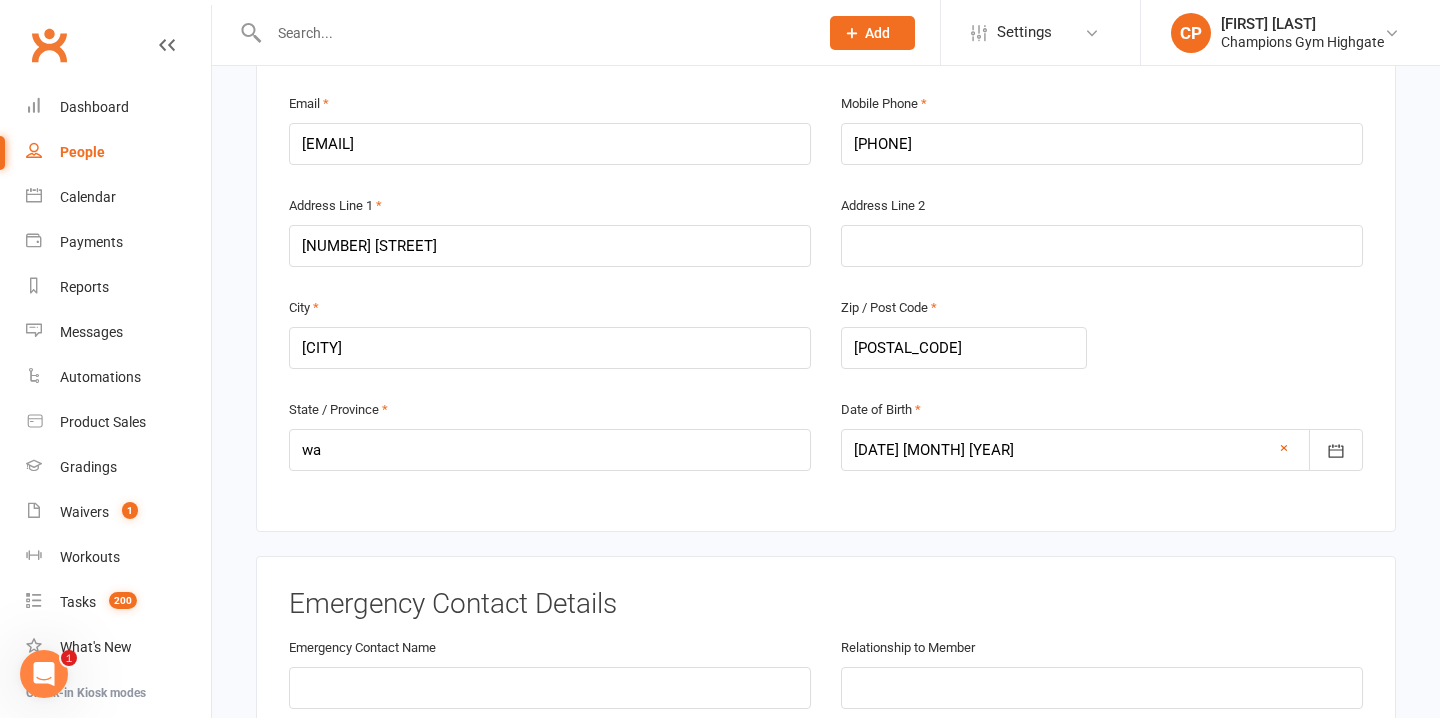 scroll, scrollTop: 640, scrollLeft: 0, axis: vertical 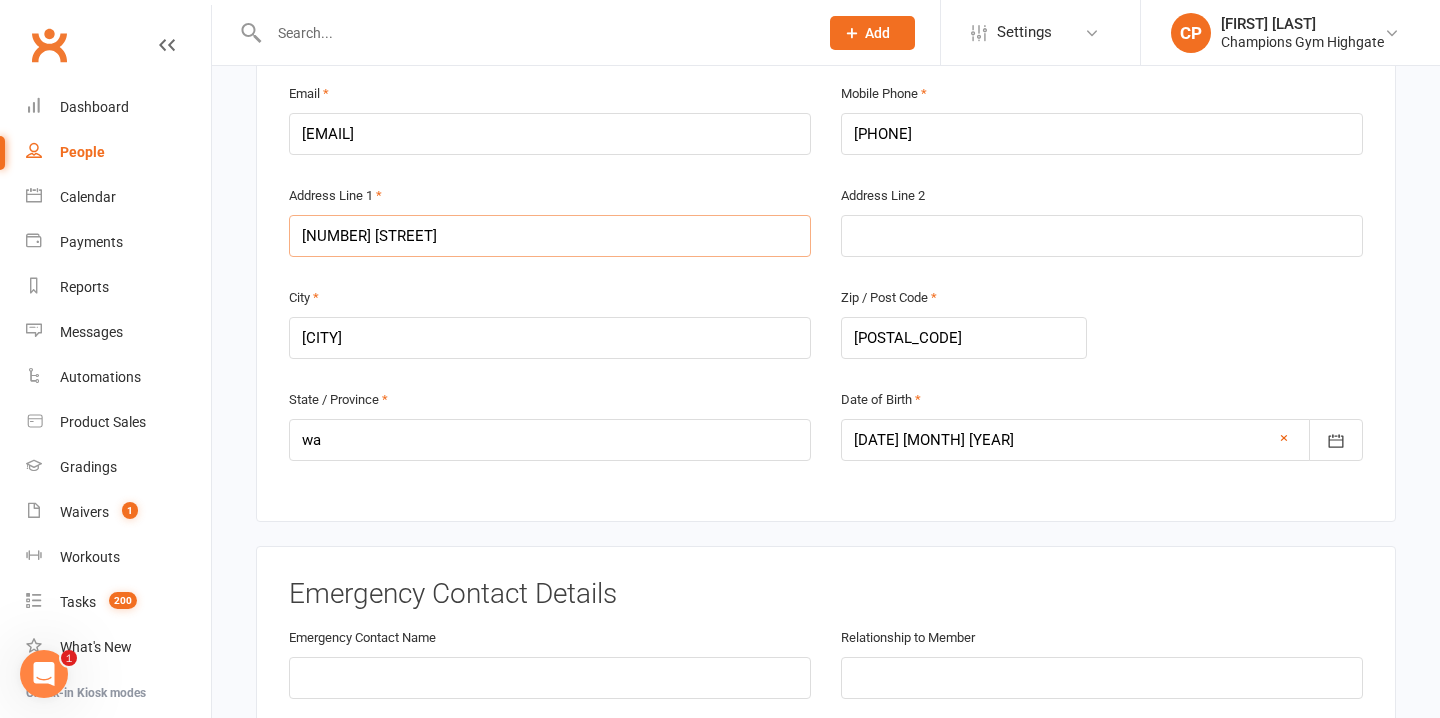 click on "[NUMBER] [STREET]" at bounding box center [550, 236] 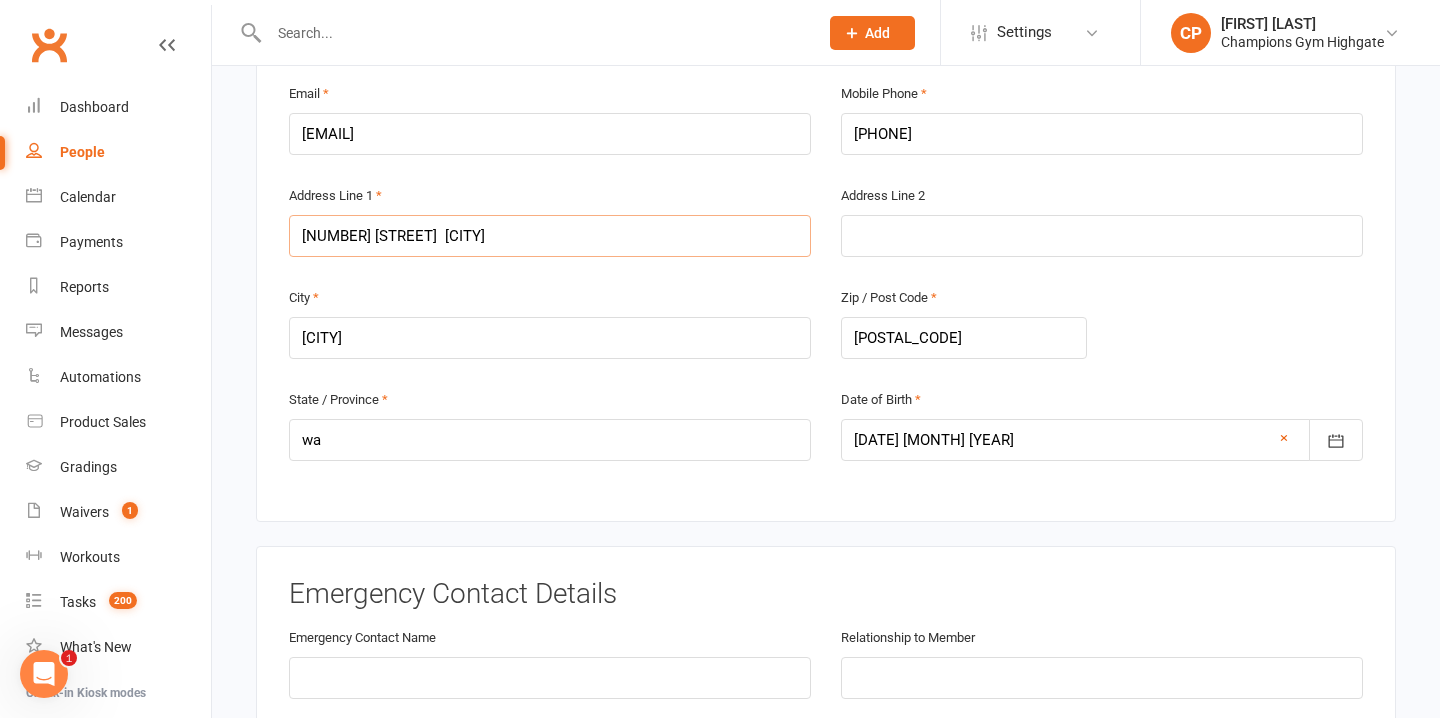 type on "[NUMBER] [STREET]  [CITY]" 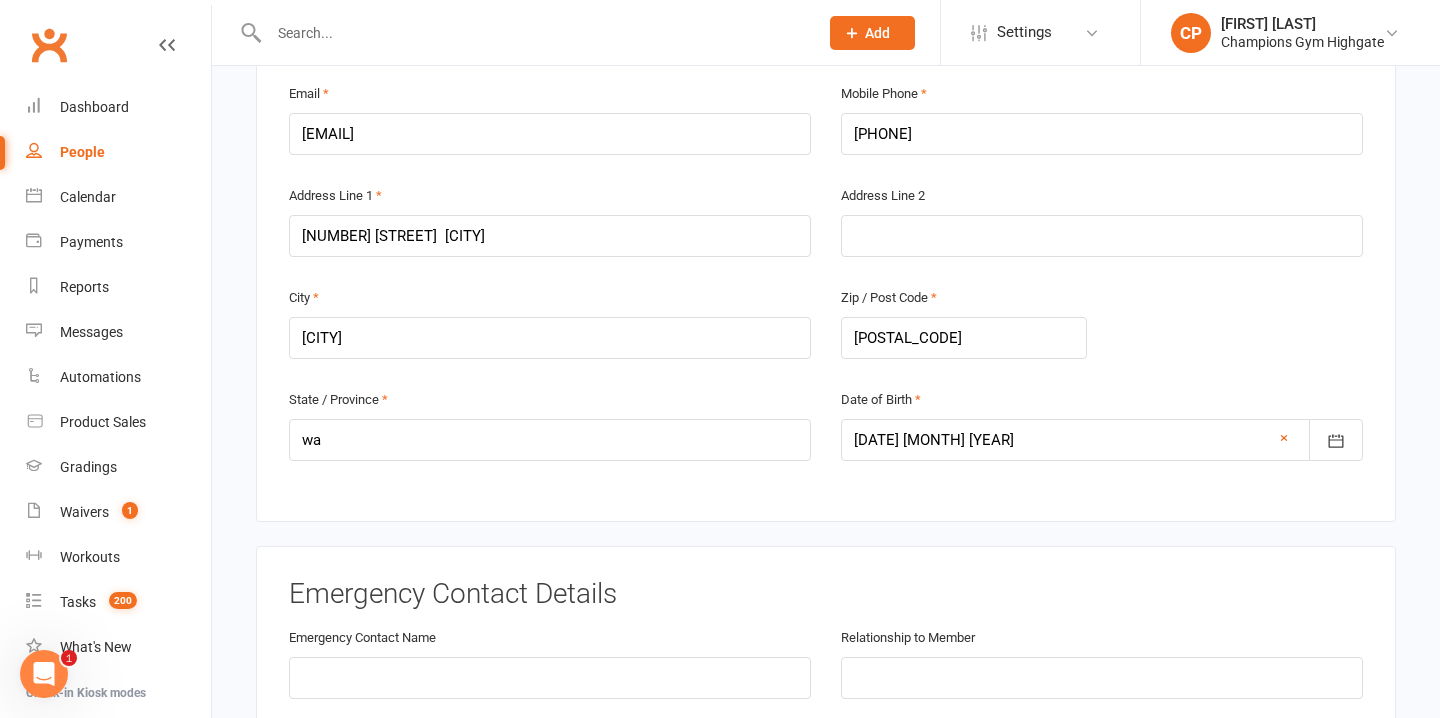 click on "[CITY] [POSTAL_CODE]" at bounding box center (826, 336) 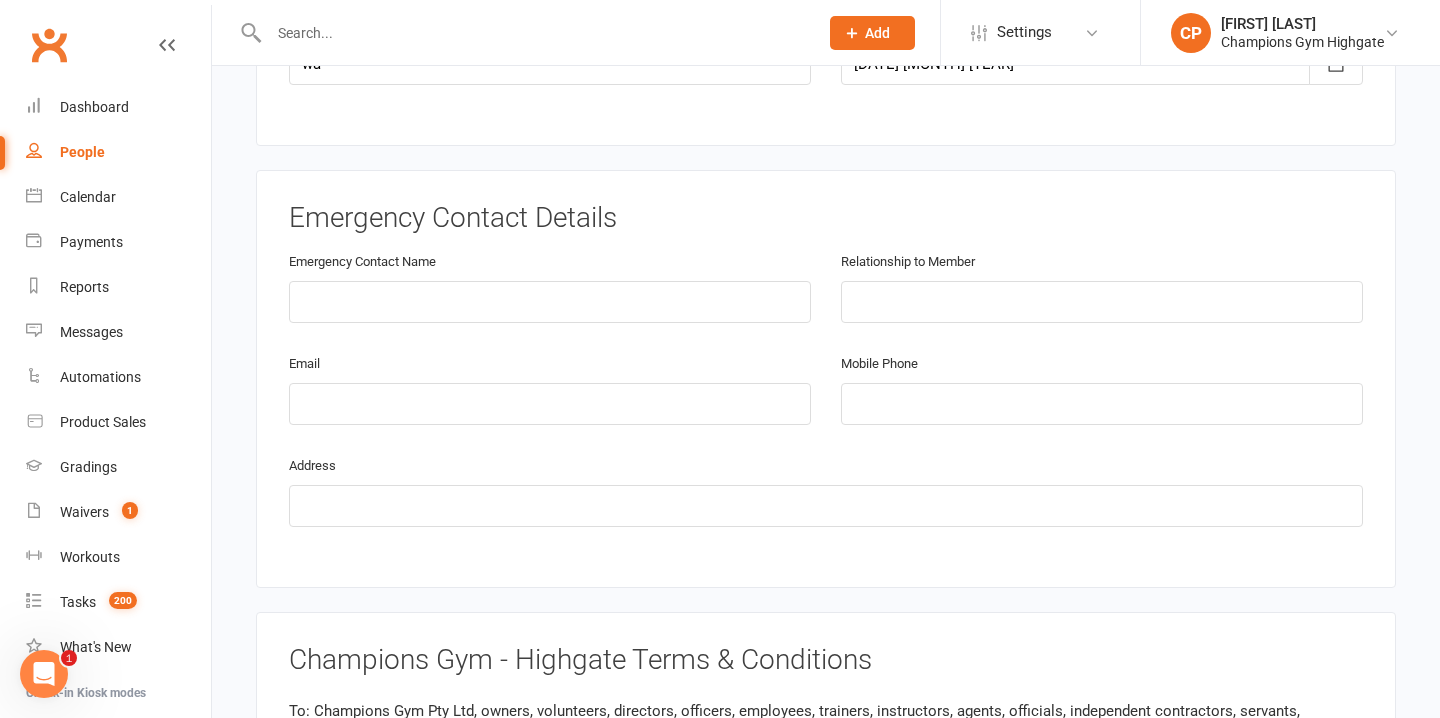scroll, scrollTop: 1040, scrollLeft: 0, axis: vertical 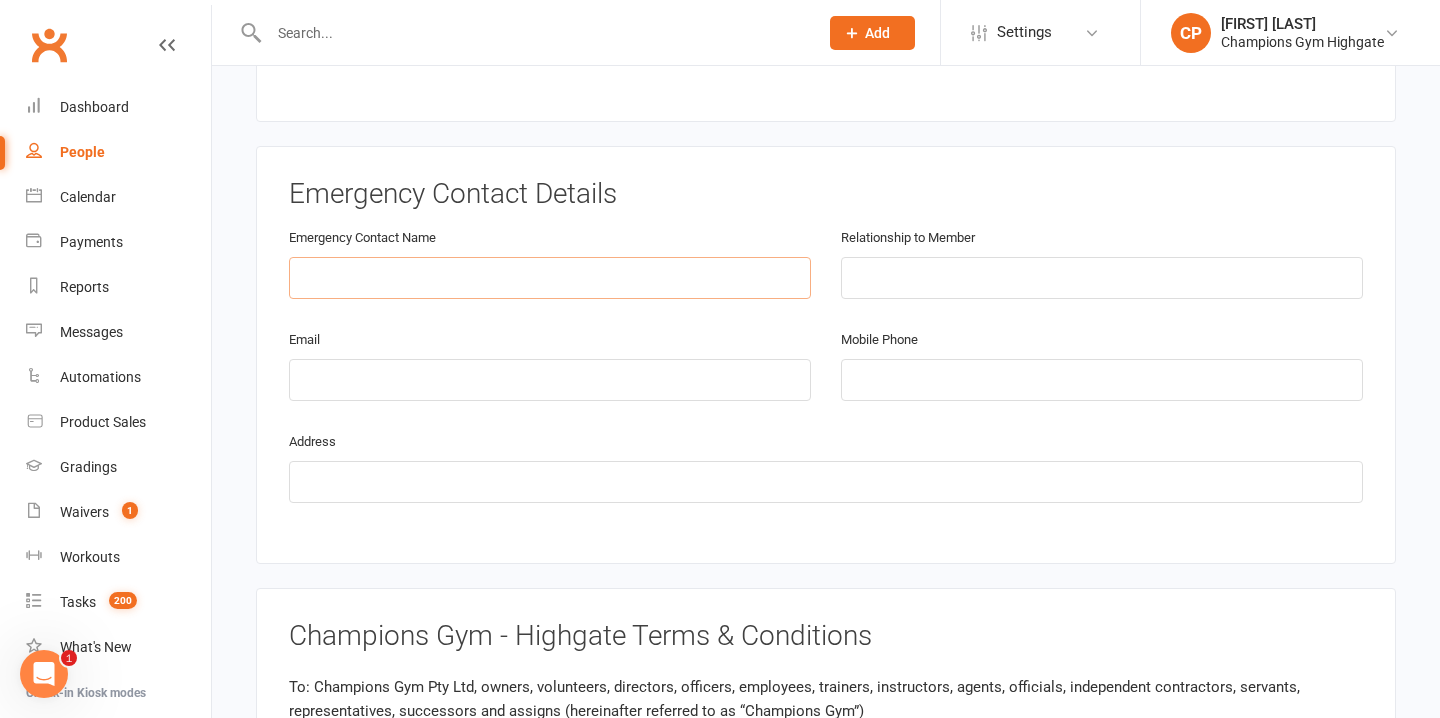 click at bounding box center (550, 278) 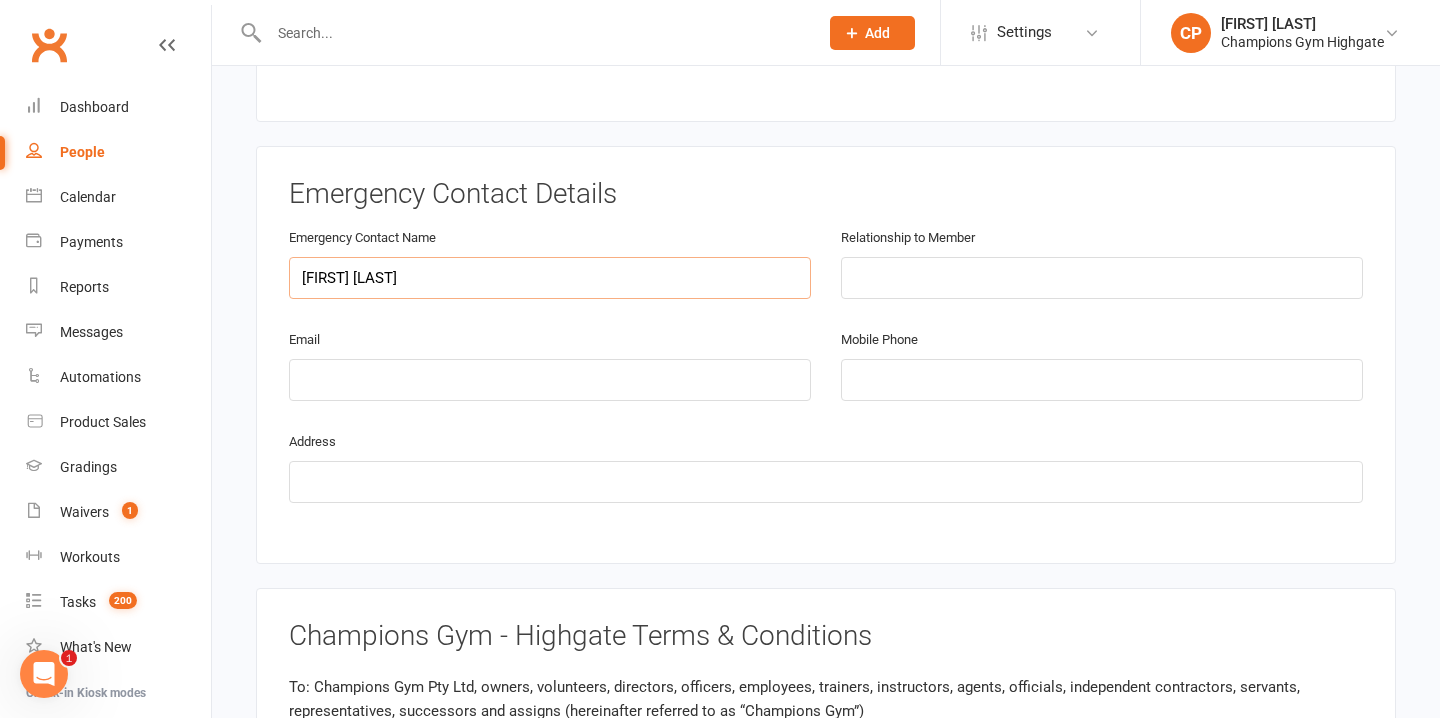 type on "[FIRST] [LAST]" 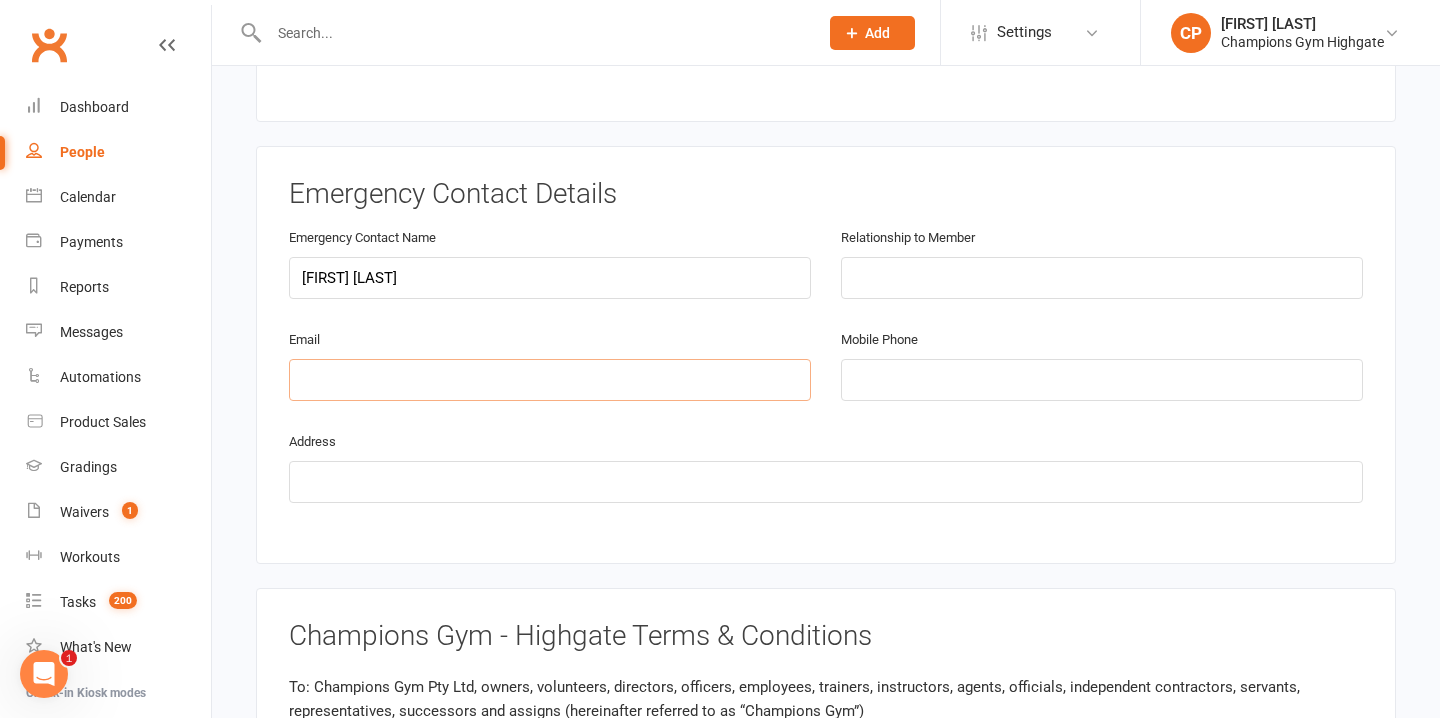 click at bounding box center [550, 380] 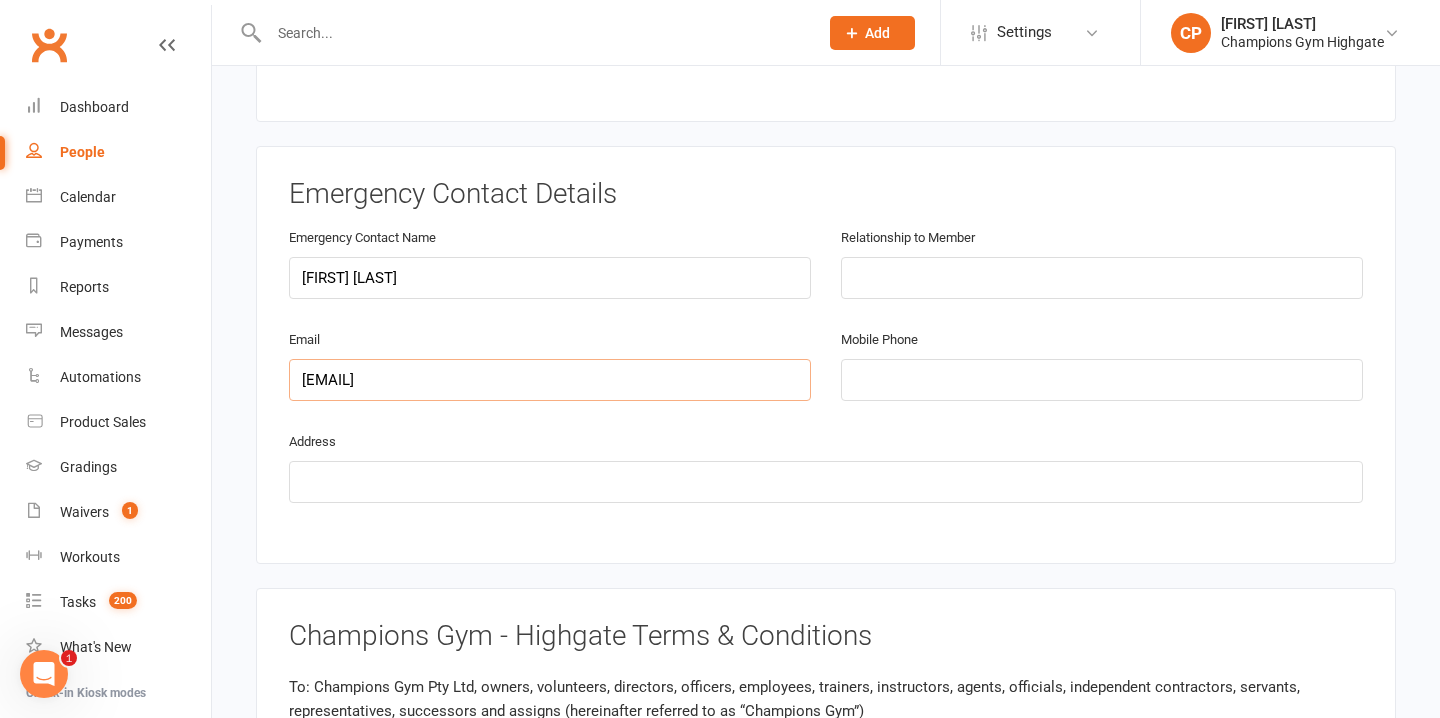 type on "[EMAIL]" 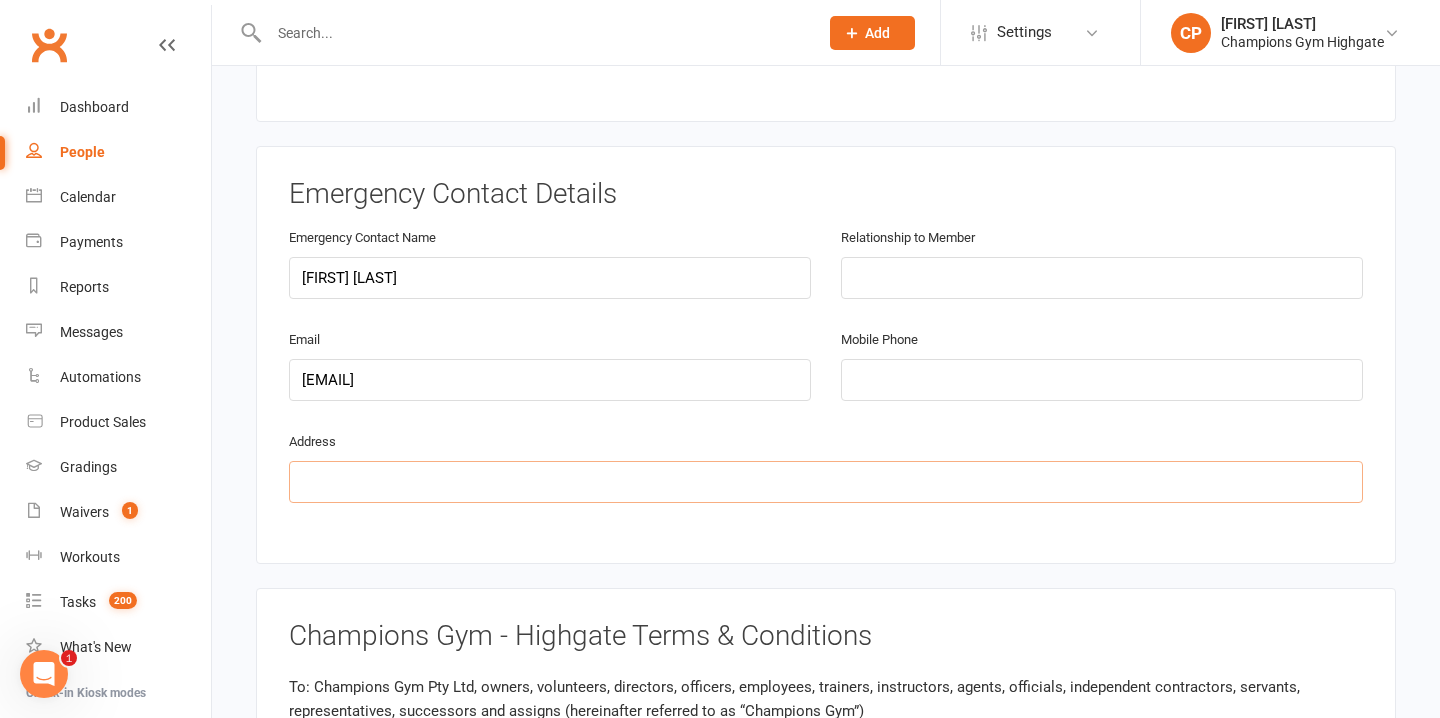 click at bounding box center [826, 482] 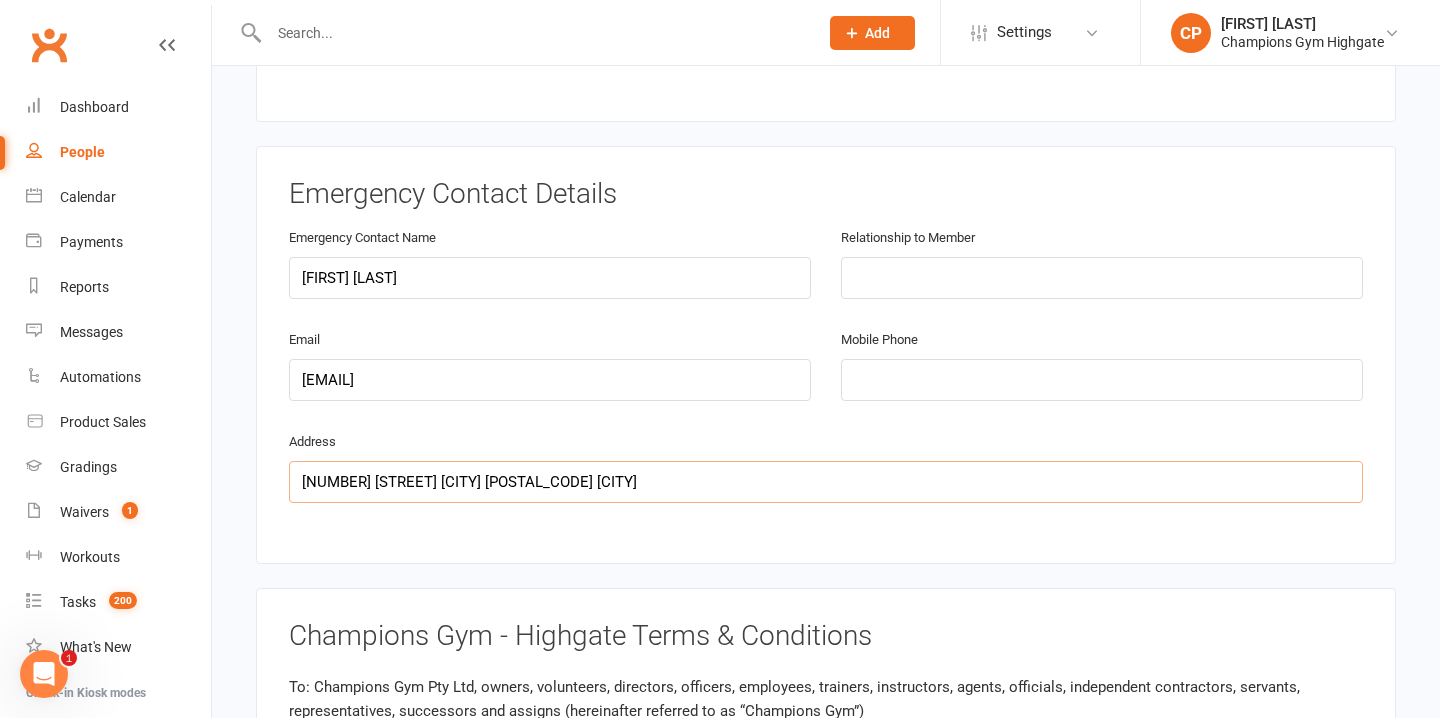 type on "[NUMBER] [STREET] [CITY] [POSTAL_CODE] [CITY]" 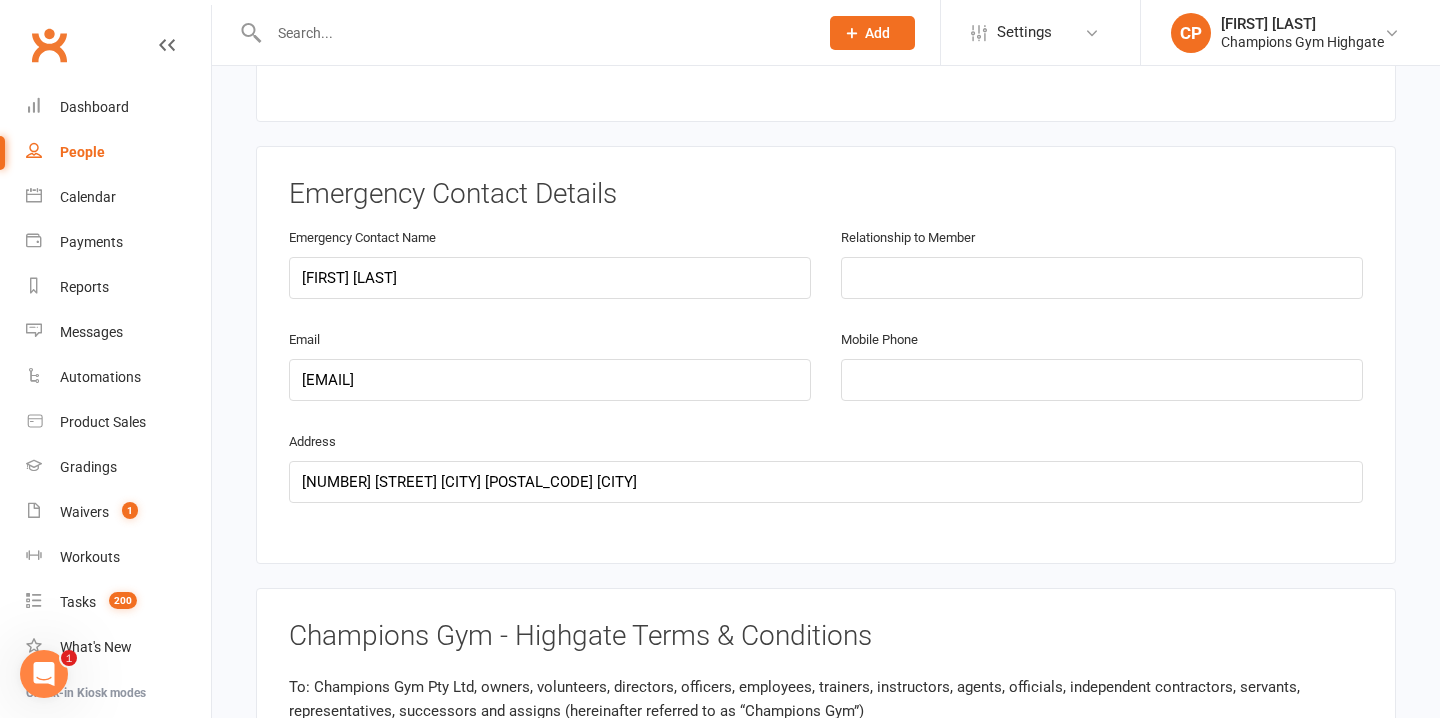 click on "Emergency Contact Details Emergency Contact Name [FIRST] [LAST] Relationship to Member Email [EMAIL] Mobile Phone [PHONE] Address [NUMBER] [STREET] [SUBURB] [POSTCODE] [CITY]" at bounding box center (826, 355) 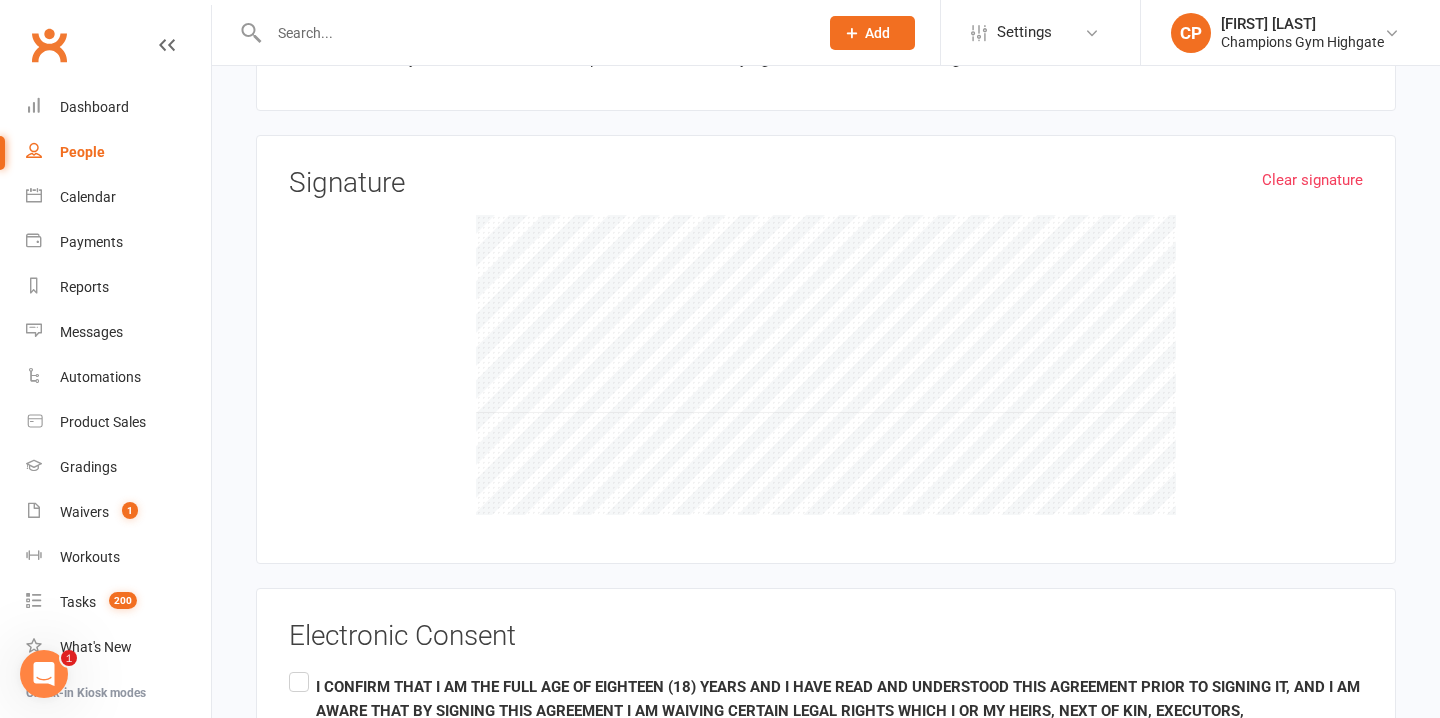 scroll, scrollTop: 2040, scrollLeft: 0, axis: vertical 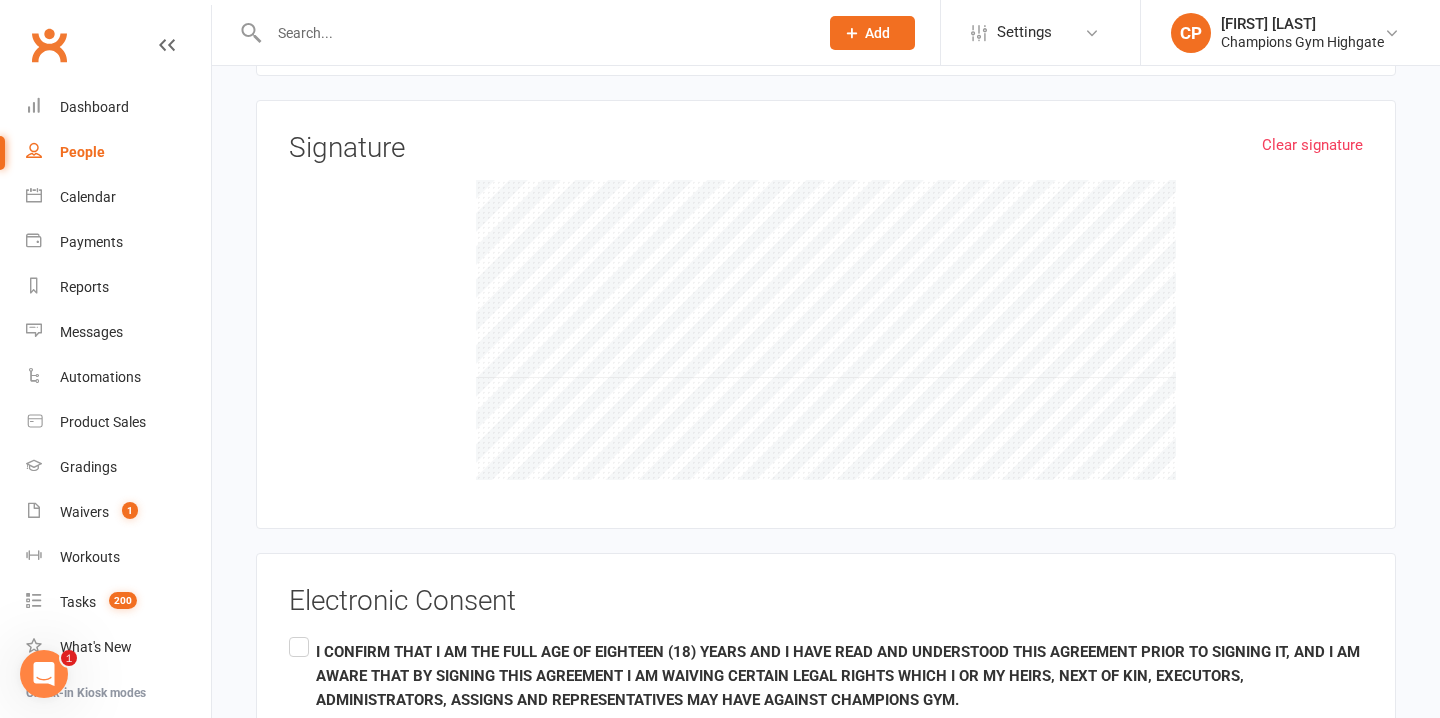 click on "By signing this document you will have waive certain legal rights, including the right to sue.  Privacy and protection of information: WE WILL NOT SELL OR RELEASE YOUR PERSONAL INFORMATION." at bounding box center (826, 724) 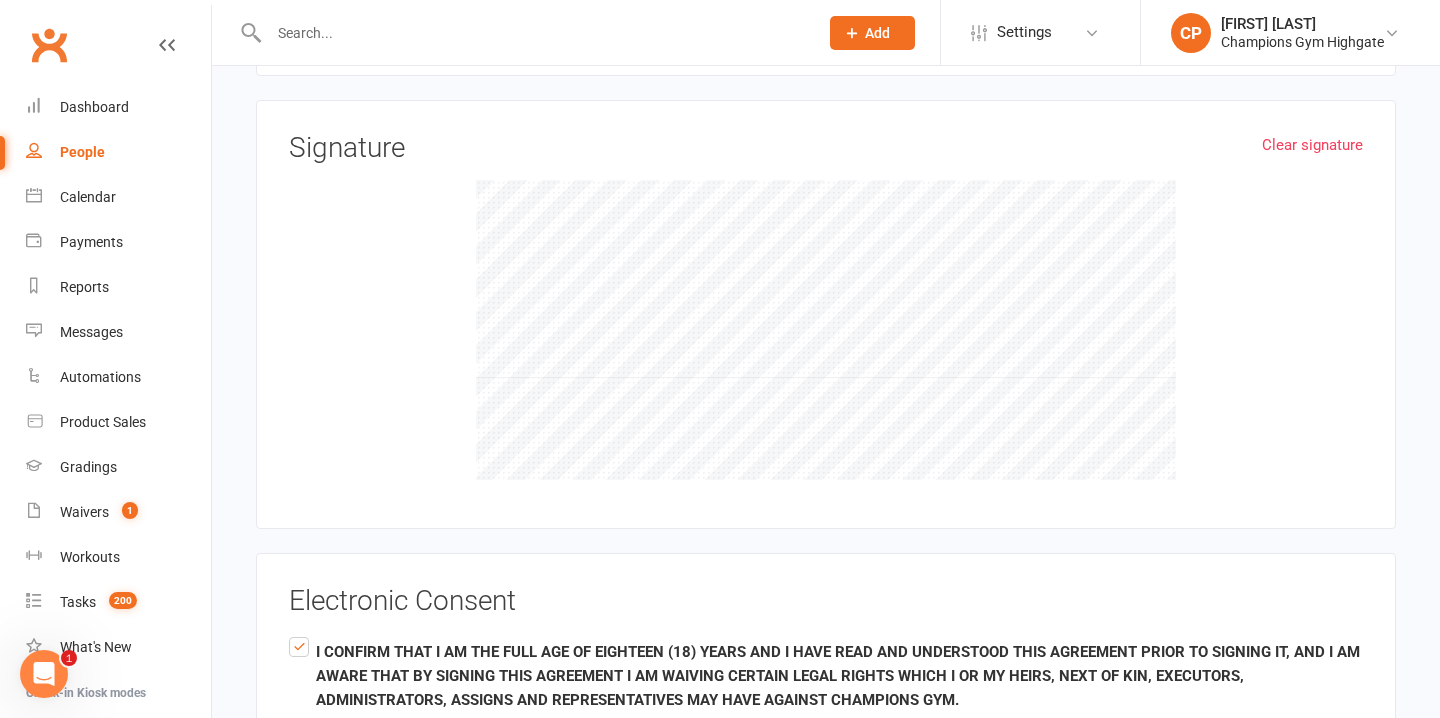 click on "Electronic Consent" at bounding box center [826, 601] 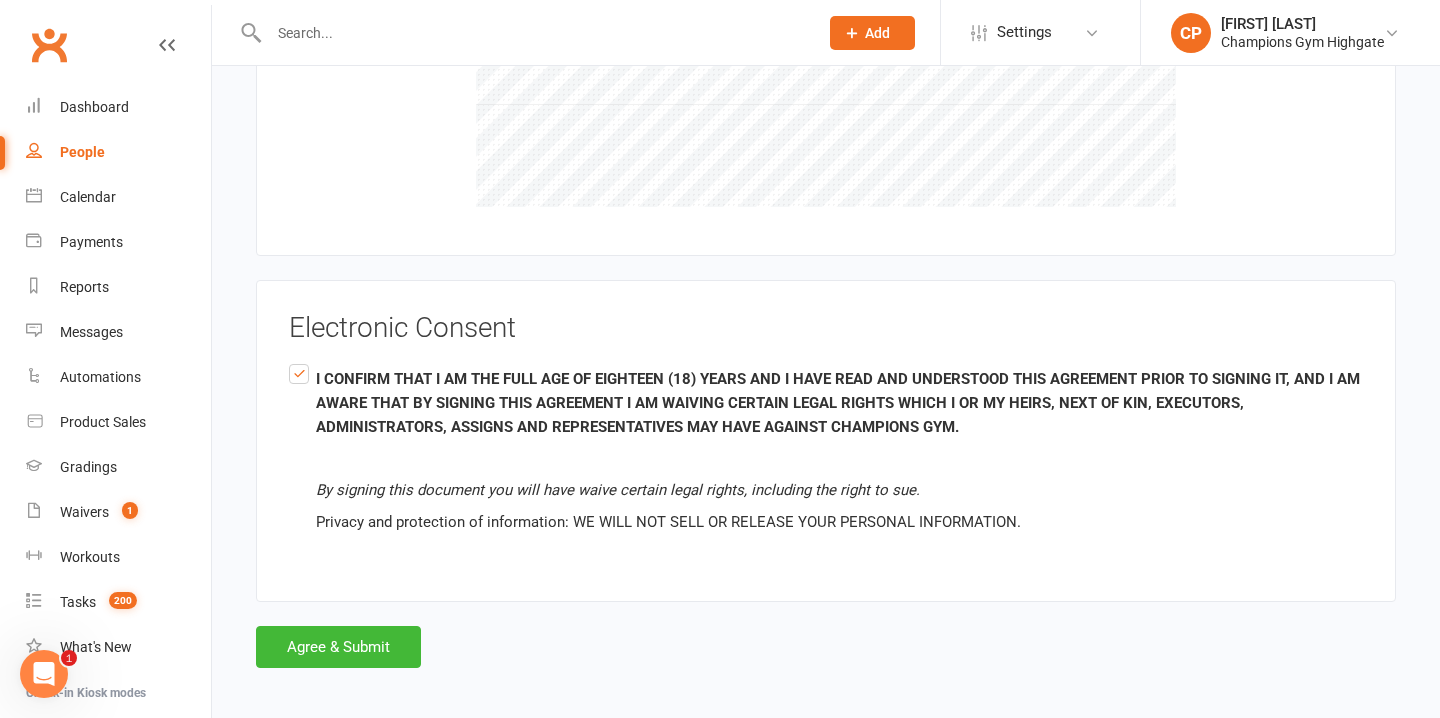 scroll, scrollTop: 2320, scrollLeft: 0, axis: vertical 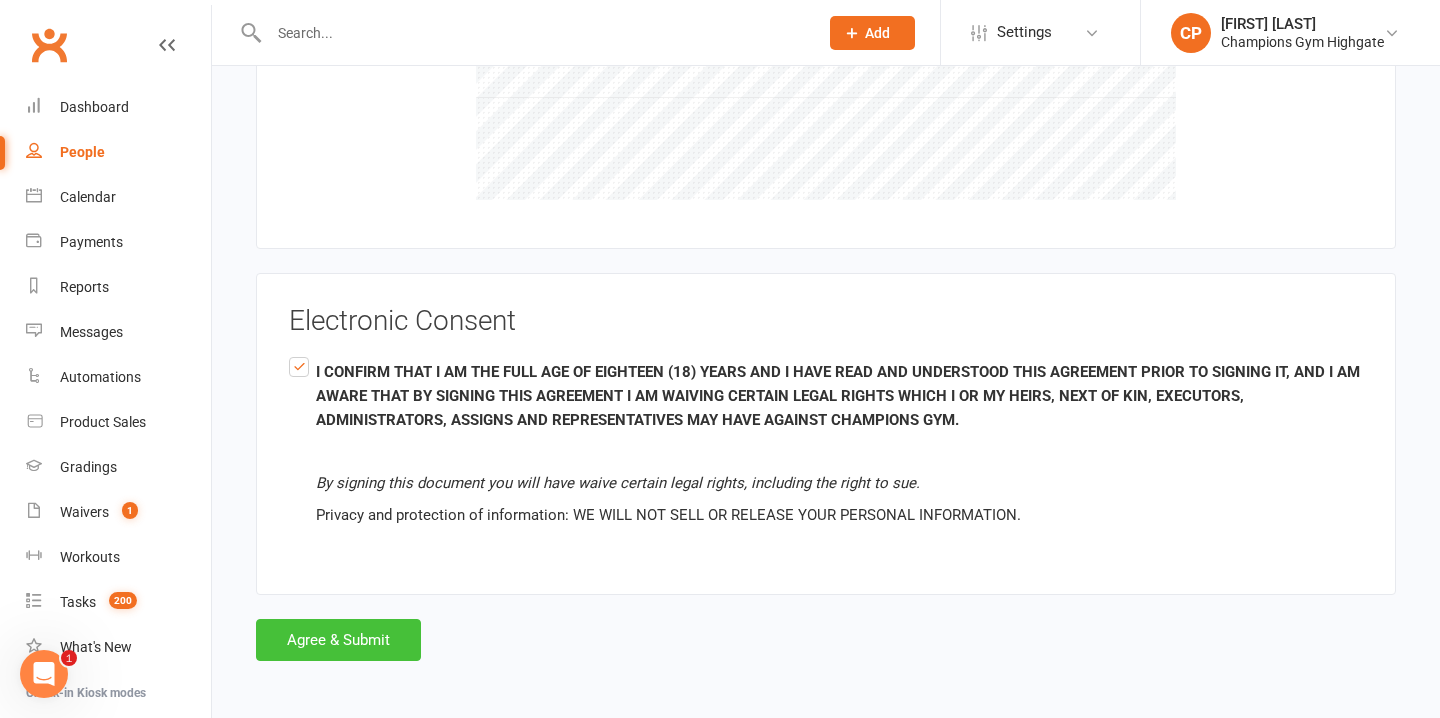 click on "Agree & Submit" at bounding box center (338, 640) 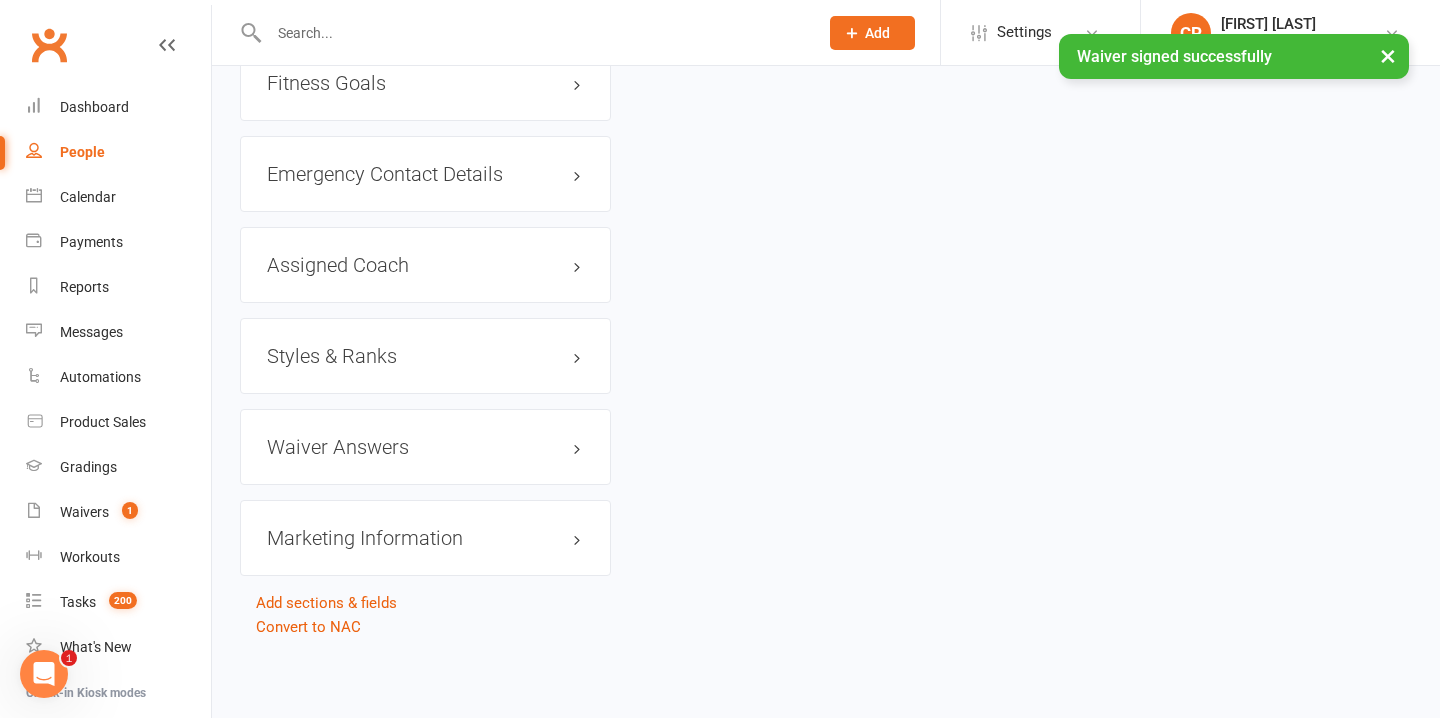 scroll, scrollTop: 0, scrollLeft: 0, axis: both 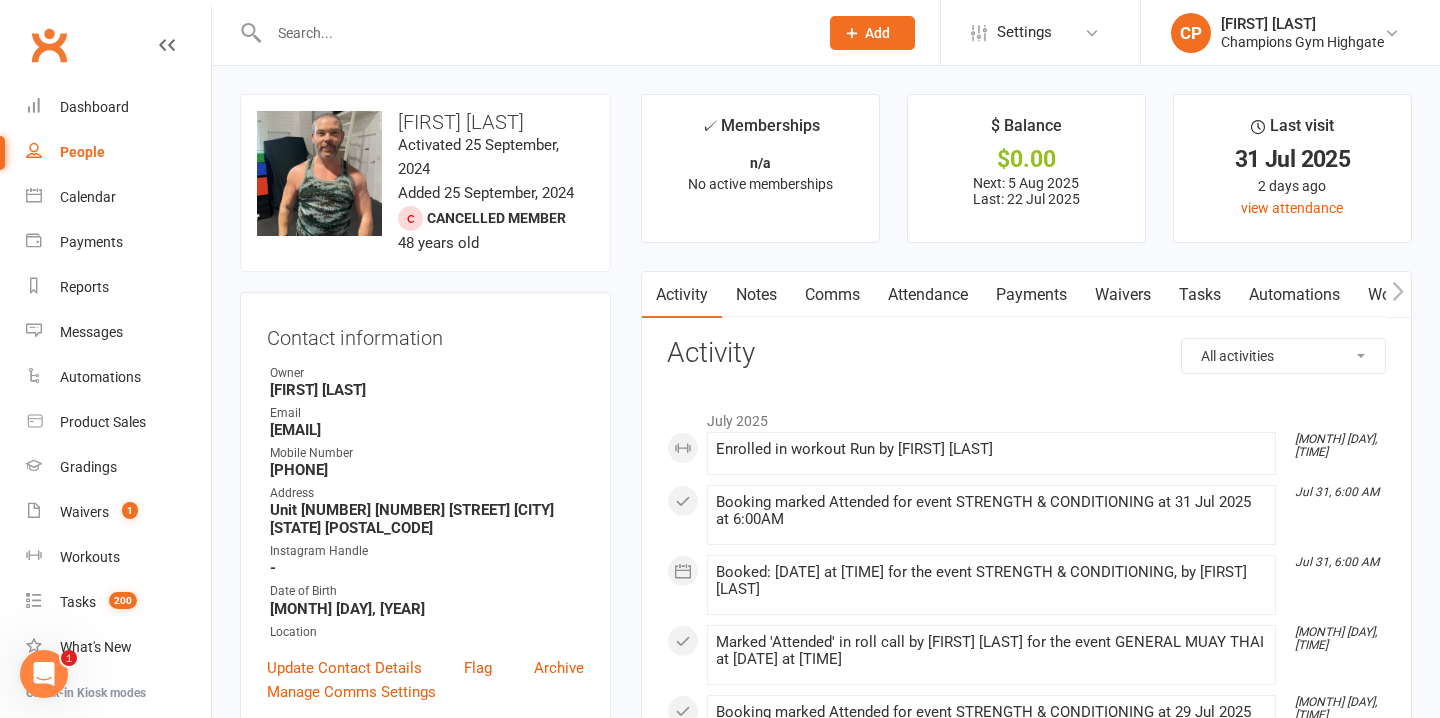 click on "Notes" at bounding box center [756, 295] 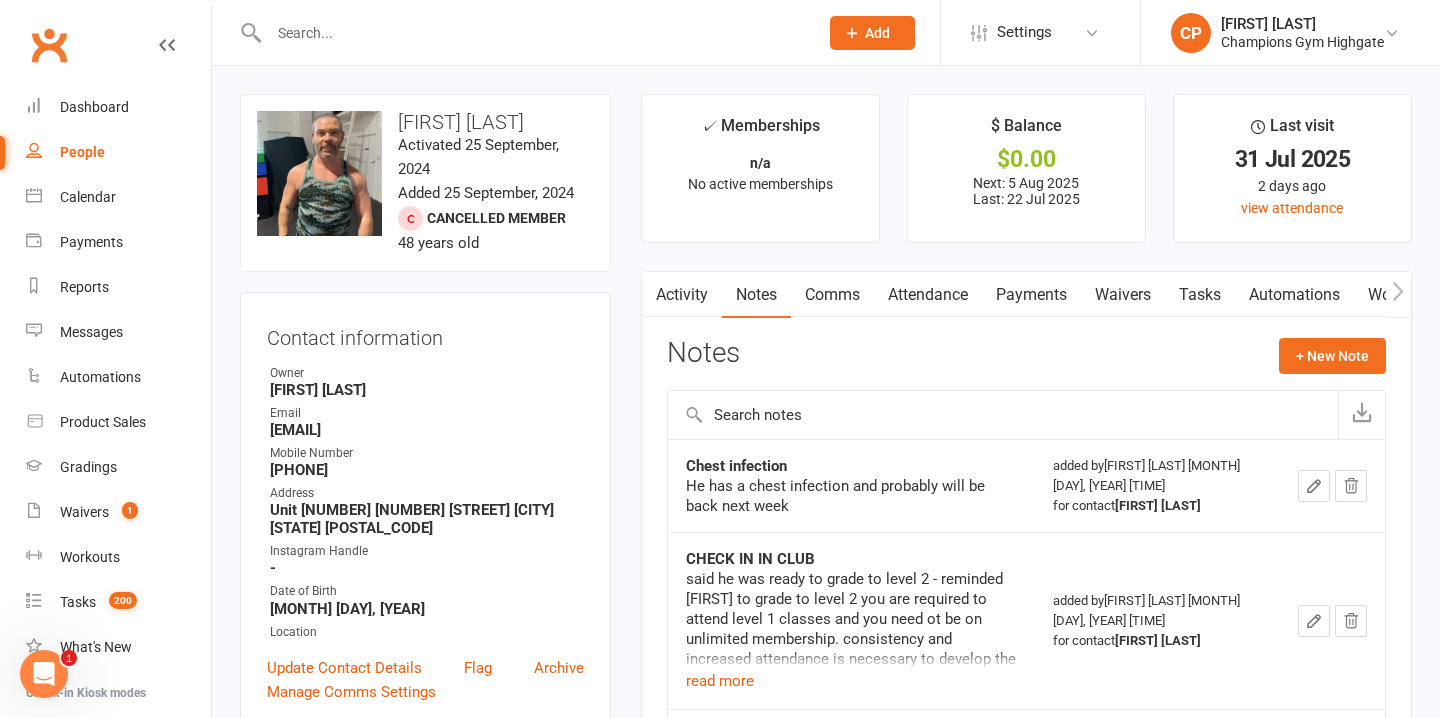 click on "Activity" at bounding box center [682, 295] 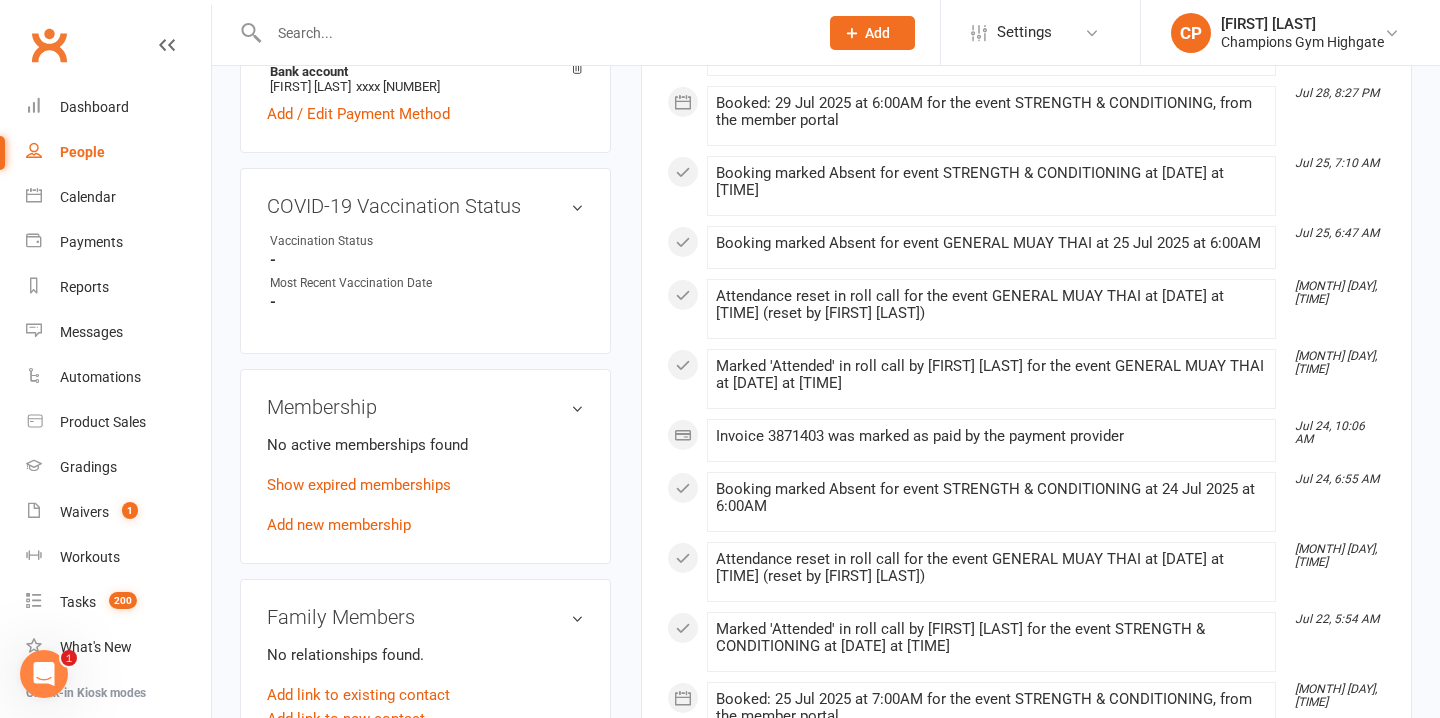 scroll, scrollTop: 786, scrollLeft: 0, axis: vertical 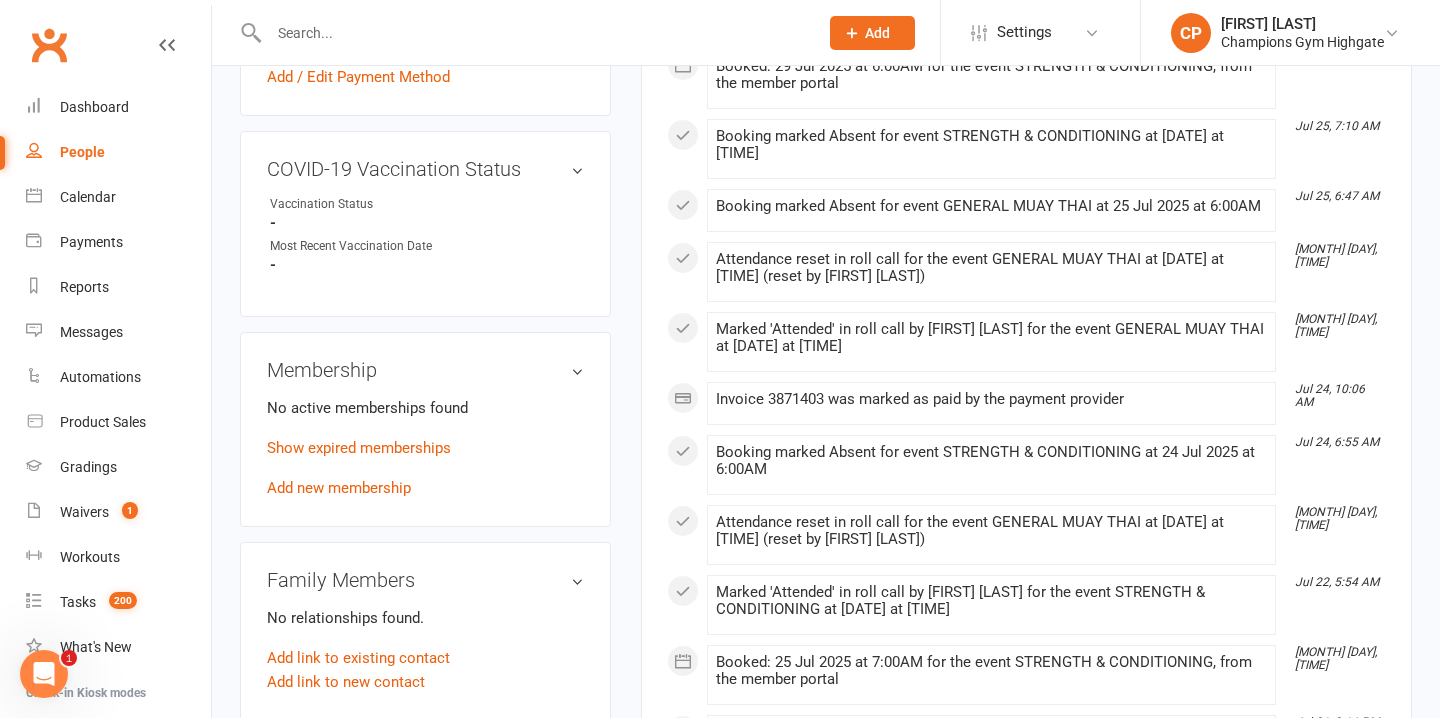 click at bounding box center [533, 33] 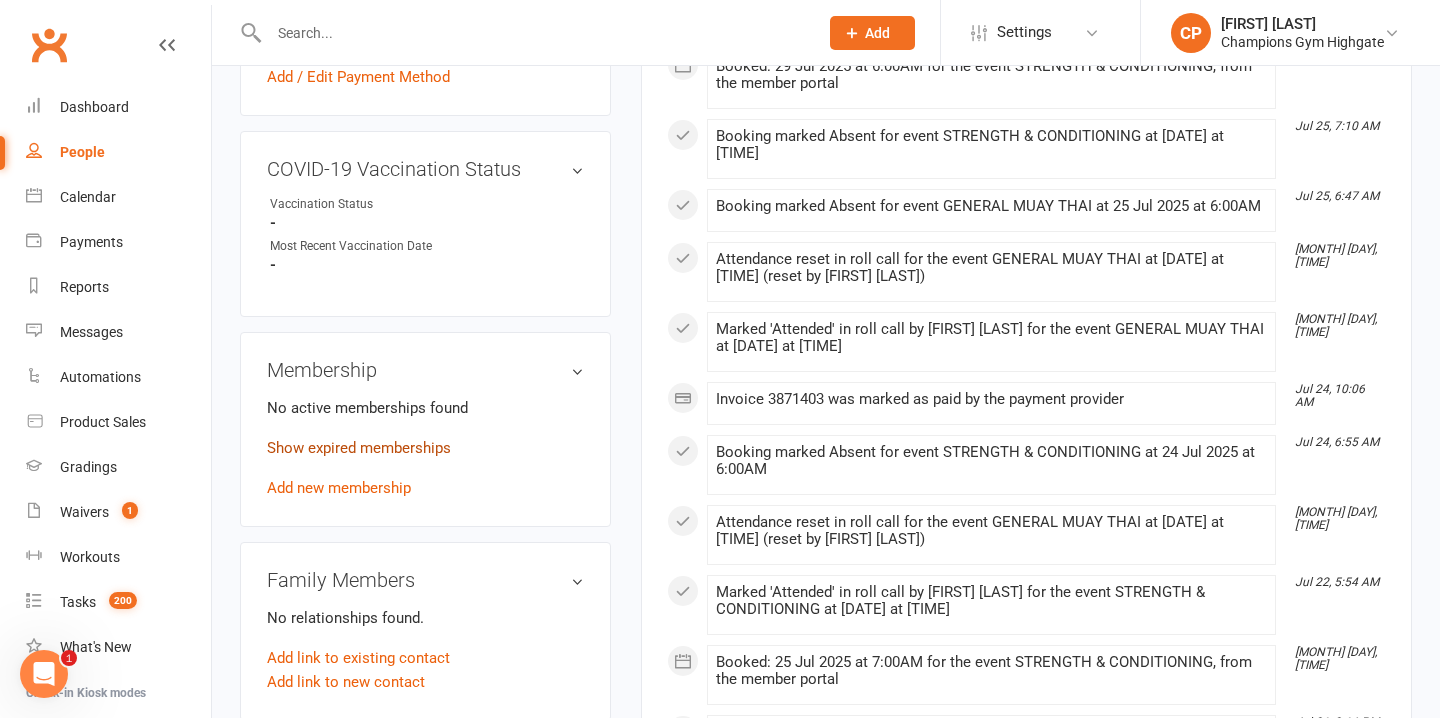 click on "Show expired memberships" at bounding box center [359, 448] 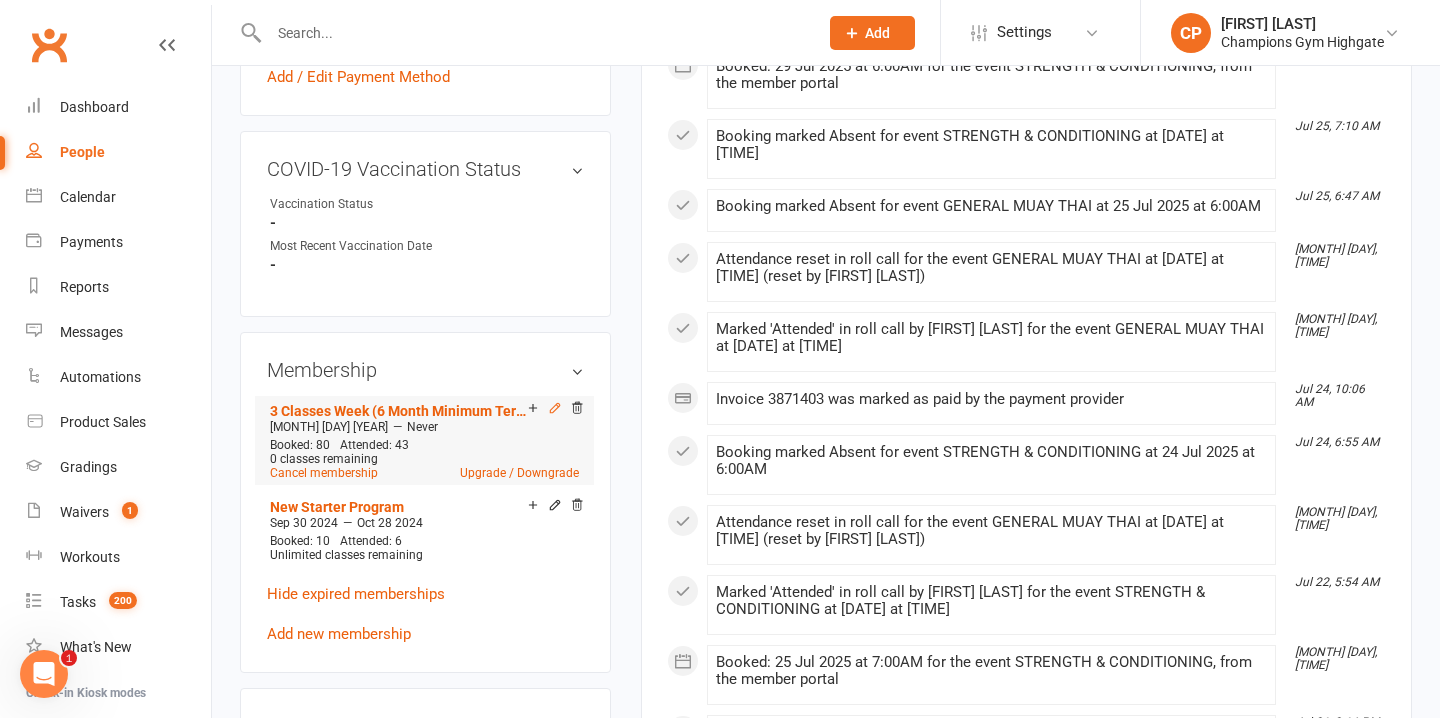 click 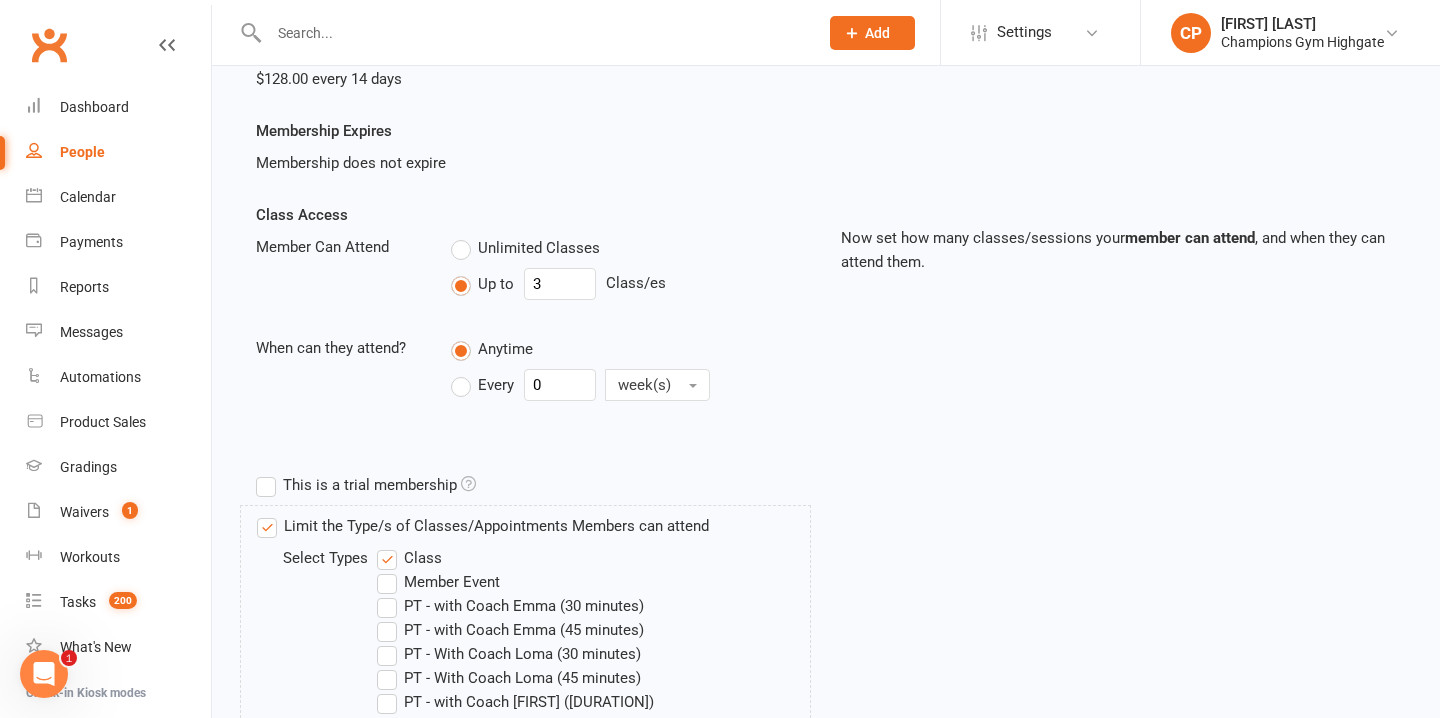 scroll, scrollTop: 328, scrollLeft: 0, axis: vertical 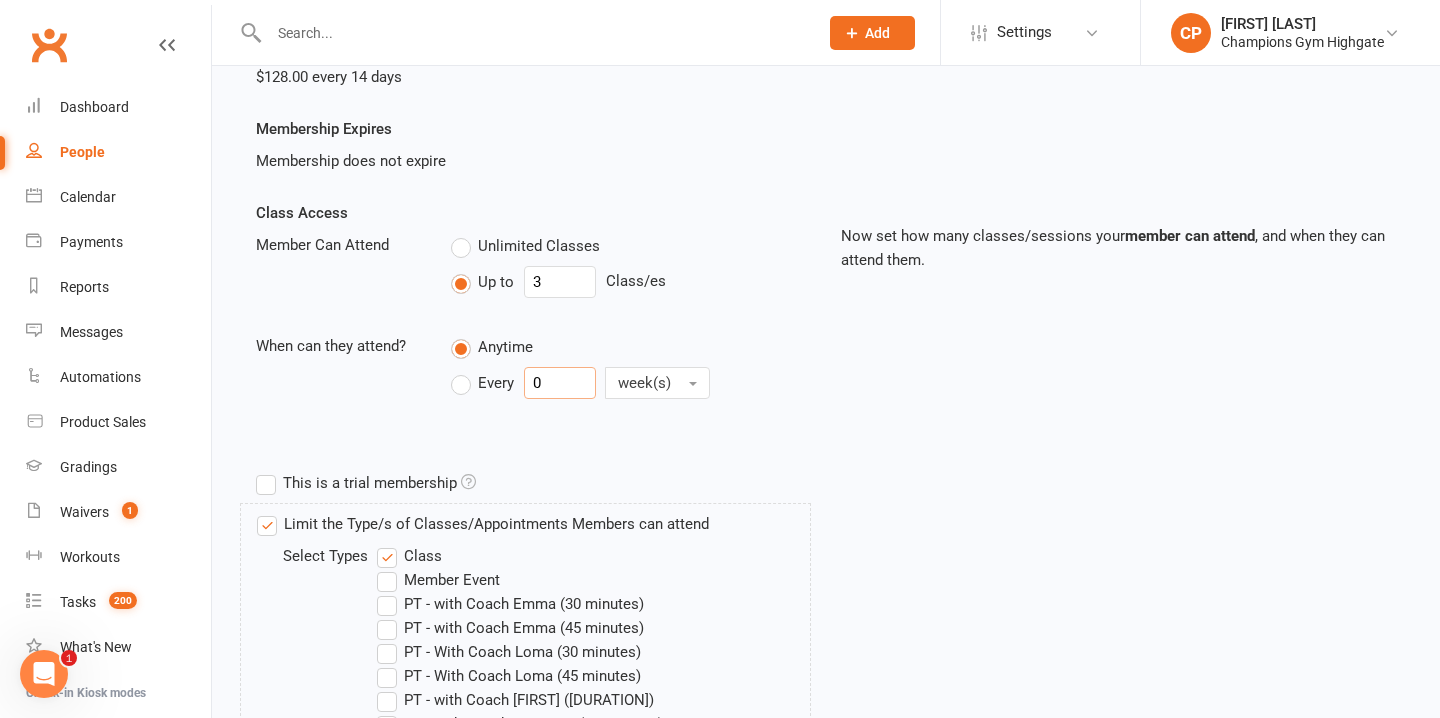 click on "0" at bounding box center (560, 383) 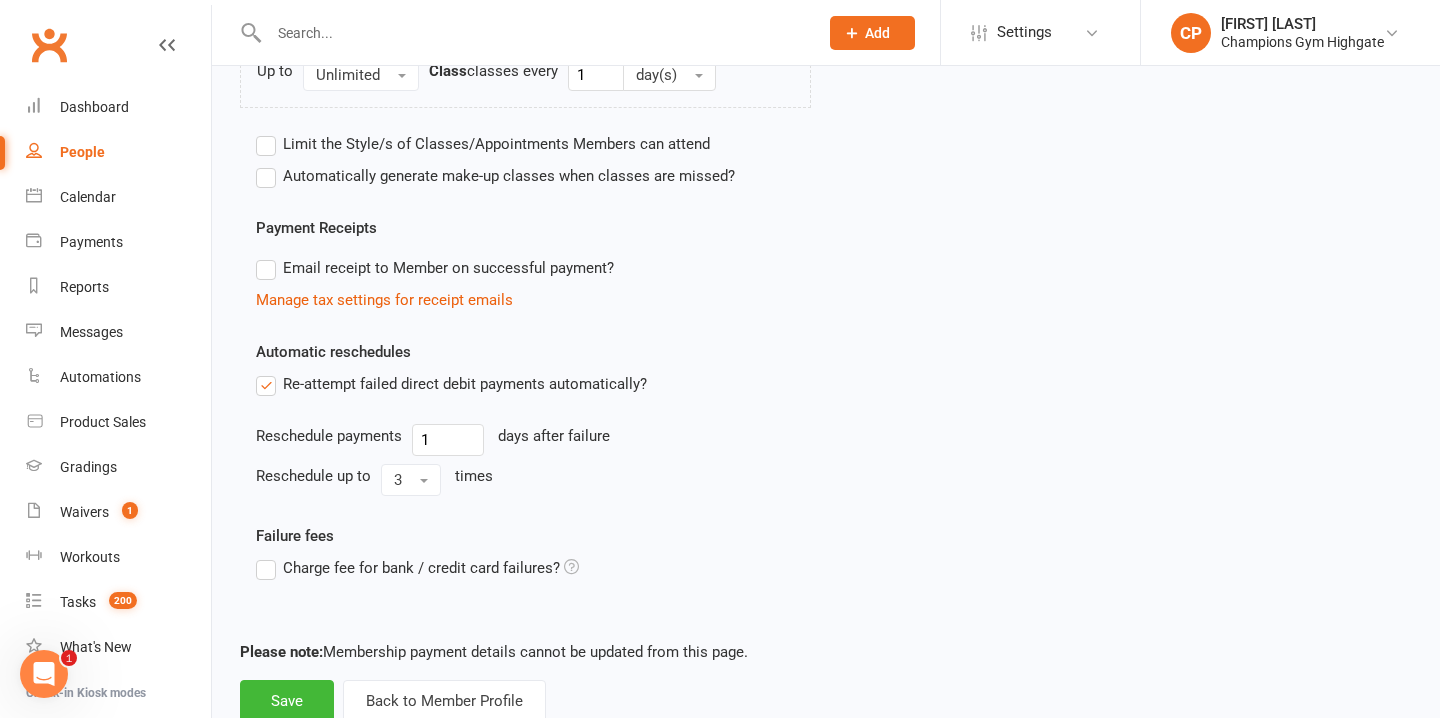 scroll, scrollTop: 1122, scrollLeft: 0, axis: vertical 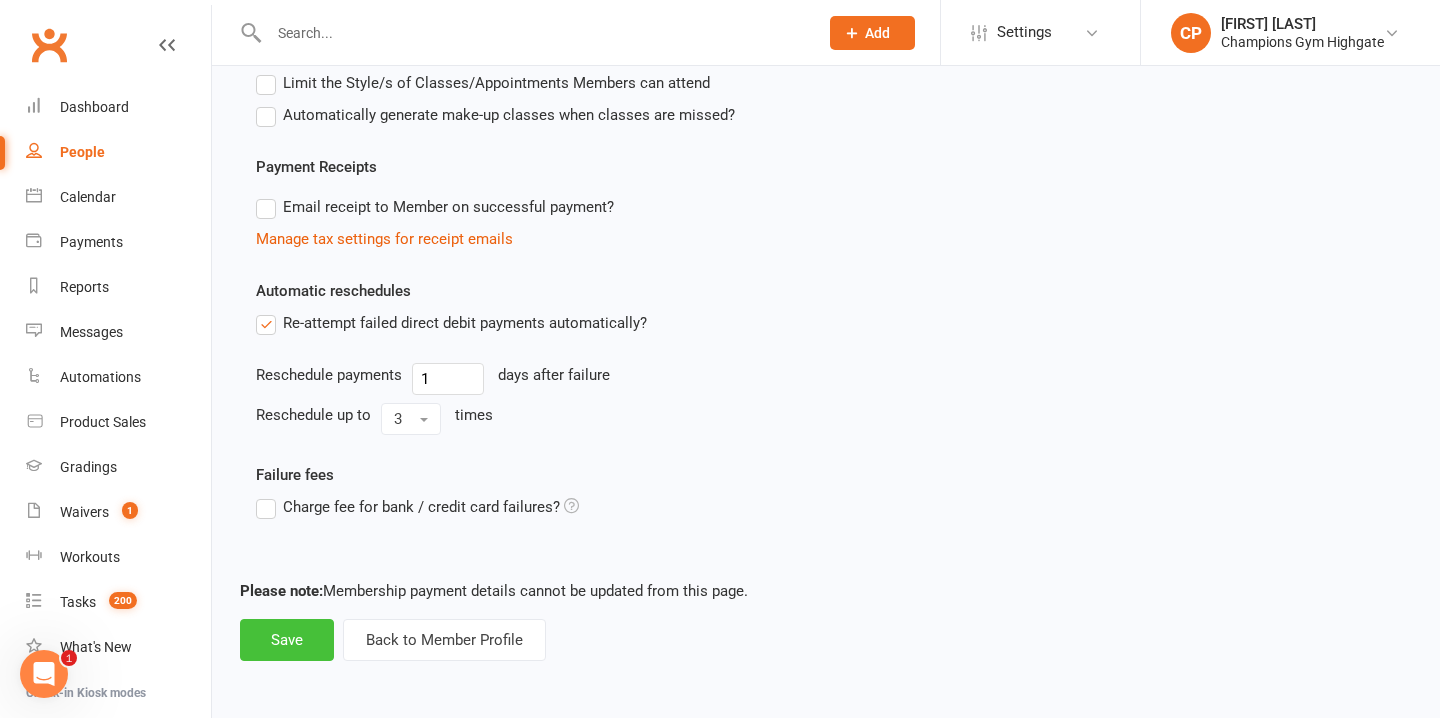 type on "1" 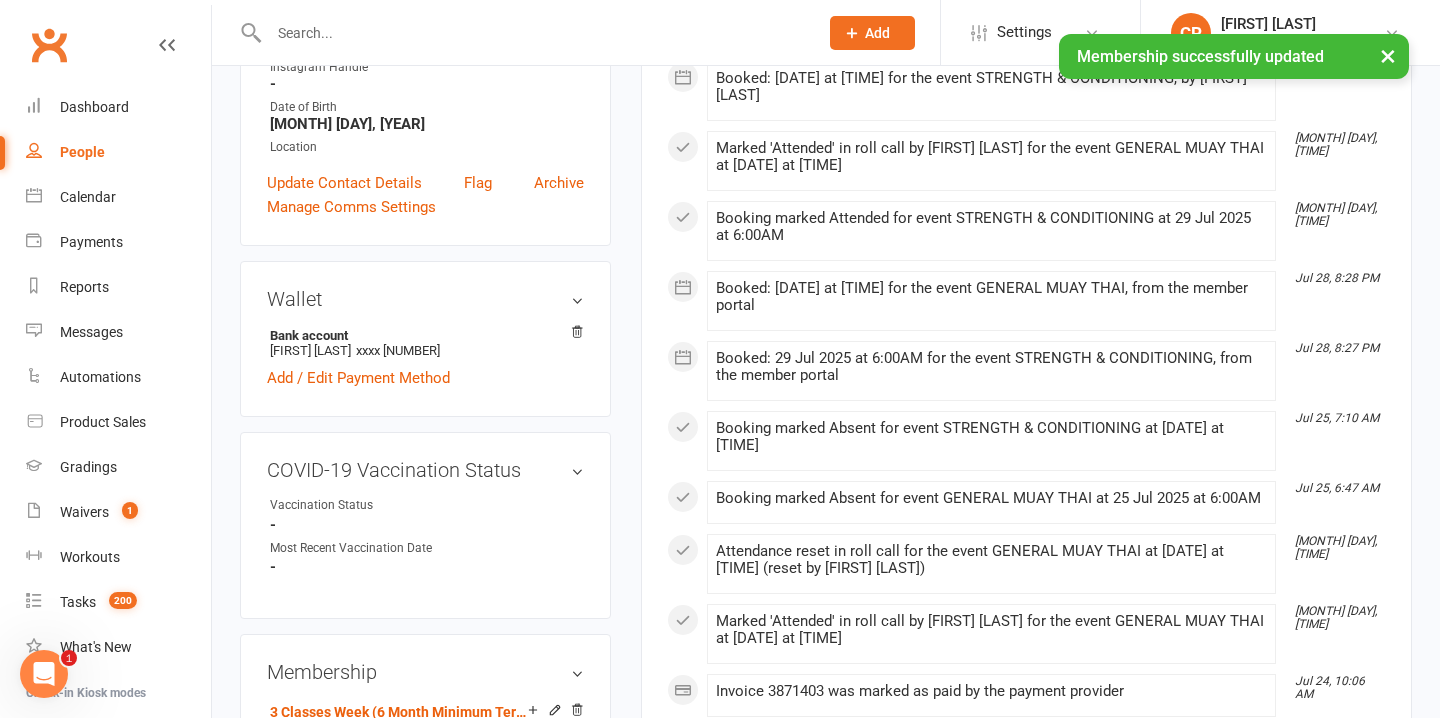scroll, scrollTop: 499, scrollLeft: 0, axis: vertical 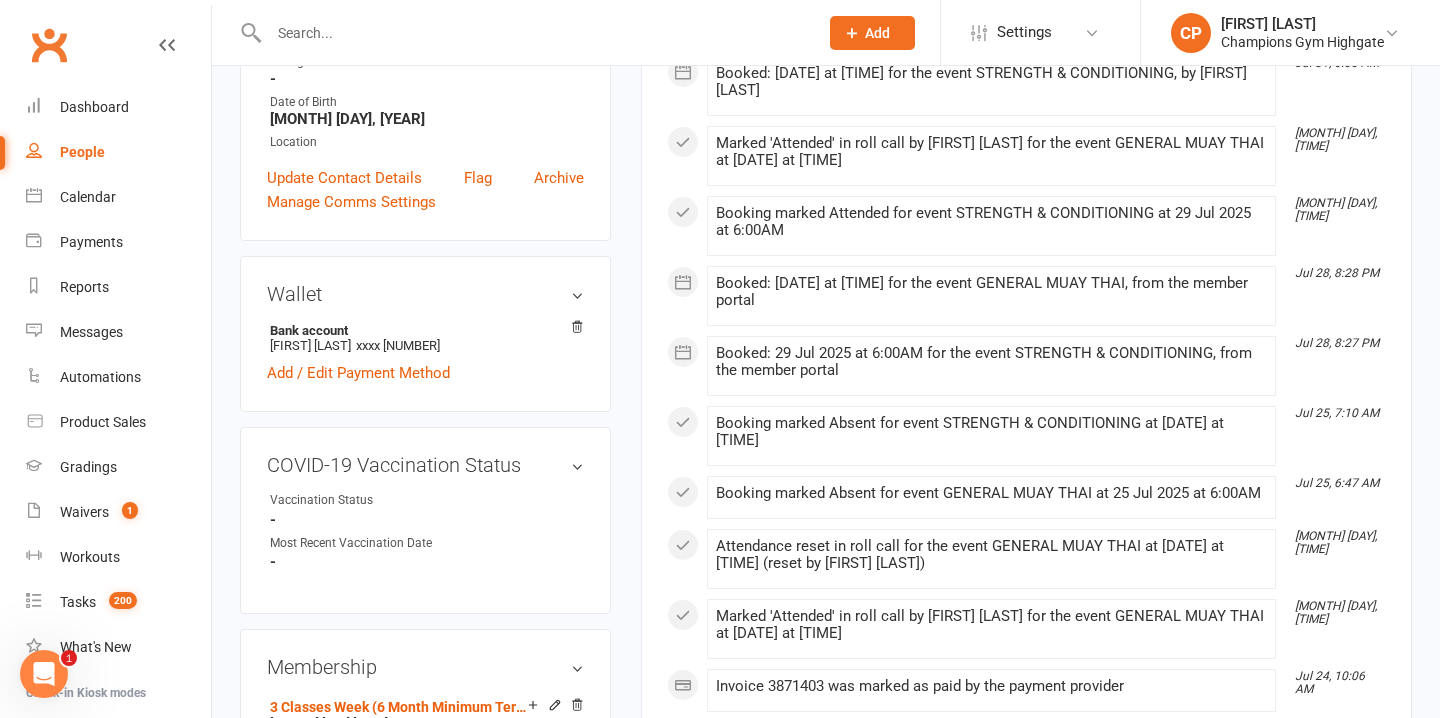 click at bounding box center [533, 33] 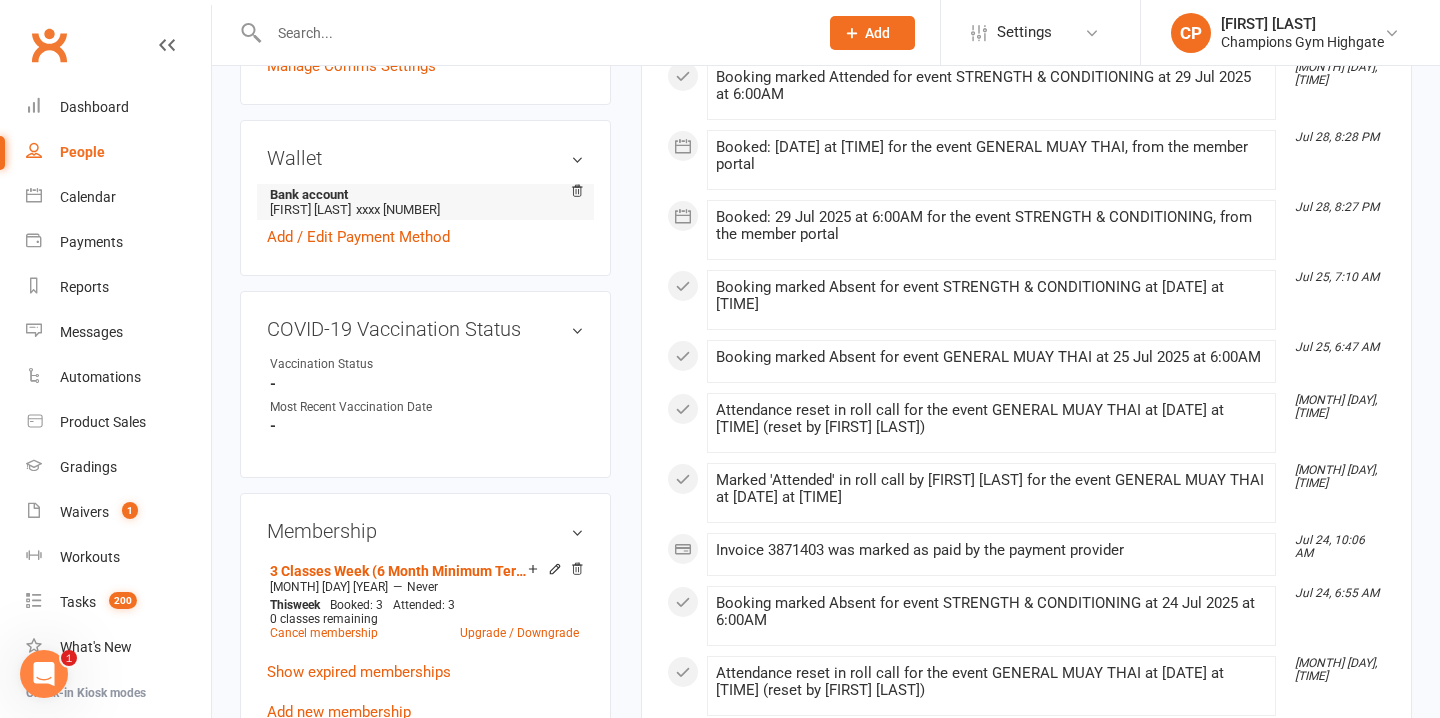 scroll, scrollTop: 636, scrollLeft: 0, axis: vertical 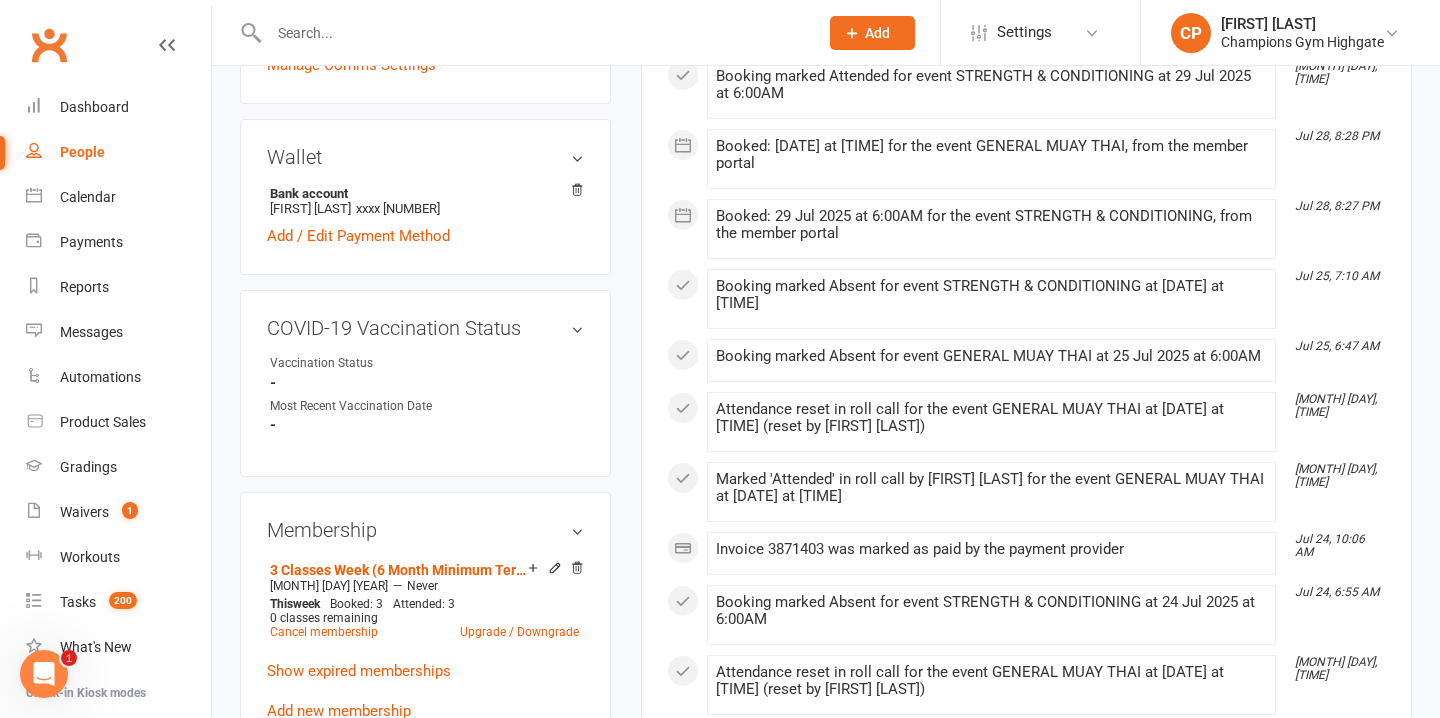 click at bounding box center [533, 33] 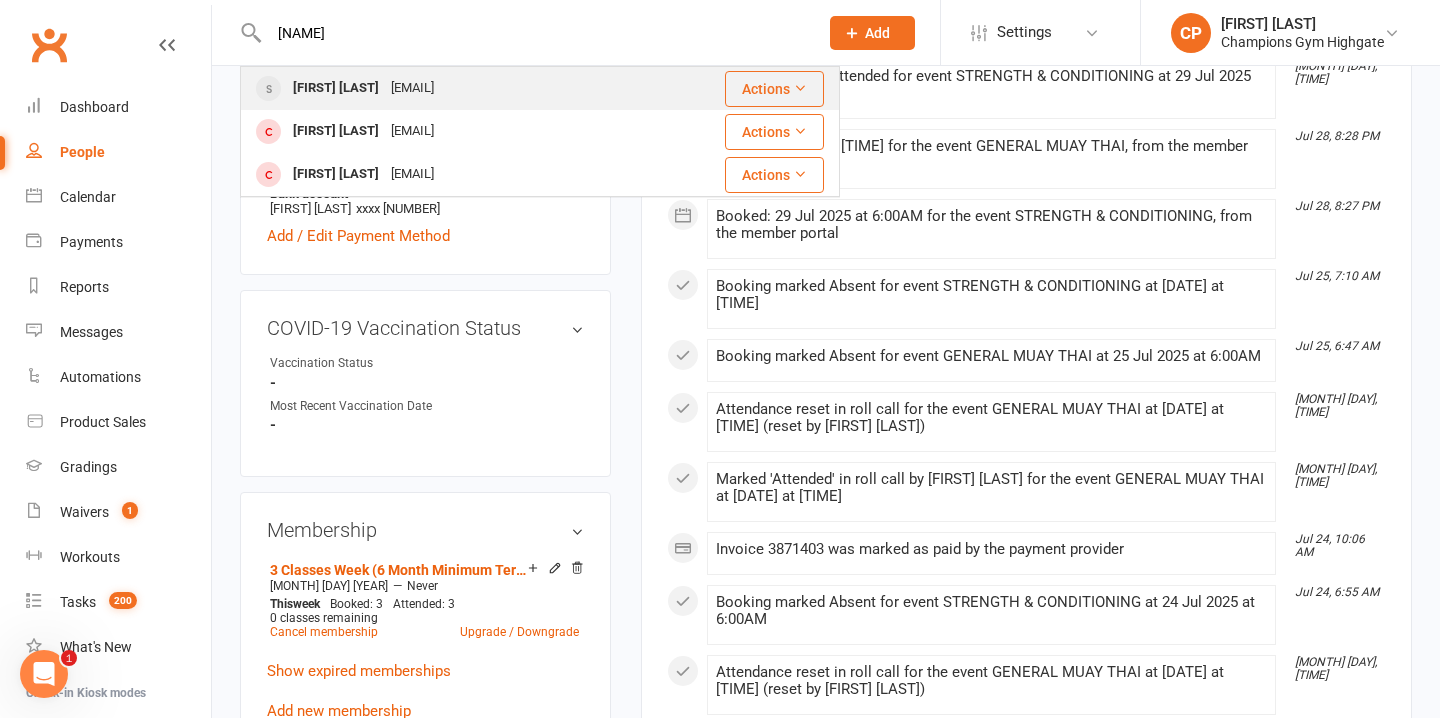 type on "clyde" 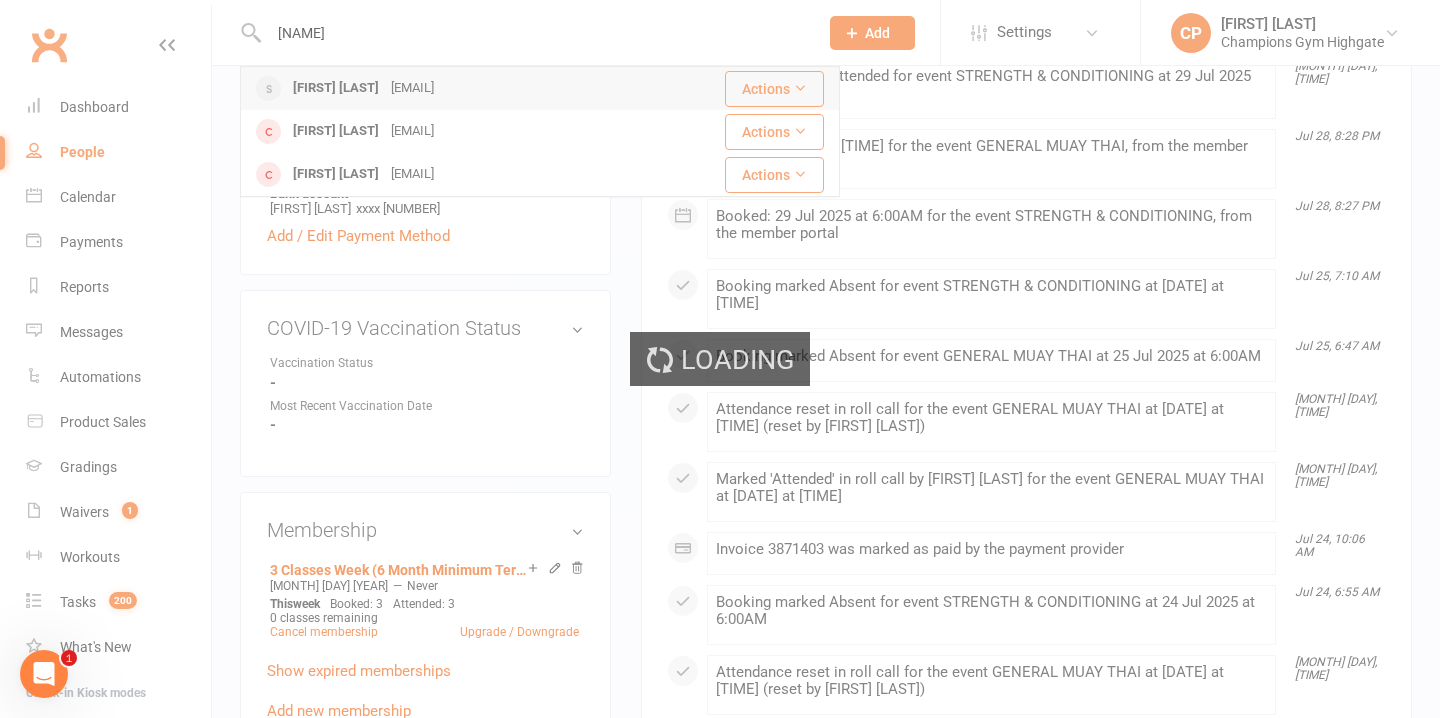 type 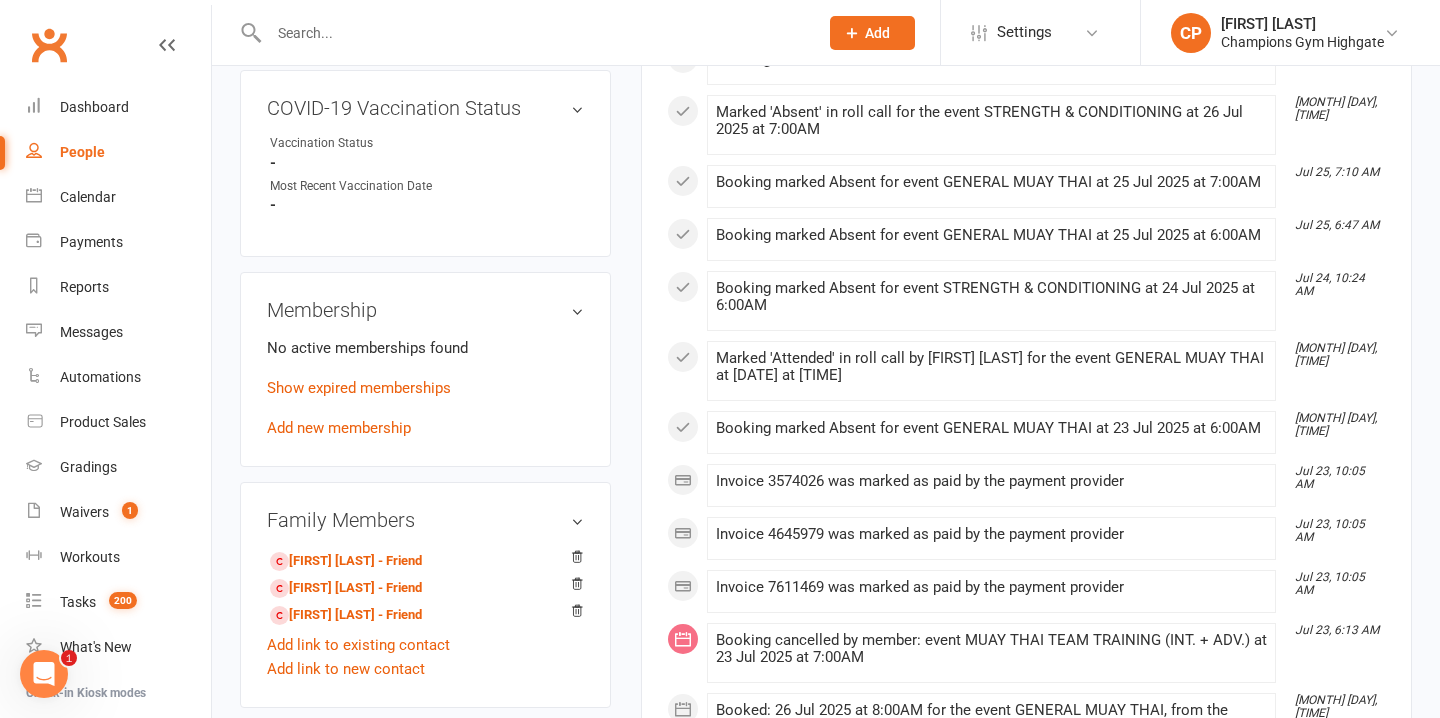 scroll, scrollTop: 847, scrollLeft: 0, axis: vertical 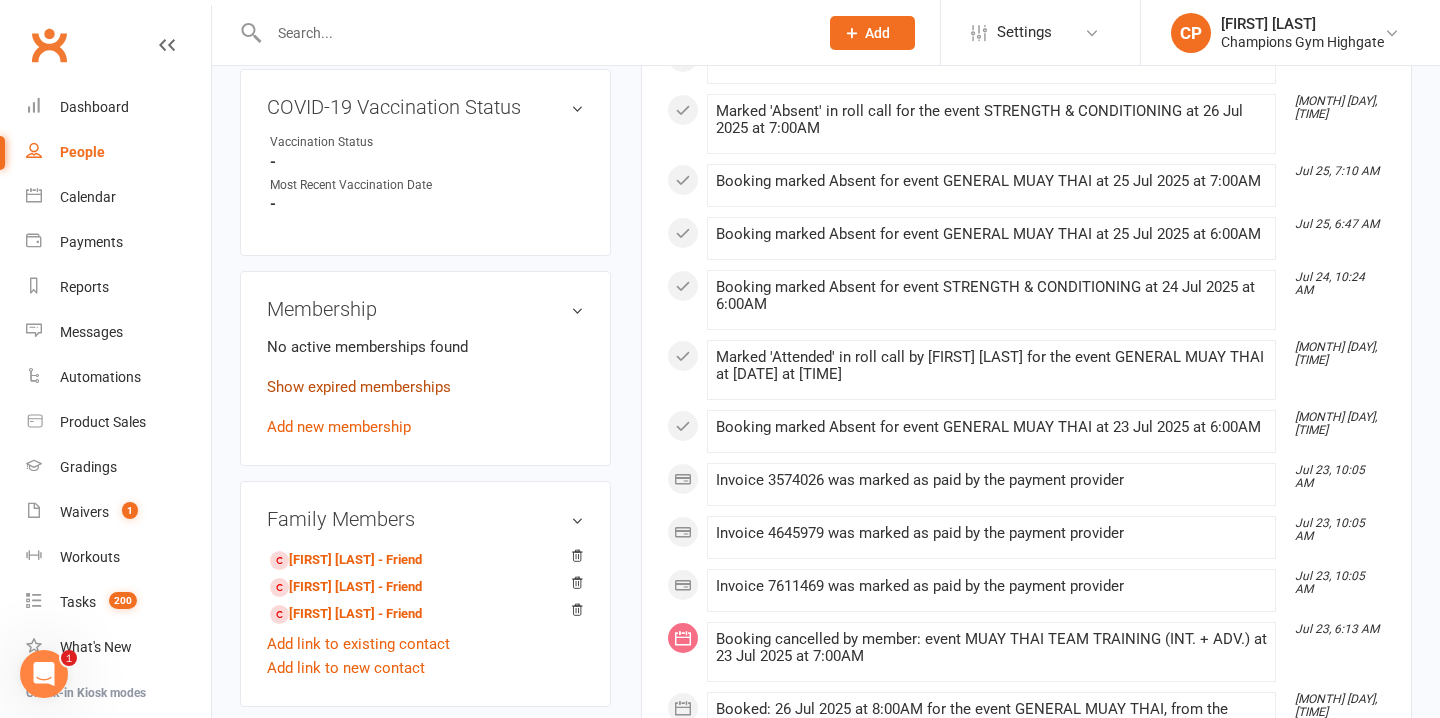 click on "Show expired memberships" at bounding box center (359, 387) 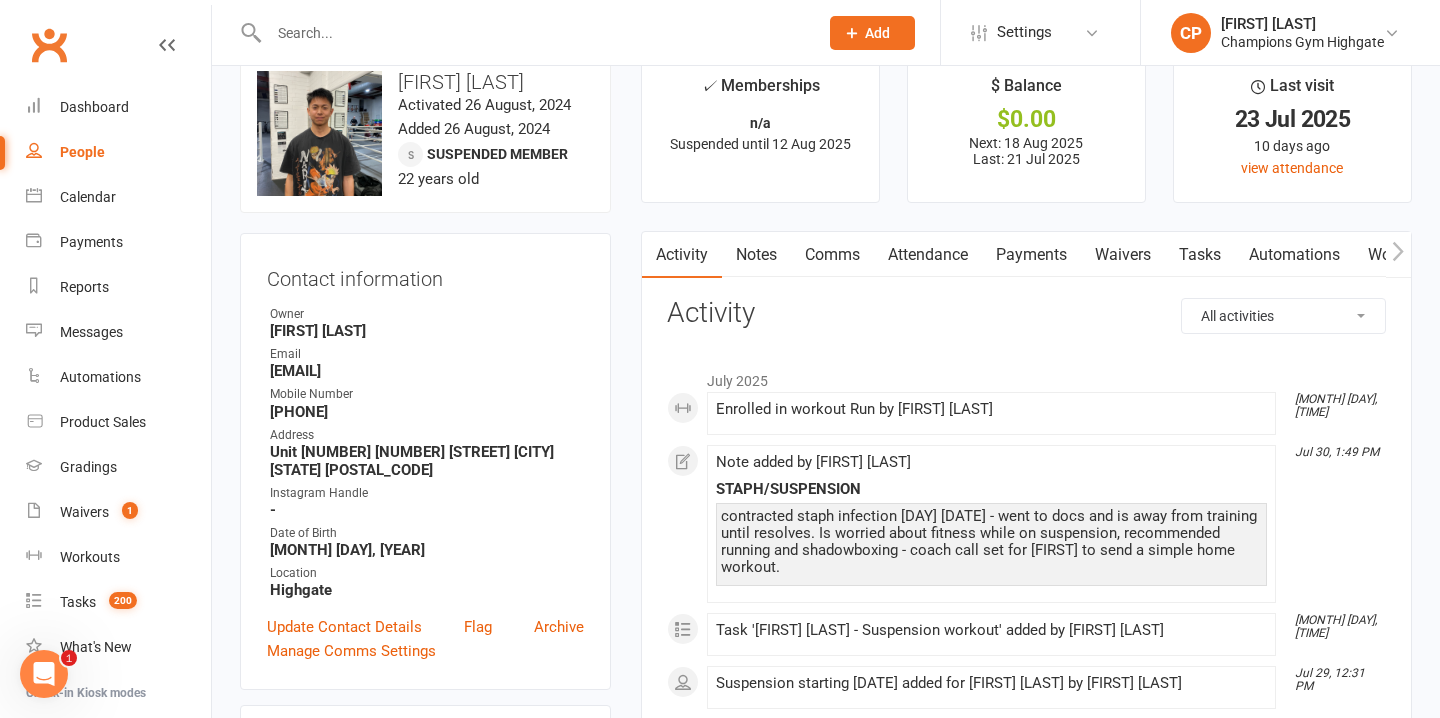scroll, scrollTop: 0, scrollLeft: 0, axis: both 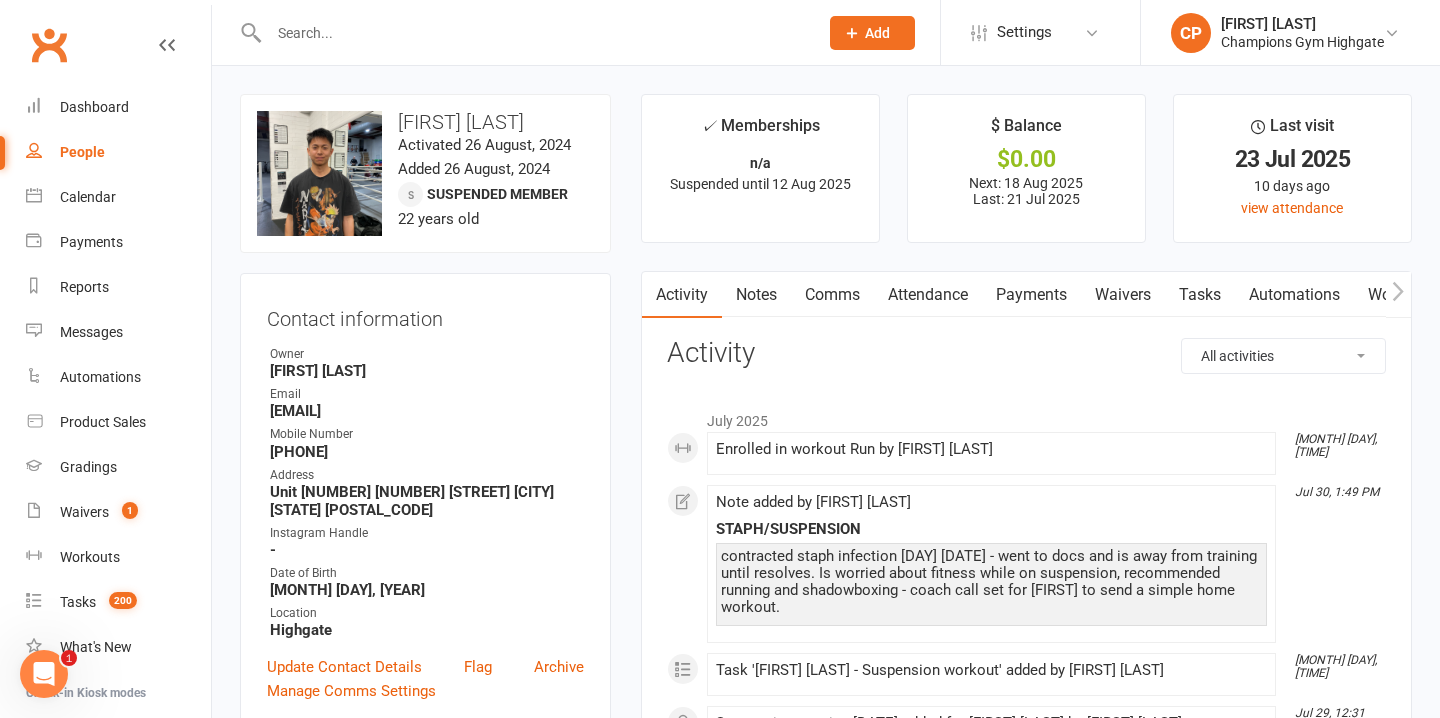click on "Notes" at bounding box center (756, 295) 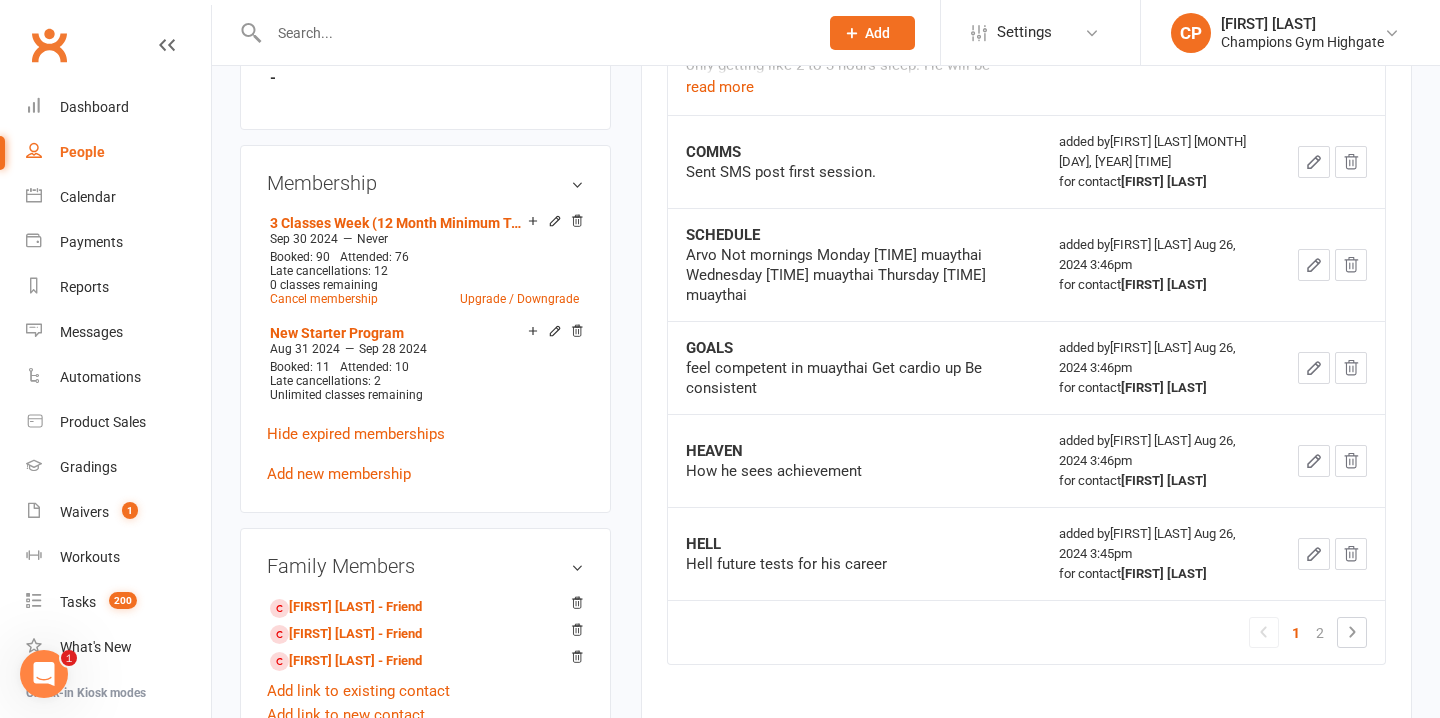 scroll, scrollTop: 1006, scrollLeft: 0, axis: vertical 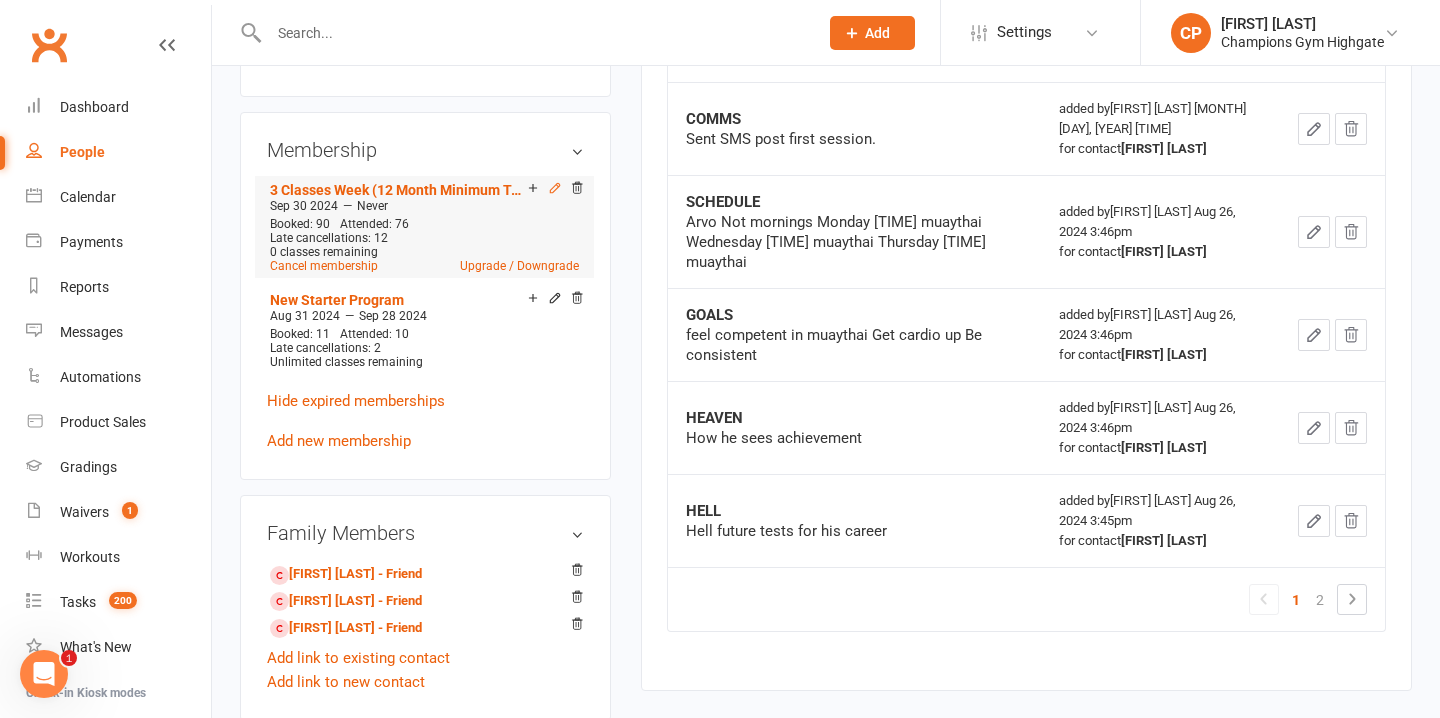 click 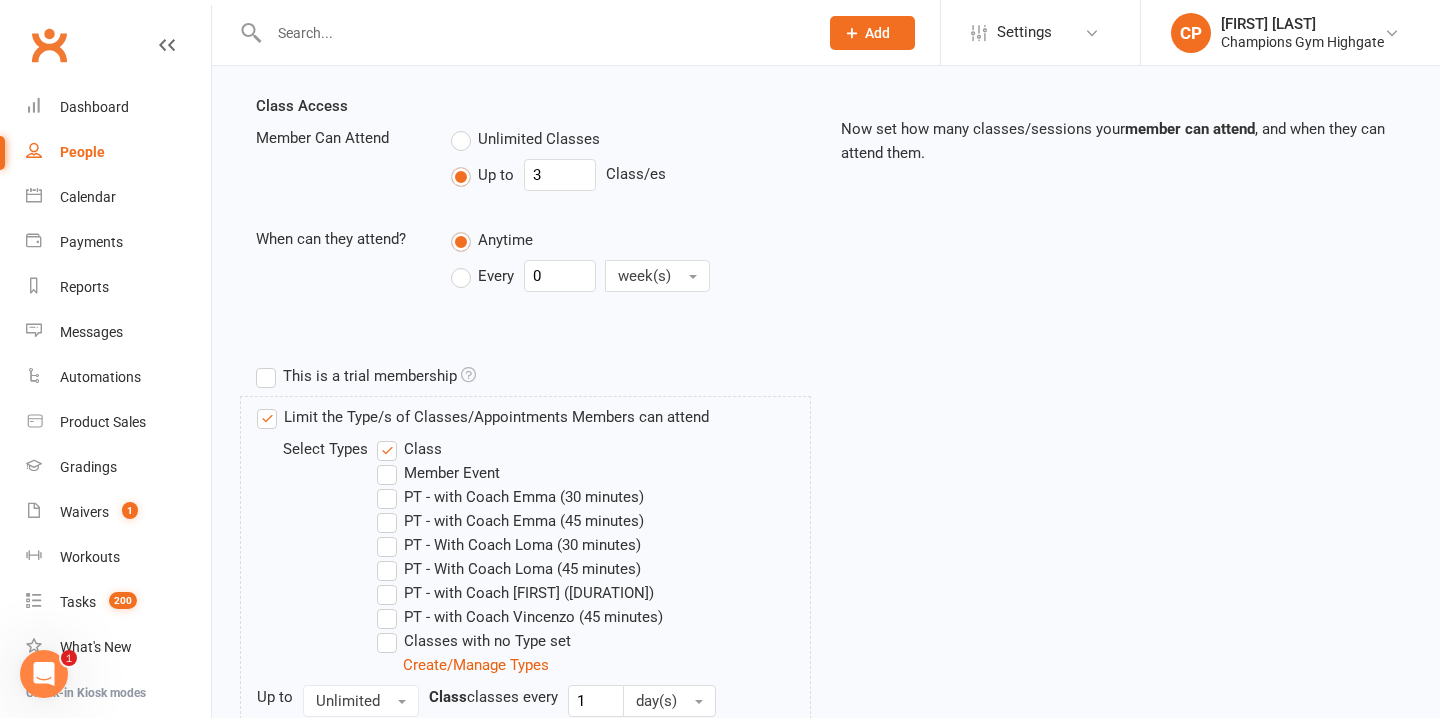 scroll, scrollTop: 437, scrollLeft: 0, axis: vertical 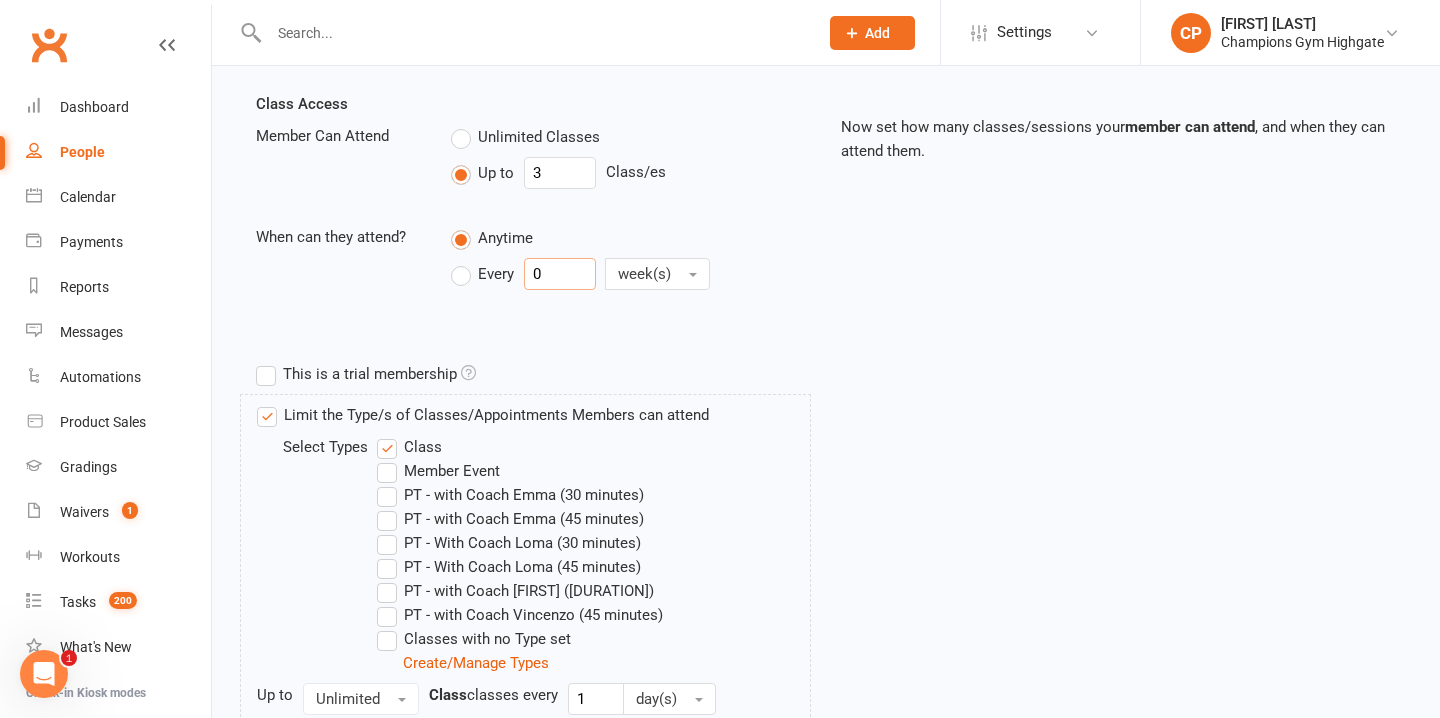 click on "0" at bounding box center (560, 274) 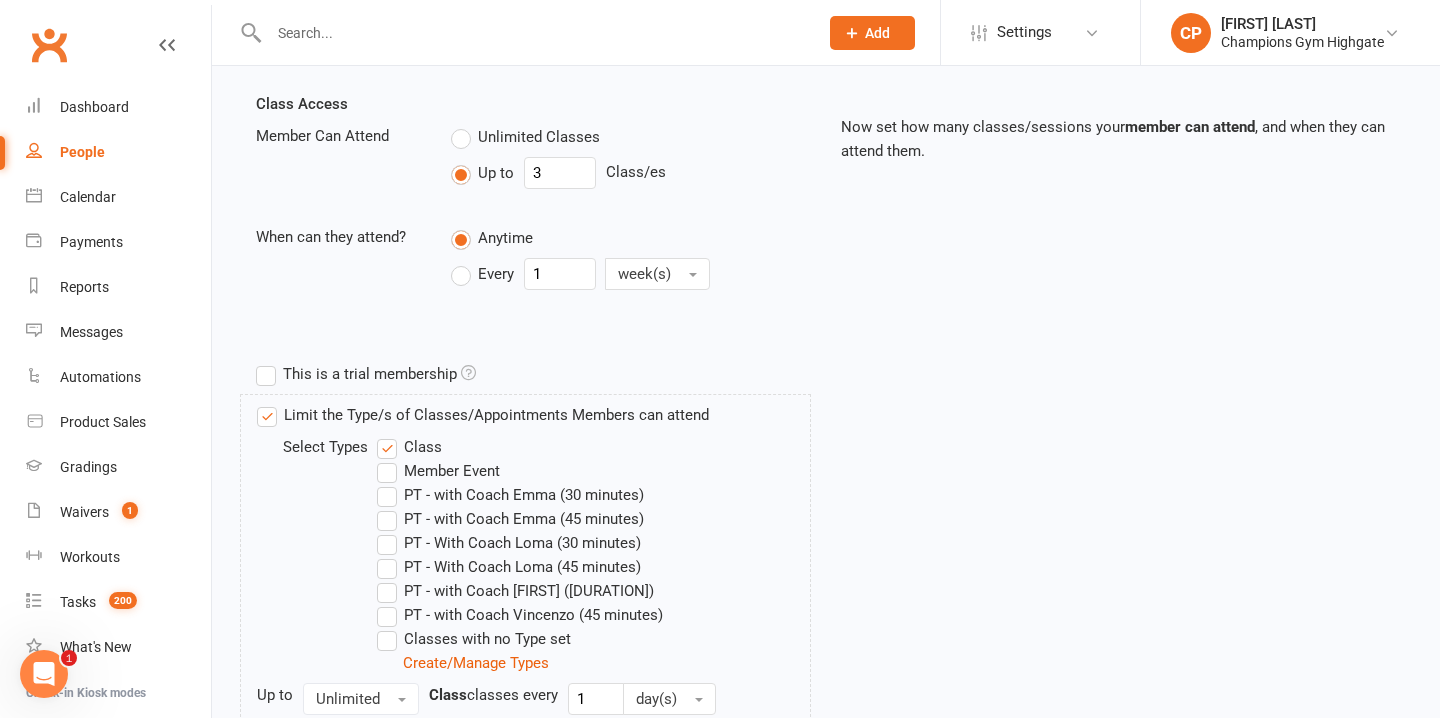 click on "Every" at bounding box center [482, 274] 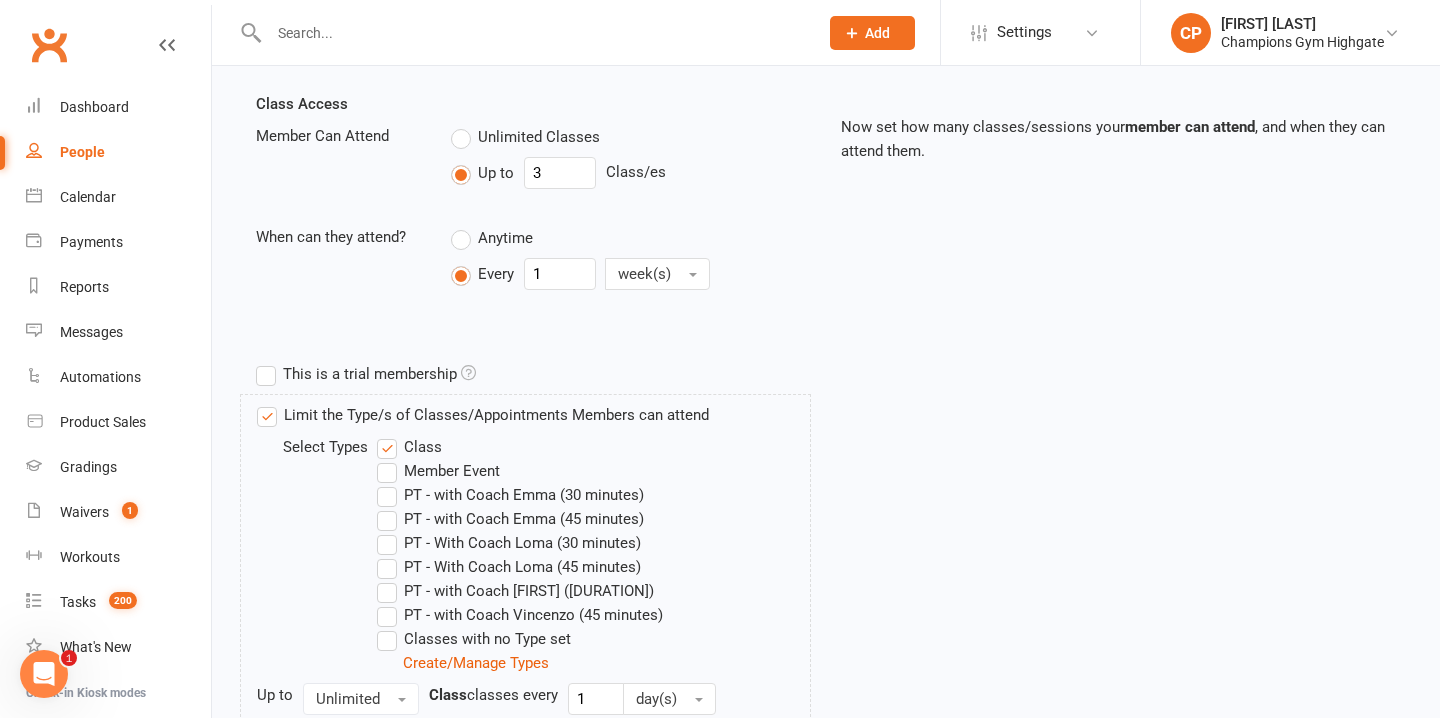 type on "0" 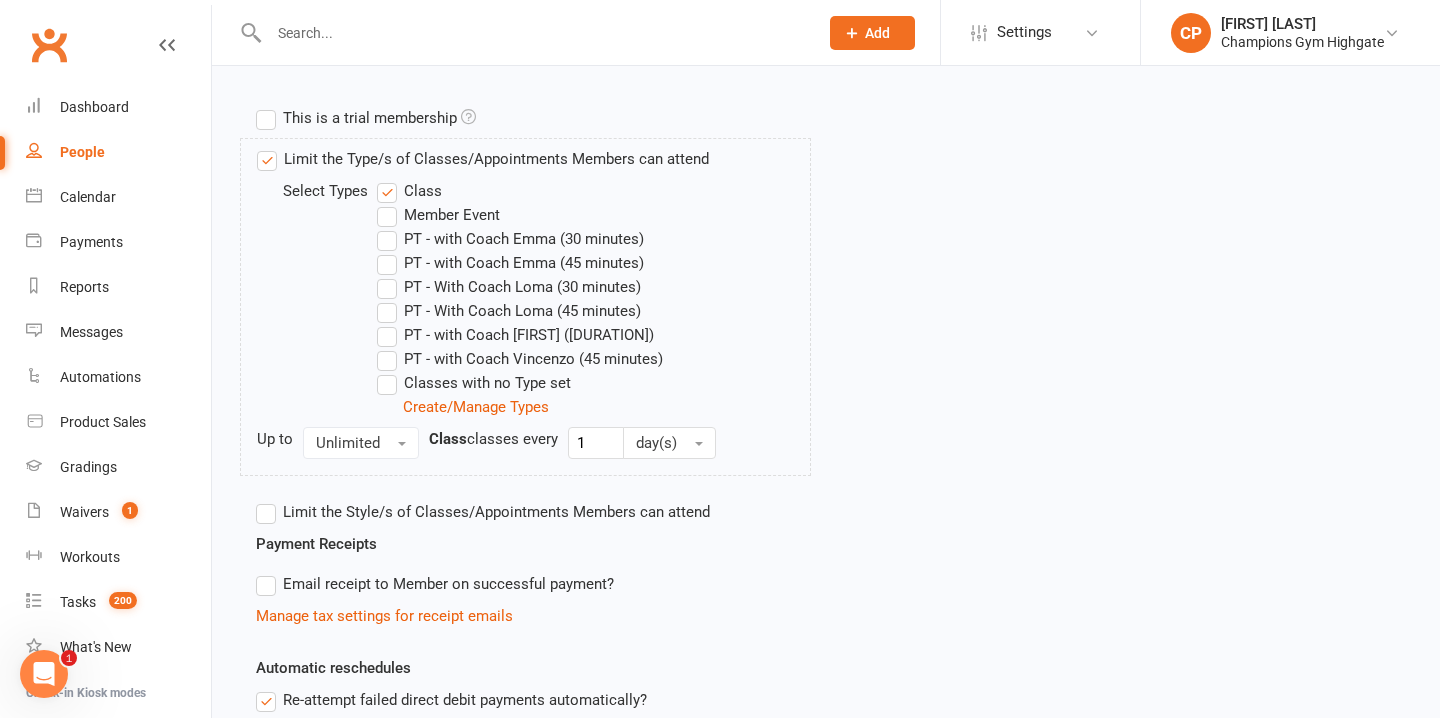 scroll, scrollTop: 1070, scrollLeft: 0, axis: vertical 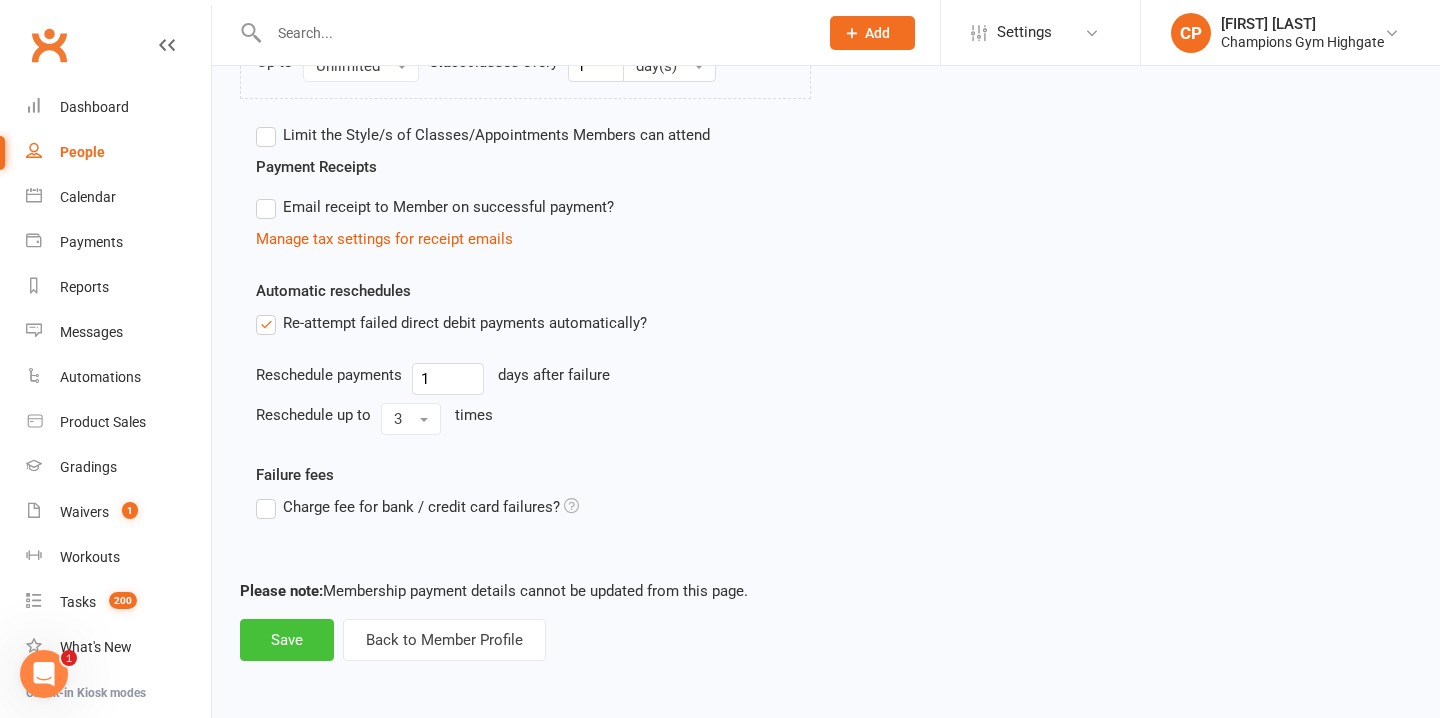click on "Save" at bounding box center [287, 640] 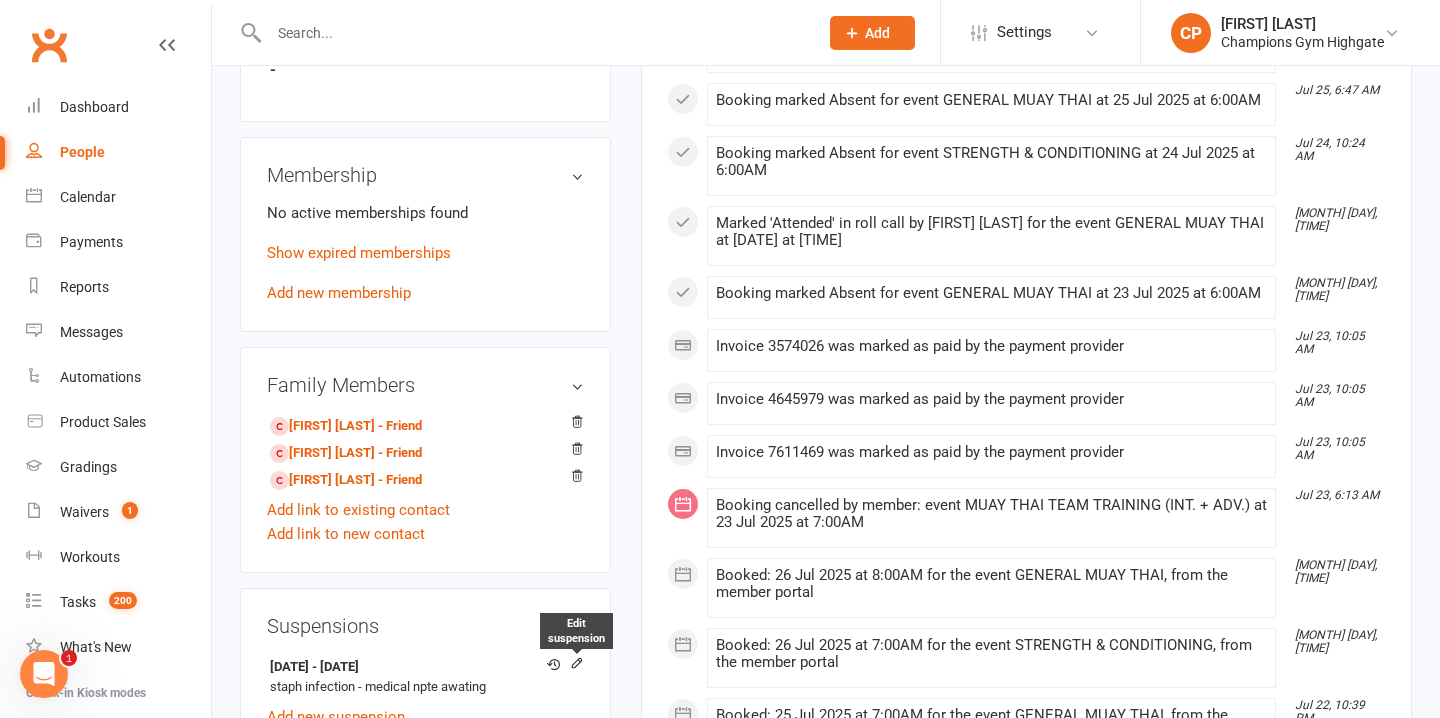 scroll, scrollTop: 994, scrollLeft: 0, axis: vertical 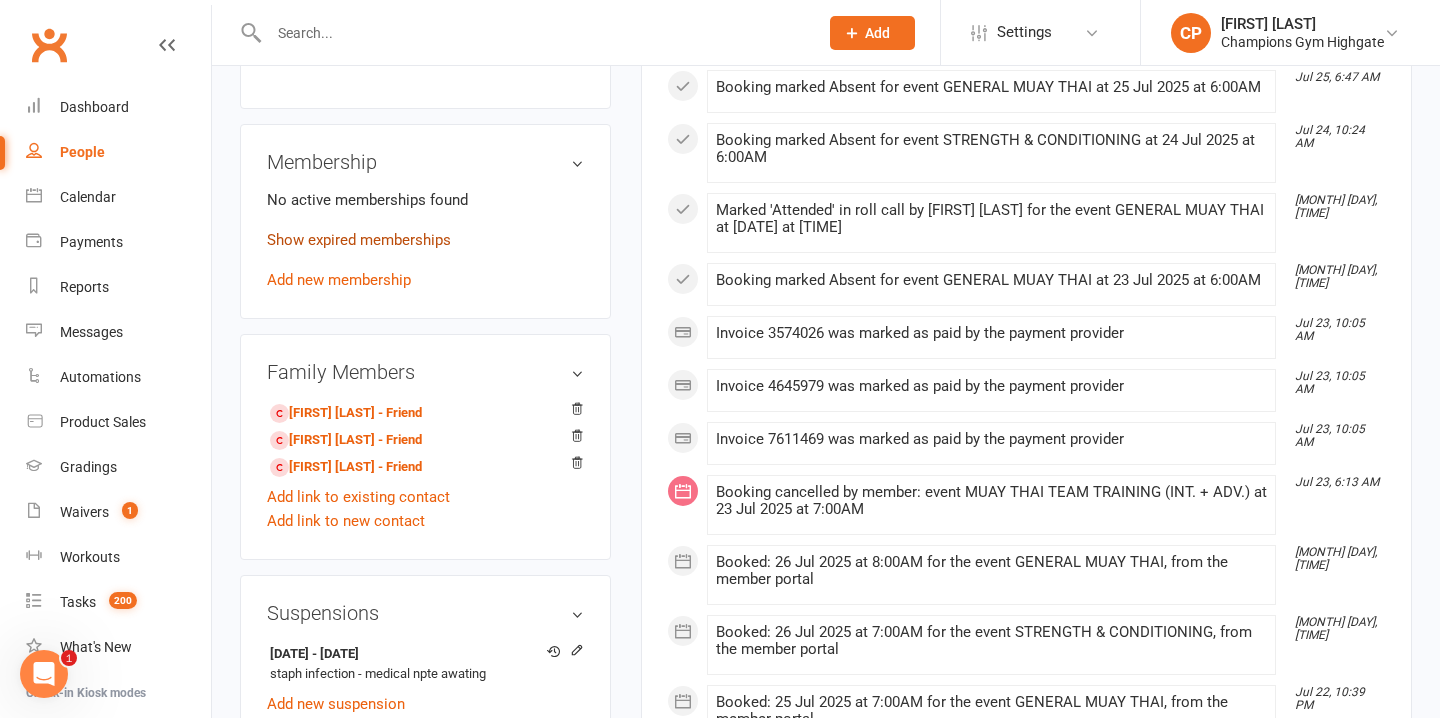 click on "Show expired memberships" at bounding box center [359, 240] 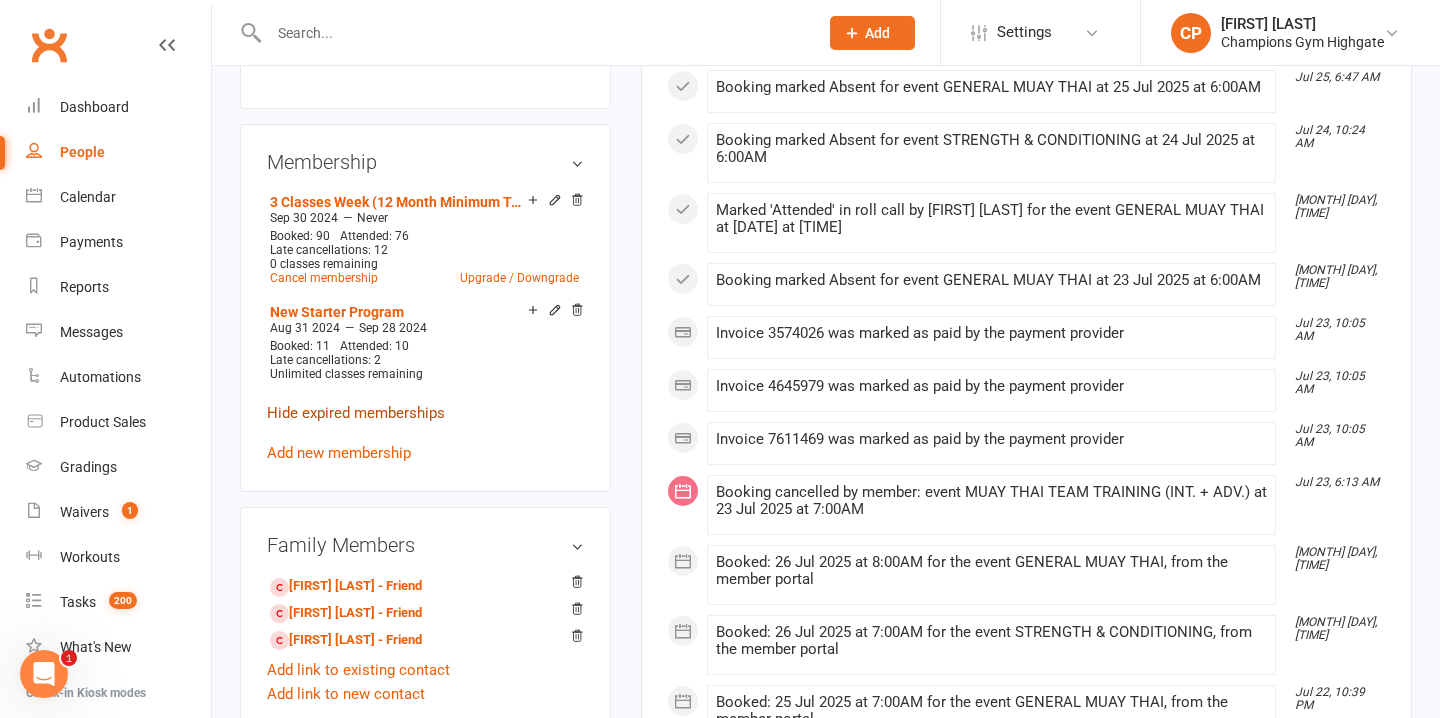 scroll, scrollTop: 974, scrollLeft: 0, axis: vertical 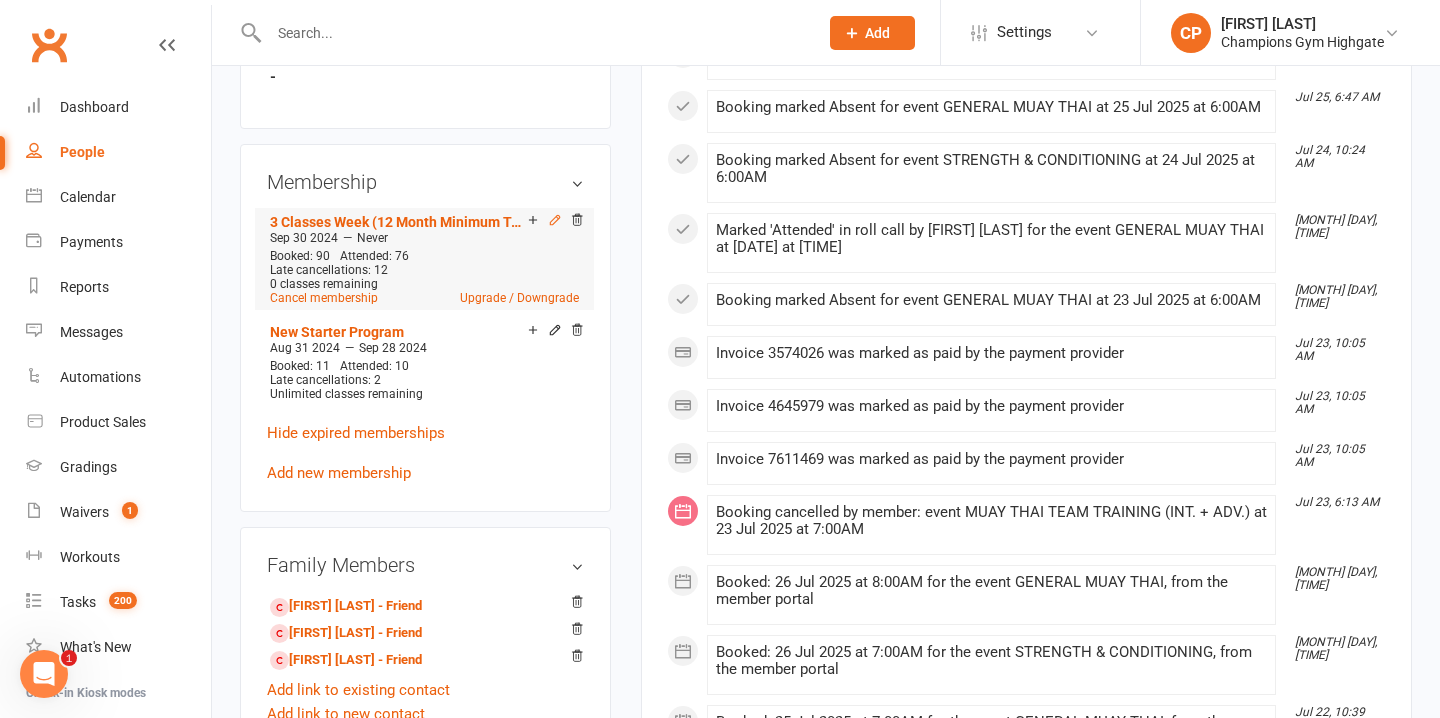 click 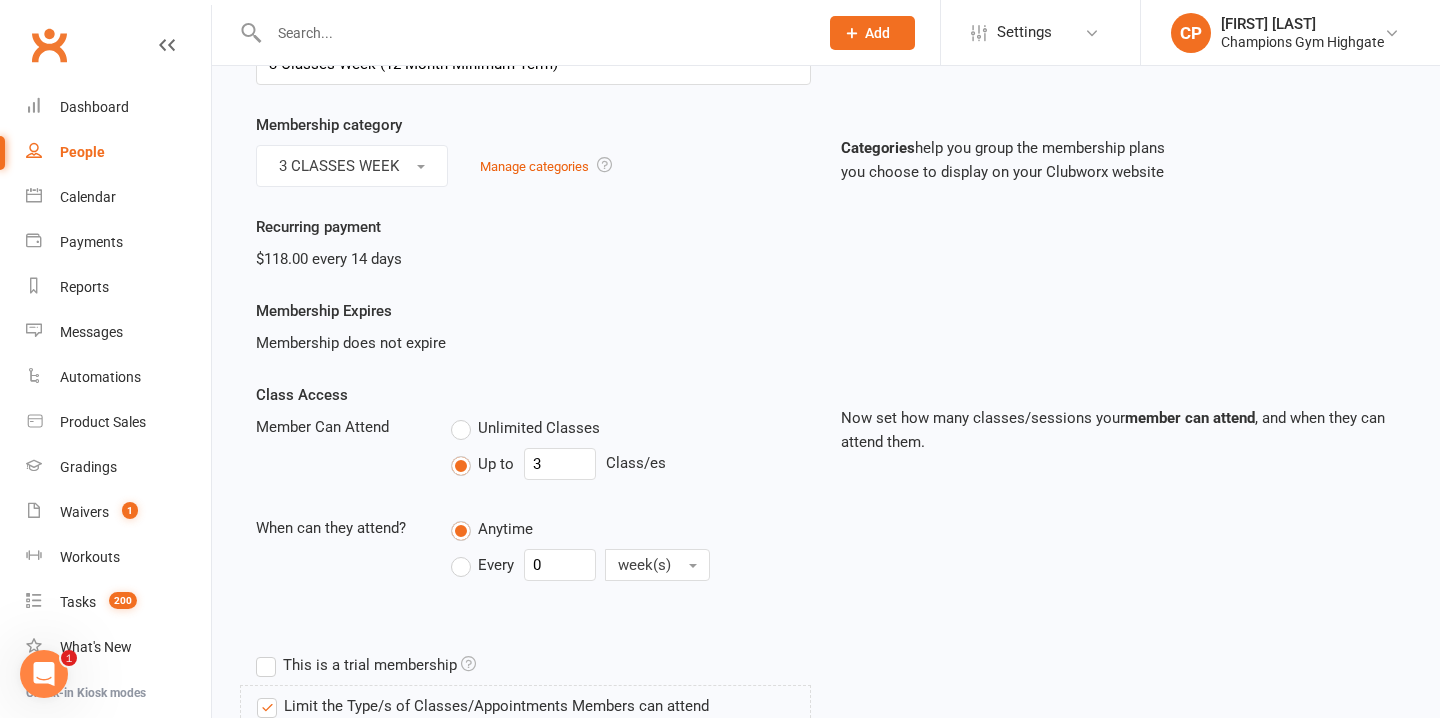 scroll, scrollTop: 155, scrollLeft: 0, axis: vertical 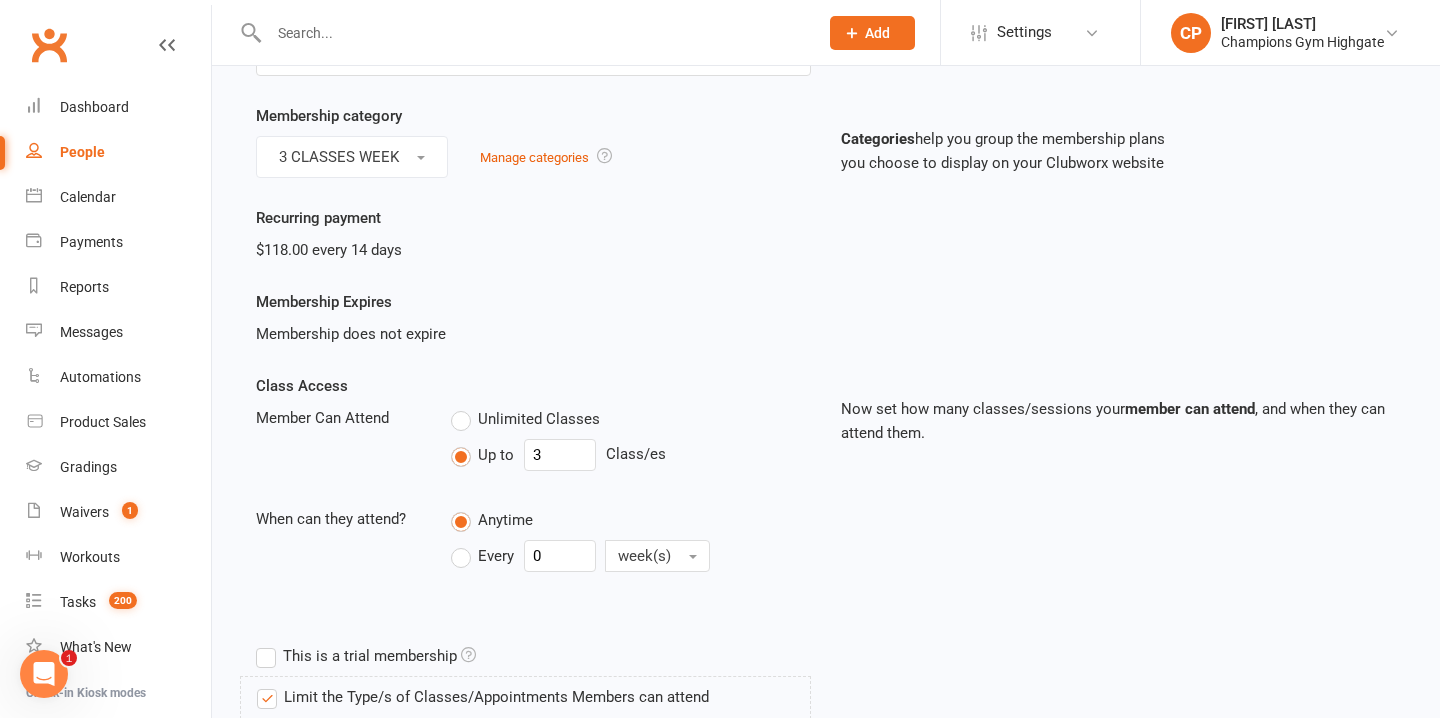 click on "Every" at bounding box center (482, 556) 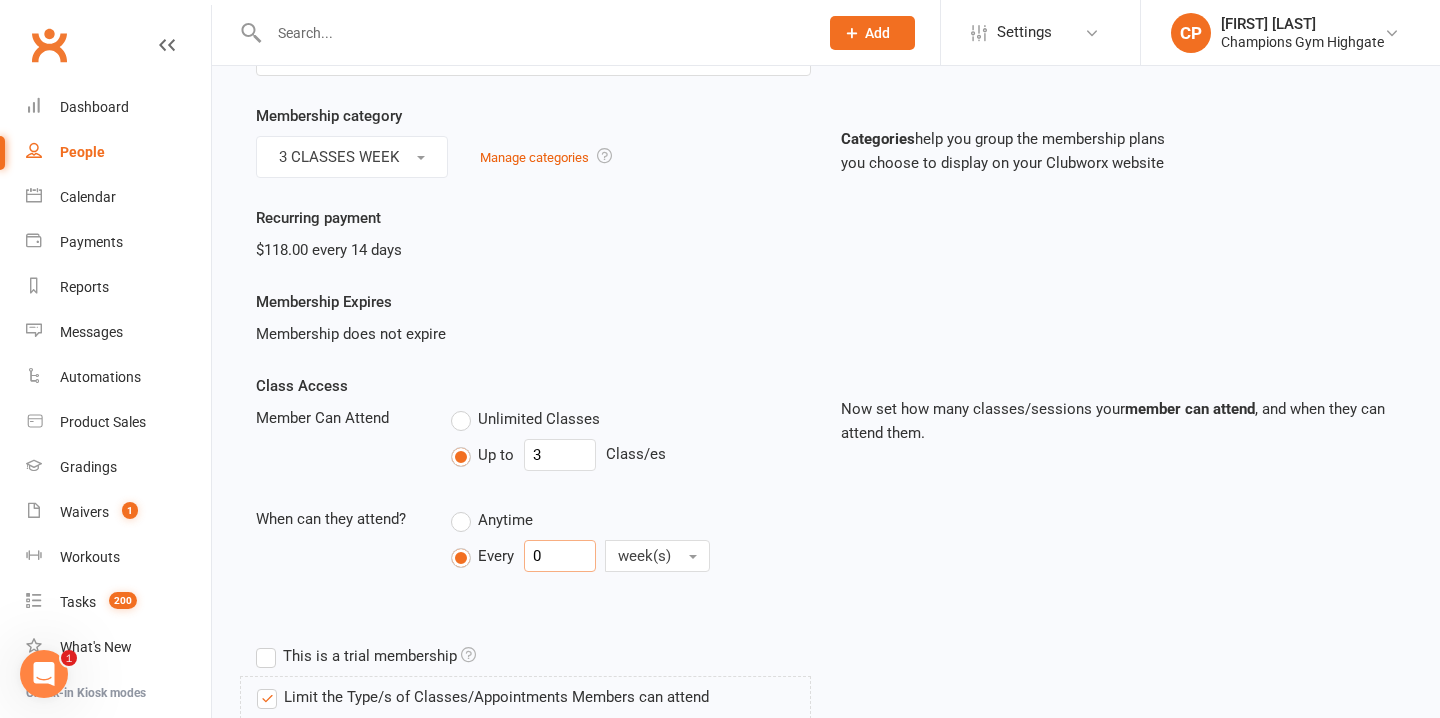 click on "0" at bounding box center [560, 556] 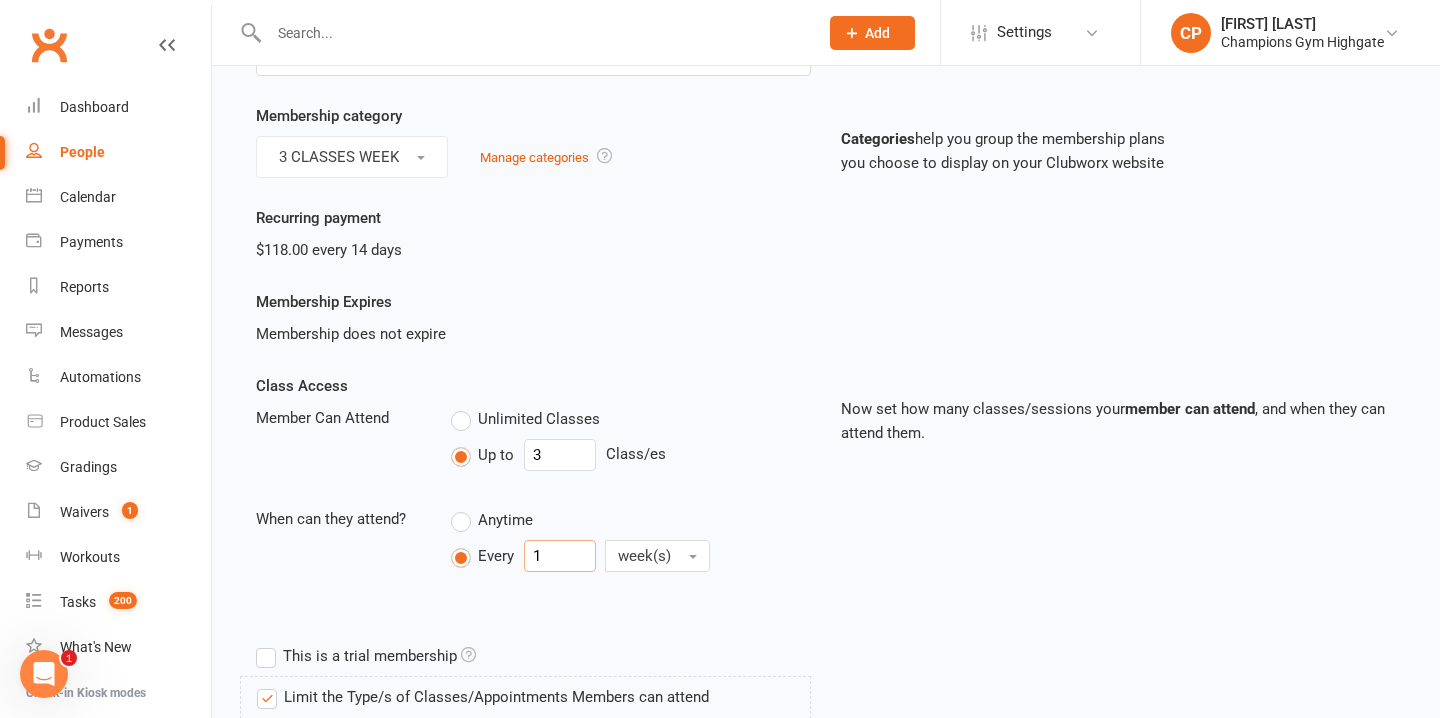 type on "1" 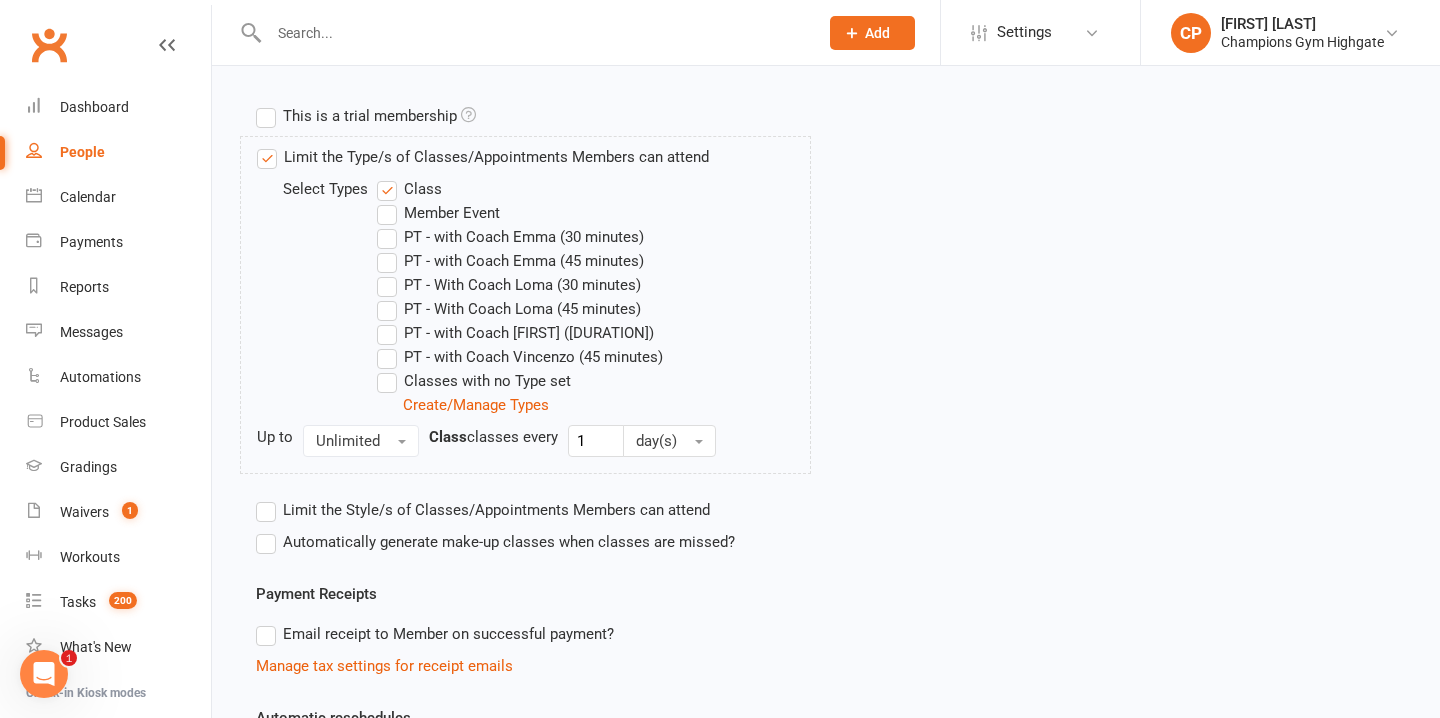 scroll, scrollTop: 1122, scrollLeft: 0, axis: vertical 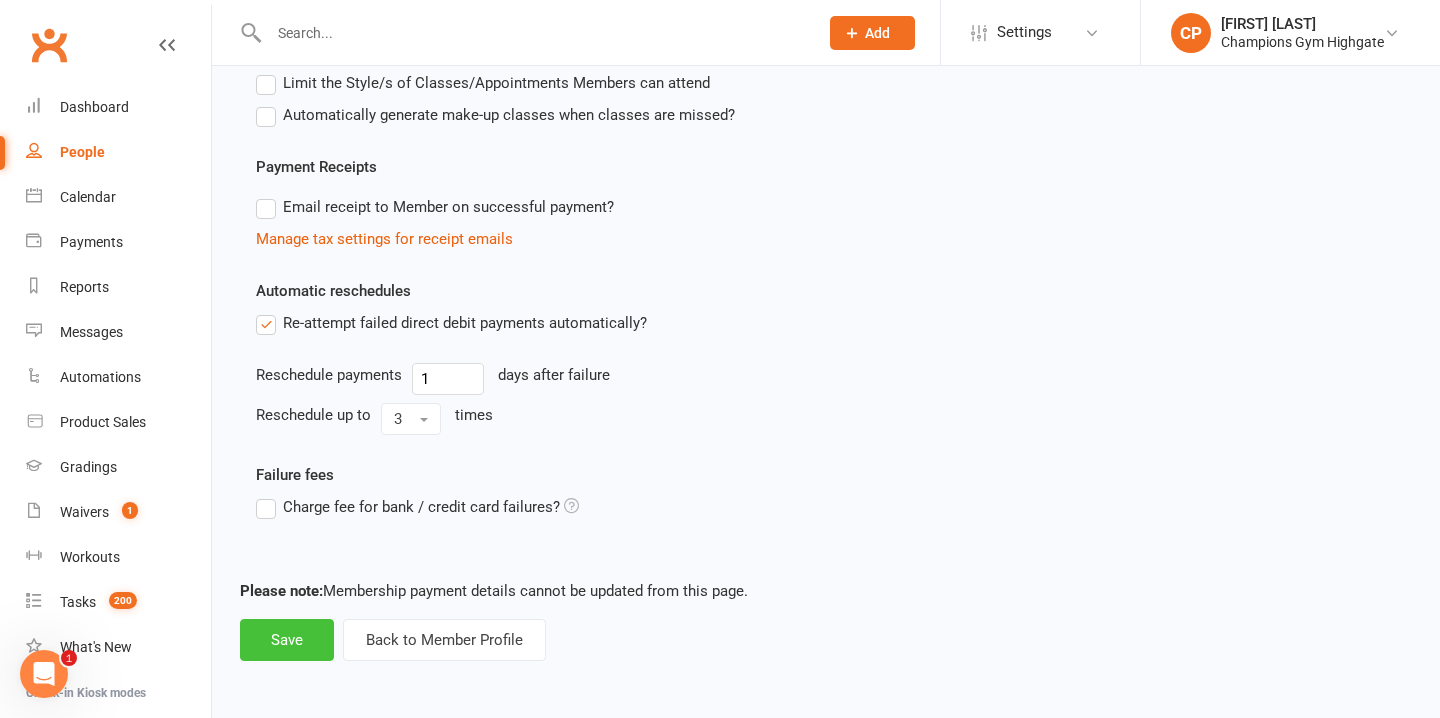click on "Save" at bounding box center [287, 640] 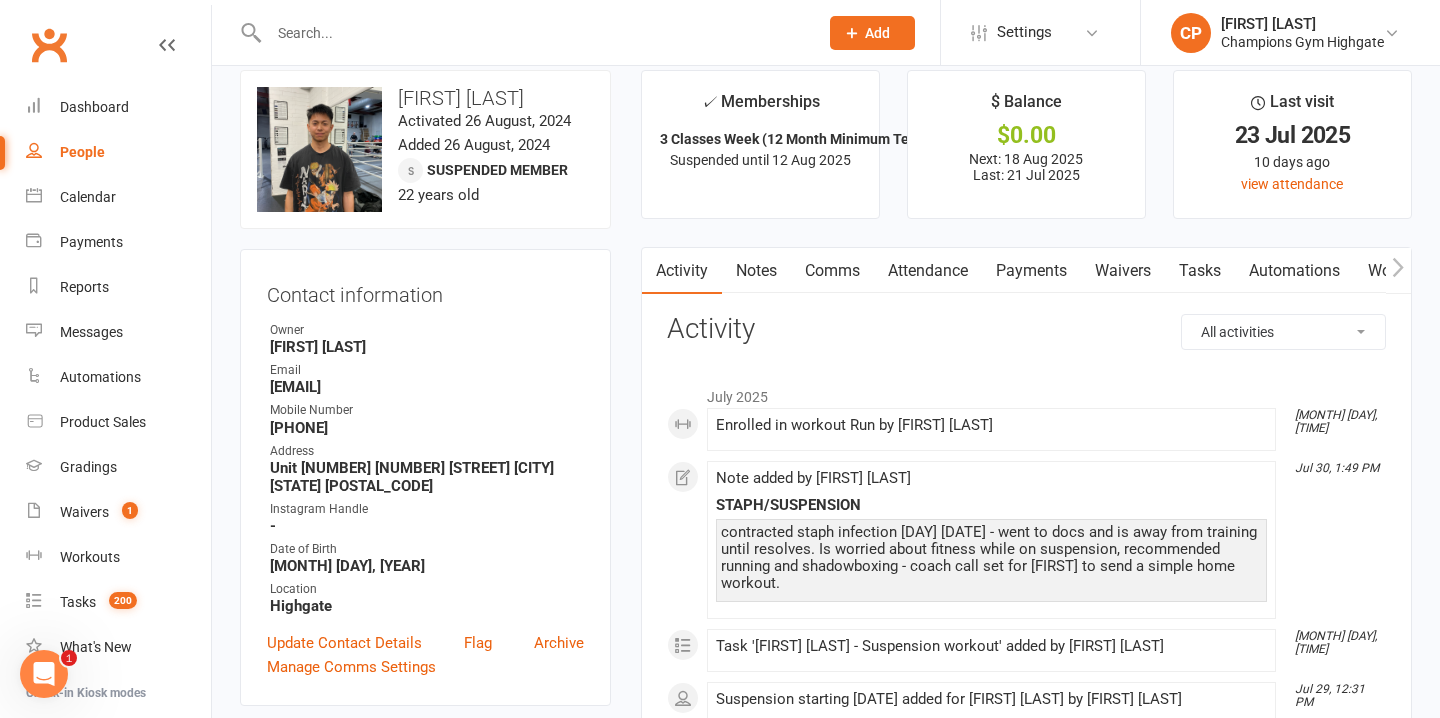 scroll, scrollTop: 0, scrollLeft: 0, axis: both 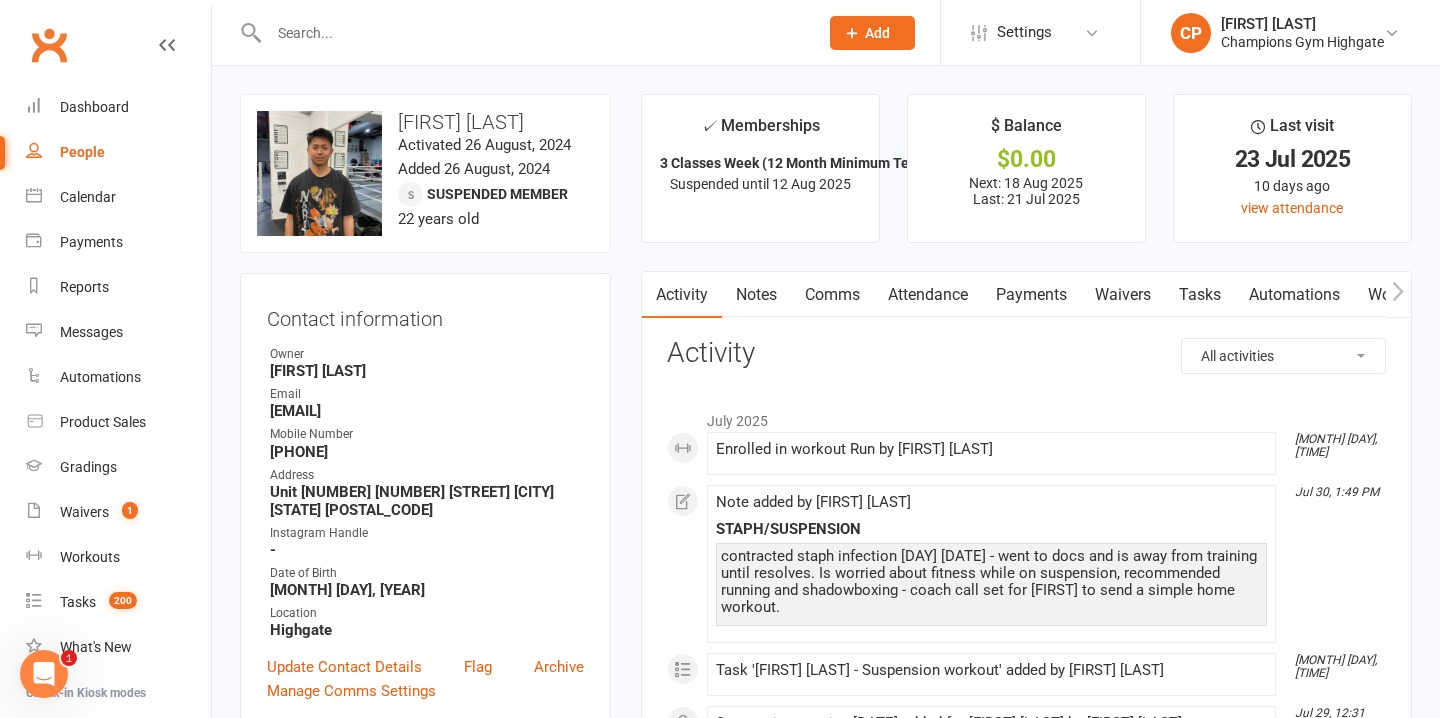 click at bounding box center [533, 33] 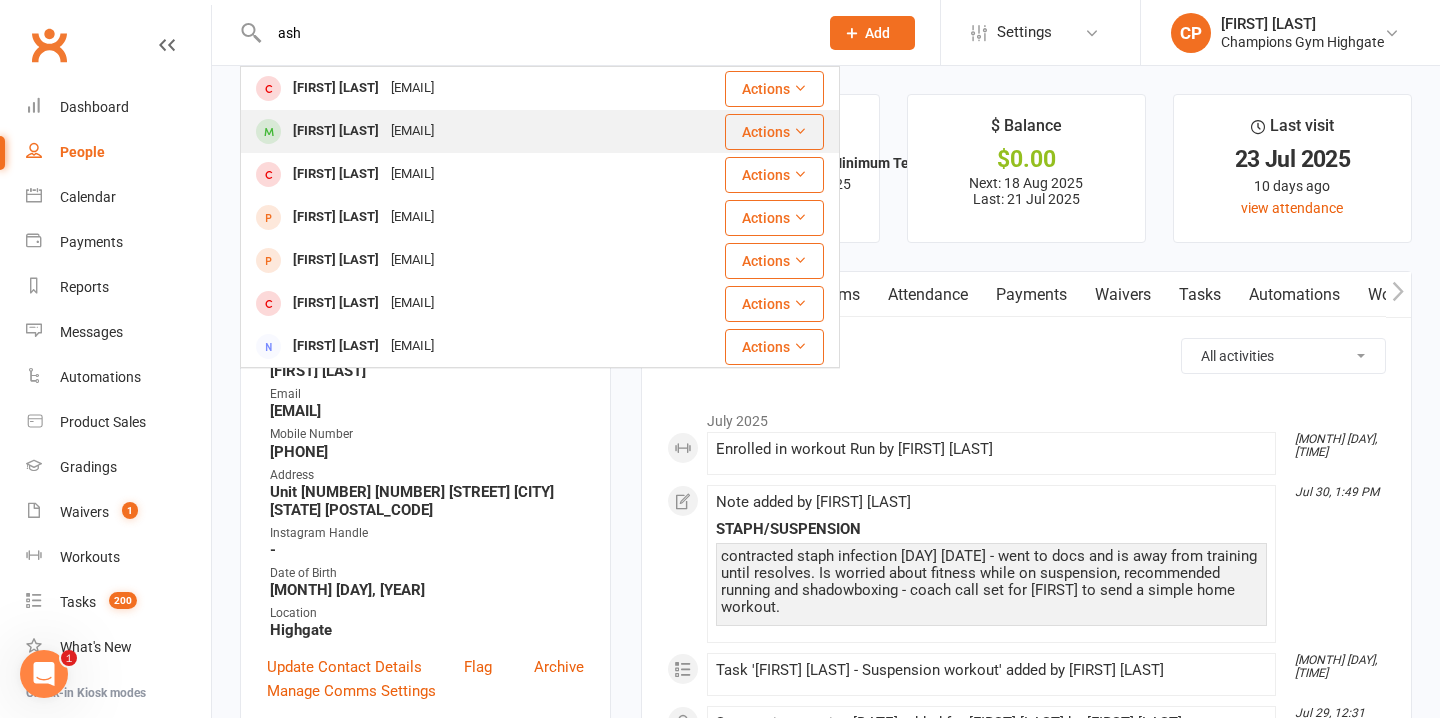 type on "ash" 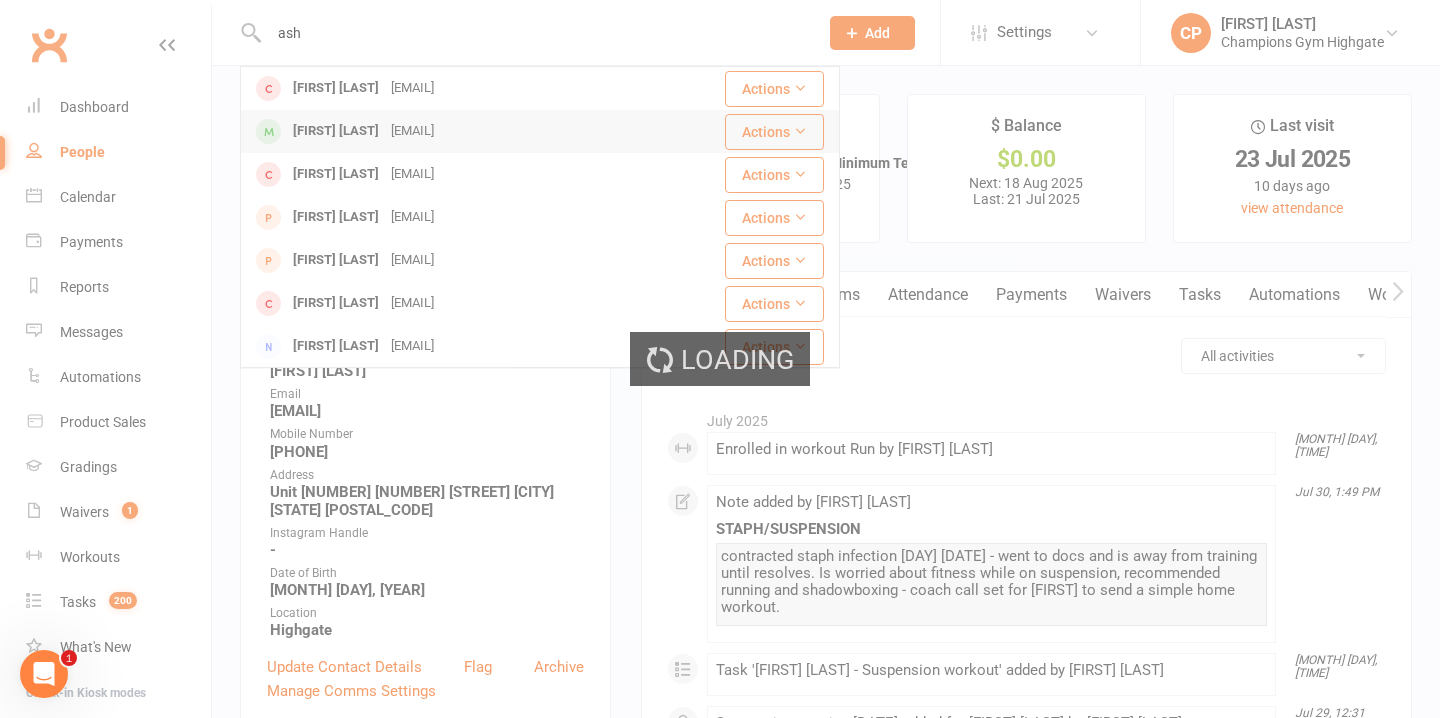 type 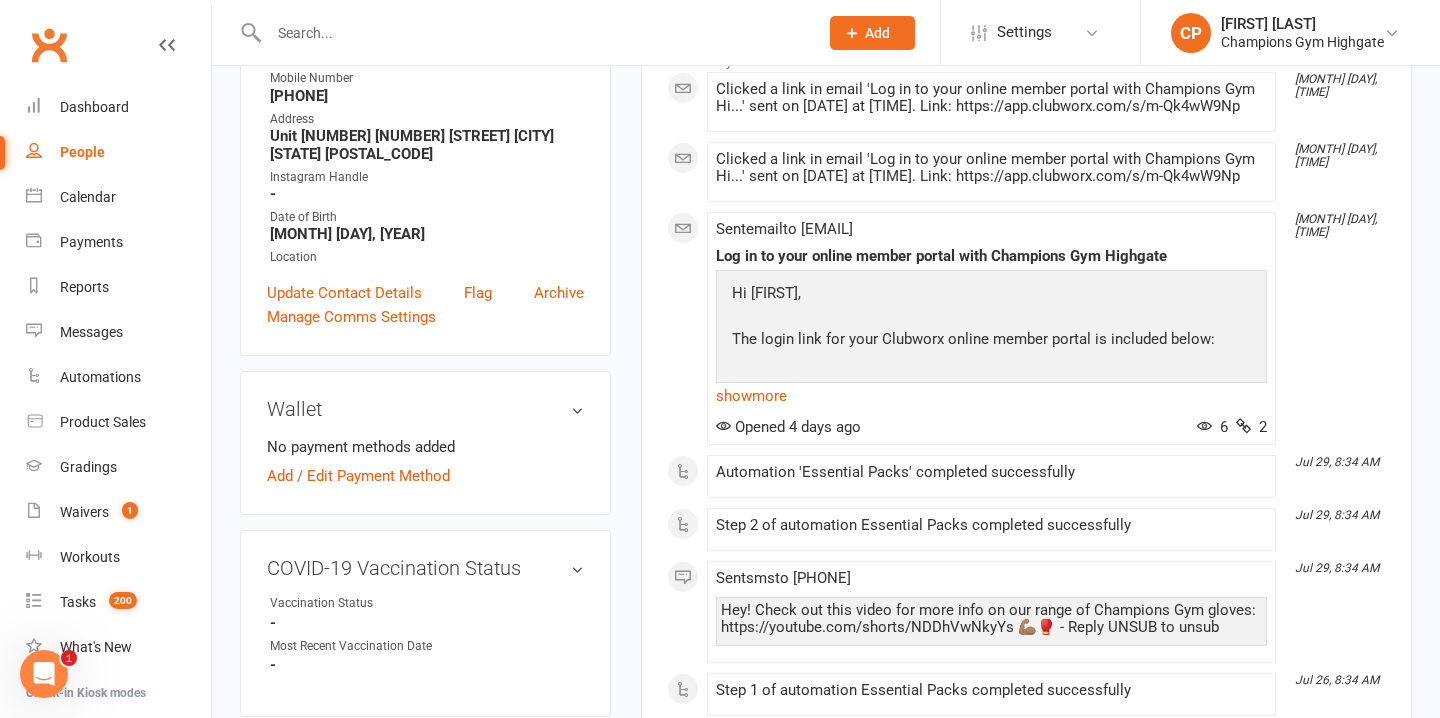 scroll, scrollTop: 0, scrollLeft: 0, axis: both 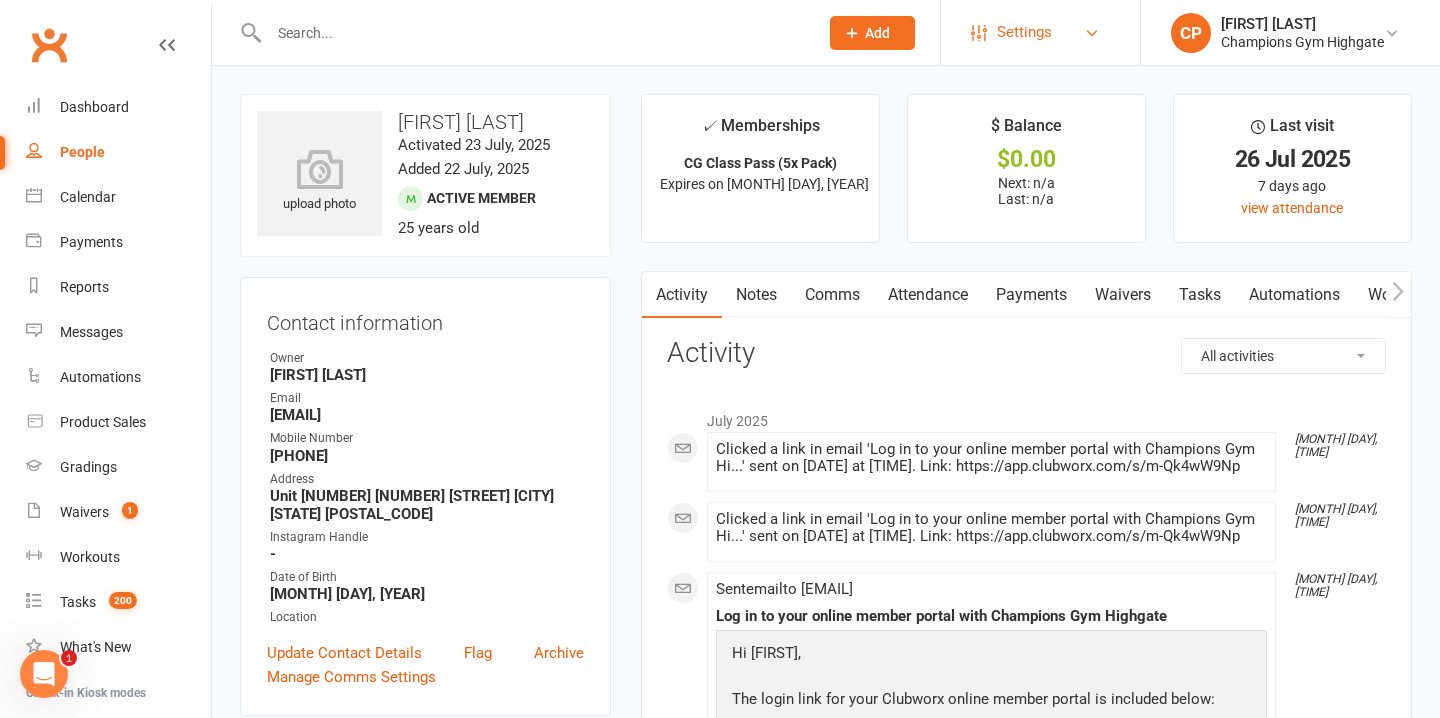 click on "Settings" at bounding box center [1024, 32] 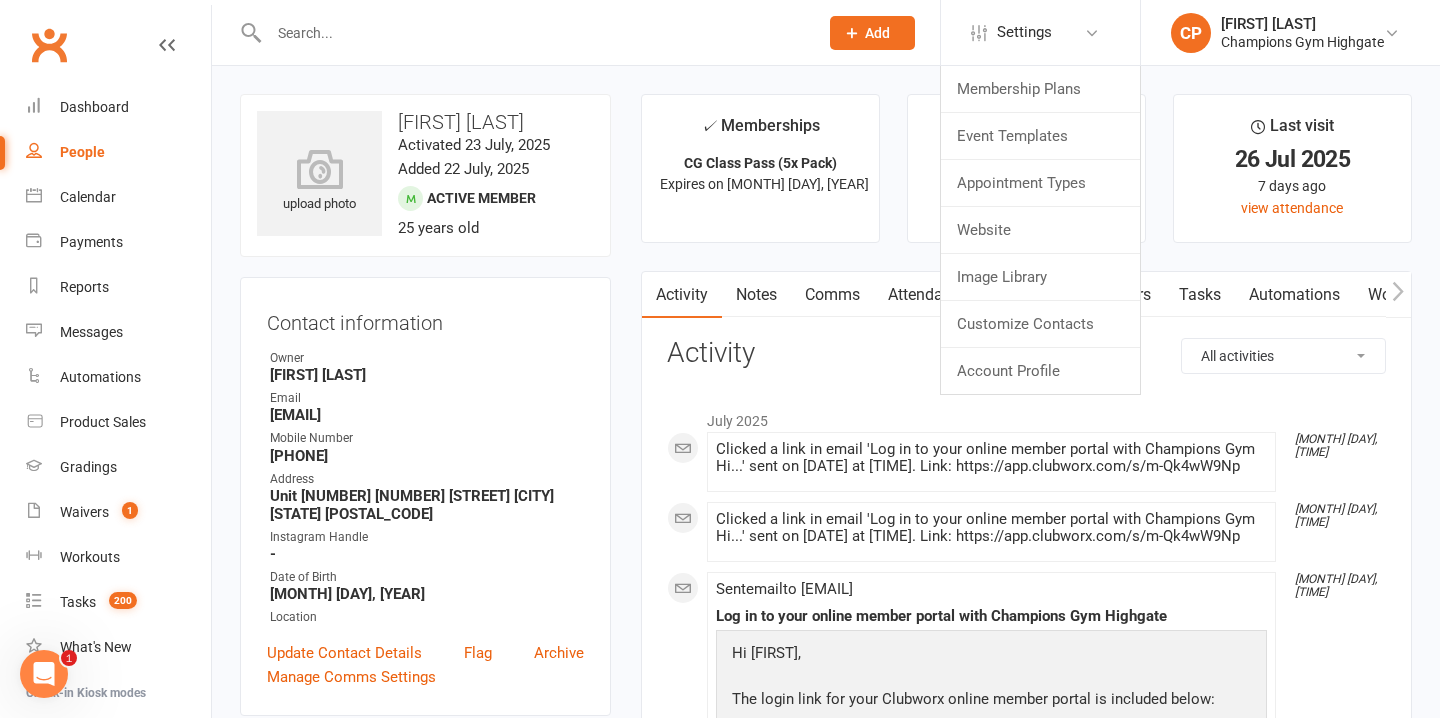 click on "Add" 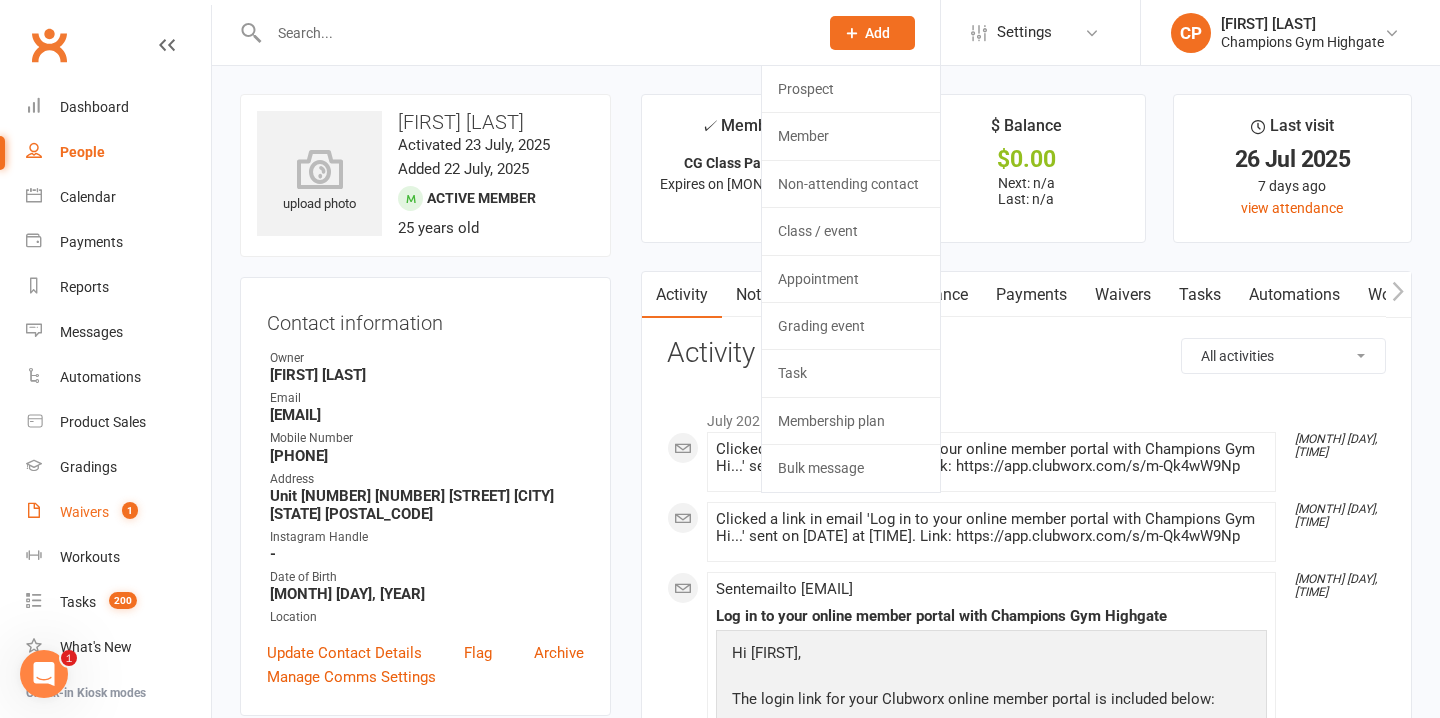 click on "Waivers" at bounding box center (84, 512) 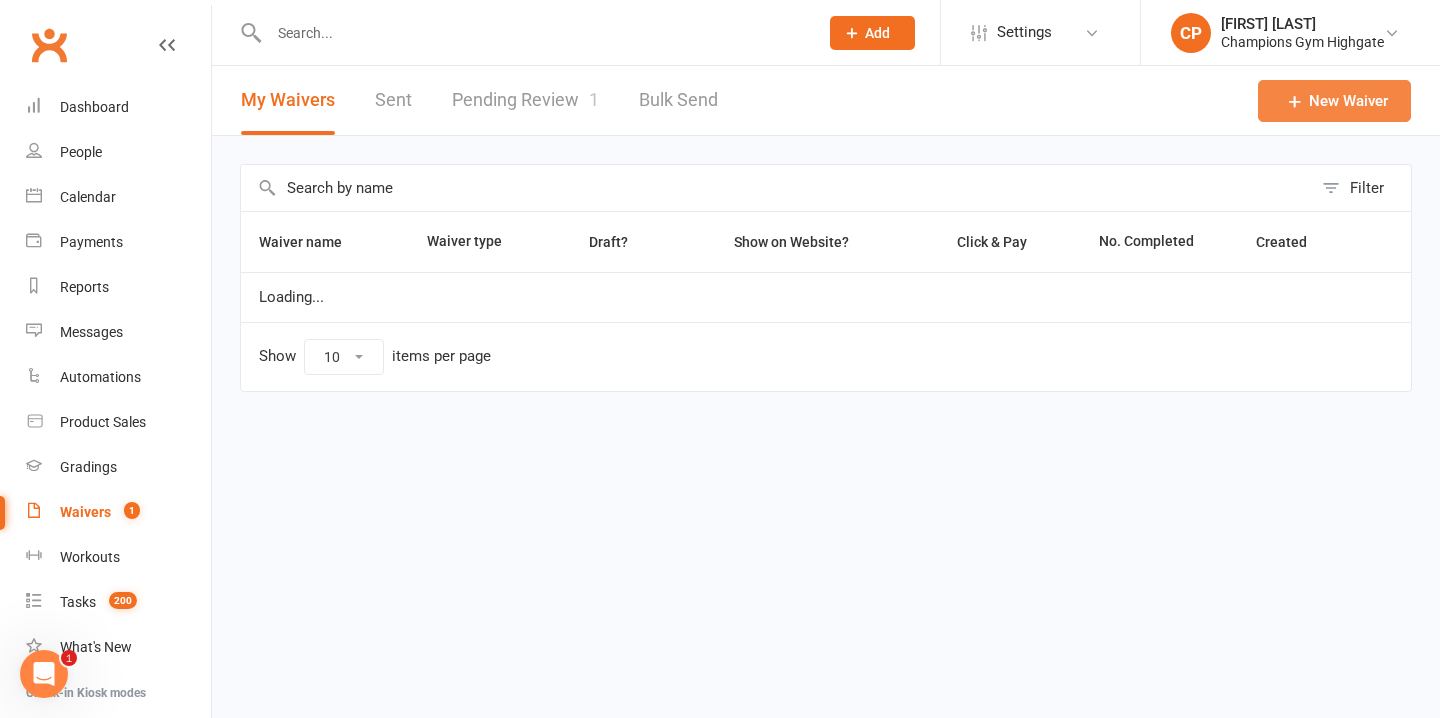 click on "New Waiver" at bounding box center (1334, 101) 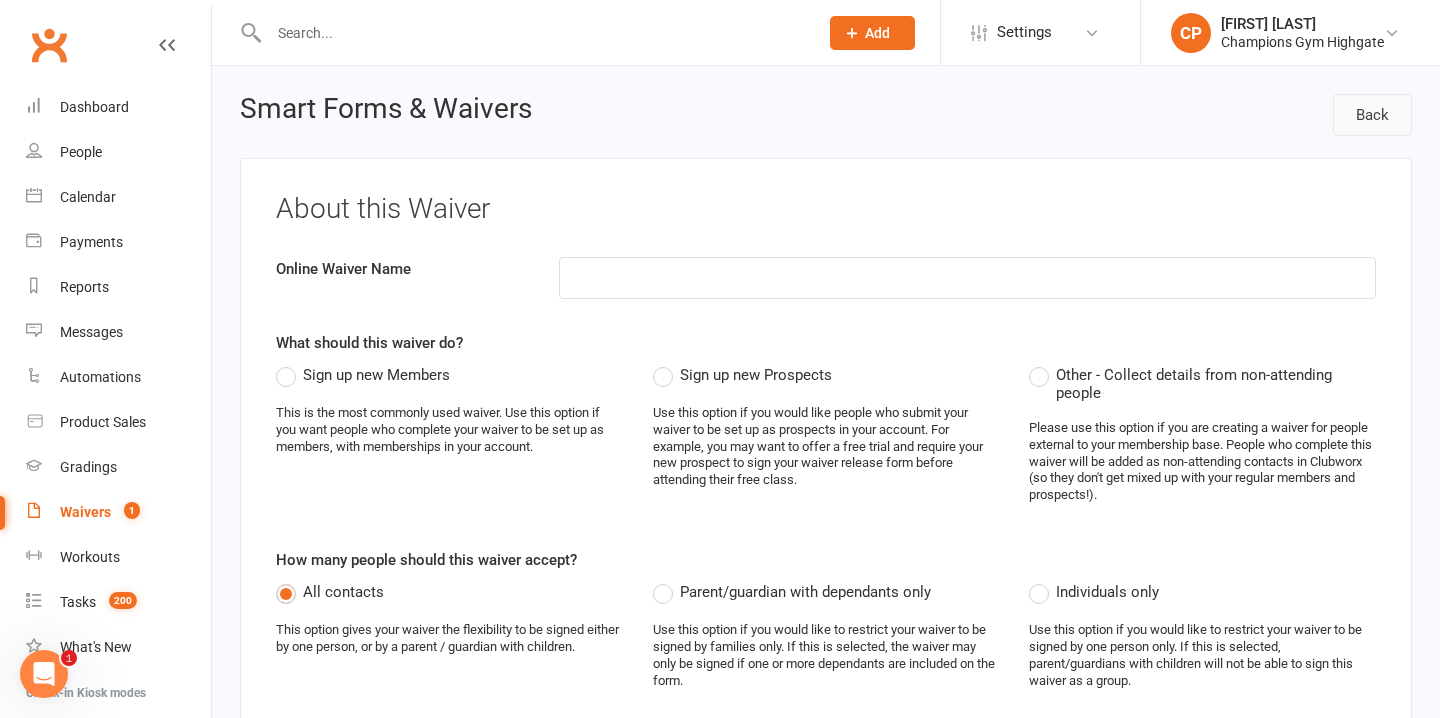 click on "Back" at bounding box center [1372, 115] 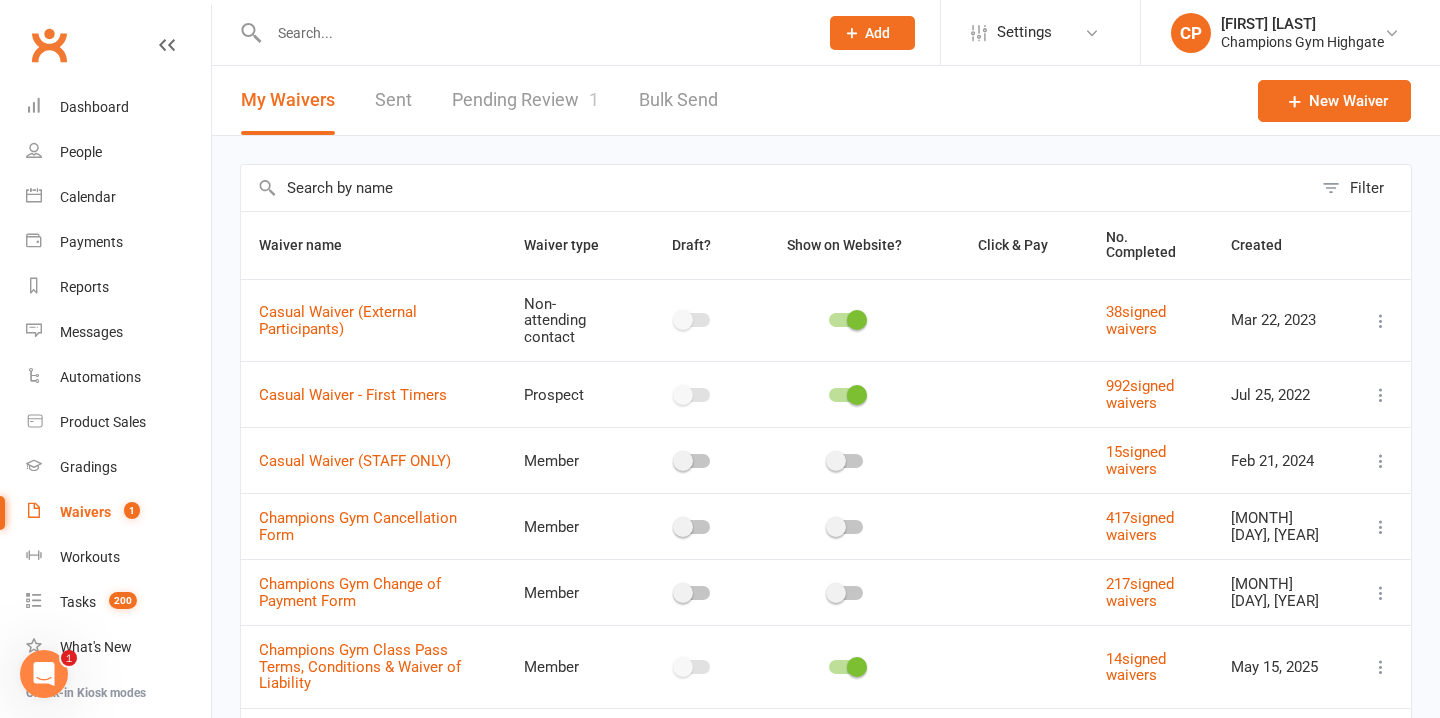click on "Waivers   1" at bounding box center (118, 512) 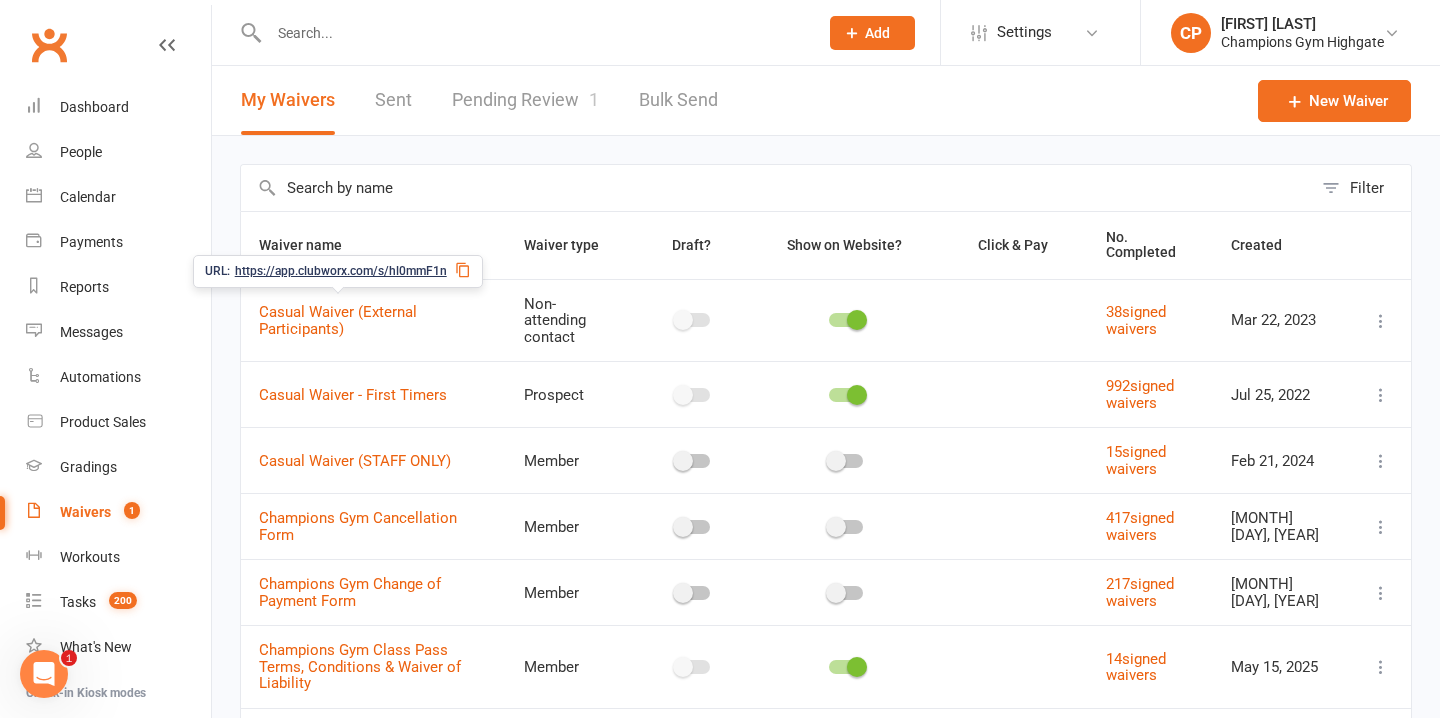 click on "Casual Waiver (External Participants)" at bounding box center [338, 320] 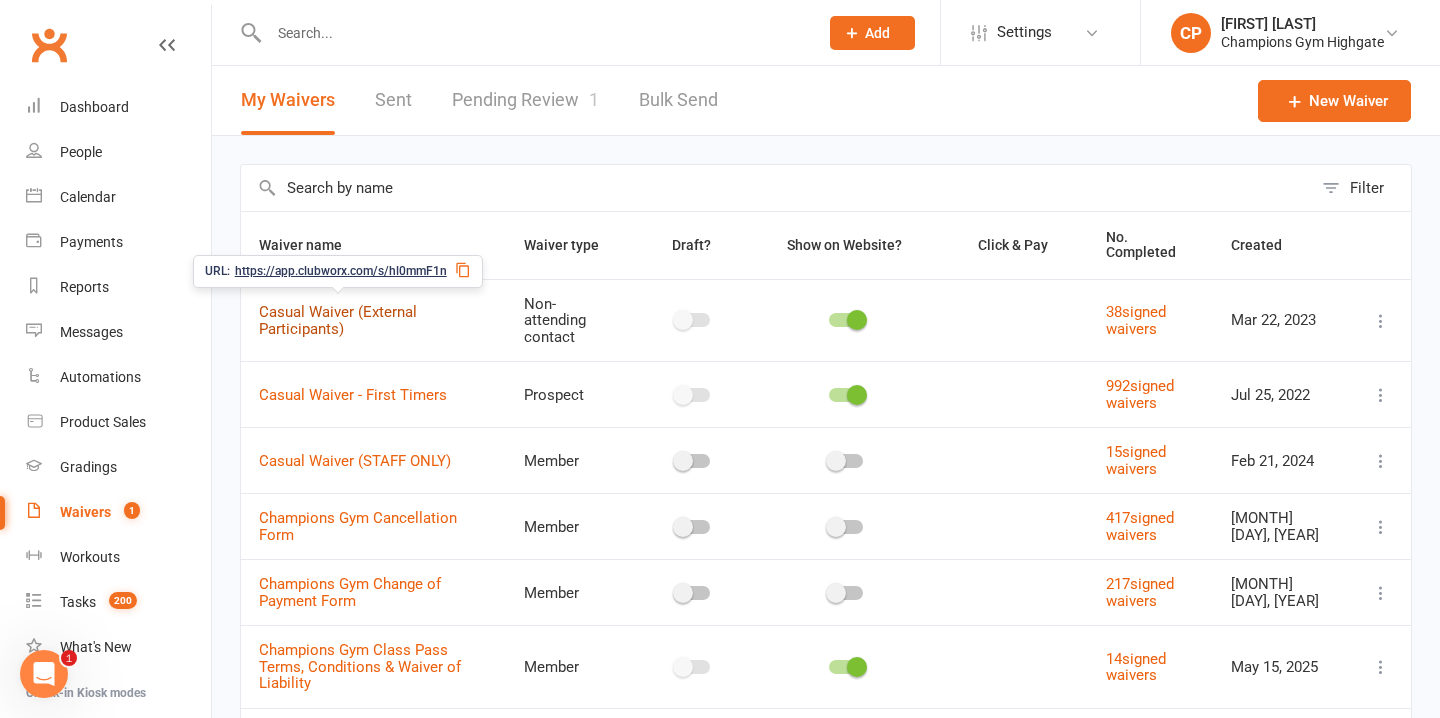 click on "Casual Waiver (External Participants)" at bounding box center [338, 320] 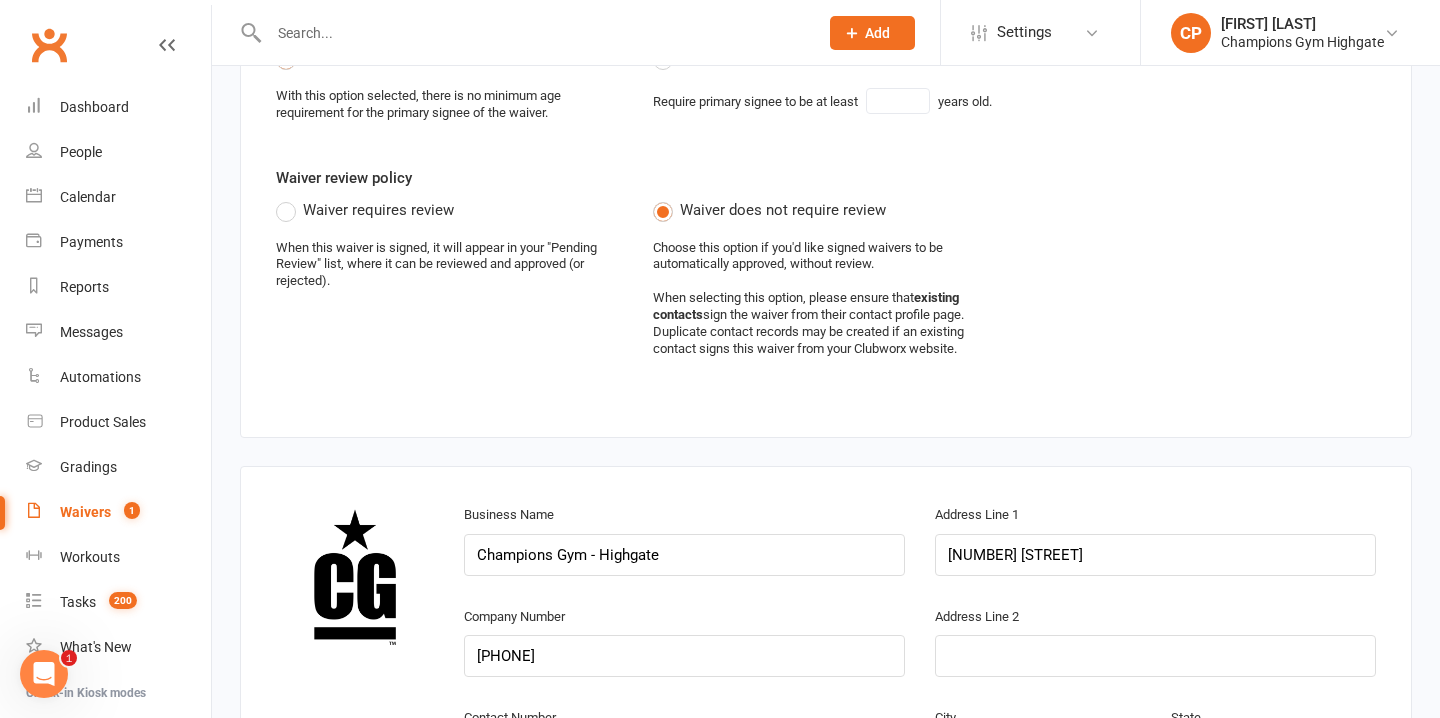 scroll, scrollTop: 0, scrollLeft: 0, axis: both 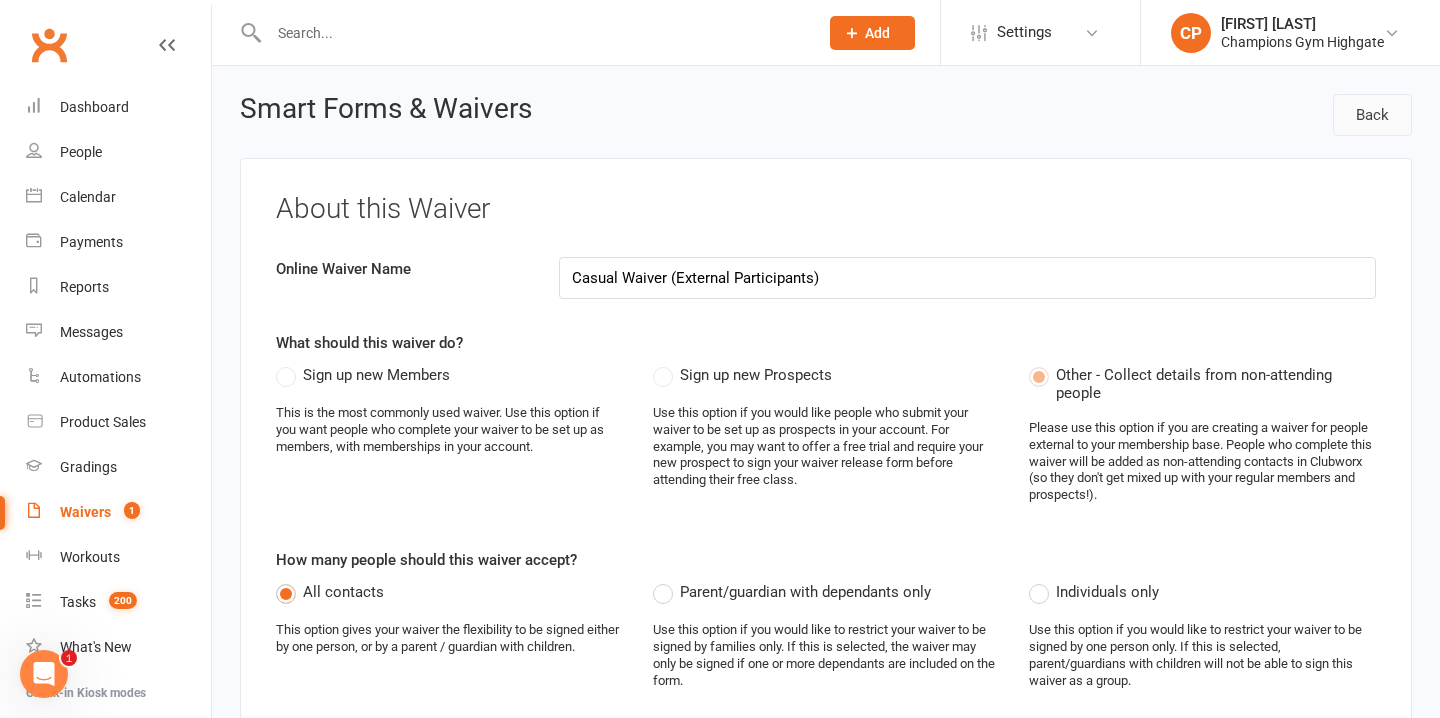 click on "Back" at bounding box center (1372, 115) 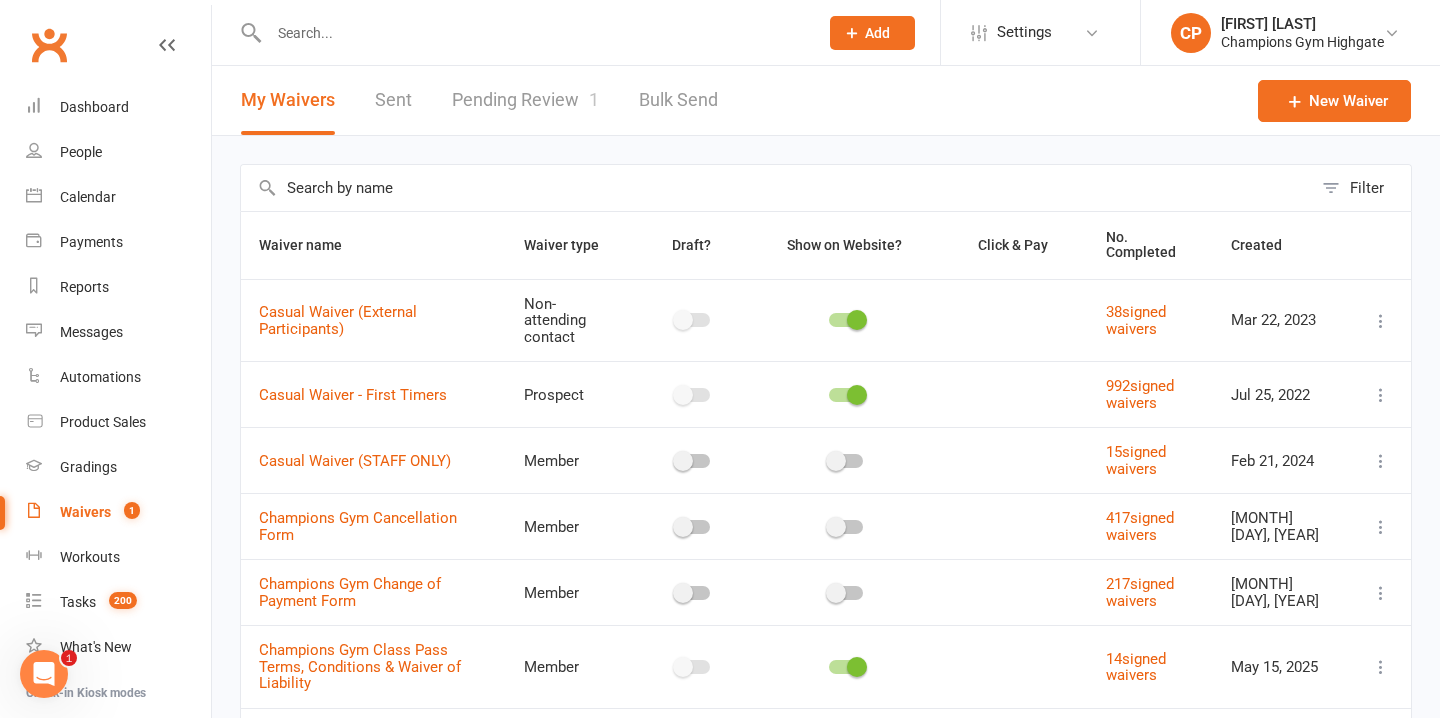 click at bounding box center (1381, 321) 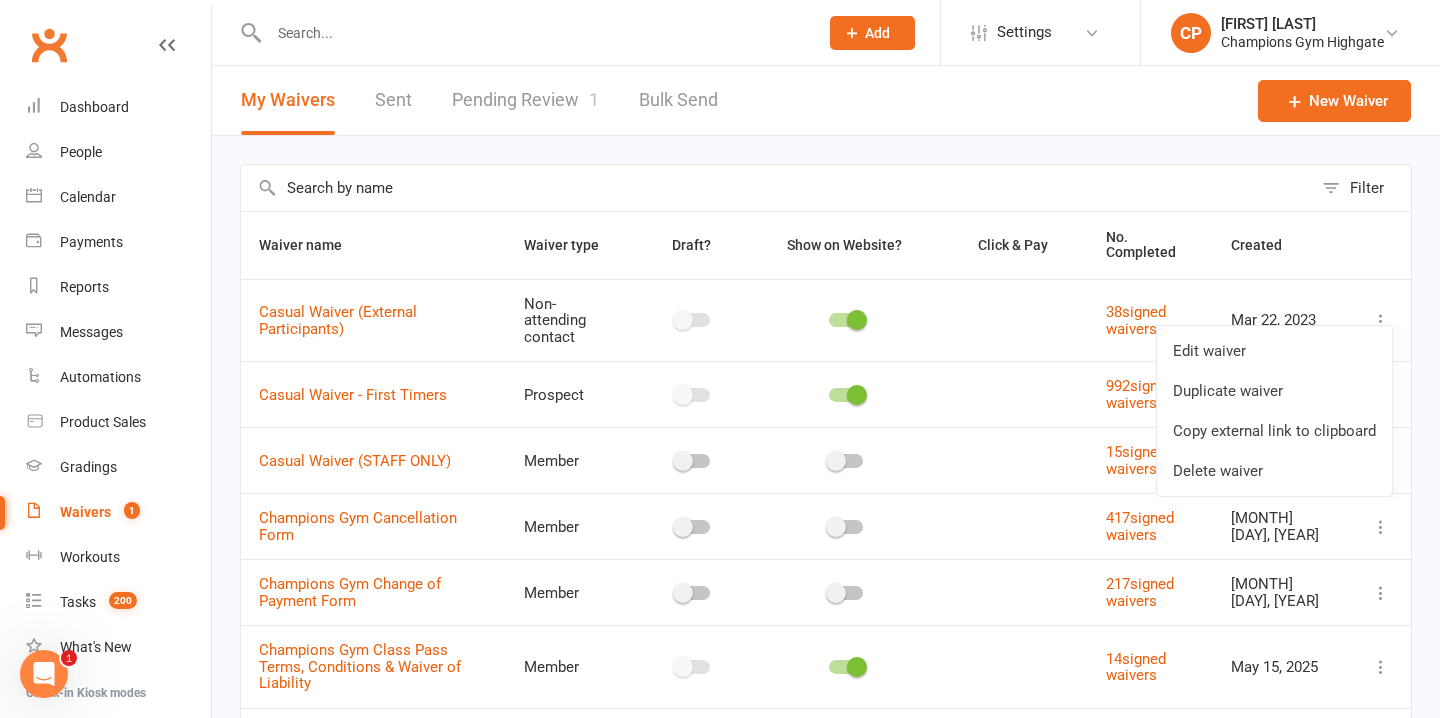 click at bounding box center [1015, 460] 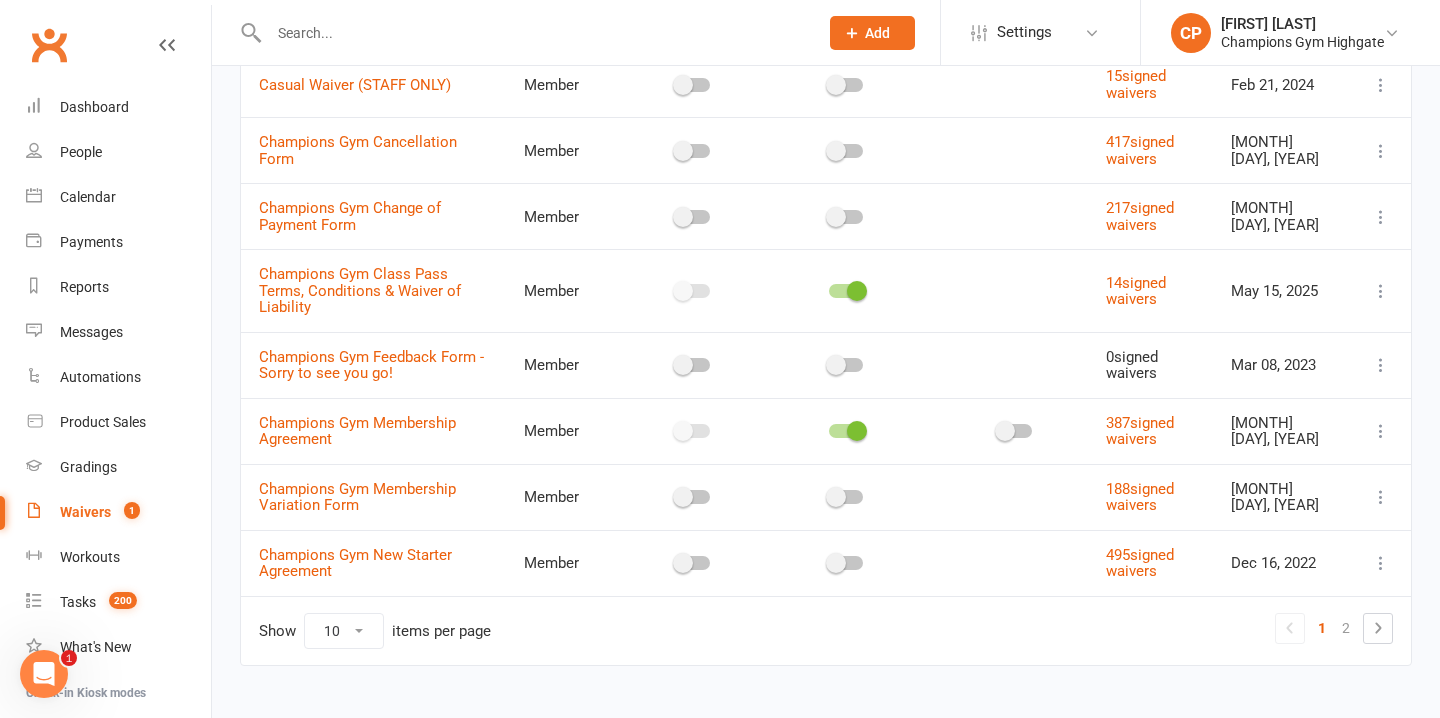 scroll, scrollTop: 0, scrollLeft: 0, axis: both 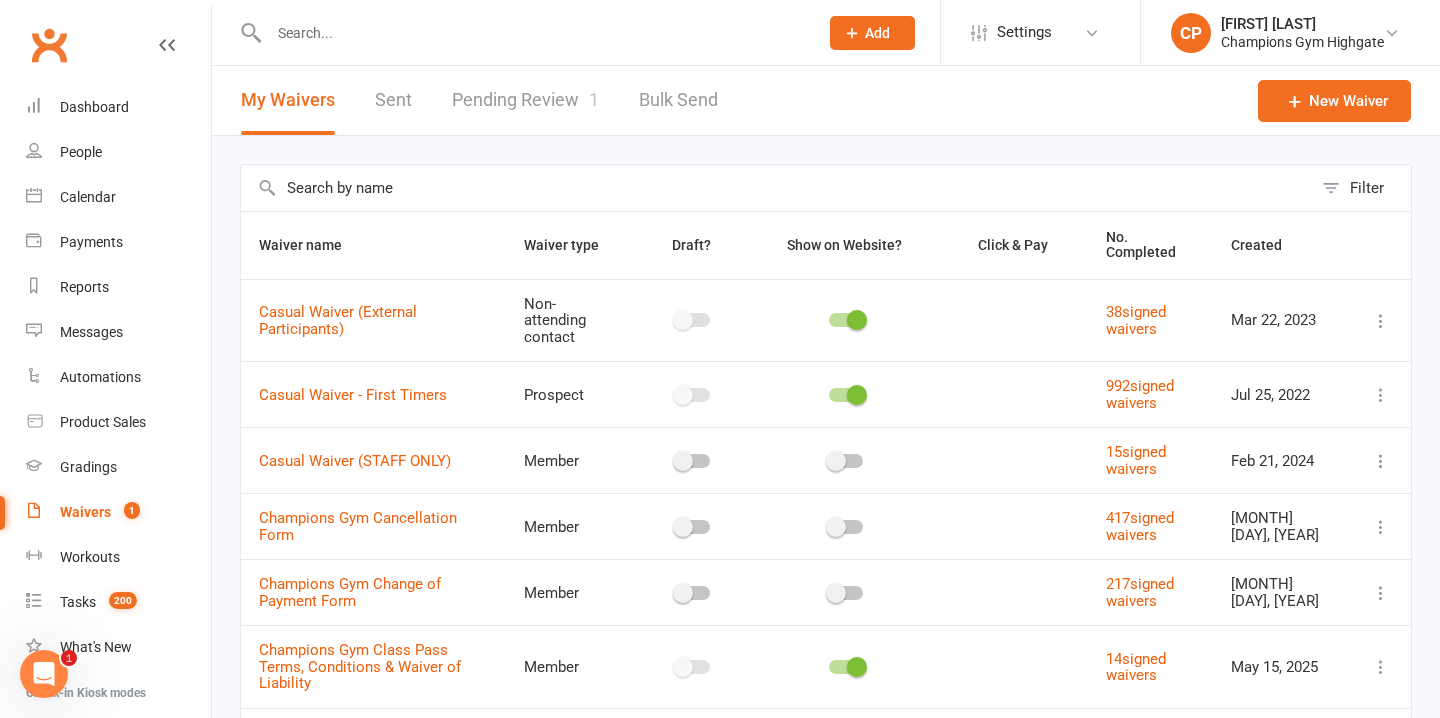 click on "Sent" at bounding box center (393, 100) 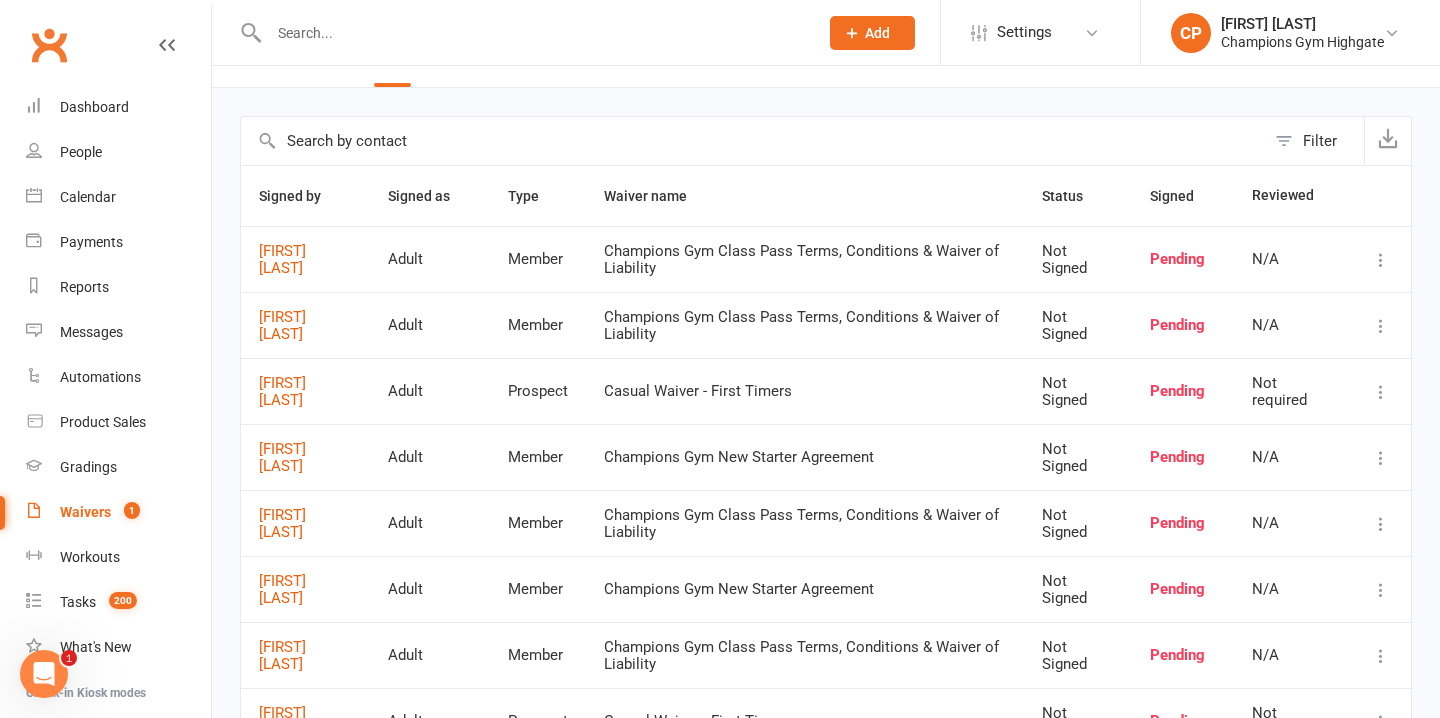 scroll, scrollTop: 10, scrollLeft: 0, axis: vertical 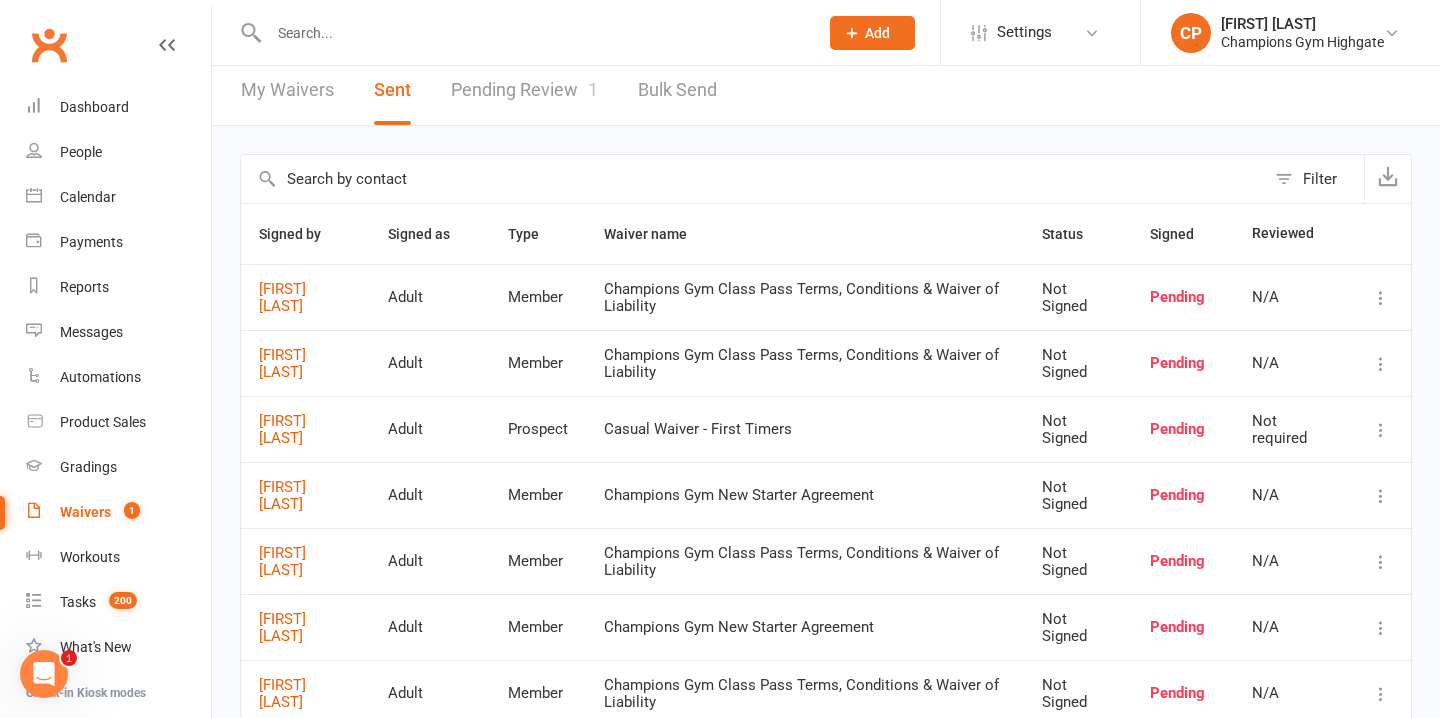 click on "My Waivers" at bounding box center [287, 90] 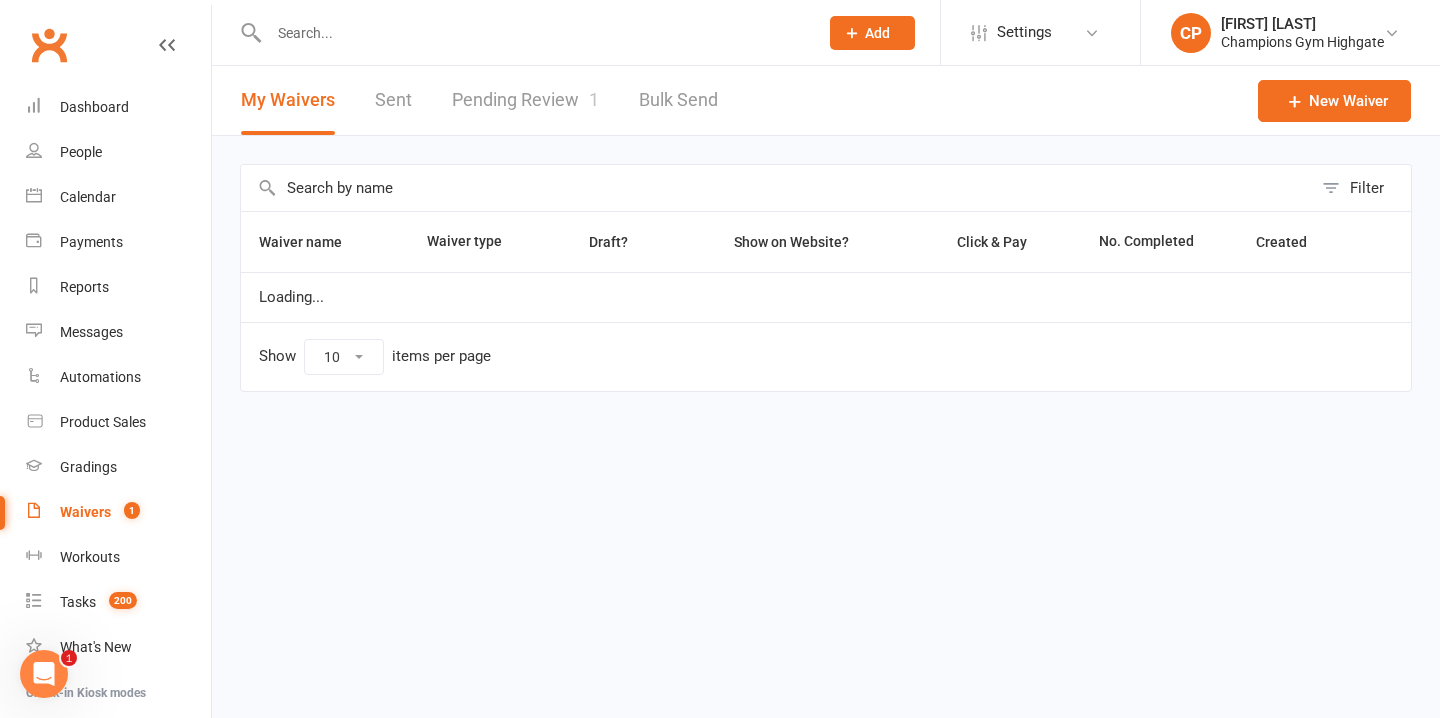 scroll, scrollTop: 0, scrollLeft: 0, axis: both 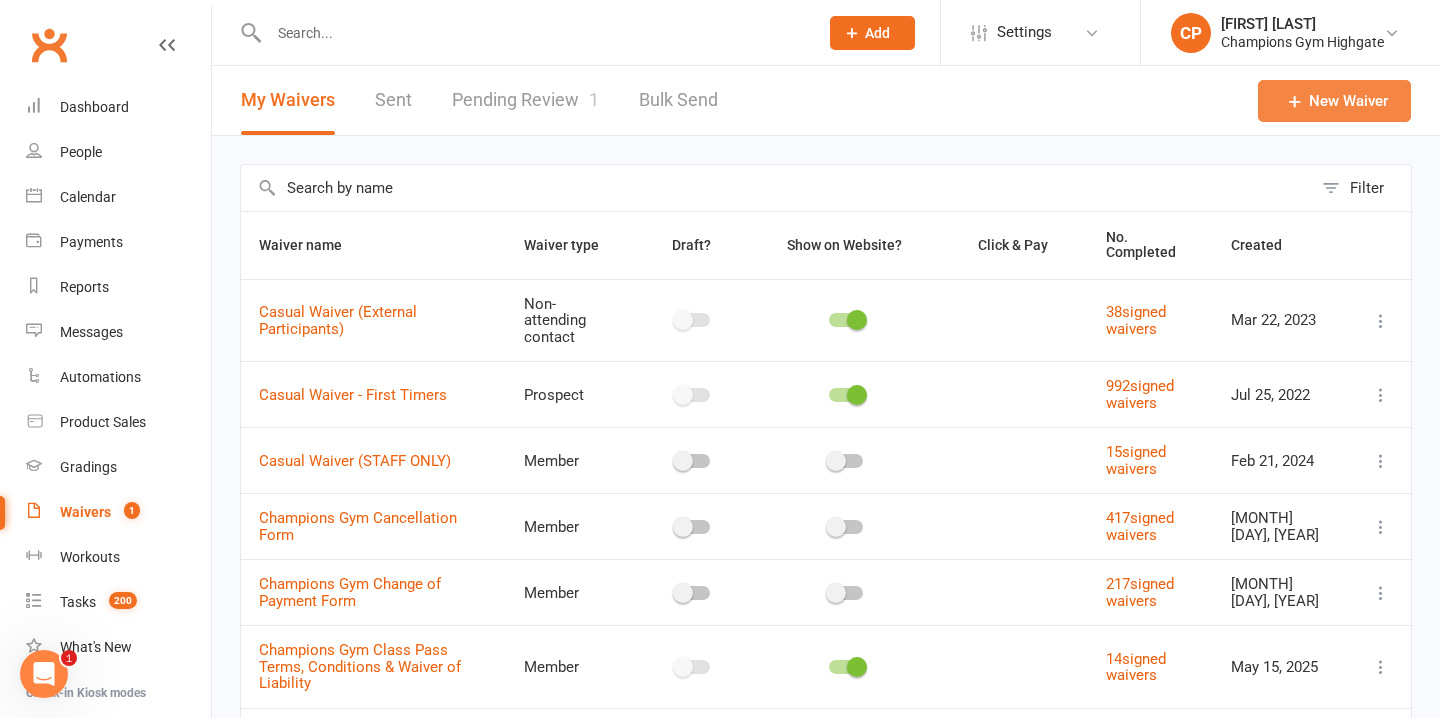 click on "New Waiver" at bounding box center [1334, 101] 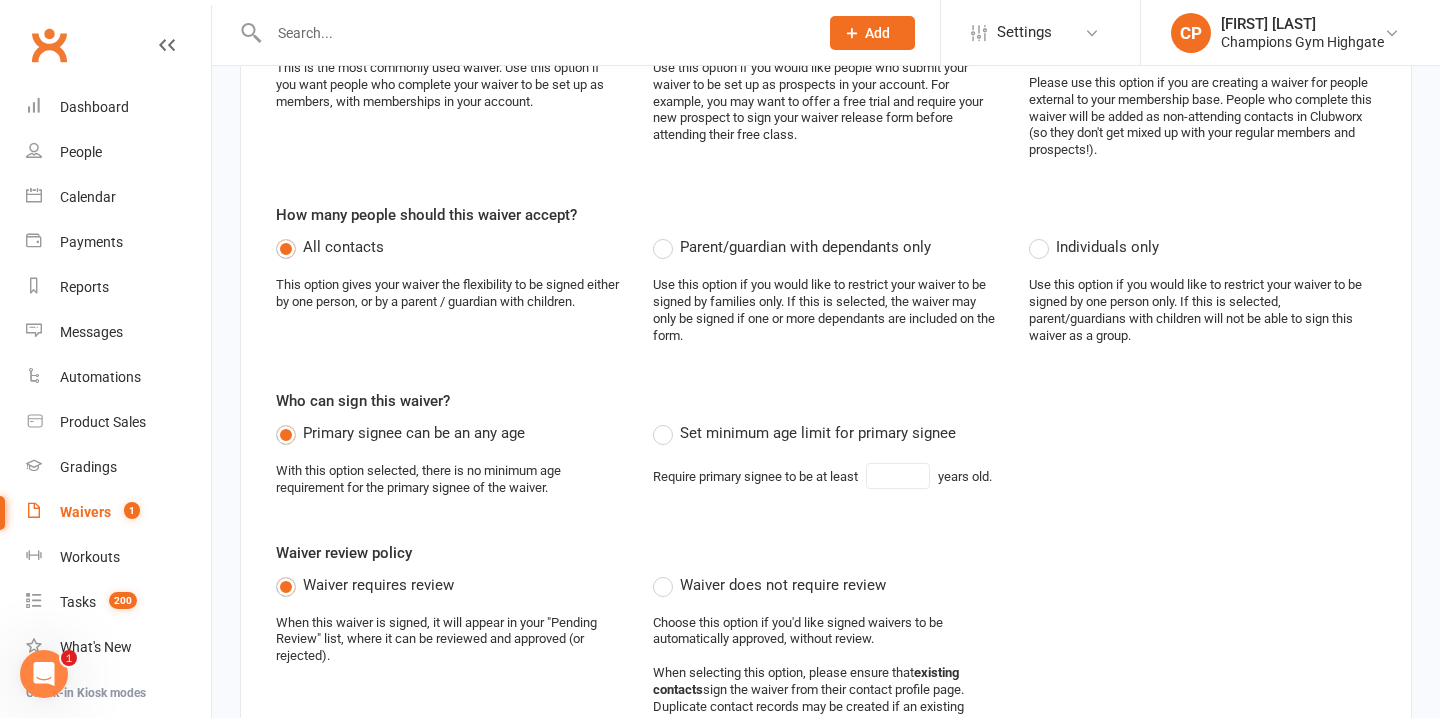 scroll, scrollTop: 566, scrollLeft: 0, axis: vertical 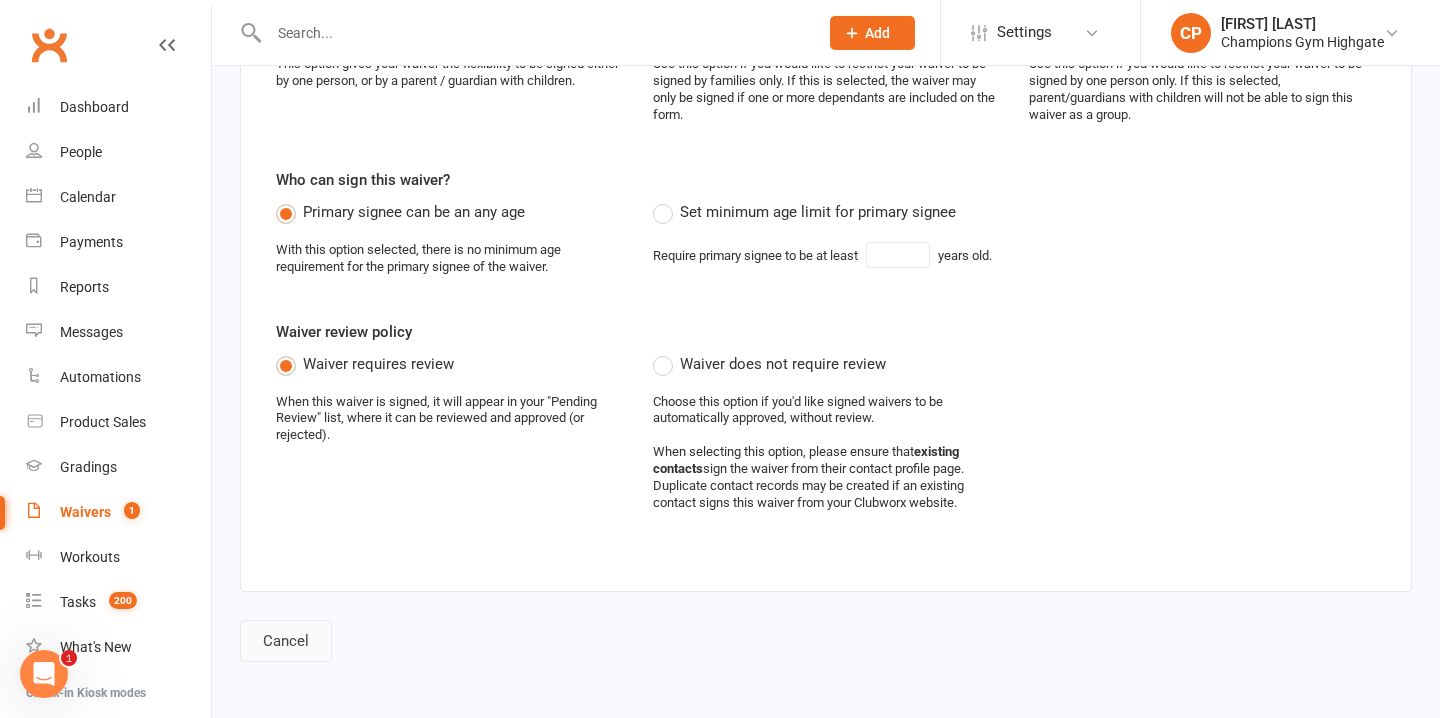 click on "Cancel" at bounding box center [286, 641] 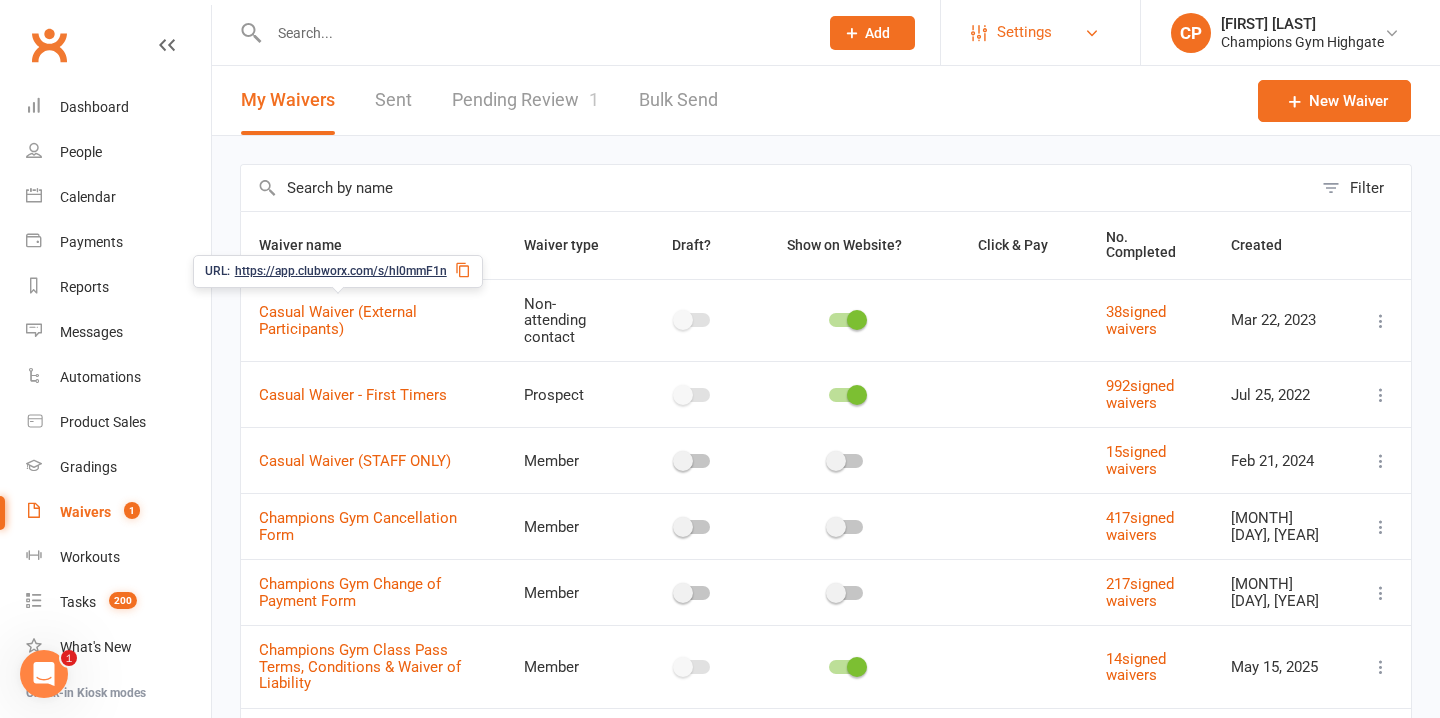 click on "Settings" at bounding box center (1024, 32) 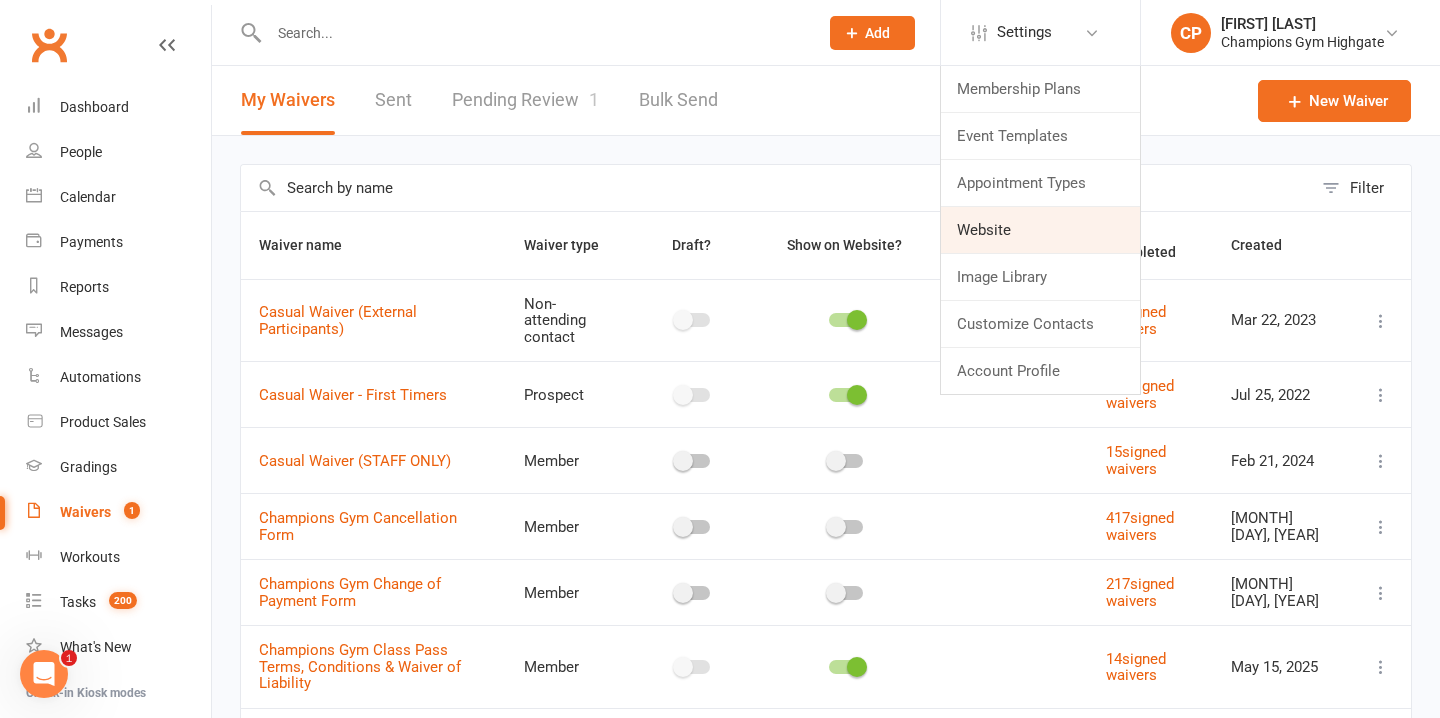click on "Website" at bounding box center [1040, 230] 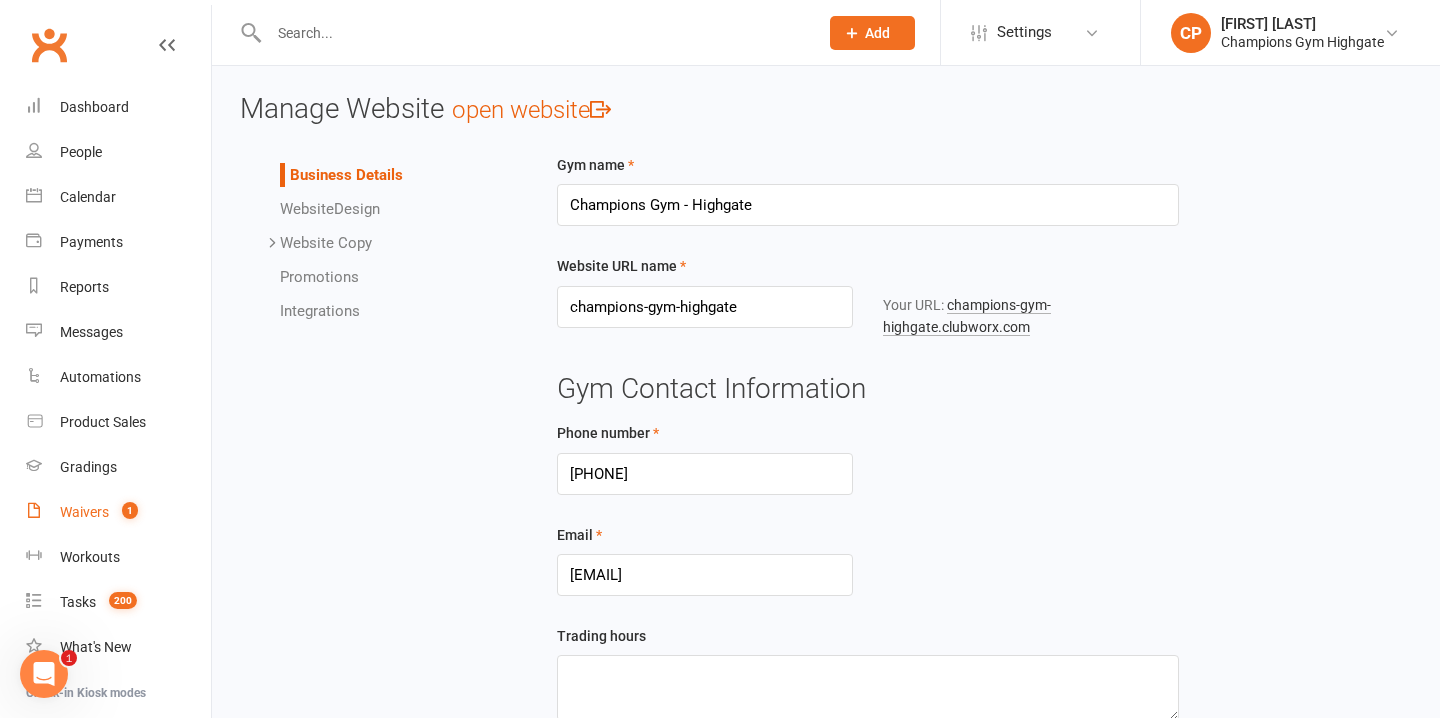 click on "Waivers   1" at bounding box center [118, 512] 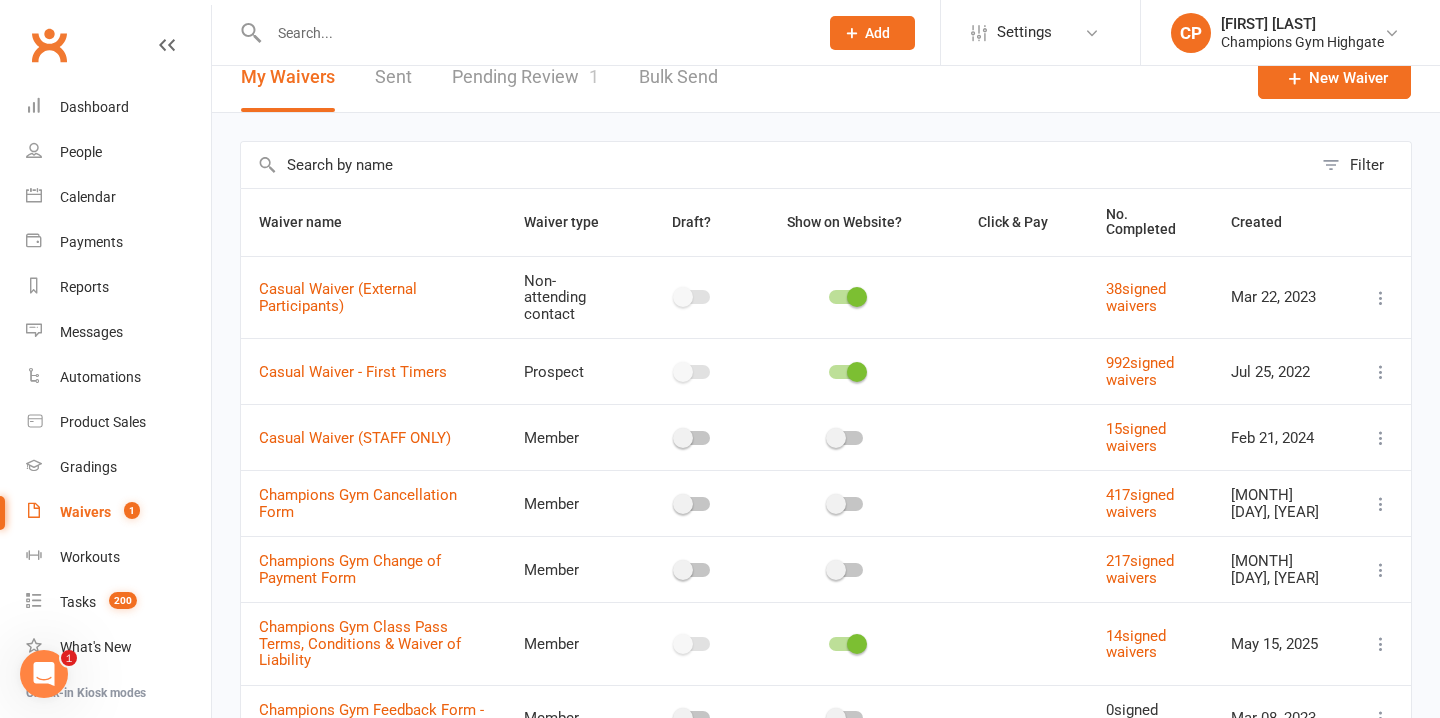 scroll, scrollTop: 0, scrollLeft: 0, axis: both 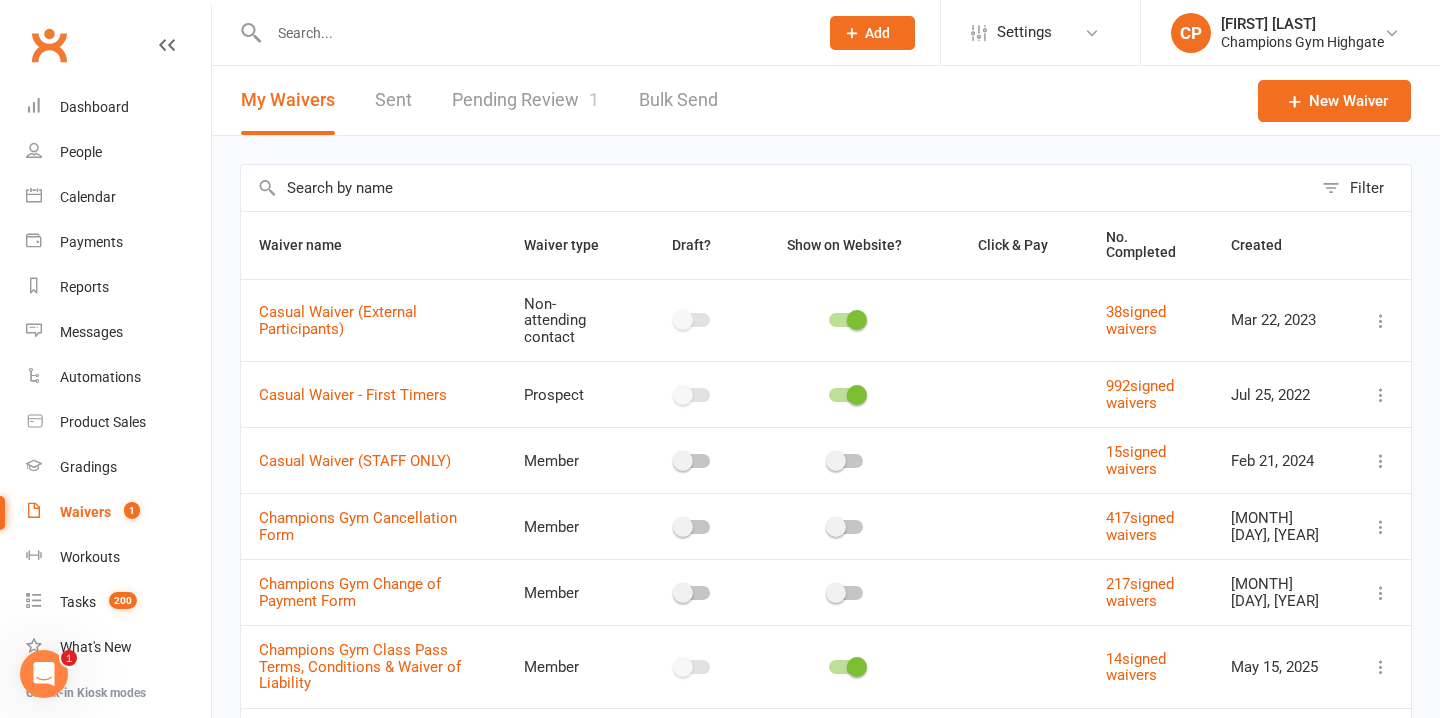 click at bounding box center (1381, 321) 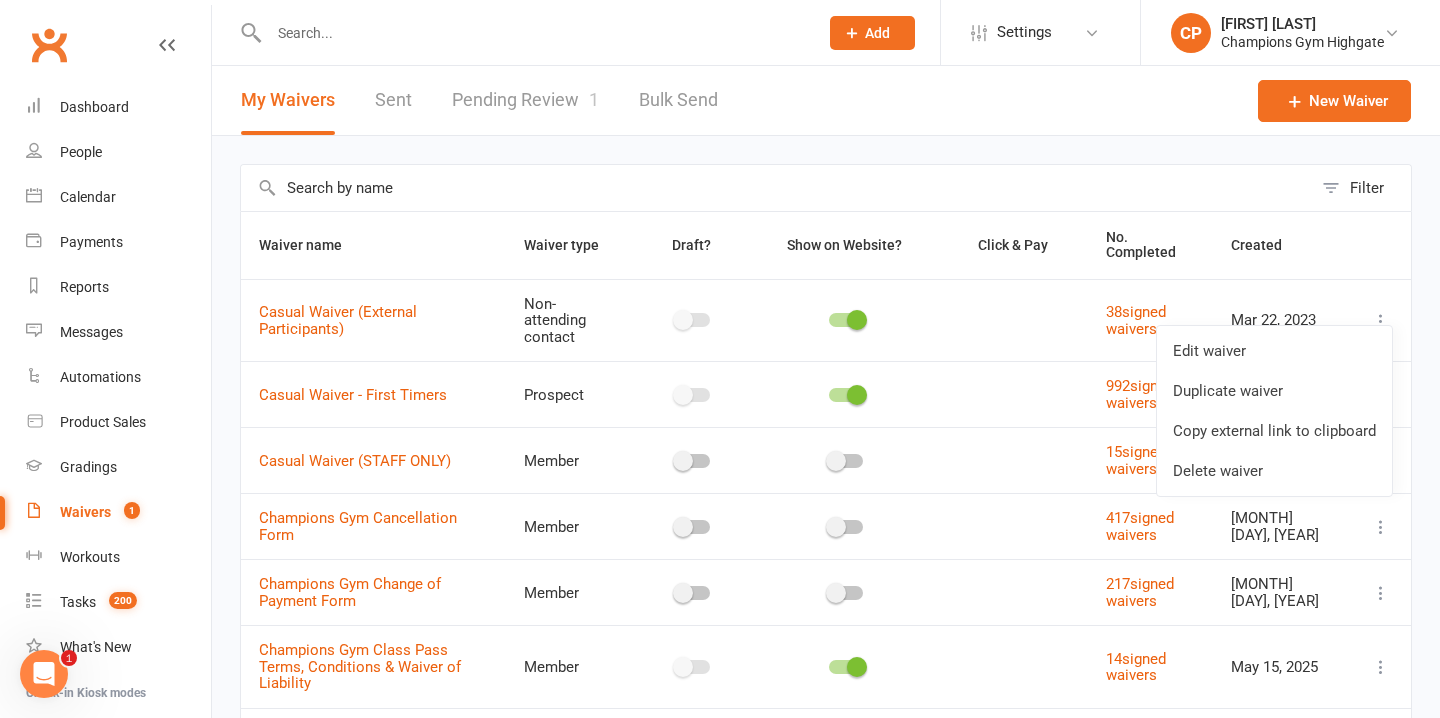 click on "Add" 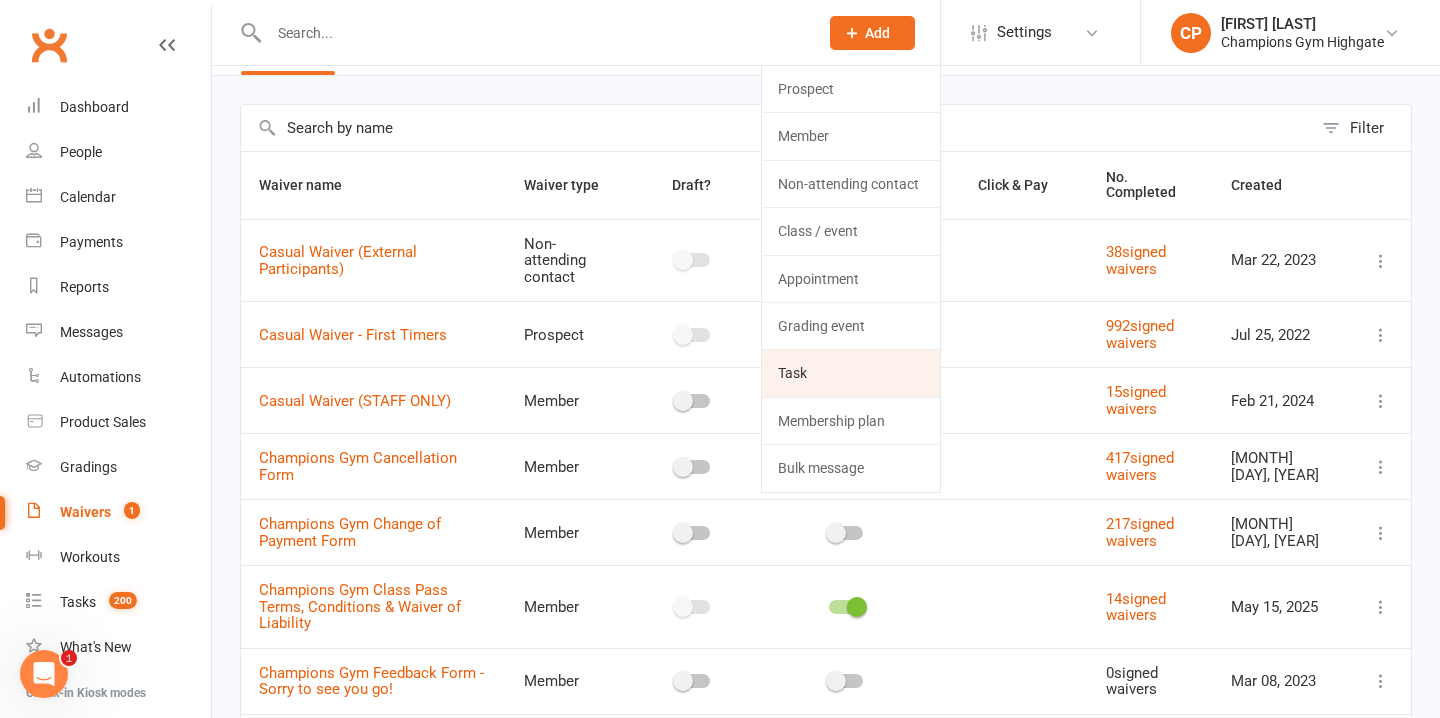 scroll, scrollTop: 18, scrollLeft: 0, axis: vertical 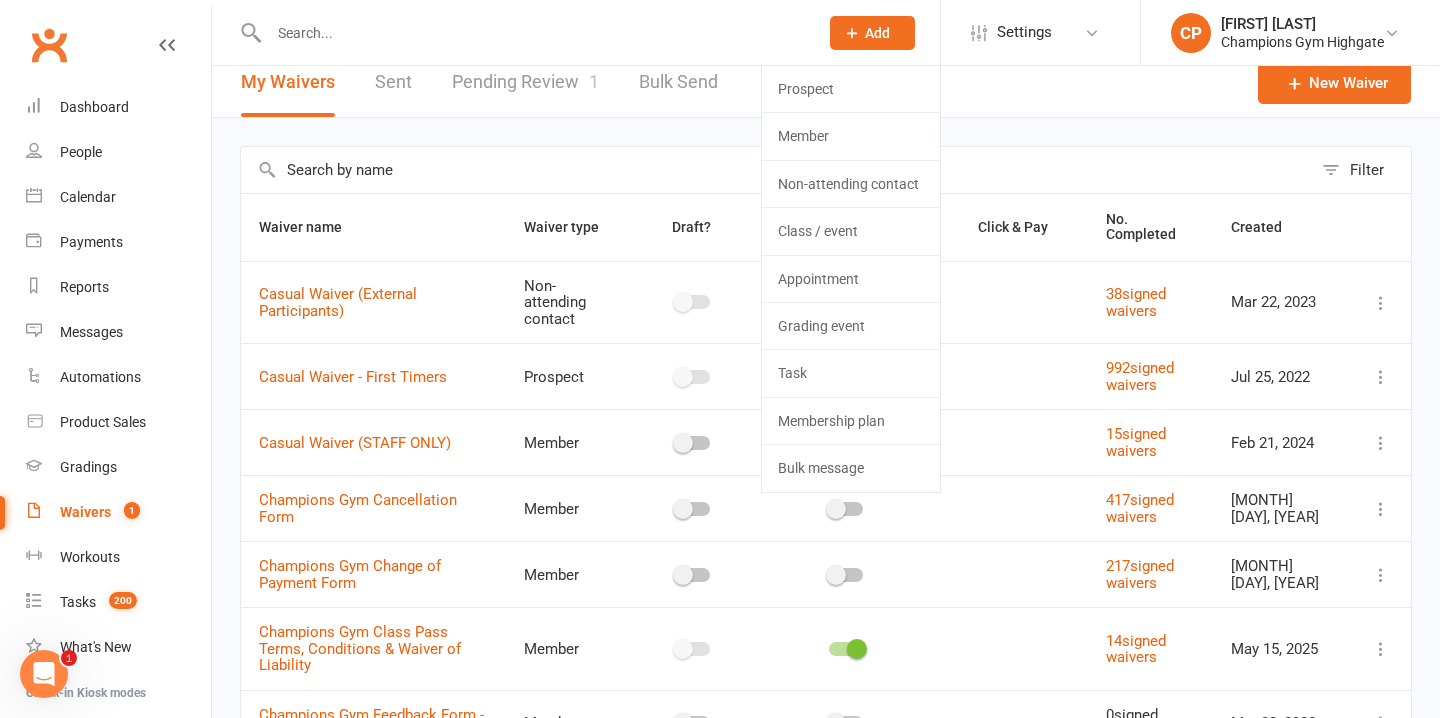 click on "Filter Waiver name Waiver type Draft? Show on Website? Click & Pay No. Completed Created Casual Waiver (External Participants) Non-attending contact 38  signed   waivers Mar 22, 2023 Casual Waiver - First Timers Prospect 992  signed   waivers Jul 25, 2022 Casual Waiver (STAFF ONLY) Member 15  signed   waivers Feb 21, 2024 Champions Gym Cancellation Form Member 417  signed   waivers Oct 14, 2022 Champions Gym Change of Payment Form Member 217  signed   waivers Jun 19, 2019 Champions Gym Class Pass Terms, Conditions & Waiver of Liability Member 14  signed   waivers May 15, 2025 Champions Gym Feedback Form - Sorry to see you go! Member 0  signed   waivers Mar 08, 2023 Champions Gym Membership Agreement Member 387  signed   waivers Jan 13, 2023 Champions Gym Membership Variation Form Member 188  signed   waivers Oct 19, 2022 Champions Gym New Starter Agreement Member 495  signed   waivers Dec 16, 2022 Show 10 25 50 100 items per page 1 2" at bounding box center [826, 599] 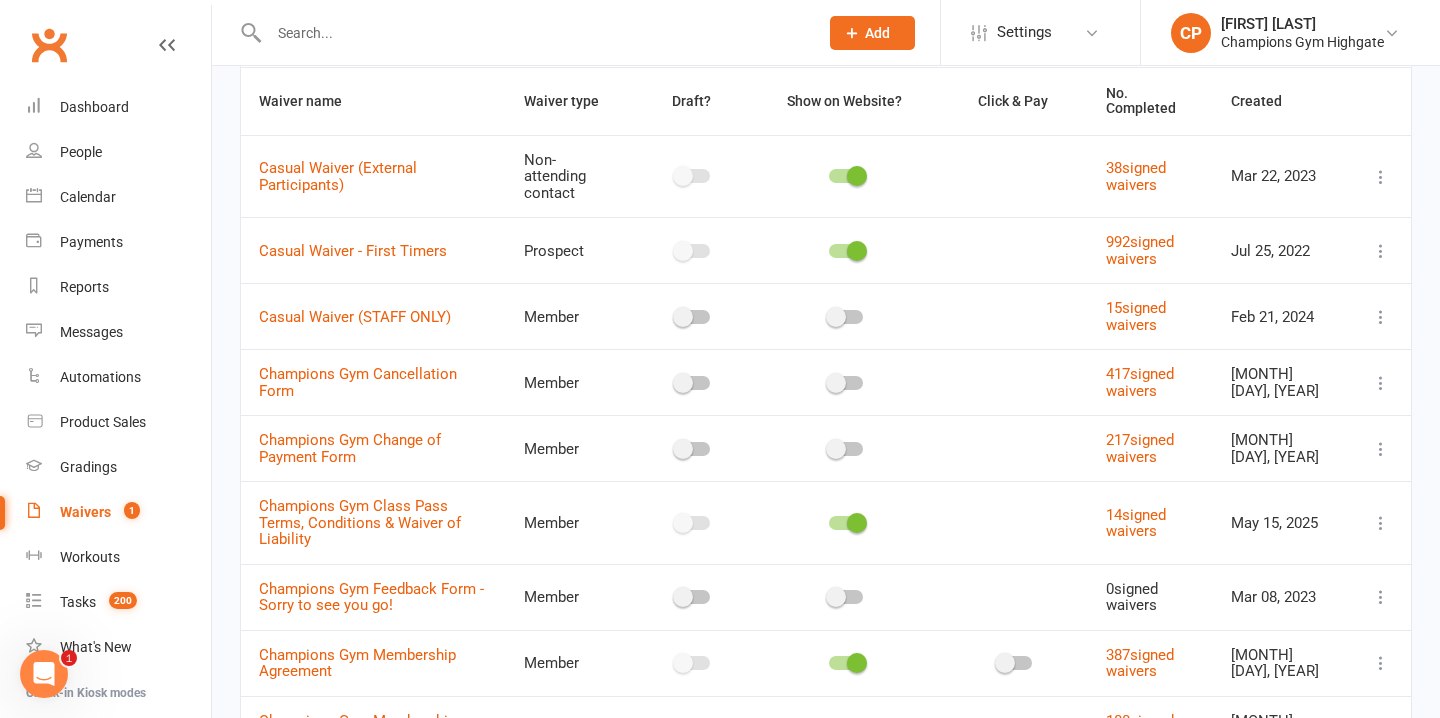 scroll, scrollTop: 0, scrollLeft: 0, axis: both 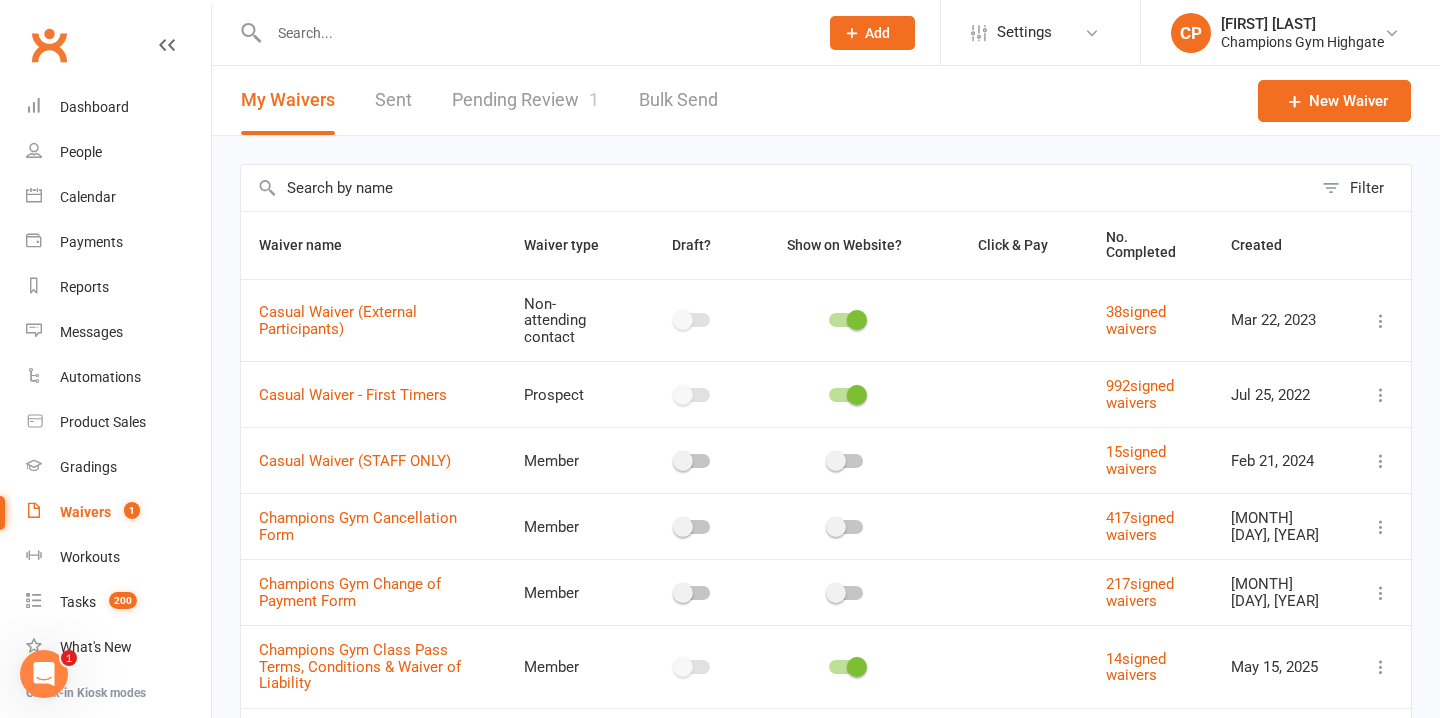 click at bounding box center (776, 188) 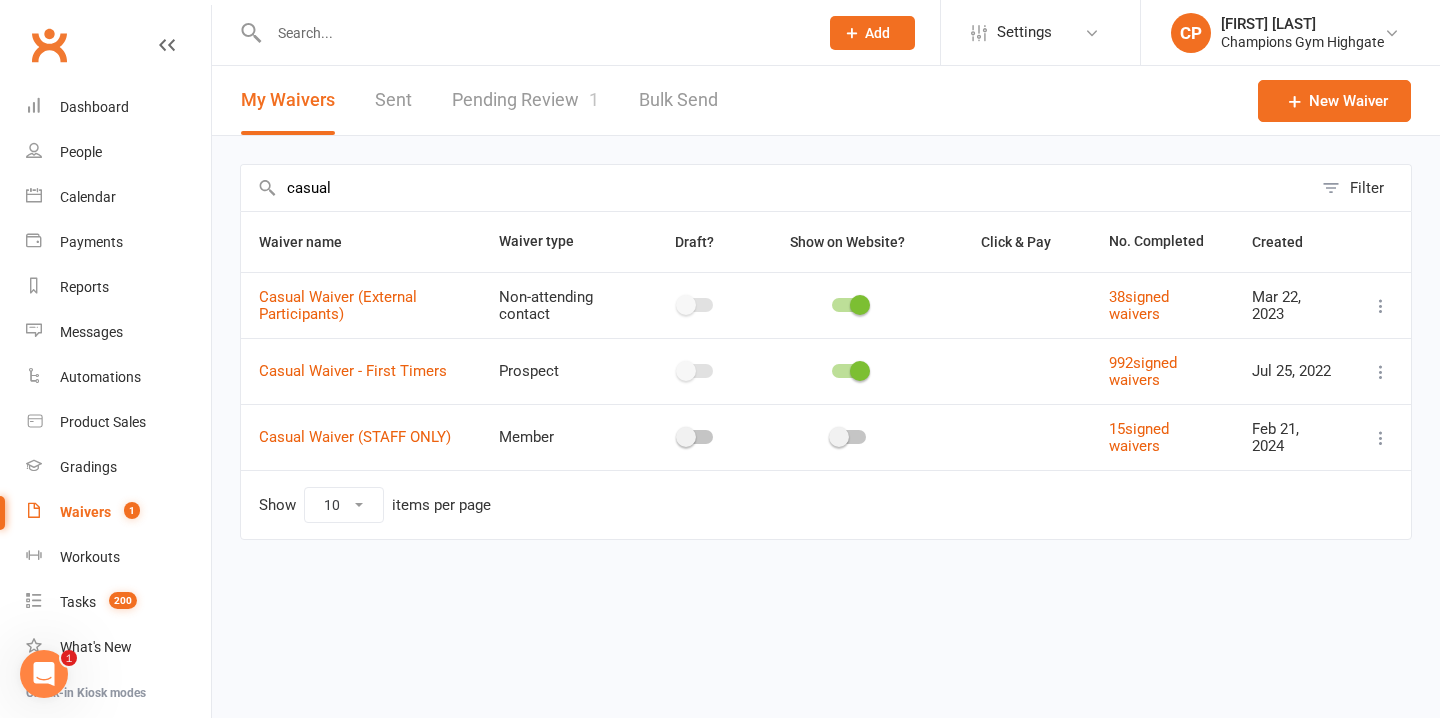 type on "casual" 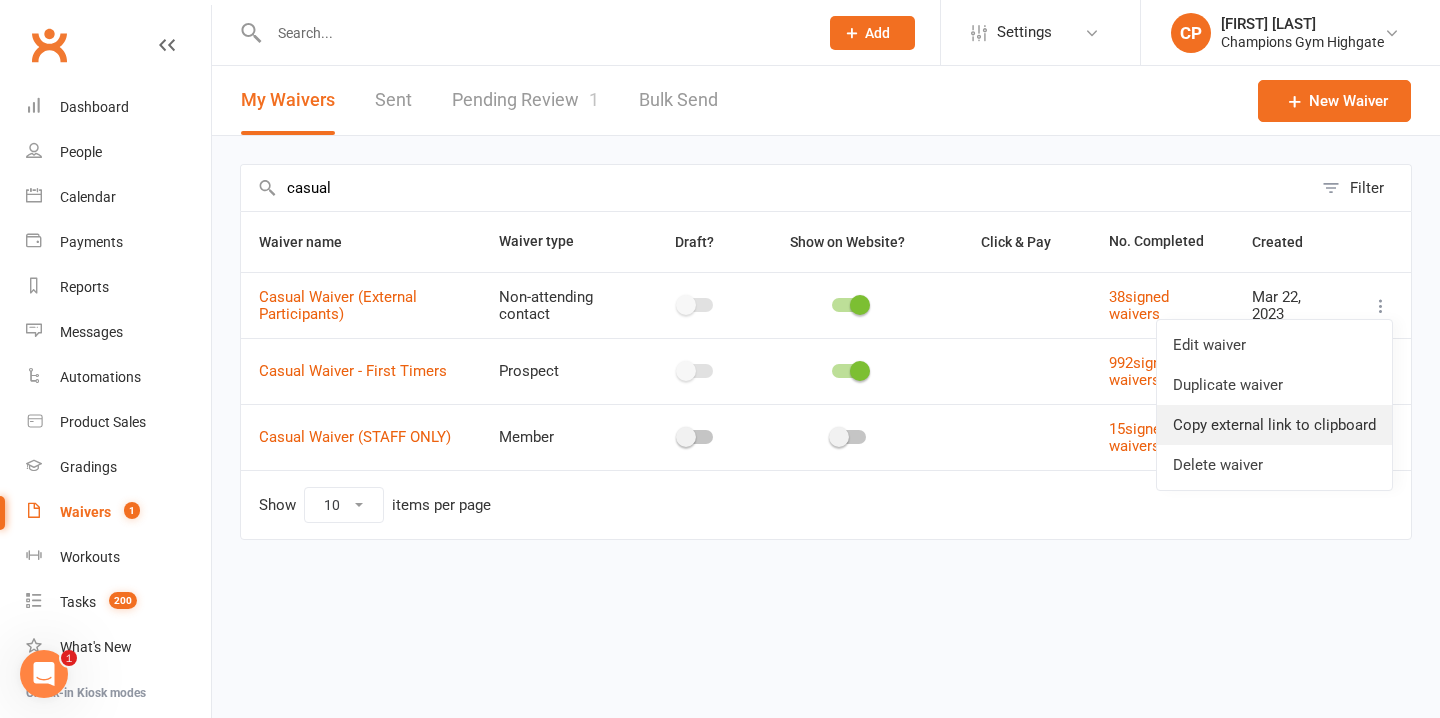 click on "Copy external link to clipboard" at bounding box center [1274, 425] 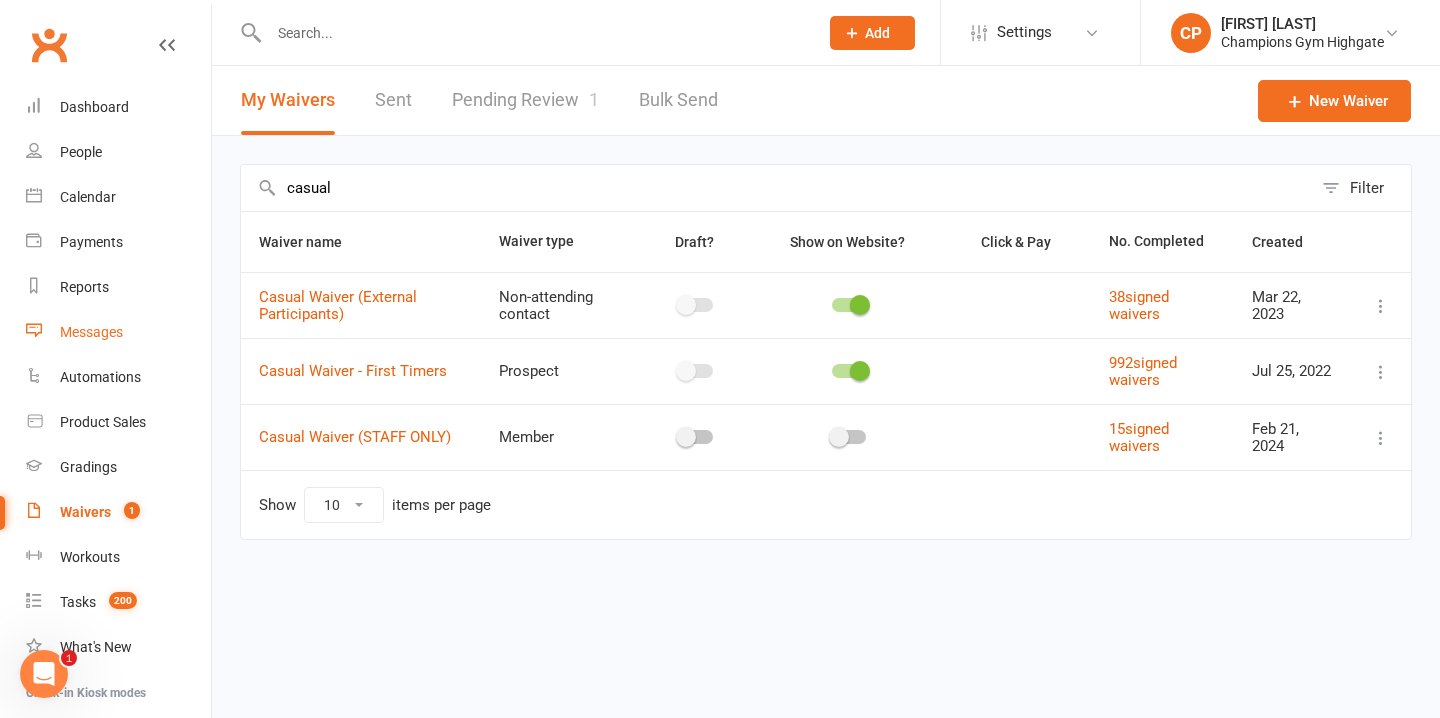 click on "Messages" at bounding box center [91, 332] 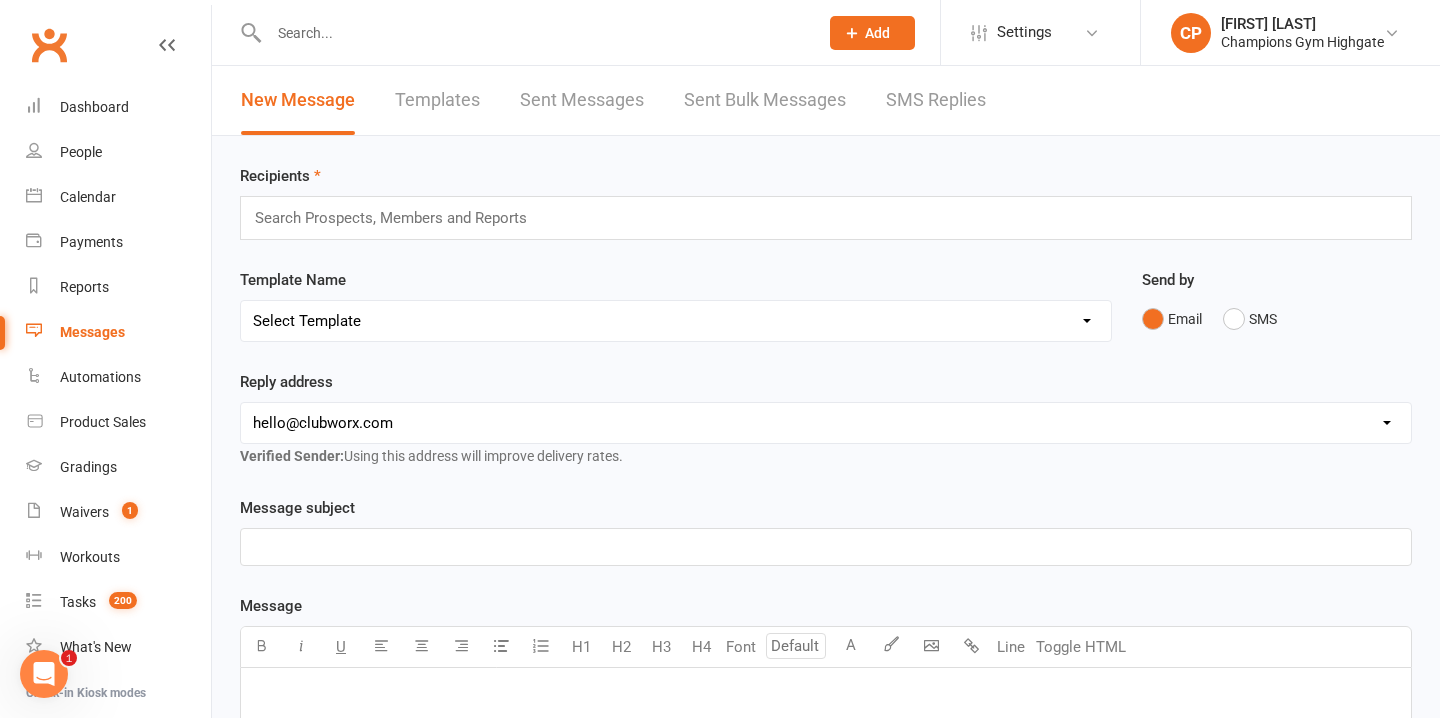 click on "SMS Replies" at bounding box center [936, 100] 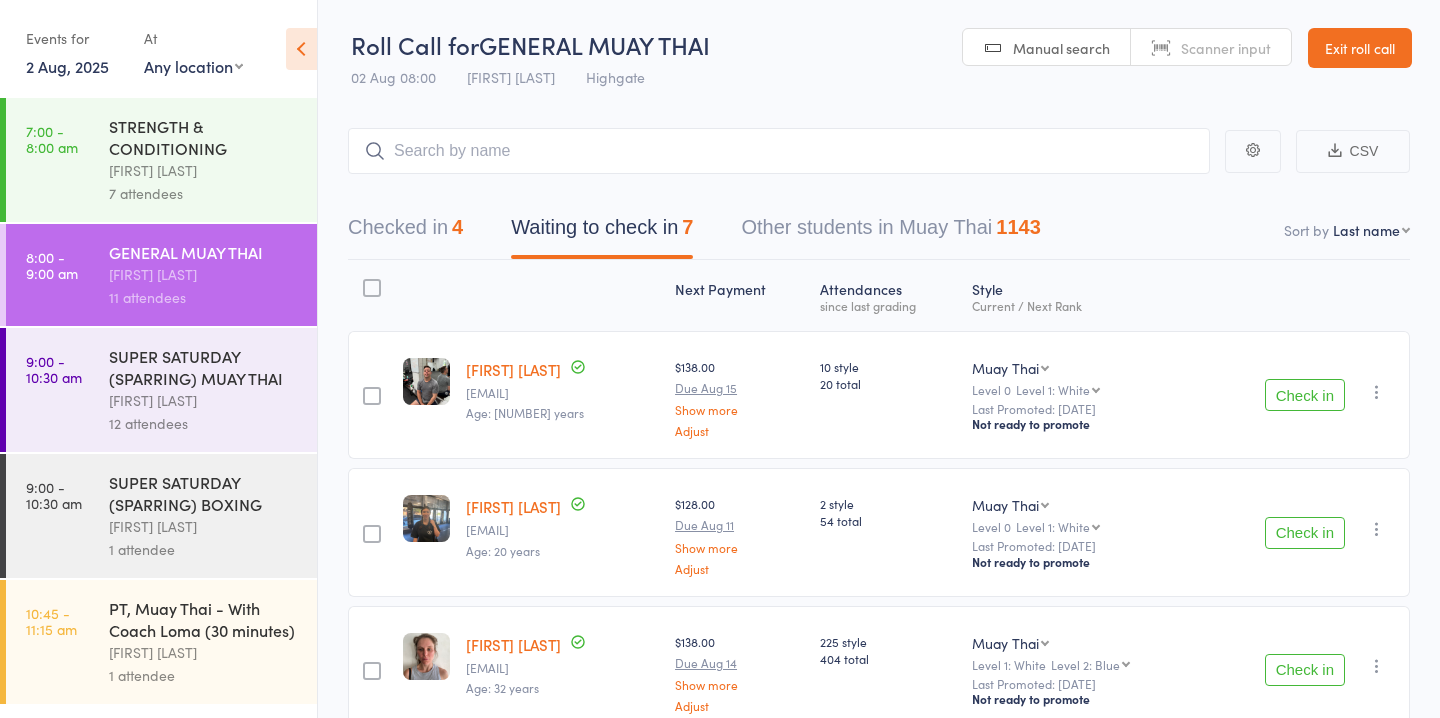 scroll, scrollTop: 0, scrollLeft: 0, axis: both 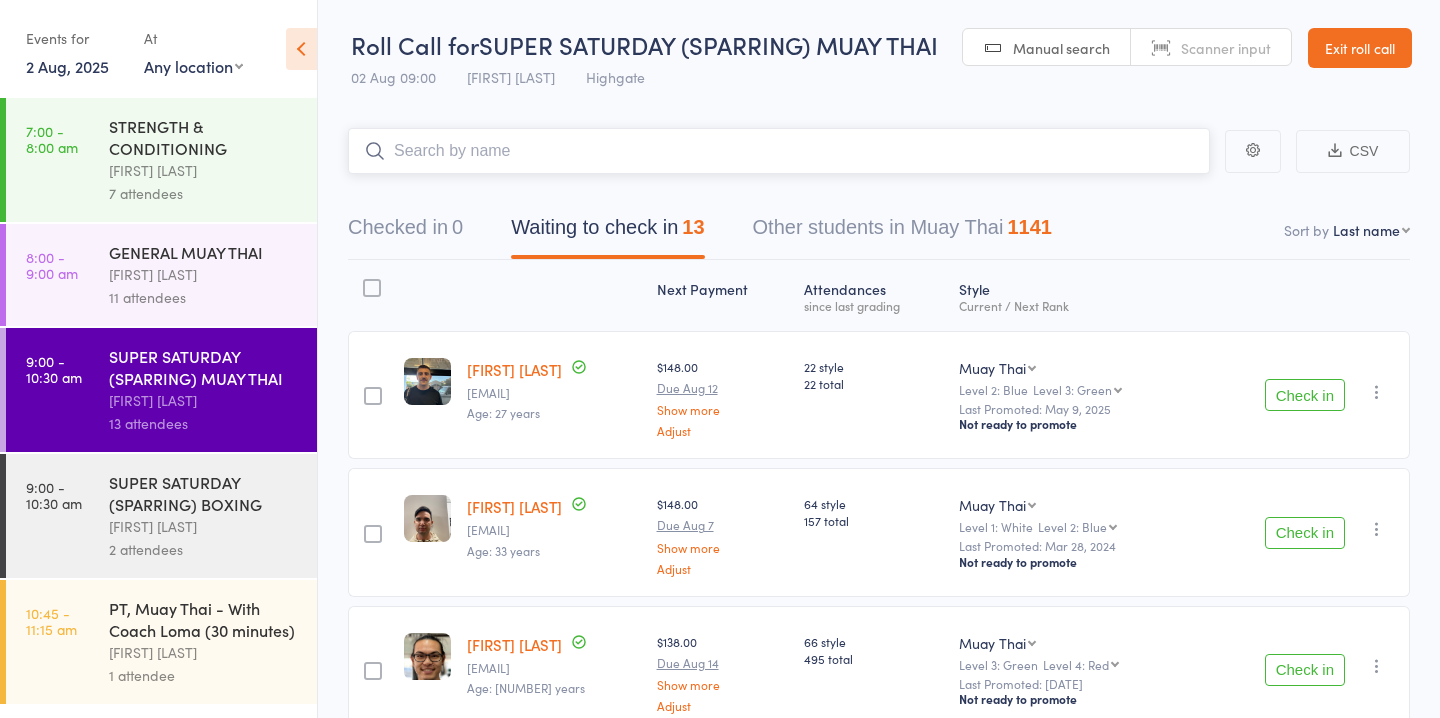 click on "Waiting to check in  13" at bounding box center (607, 232) 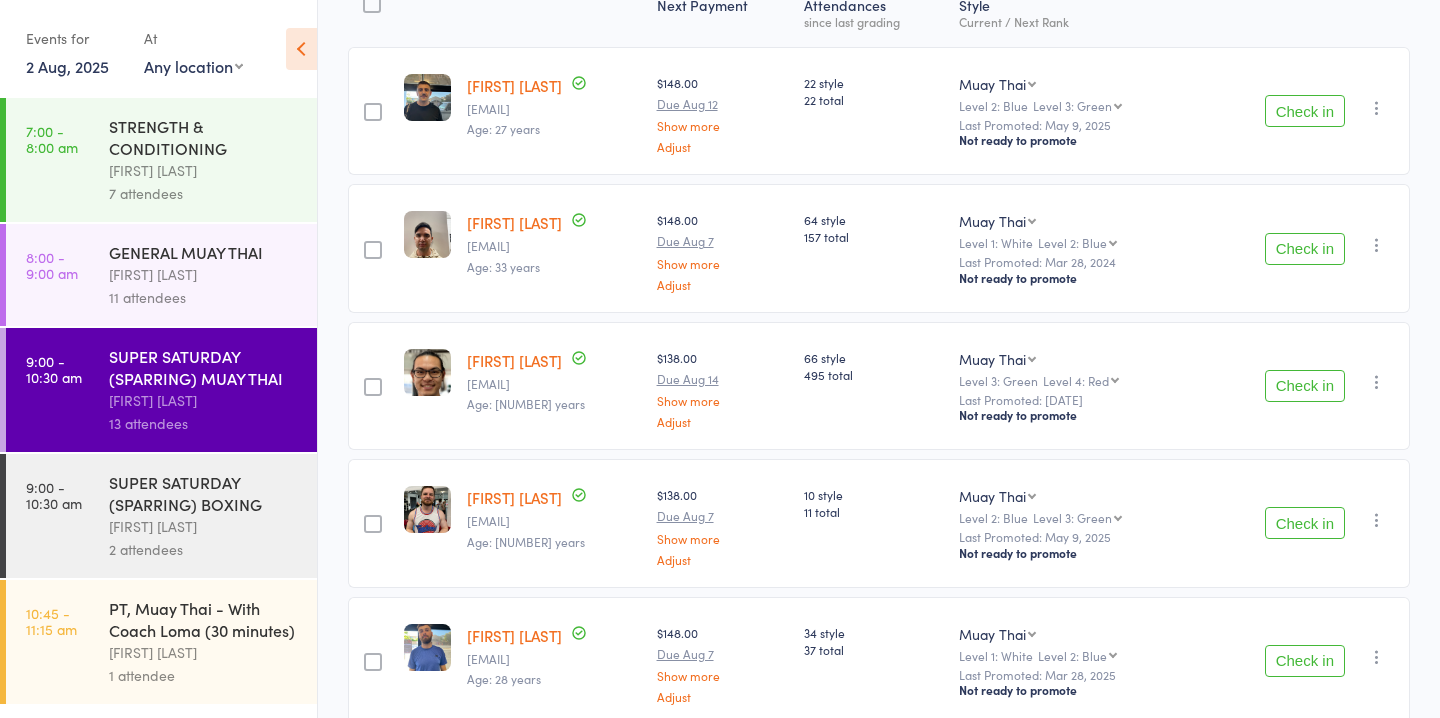 scroll, scrollTop: 287, scrollLeft: 0, axis: vertical 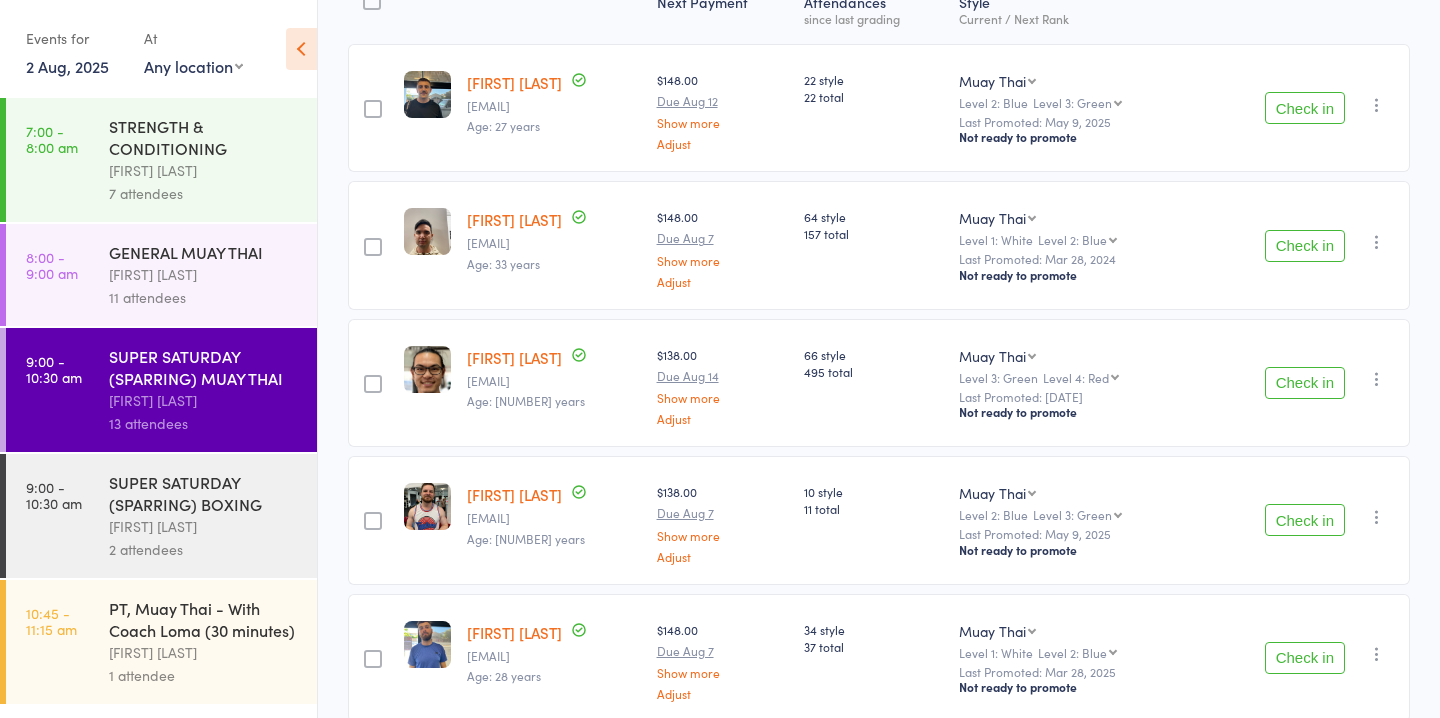 click on "Check in" at bounding box center [1305, 246] 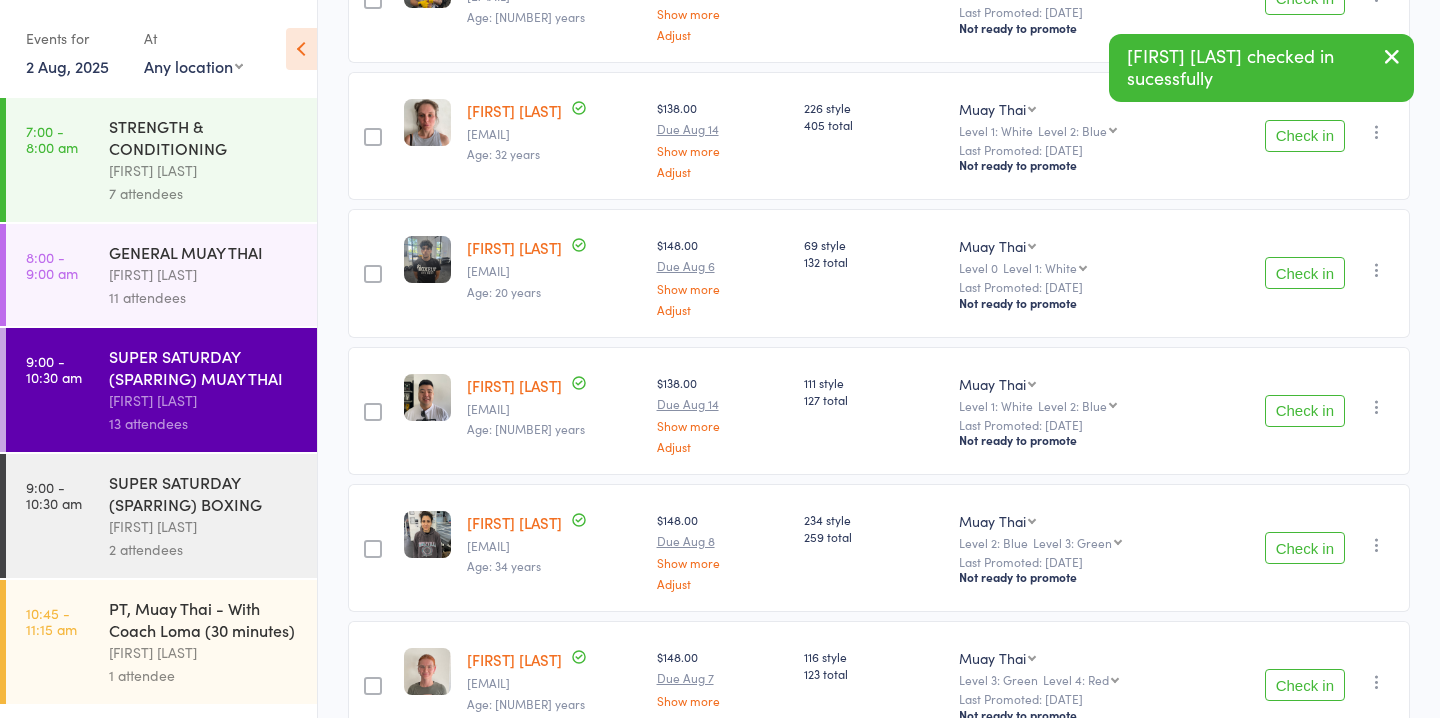 scroll, scrollTop: 1209, scrollLeft: 0, axis: vertical 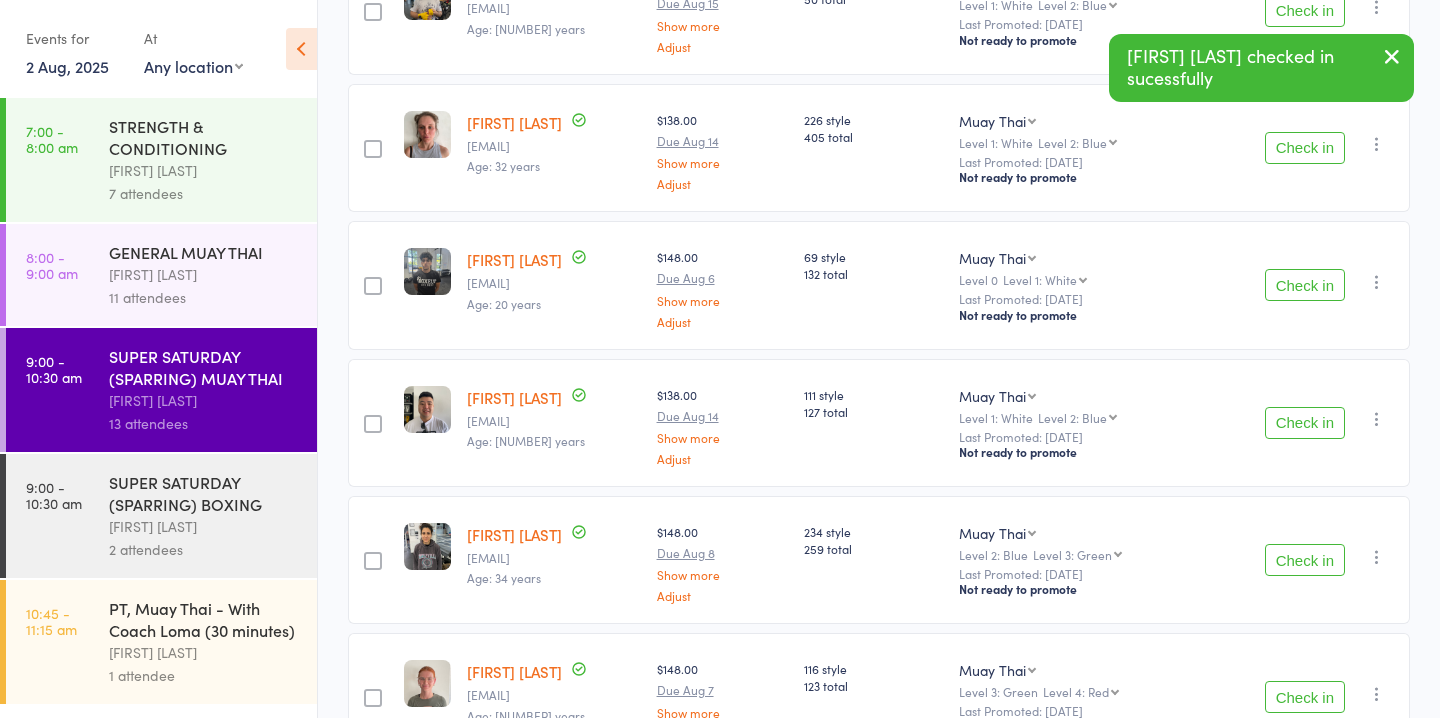 click on "Check in" at bounding box center [1305, 148] 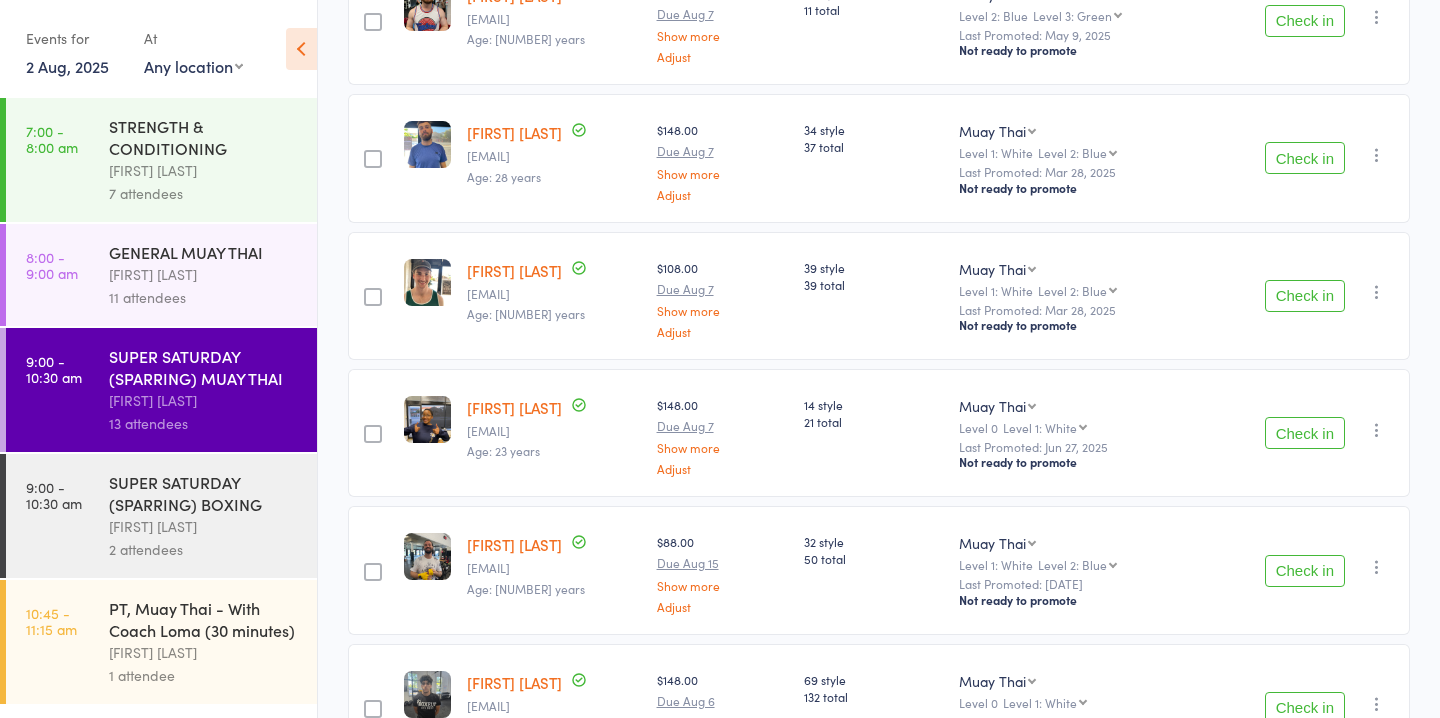 scroll, scrollTop: 650, scrollLeft: 0, axis: vertical 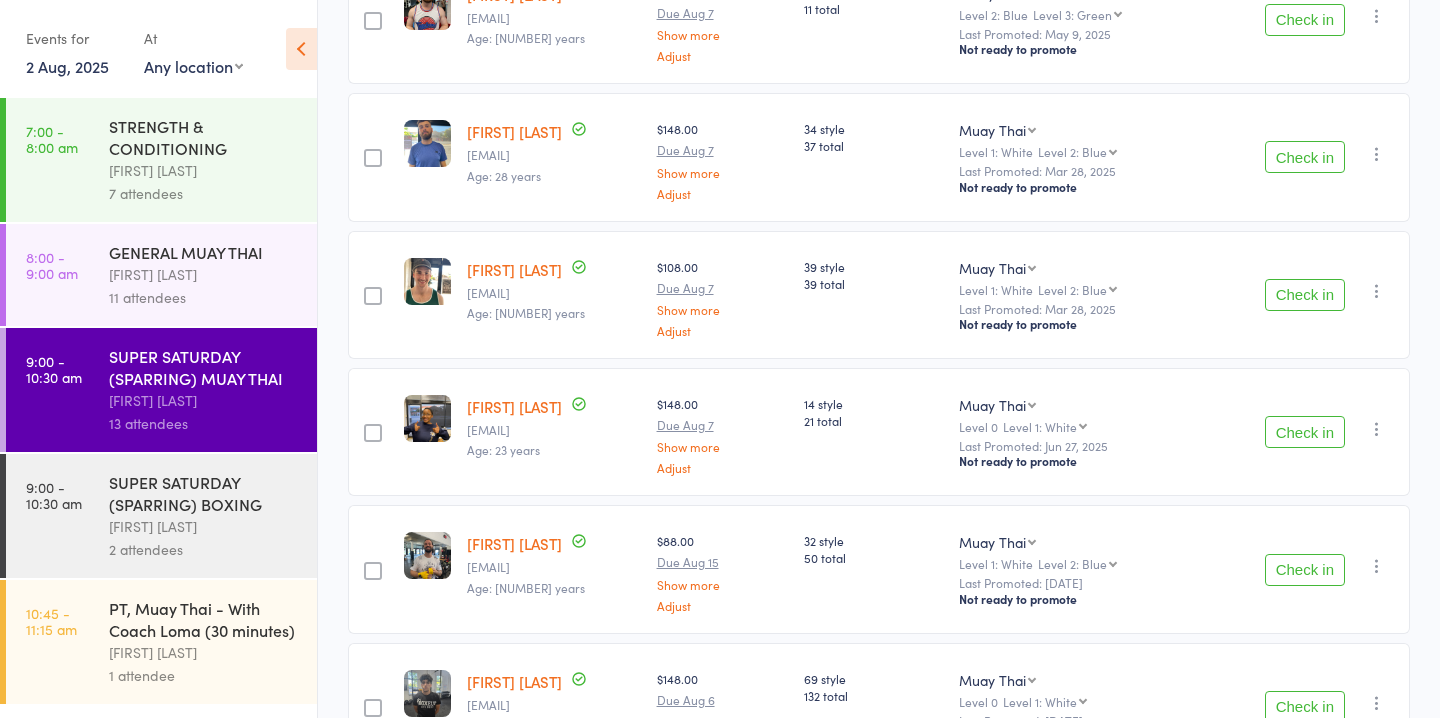 click on "Check in" at bounding box center (1305, 570) 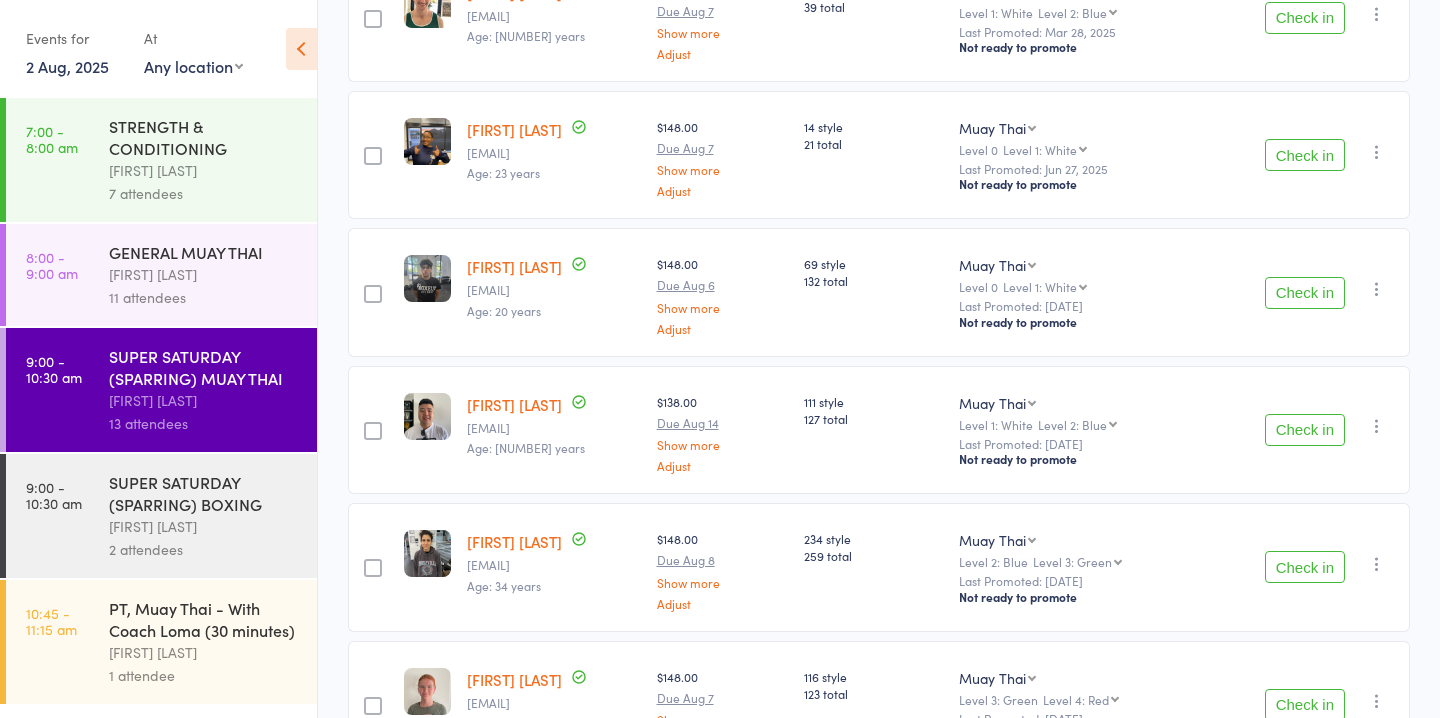 scroll, scrollTop: 921, scrollLeft: 0, axis: vertical 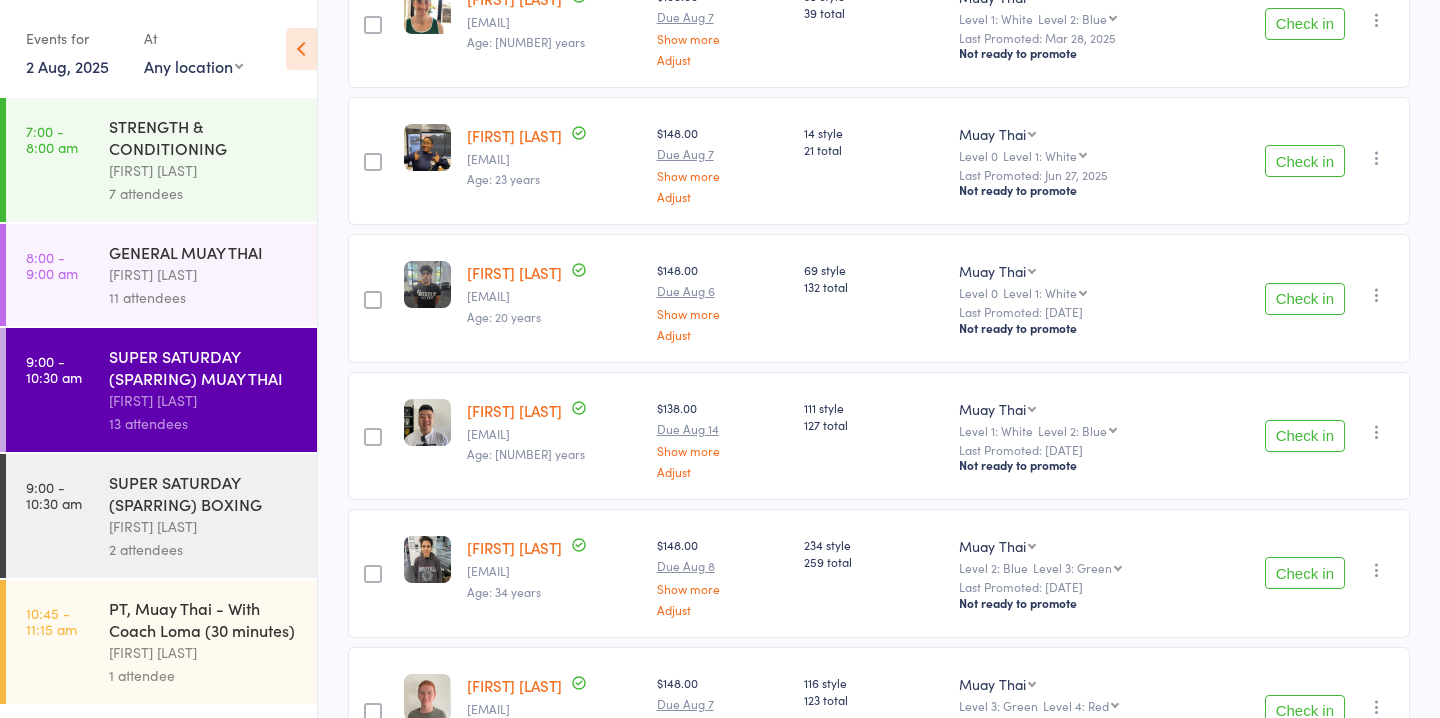 click on "Check in" at bounding box center [1305, 436] 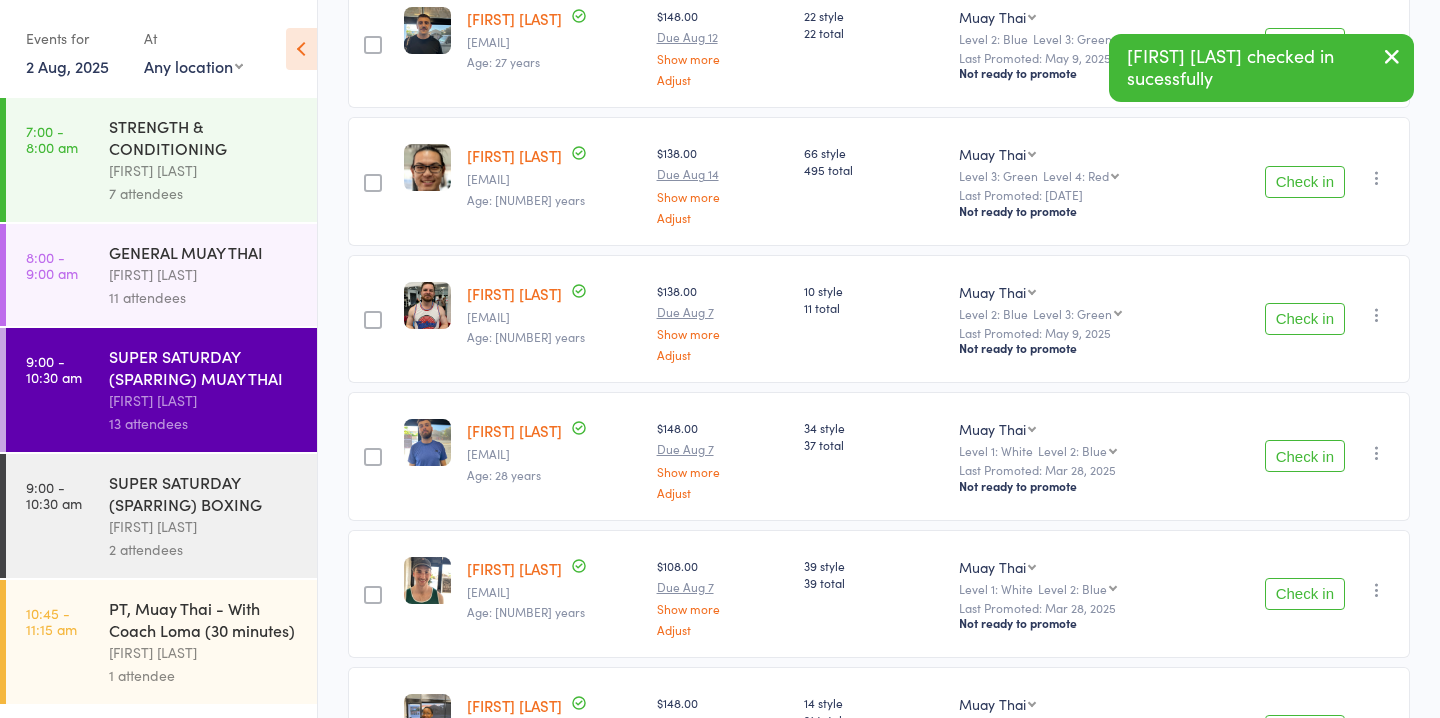 scroll, scrollTop: 302, scrollLeft: 0, axis: vertical 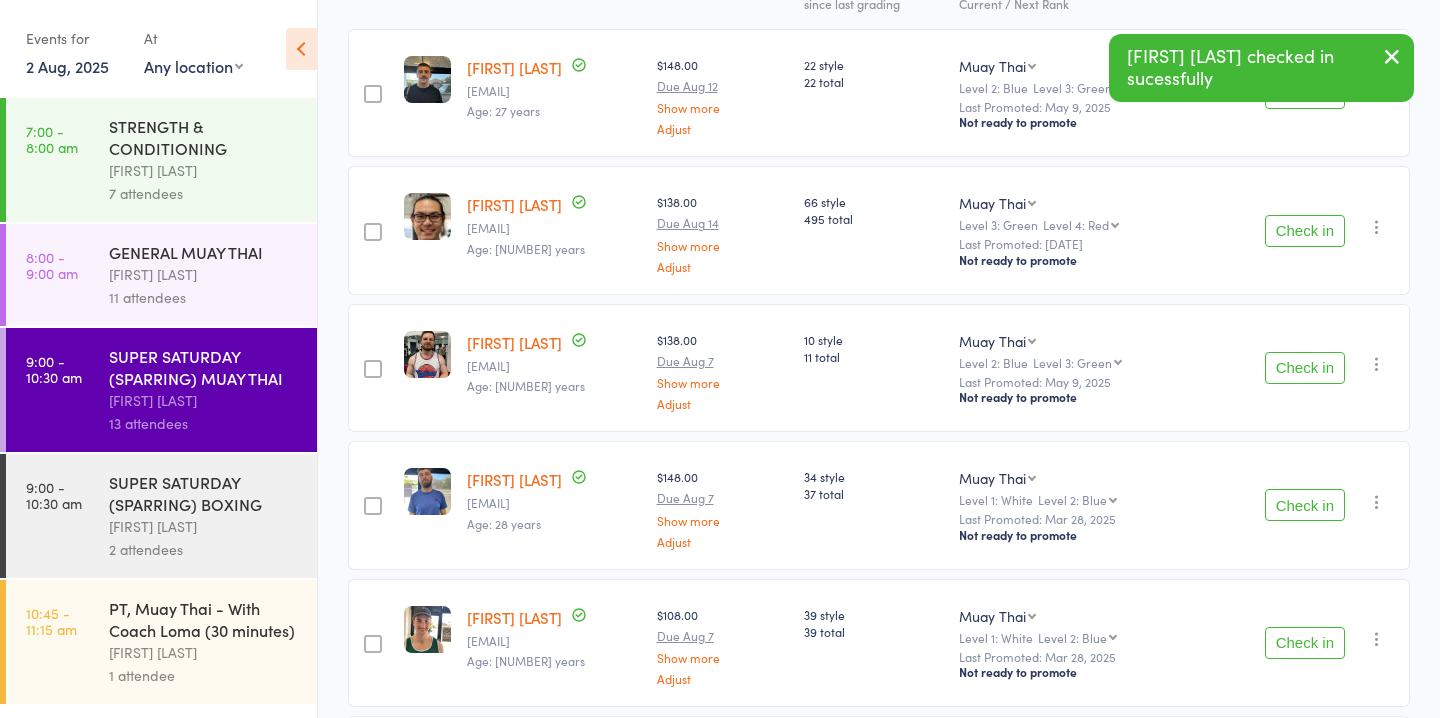click on "Check in" at bounding box center [1305, 231] 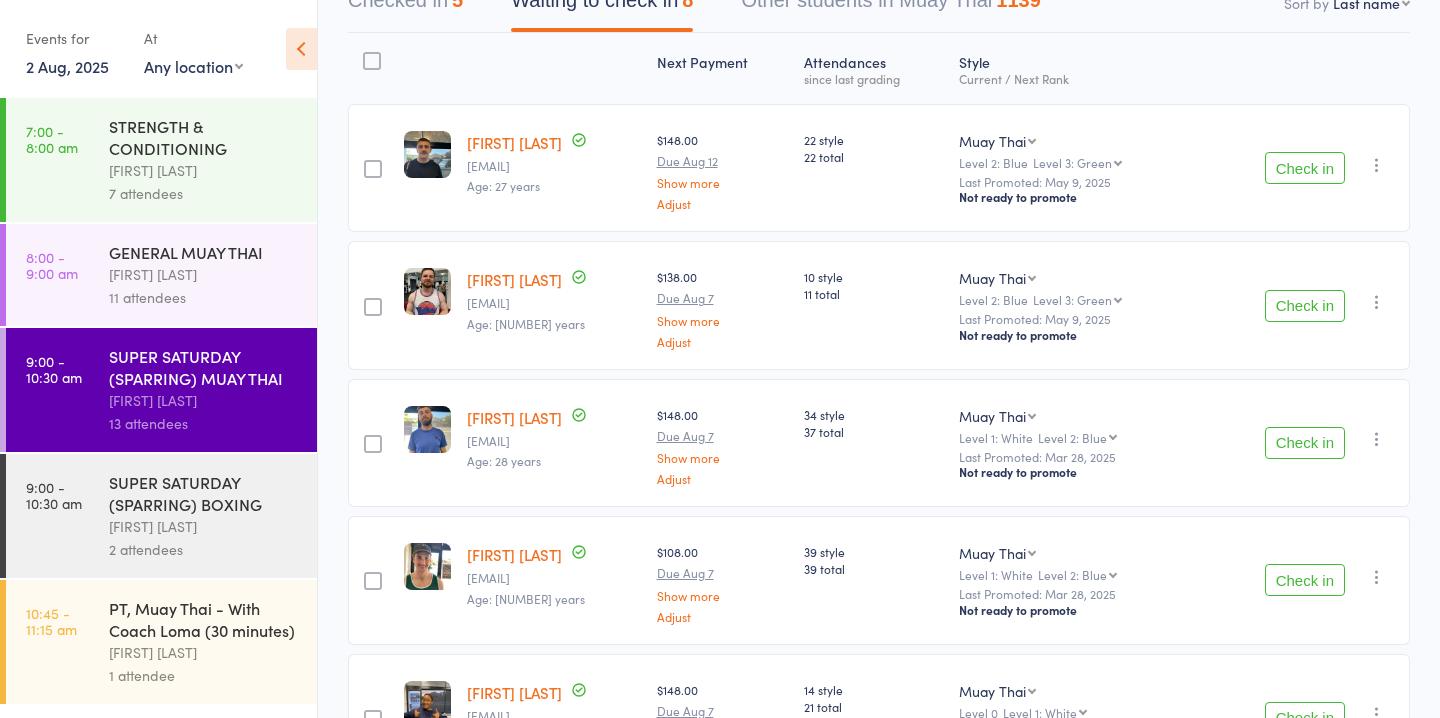 scroll, scrollTop: 226, scrollLeft: 0, axis: vertical 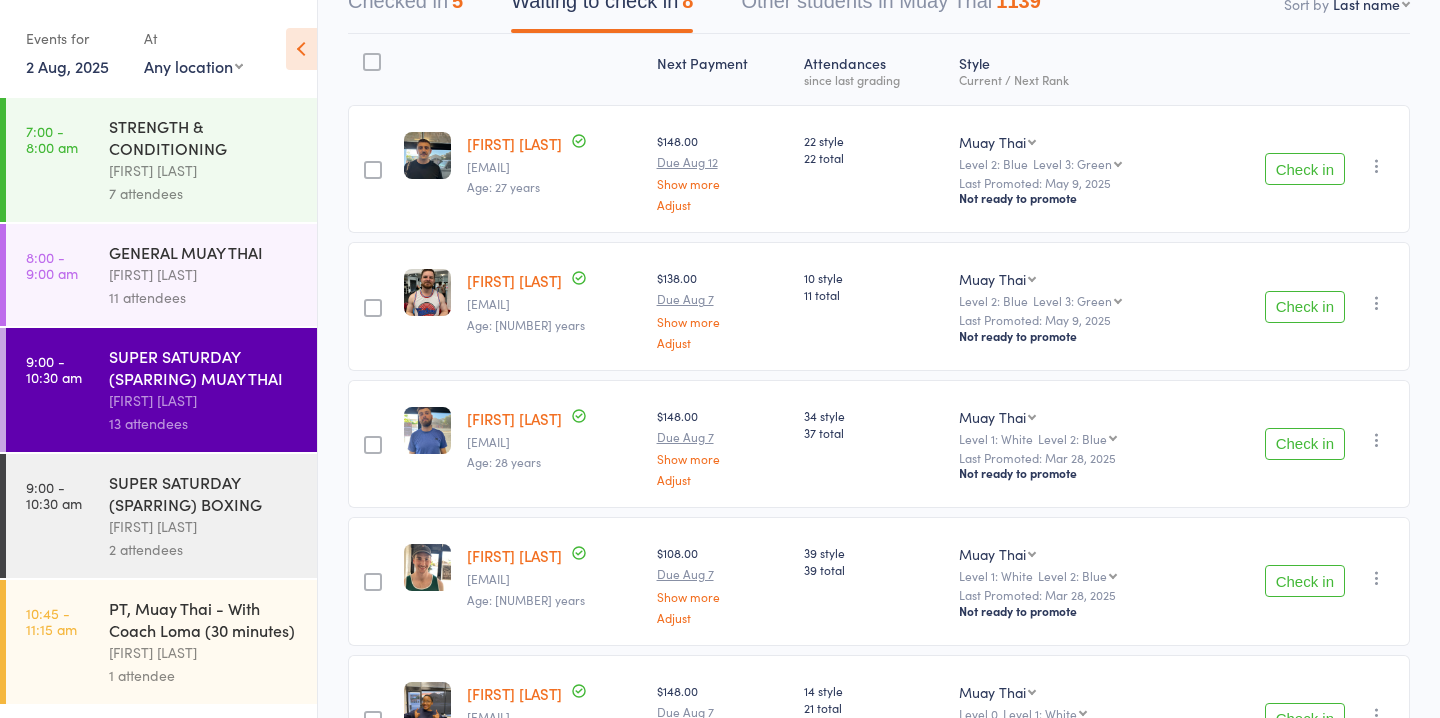 click on "Check in" at bounding box center (1305, 581) 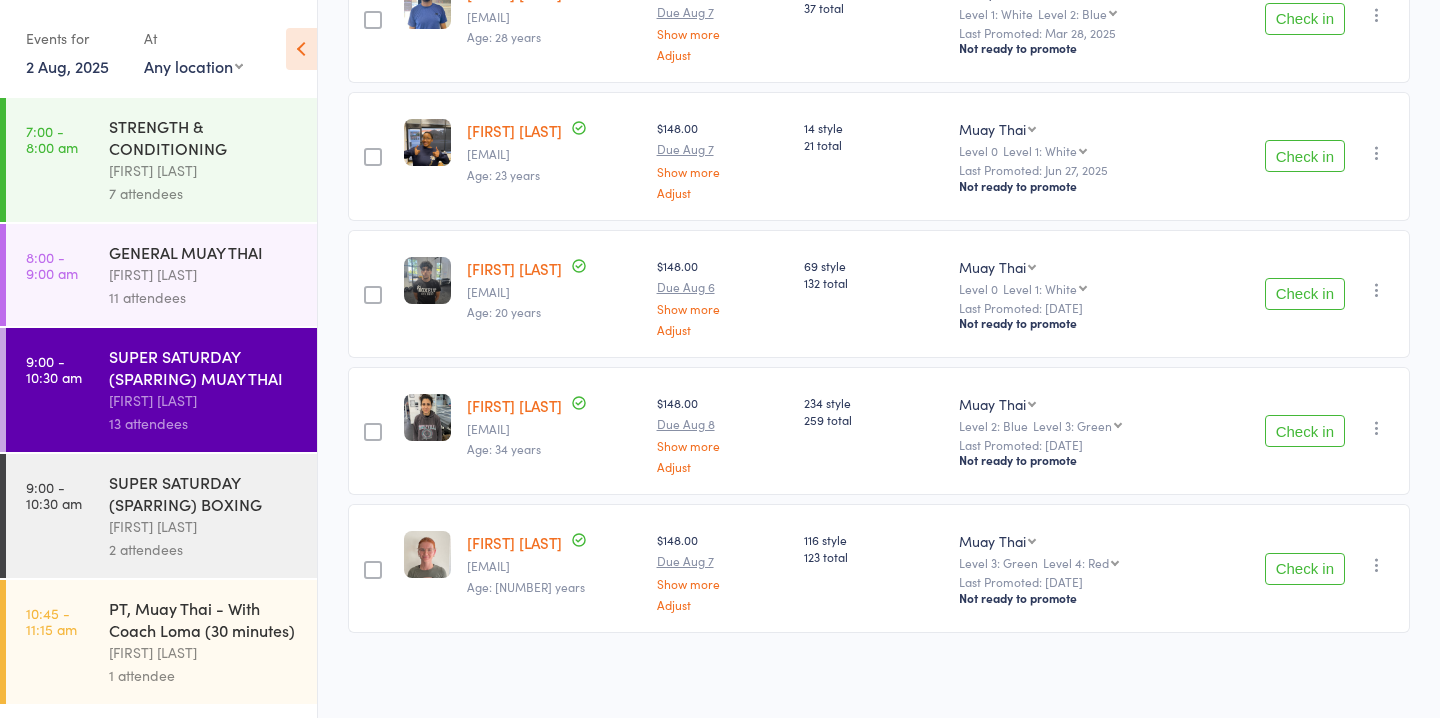 scroll, scrollTop: 0, scrollLeft: 0, axis: both 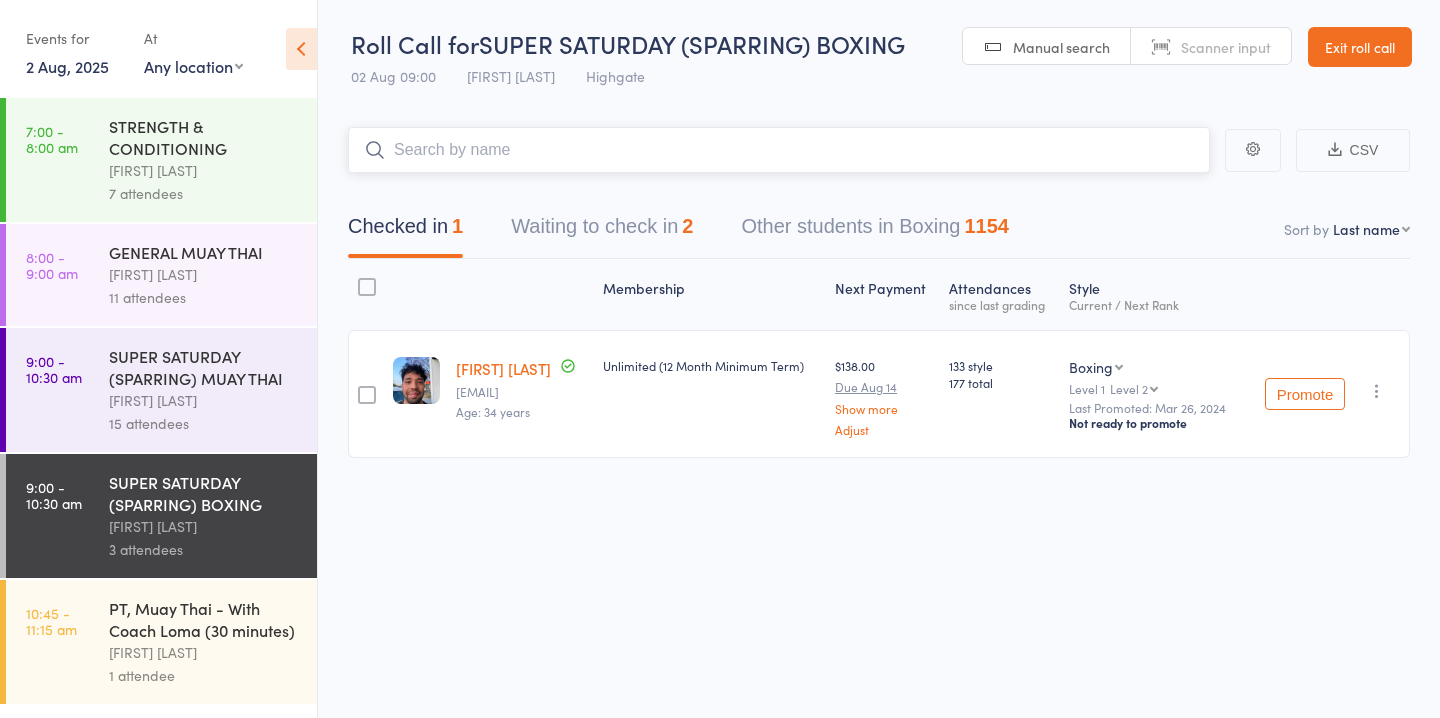 click on "Waiting to check in  2" at bounding box center [602, 231] 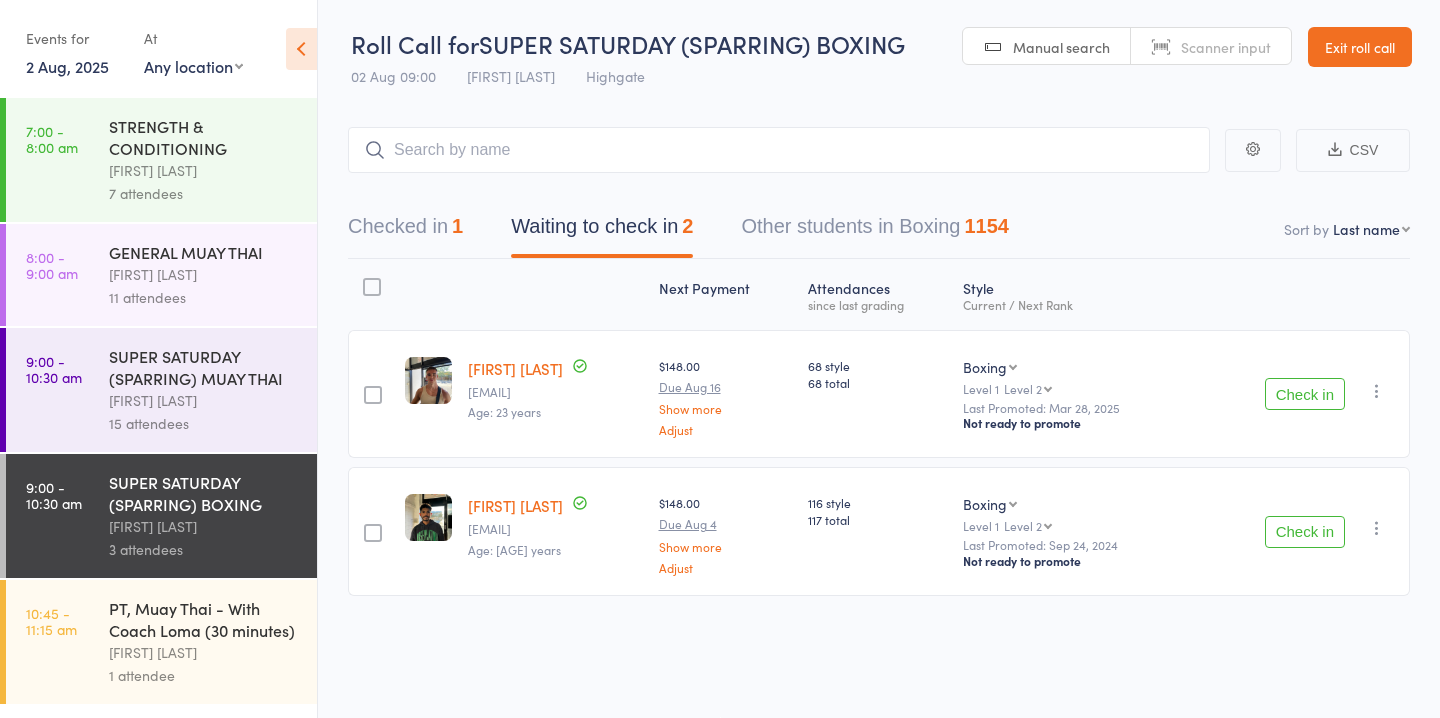 click on "Check in" at bounding box center [1305, 394] 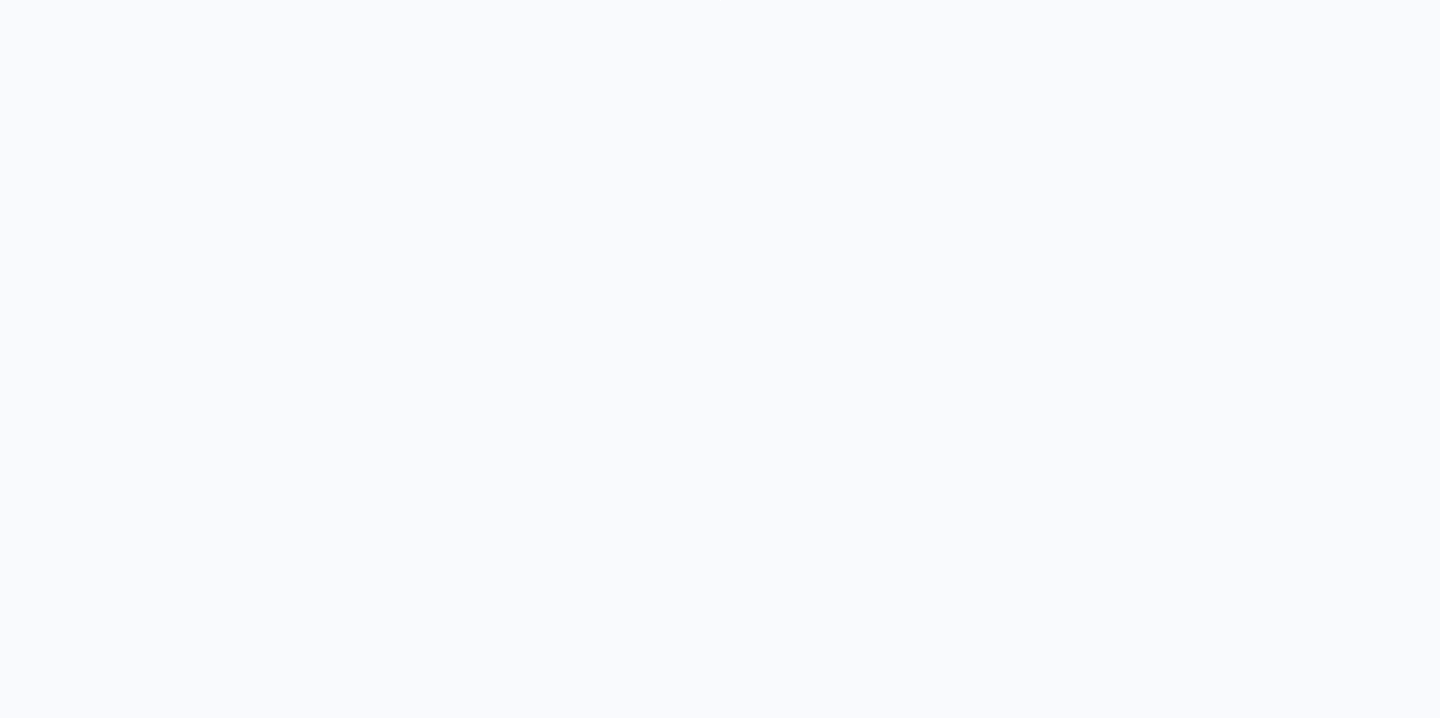 scroll, scrollTop: 0, scrollLeft: 0, axis: both 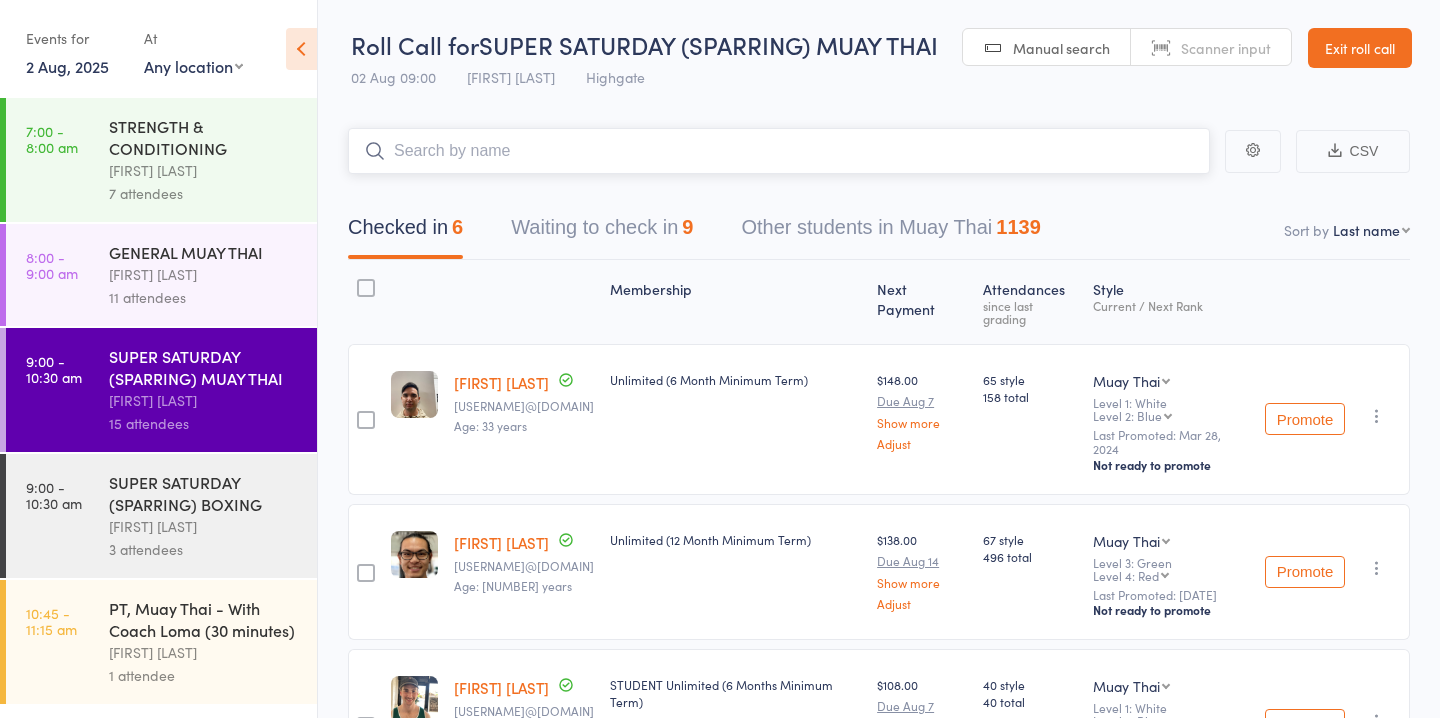 click on "Waiting to check in  9" at bounding box center [602, 232] 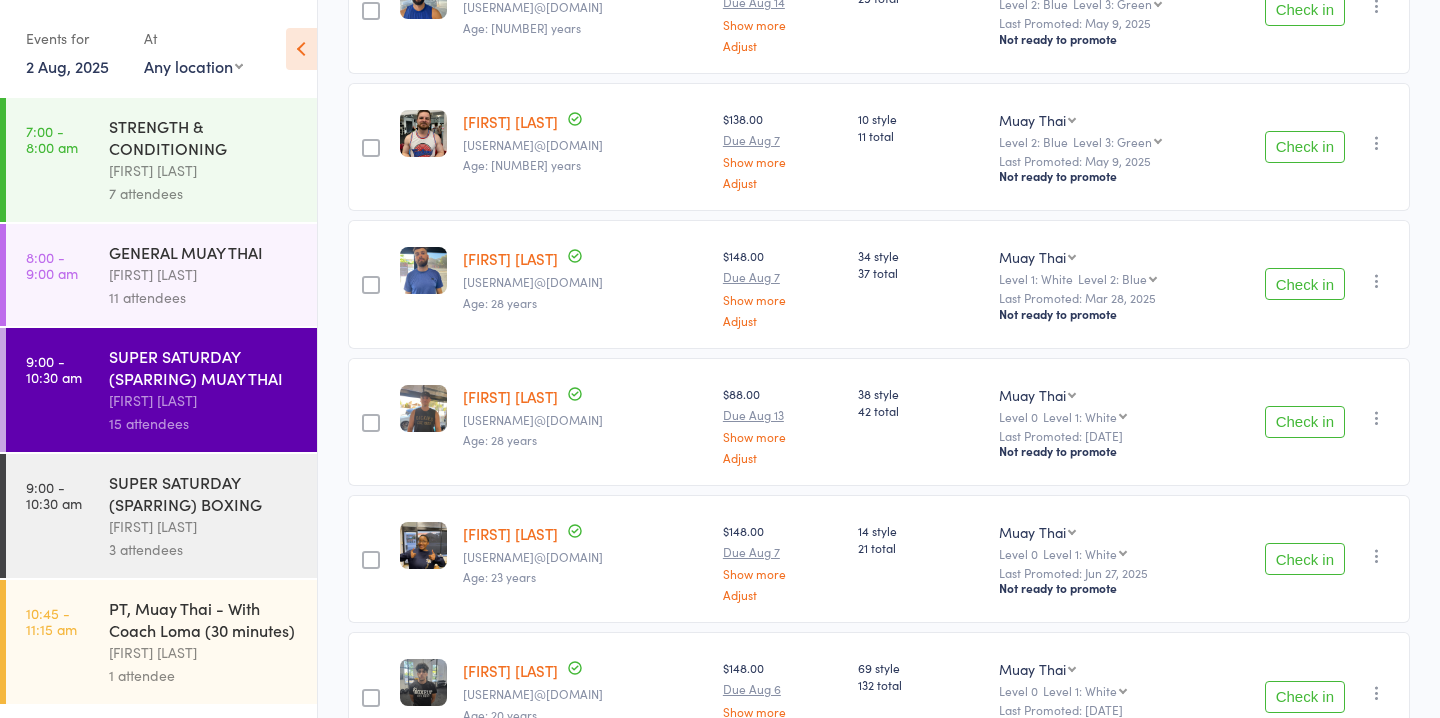 scroll, scrollTop: 628, scrollLeft: 0, axis: vertical 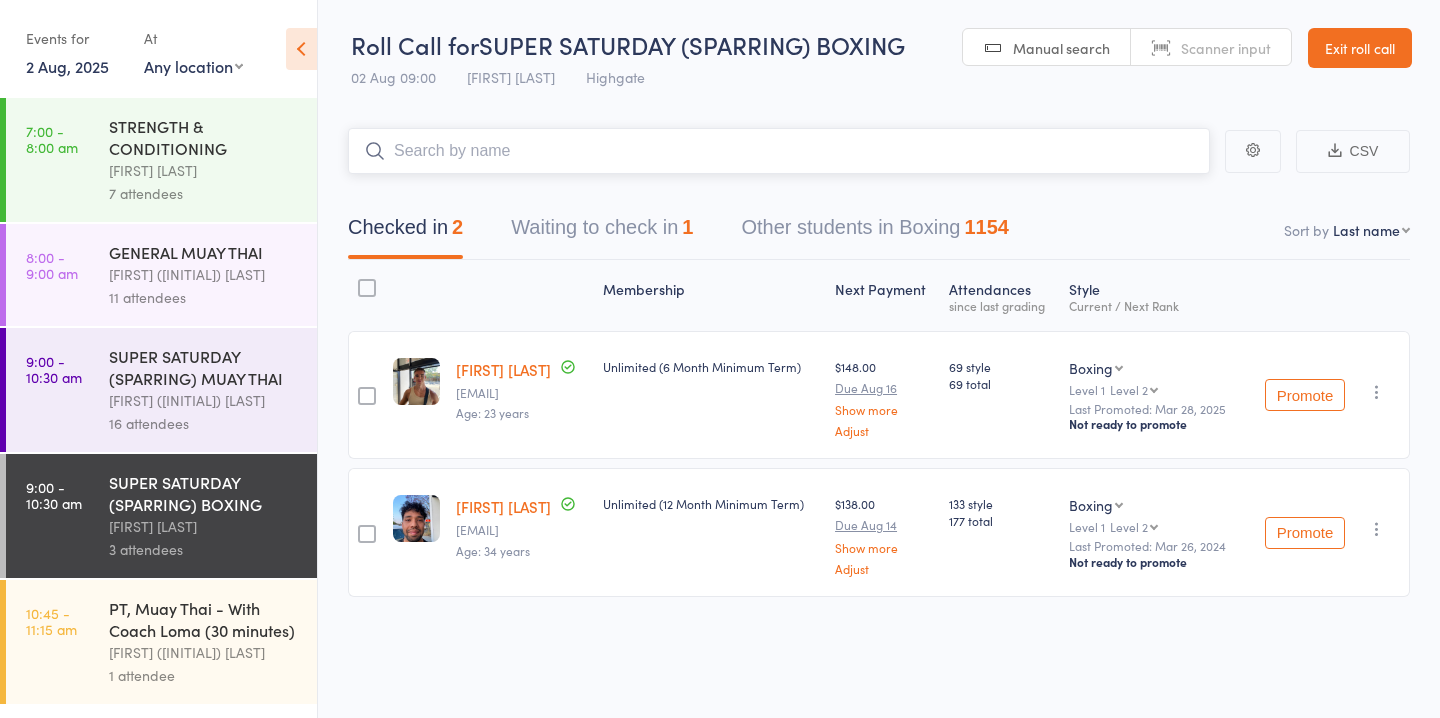 click on "Waiting to check in  1" at bounding box center [602, 232] 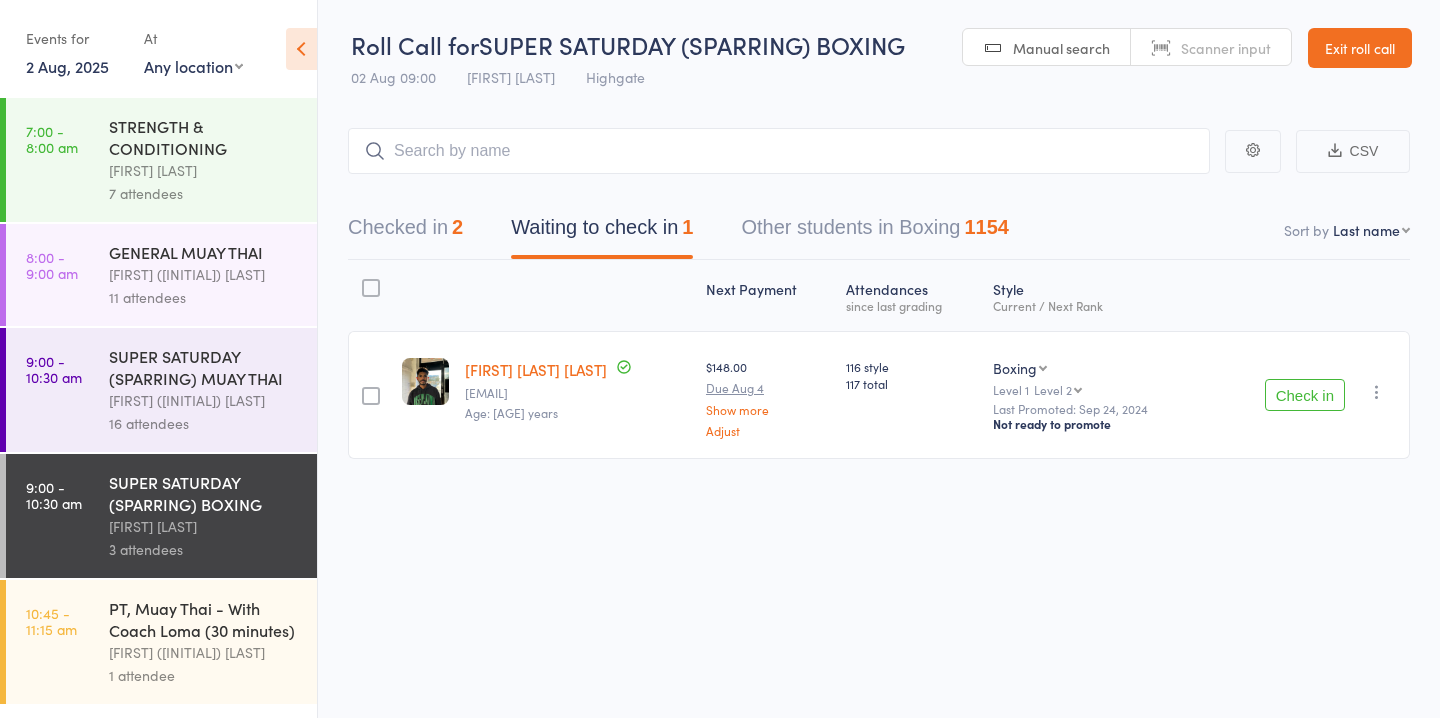 click on "Check in" at bounding box center (1305, 395) 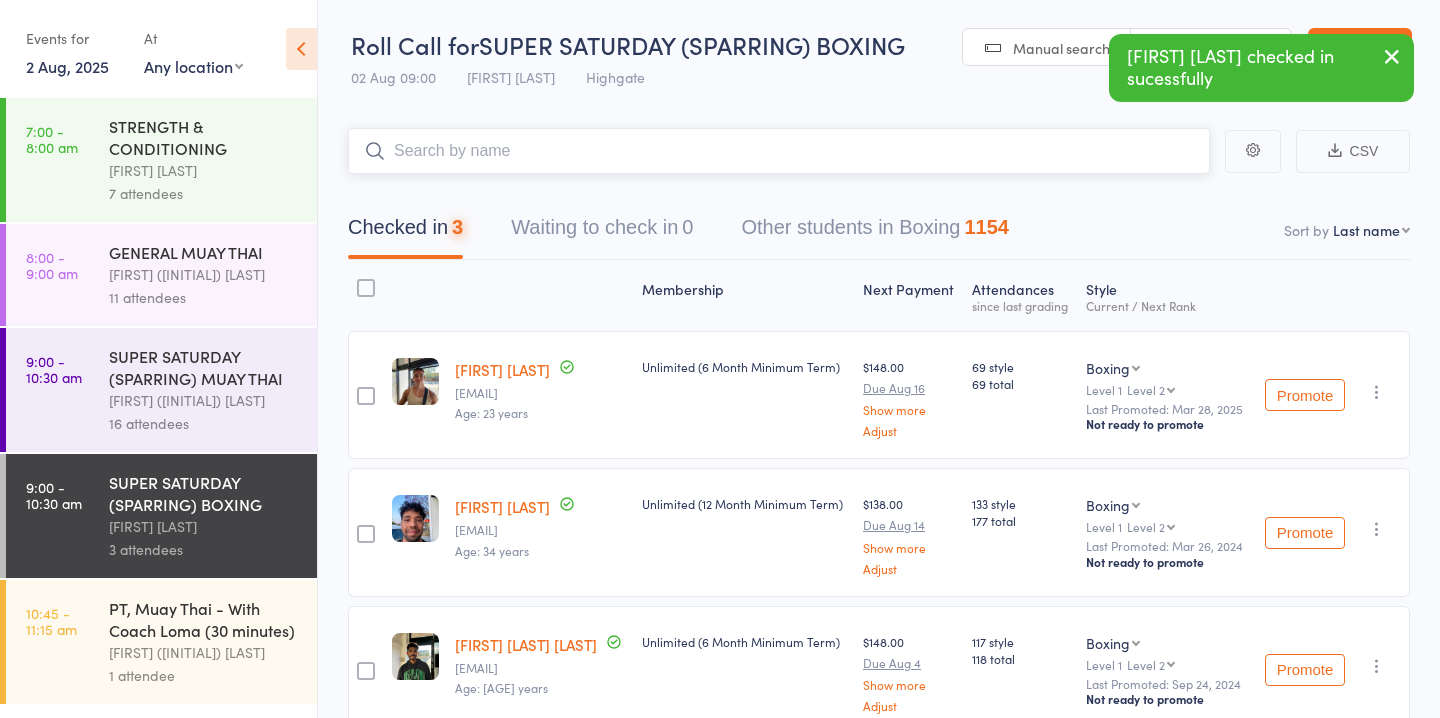 click at bounding box center (779, 151) 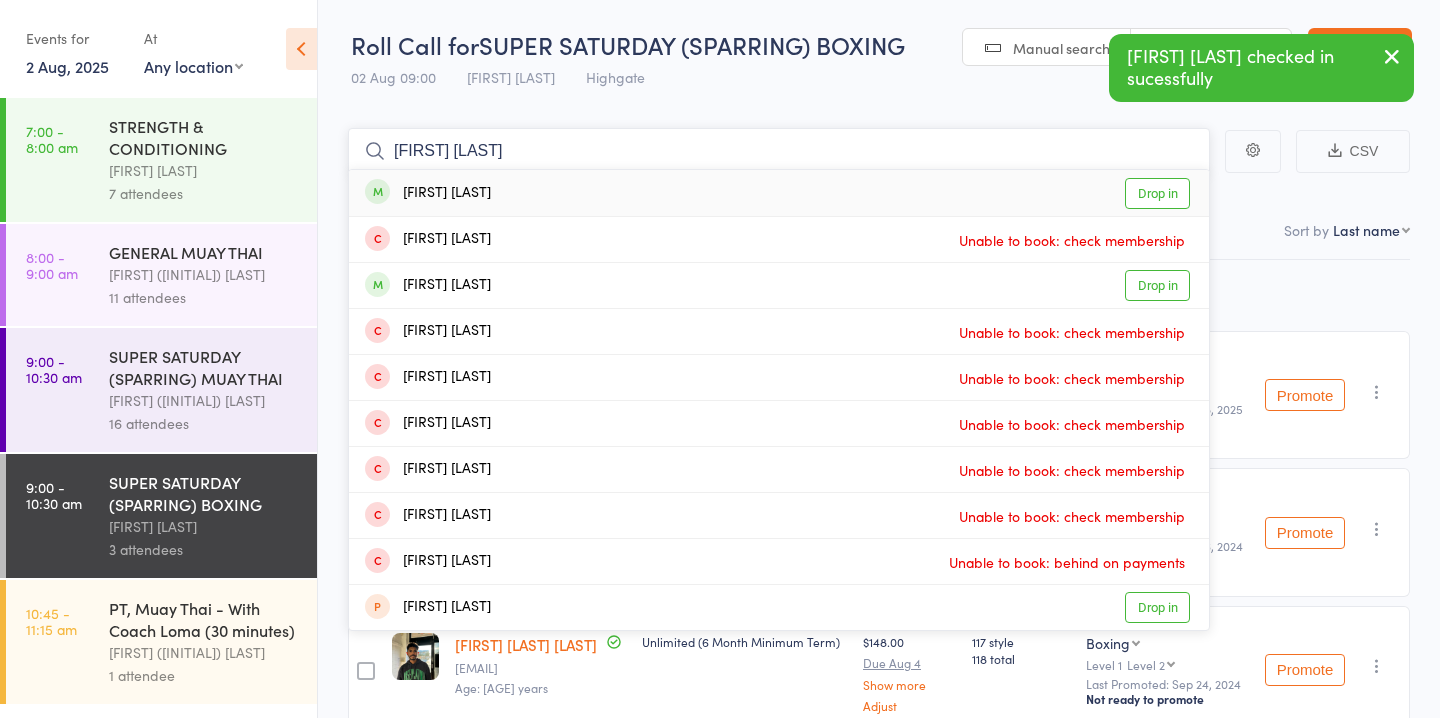 type on "[FIRST] [LAST]" 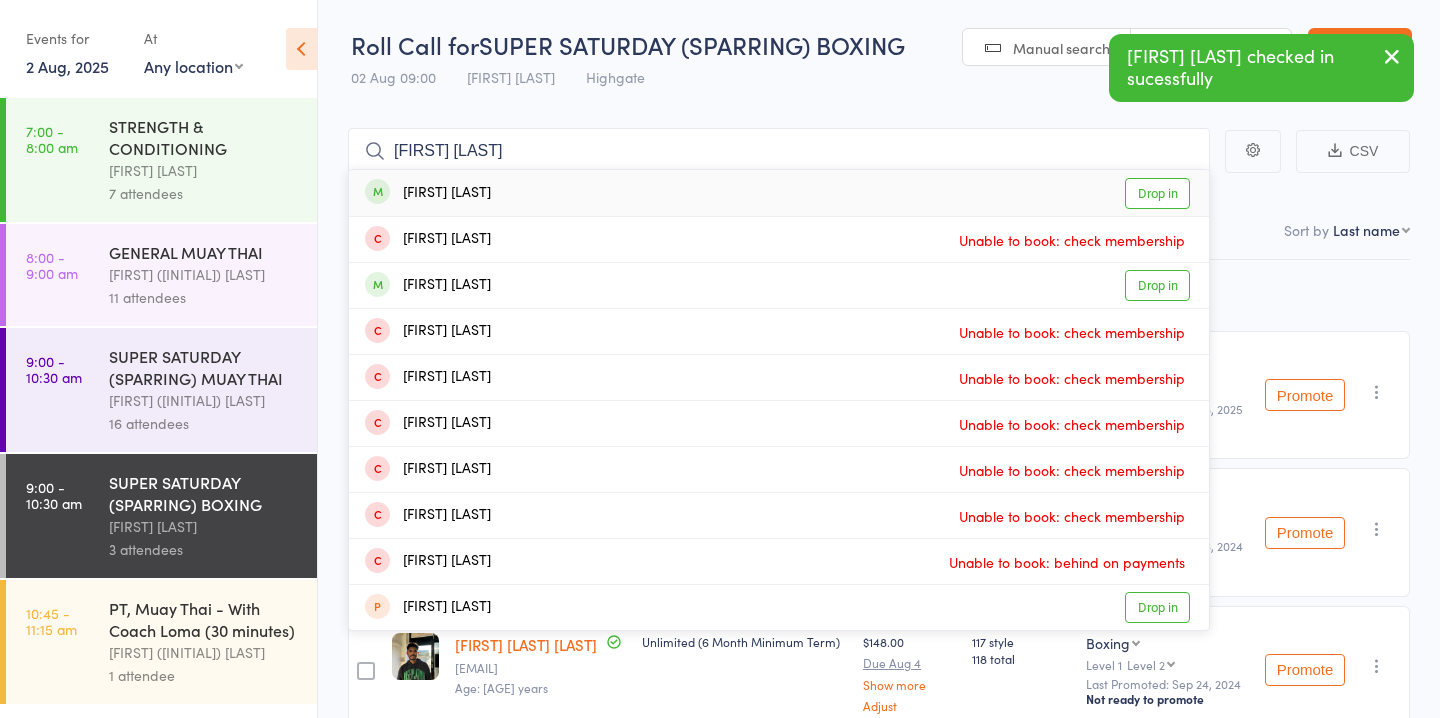 click on "Drop in" at bounding box center [1157, 193] 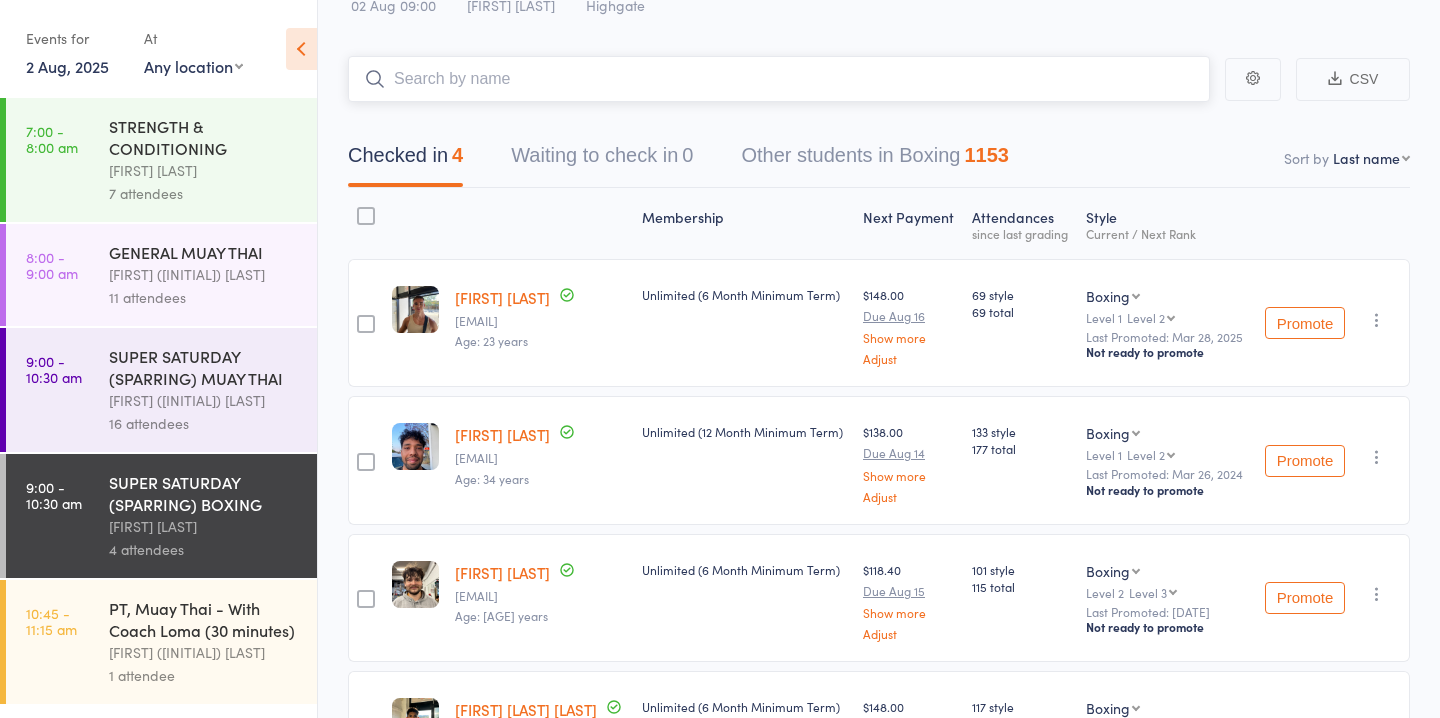 scroll, scrollTop: 99, scrollLeft: 0, axis: vertical 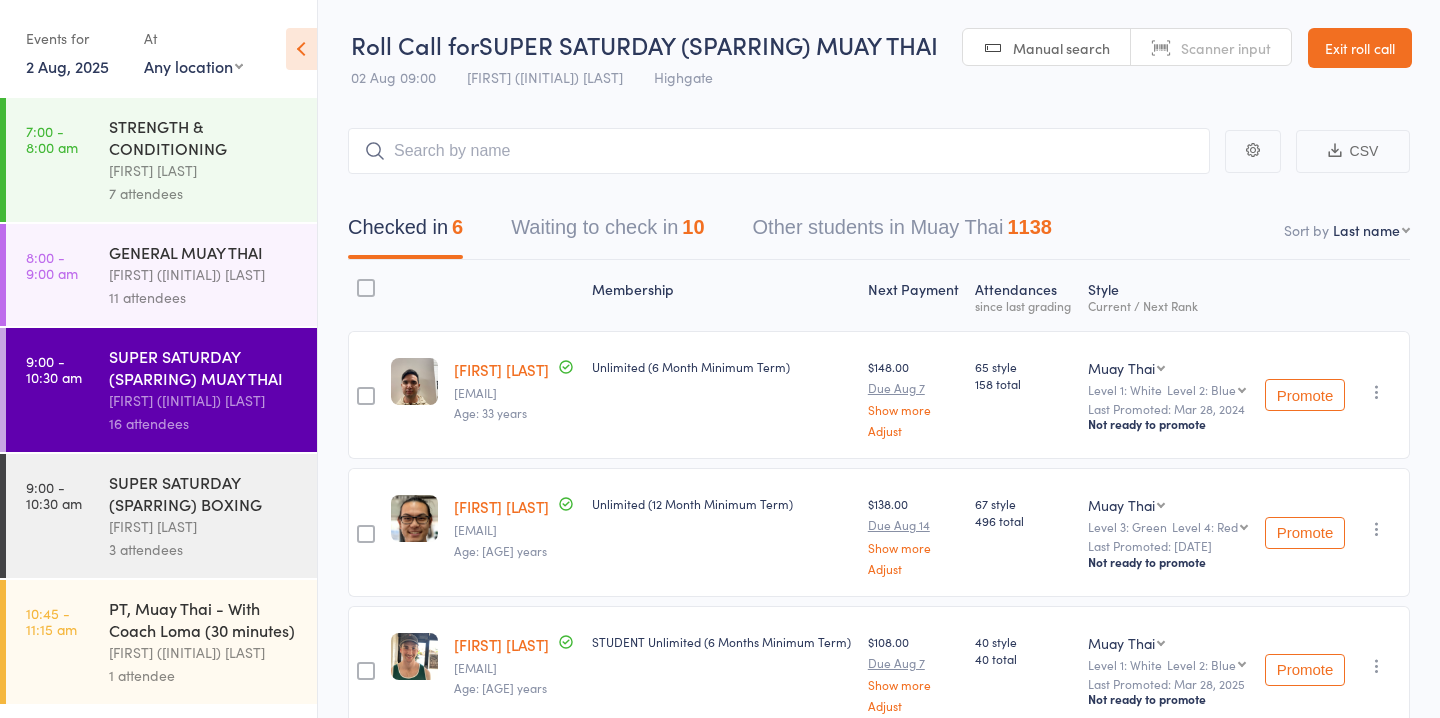 click on "Waiting to check in  10" at bounding box center [607, 232] 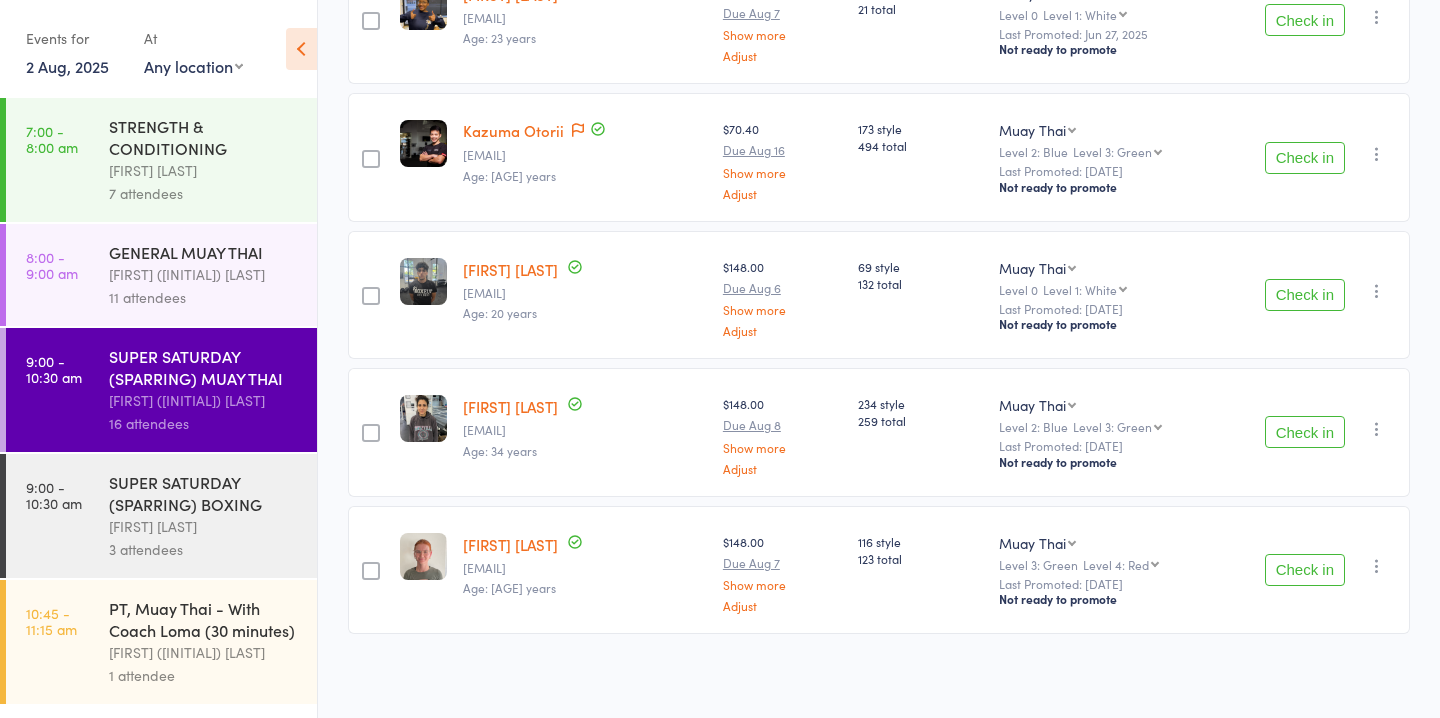 scroll, scrollTop: 1061, scrollLeft: 0, axis: vertical 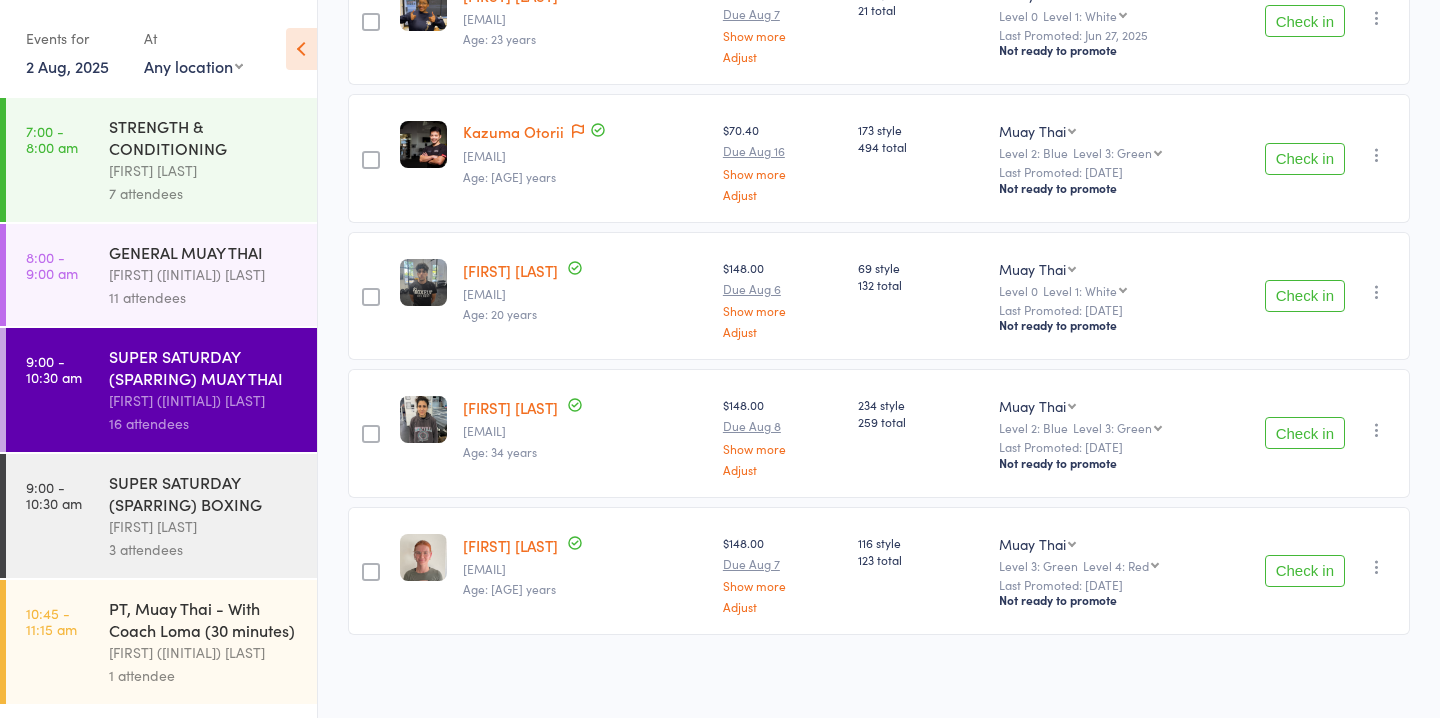 click on "Check in" at bounding box center [1305, 571] 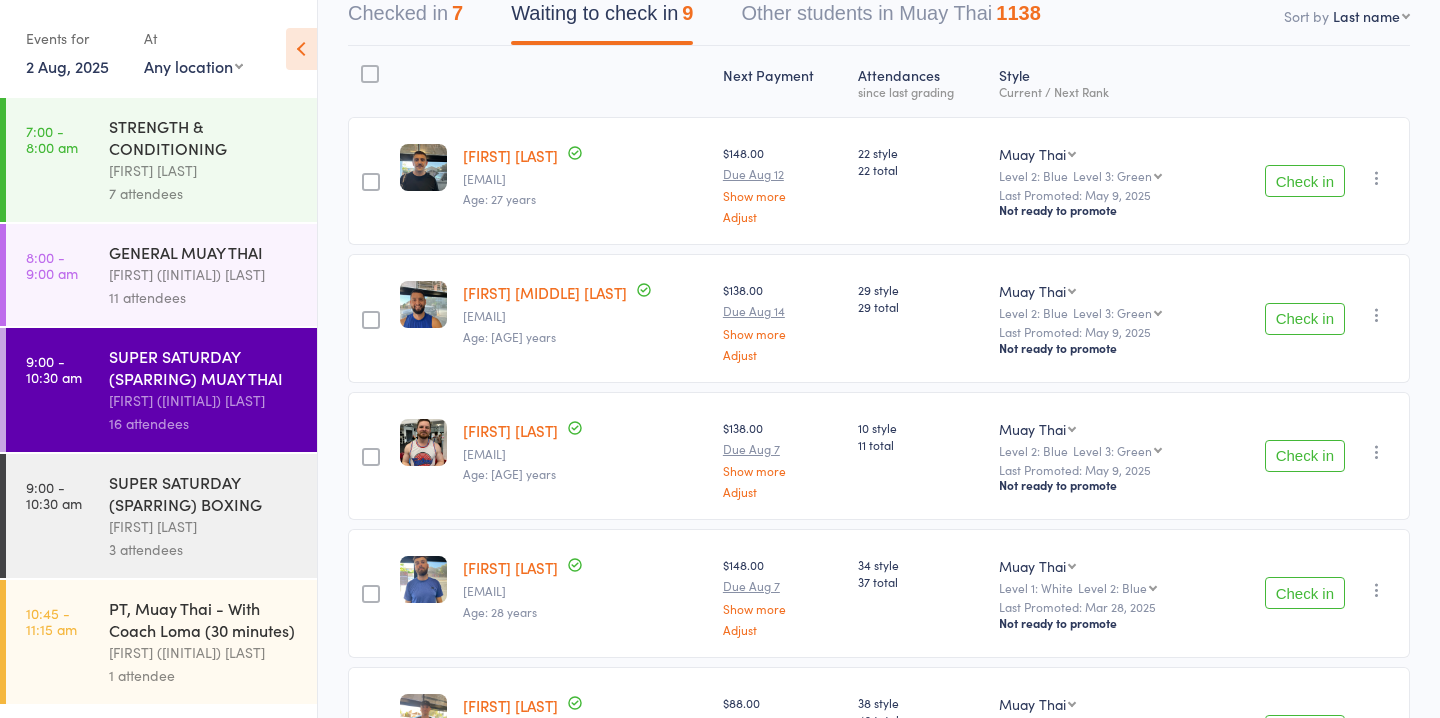 scroll, scrollTop: 347, scrollLeft: 0, axis: vertical 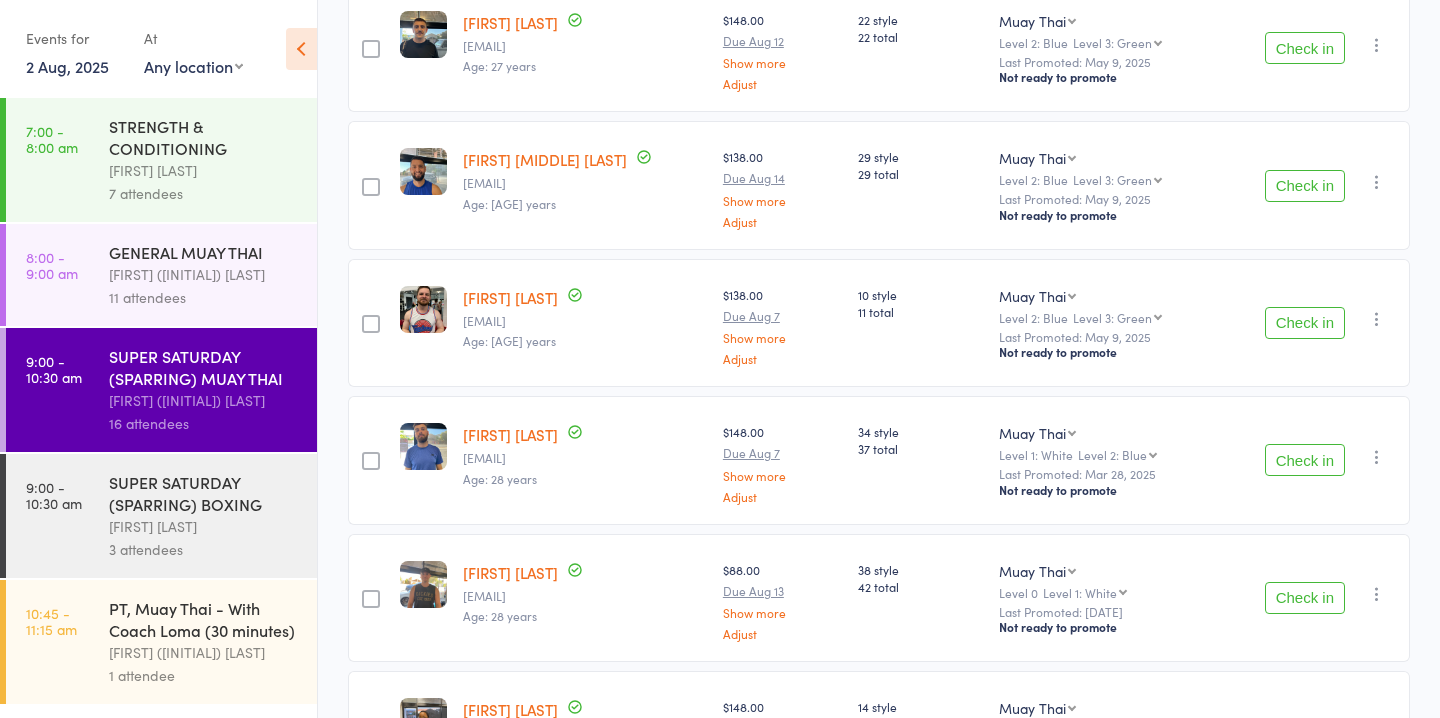 click on "Check in" at bounding box center (1305, 460) 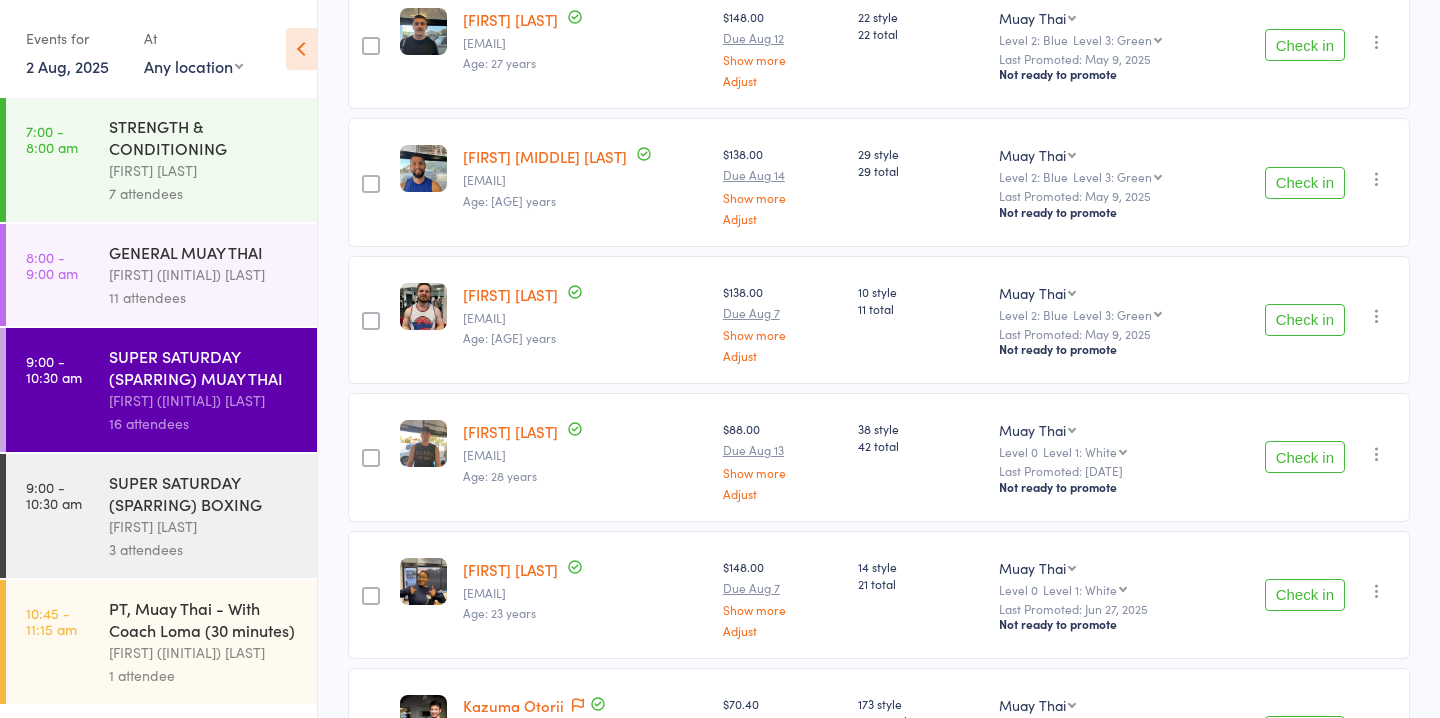 scroll, scrollTop: 0, scrollLeft: 0, axis: both 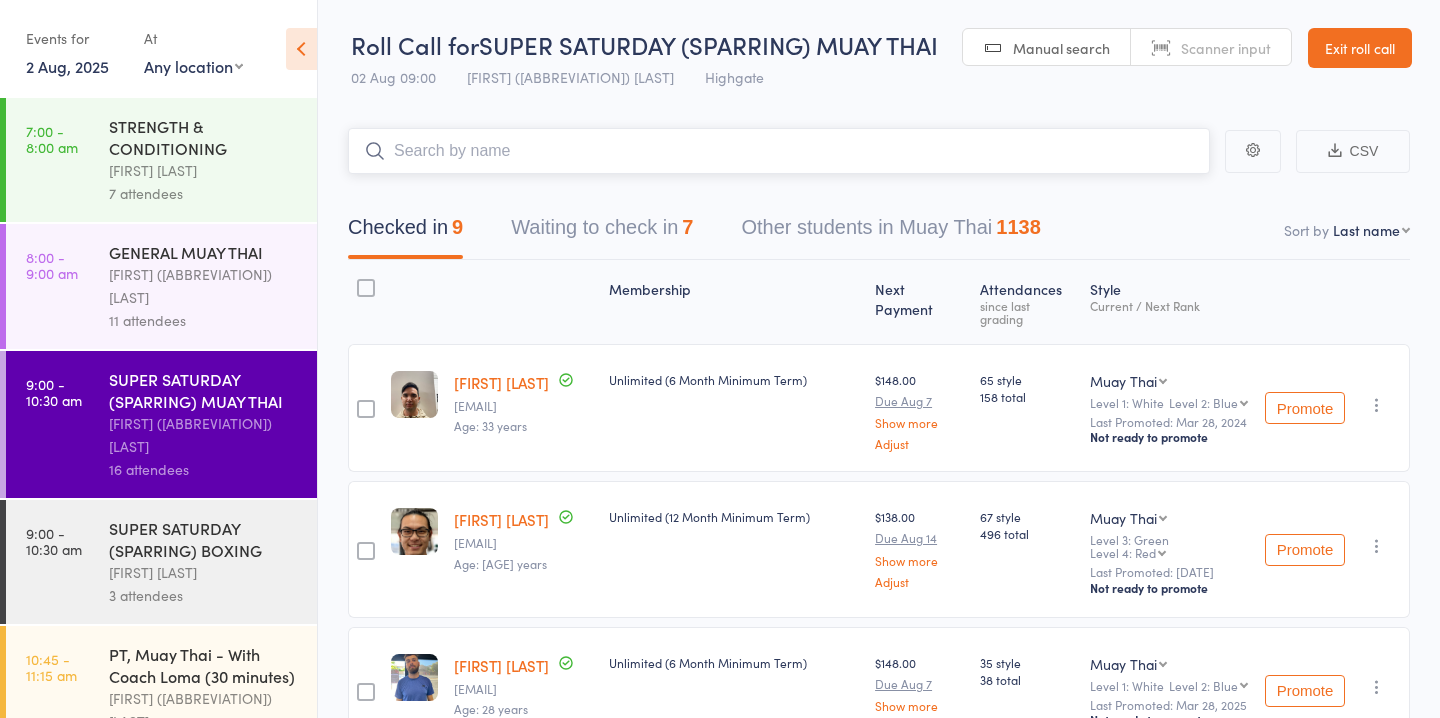 click on "Waiting to check in  7" at bounding box center (602, 232) 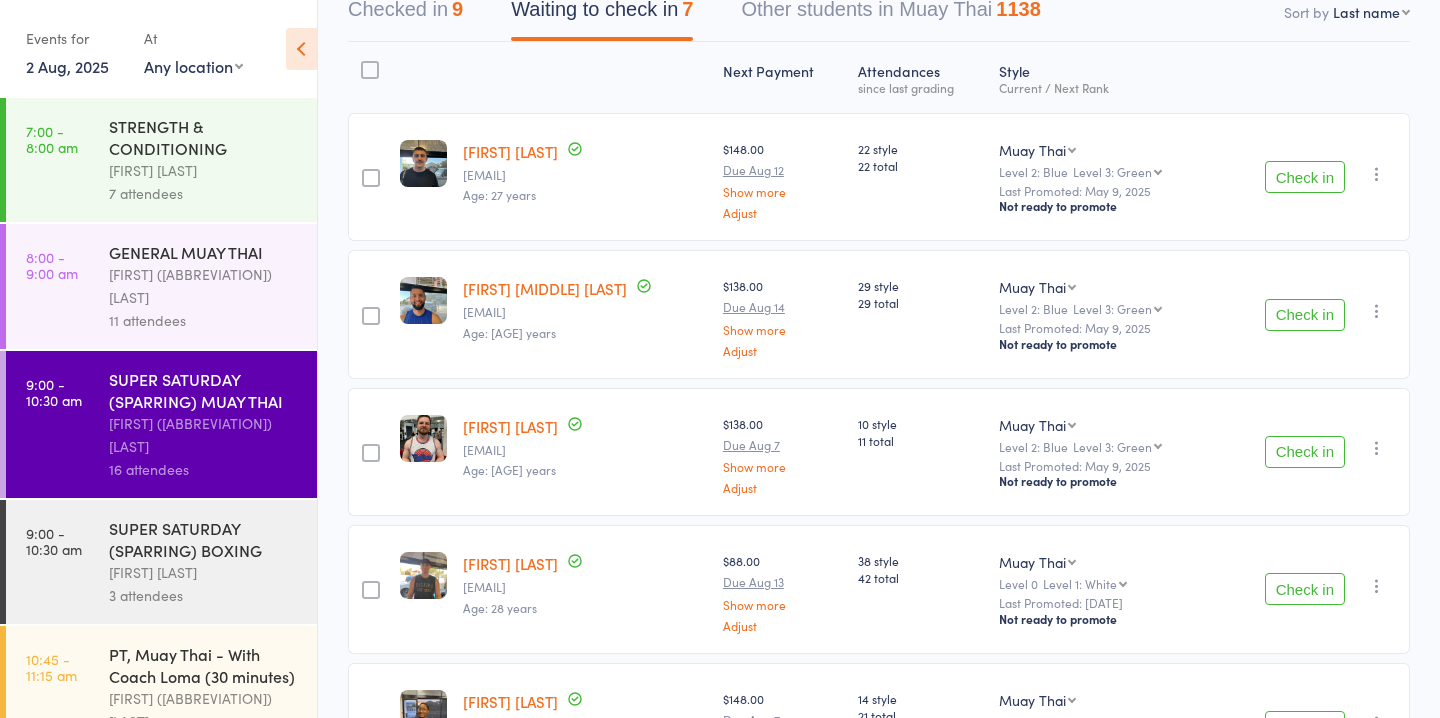 scroll, scrollTop: 196, scrollLeft: 0, axis: vertical 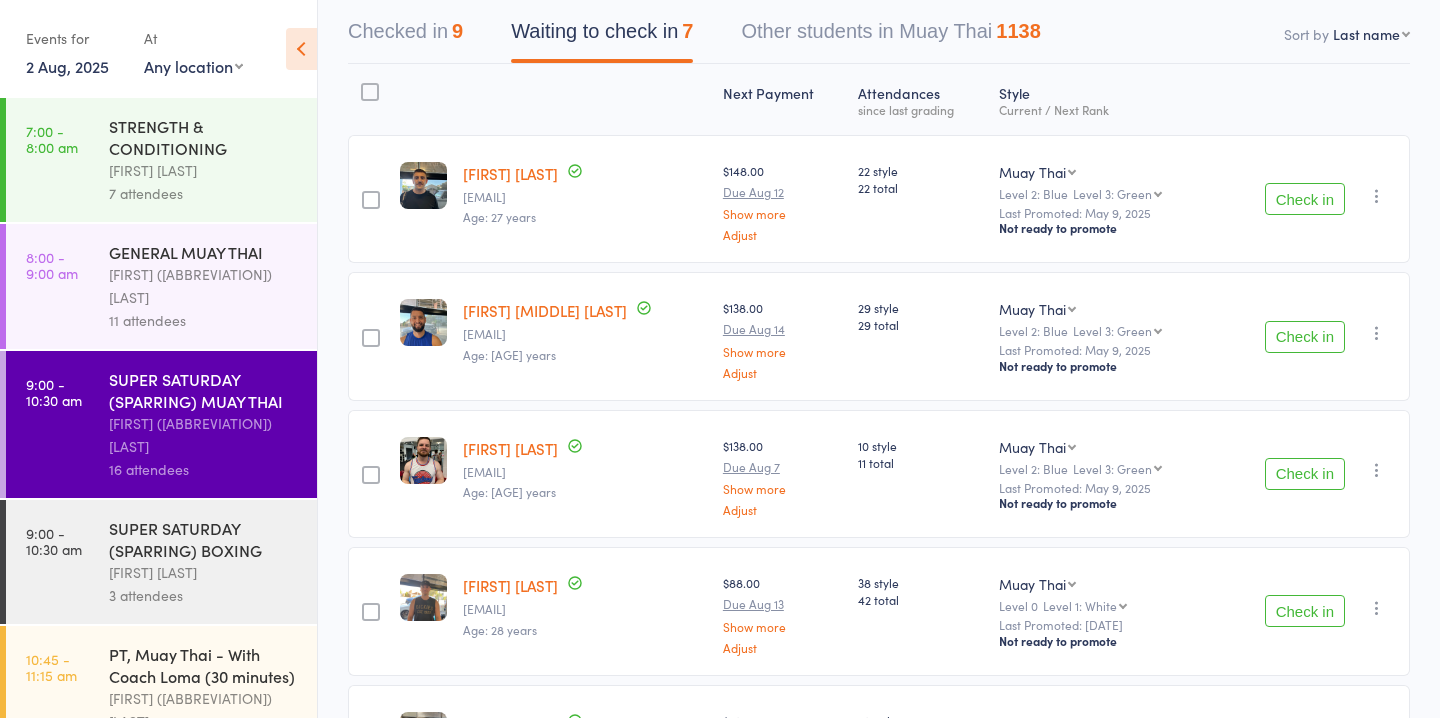 click on "Check in" at bounding box center [1305, 199] 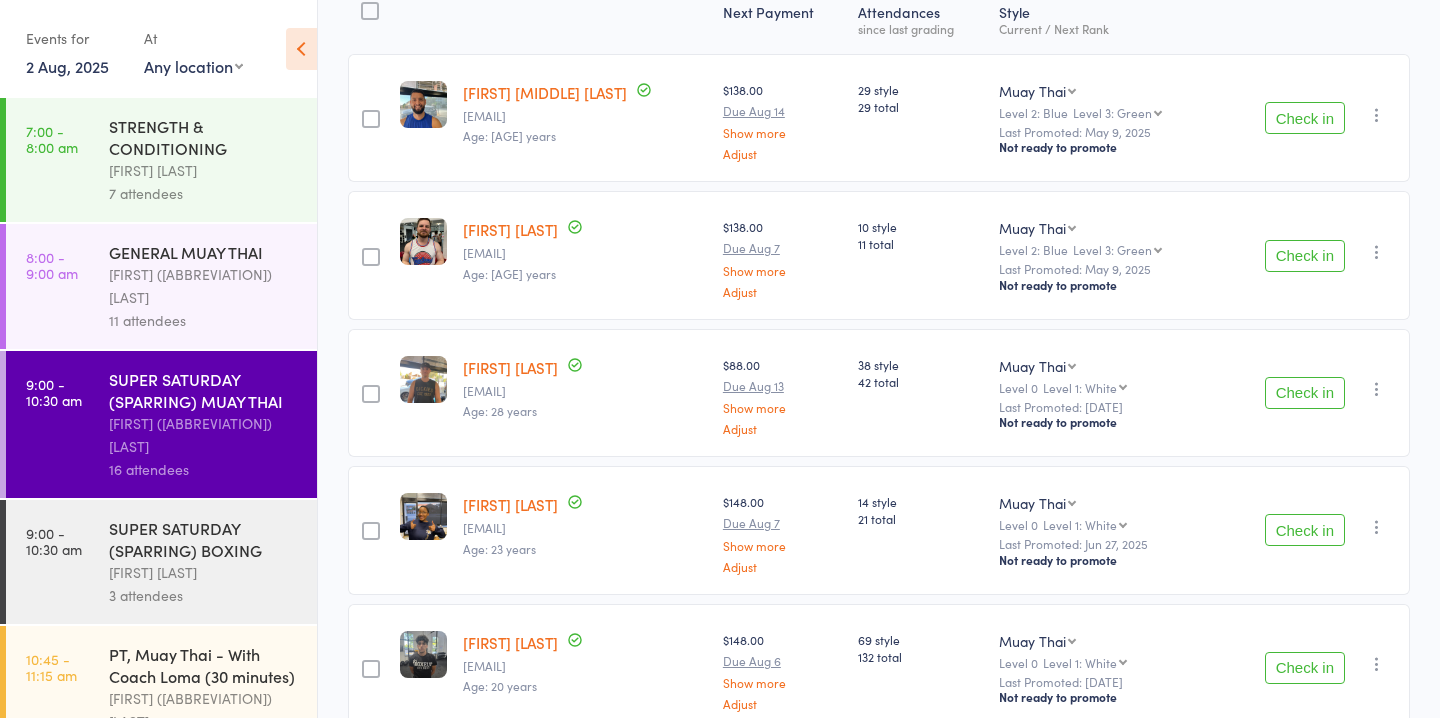 scroll, scrollTop: 0, scrollLeft: 0, axis: both 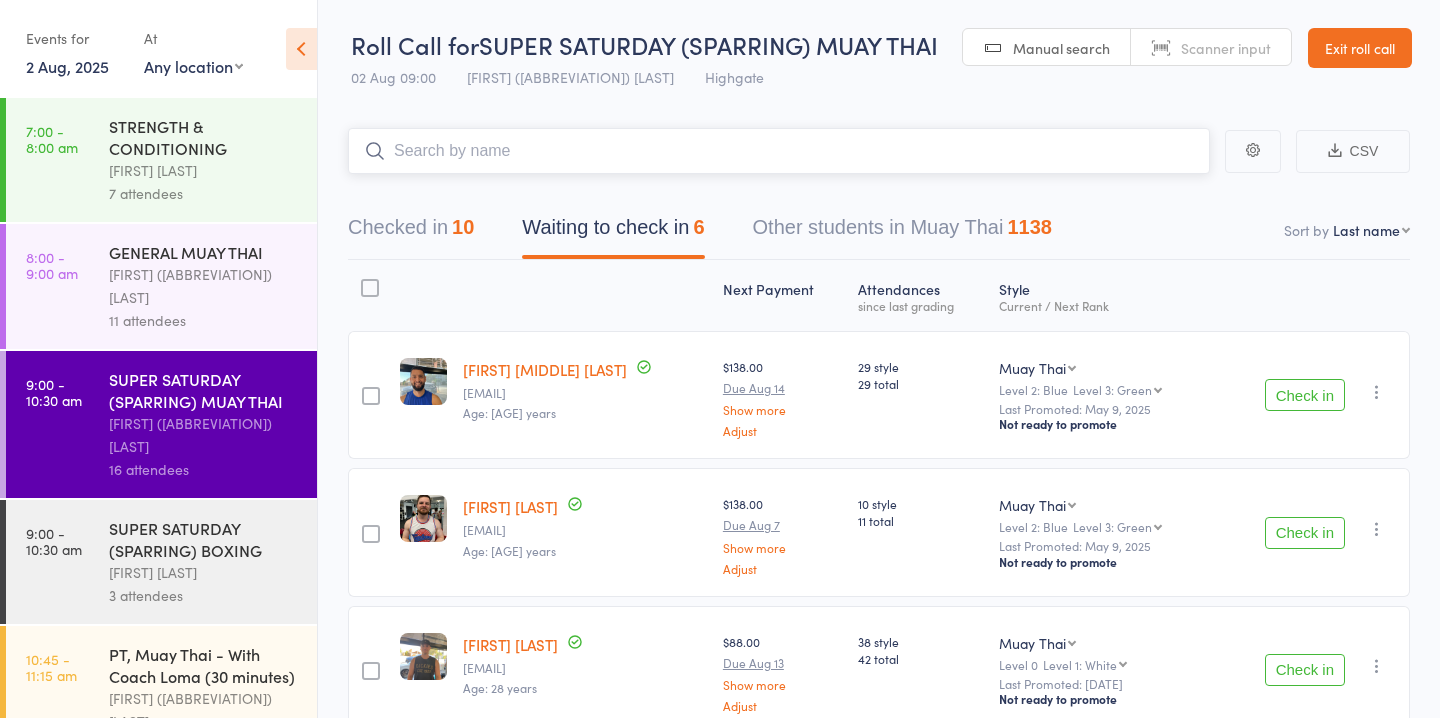 click at bounding box center (779, 151) 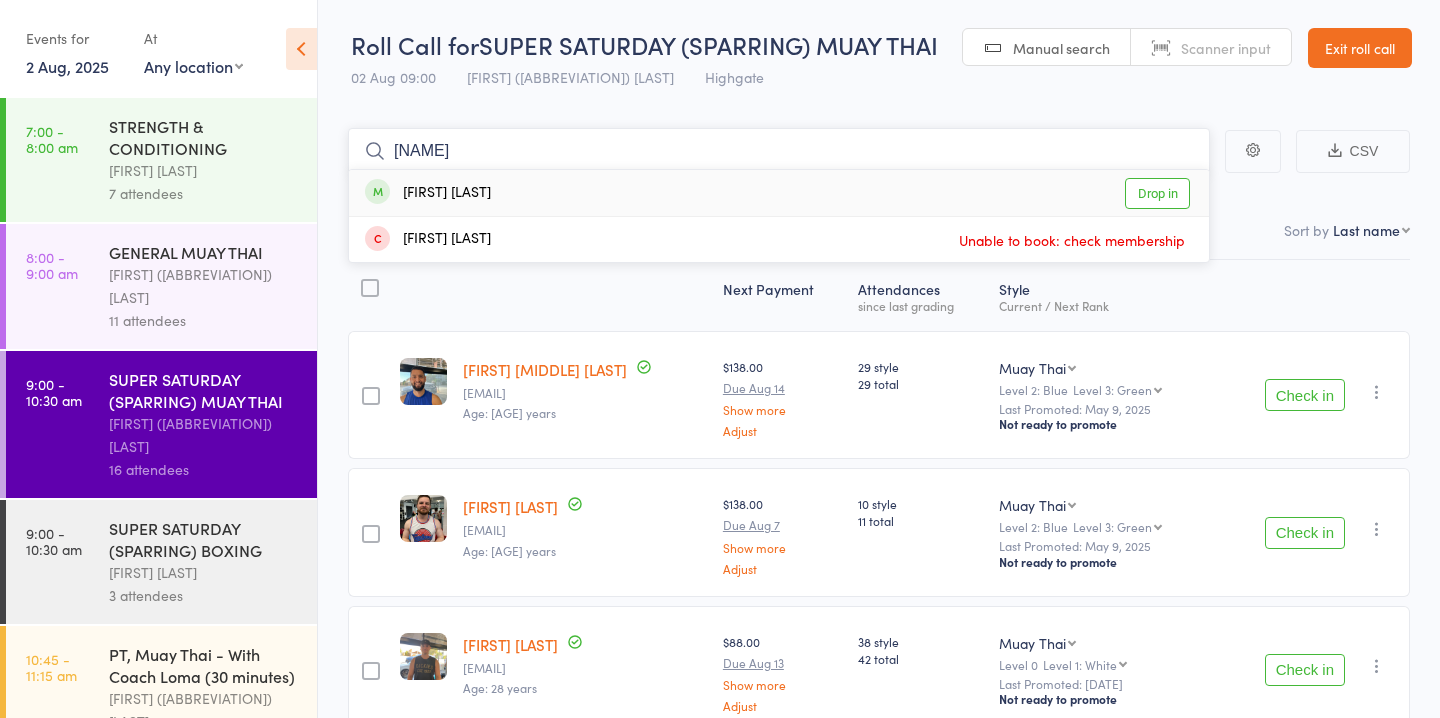 type on "fatine" 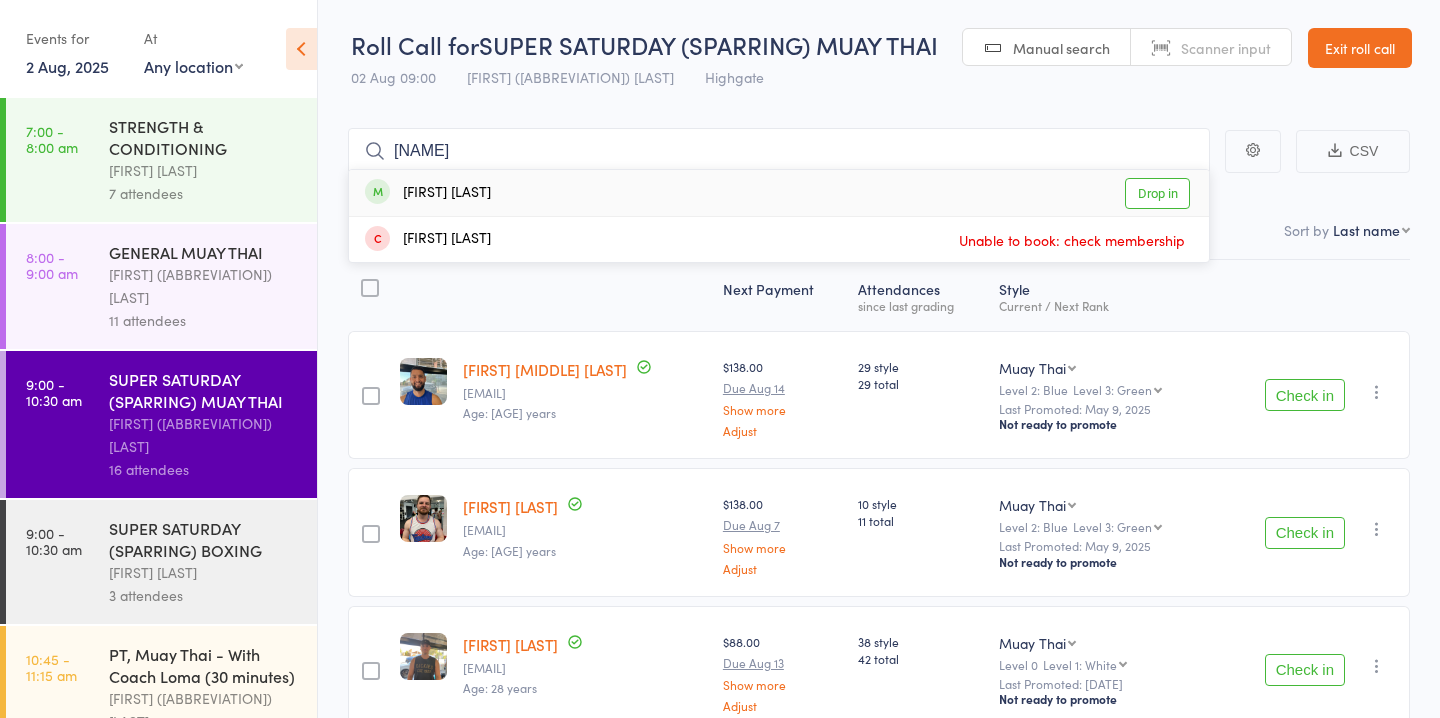 click on "Drop in" at bounding box center (1157, 193) 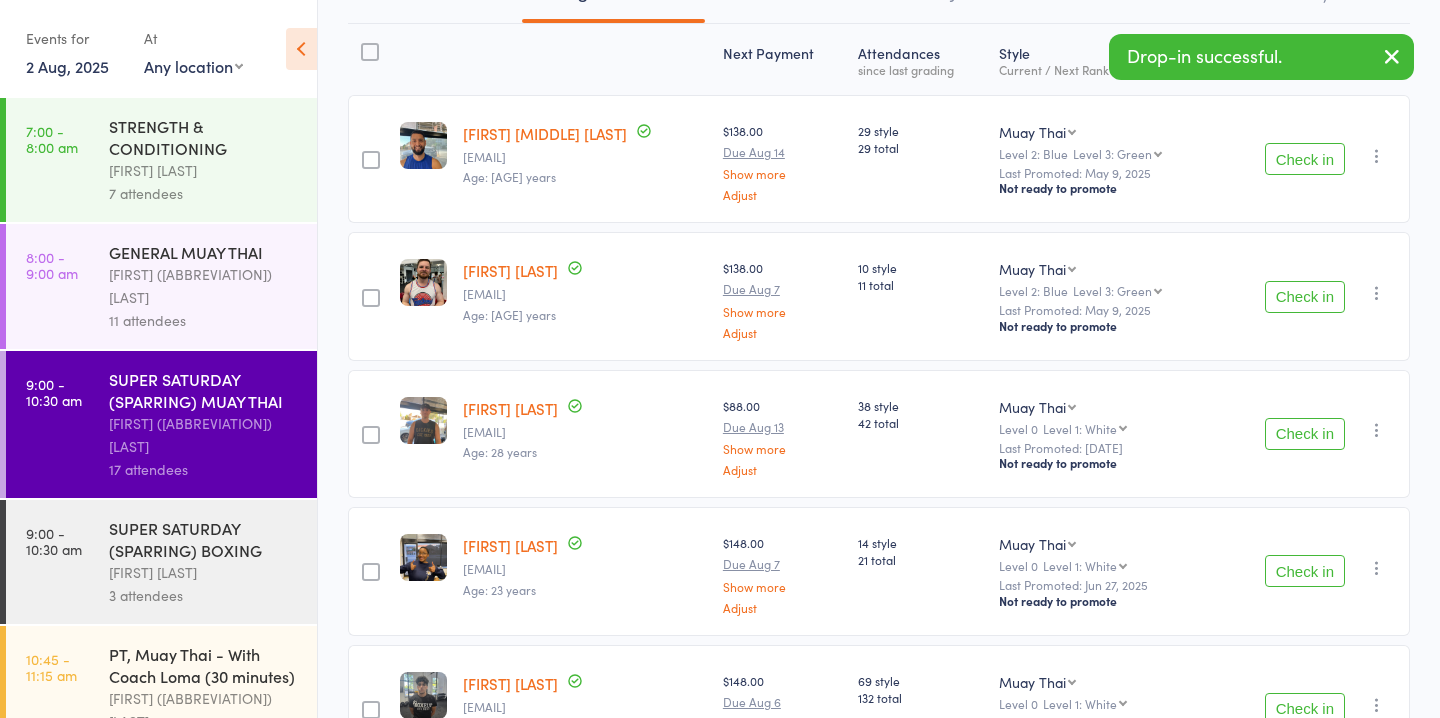 scroll, scrollTop: 238, scrollLeft: 0, axis: vertical 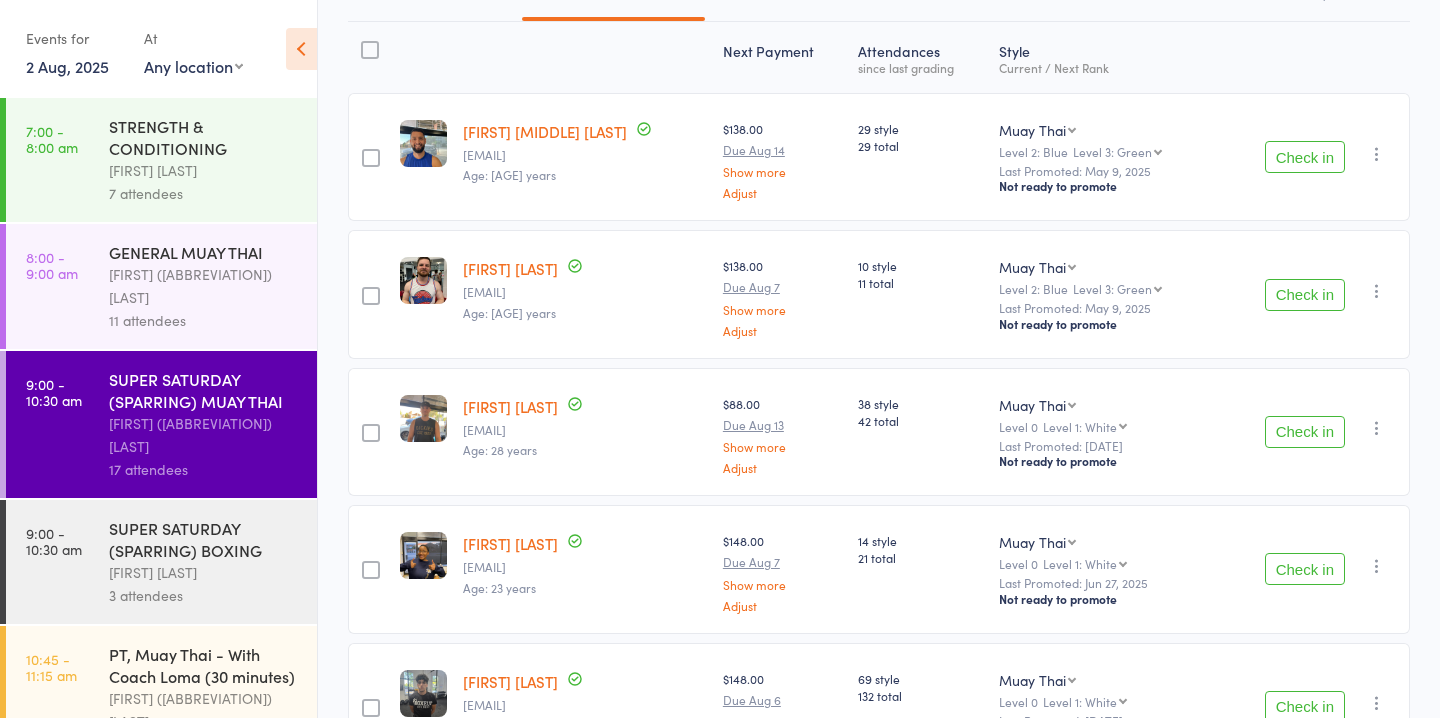 click on "Check in" at bounding box center [1305, 295] 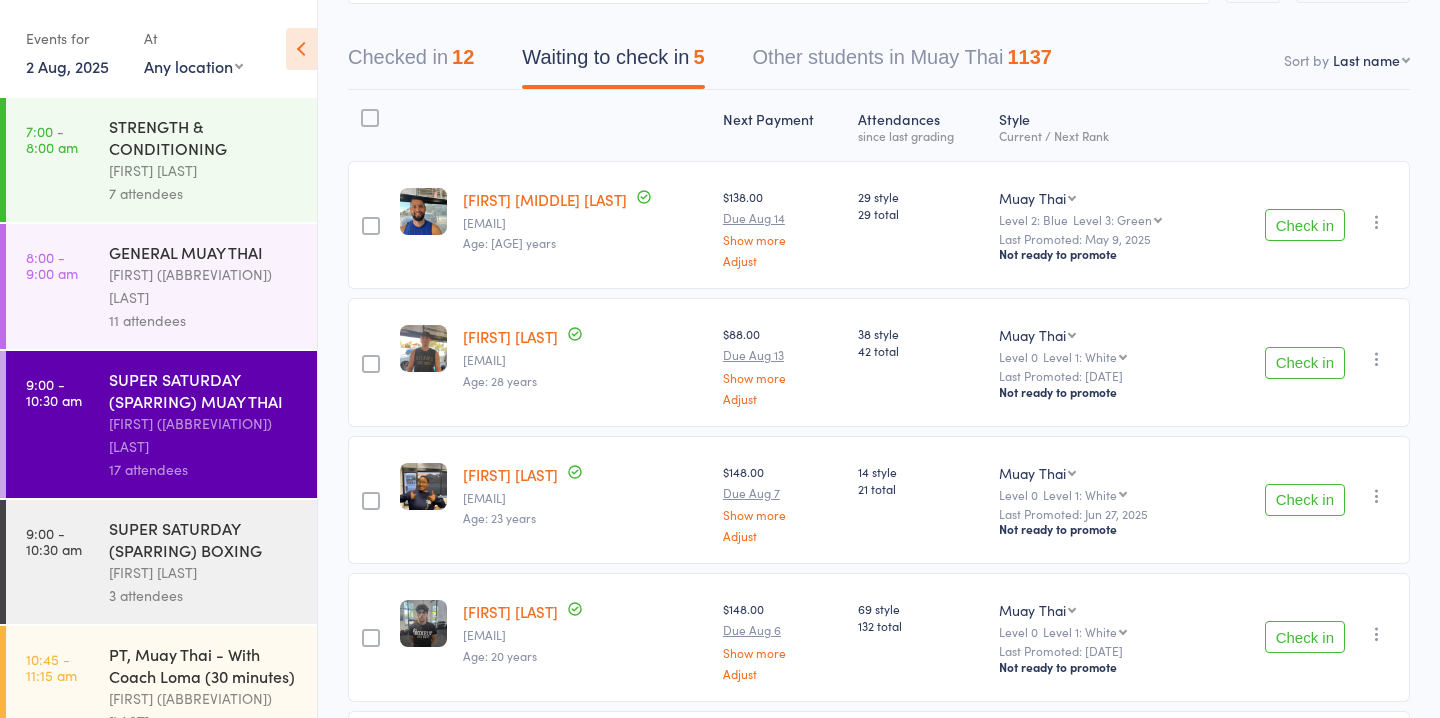 scroll, scrollTop: 0, scrollLeft: 0, axis: both 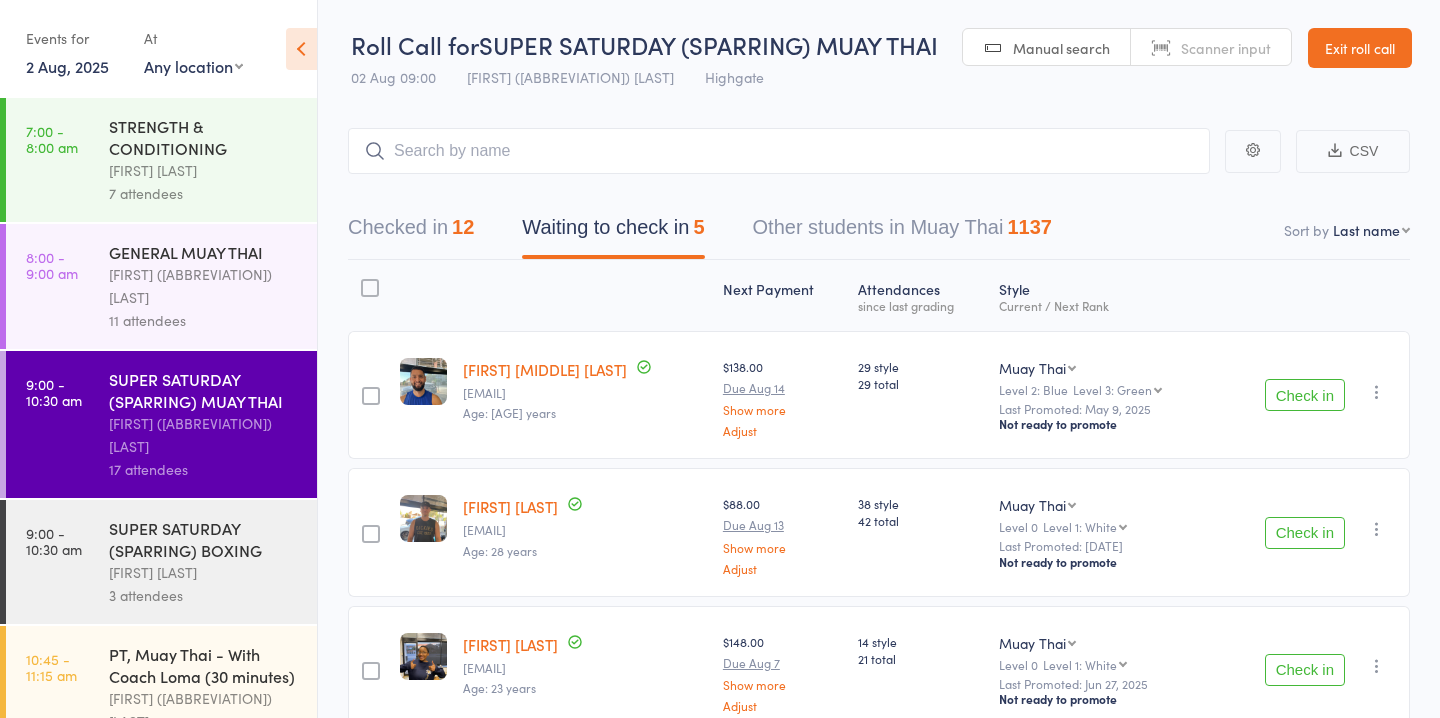click on "Check in Check in Promote Send message Add Note Add Task Add Flag Remove Mark absent" at bounding box center [1313, 395] 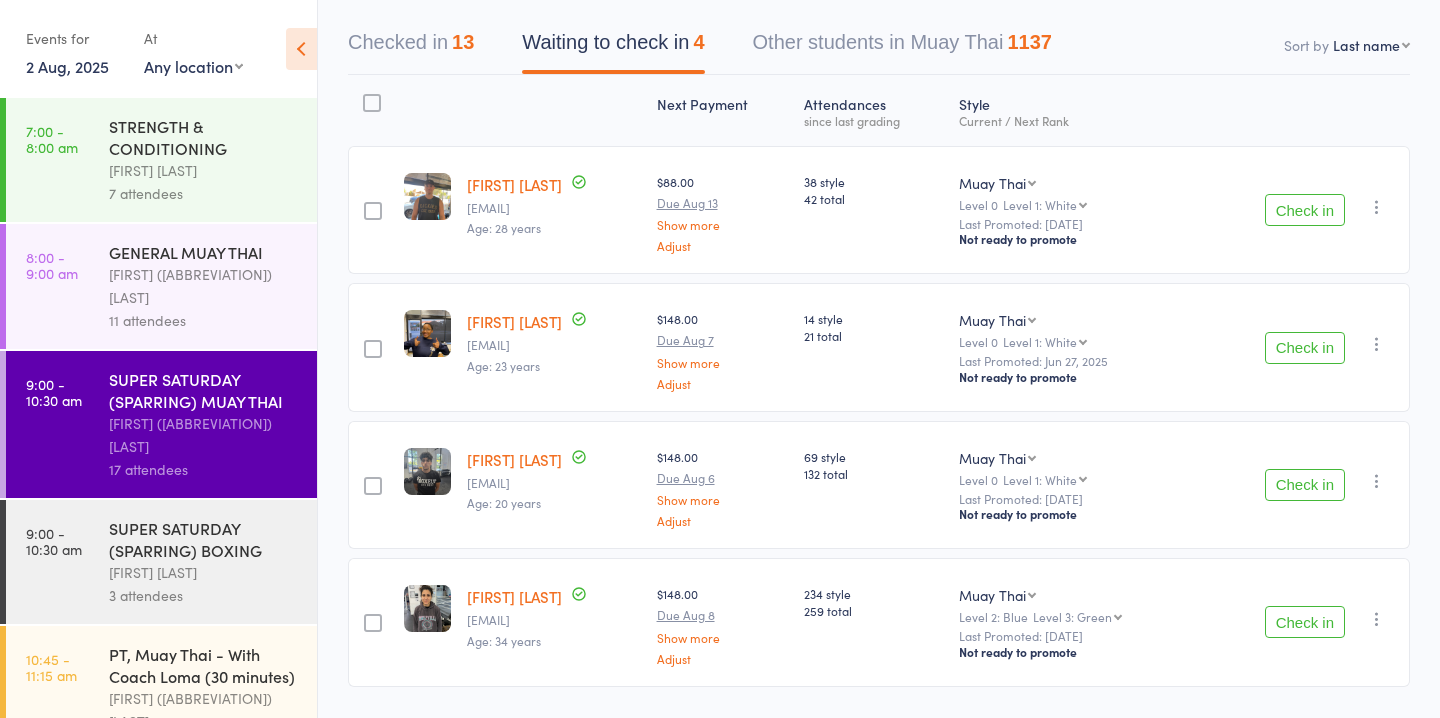 scroll, scrollTop: 240, scrollLeft: 0, axis: vertical 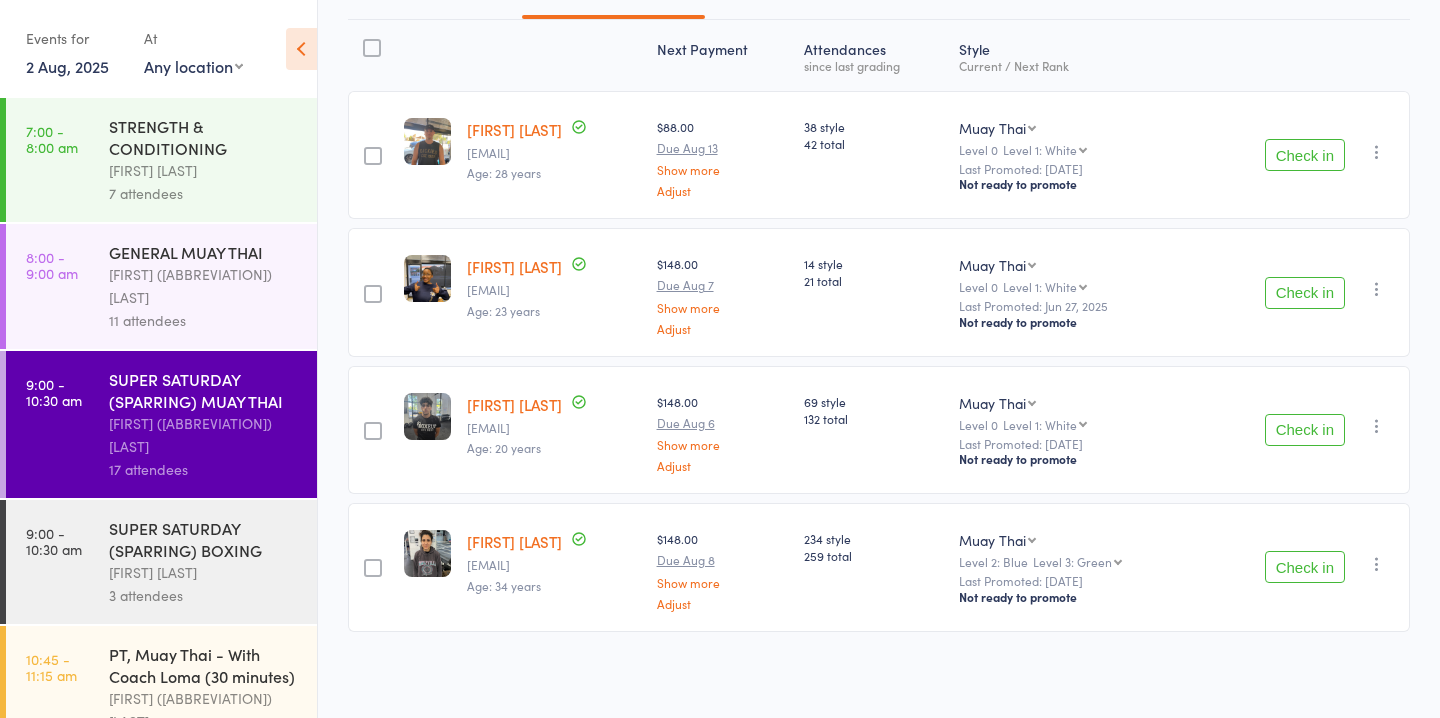 click on "Check in" at bounding box center (1305, 430) 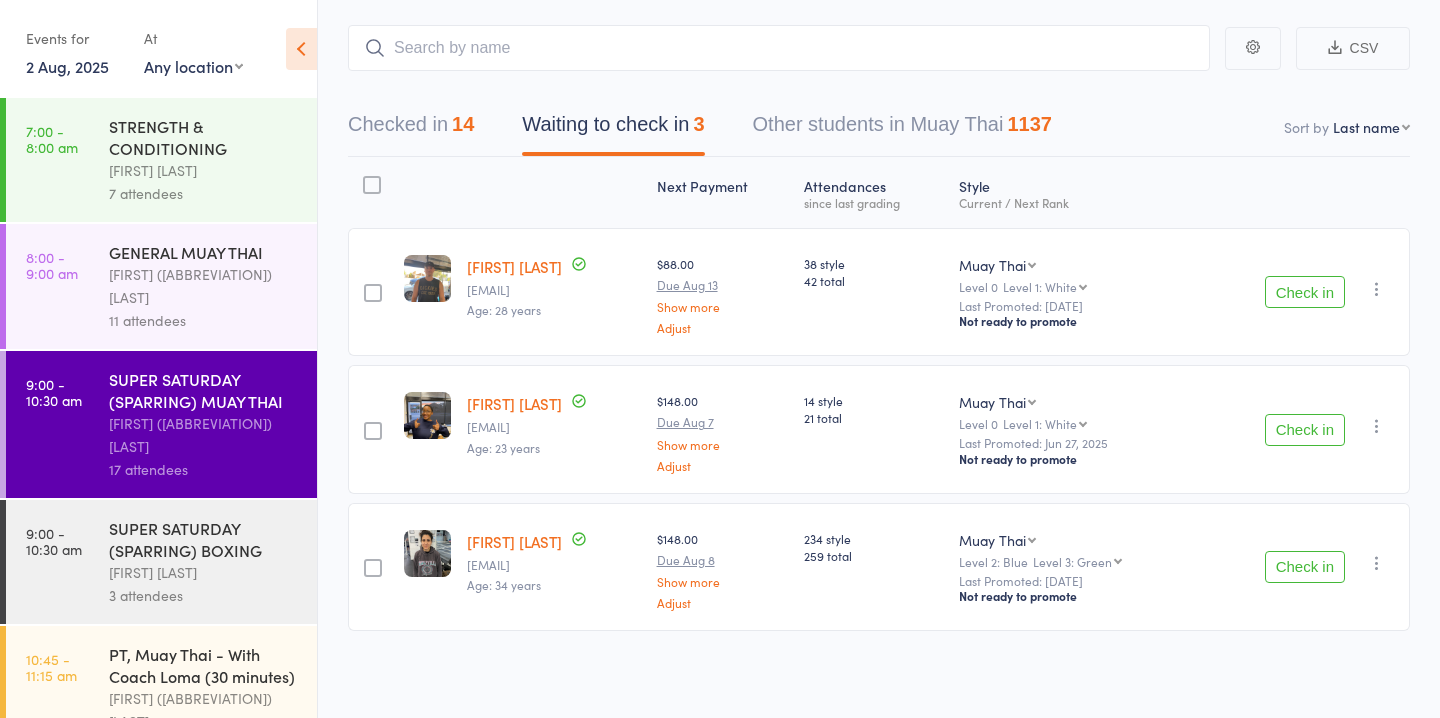 click on "Check in" at bounding box center (1305, 292) 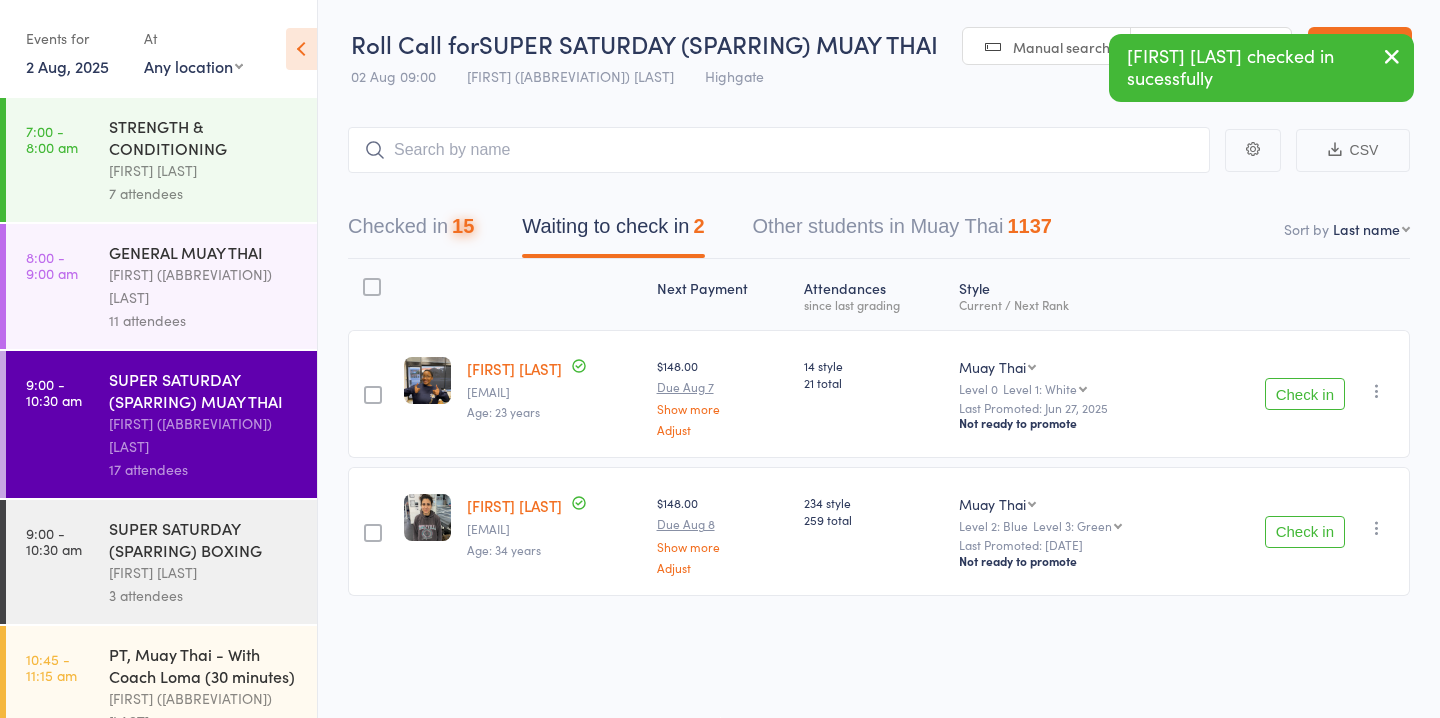 scroll, scrollTop: 1, scrollLeft: 0, axis: vertical 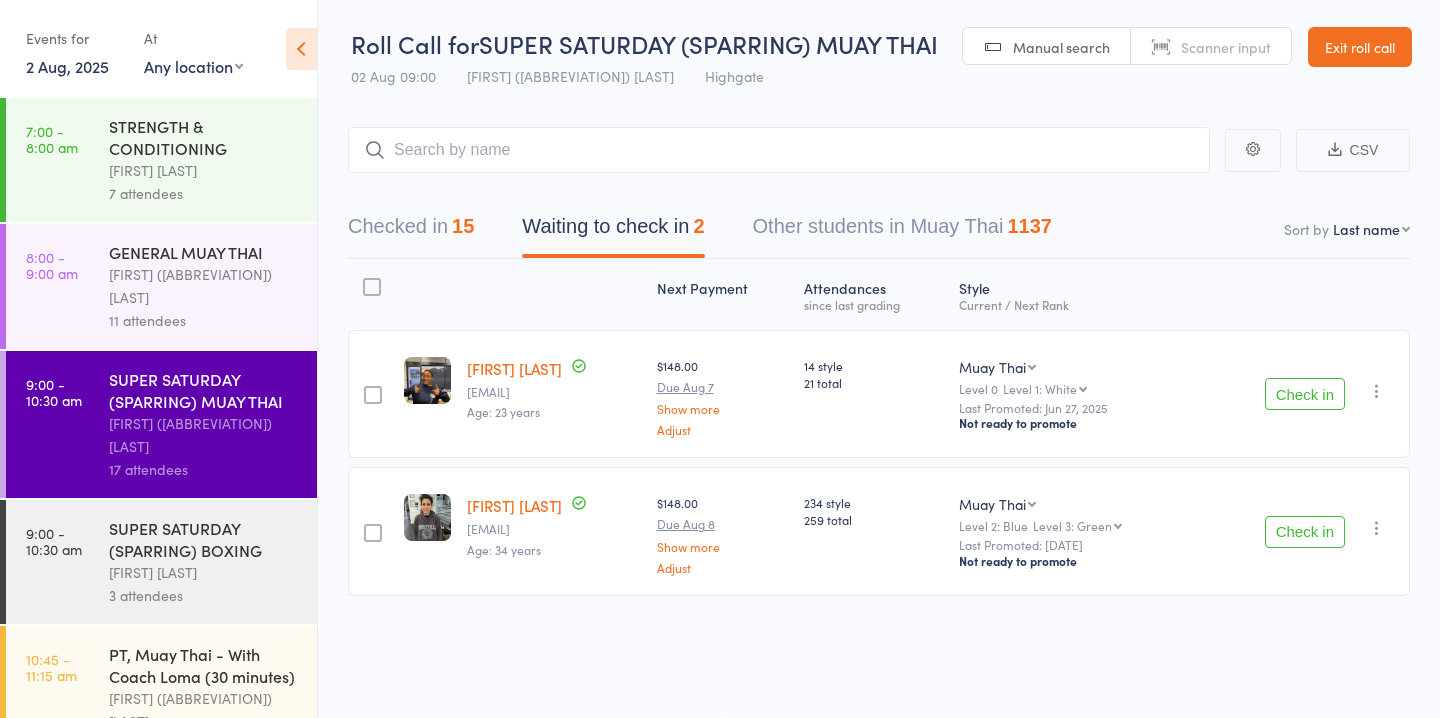 click on "15" at bounding box center [463, 226] 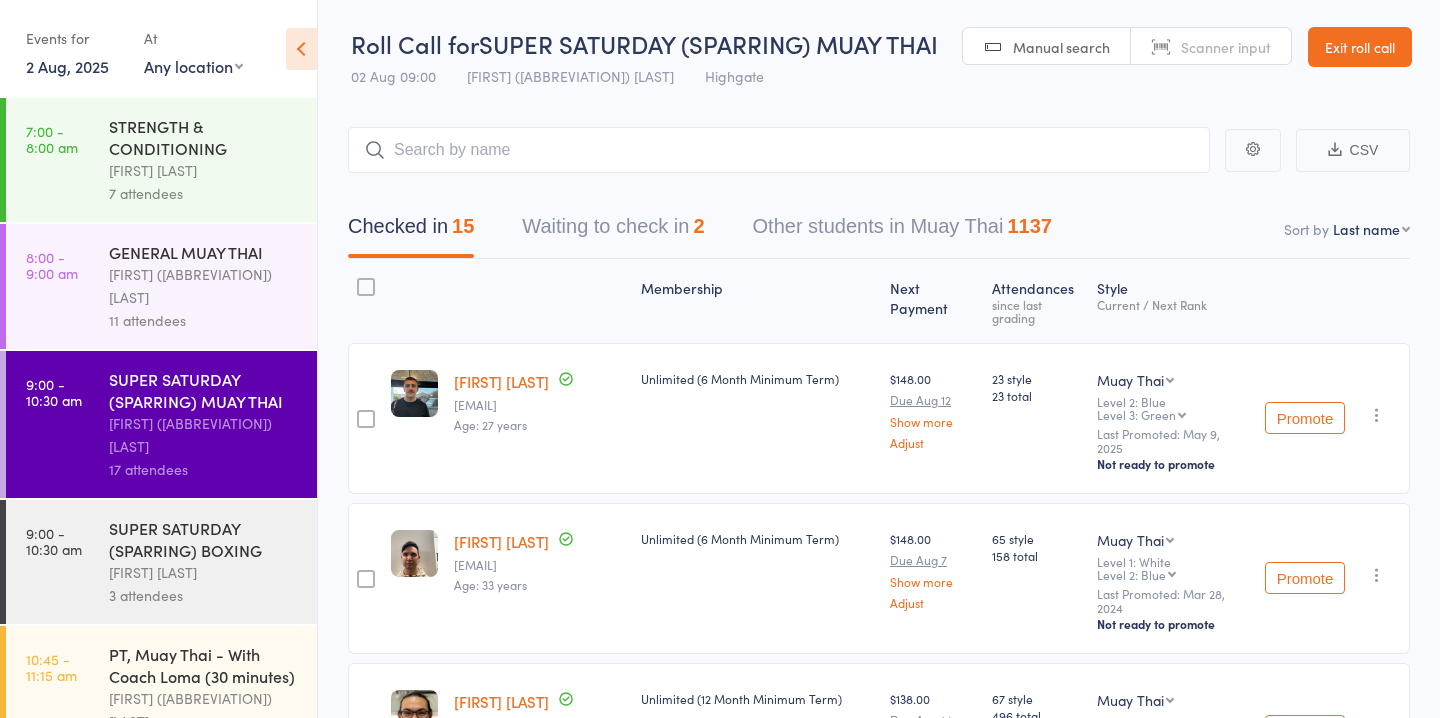 scroll, scrollTop: 103, scrollLeft: 0, axis: vertical 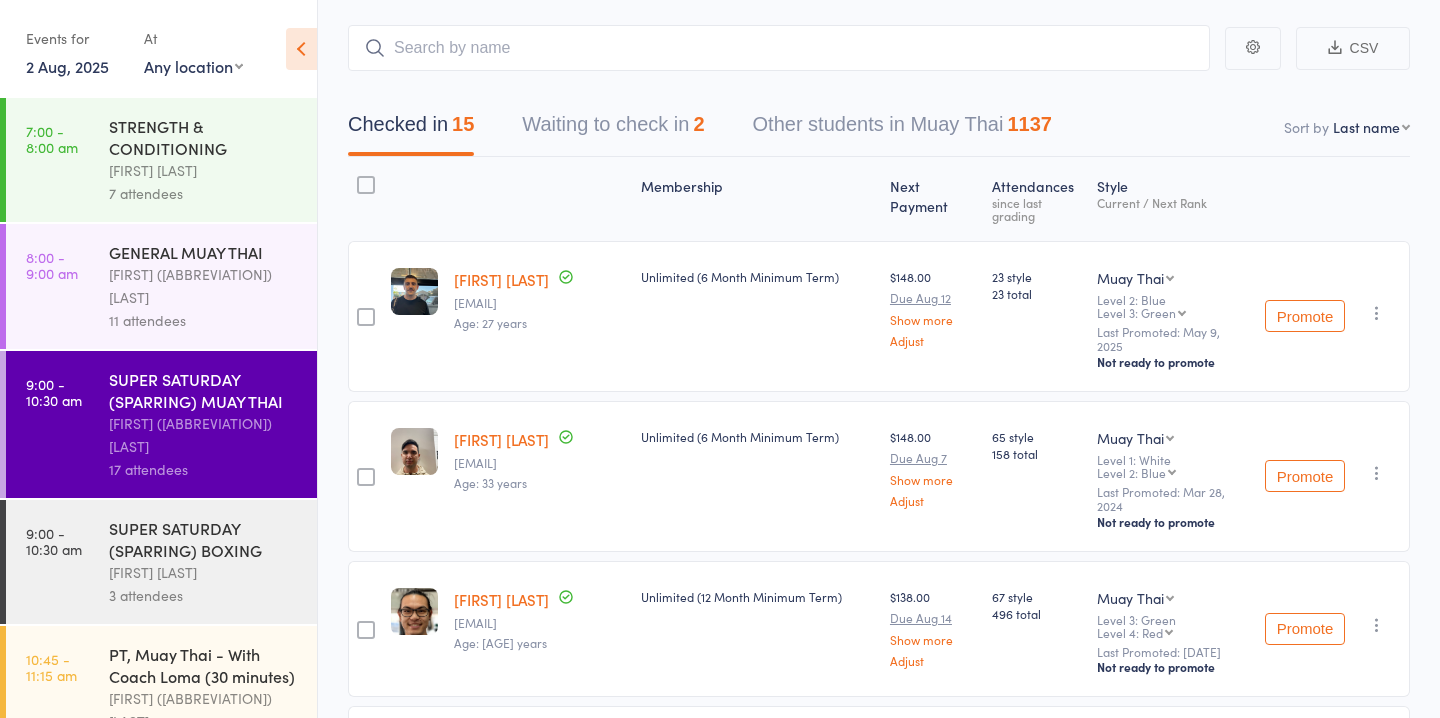 click on "Waiting to check in  2" at bounding box center (613, 129) 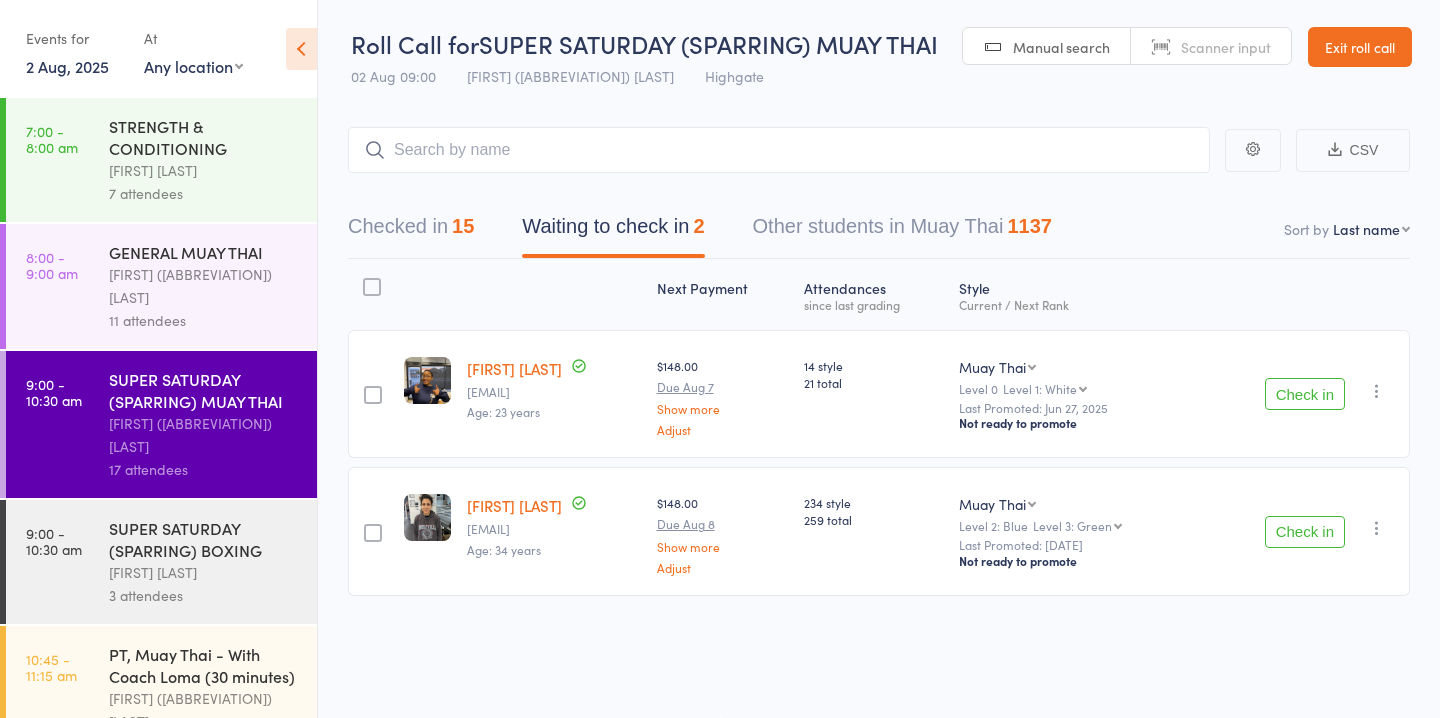 scroll, scrollTop: 0, scrollLeft: 0, axis: both 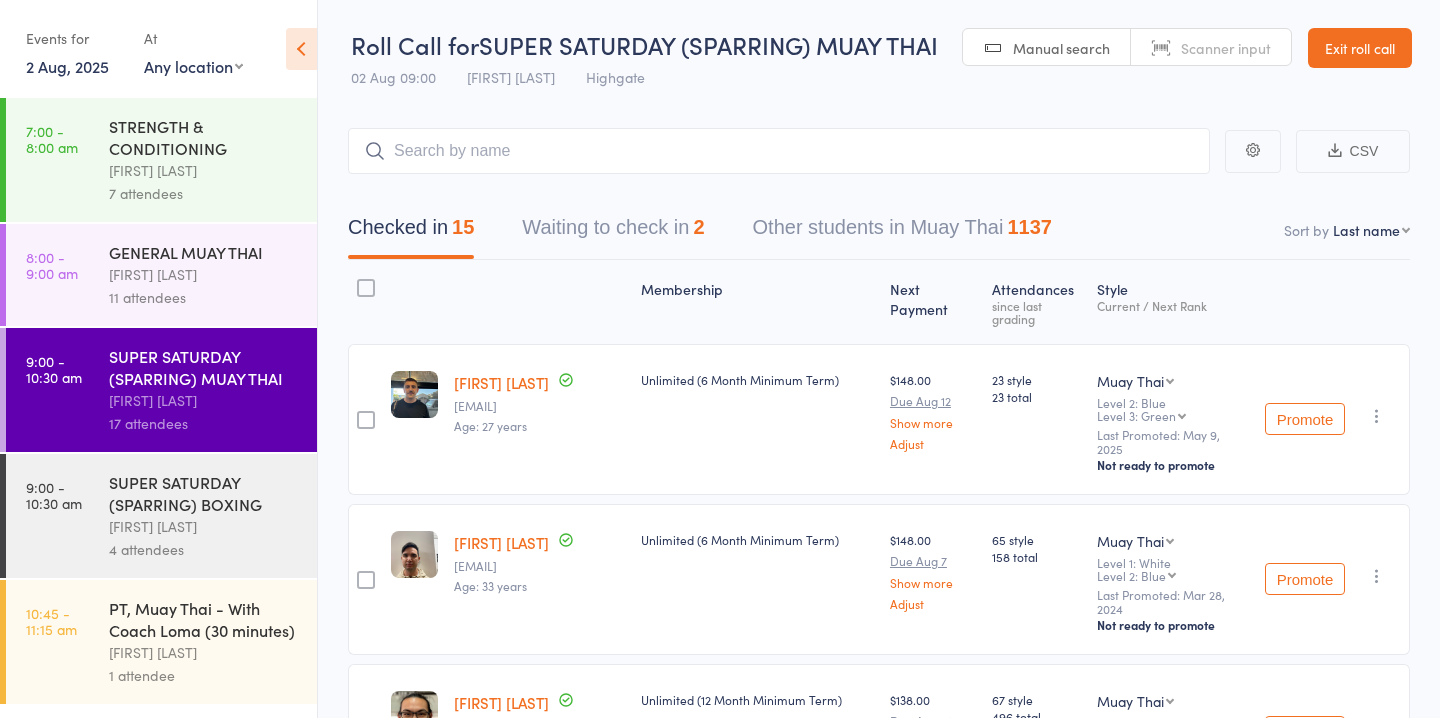 click on "Waiting to check in  2" at bounding box center [613, 232] 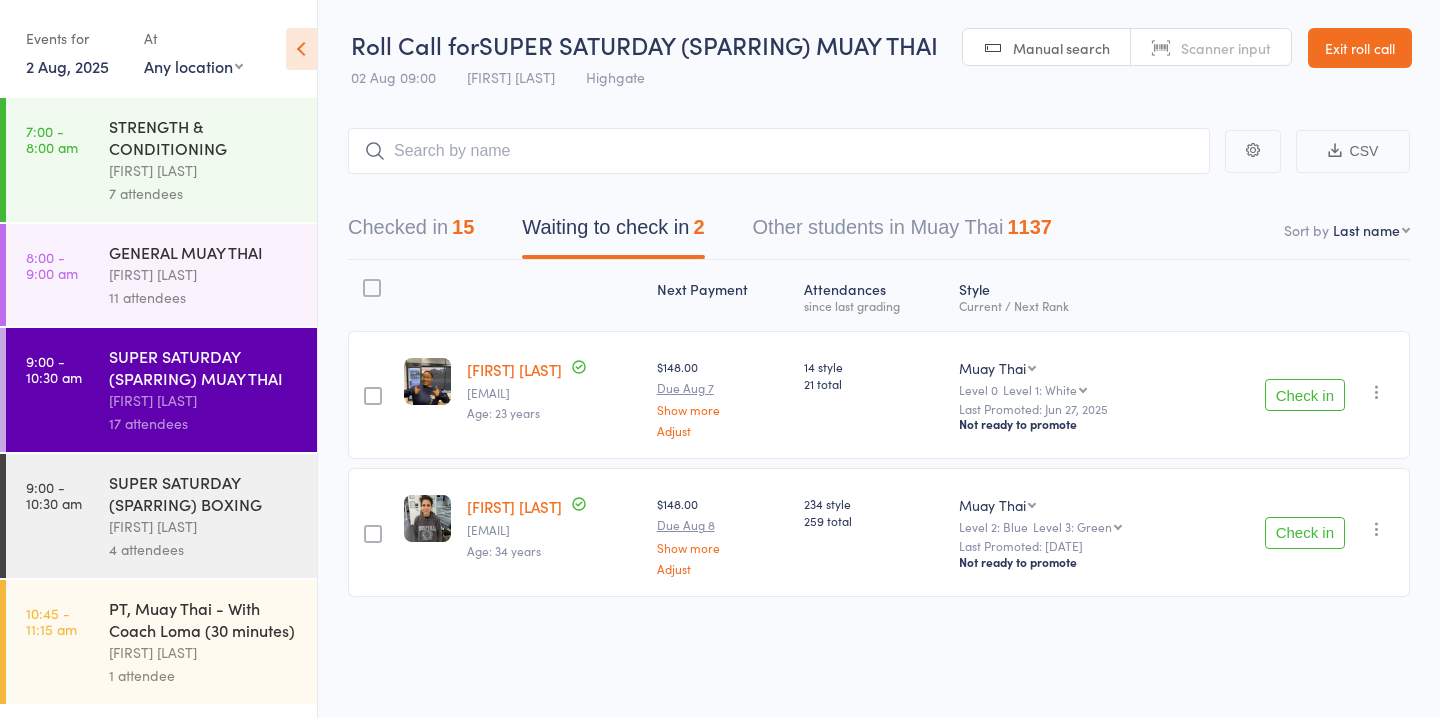 click on "Check in" at bounding box center (1305, 533) 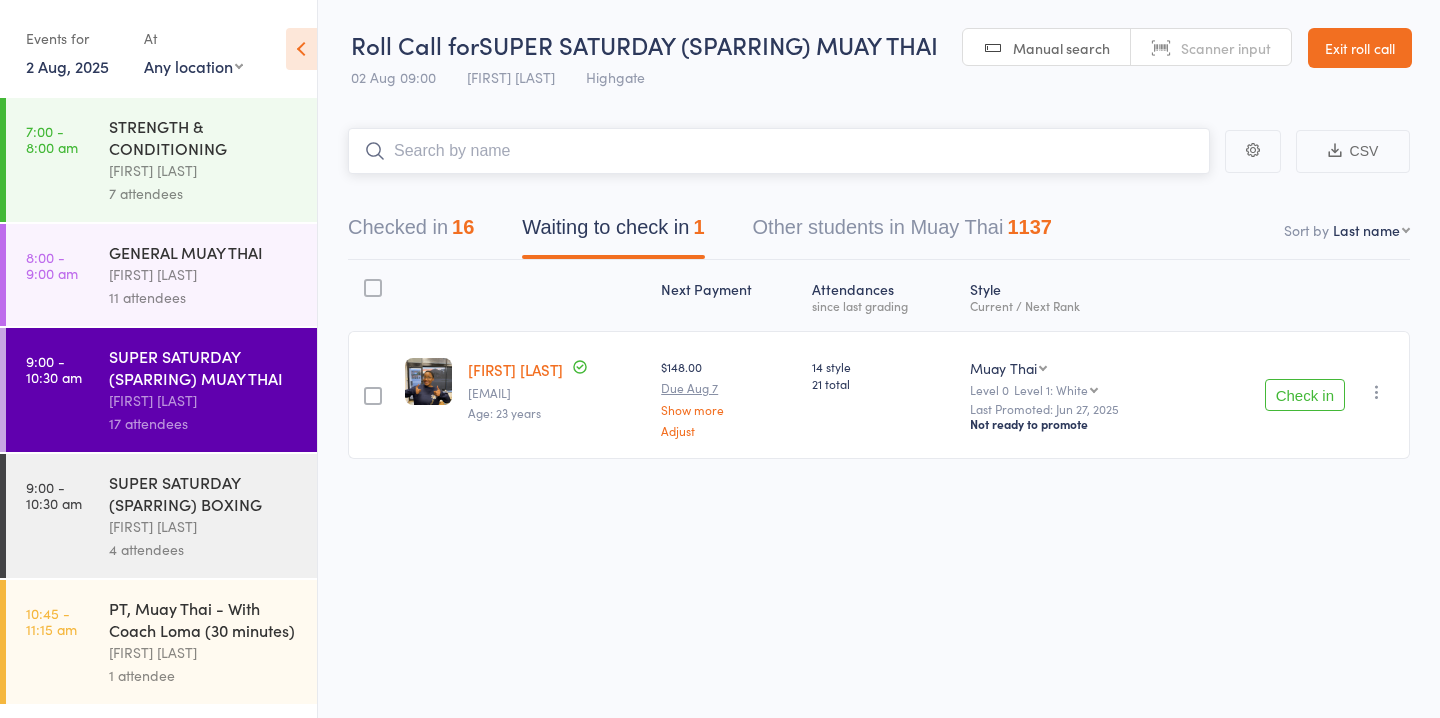 click at bounding box center (779, 151) 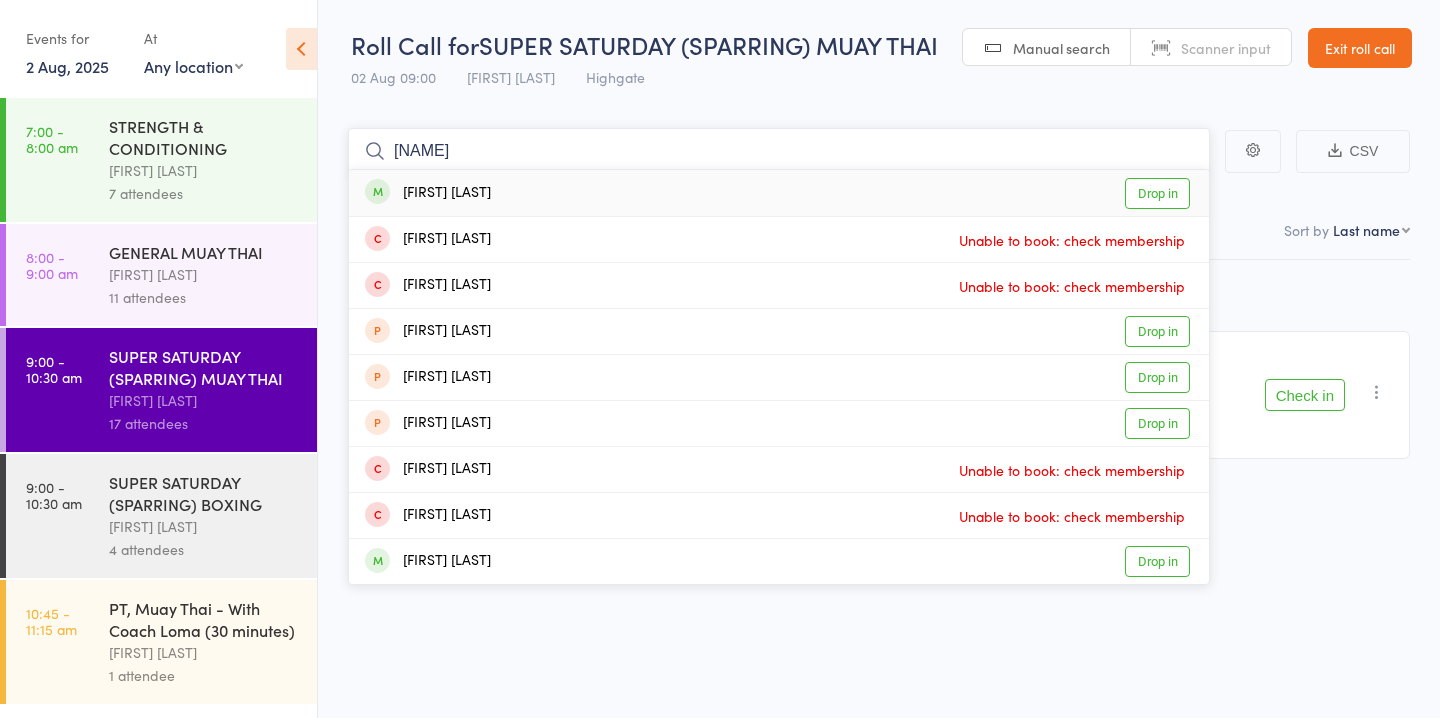 type on "[NAME]" 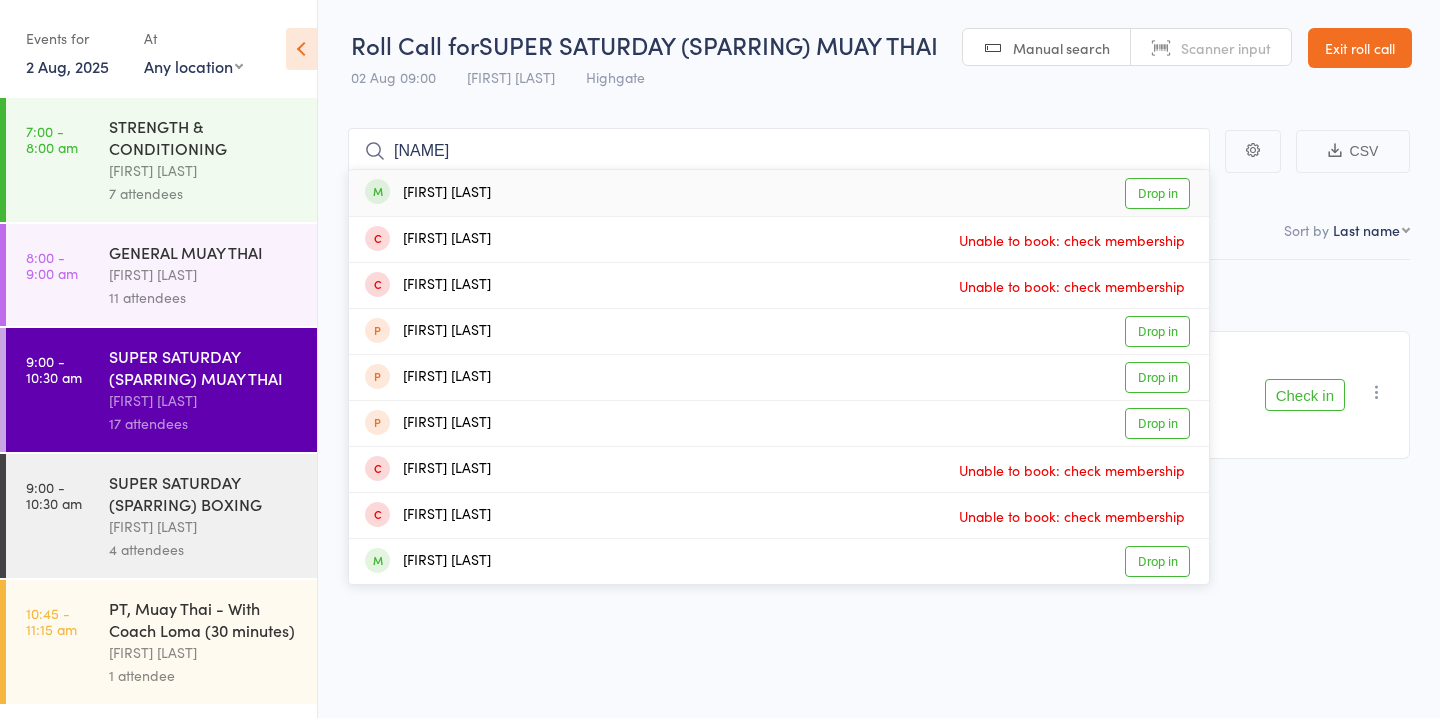 click on "Drop in" at bounding box center (1157, 193) 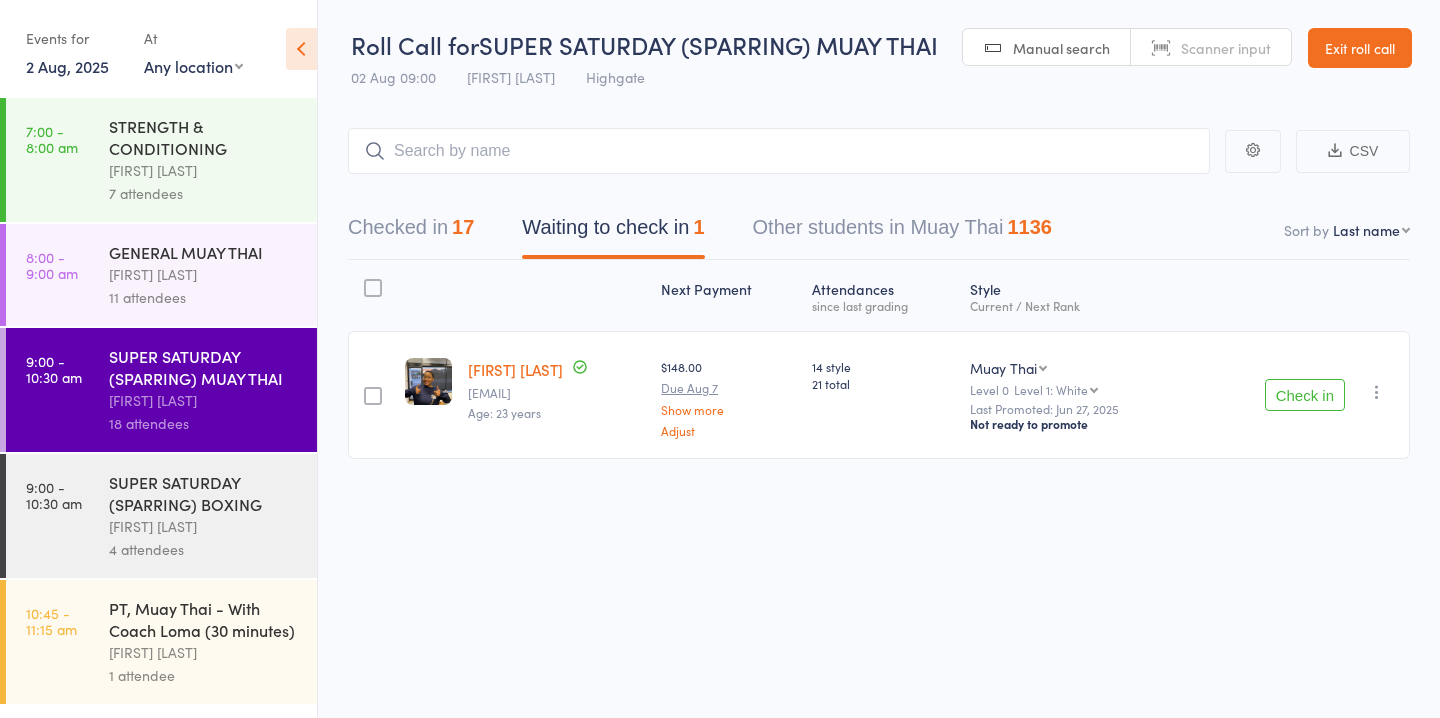 click on "[FIRST] [LAST]" at bounding box center [204, 170] 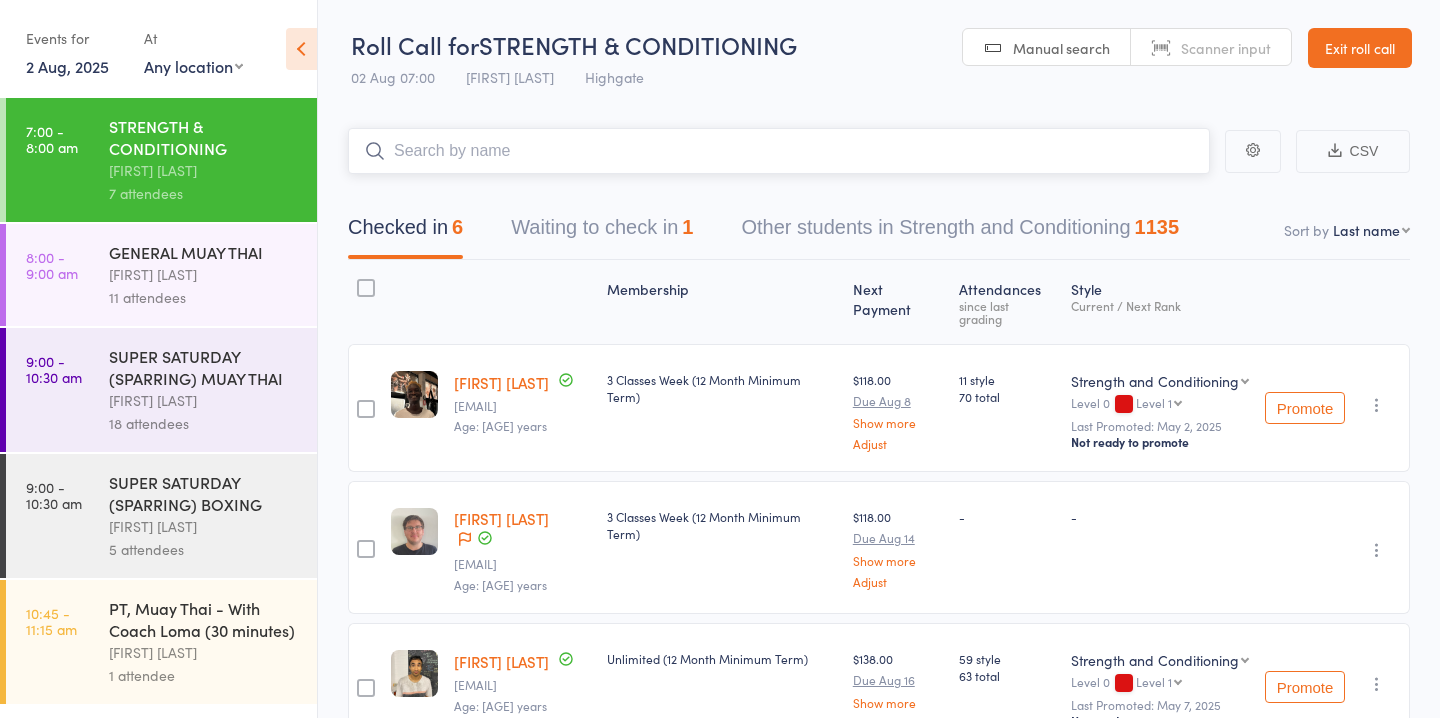 click on "Waiting to check in  1" at bounding box center [602, 232] 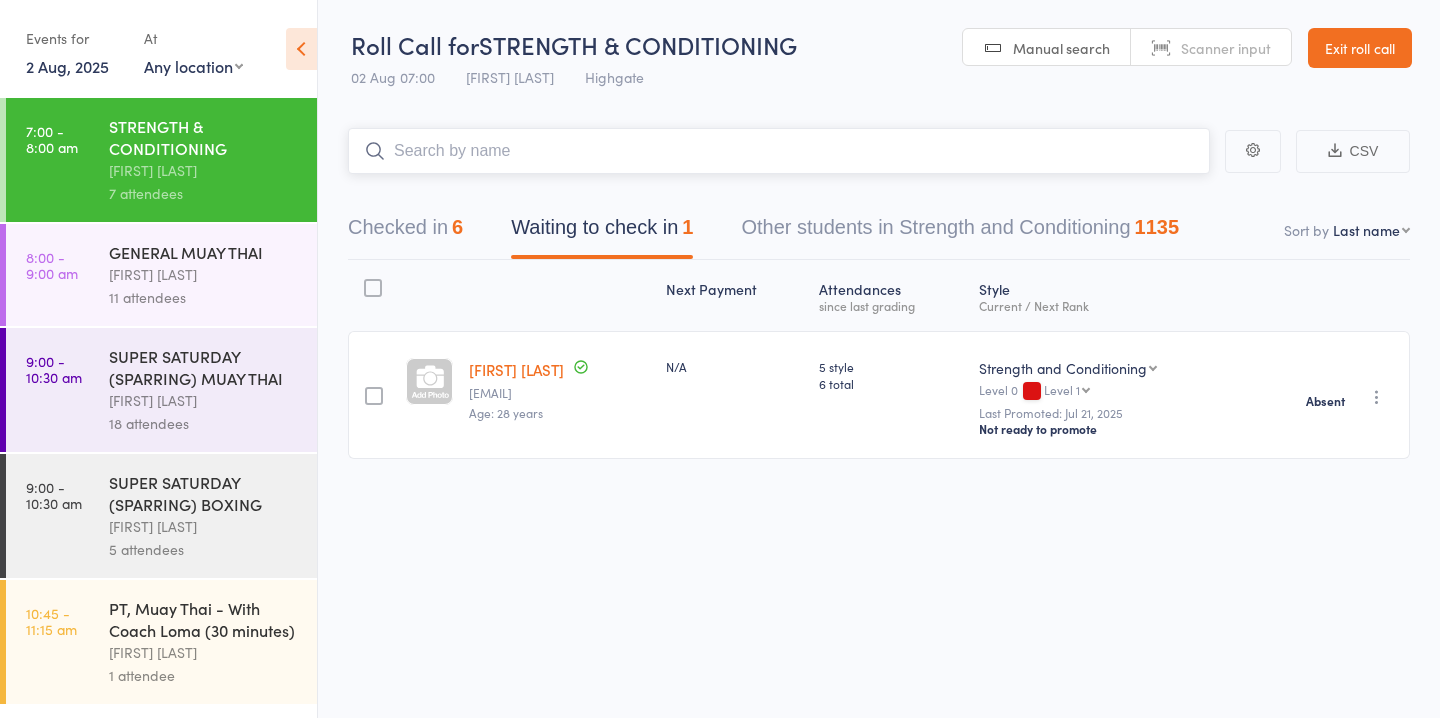 click on "Checked in  6" at bounding box center (405, 232) 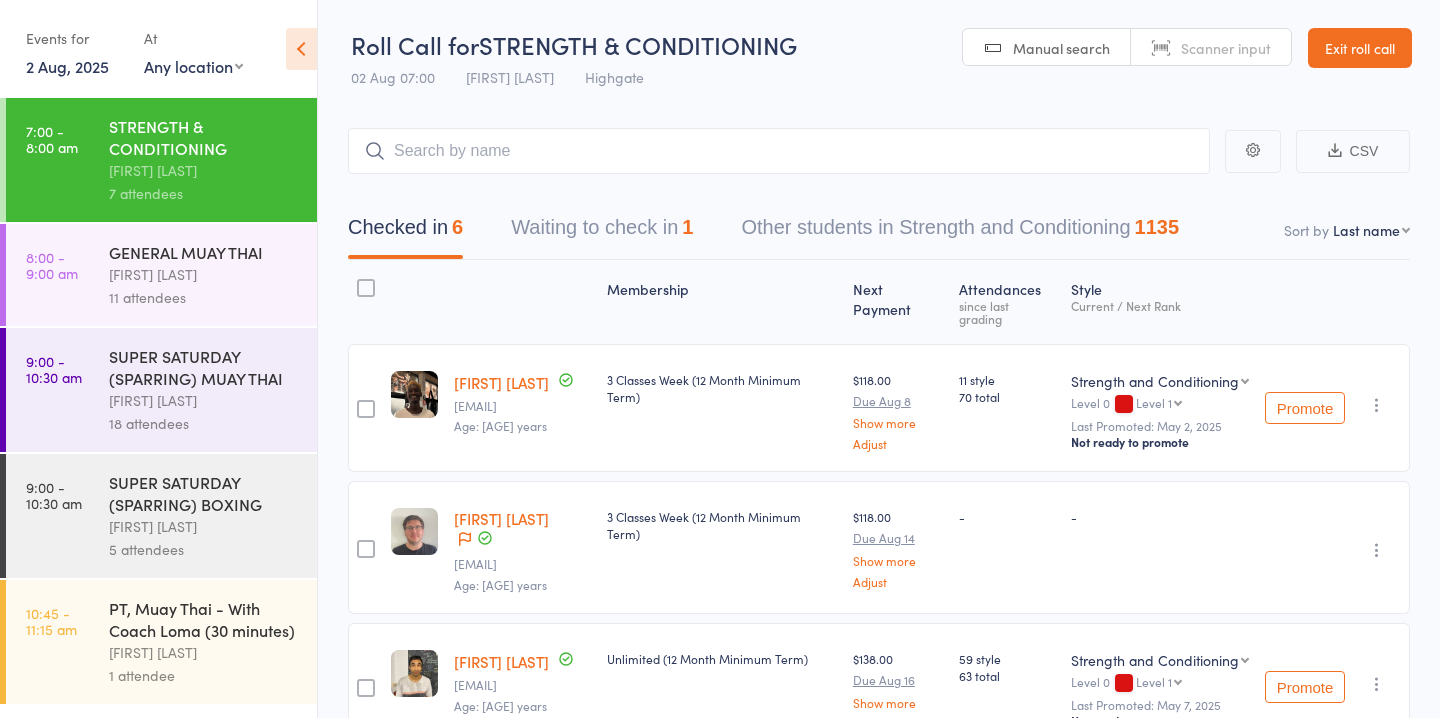 click on "11 attendees" at bounding box center [204, 297] 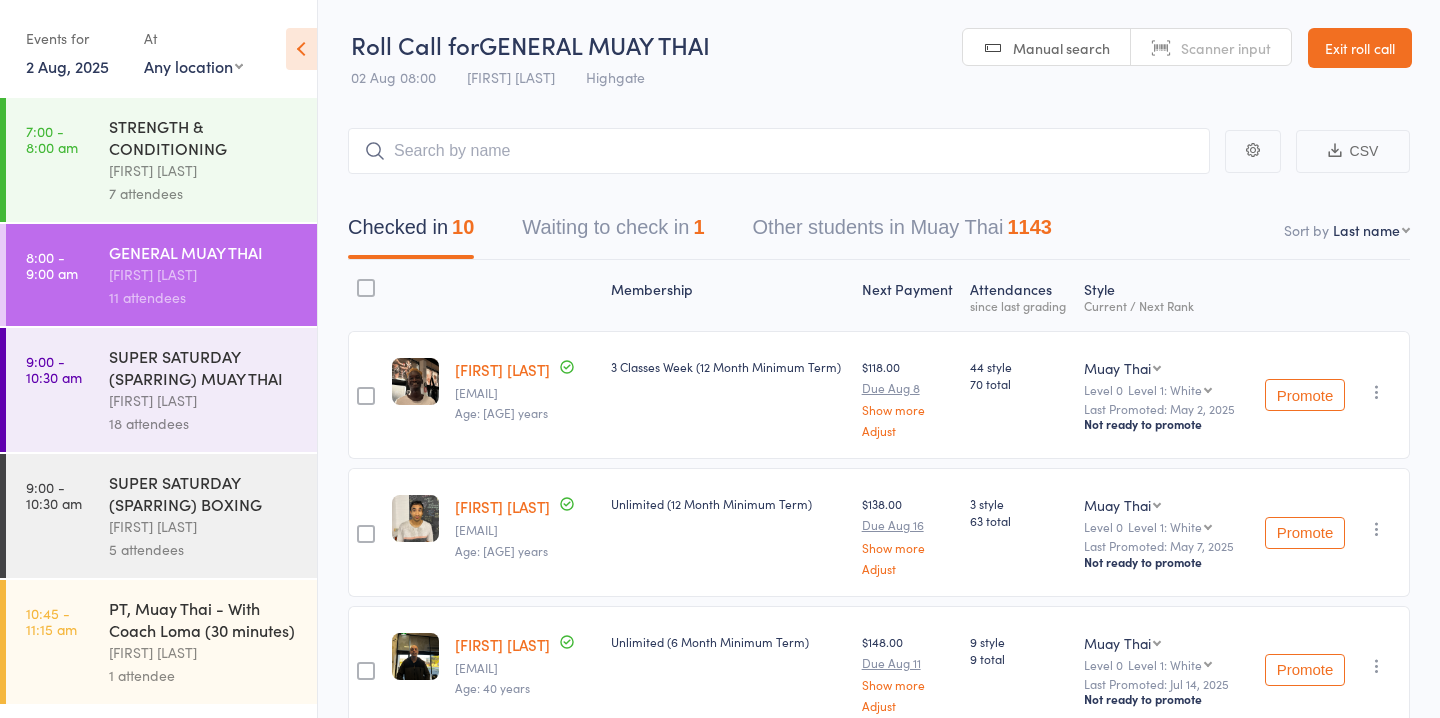 click on "Waiting to check in  1" at bounding box center (613, 232) 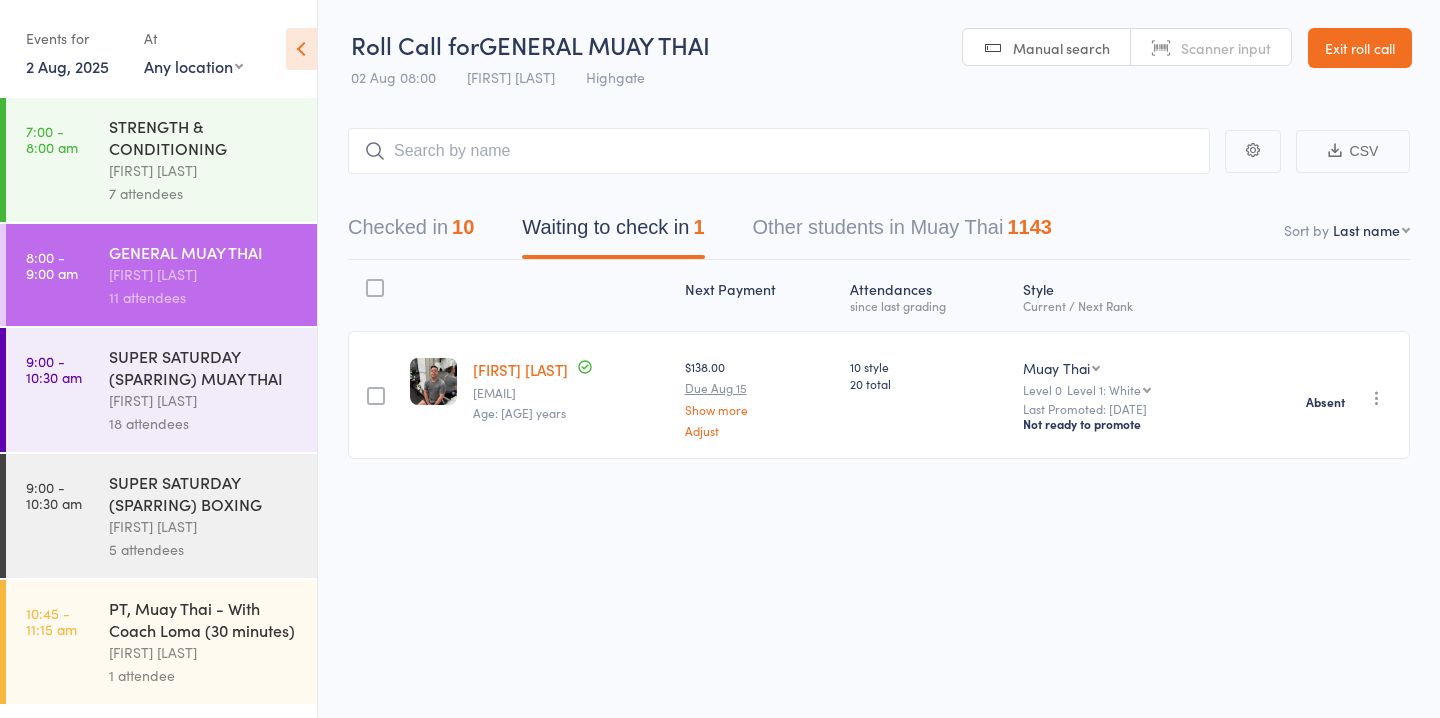 click on "[FIRST] [LAST]" at bounding box center (204, 400) 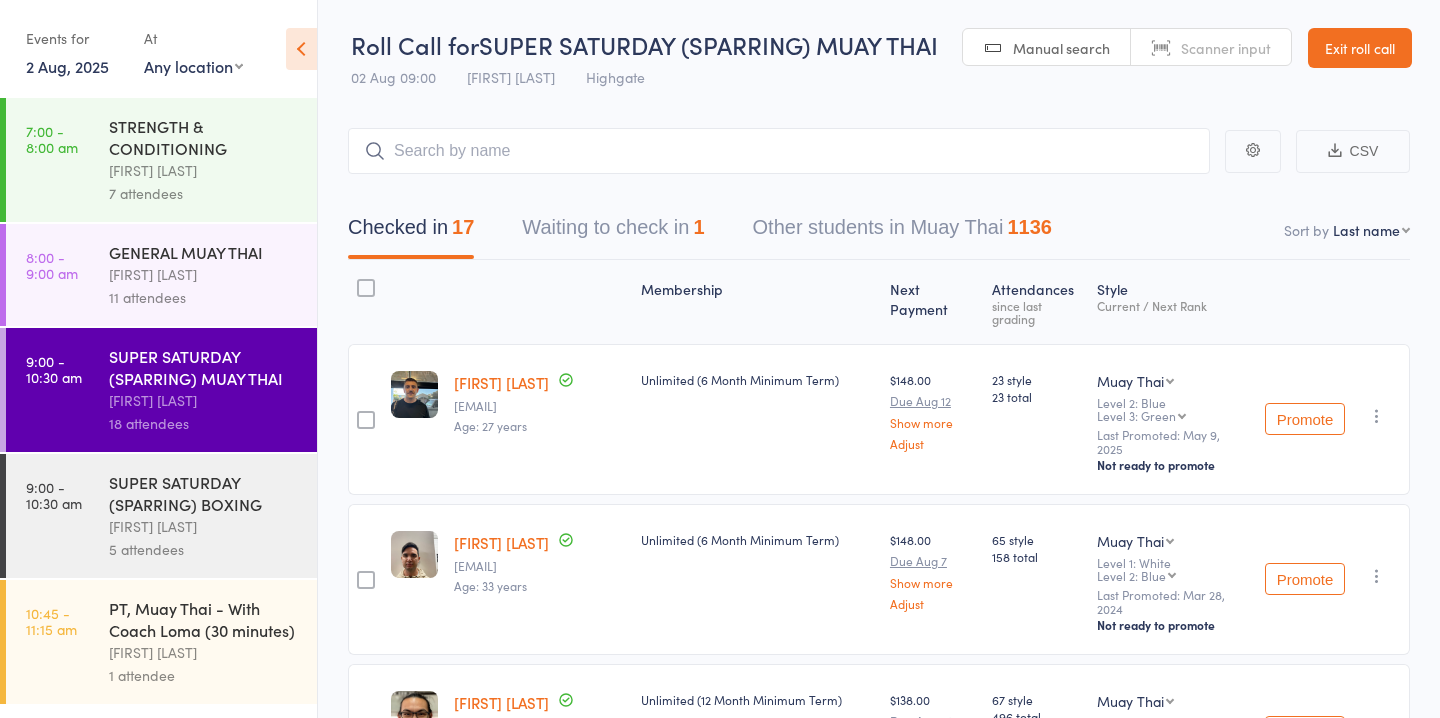 click on "SUPER SATURDAY (SPARRING) BOXING" at bounding box center (204, 493) 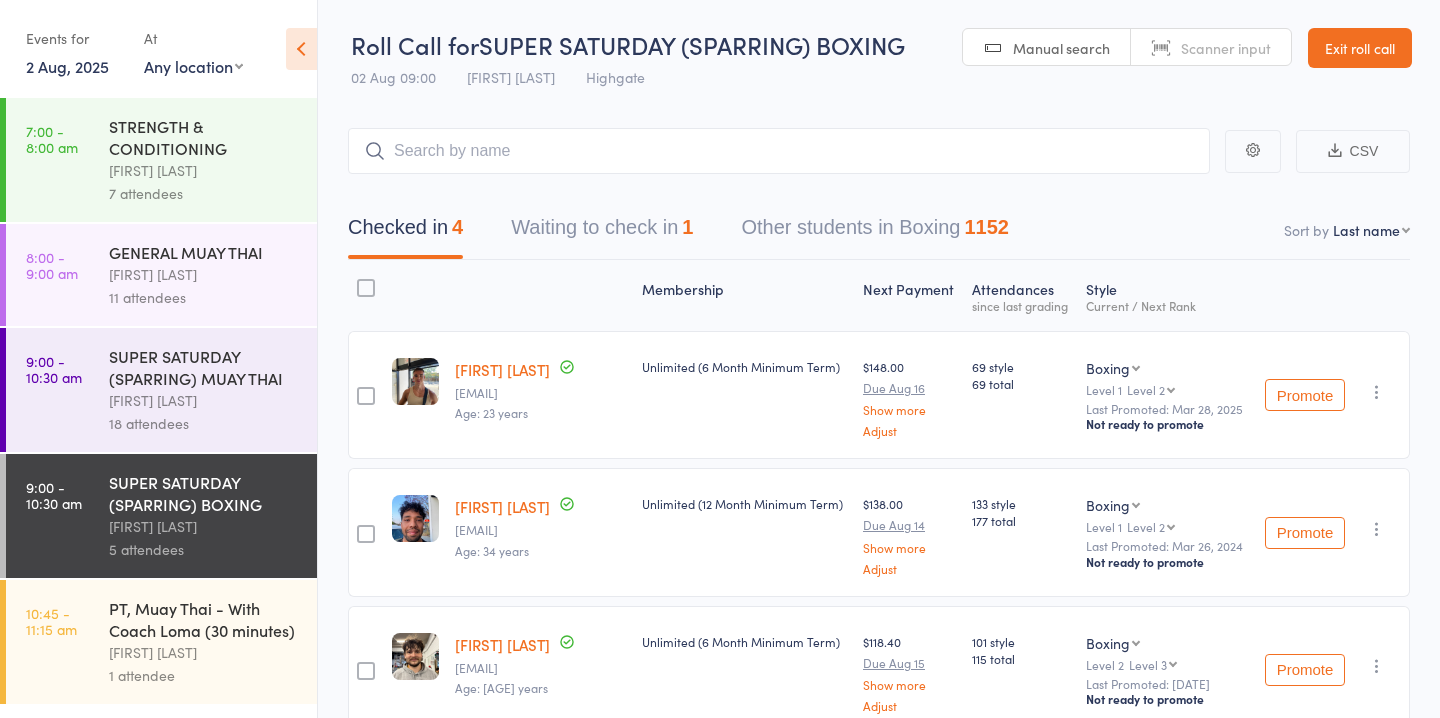 click on "[FIRST] [LAST]" at bounding box center [204, 400] 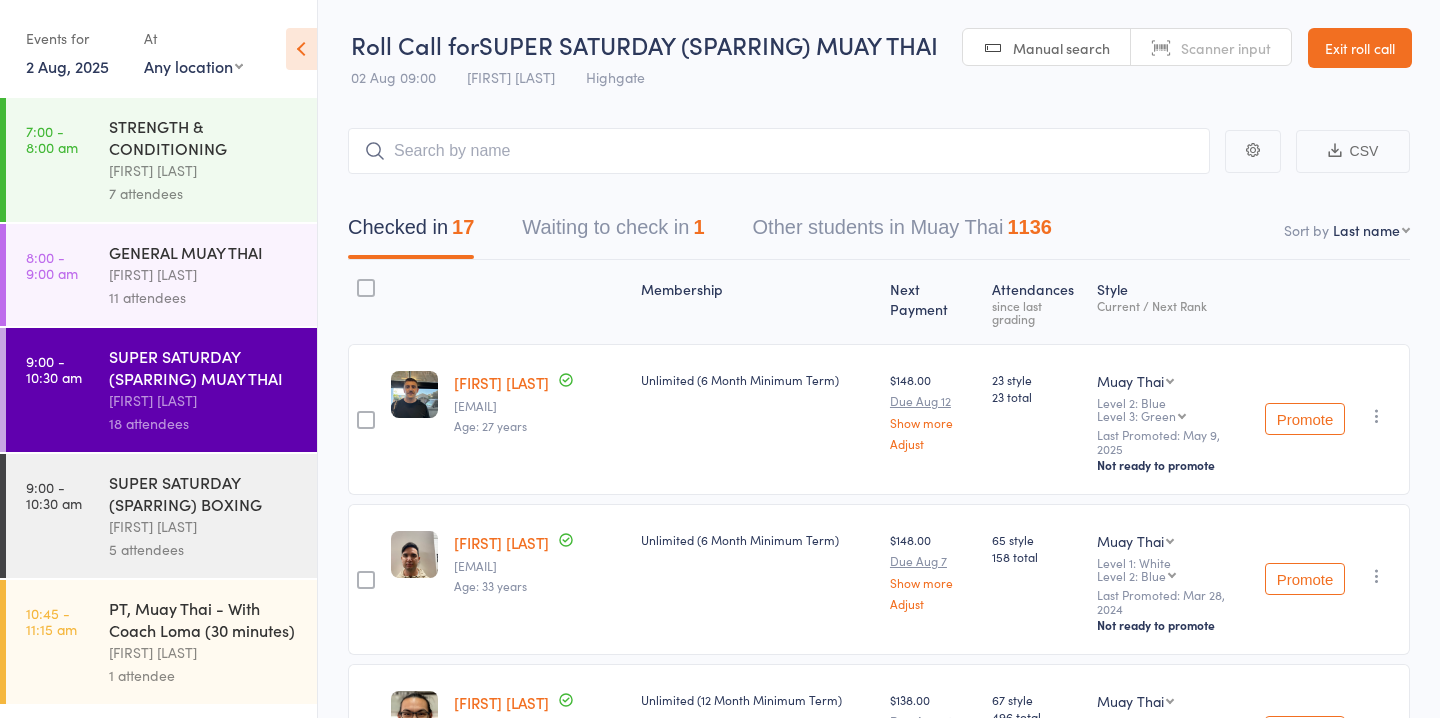 click on "[FIRST] [LAST]" at bounding box center (204, 526) 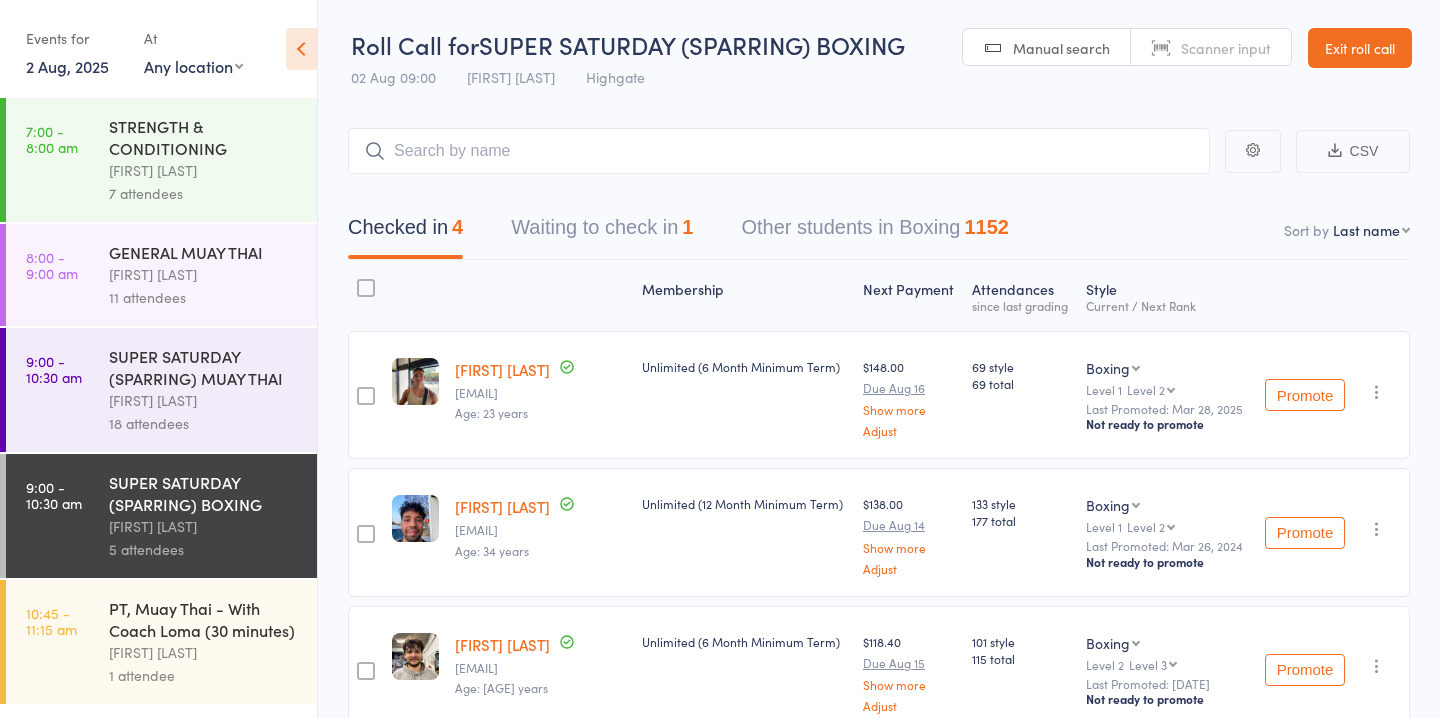 click on "Waiting to check in  1" at bounding box center [602, 232] 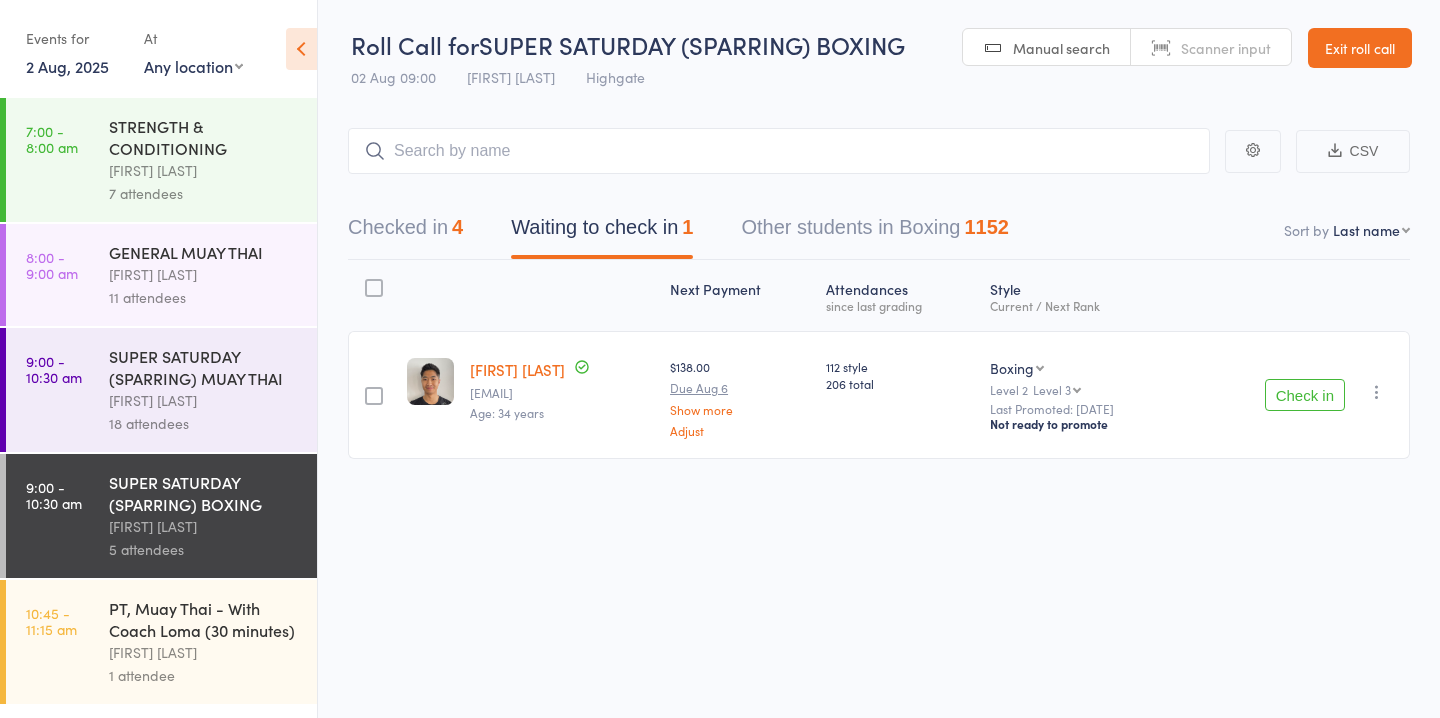 click on "Check in" at bounding box center (1305, 395) 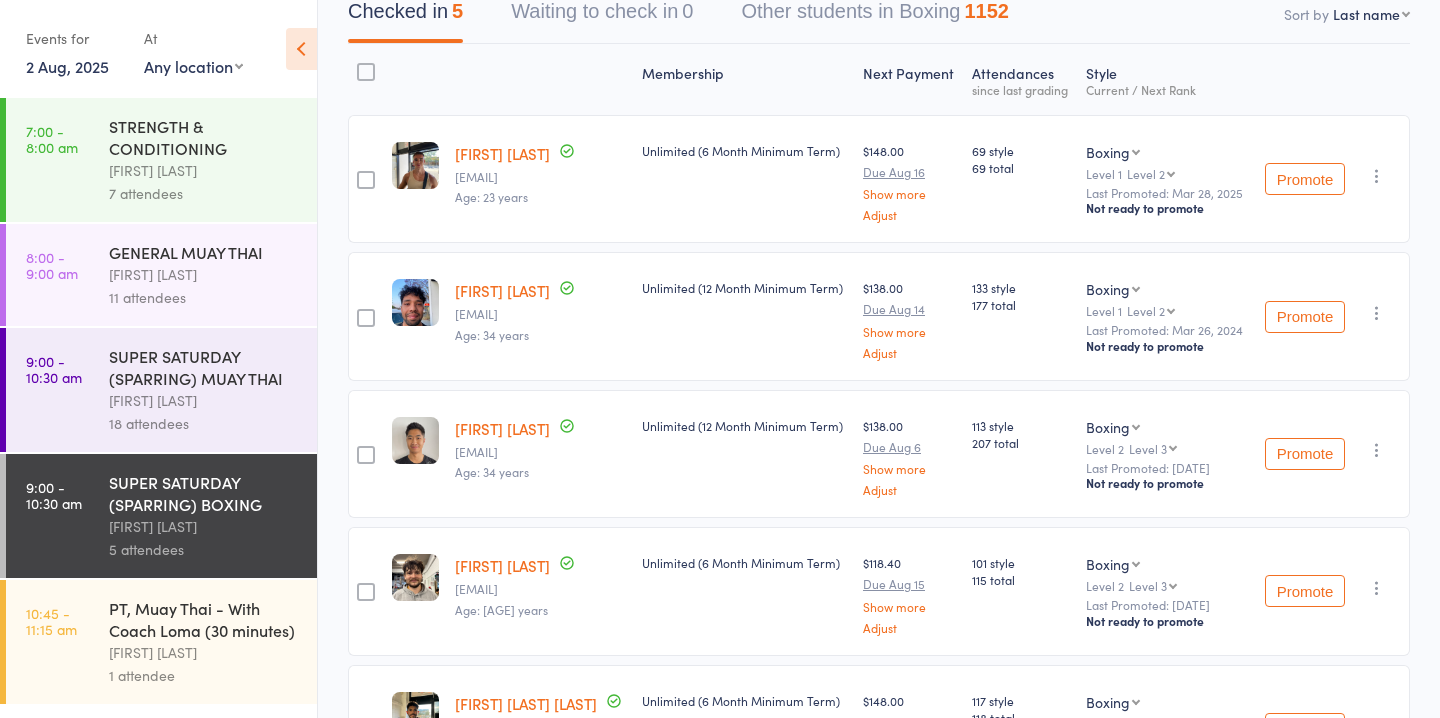 scroll, scrollTop: 232, scrollLeft: 0, axis: vertical 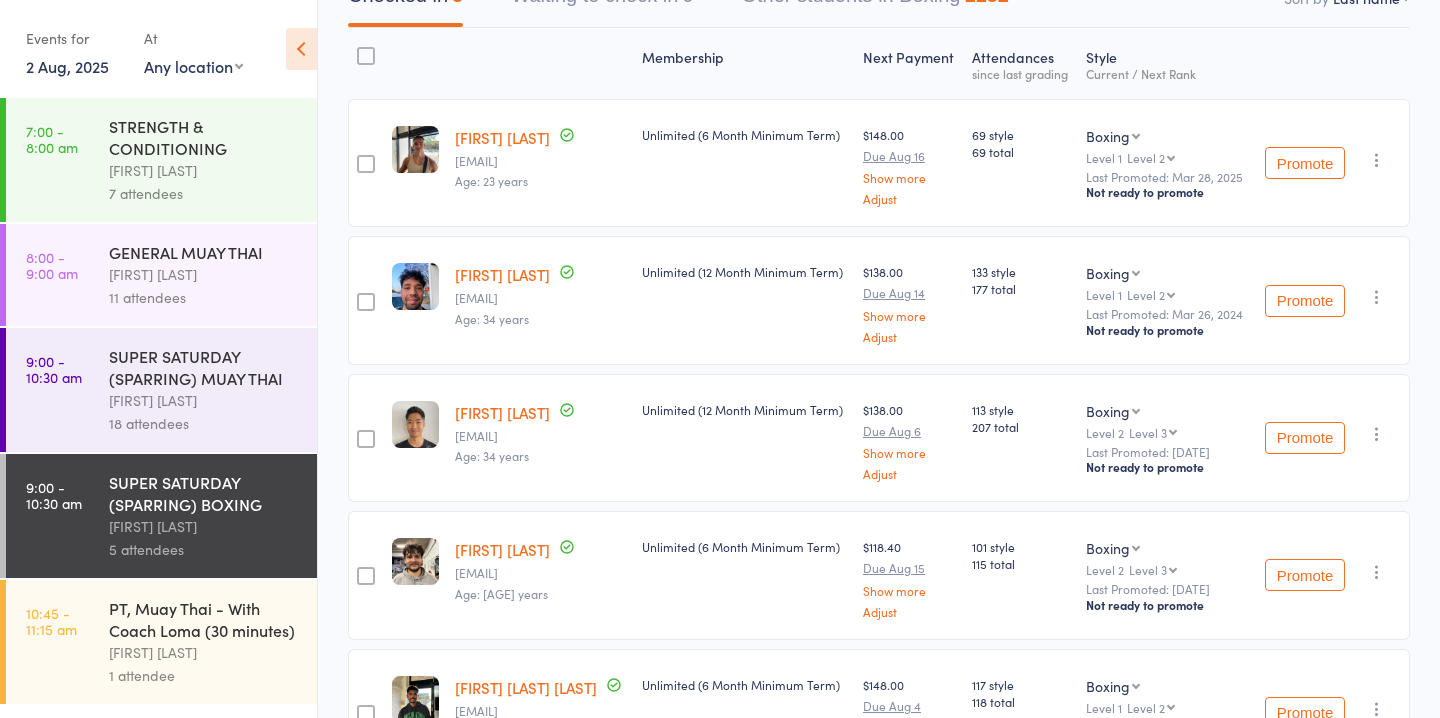 click on "[FIRST] [LAST]" at bounding box center [204, 170] 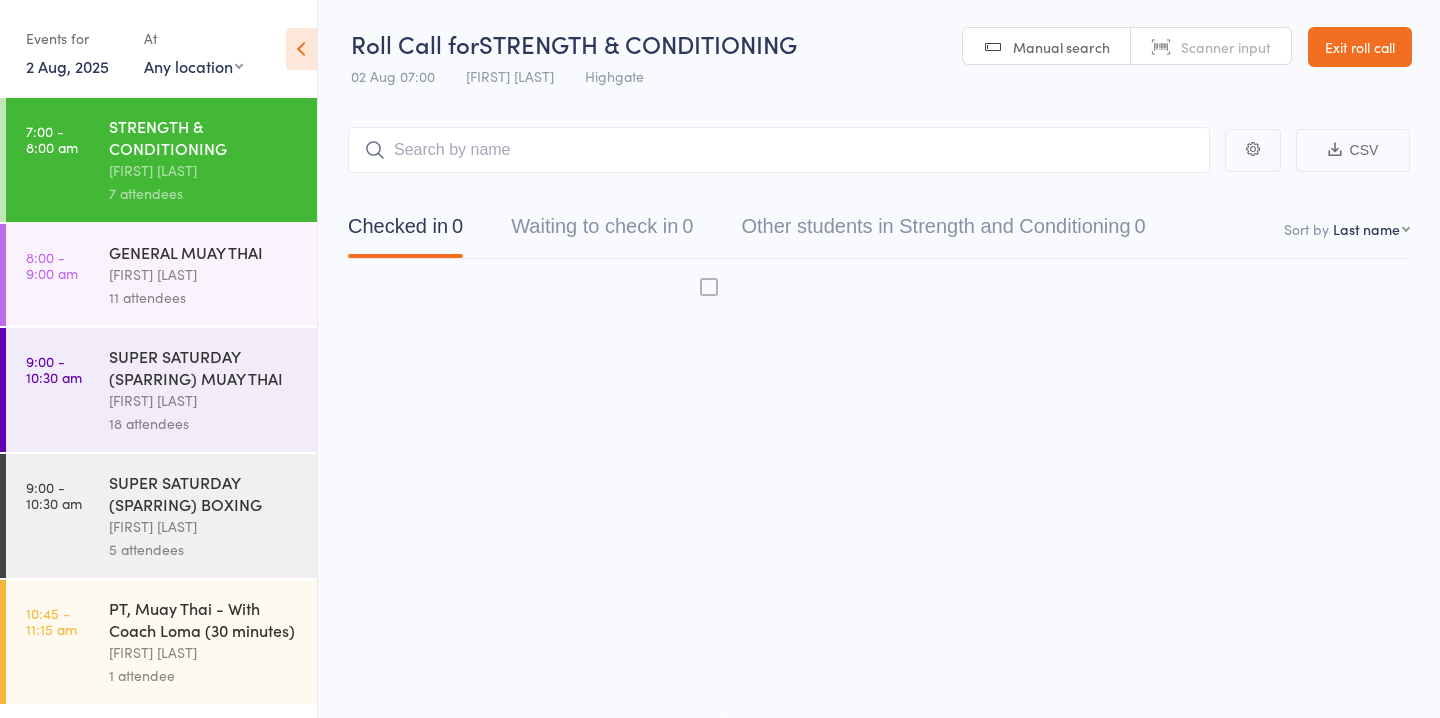 scroll, scrollTop: 1, scrollLeft: 0, axis: vertical 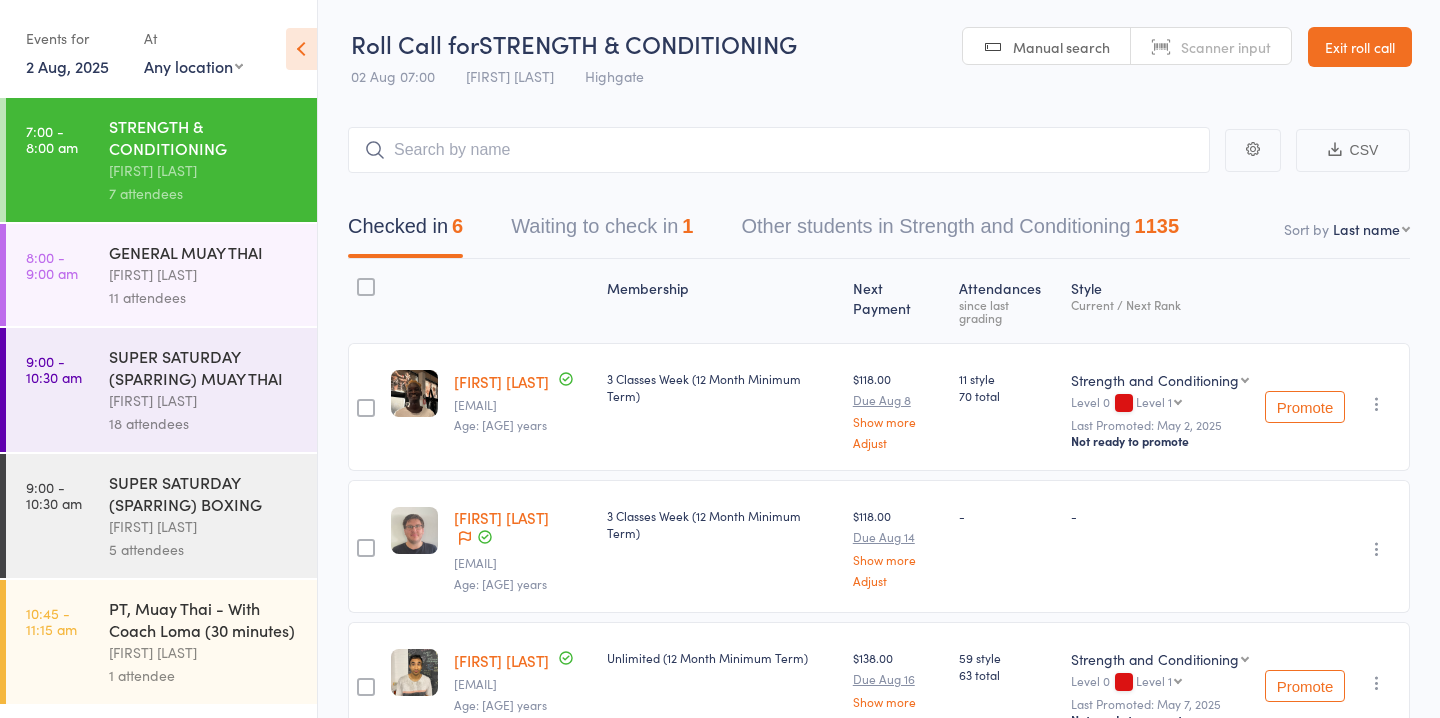 click on "SUPER SATURDAY (SPARRING) MUAY THAI" at bounding box center (204, 367) 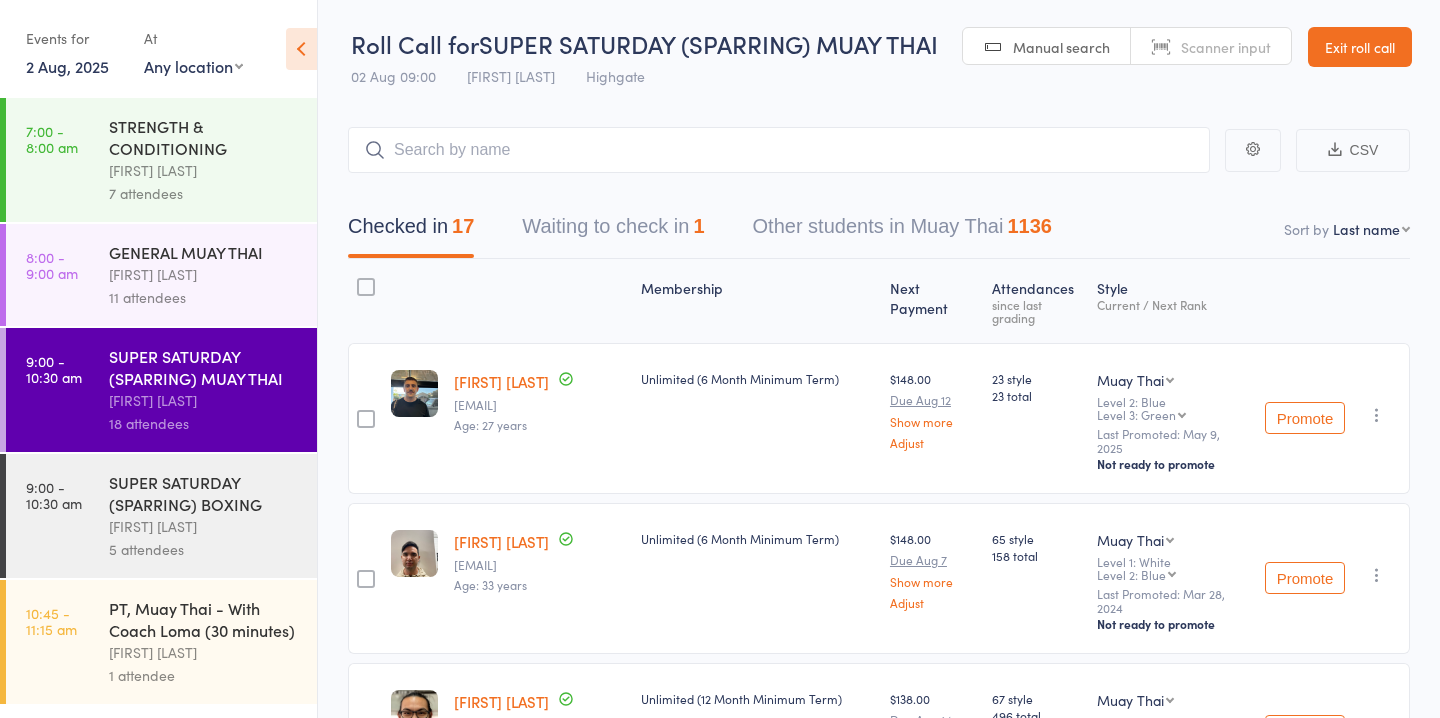 click on "[FIRST] [LAST]" at bounding box center [204, 526] 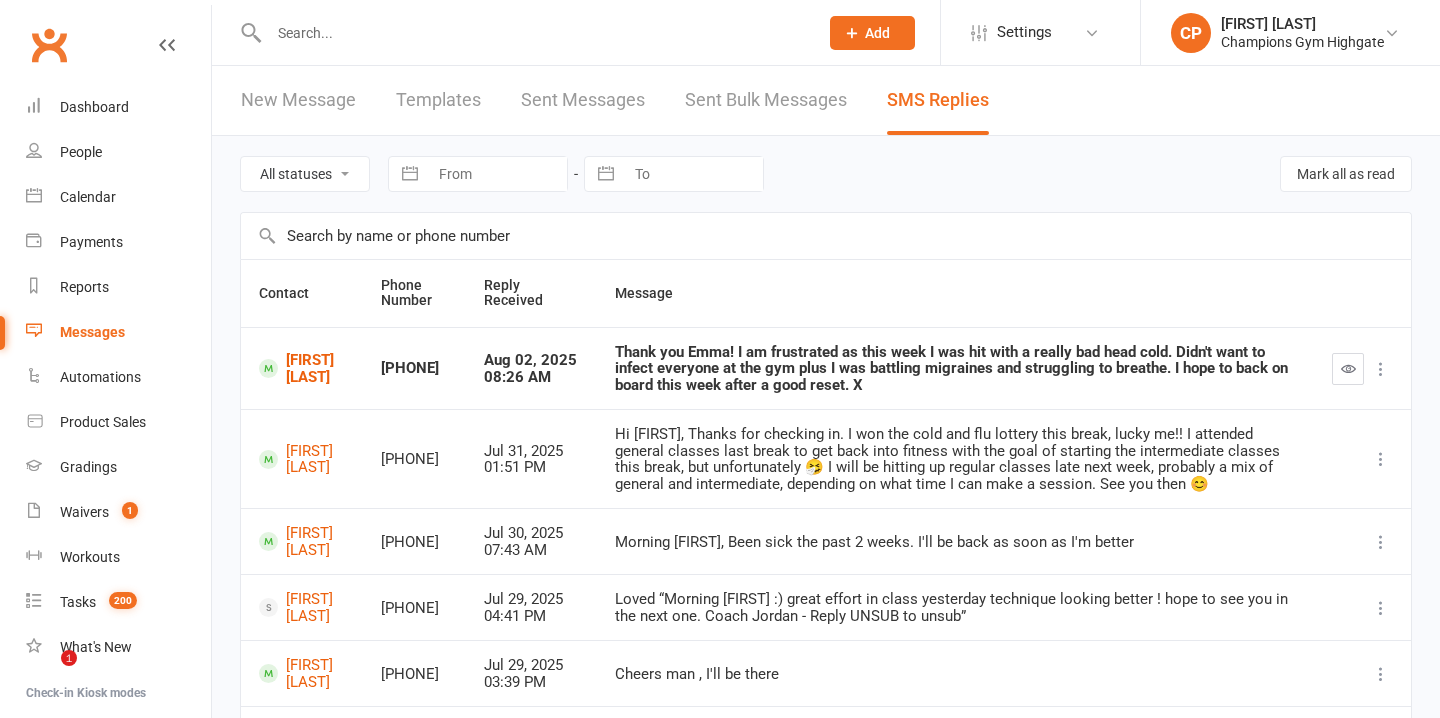 scroll, scrollTop: 0, scrollLeft: 0, axis: both 